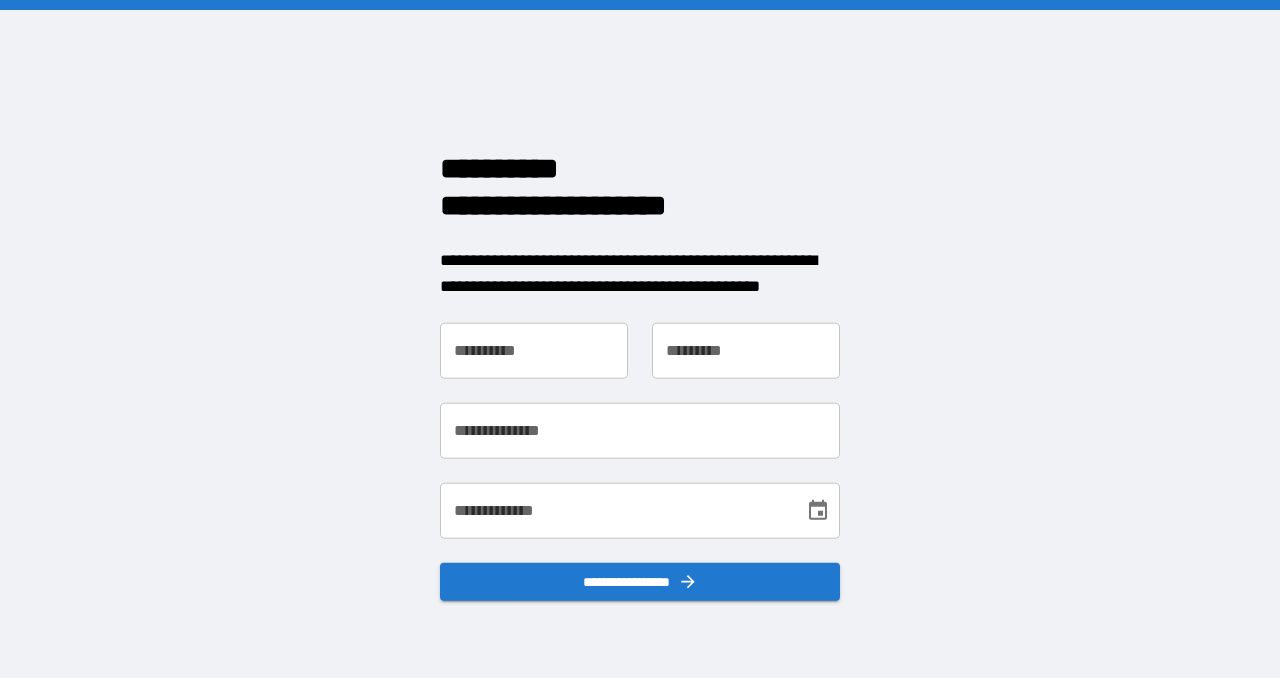 scroll, scrollTop: 0, scrollLeft: 0, axis: both 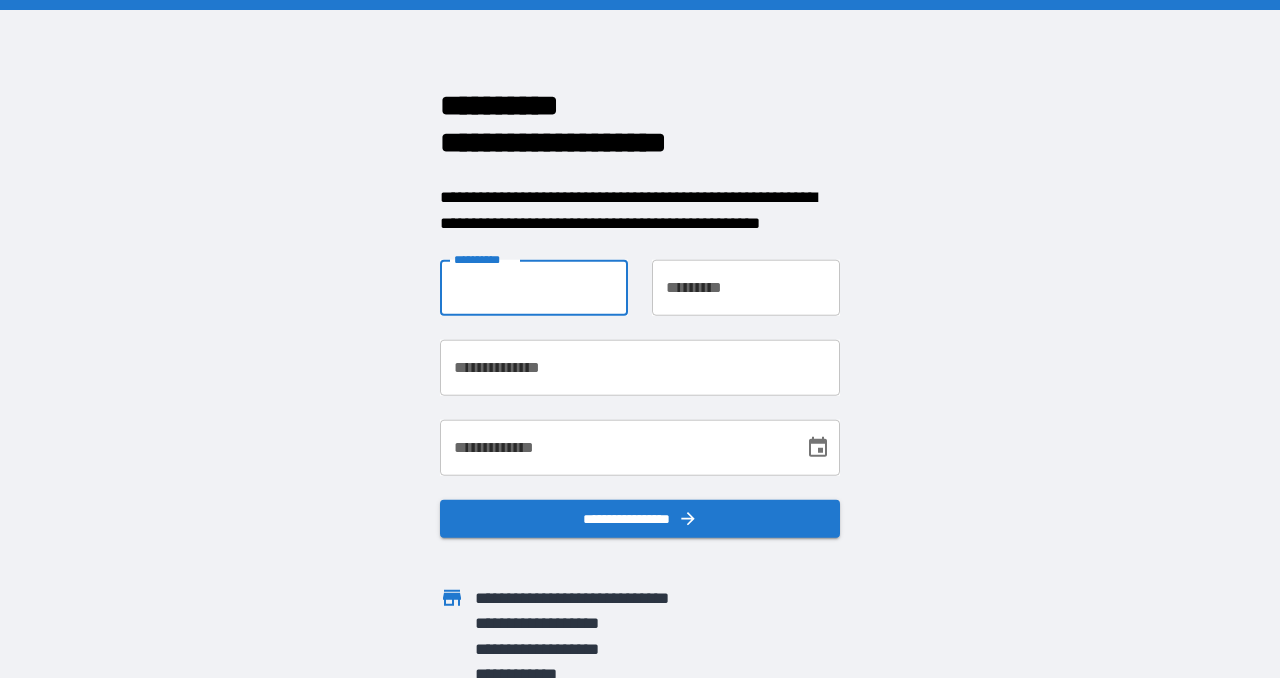 click on "**********" at bounding box center (534, 288) 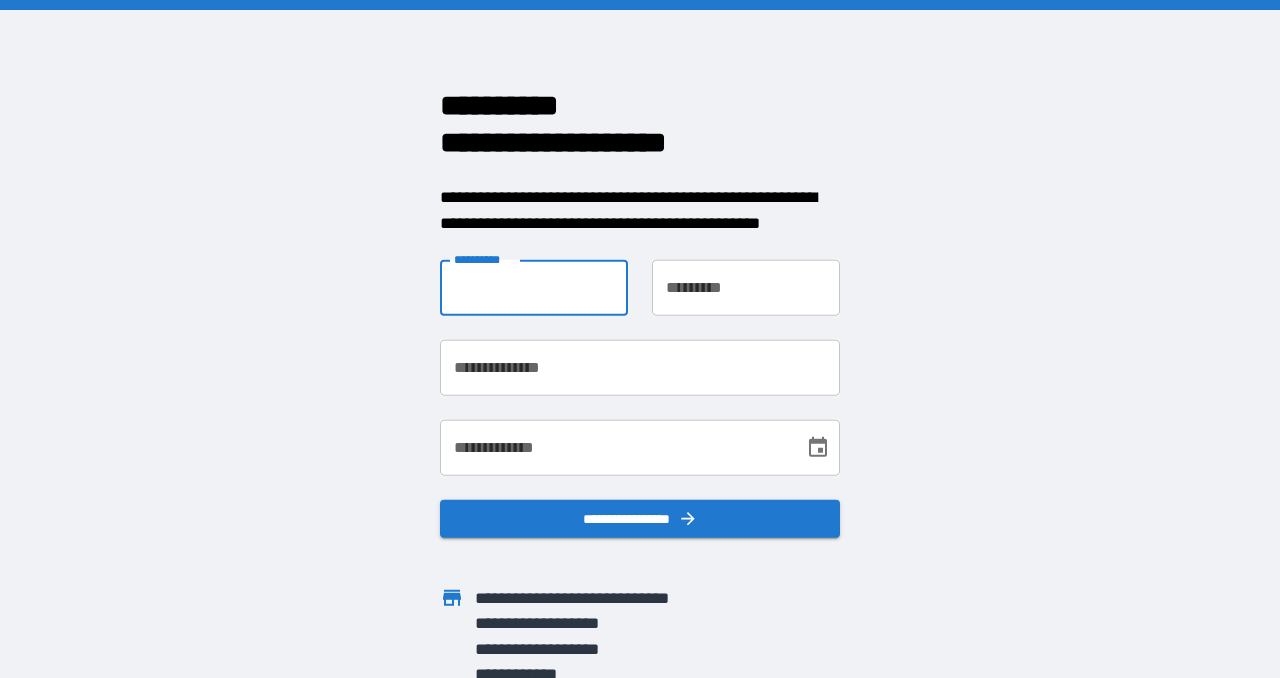 type on "******" 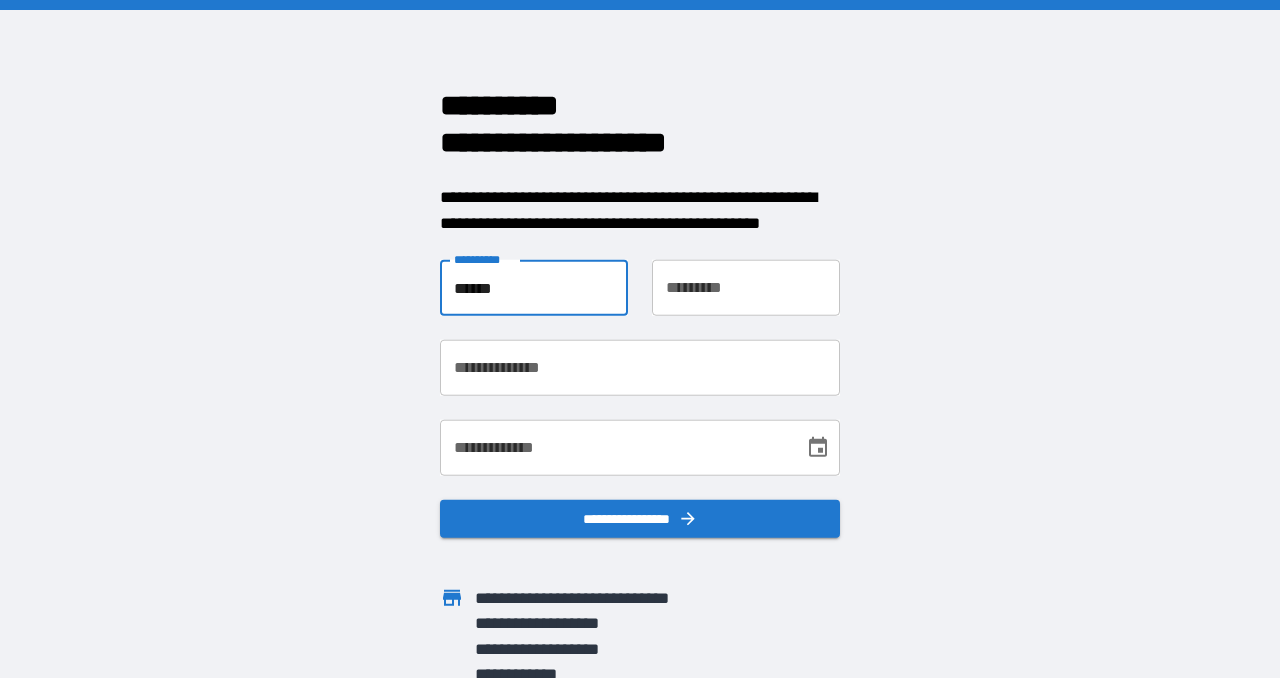 type on "*******" 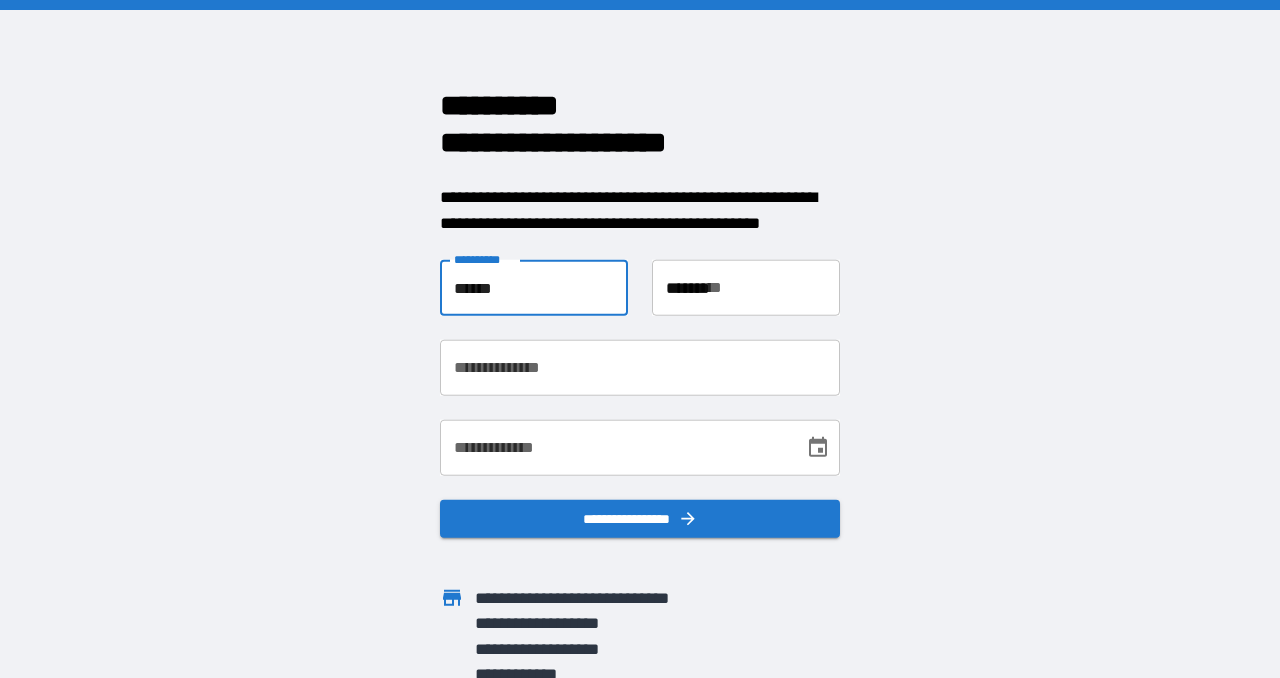 type on "**********" 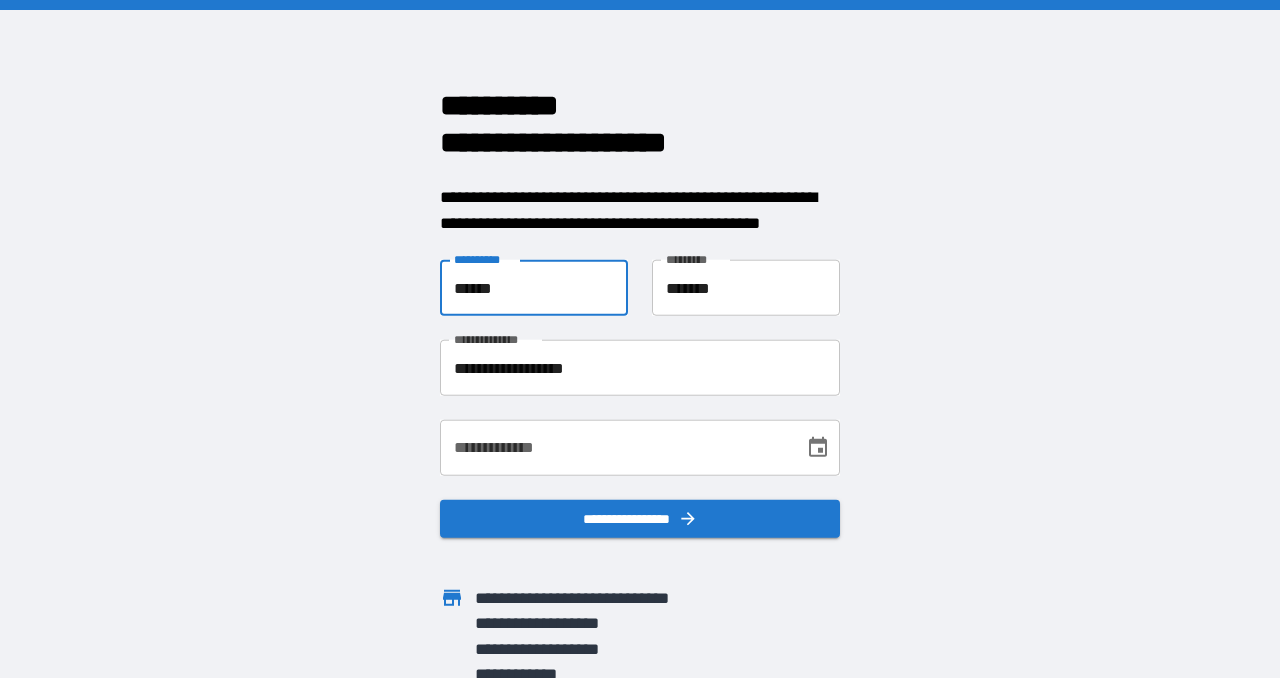 click on "**********" at bounding box center (615, 448) 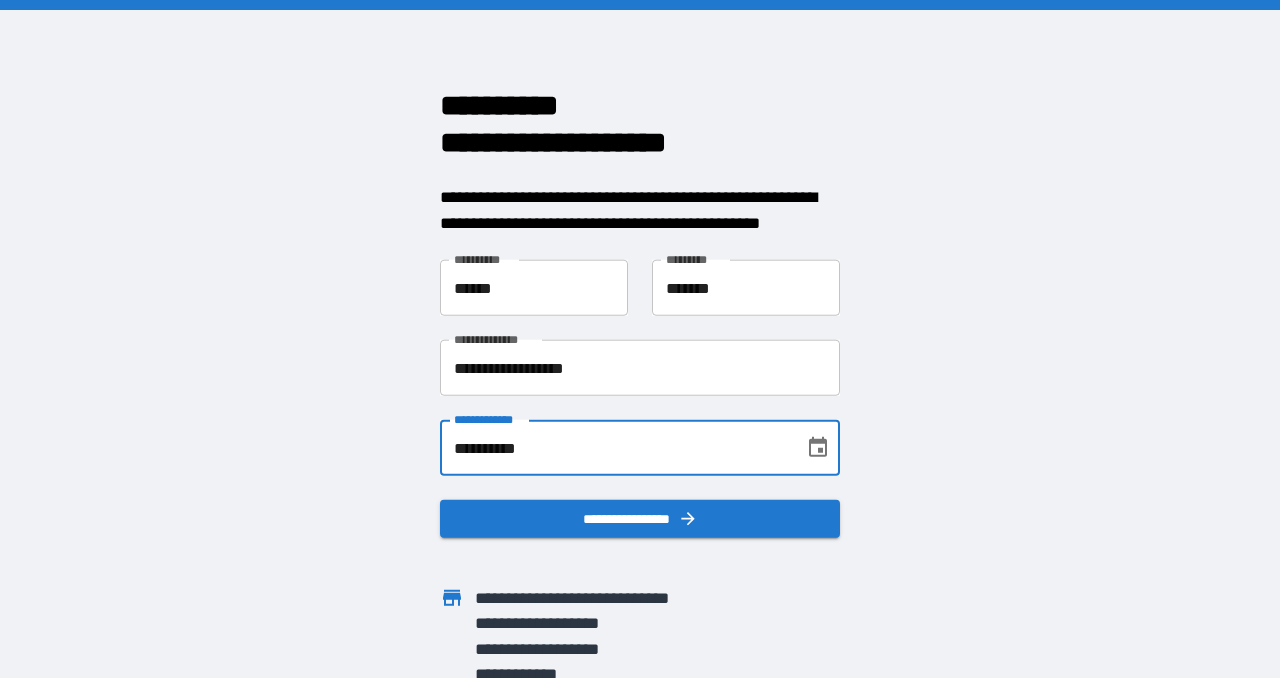 type on "**********" 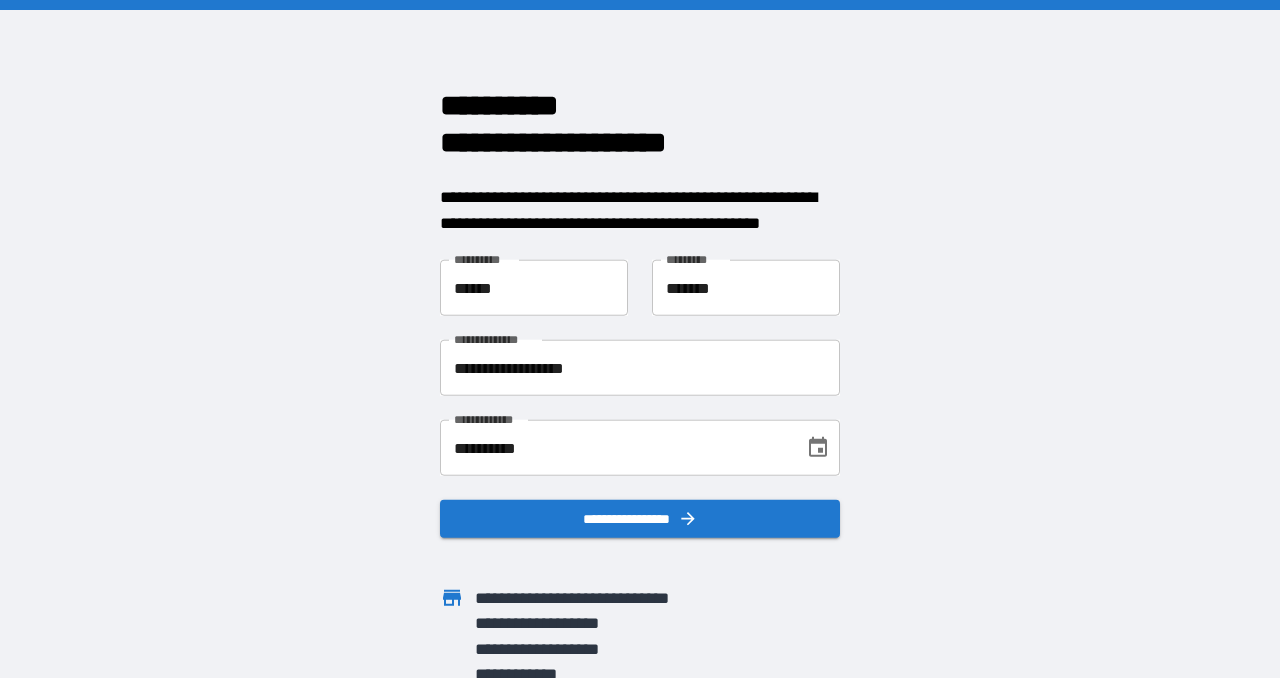 scroll, scrollTop: 9, scrollLeft: 0, axis: vertical 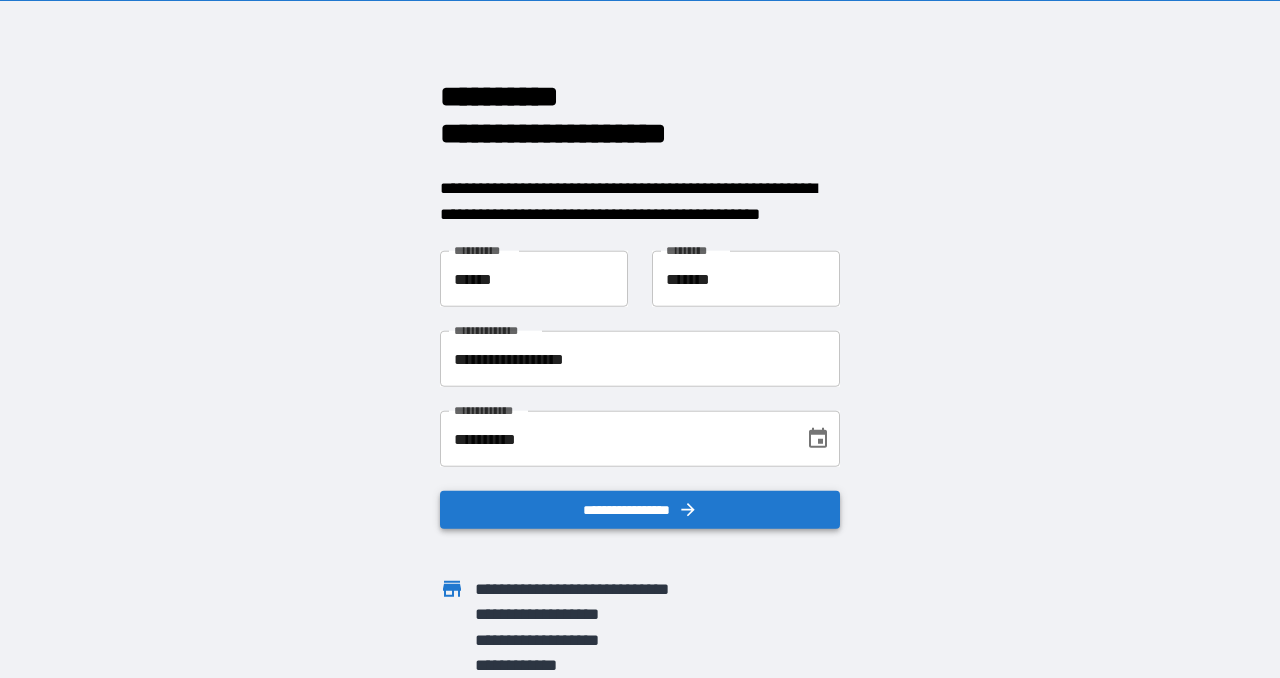 click on "**********" at bounding box center [640, 510] 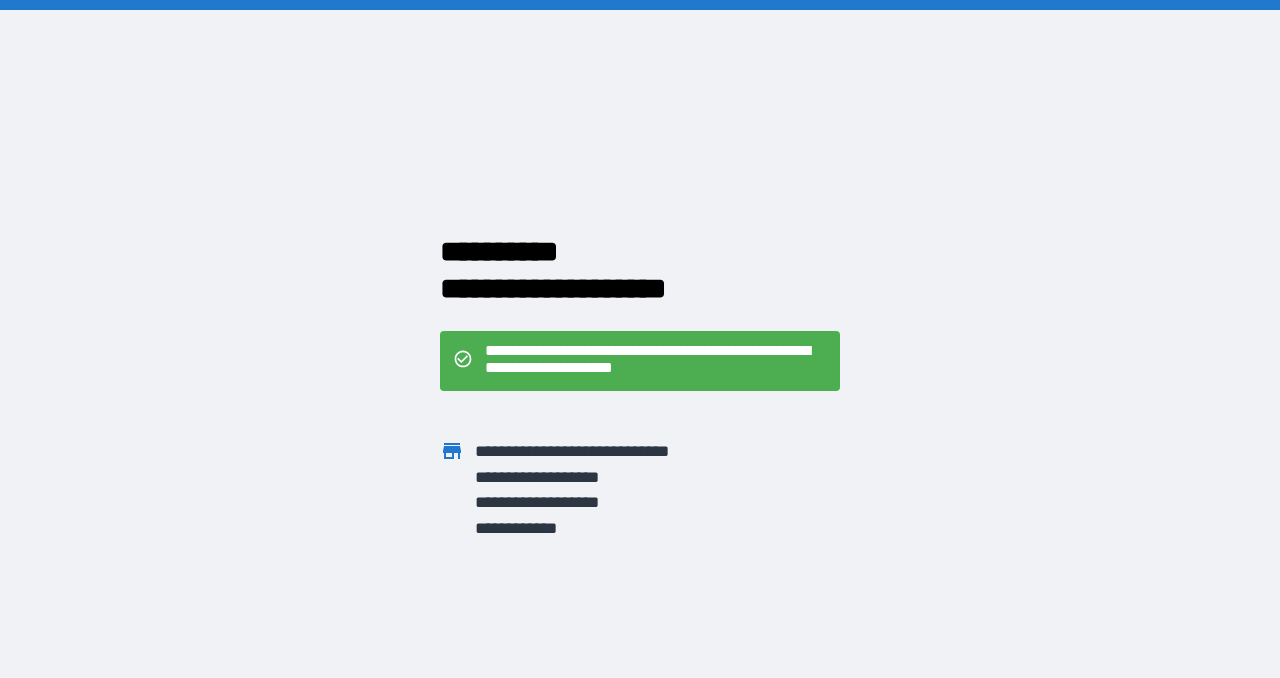 scroll, scrollTop: 0, scrollLeft: 0, axis: both 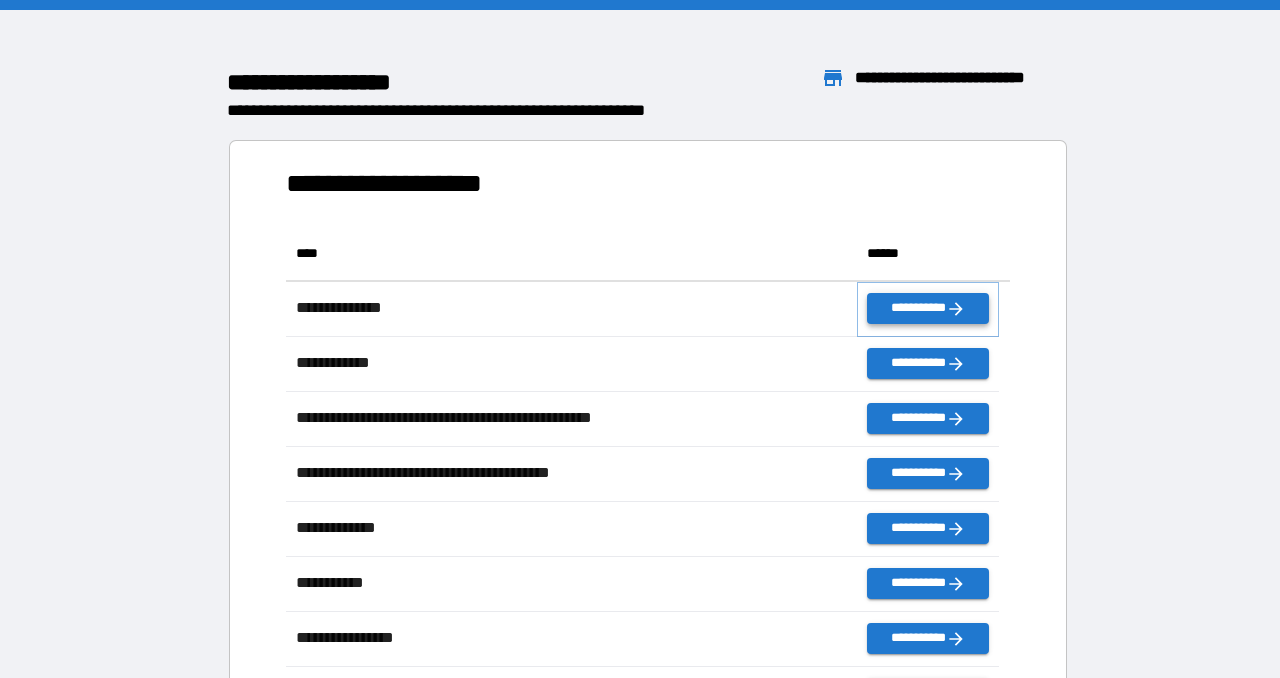 click on "**********" at bounding box center [928, 308] 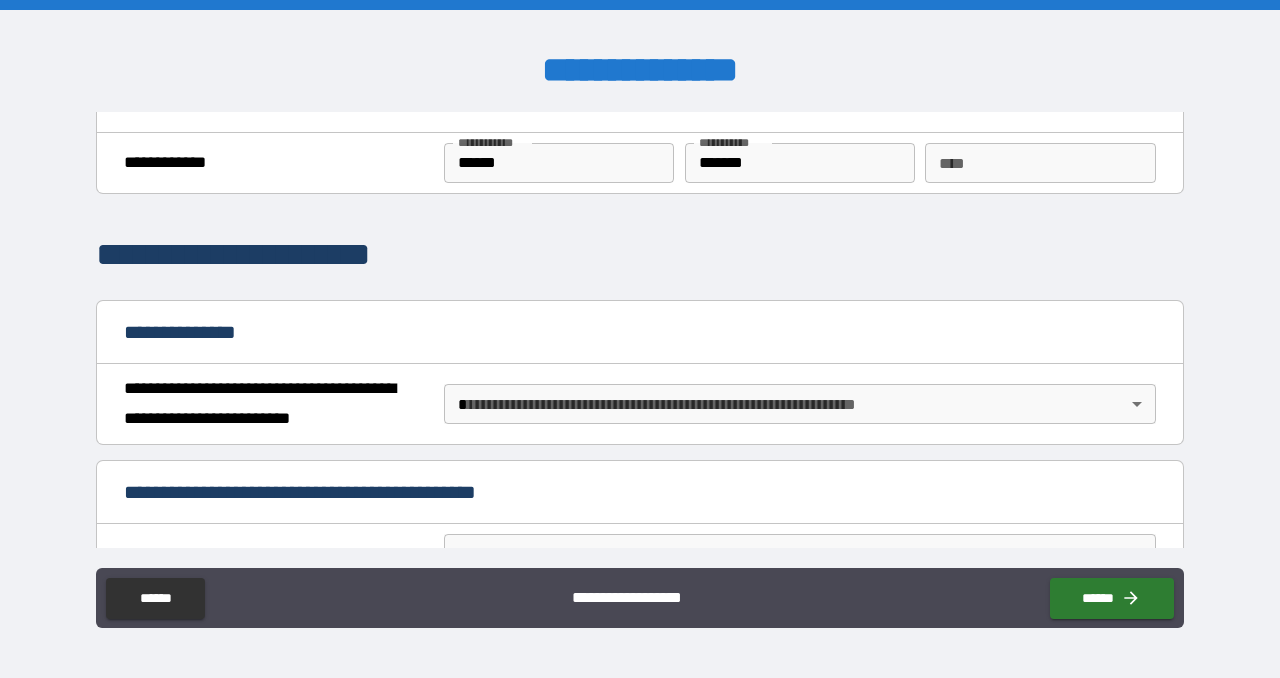 scroll, scrollTop: 50, scrollLeft: 0, axis: vertical 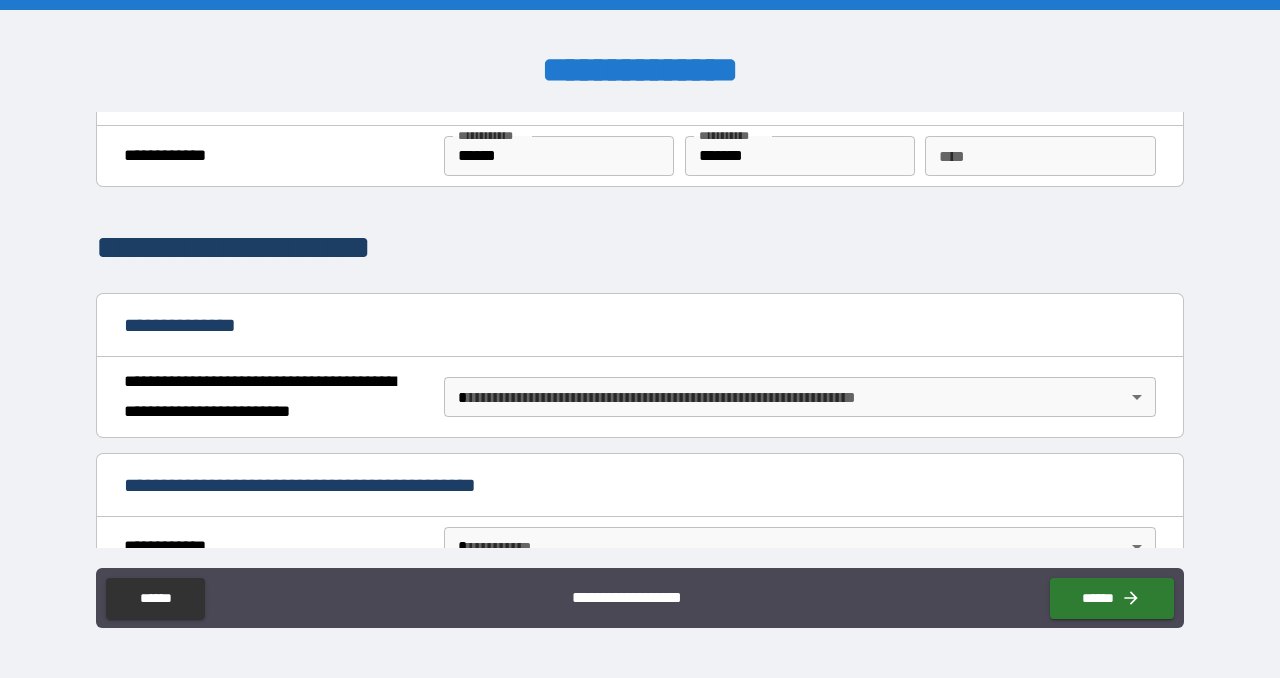 click on "**   *" at bounding box center (1040, 156) 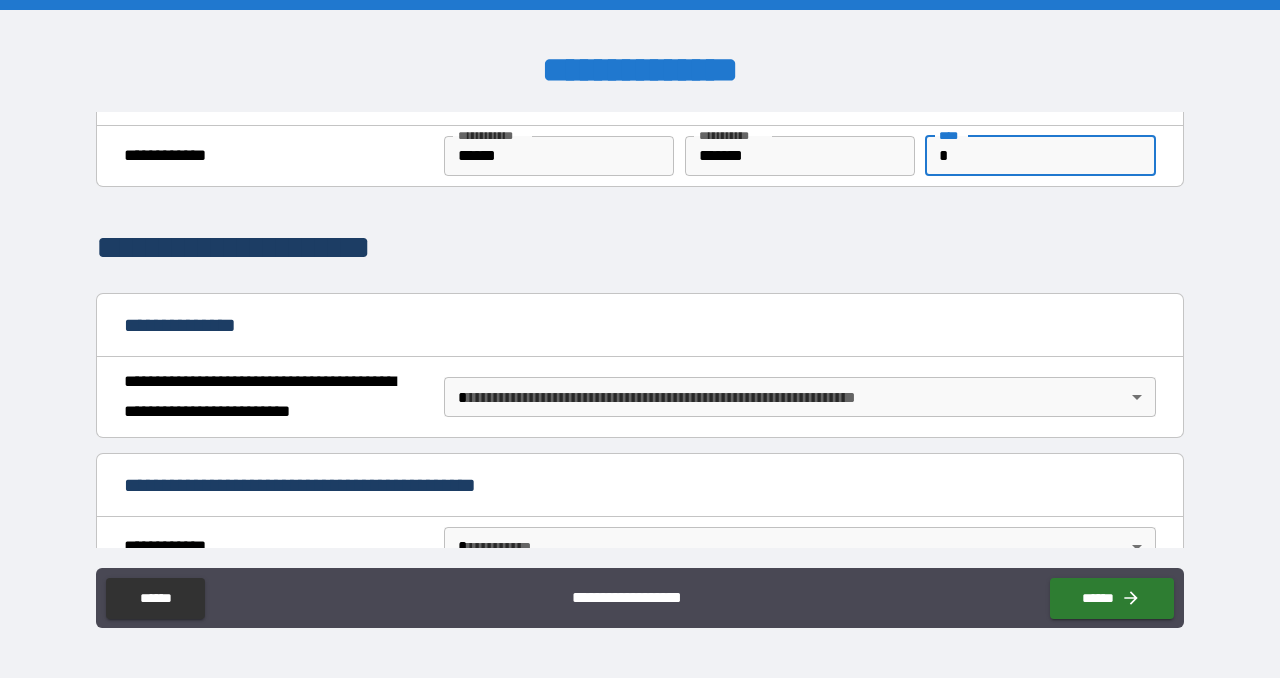 type on "*" 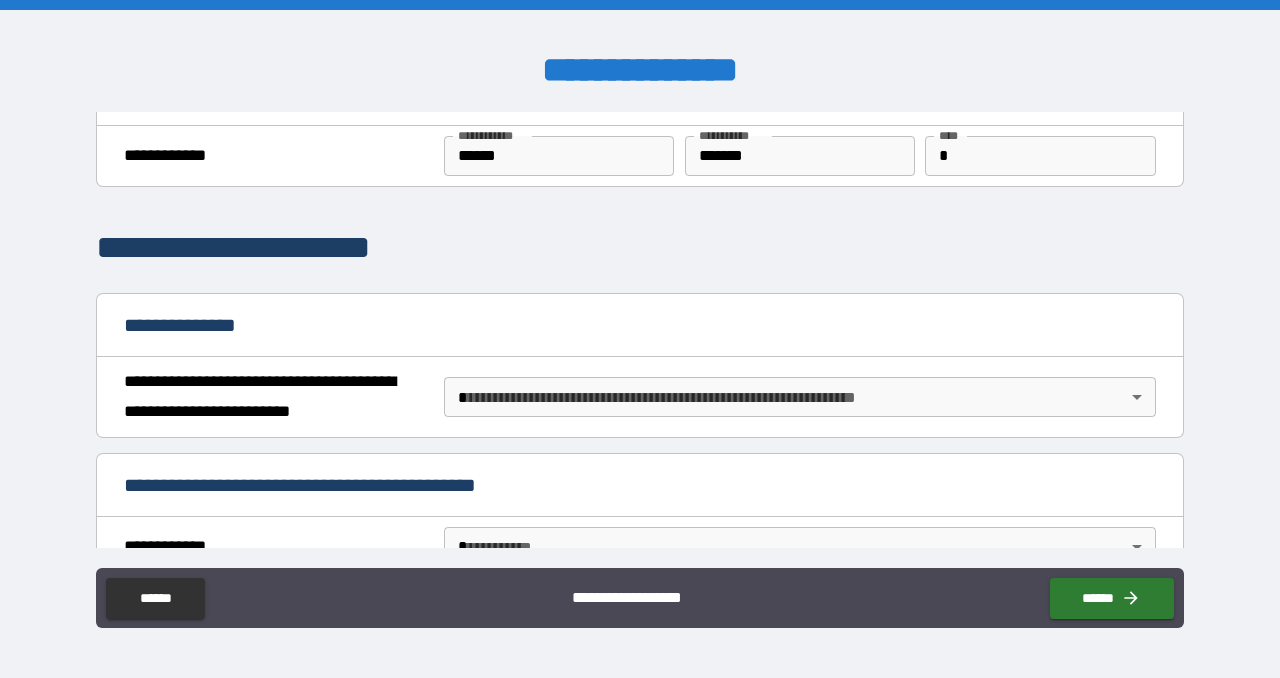 click on "**********" at bounding box center [634, 325] 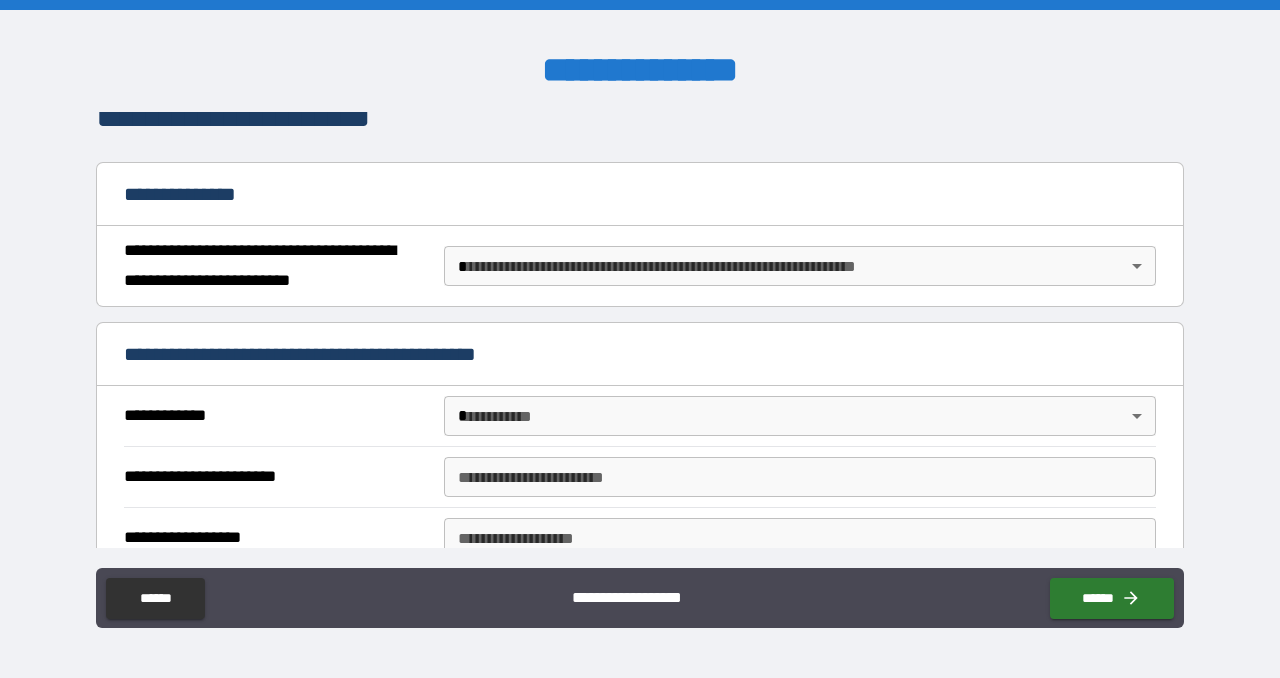 scroll, scrollTop: 188, scrollLeft: 0, axis: vertical 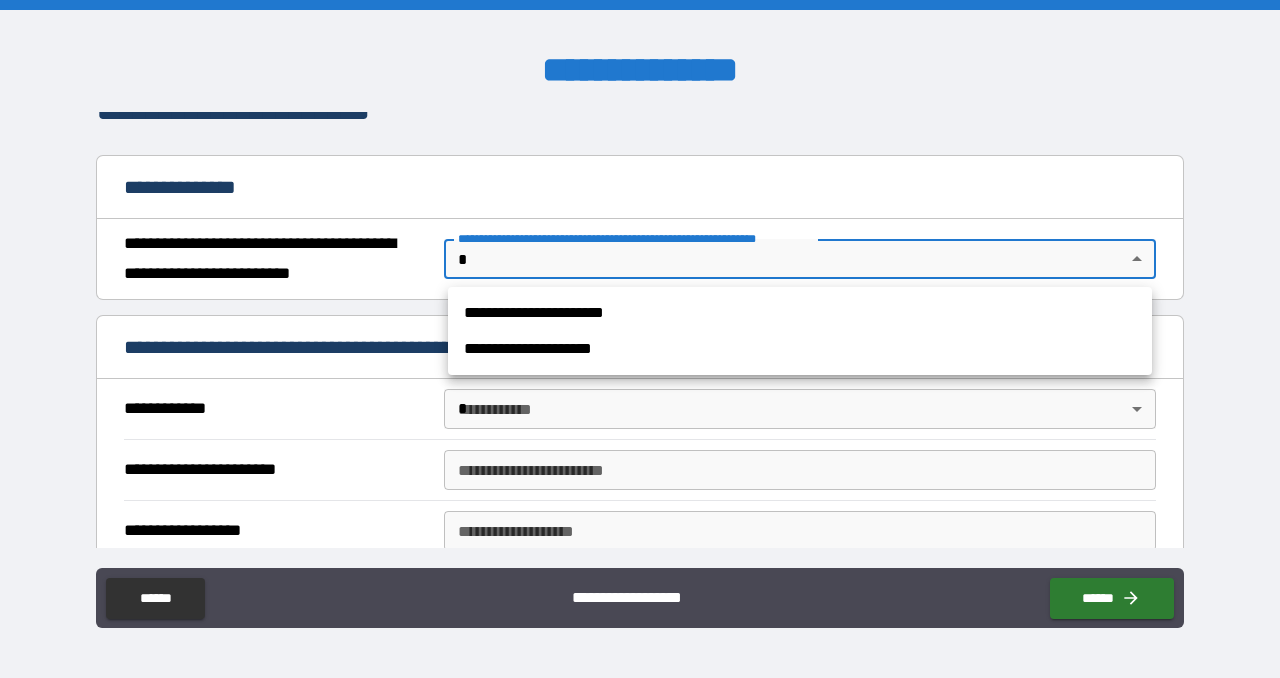 click on "**********" at bounding box center (640, 339) 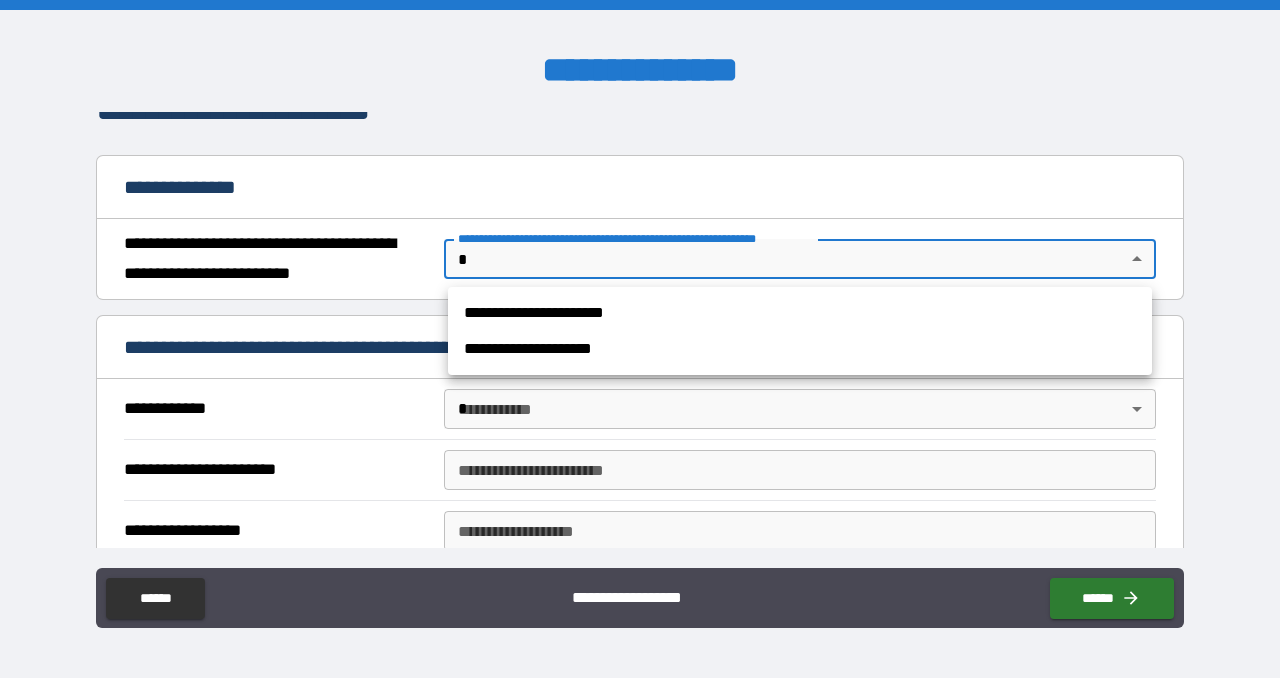 click on "**********" at bounding box center (800, 313) 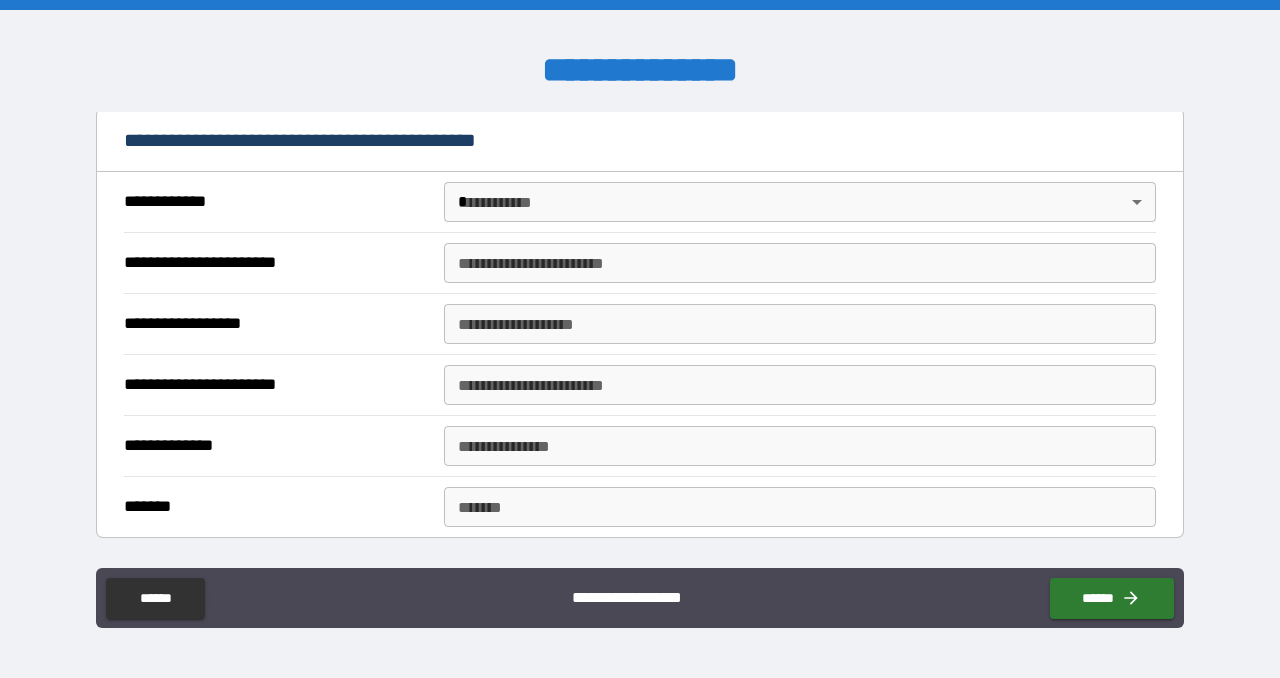 scroll, scrollTop: 406, scrollLeft: 0, axis: vertical 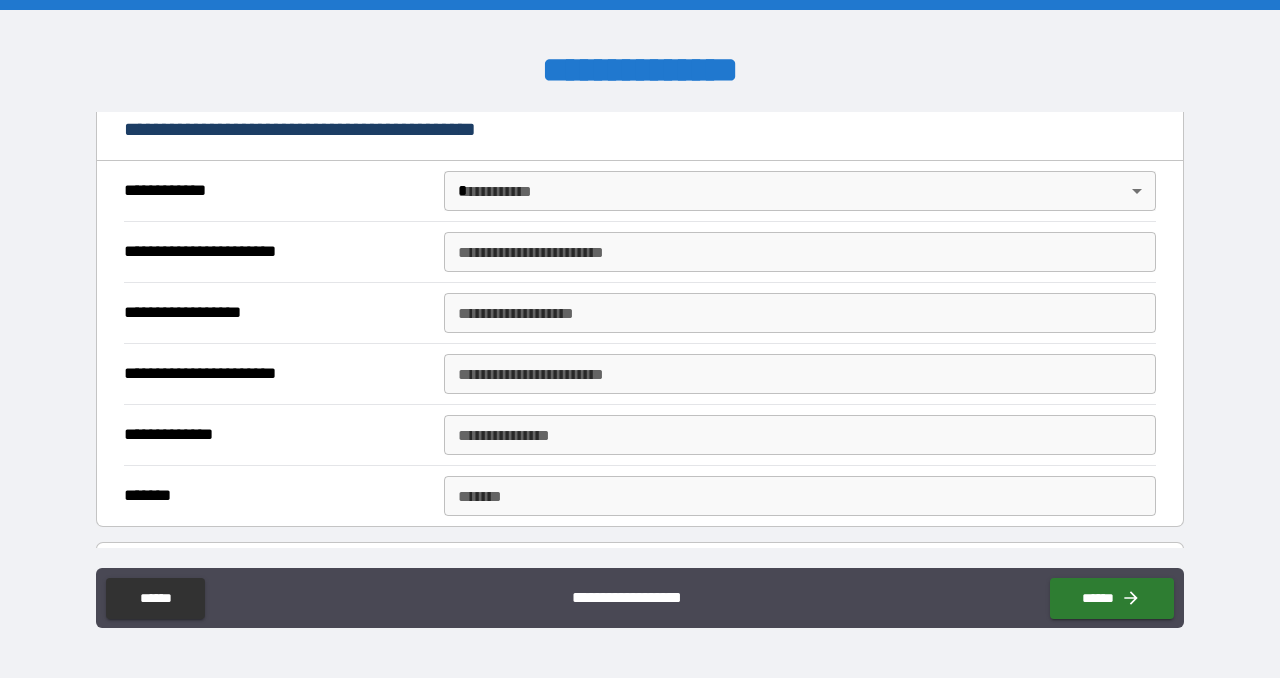 click on "**********" at bounding box center [640, 131] 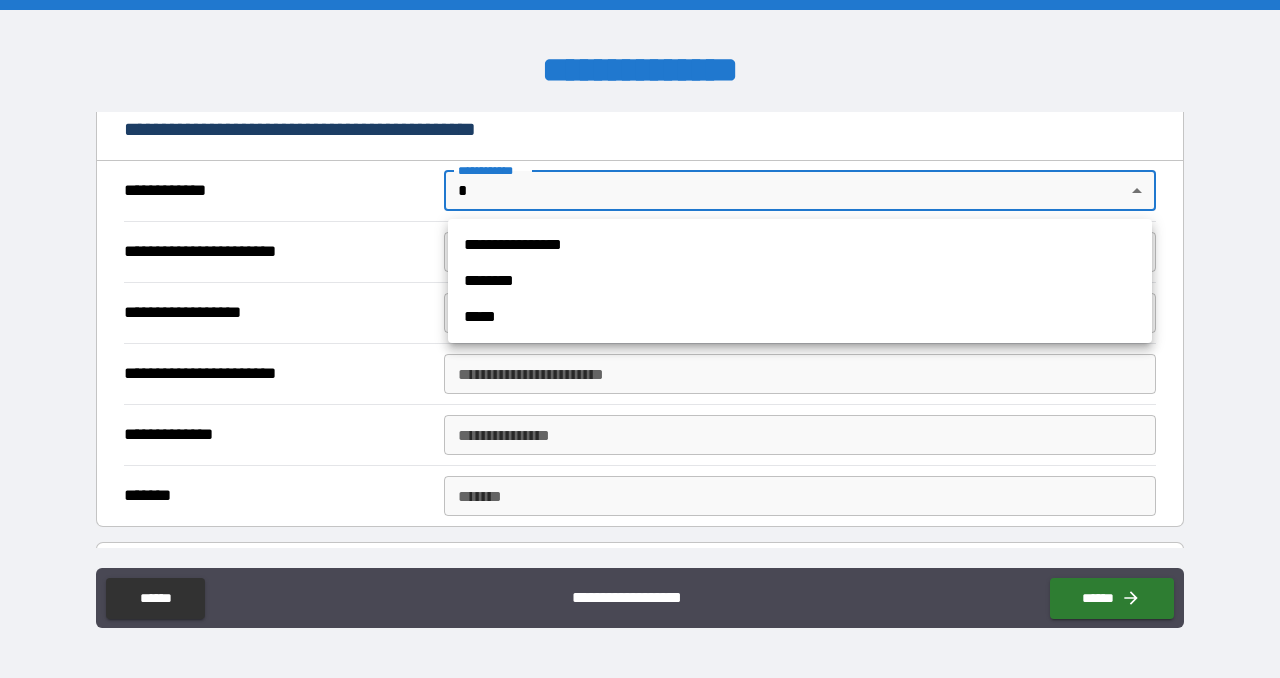 click on "**********" at bounding box center (640, 339) 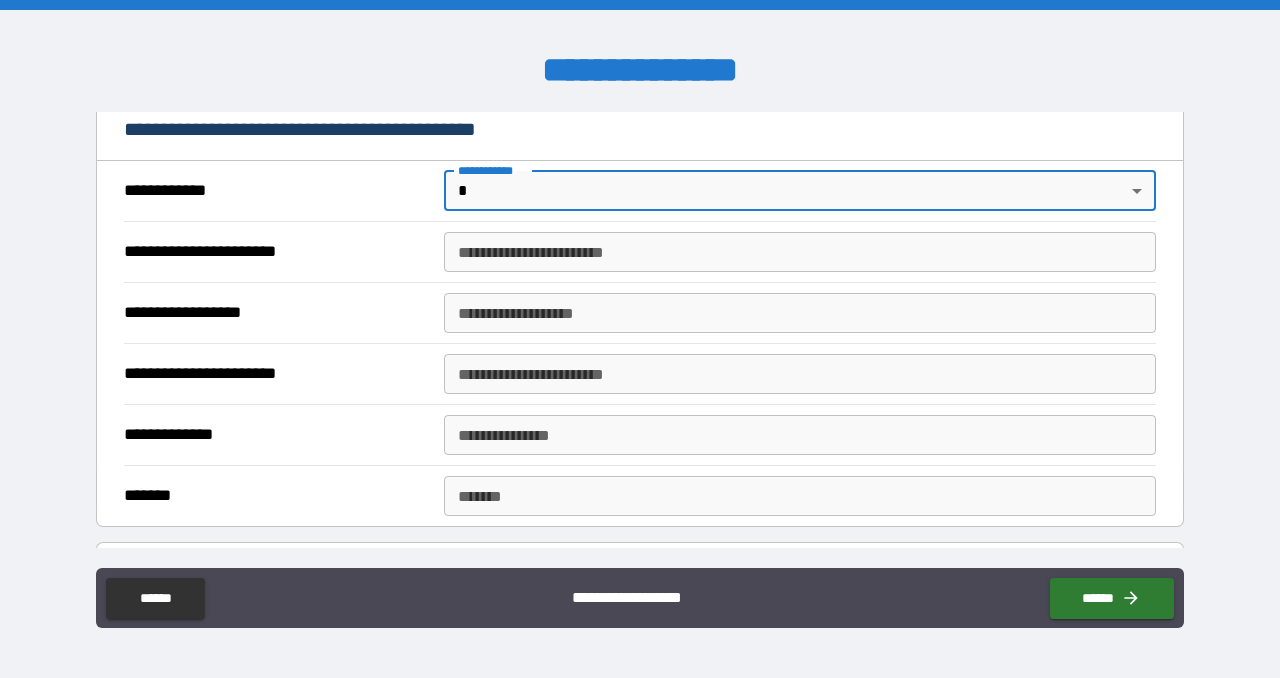 click on "**********" at bounding box center (800, 252) 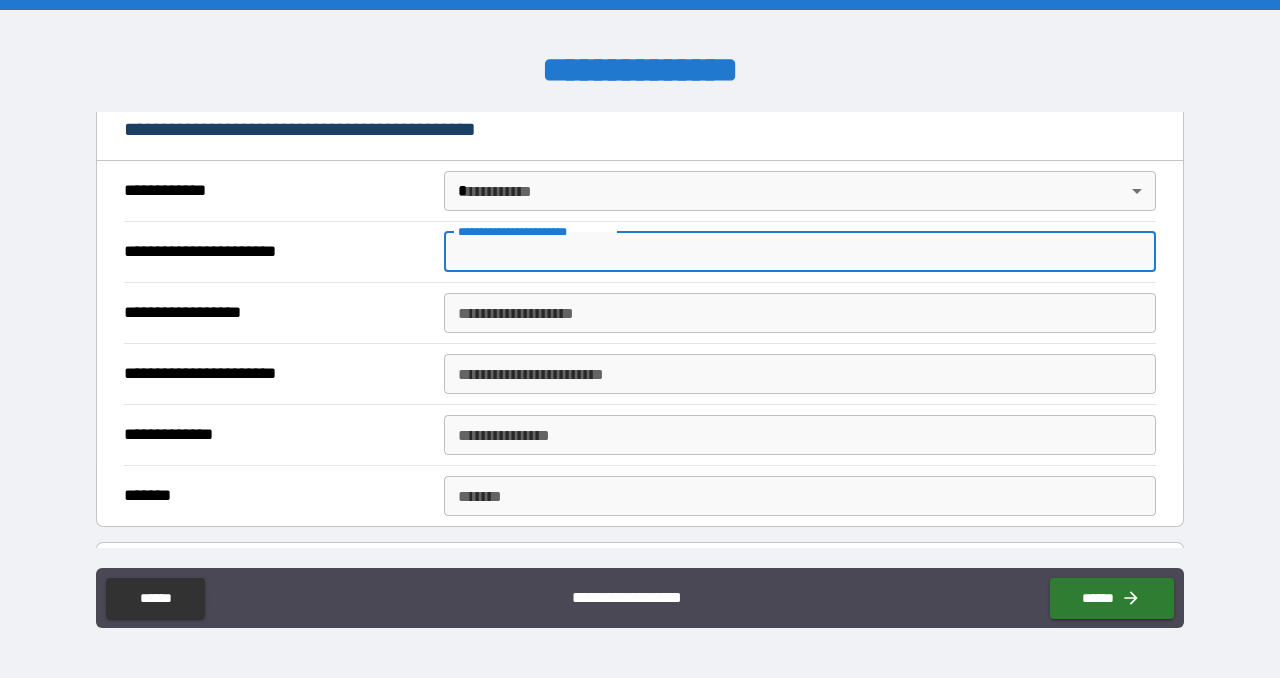 click on "**********" at bounding box center (800, 313) 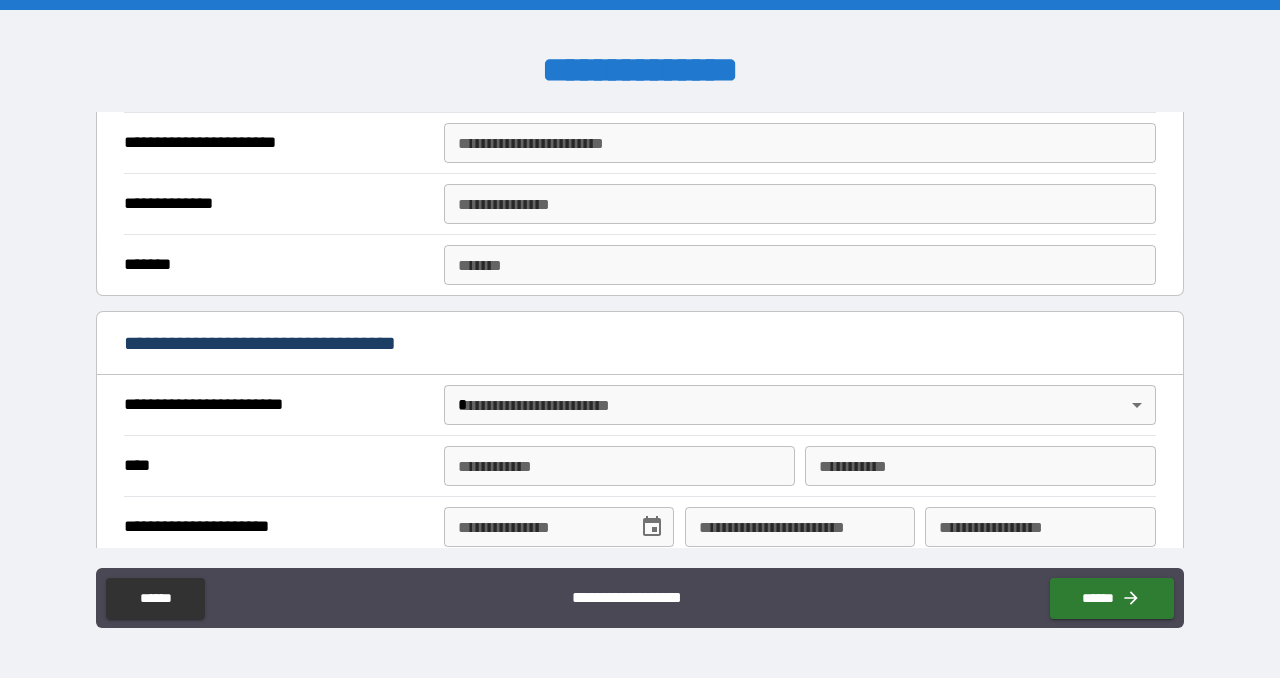 click on "**********" at bounding box center (640, 345) 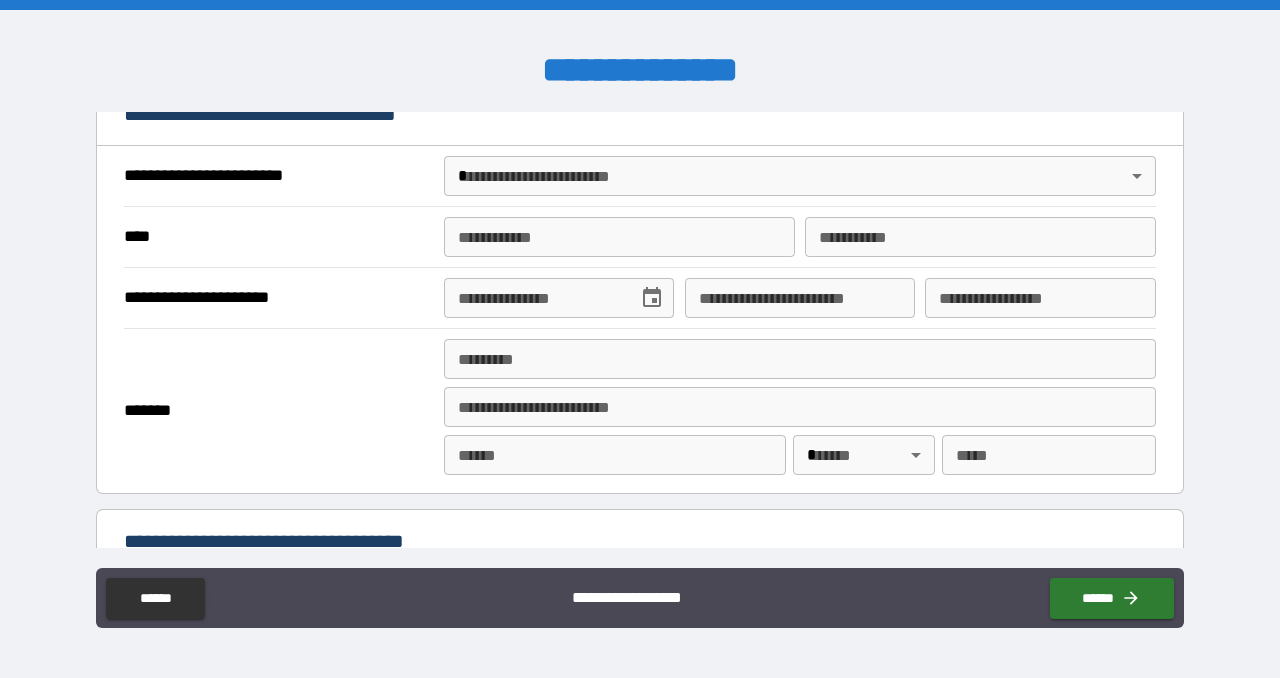 scroll, scrollTop: 817, scrollLeft: 0, axis: vertical 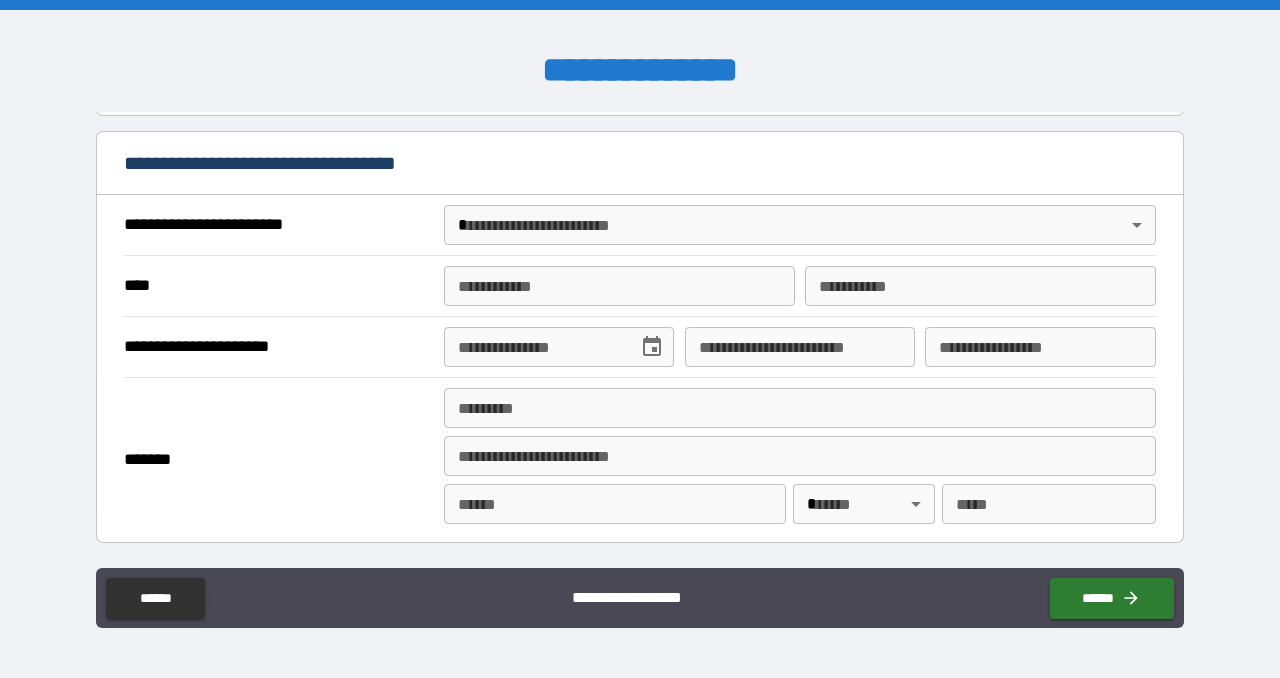 click on "**********" at bounding box center (640, 339) 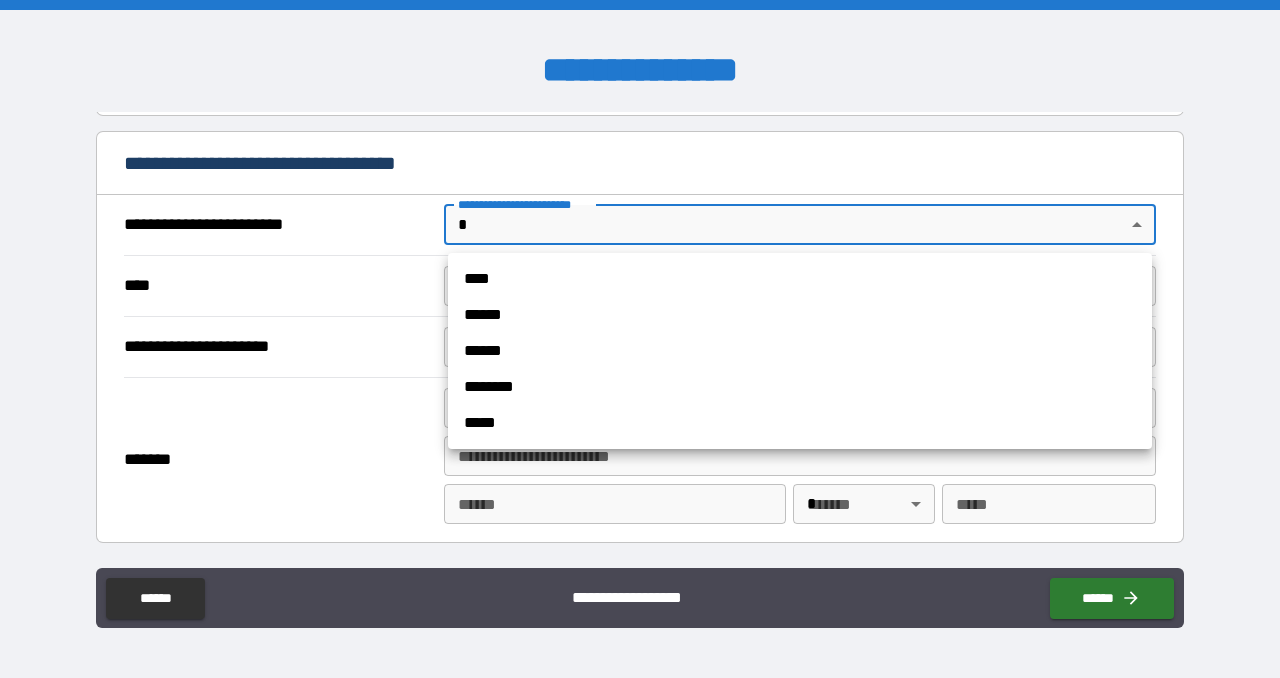 click at bounding box center (640, 339) 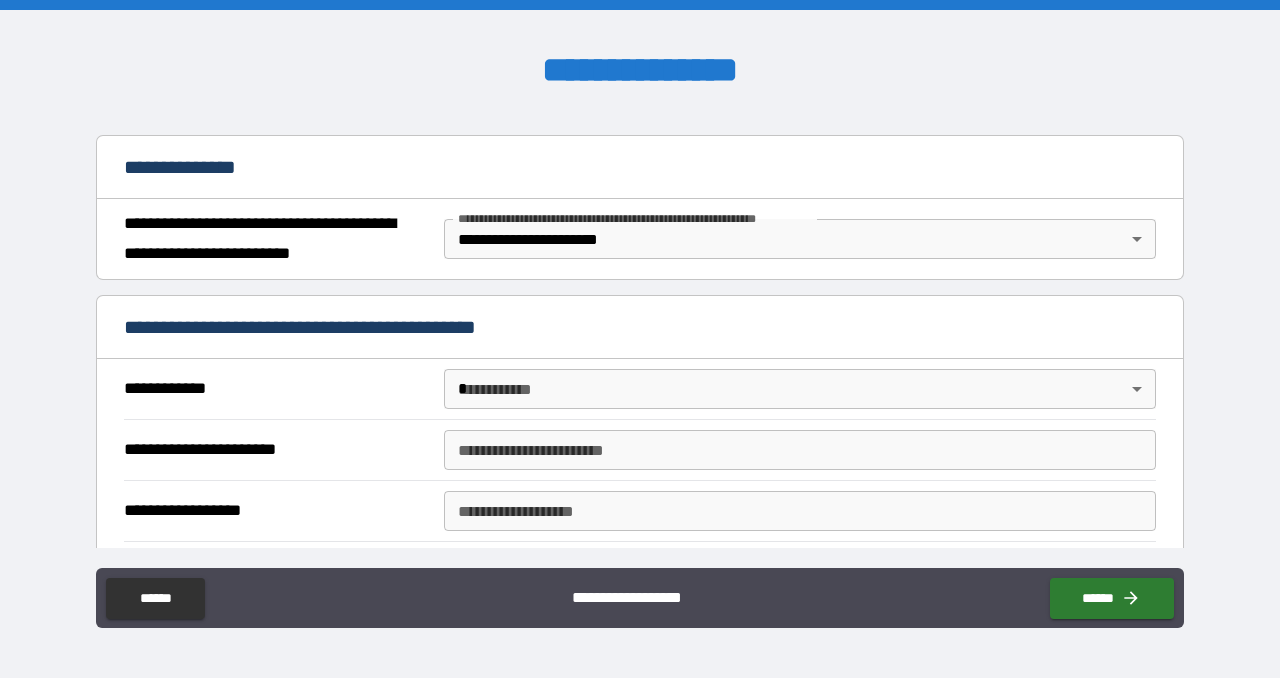 scroll, scrollTop: 230, scrollLeft: 0, axis: vertical 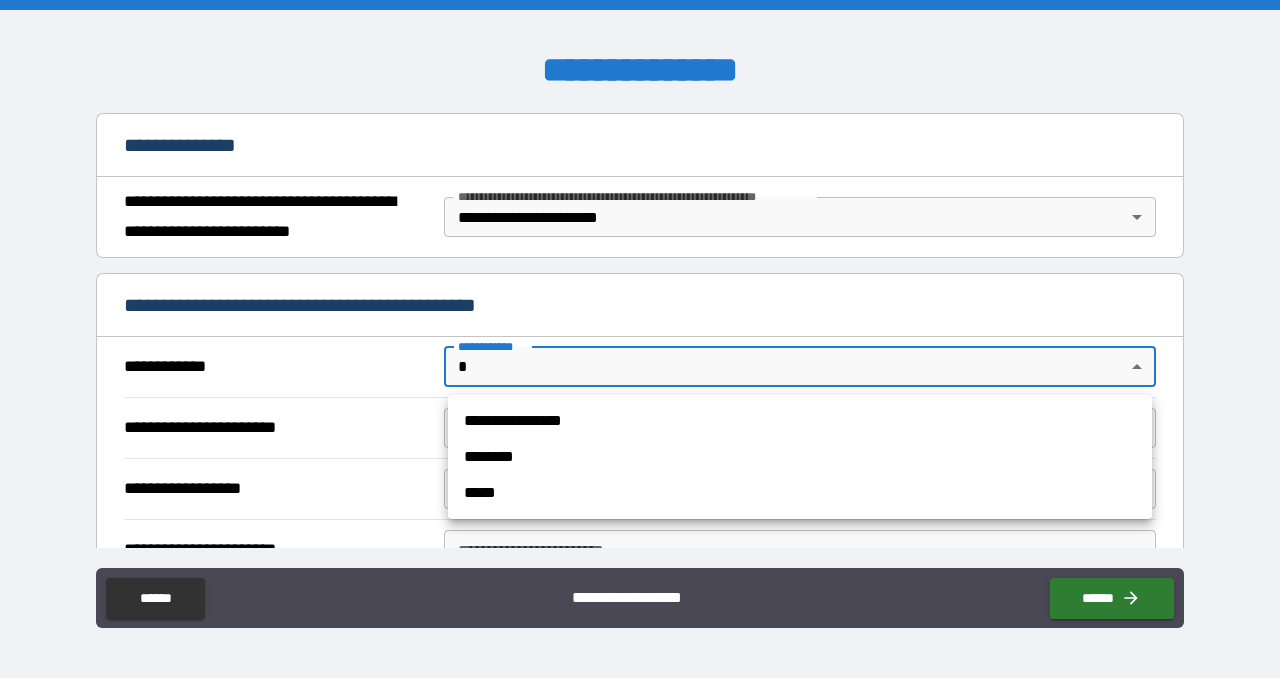 click on "**********" at bounding box center [640, 339] 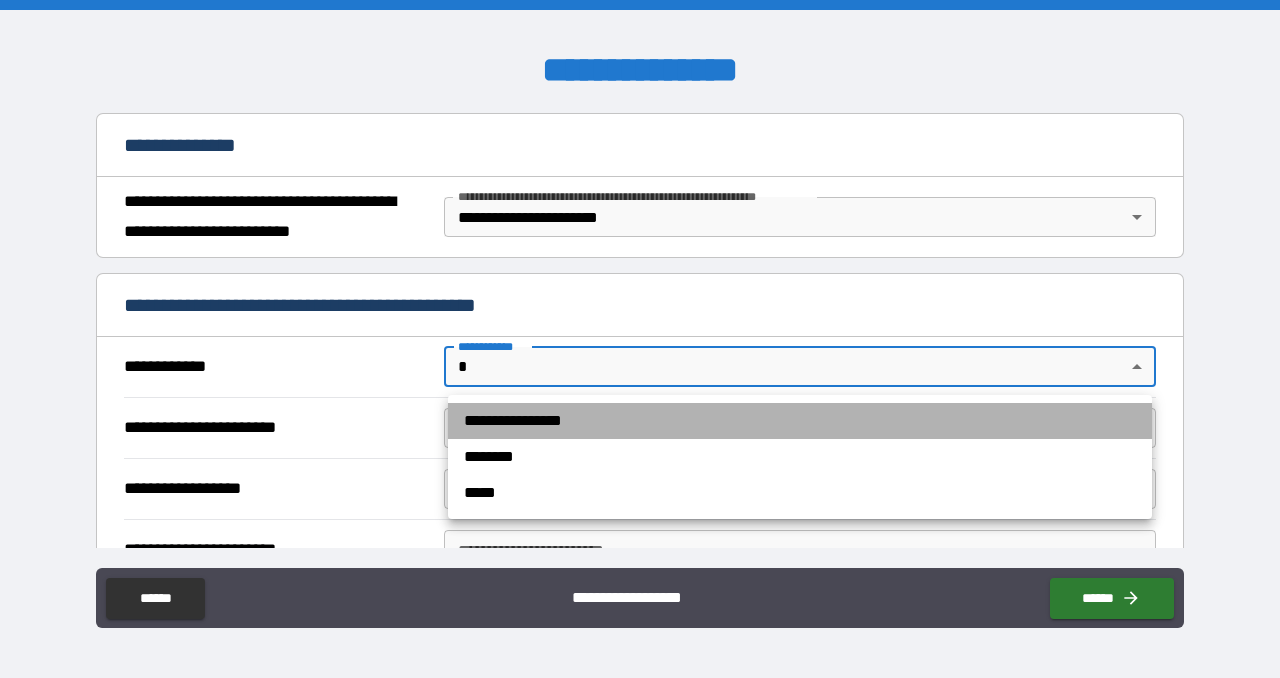 click on "**********" at bounding box center [800, 421] 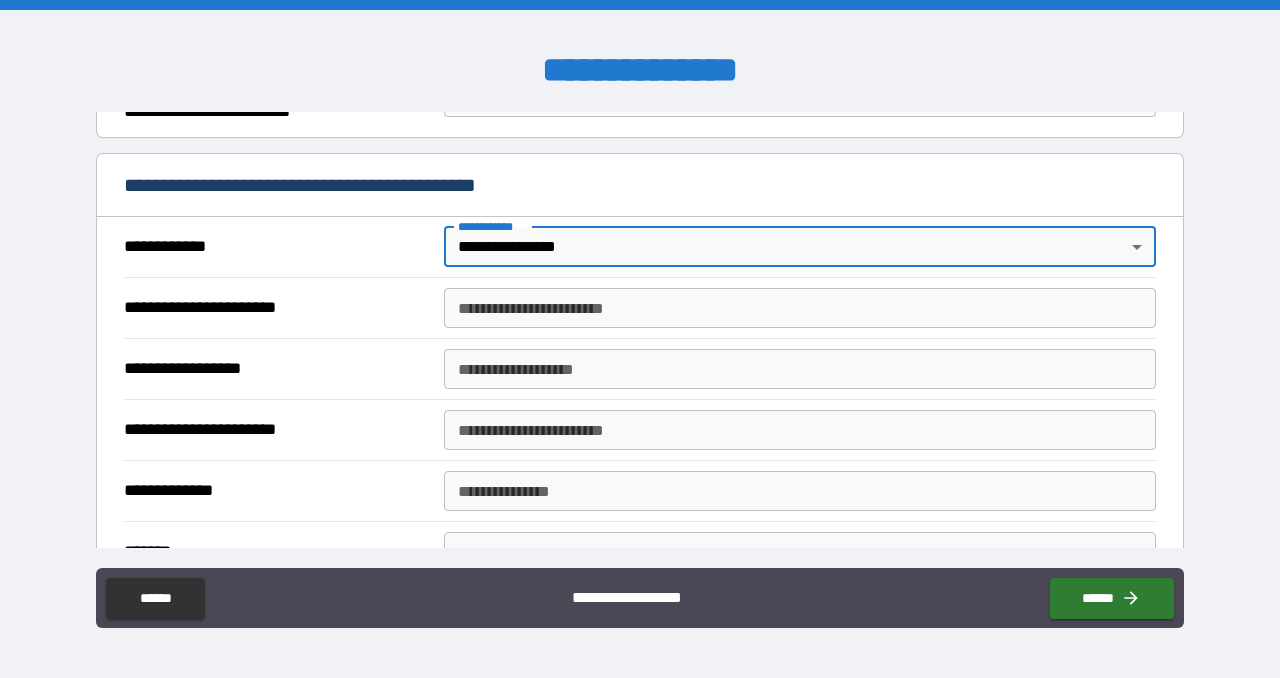 scroll, scrollTop: 351, scrollLeft: 0, axis: vertical 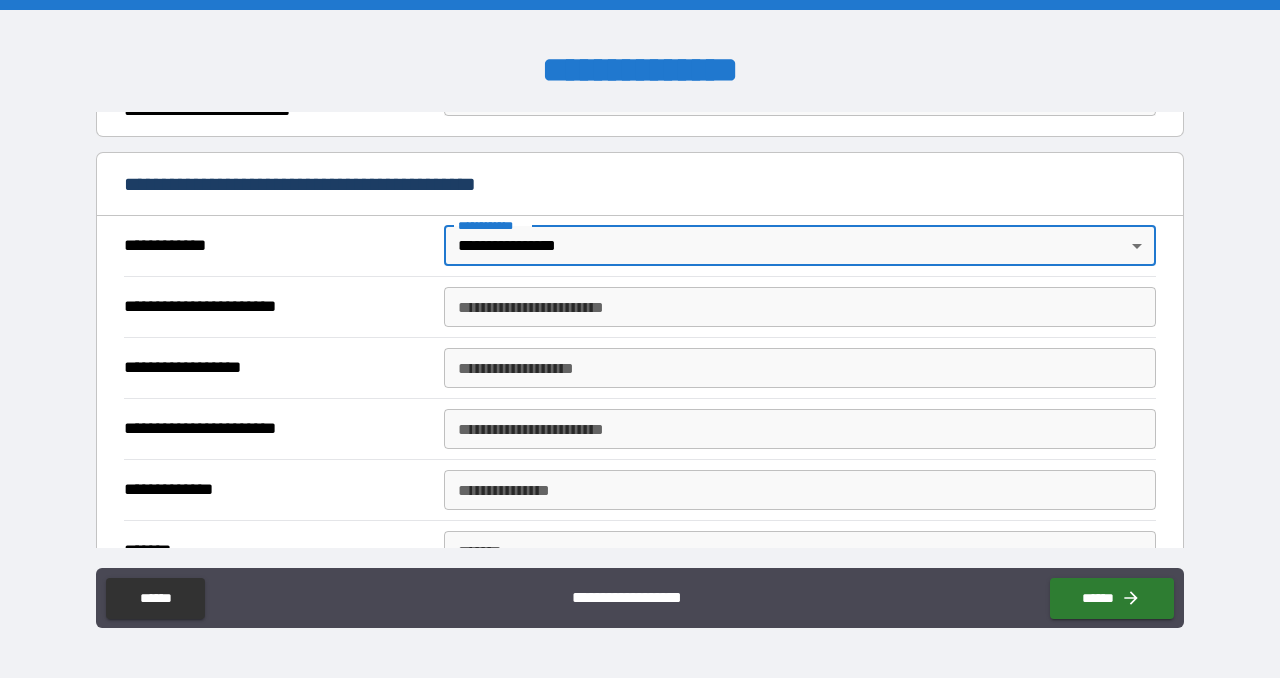 click on "**********" at bounding box center (800, 307) 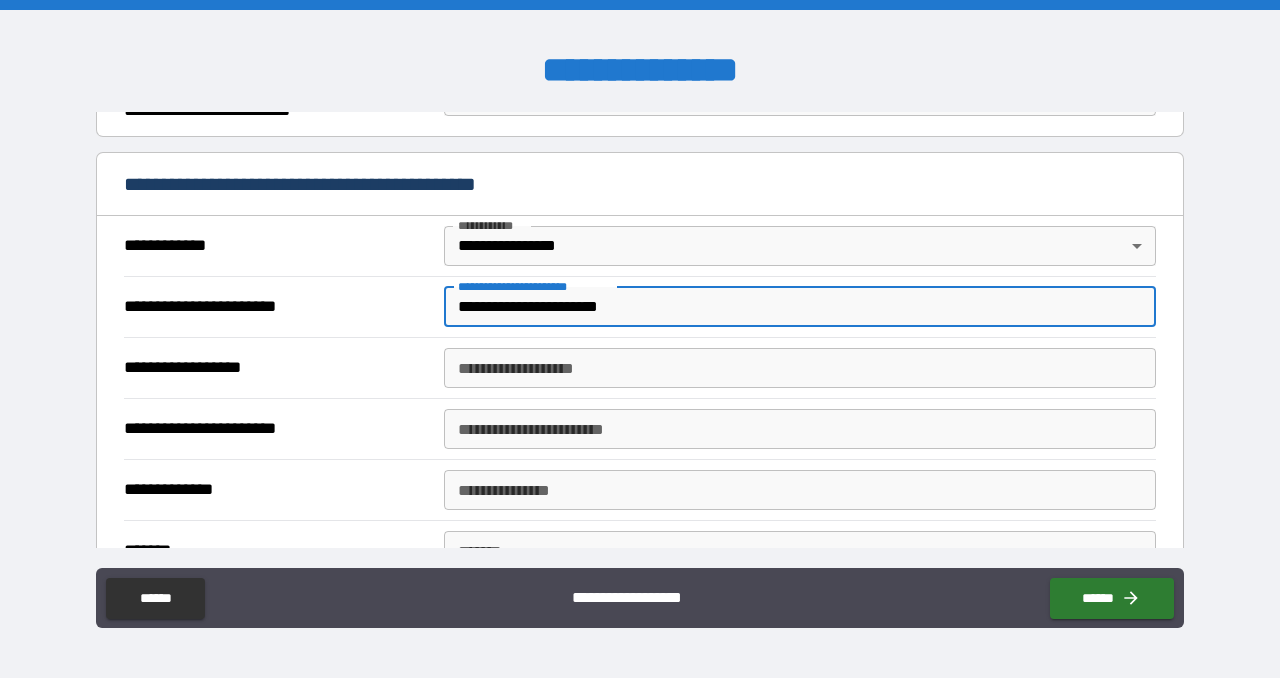 type on "**********" 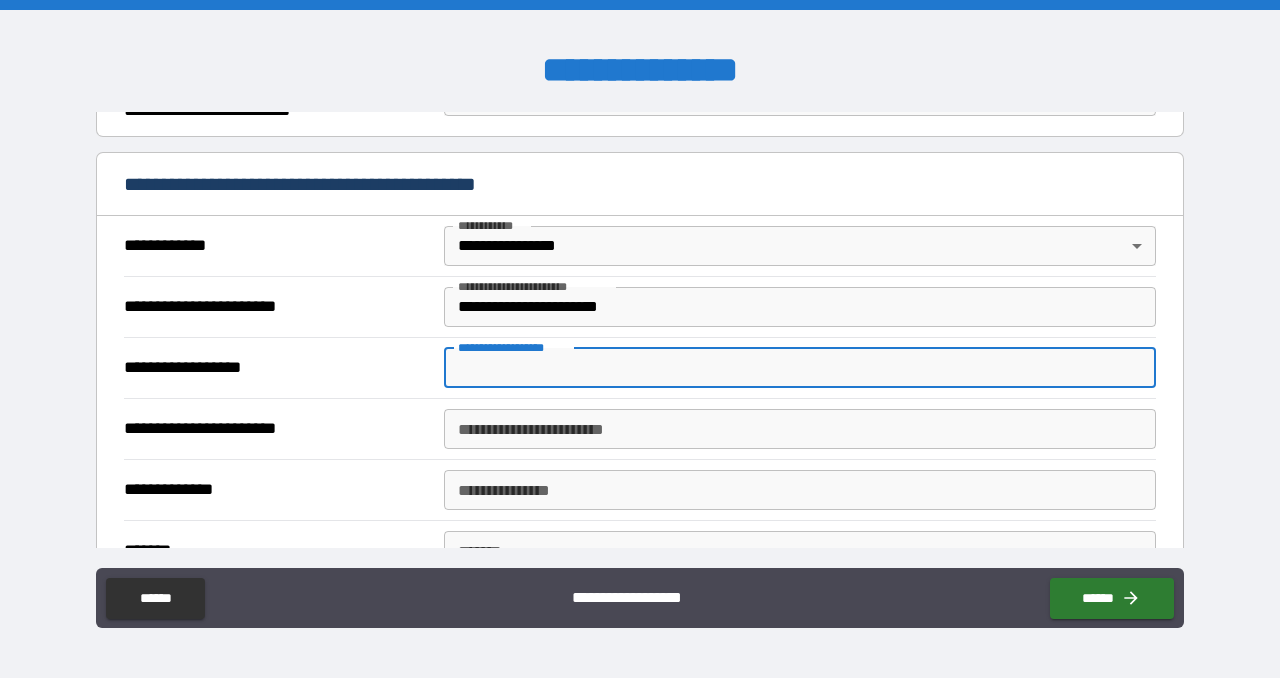 click on "**********" at bounding box center (800, 368) 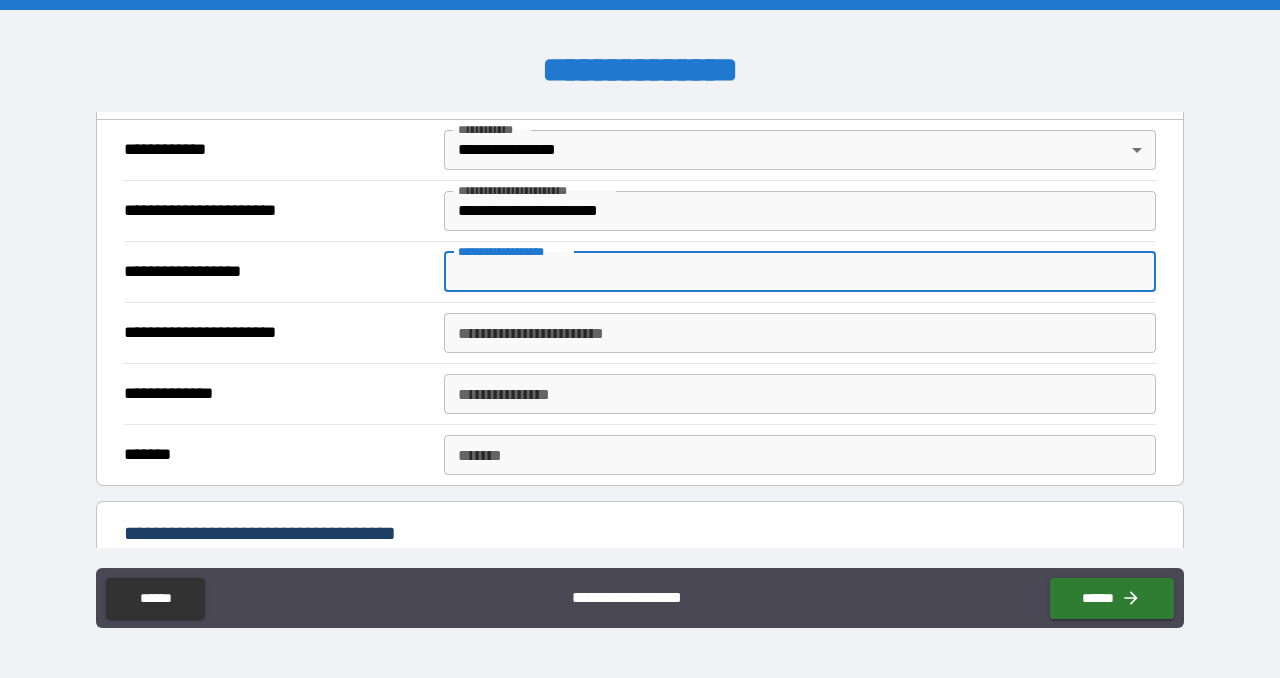 scroll, scrollTop: 459, scrollLeft: 0, axis: vertical 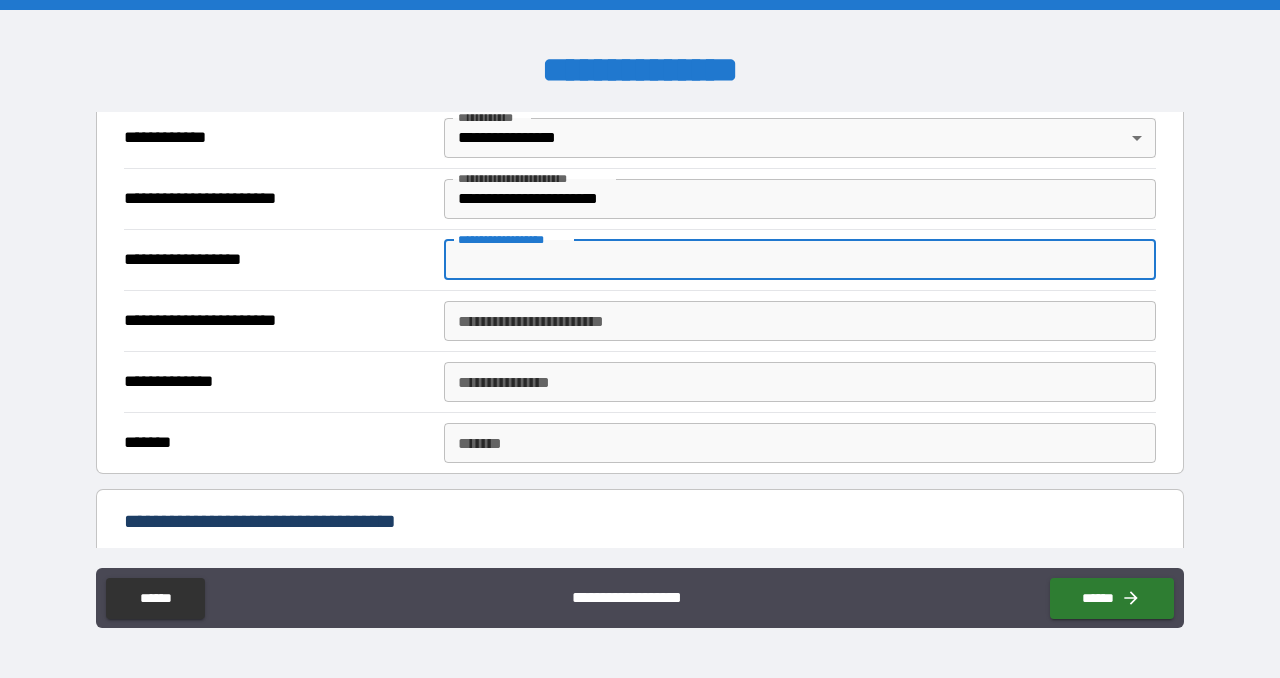 click on "**********" at bounding box center [800, 260] 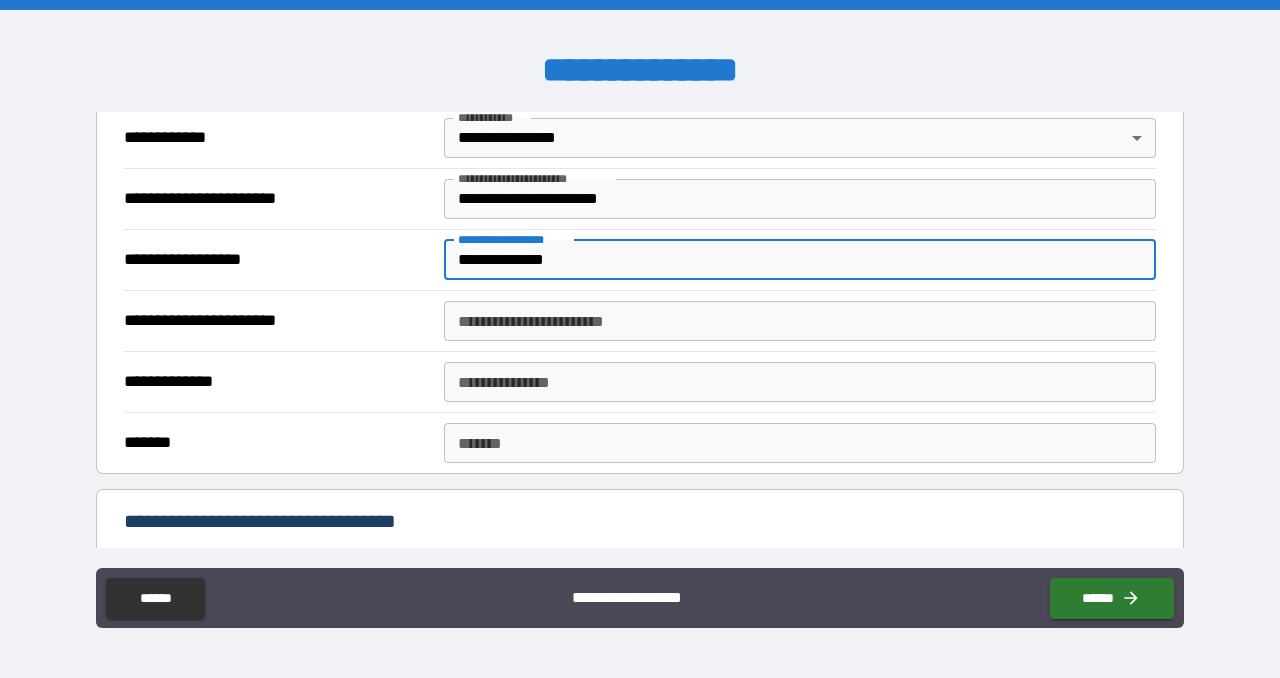click on "**********" at bounding box center [800, 260] 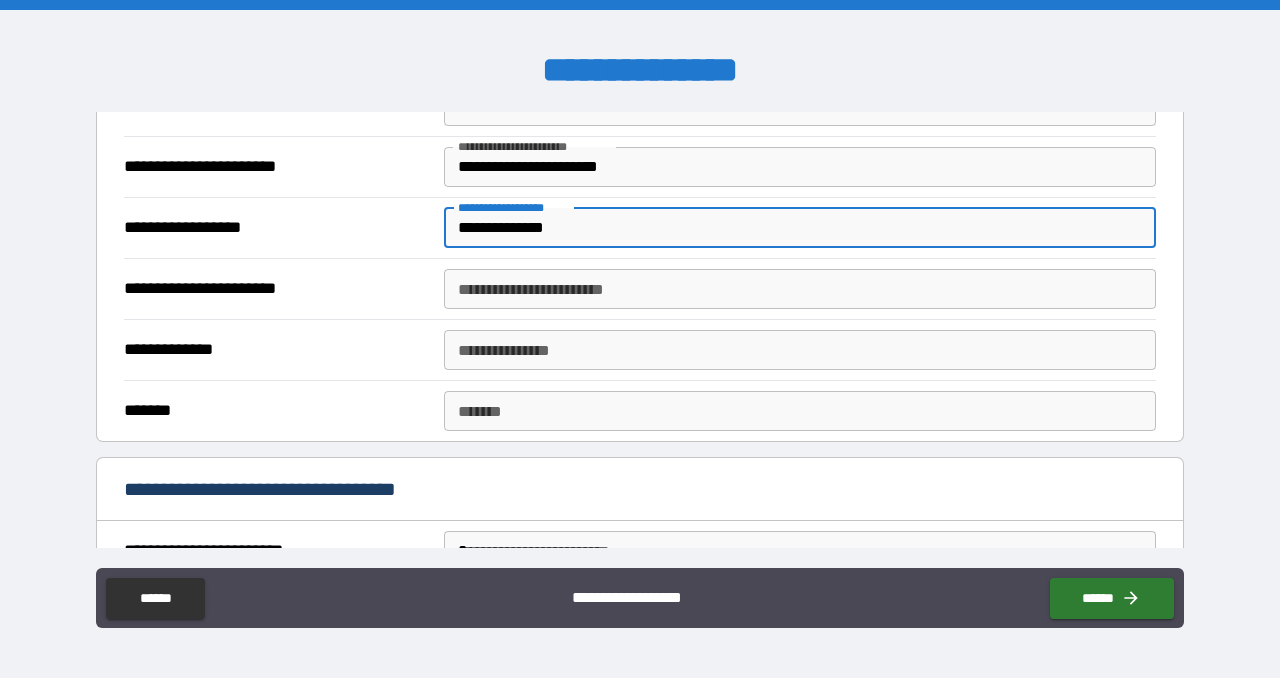 scroll, scrollTop: 492, scrollLeft: 0, axis: vertical 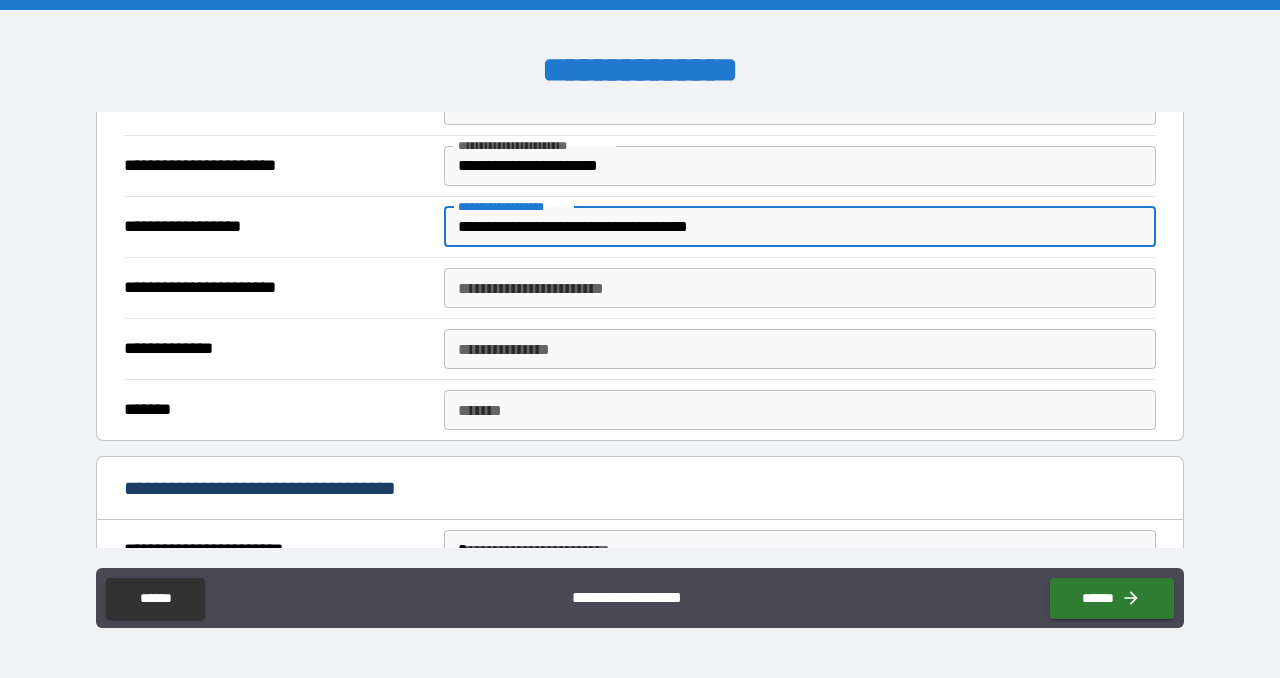type on "**********" 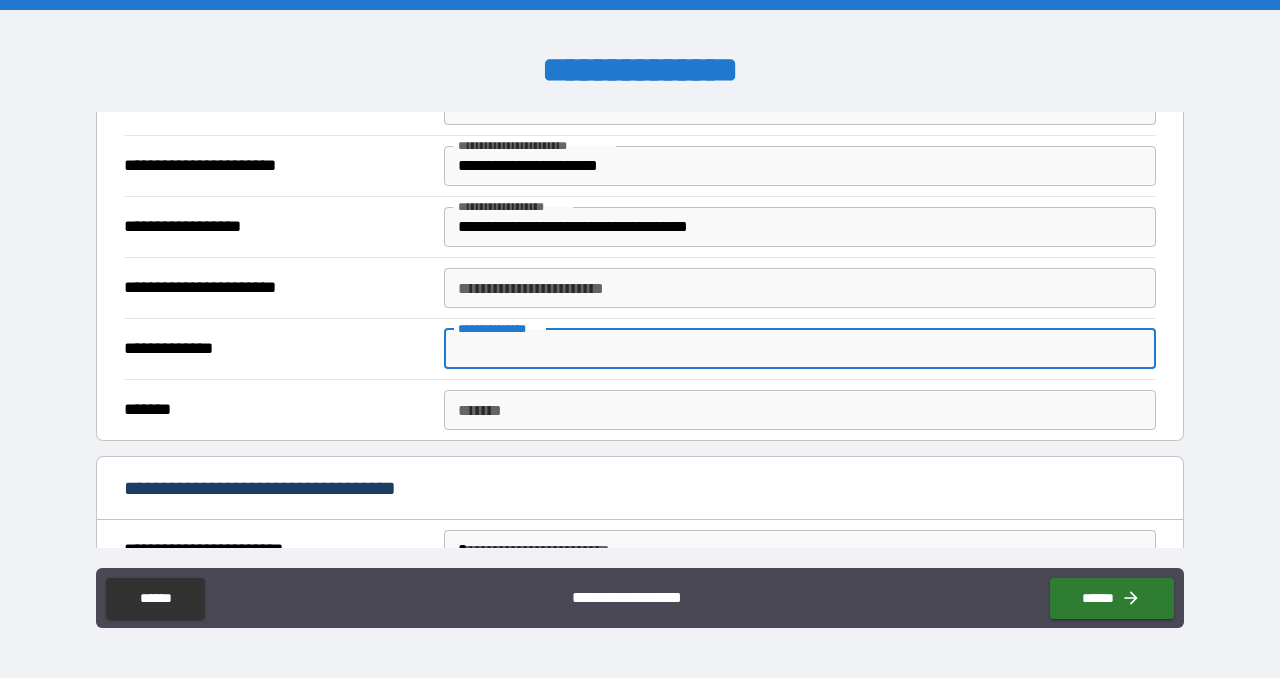 click on "**********" at bounding box center [800, 288] 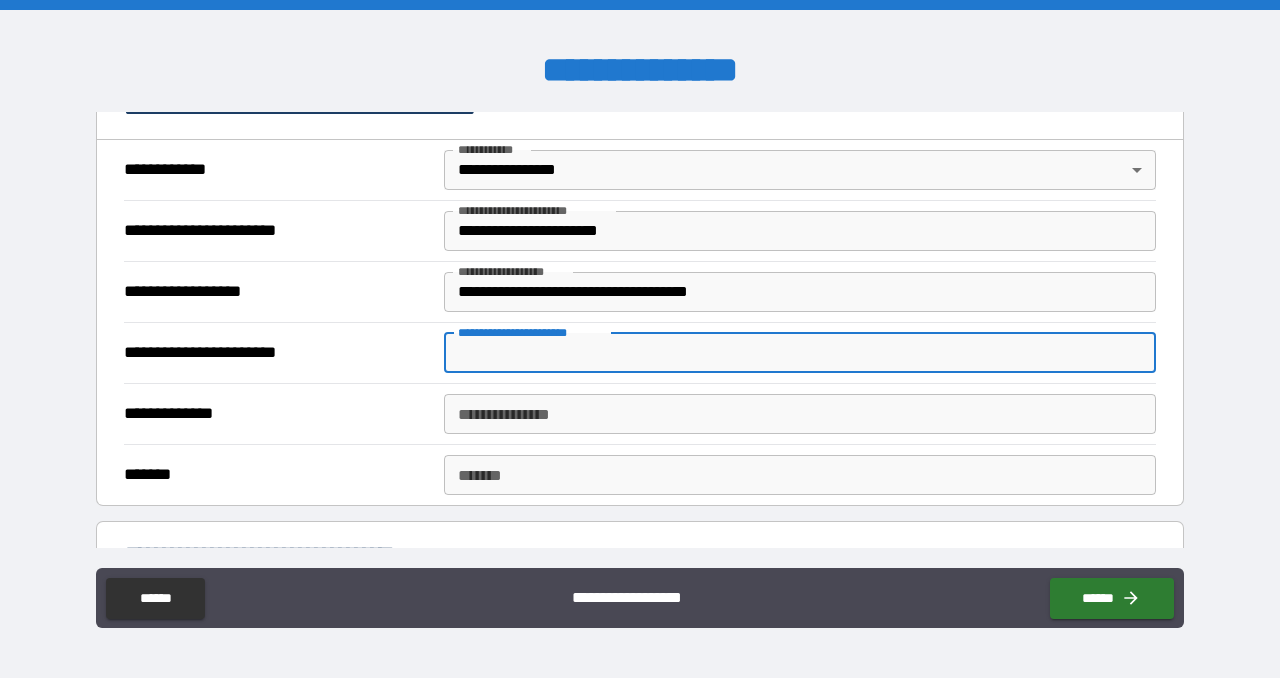 scroll, scrollTop: 422, scrollLeft: 0, axis: vertical 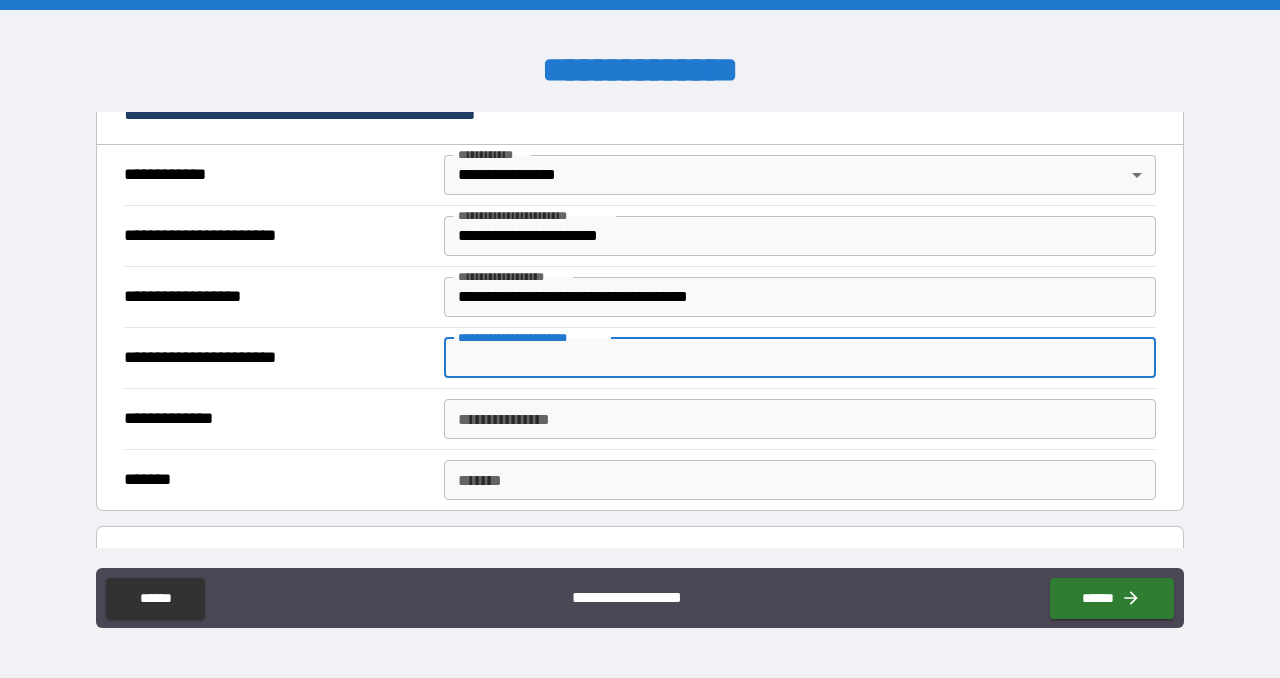 paste on "**********" 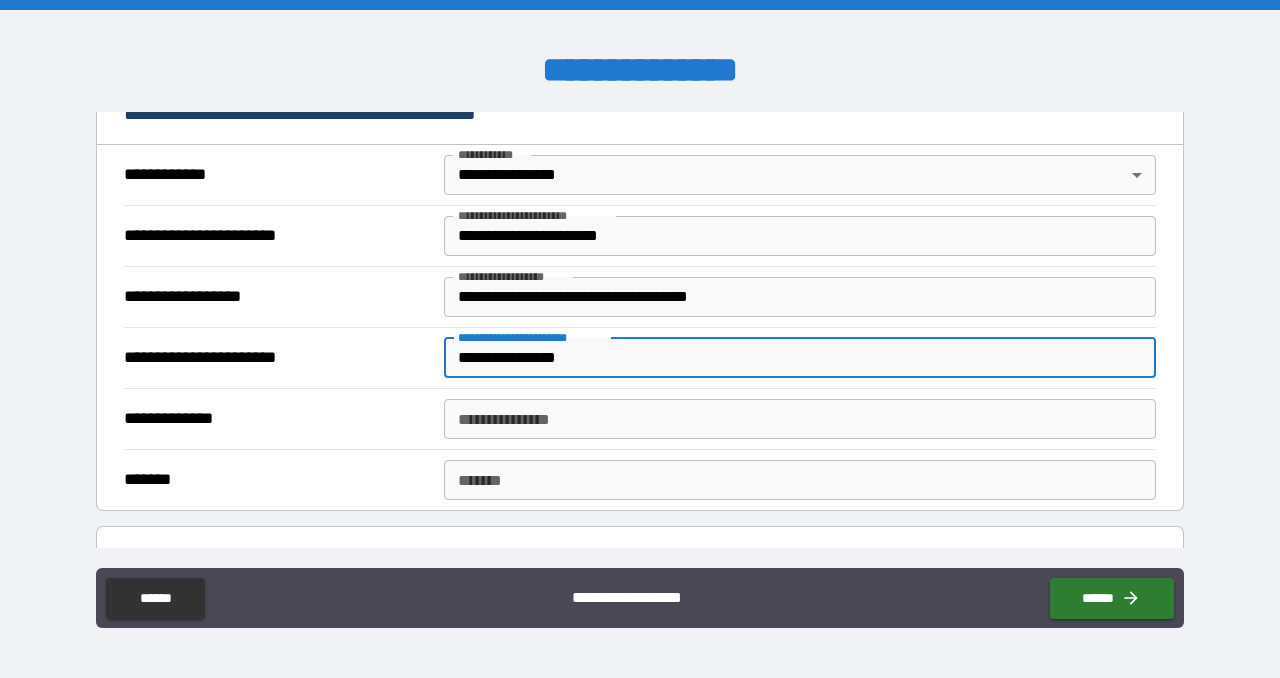 type on "**********" 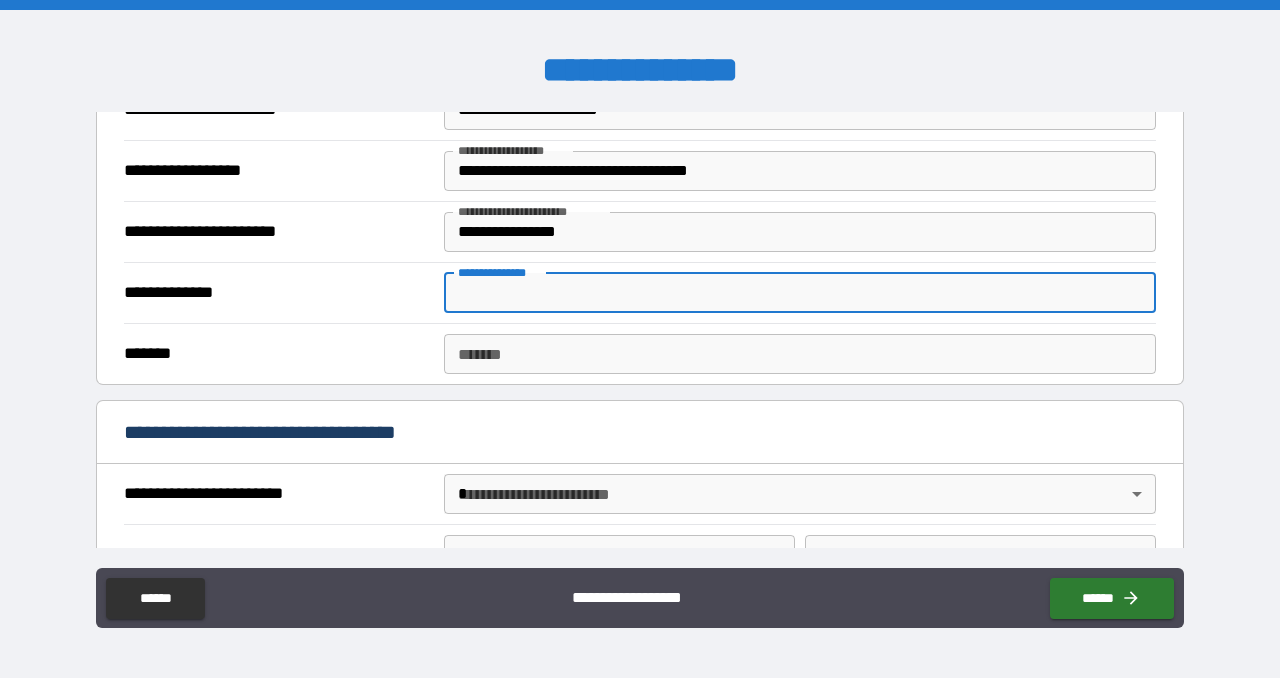 scroll, scrollTop: 562, scrollLeft: 0, axis: vertical 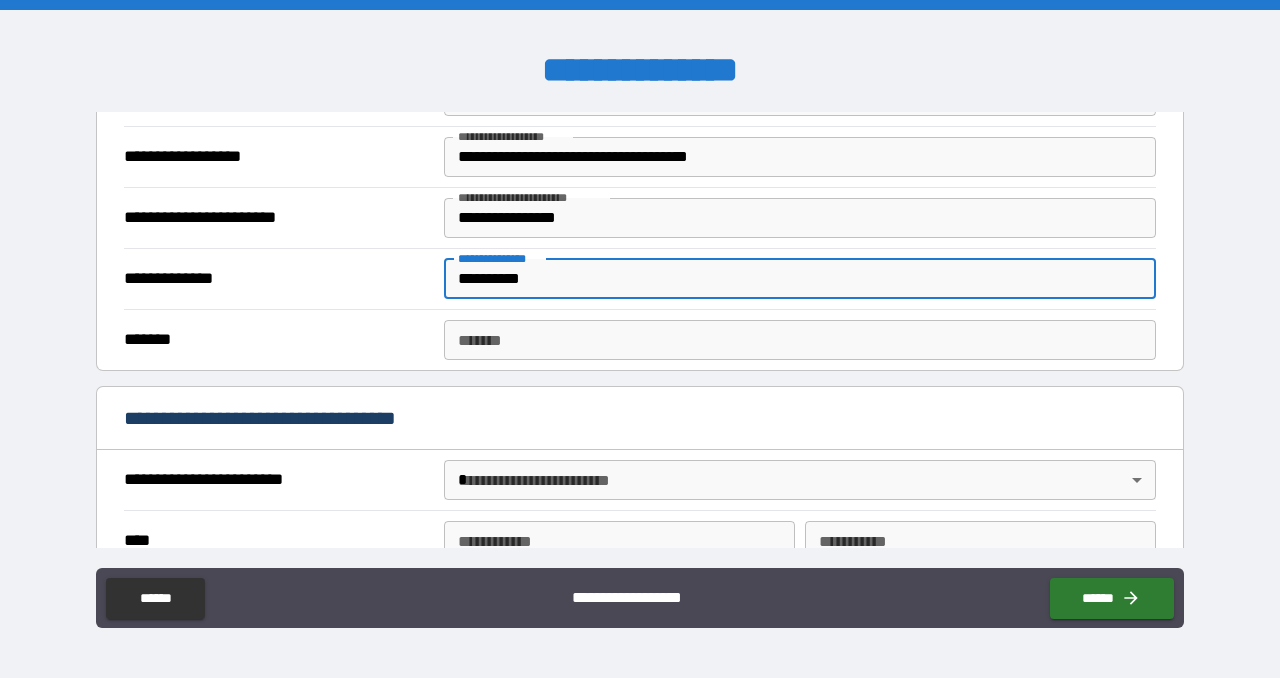 type on "**********" 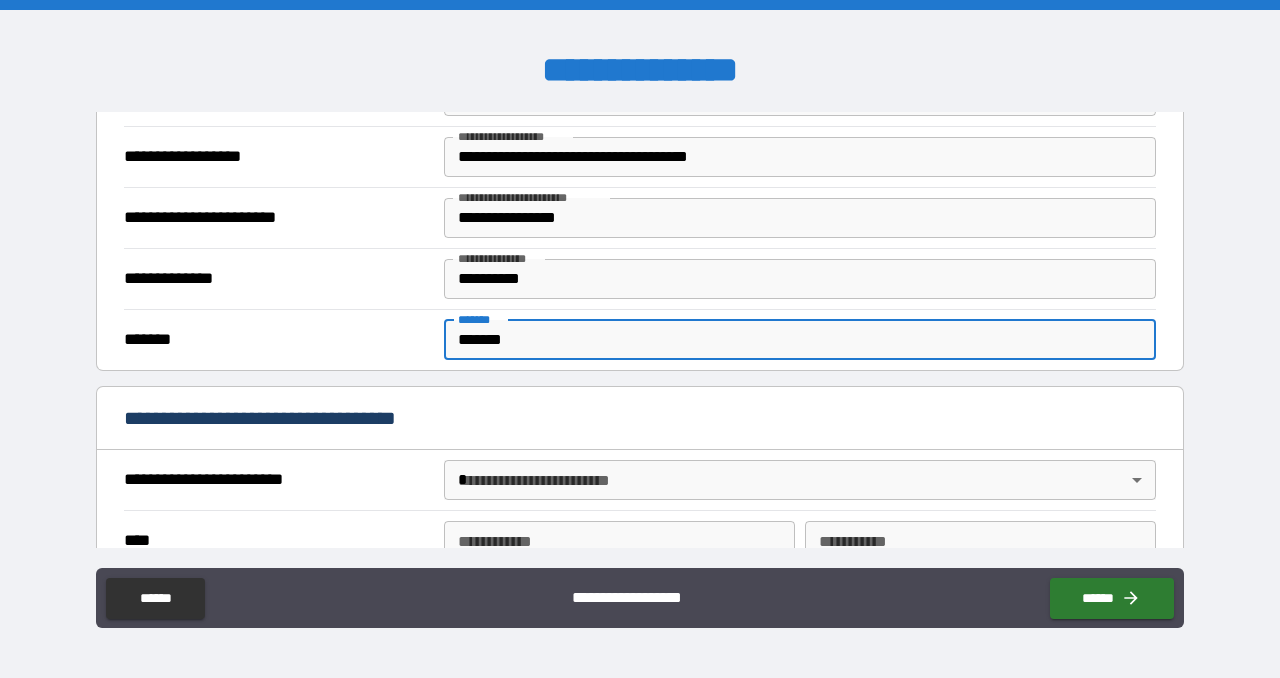 click on "*******" at bounding box center (800, 340) 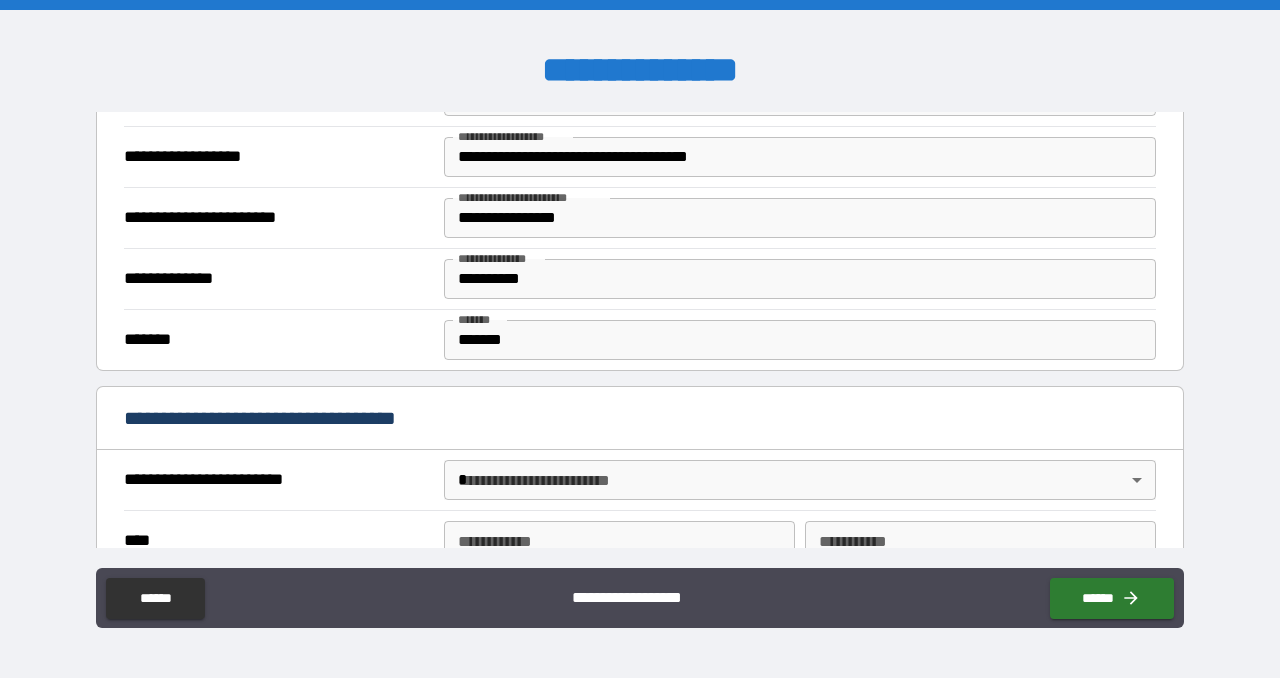 click on "**********" at bounding box center [640, 330] 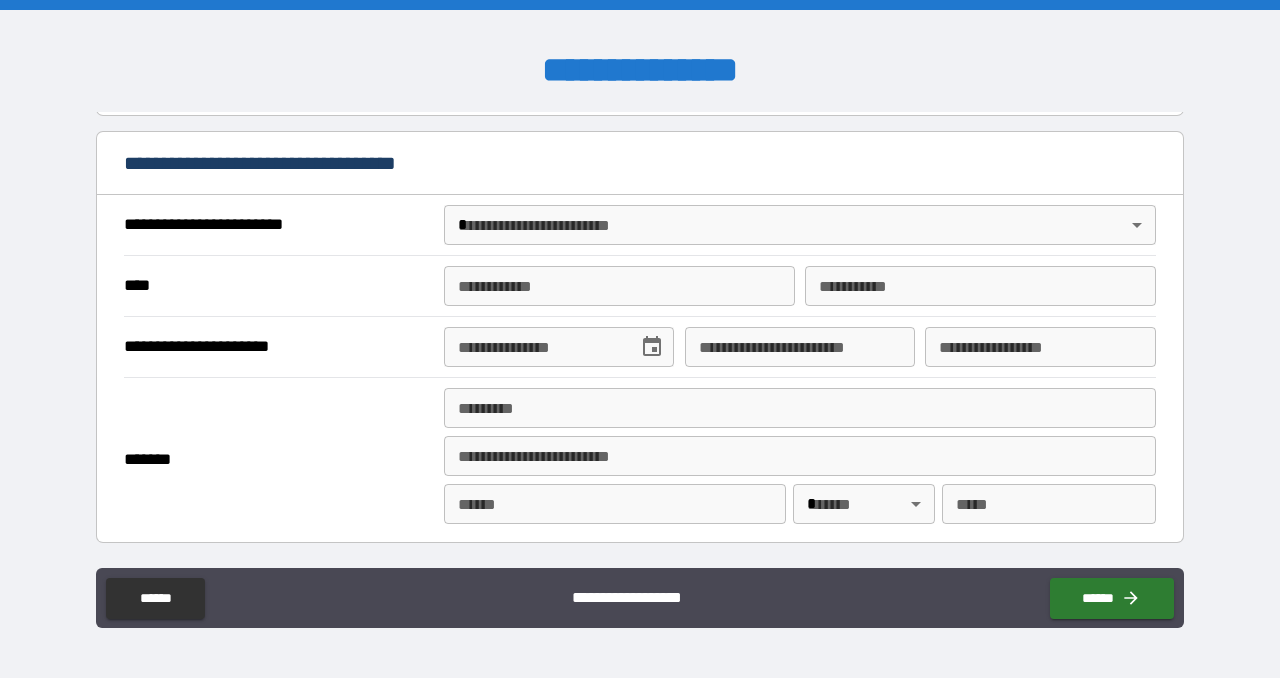 scroll, scrollTop: 832, scrollLeft: 0, axis: vertical 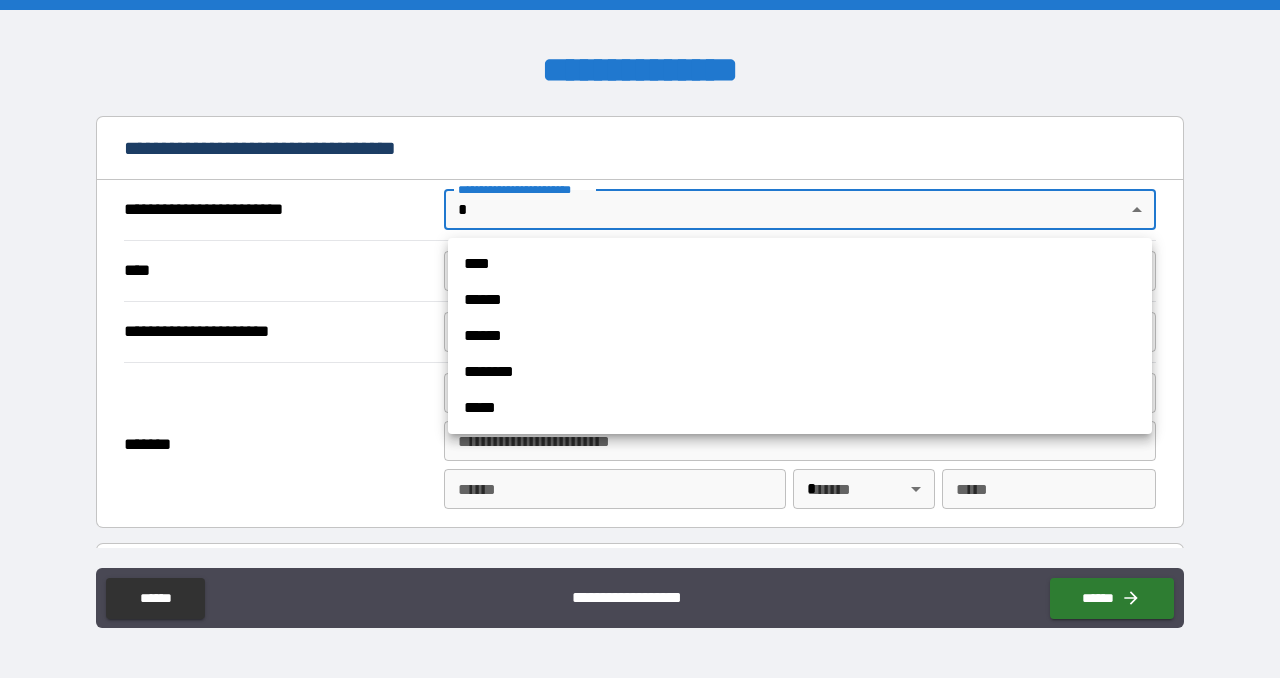 click on "**********" at bounding box center [640, 339] 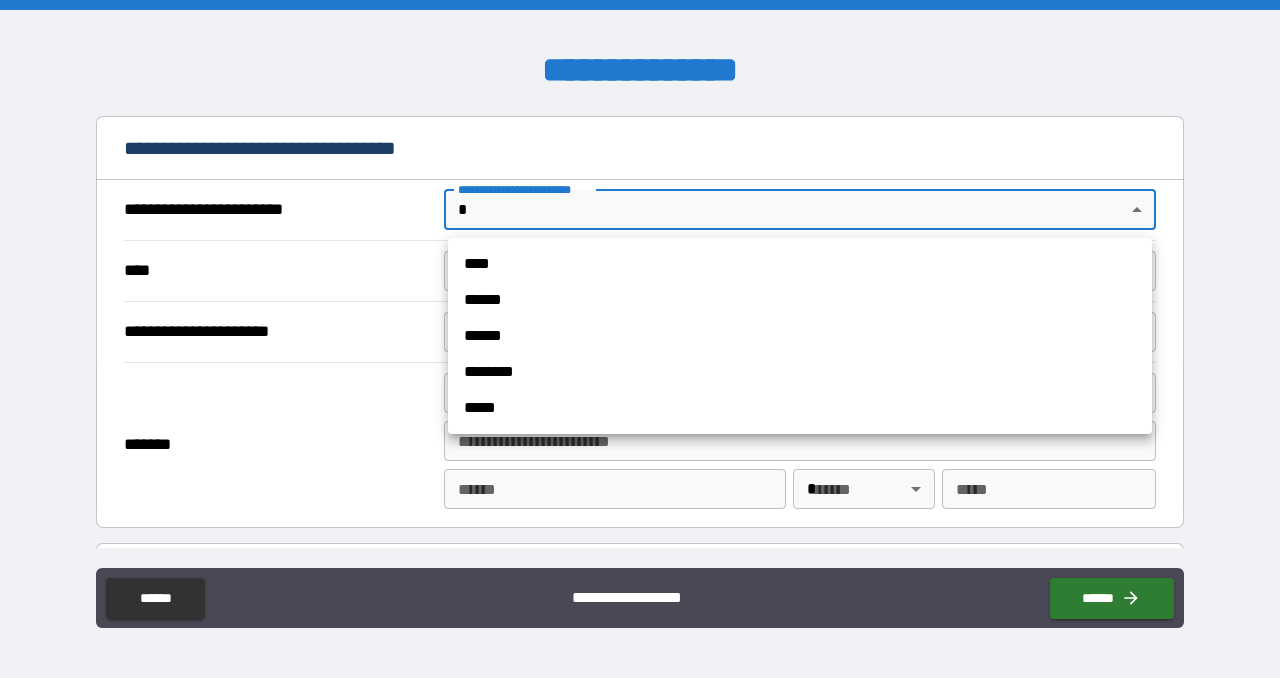 click on "******" at bounding box center (800, 300) 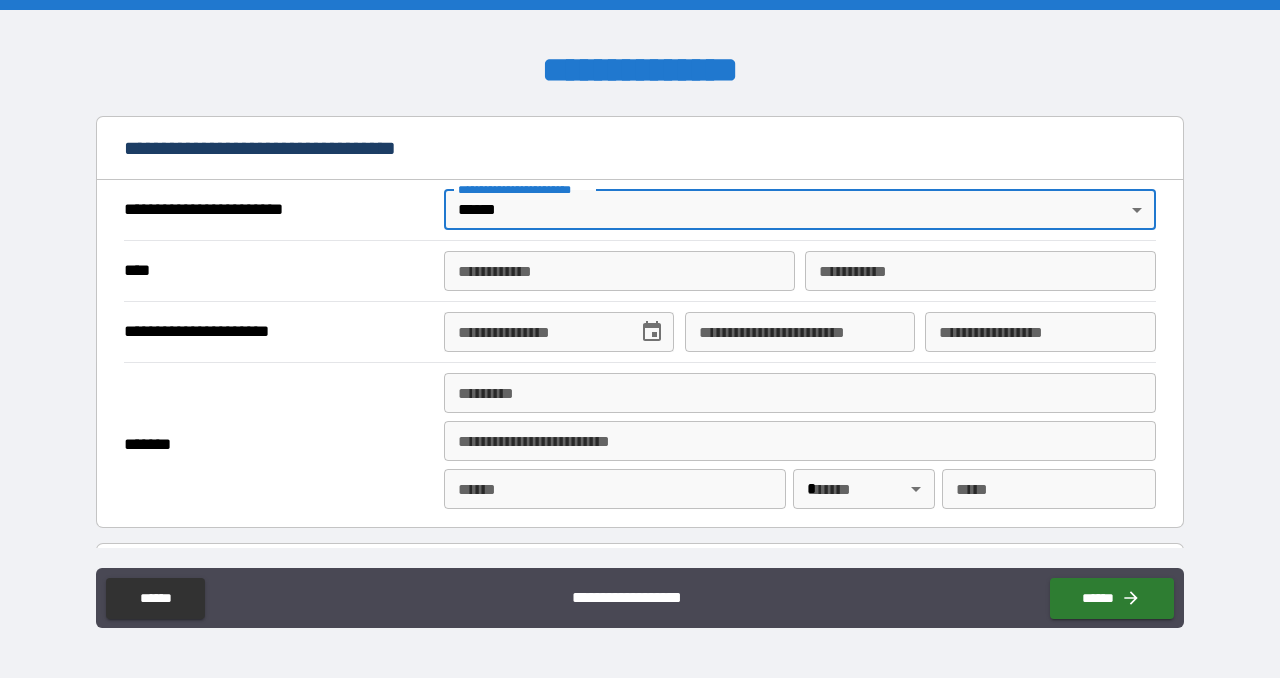 click on "**********" at bounding box center [619, 271] 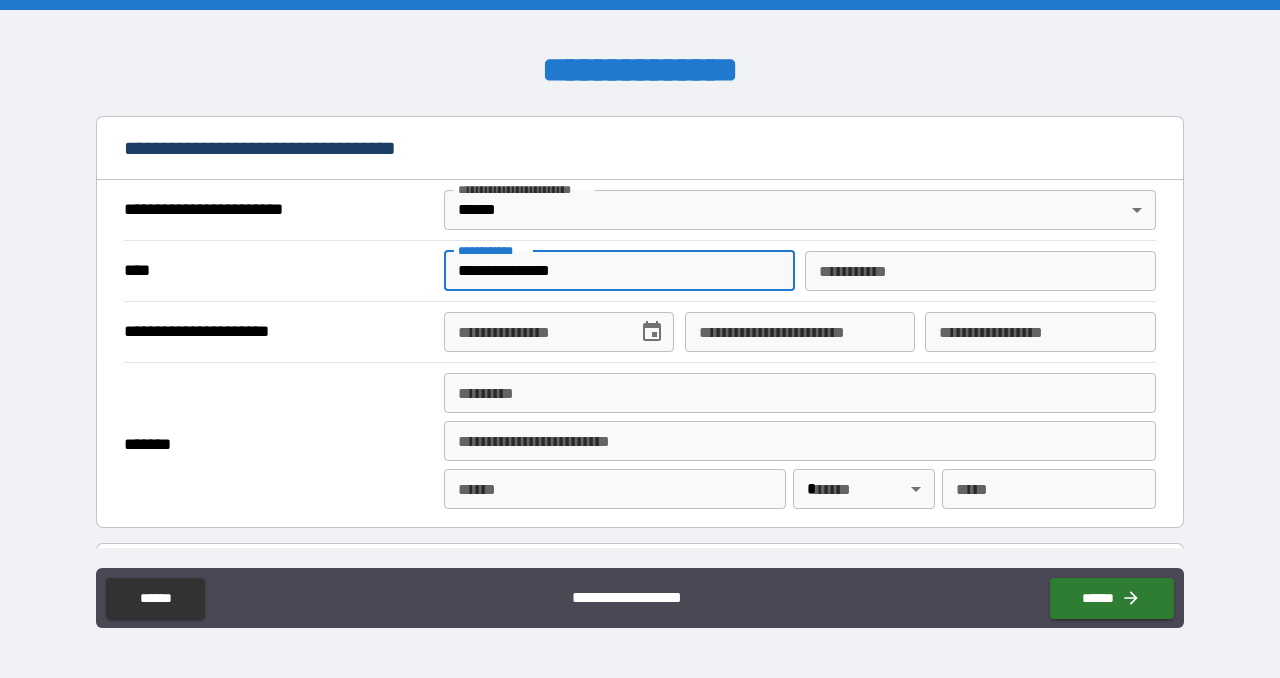 click on "**********" at bounding box center (619, 271) 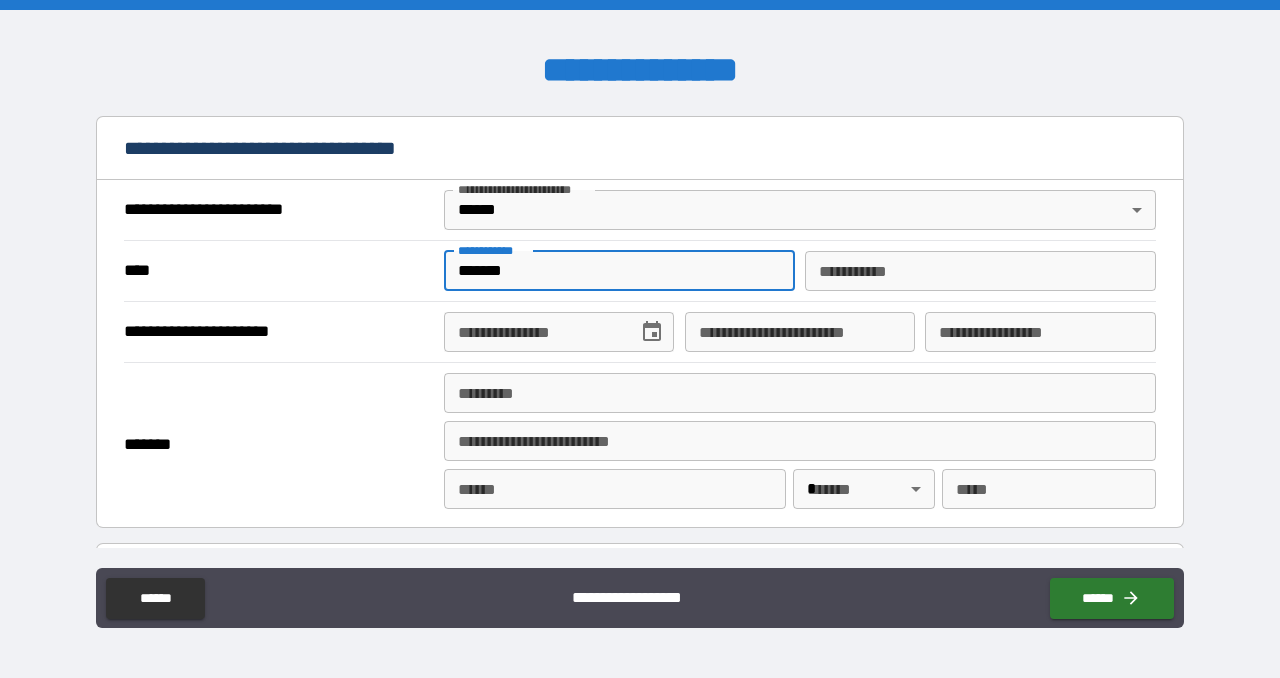 type on "*******" 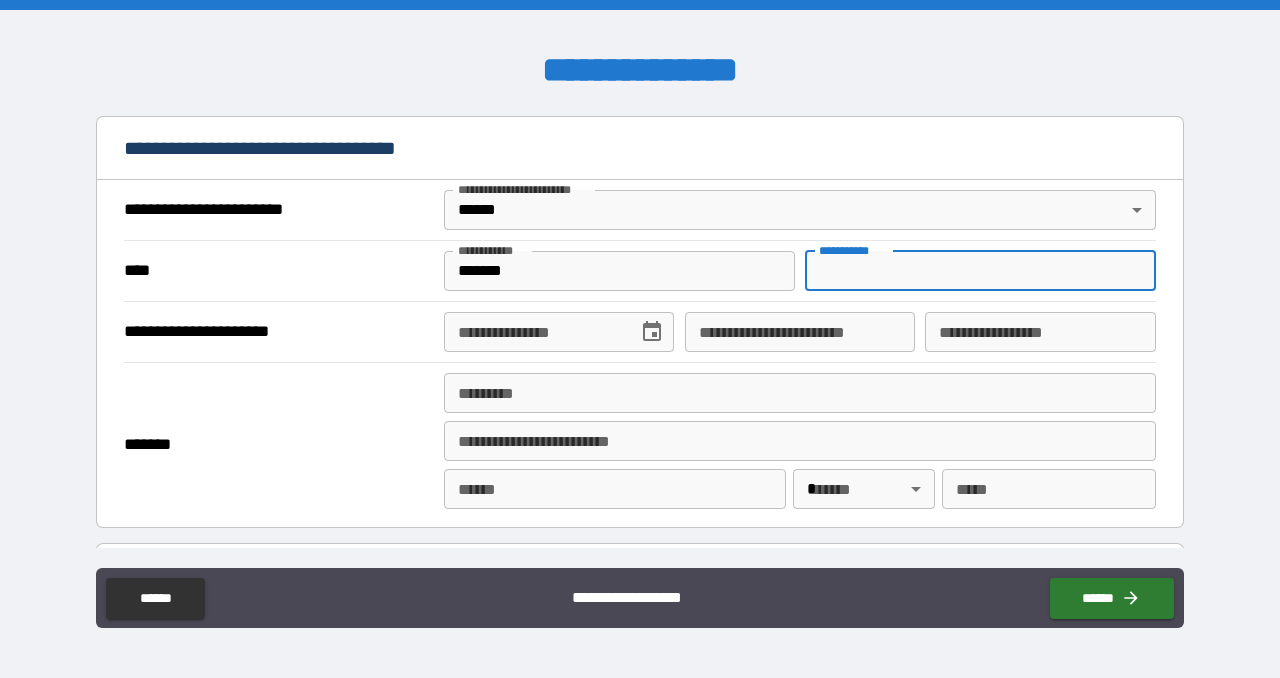 click on "*********   *" at bounding box center [980, 271] 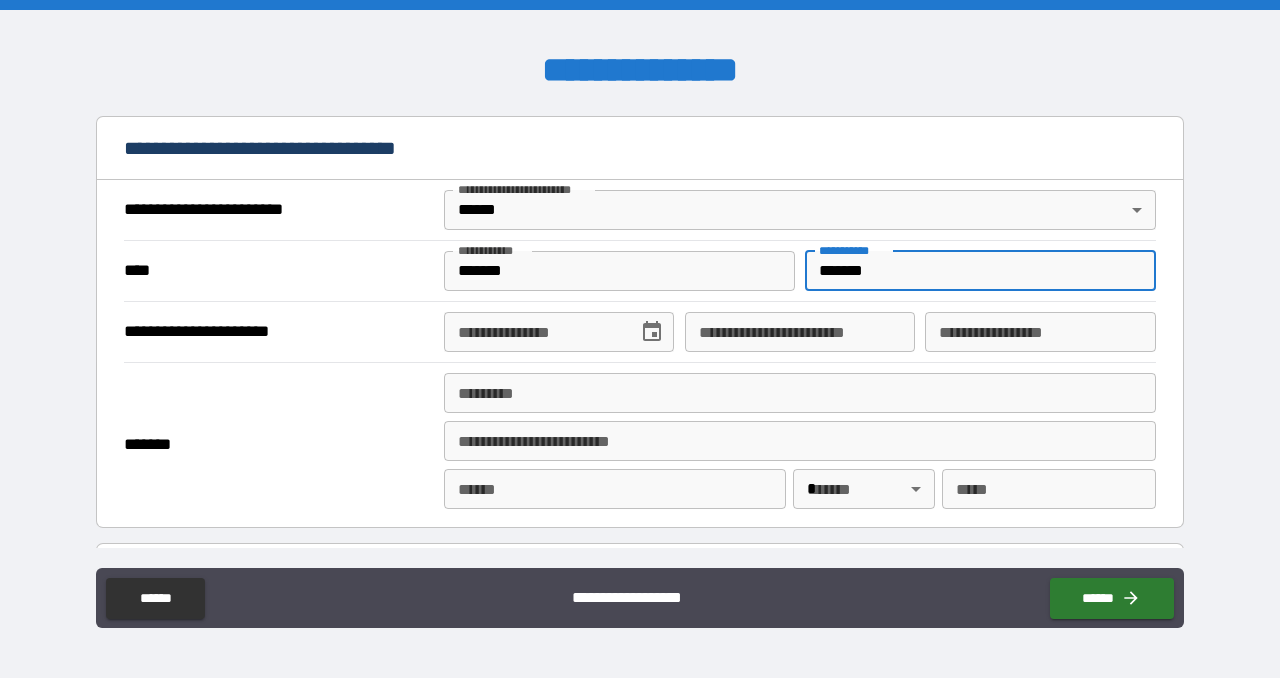 type on "*******" 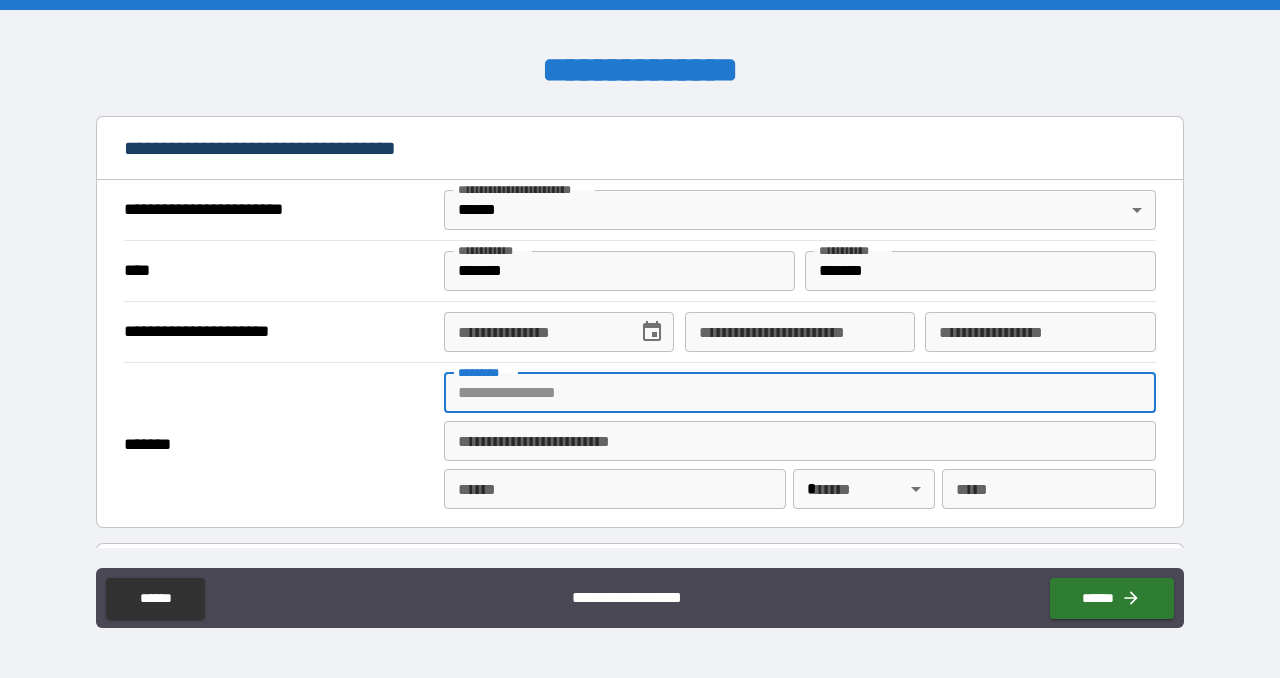 click on "*******   *" at bounding box center (800, 393) 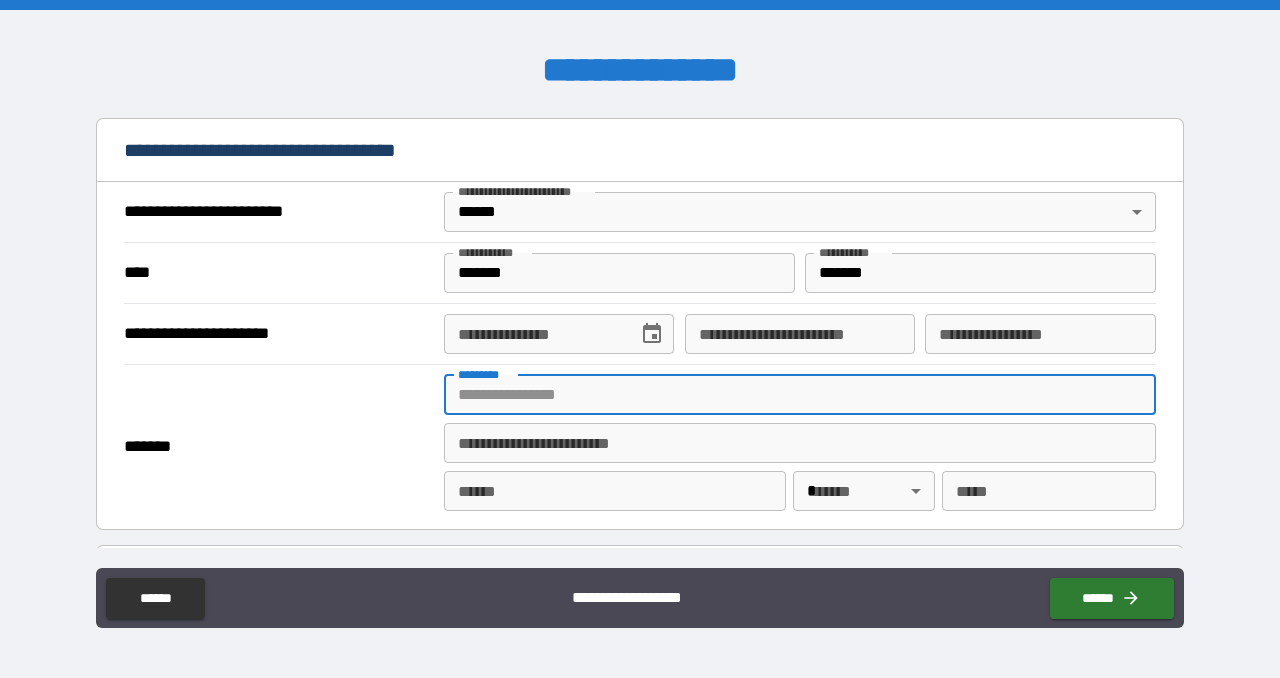 scroll, scrollTop: 818, scrollLeft: 0, axis: vertical 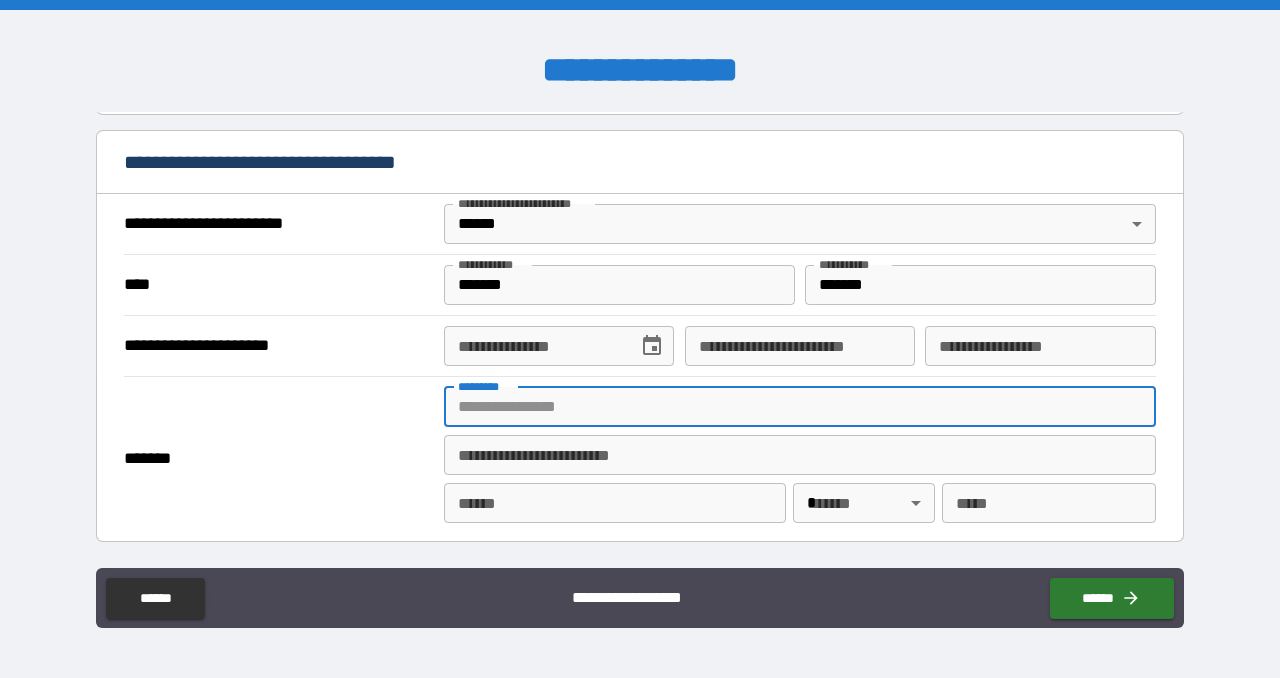 click on "**********" at bounding box center (640, 345) 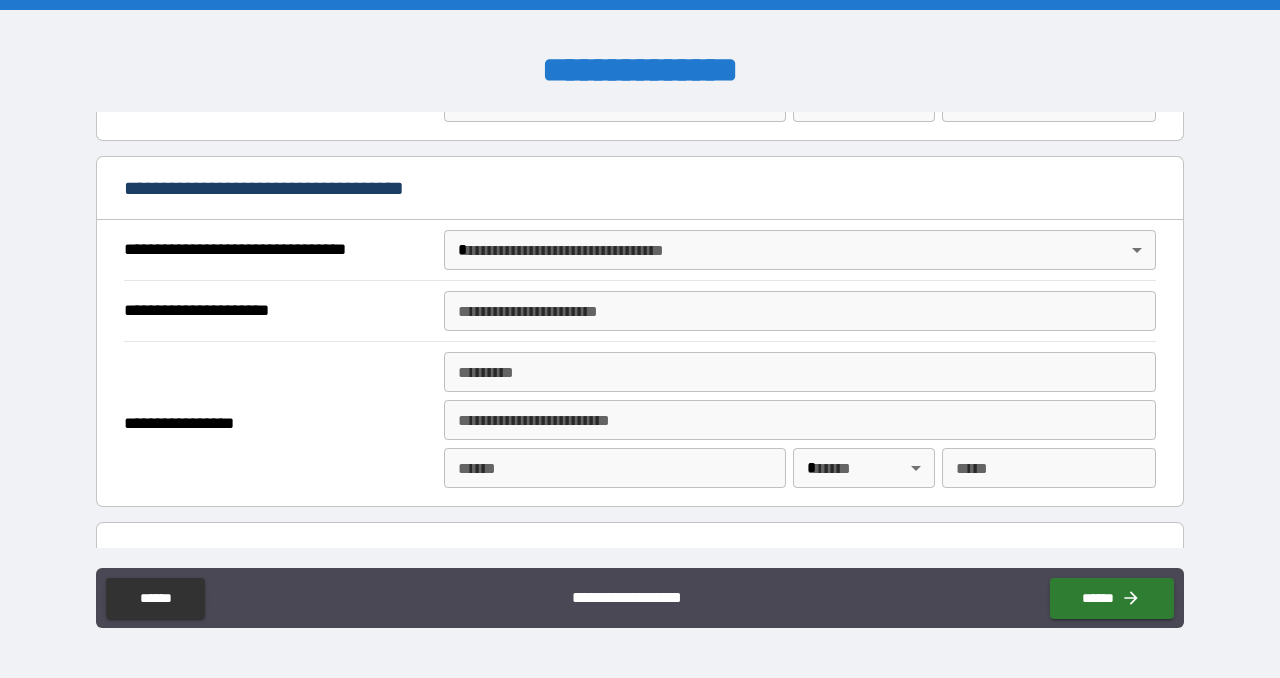 scroll, scrollTop: 1227, scrollLeft: 0, axis: vertical 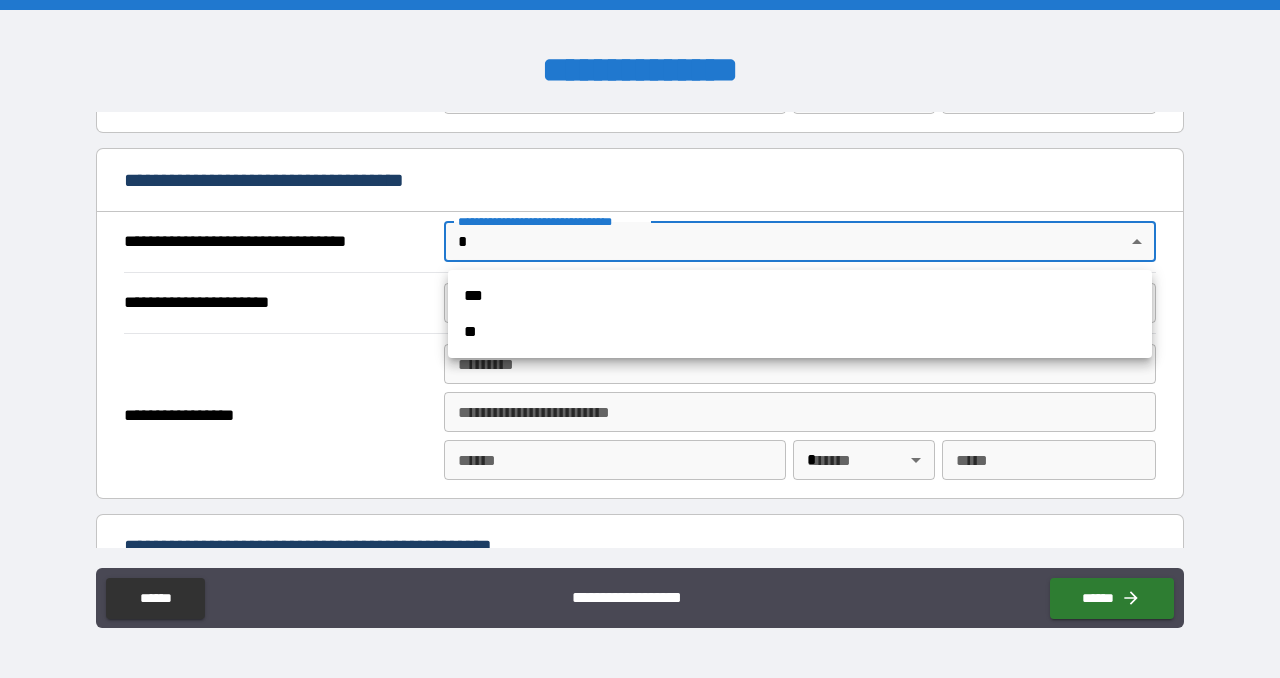 click on "**********" at bounding box center [640, 339] 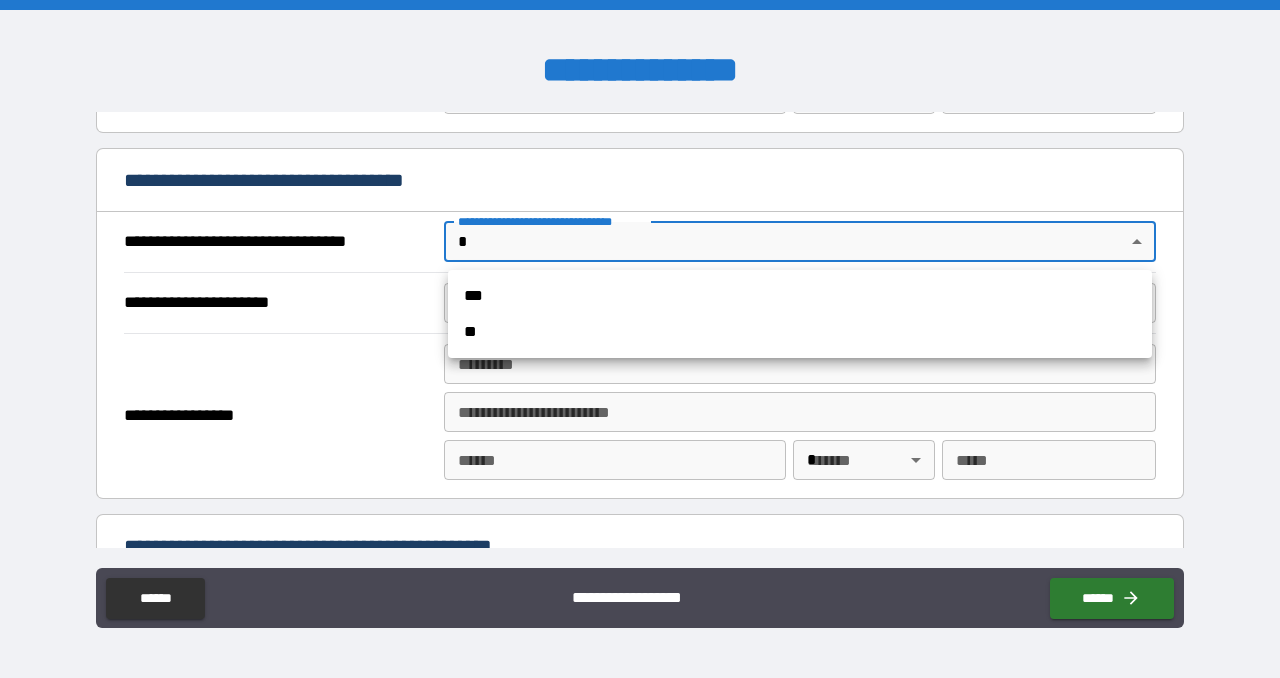 click on "***" at bounding box center (800, 296) 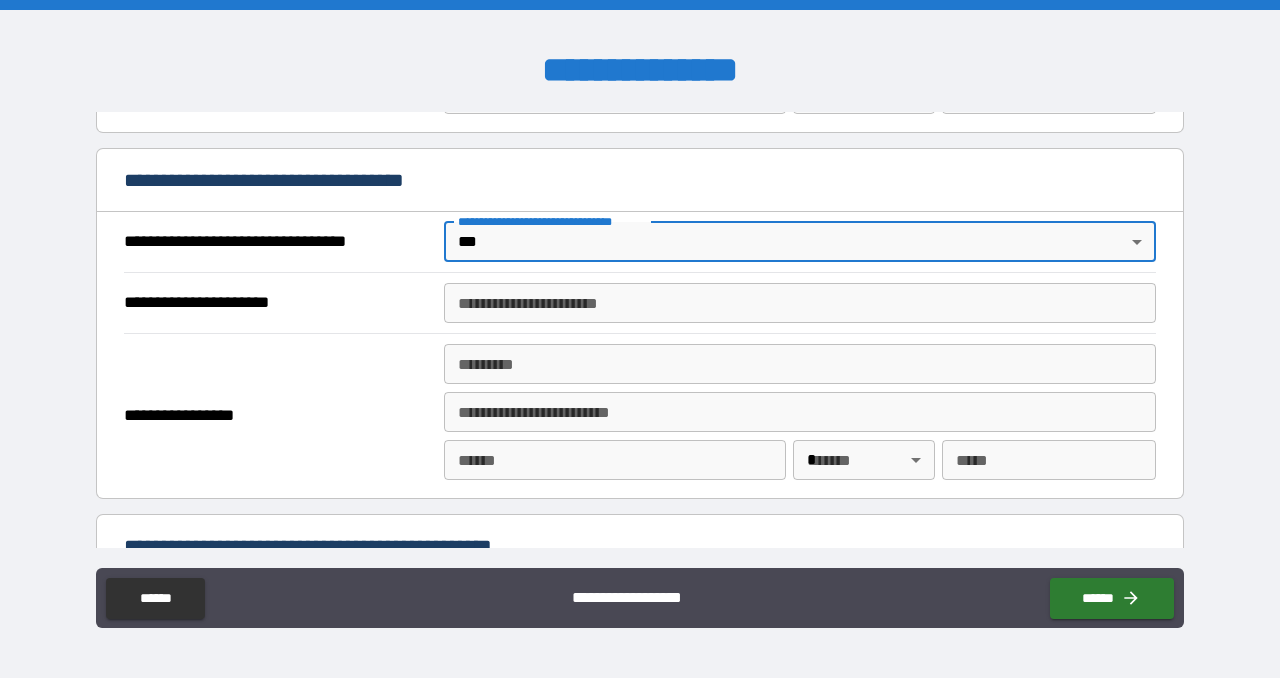 click on "**********" at bounding box center (800, 303) 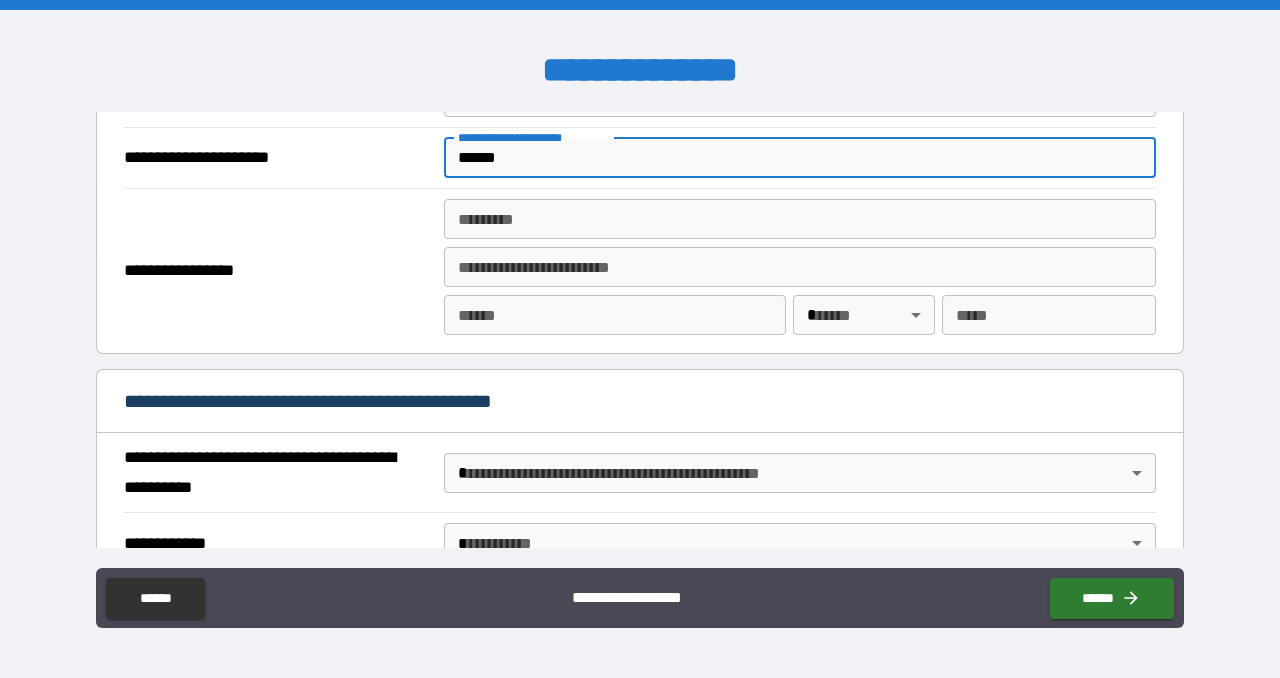 scroll, scrollTop: 1251, scrollLeft: 0, axis: vertical 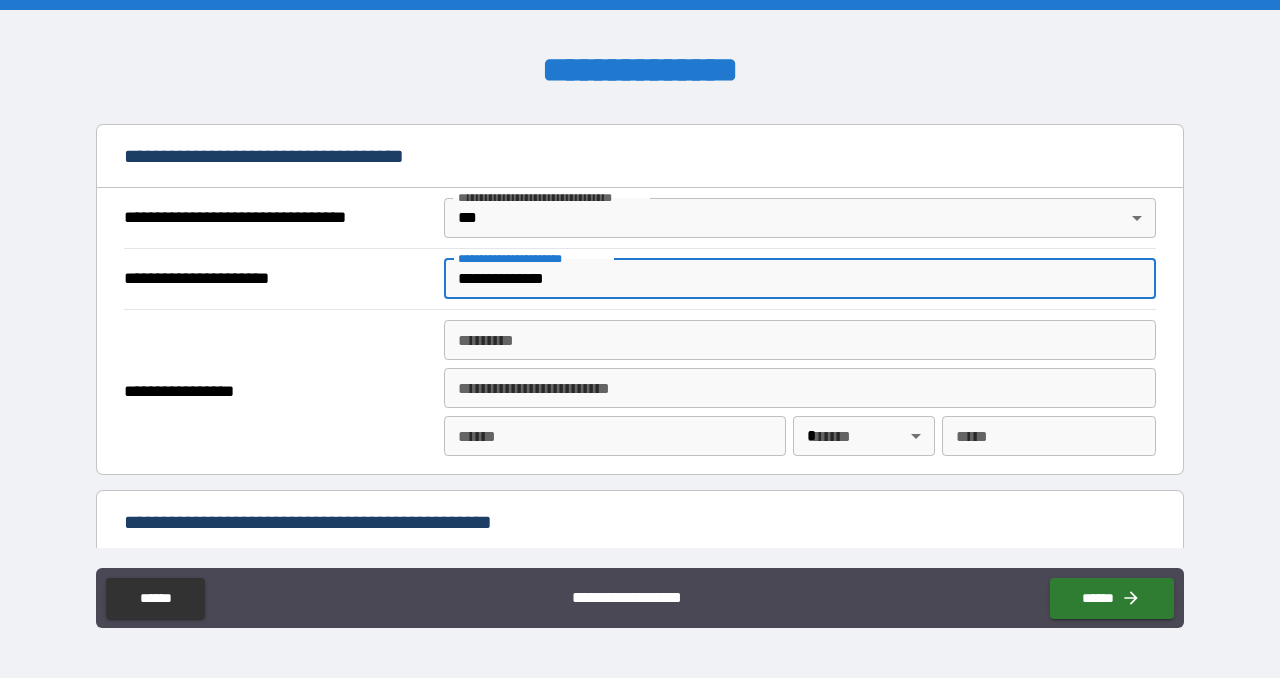 type on "**********" 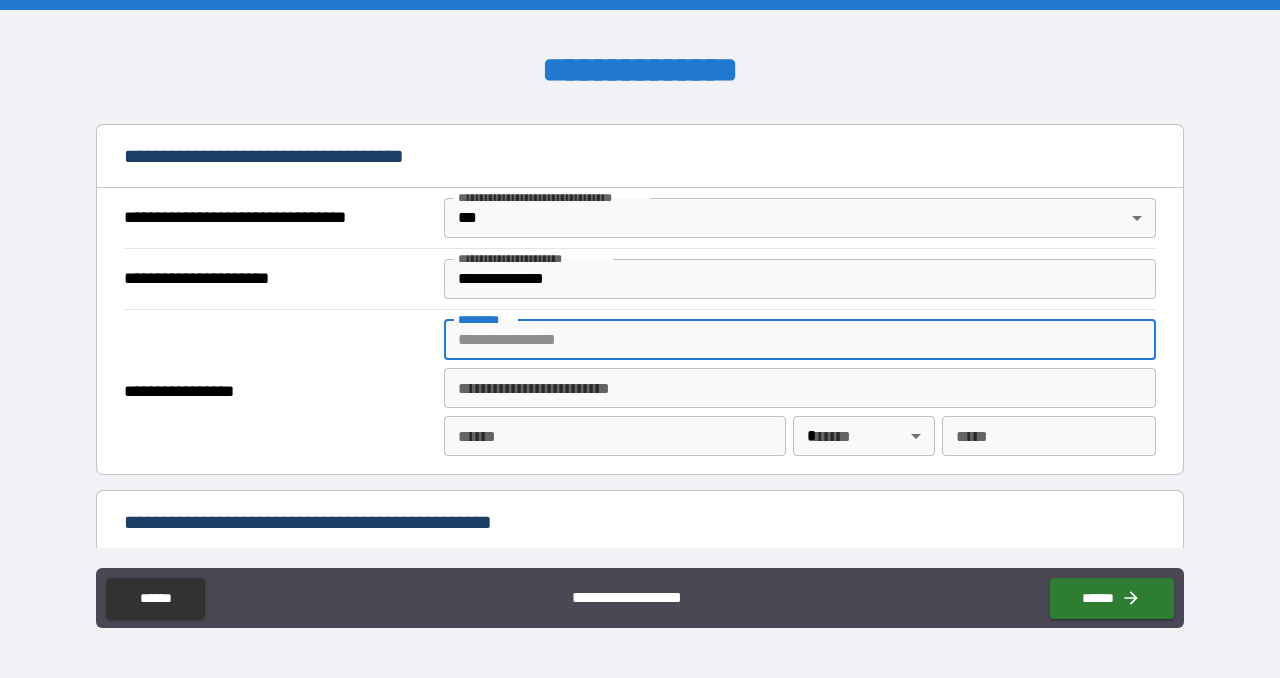 click on "*******   *" at bounding box center [800, 340] 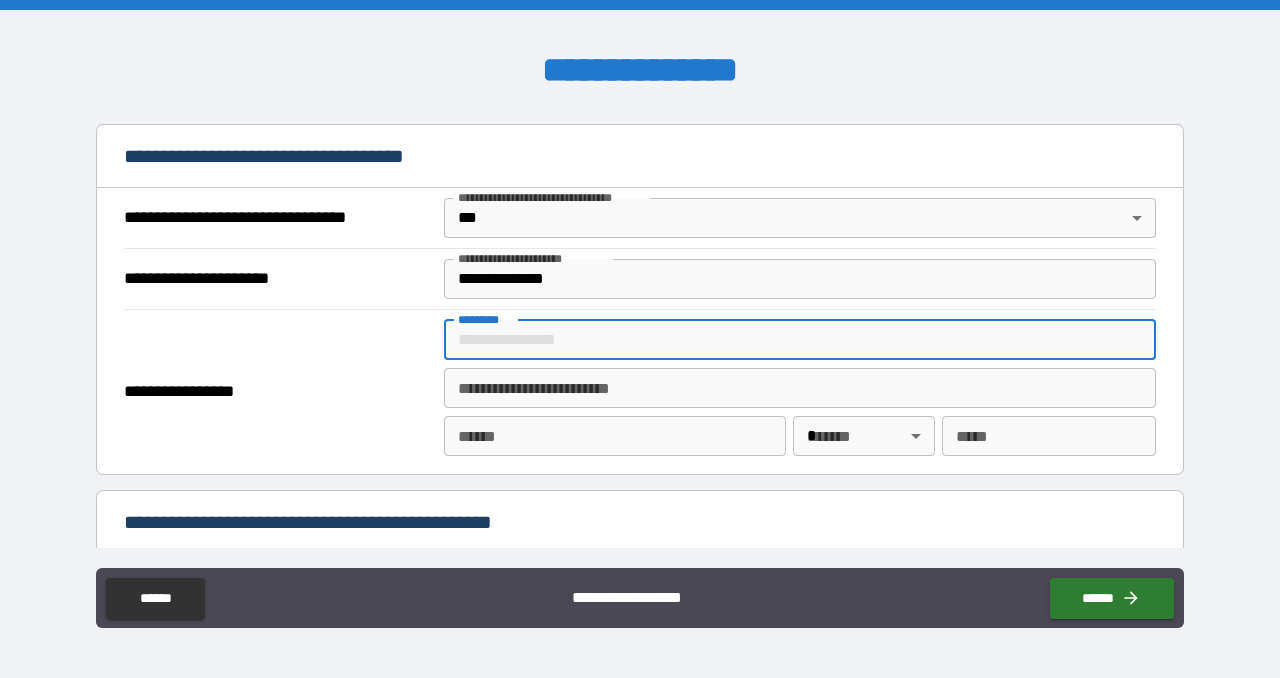 paste on "**********" 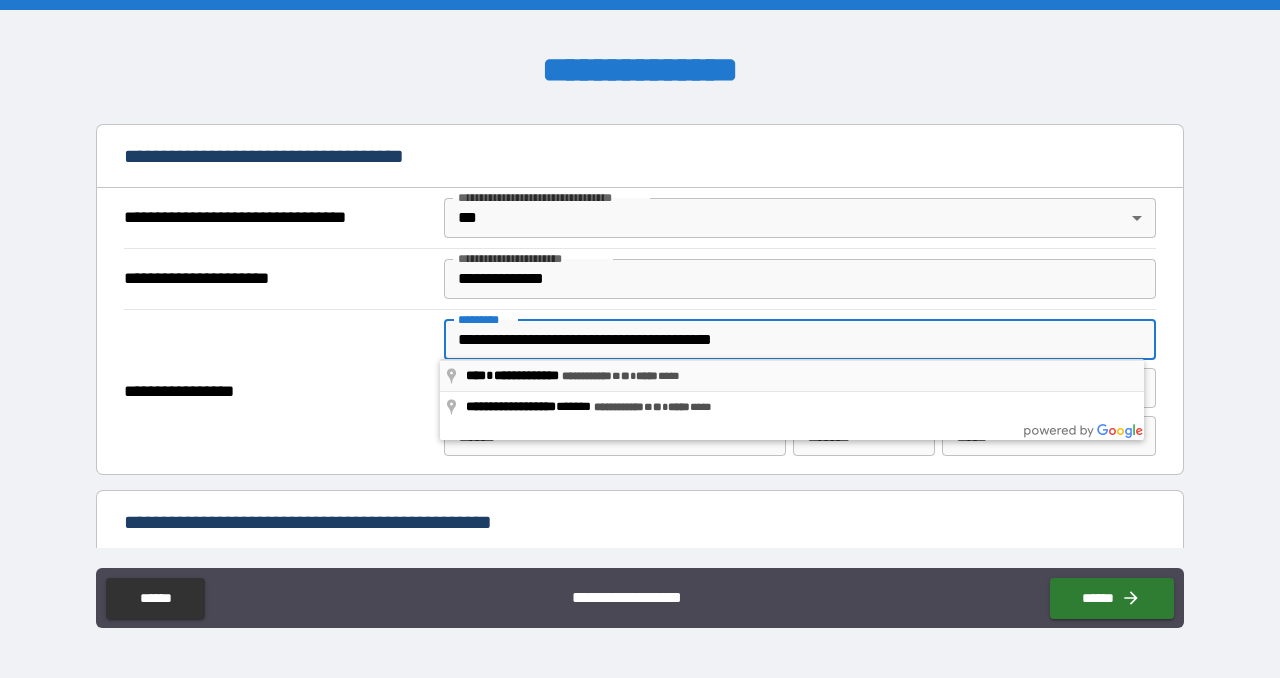type on "**********" 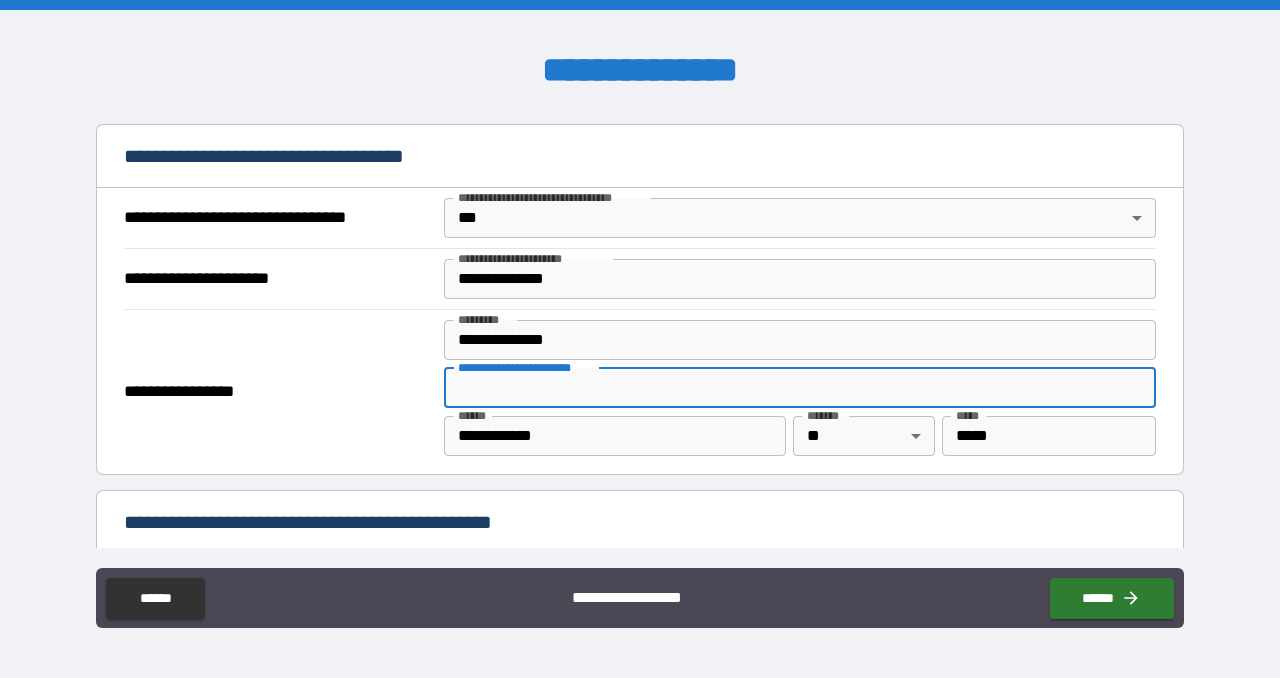 click on "**********" at bounding box center [800, 340] 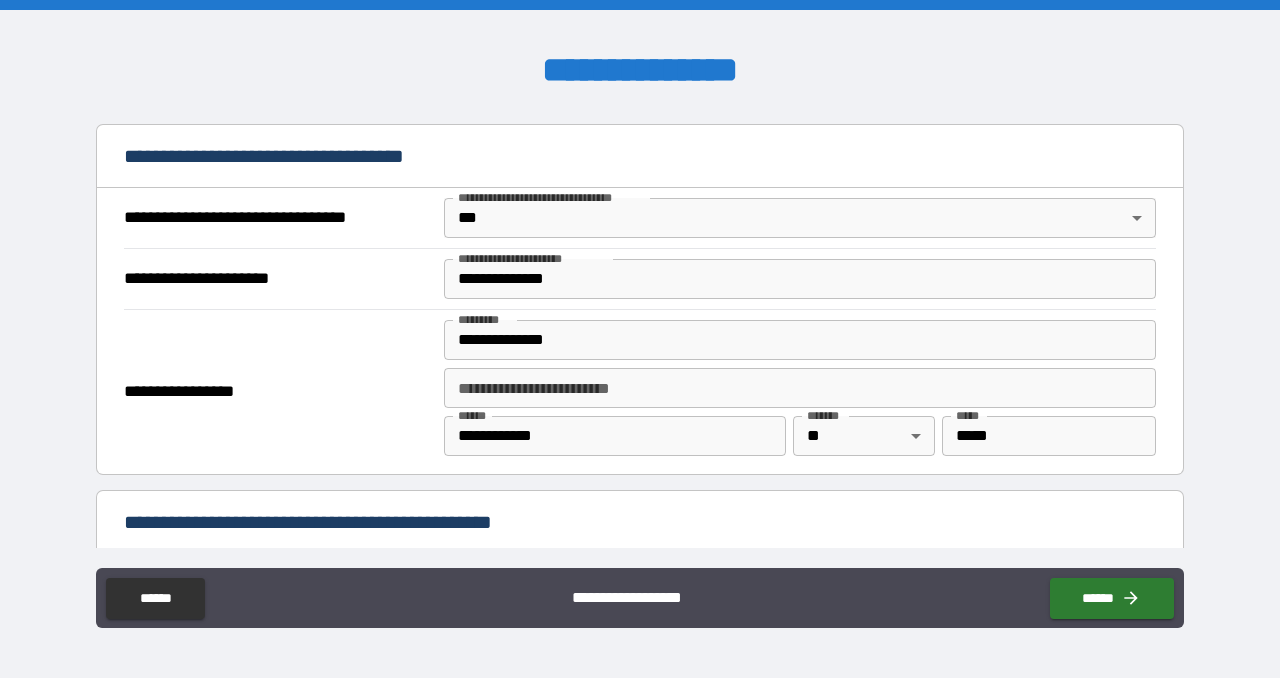 click on "**********" at bounding box center [277, 392] 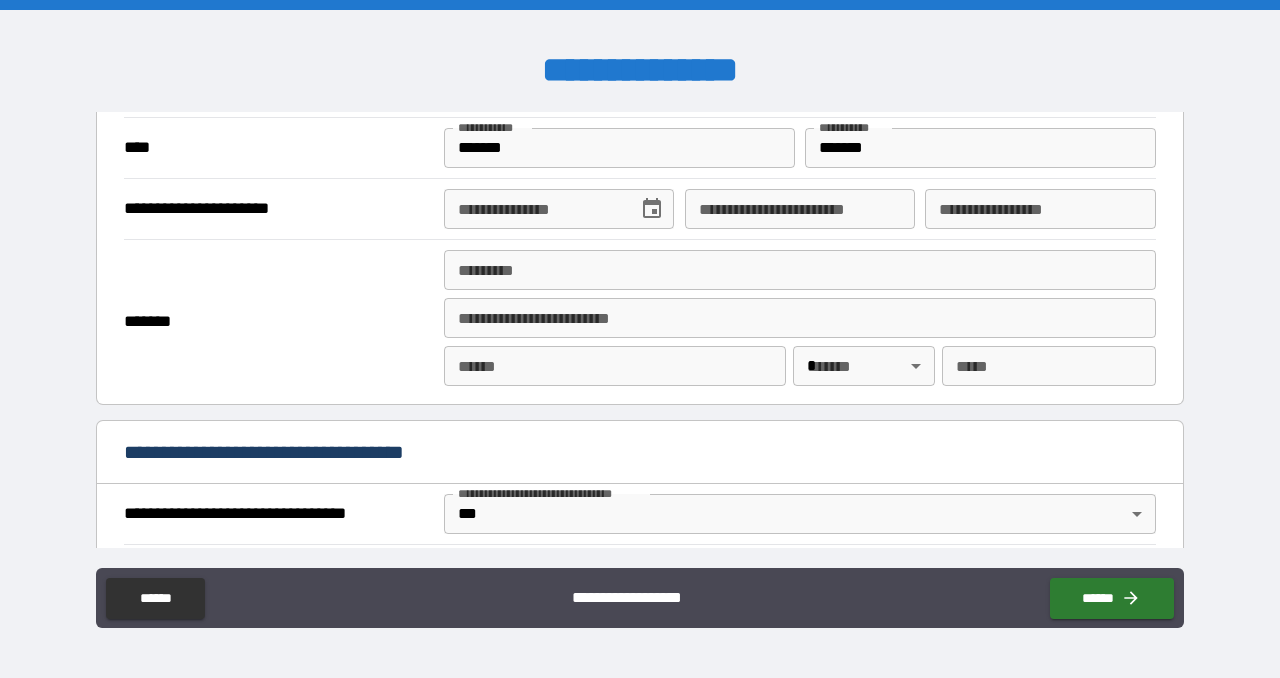 scroll, scrollTop: 951, scrollLeft: 0, axis: vertical 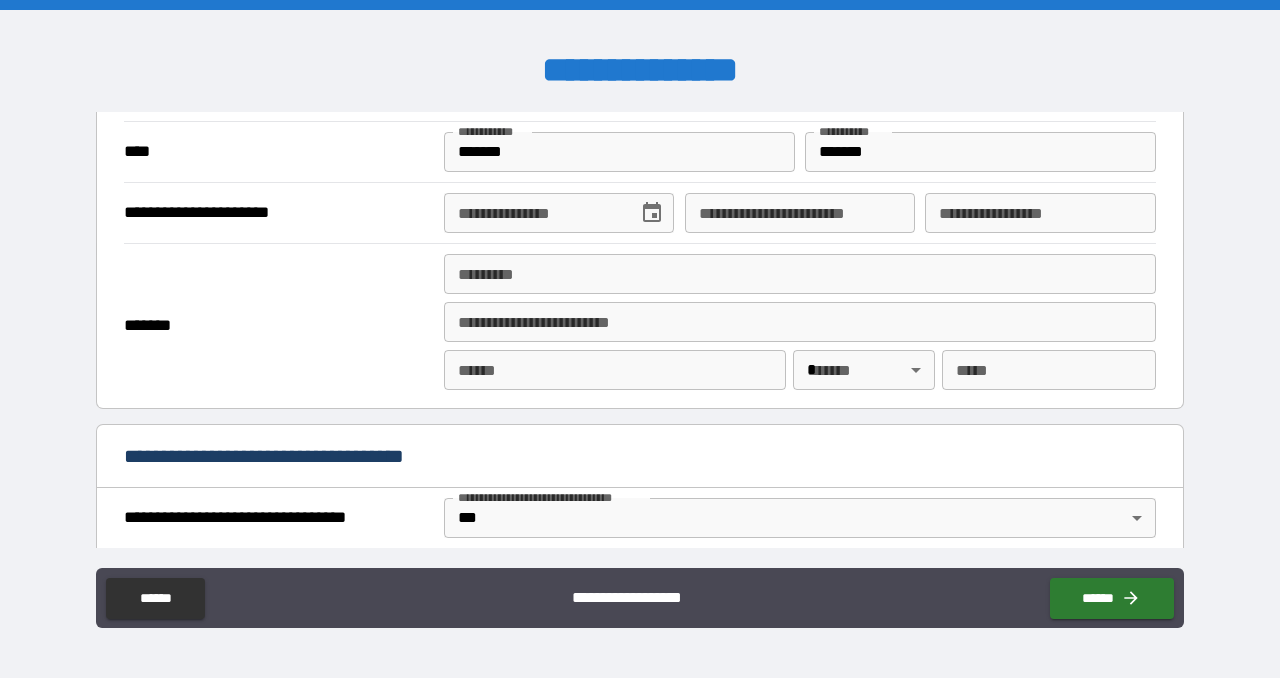 click on "**********" at bounding box center (1040, 213) 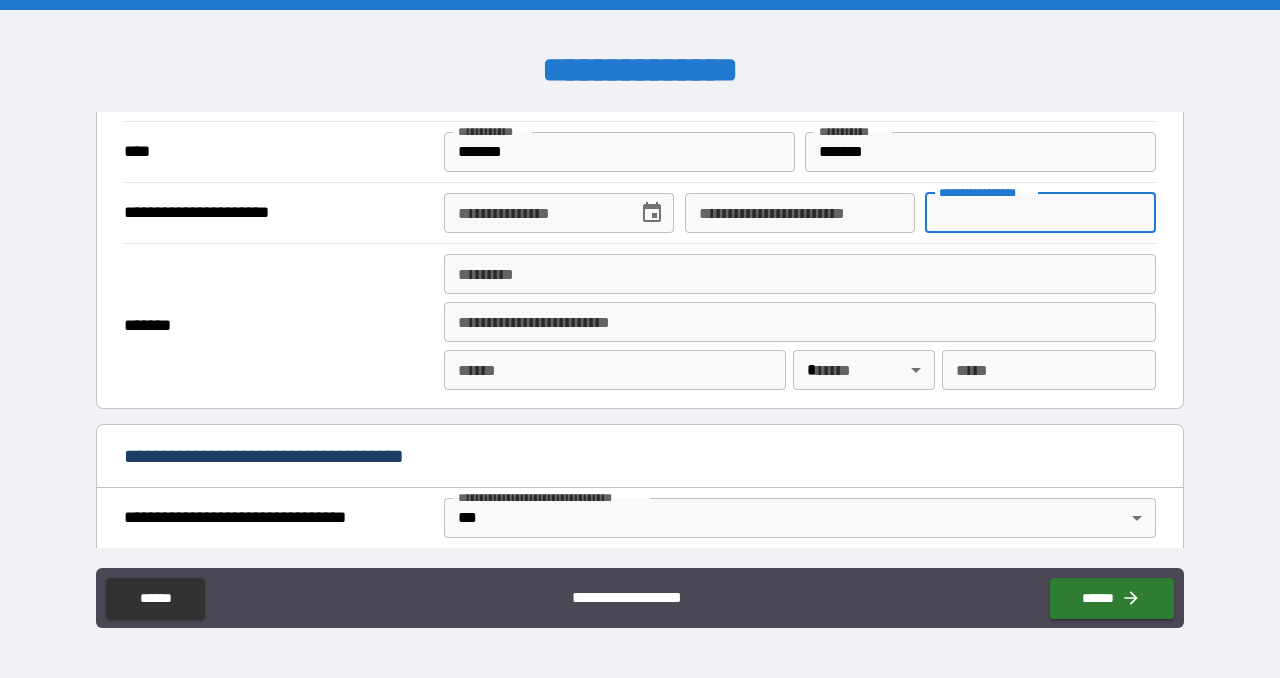 click on "**********" at bounding box center [1040, 213] 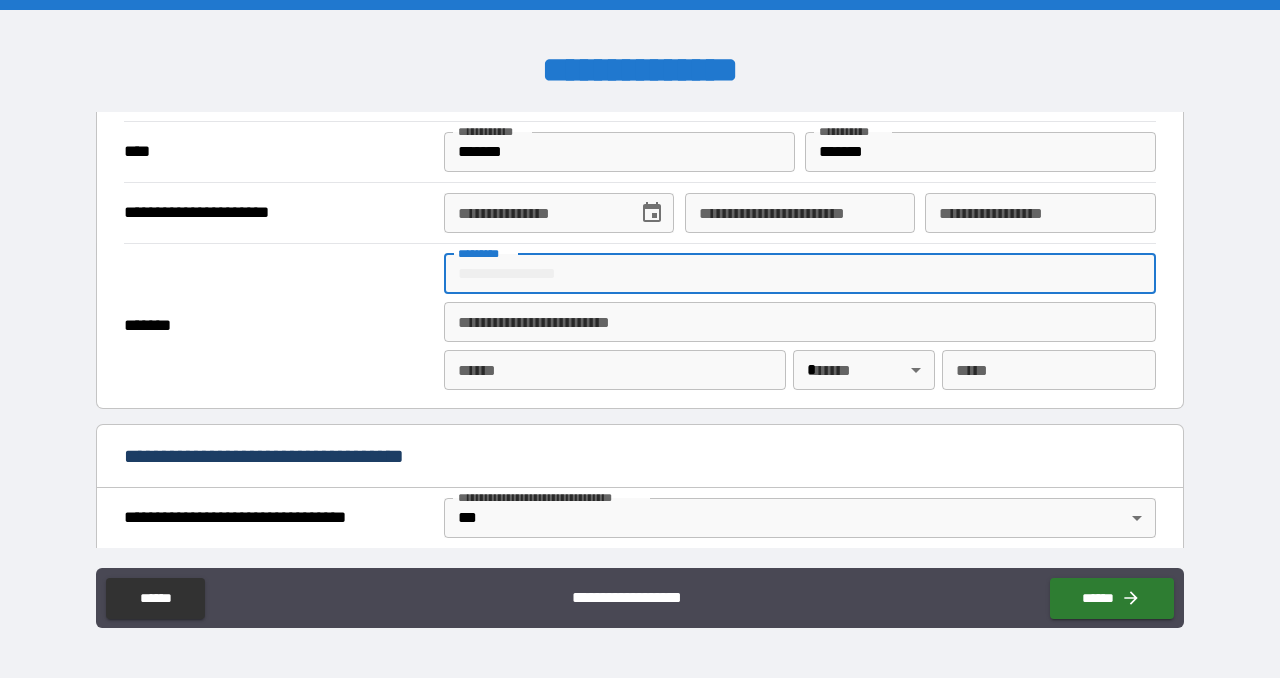 type on "**********" 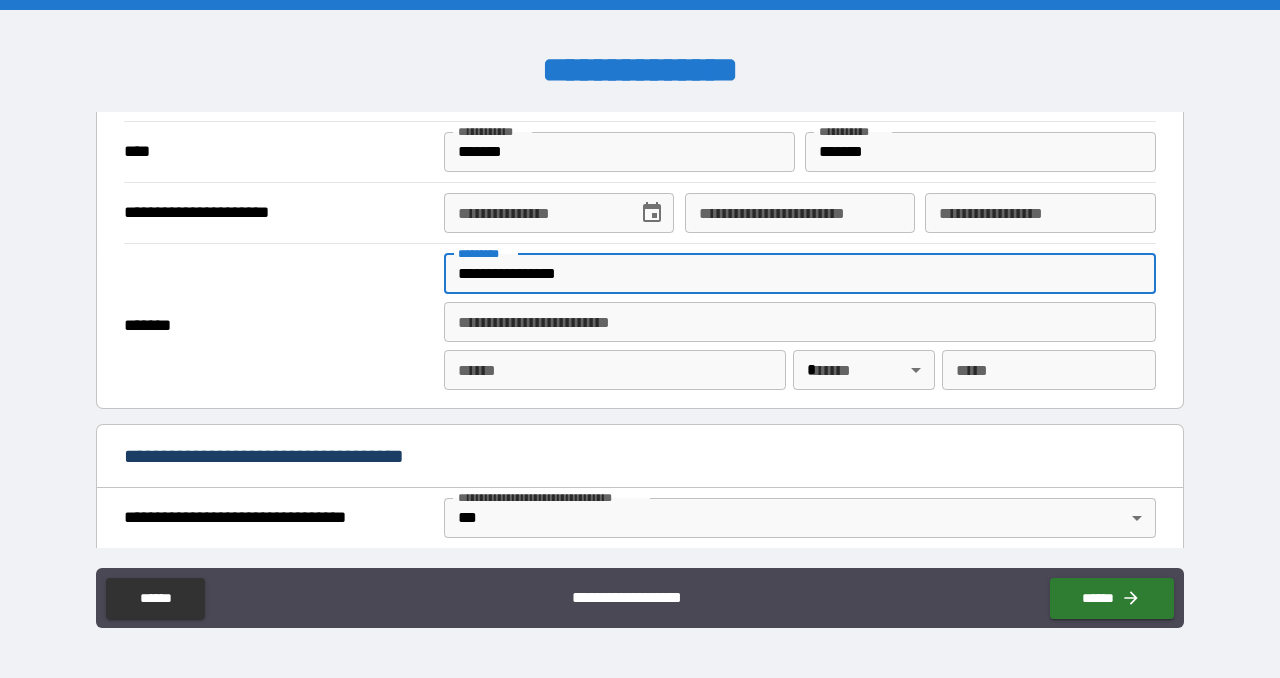 type on "********" 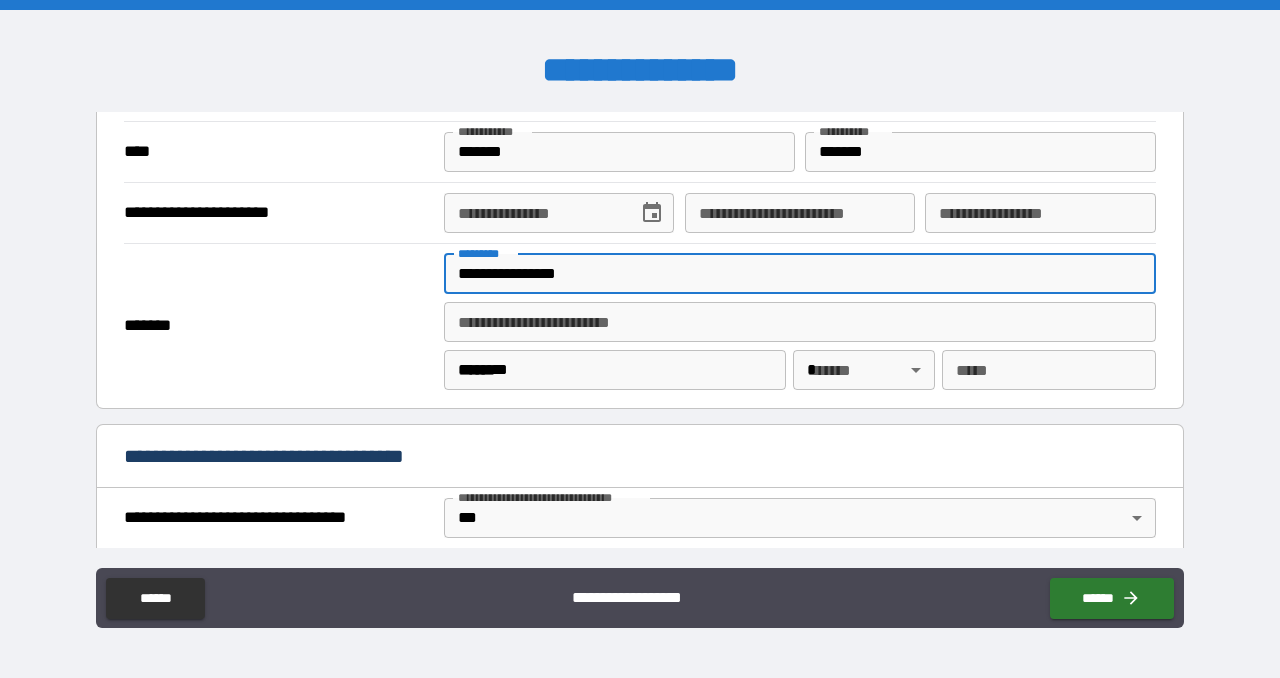 type on "**" 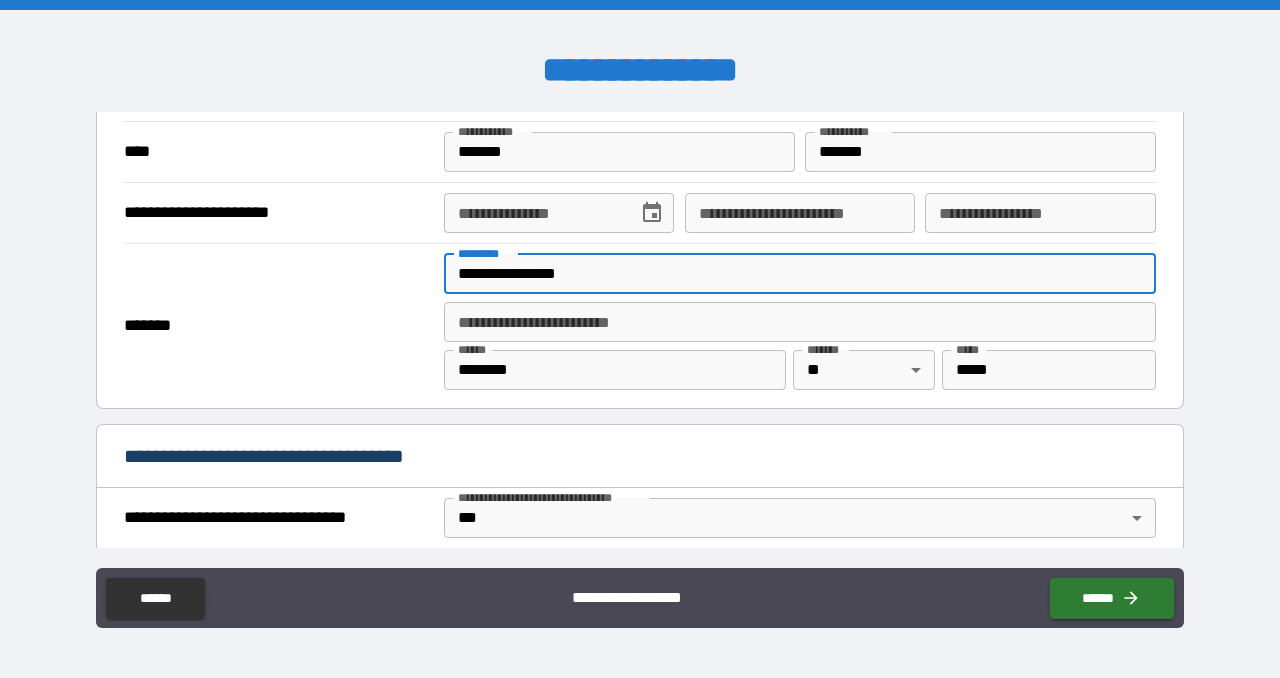 click on "**********" at bounding box center [800, 322] 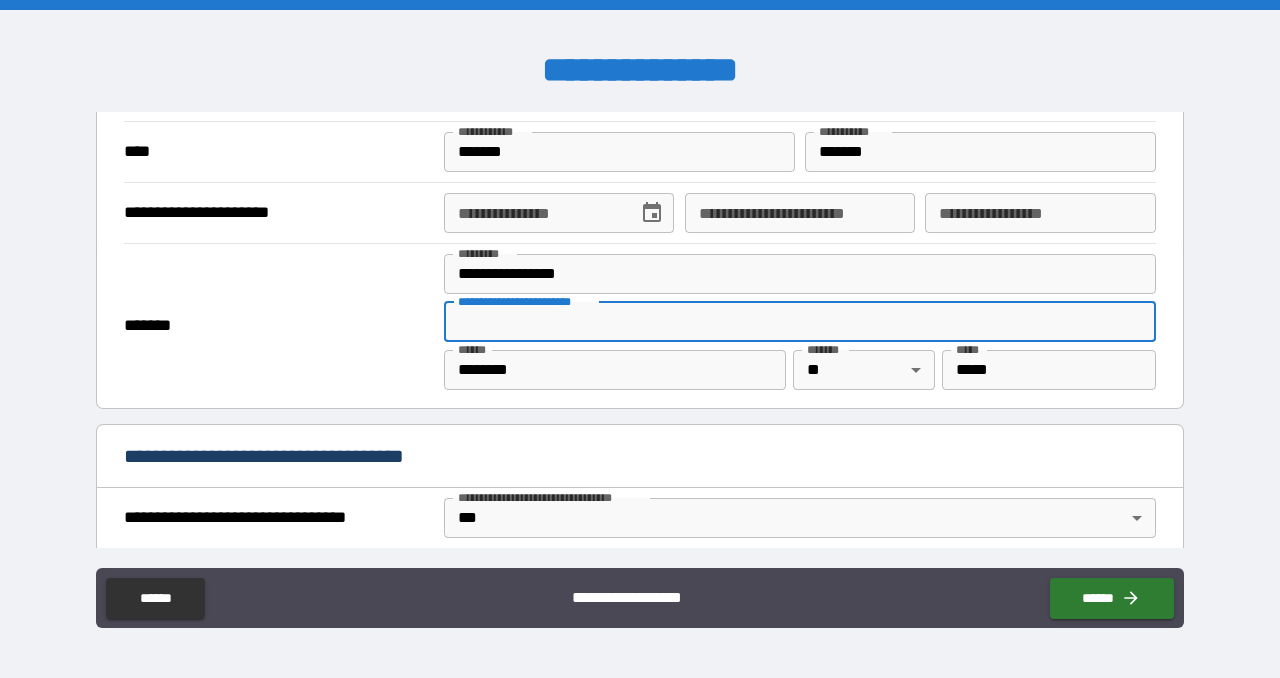 click on "*******" at bounding box center (277, 326) 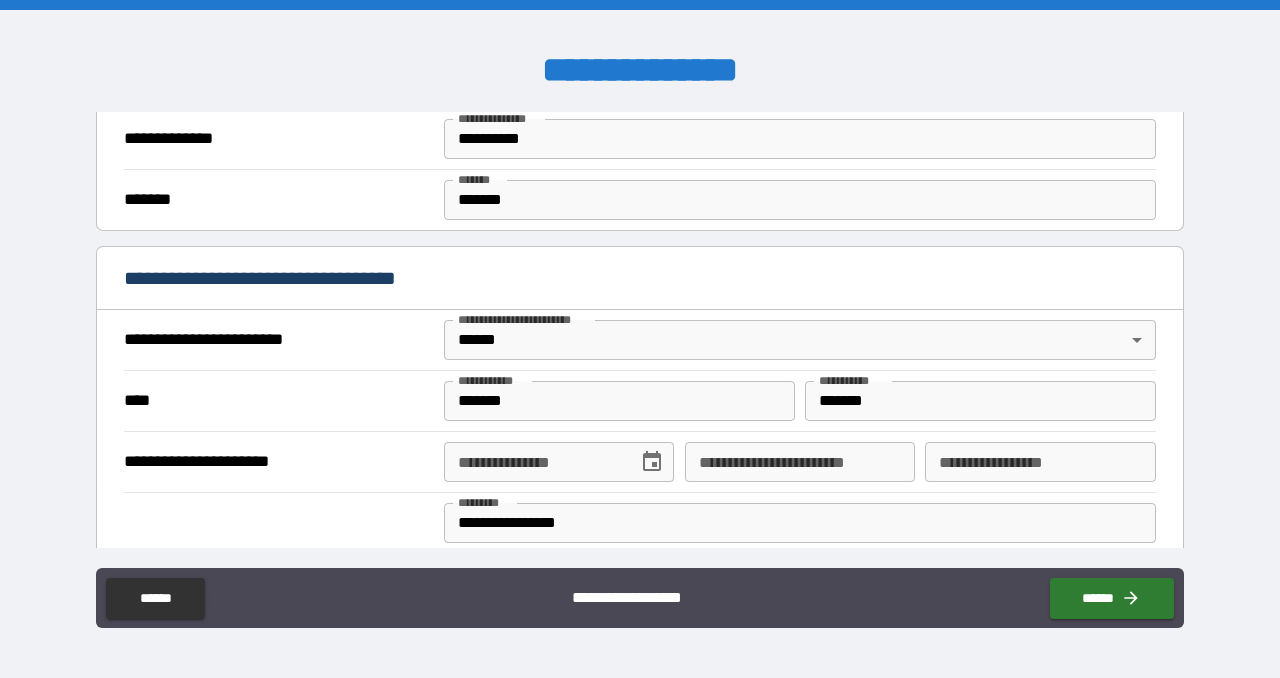 scroll, scrollTop: 748, scrollLeft: 0, axis: vertical 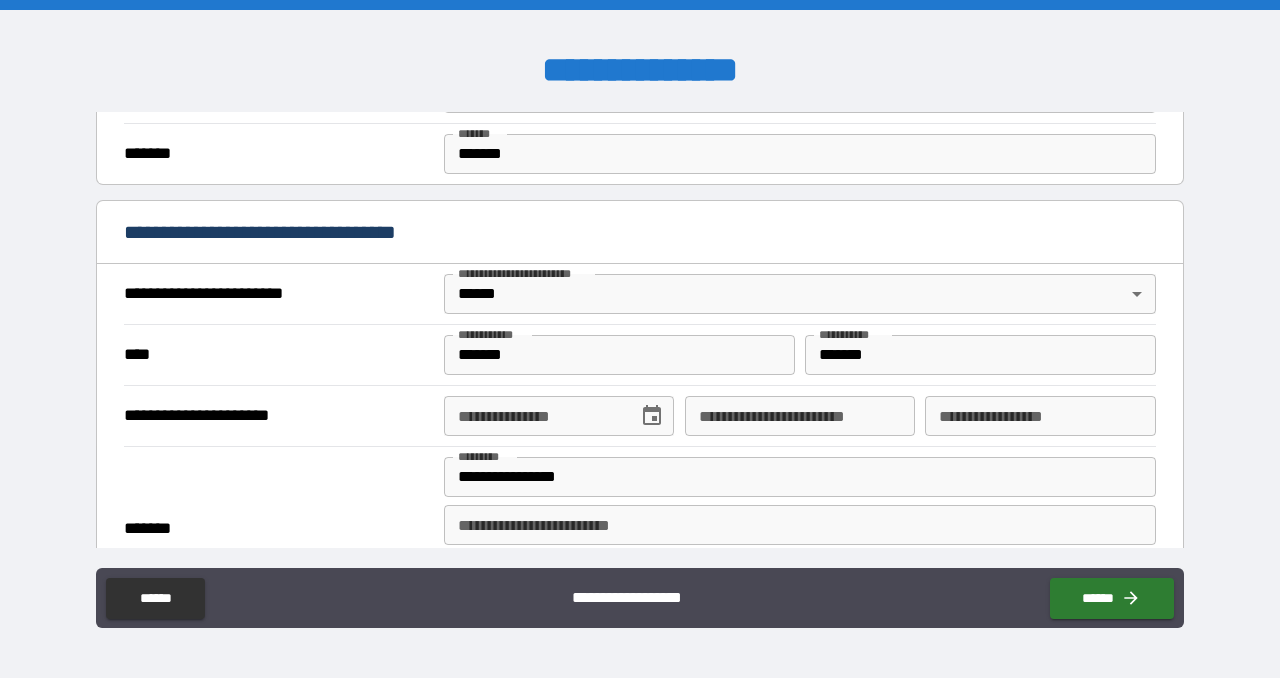click on "**********" at bounding box center [534, 416] 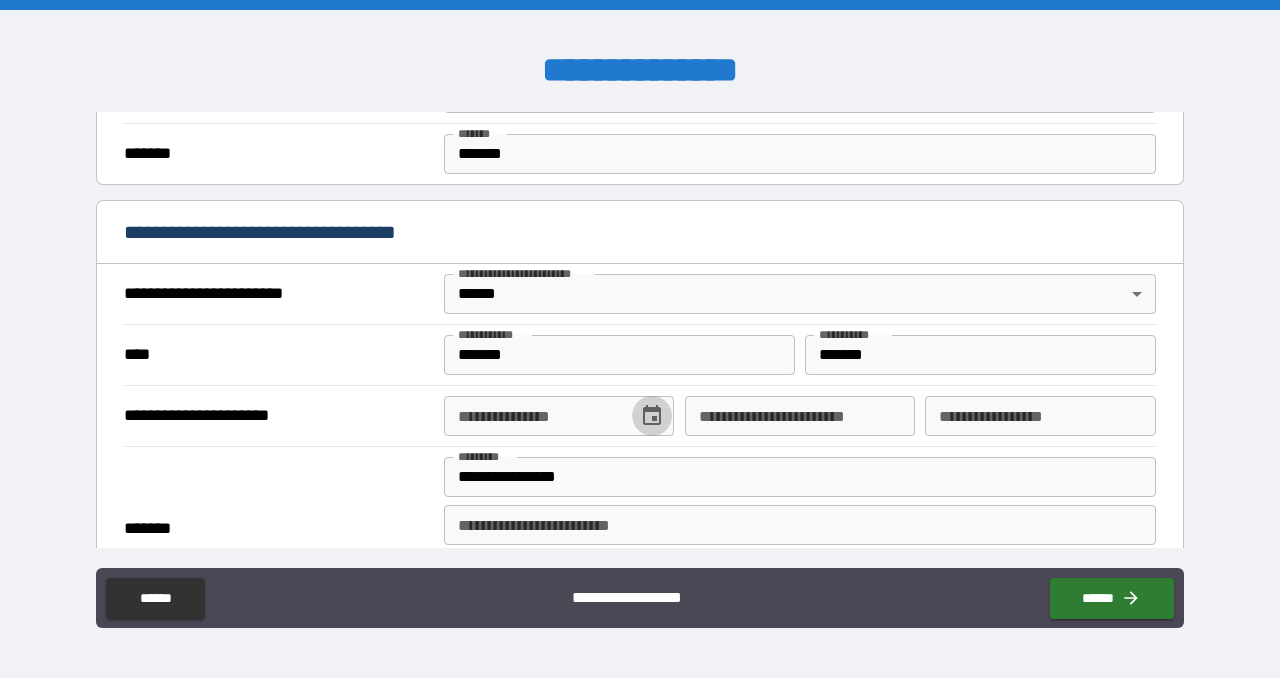 click 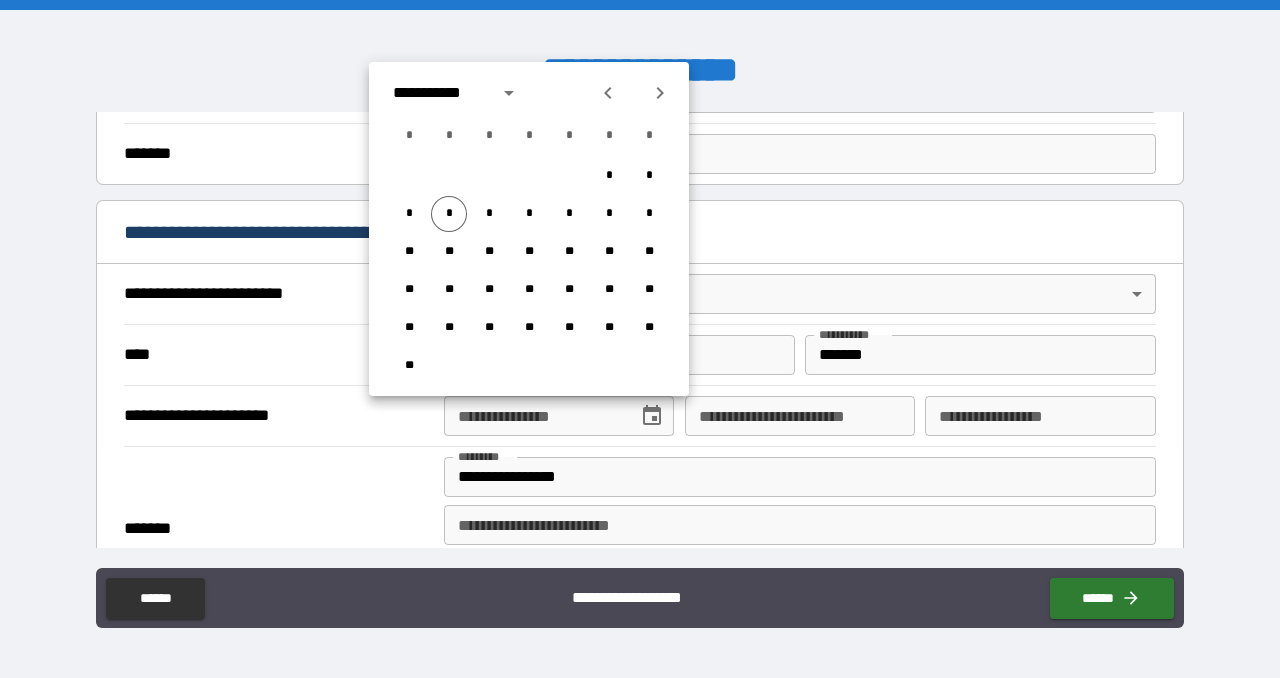 click on "**********" at bounding box center [439, 93] 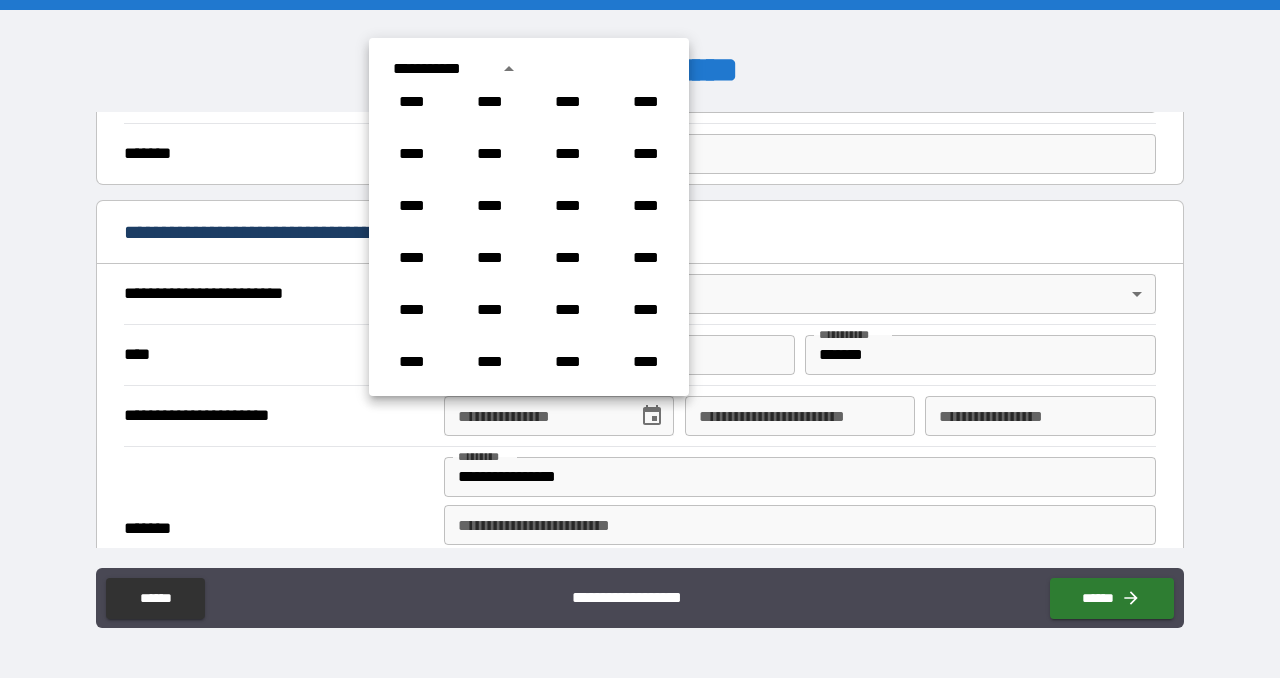 scroll, scrollTop: 690, scrollLeft: 0, axis: vertical 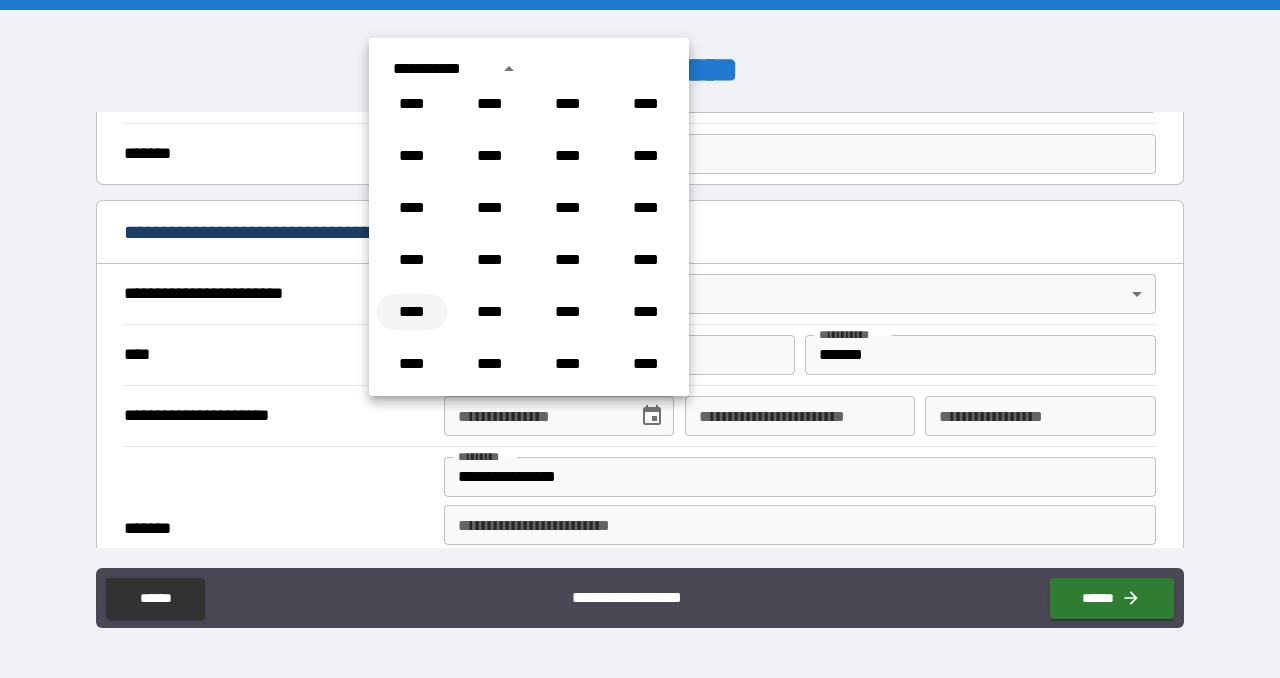 click on "****" at bounding box center [412, 312] 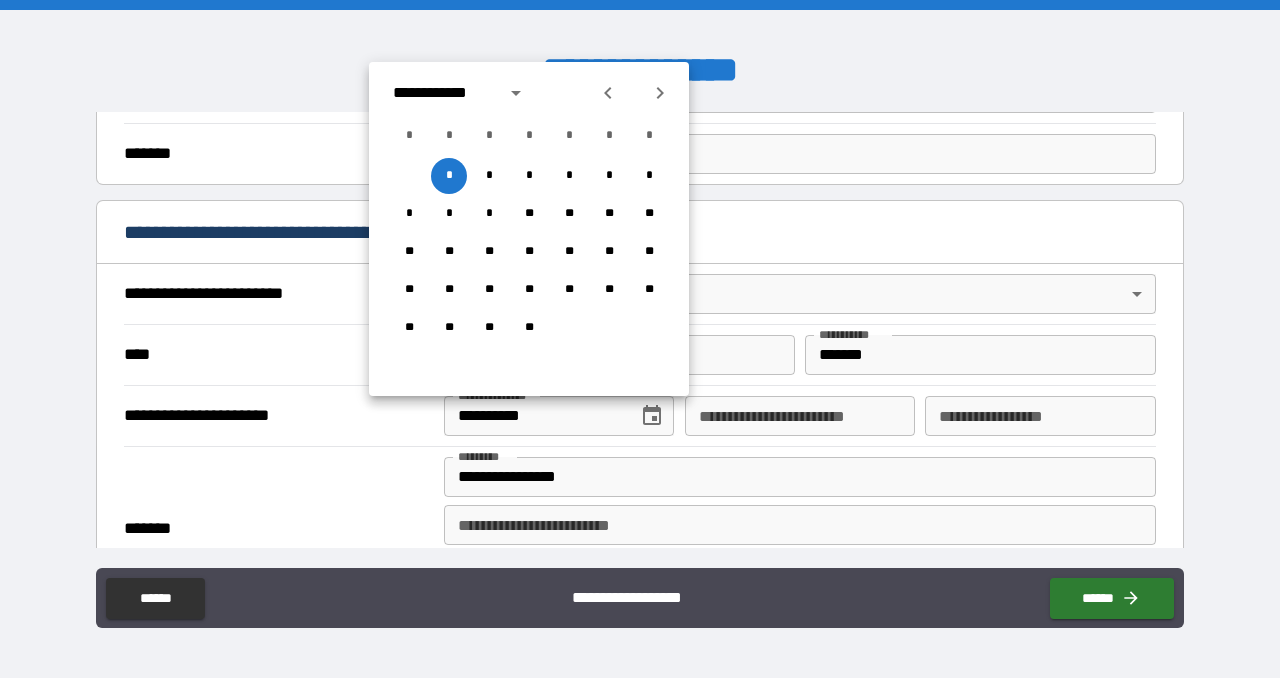 click 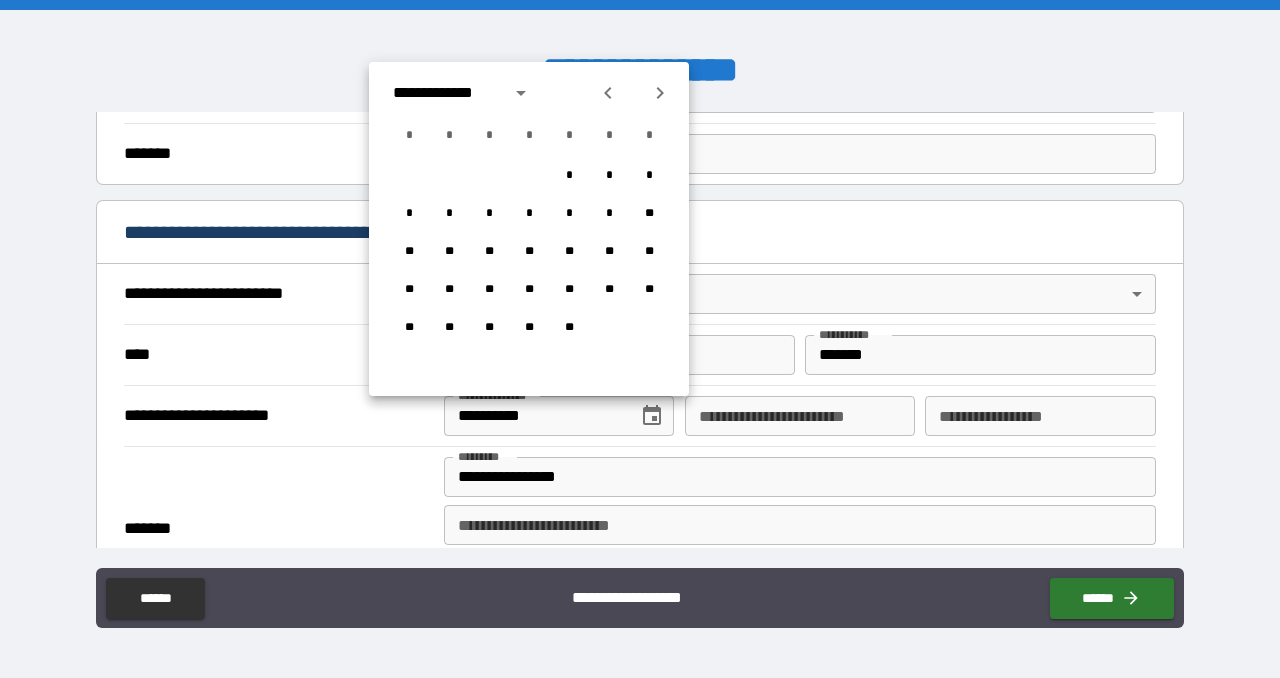 click 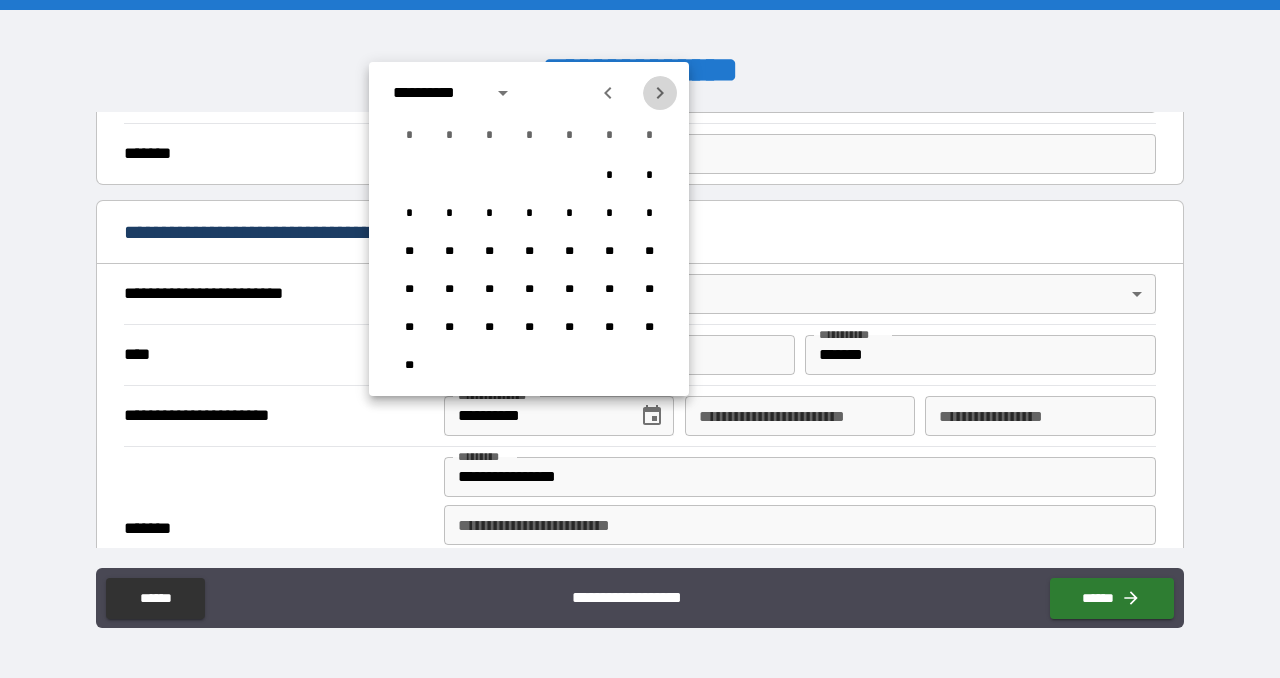 click 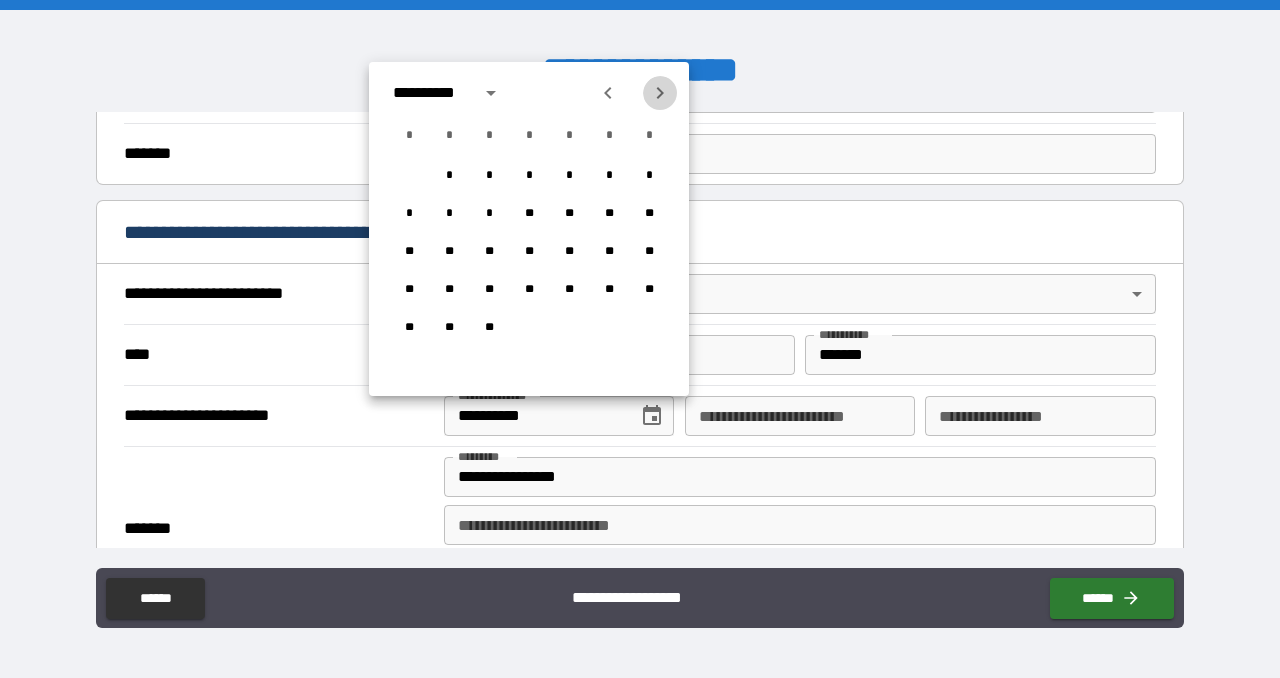 click 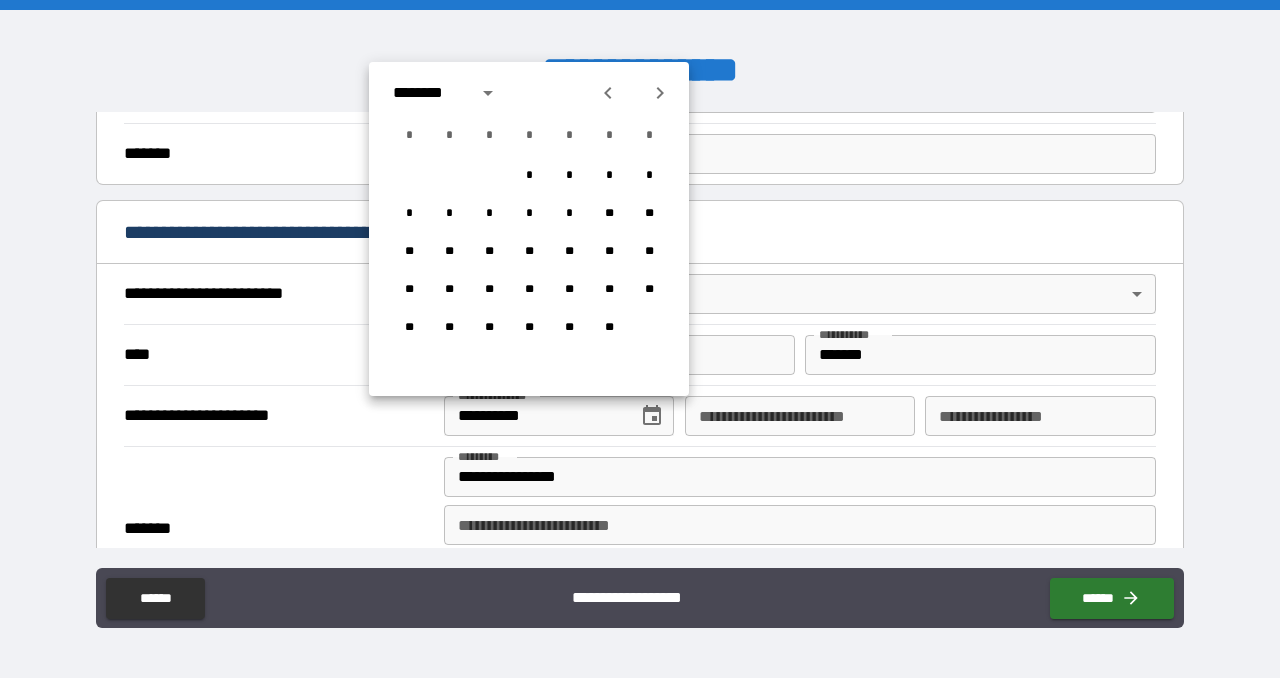 click 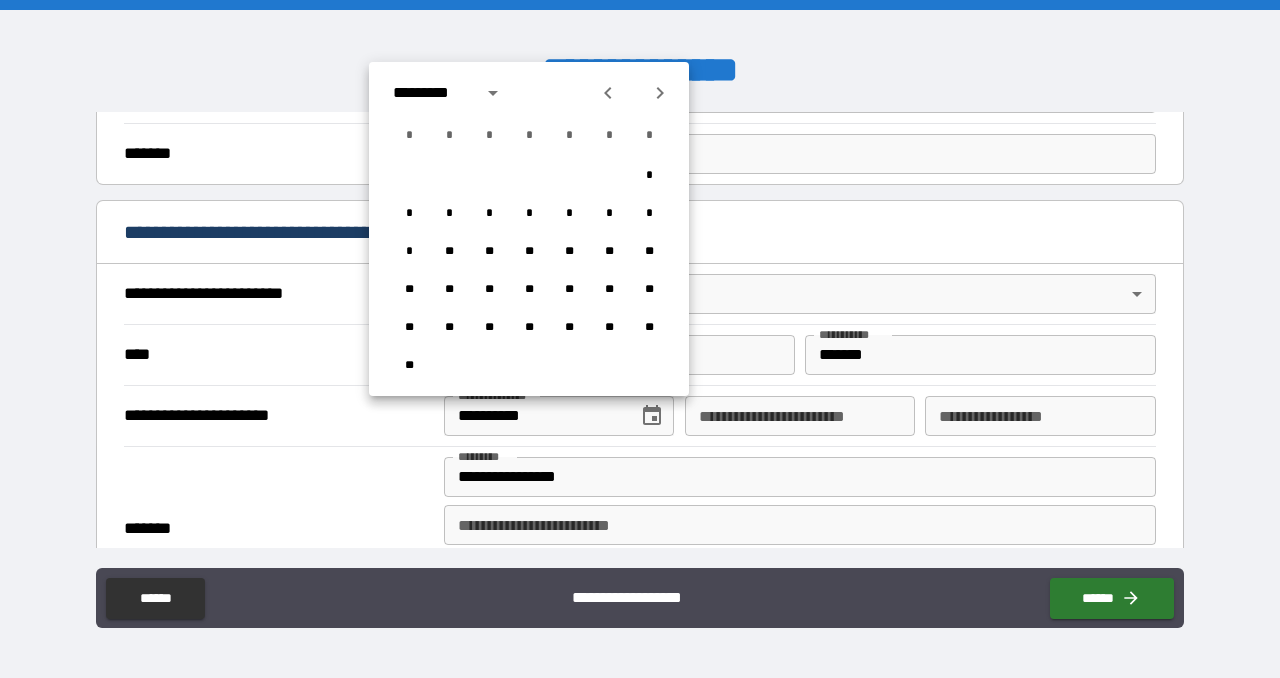 click 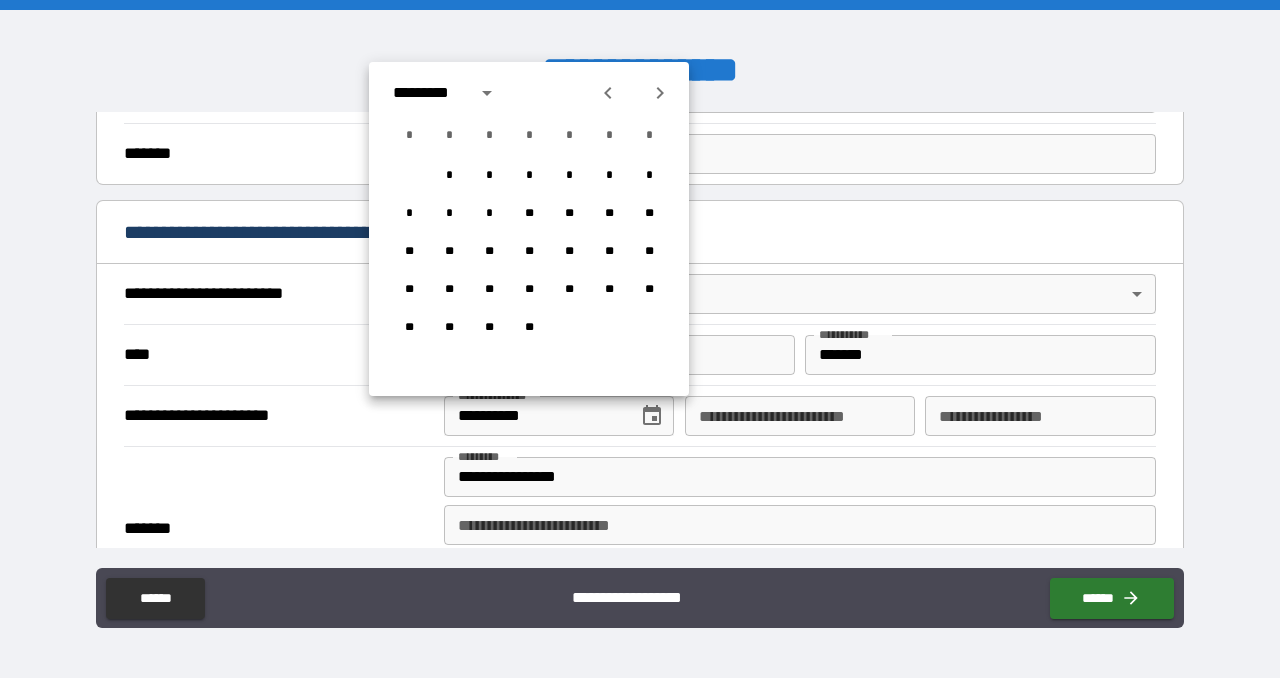click 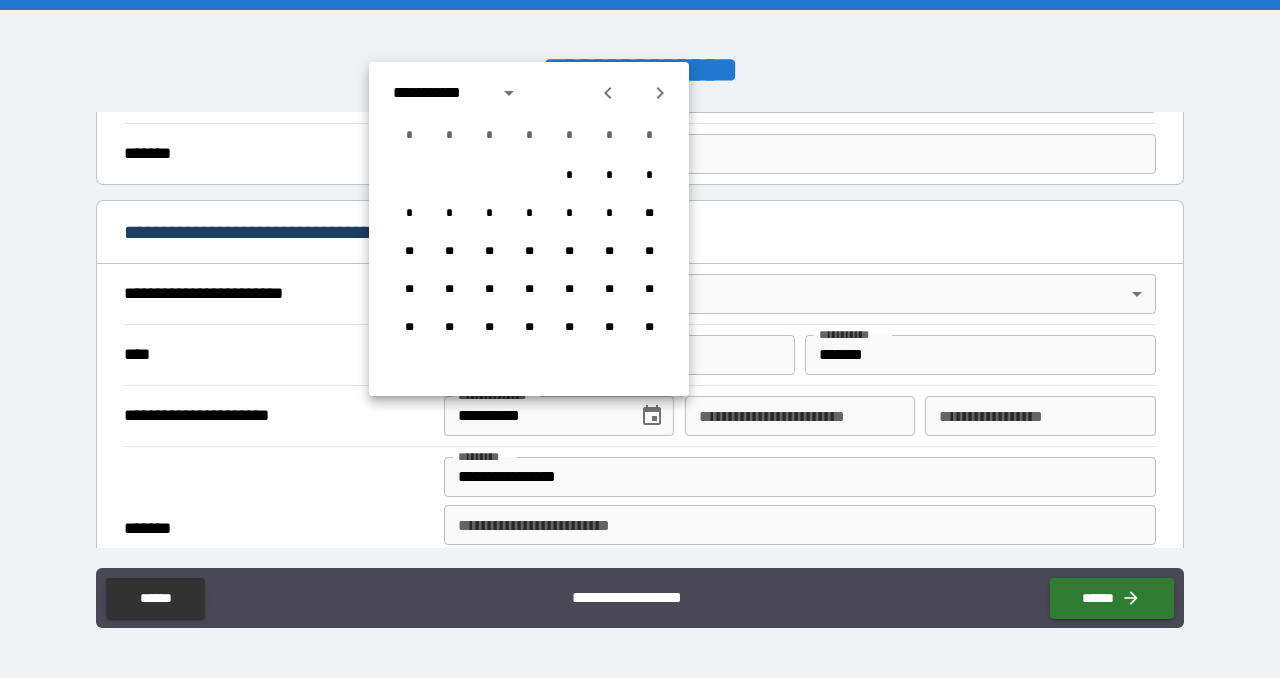 click 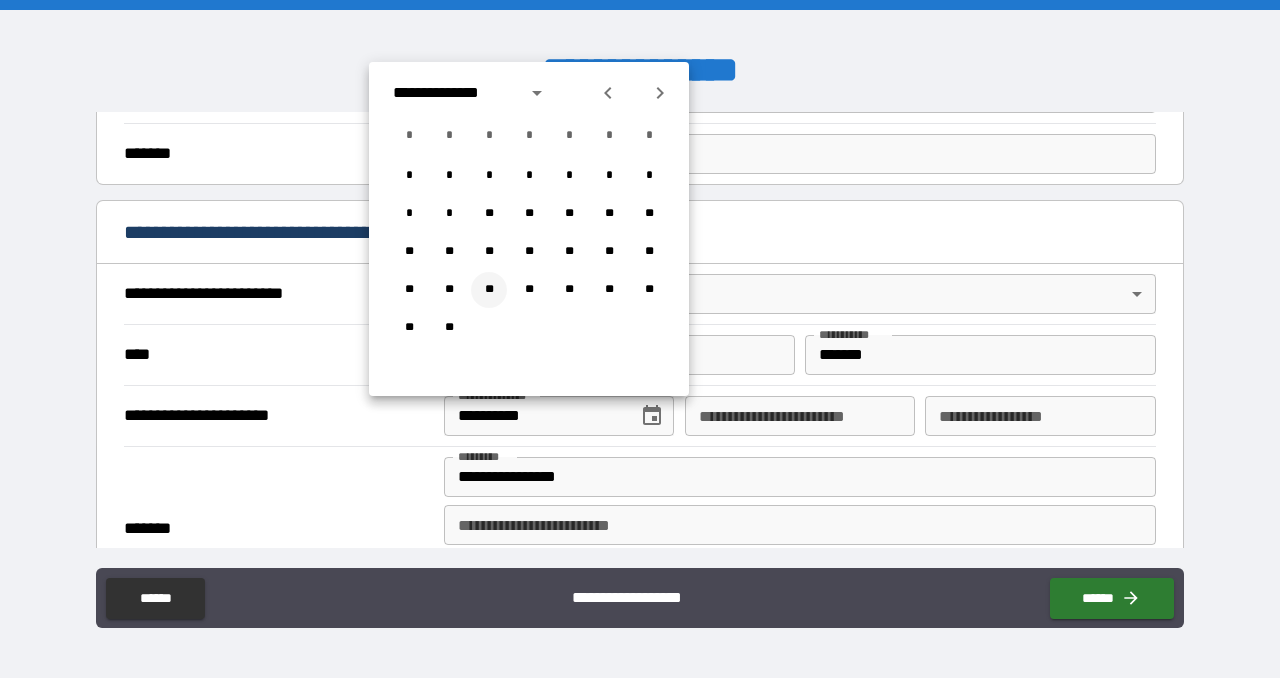 click on "**" at bounding box center [489, 290] 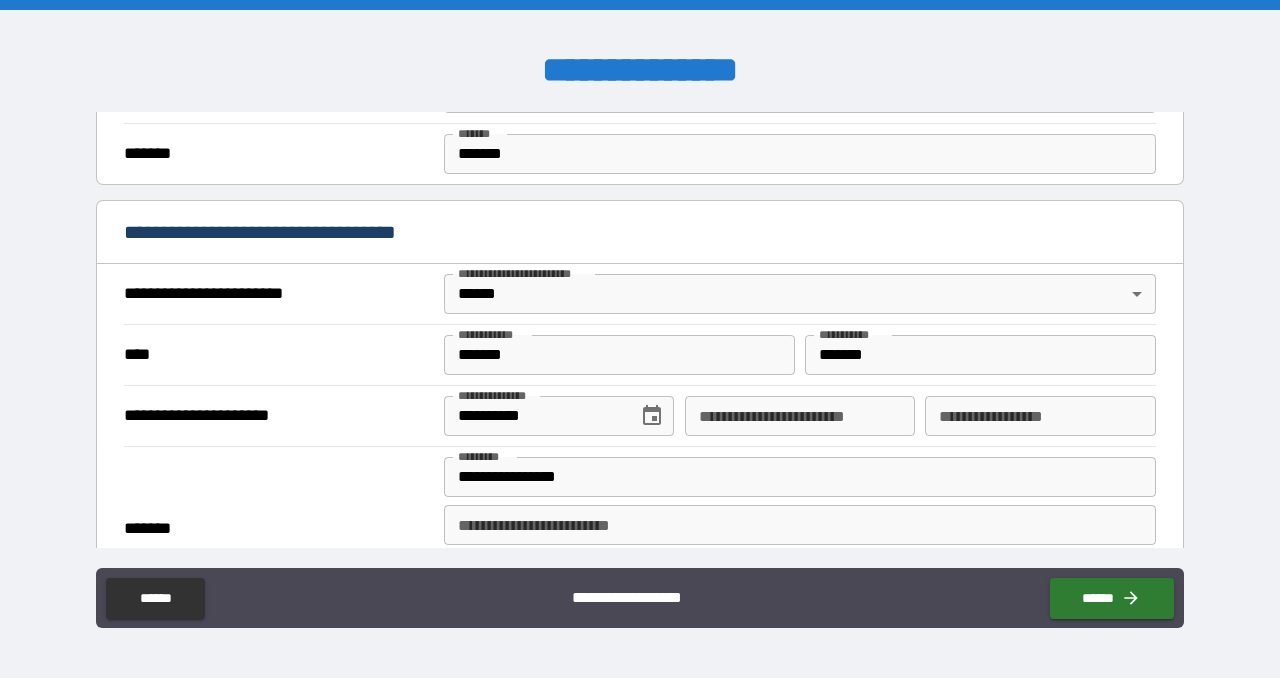 click on "**********" at bounding box center (640, 415) 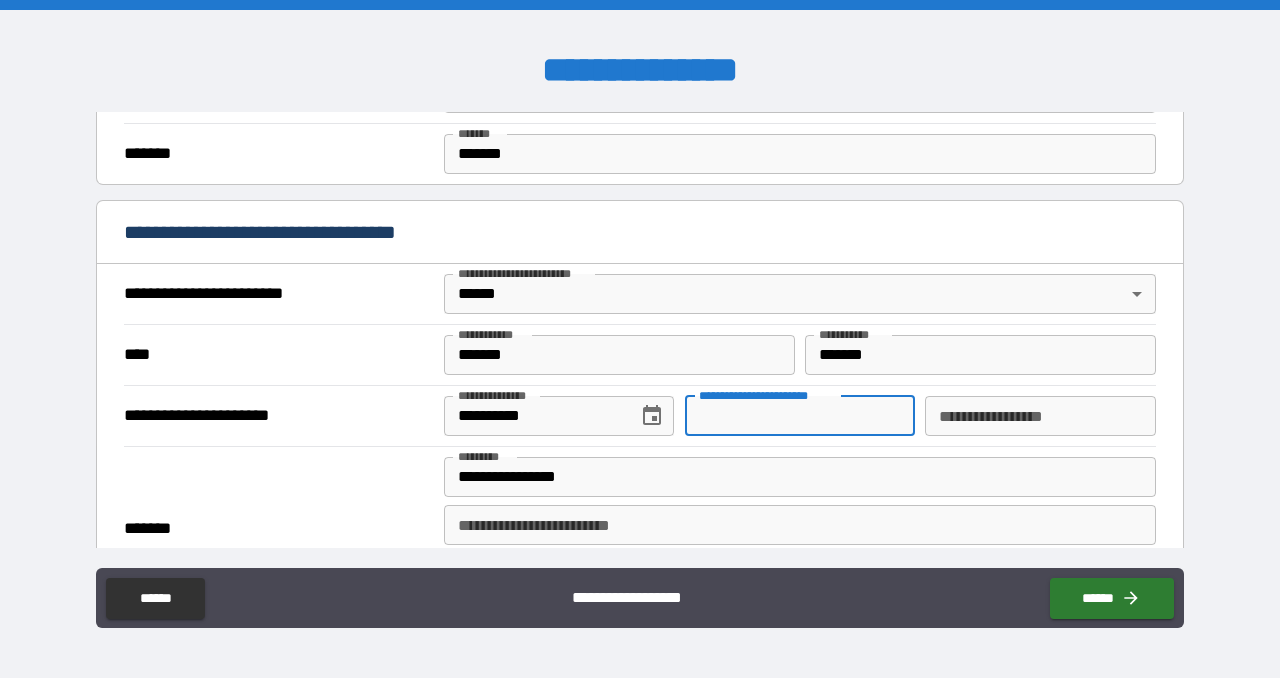 click on "**********" at bounding box center [800, 416] 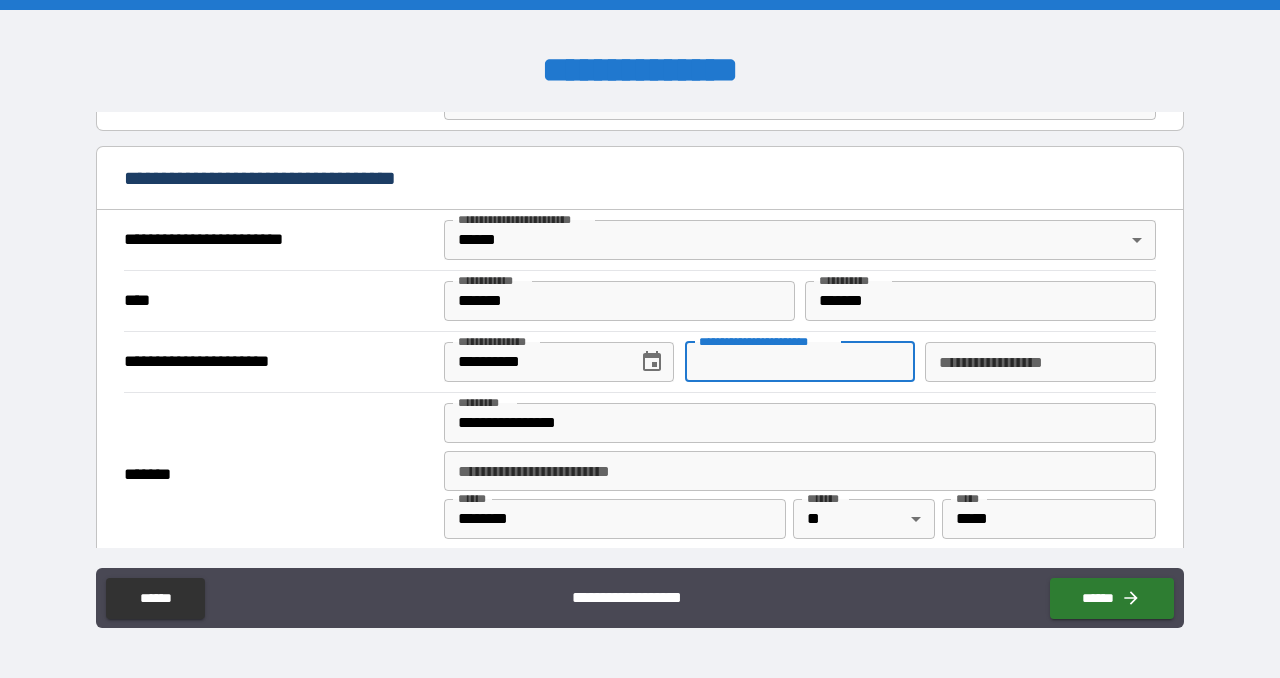 scroll, scrollTop: 815, scrollLeft: 0, axis: vertical 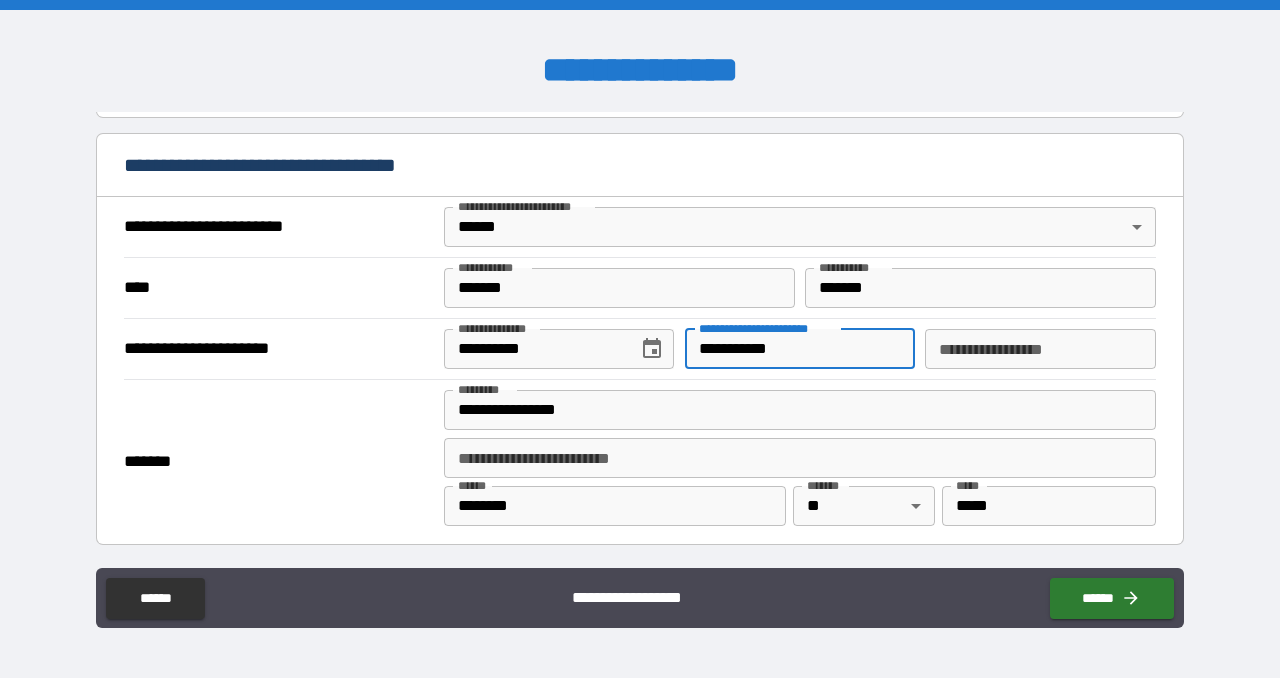type on "**********" 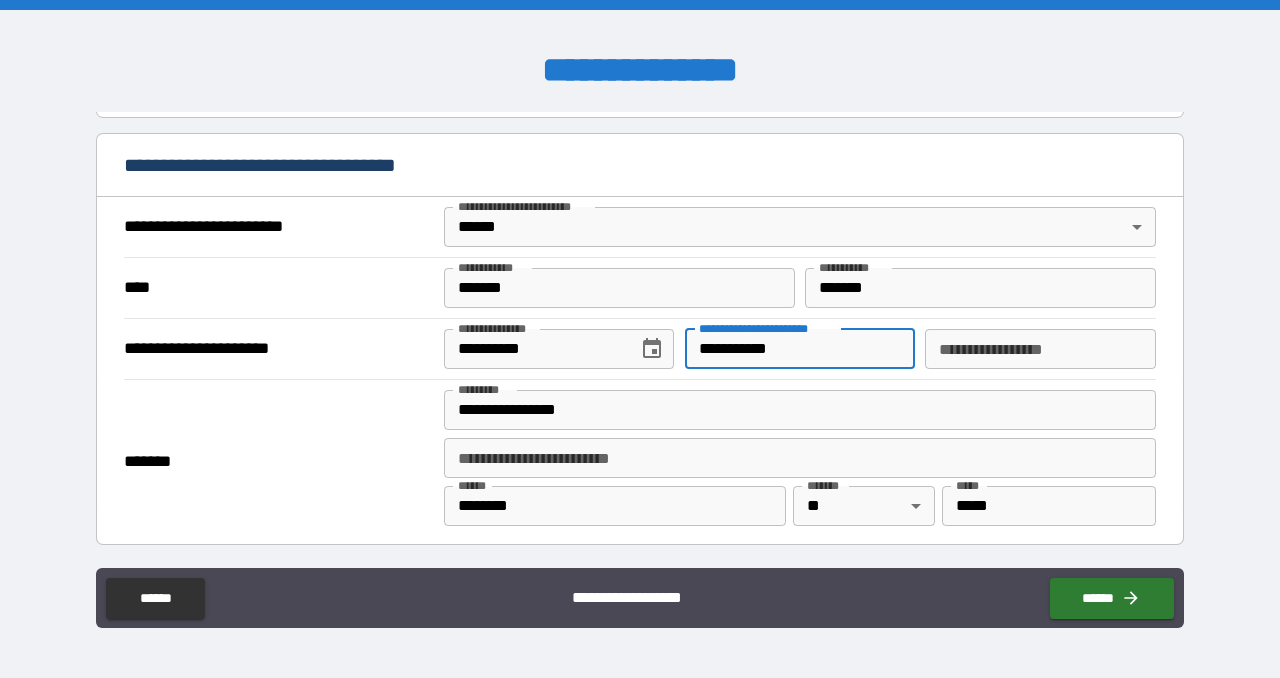 click on "**********" at bounding box center [640, 349] 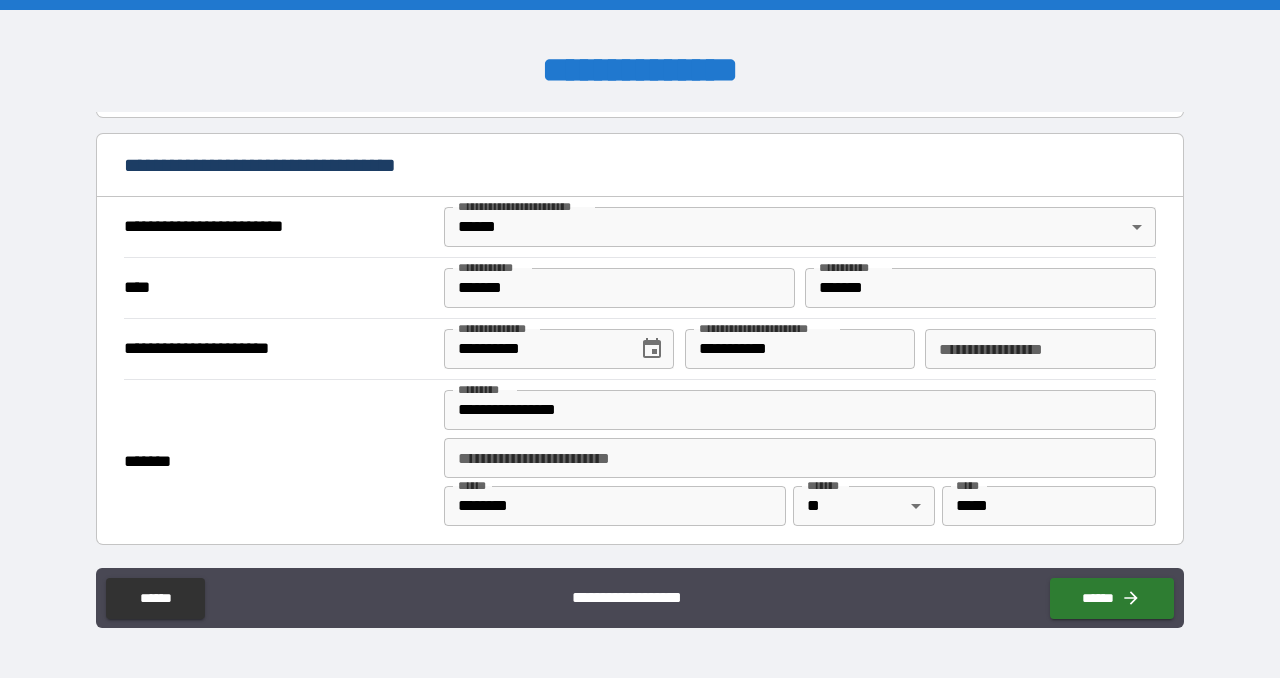 click on "**********" at bounding box center (1040, 349) 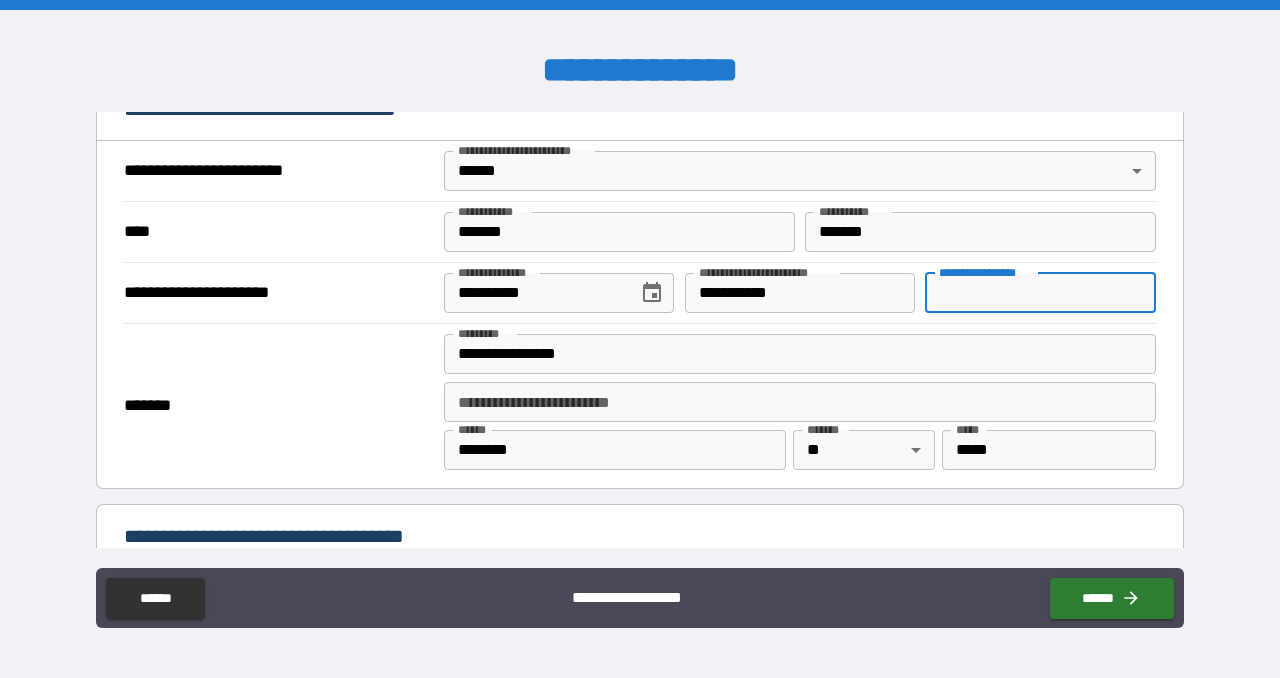 scroll, scrollTop: 880, scrollLeft: 0, axis: vertical 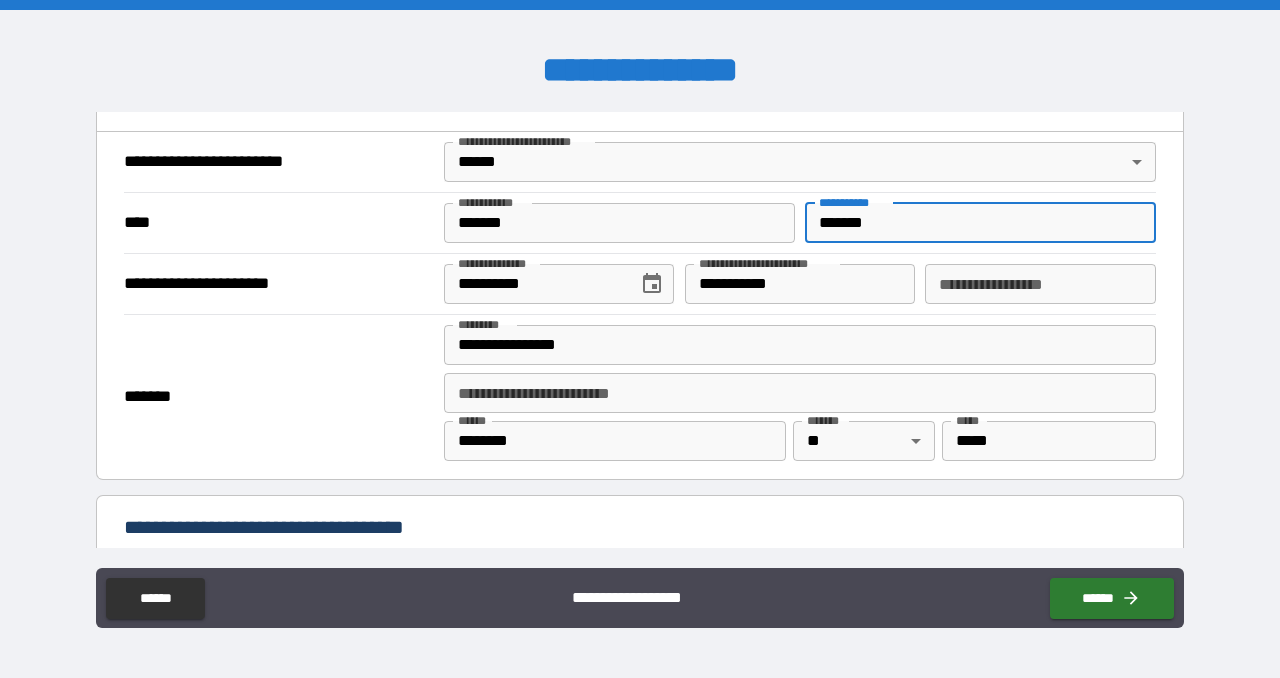 click on "*******" at bounding box center (980, 223) 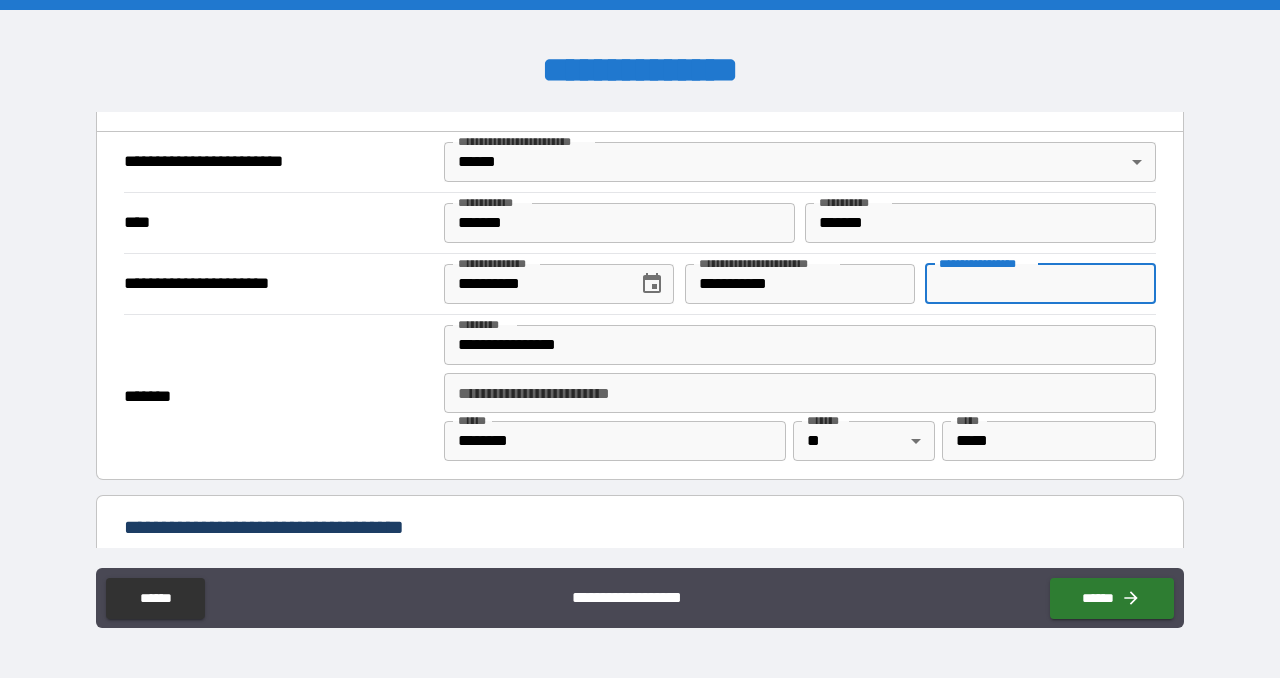 click on "**********" at bounding box center (1040, 284) 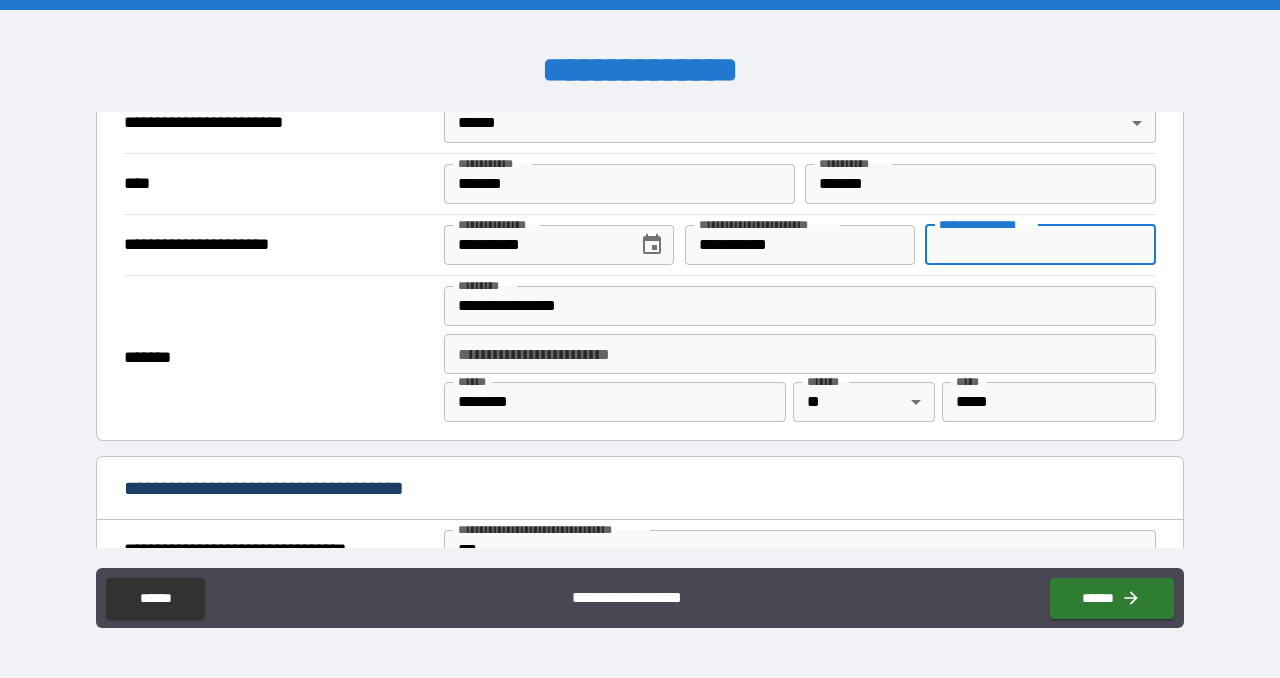 scroll, scrollTop: 912, scrollLeft: 0, axis: vertical 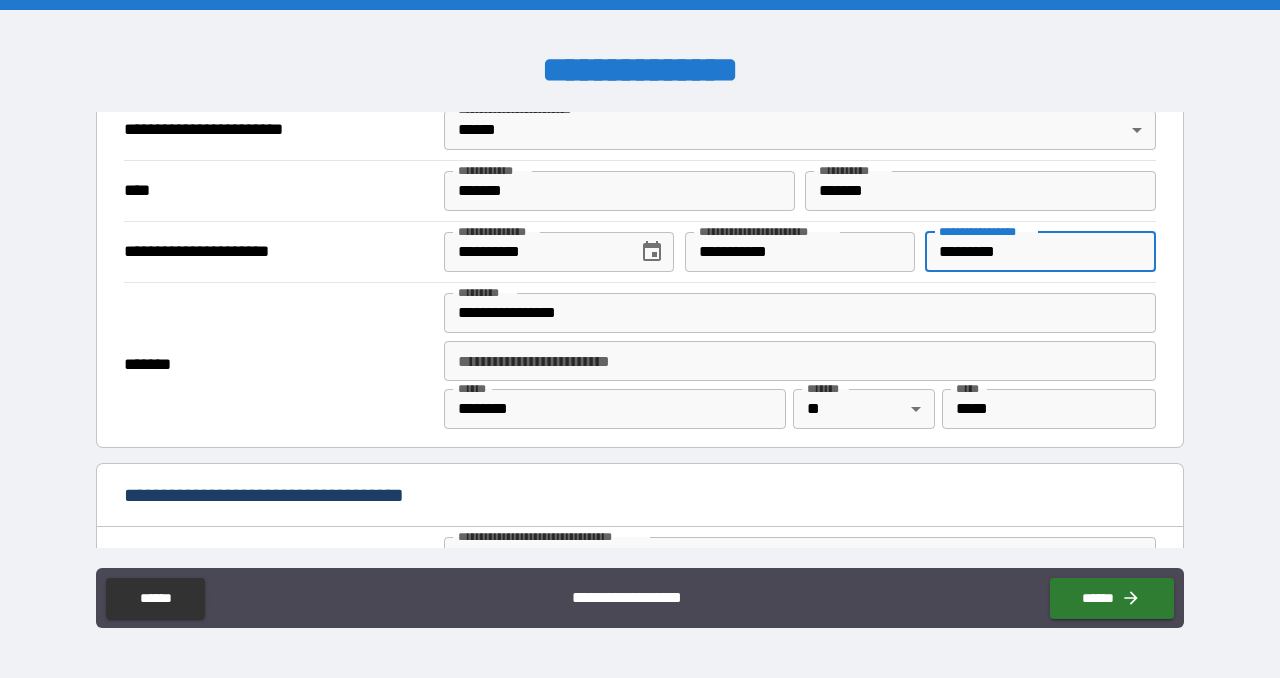 click on "**********" at bounding box center (640, 341) 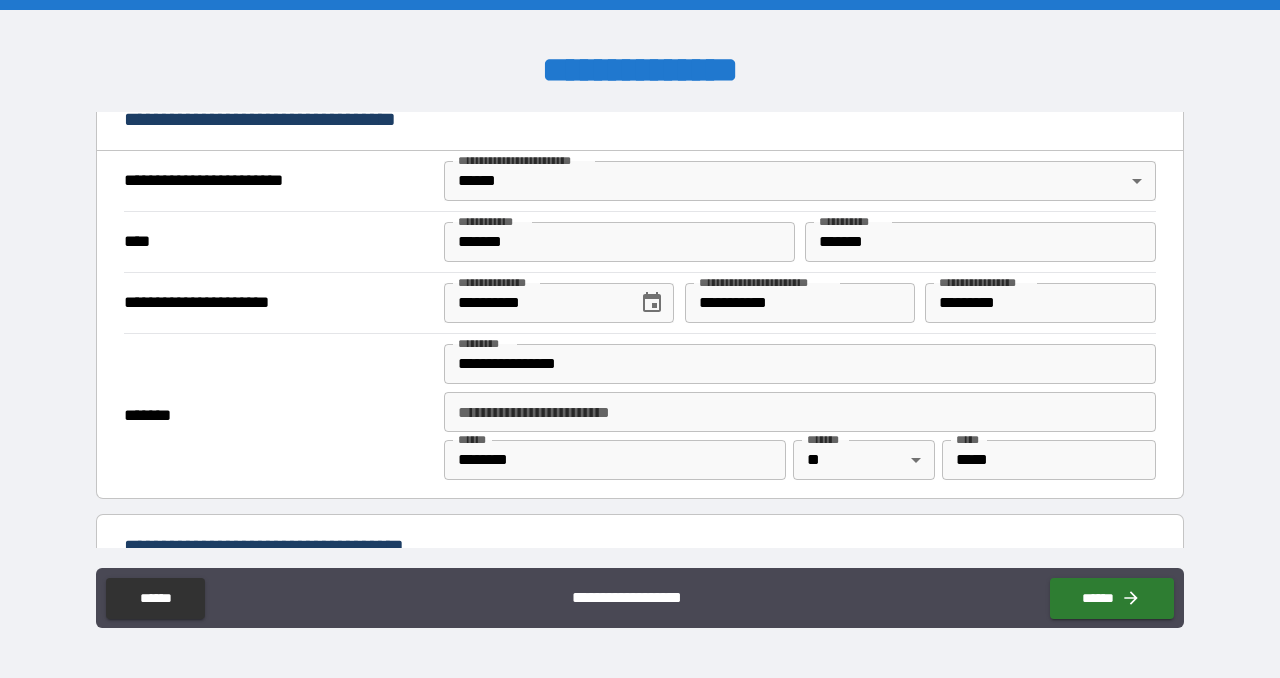 scroll, scrollTop: 860, scrollLeft: 0, axis: vertical 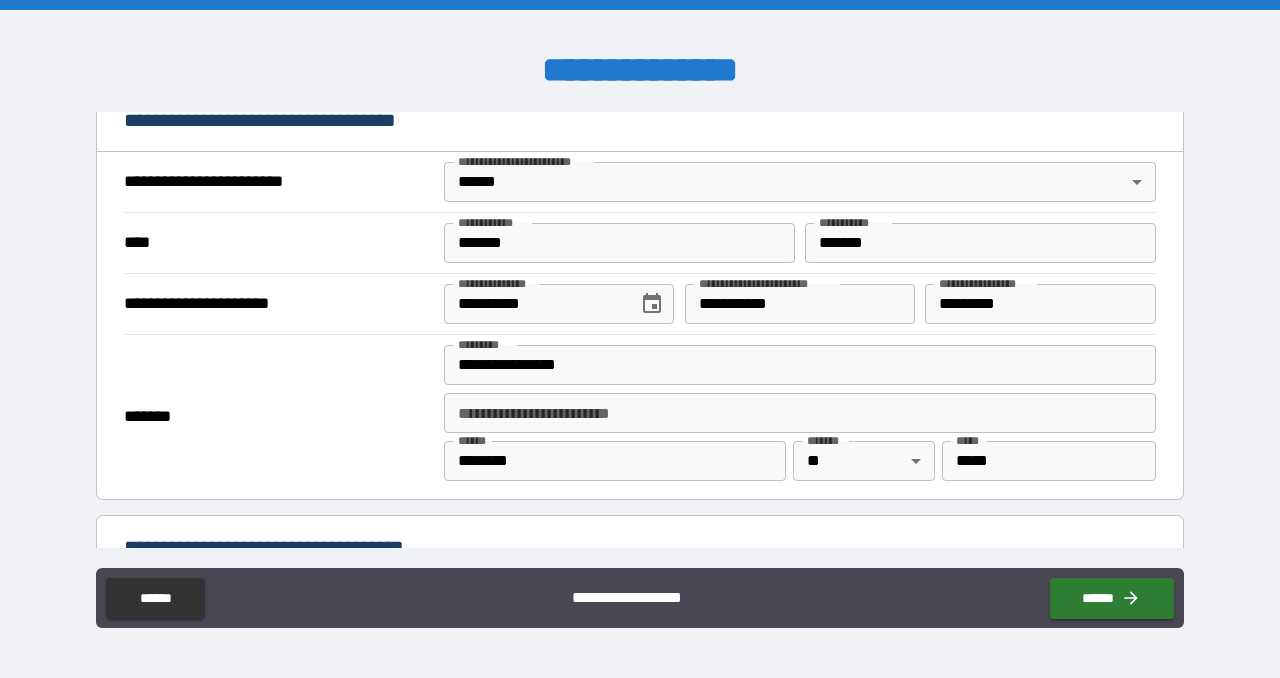 click on "*********" at bounding box center [1040, 304] 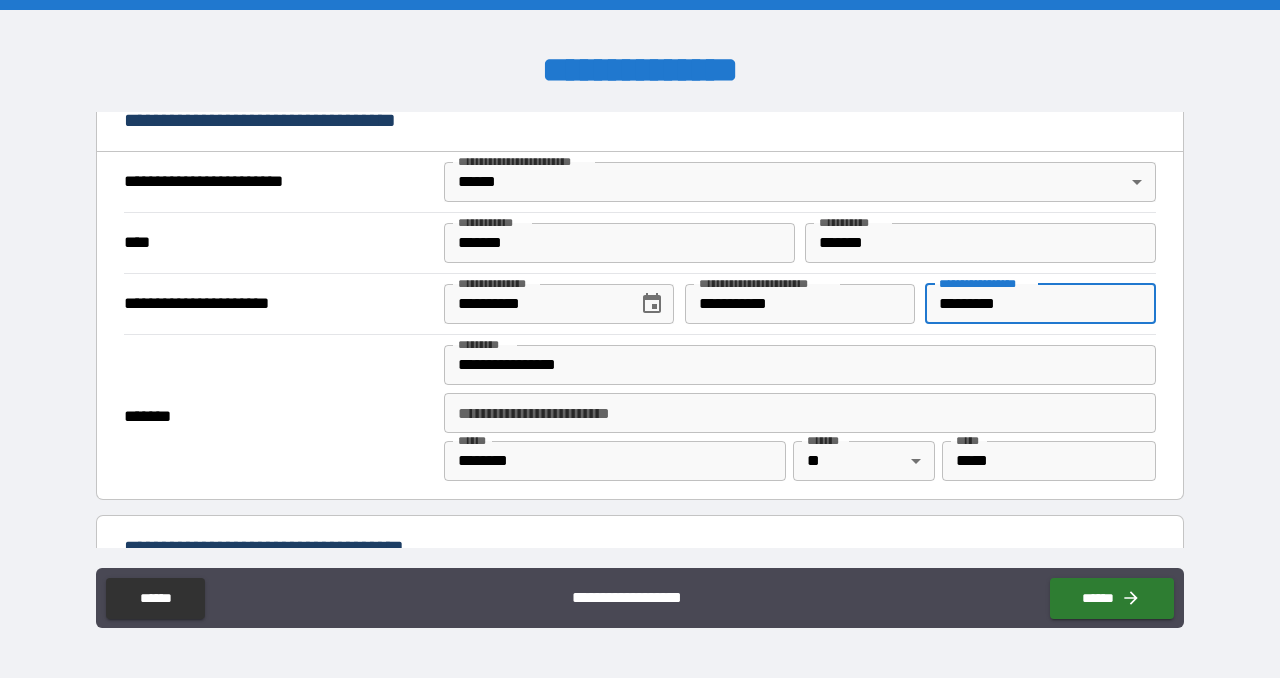 type on "*********" 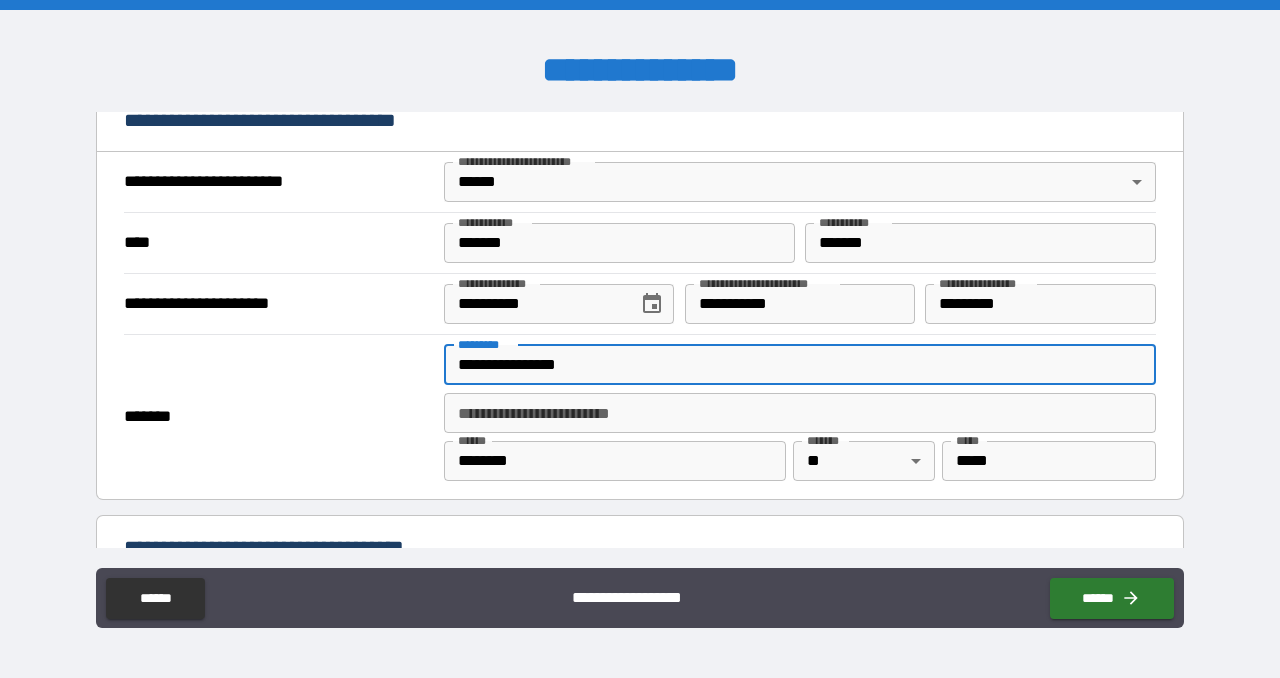 click on "*********" at bounding box center [1040, 304] 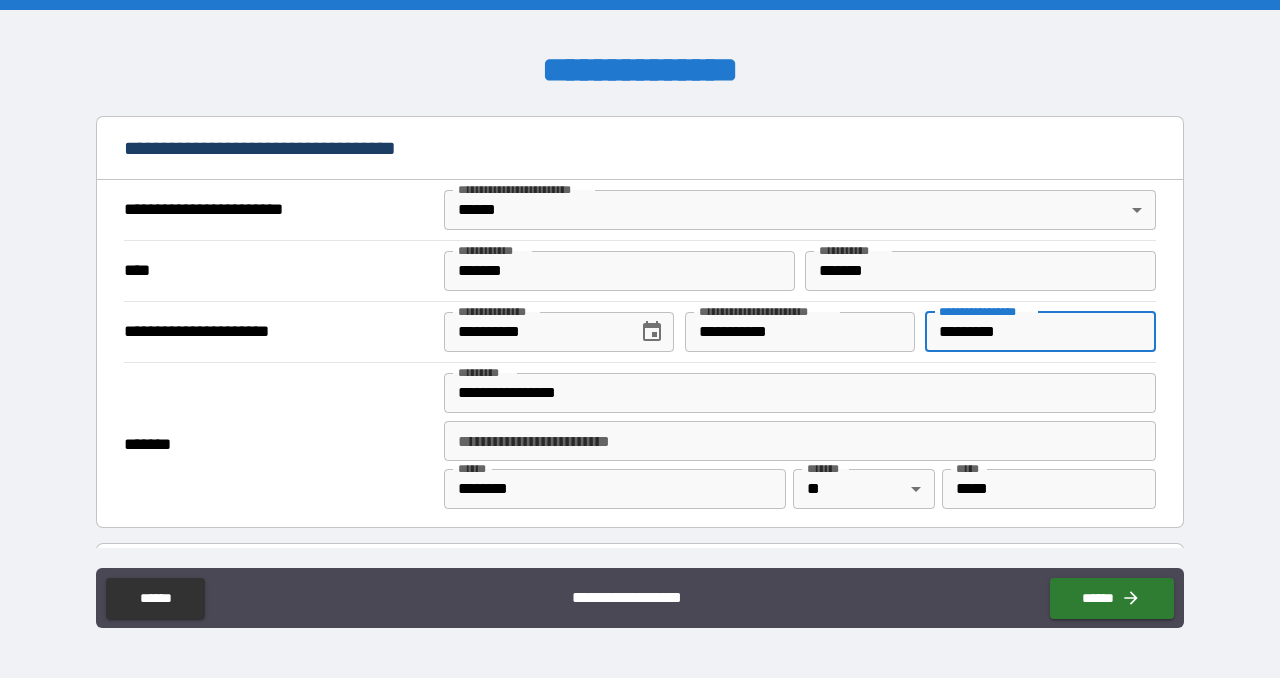 scroll, scrollTop: 826, scrollLeft: 0, axis: vertical 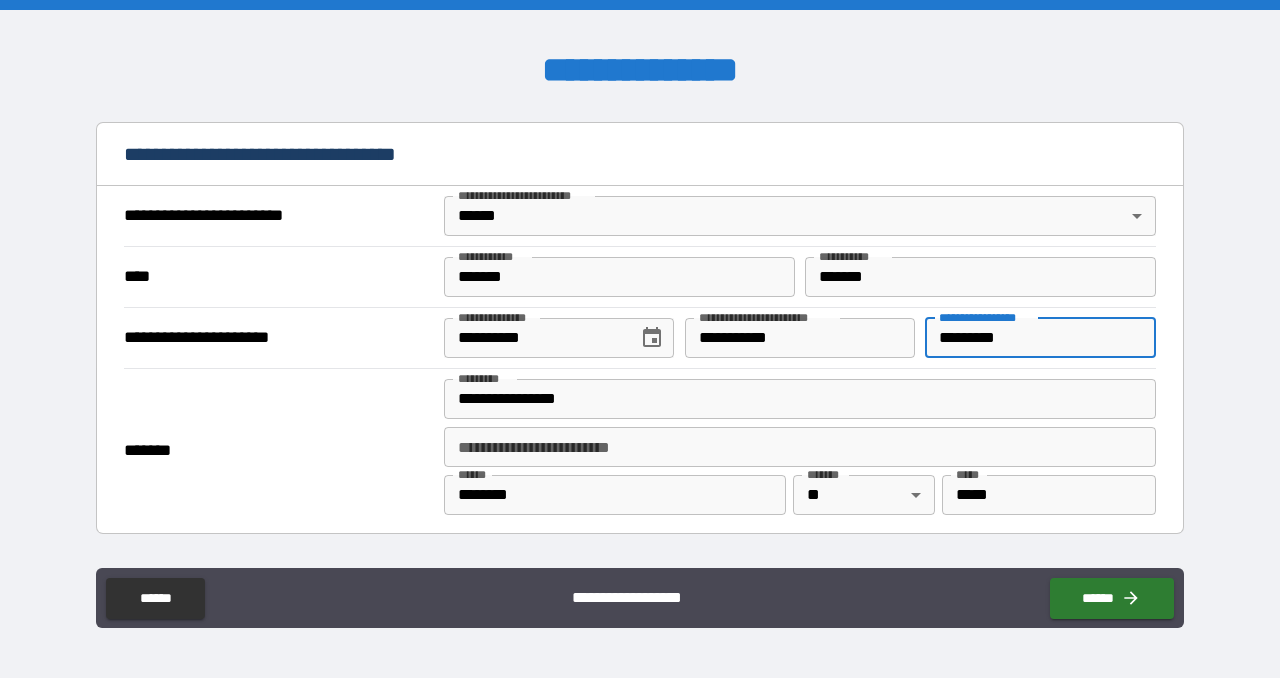 click on "**********" at bounding box center (634, 154) 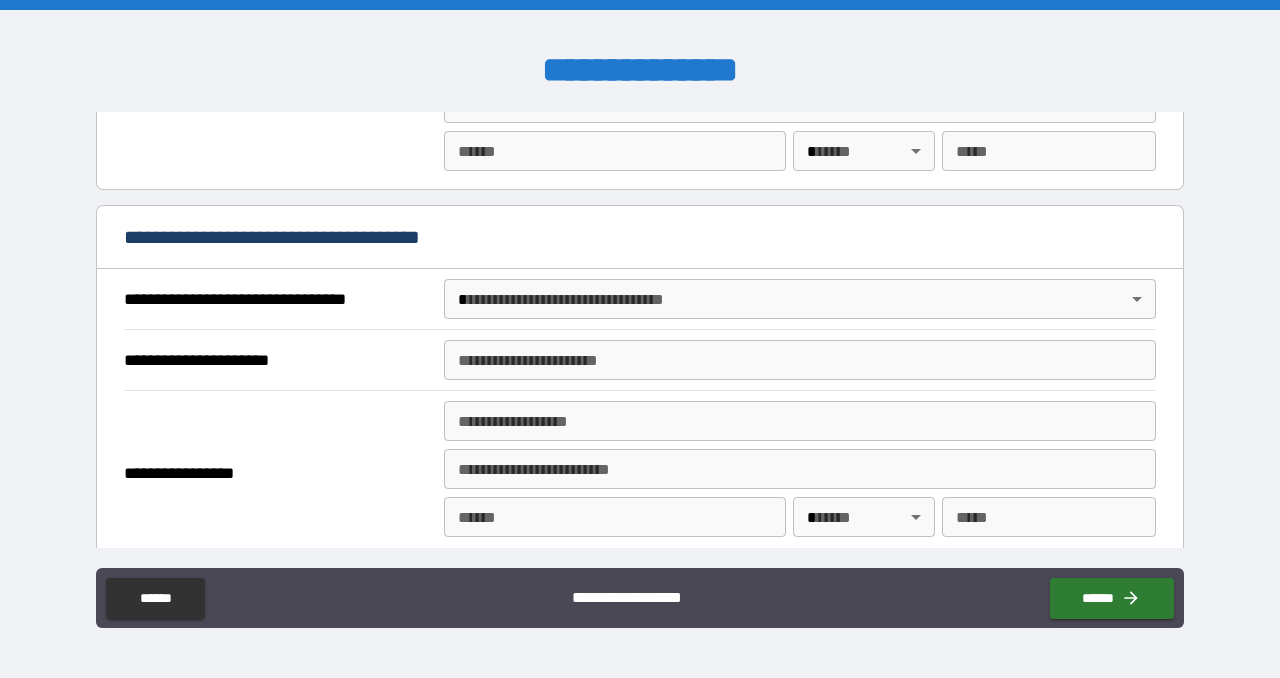 scroll, scrollTop: 2732, scrollLeft: 0, axis: vertical 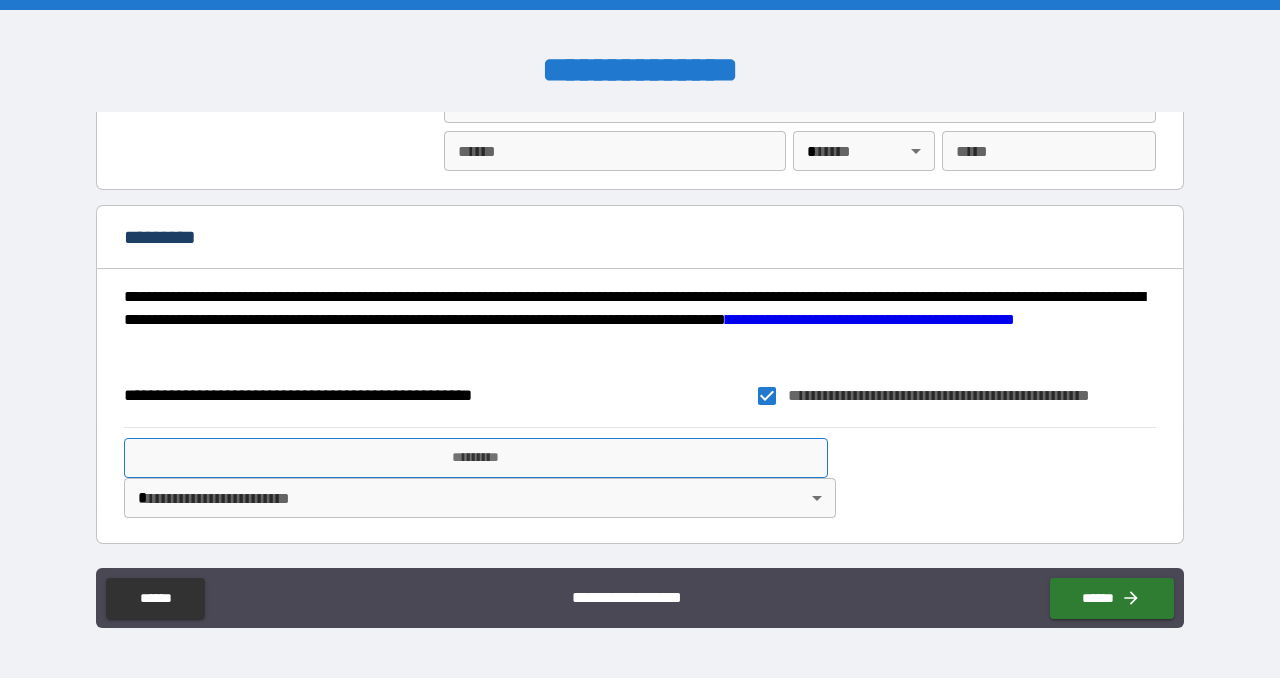 click on "*********" at bounding box center [476, 458] 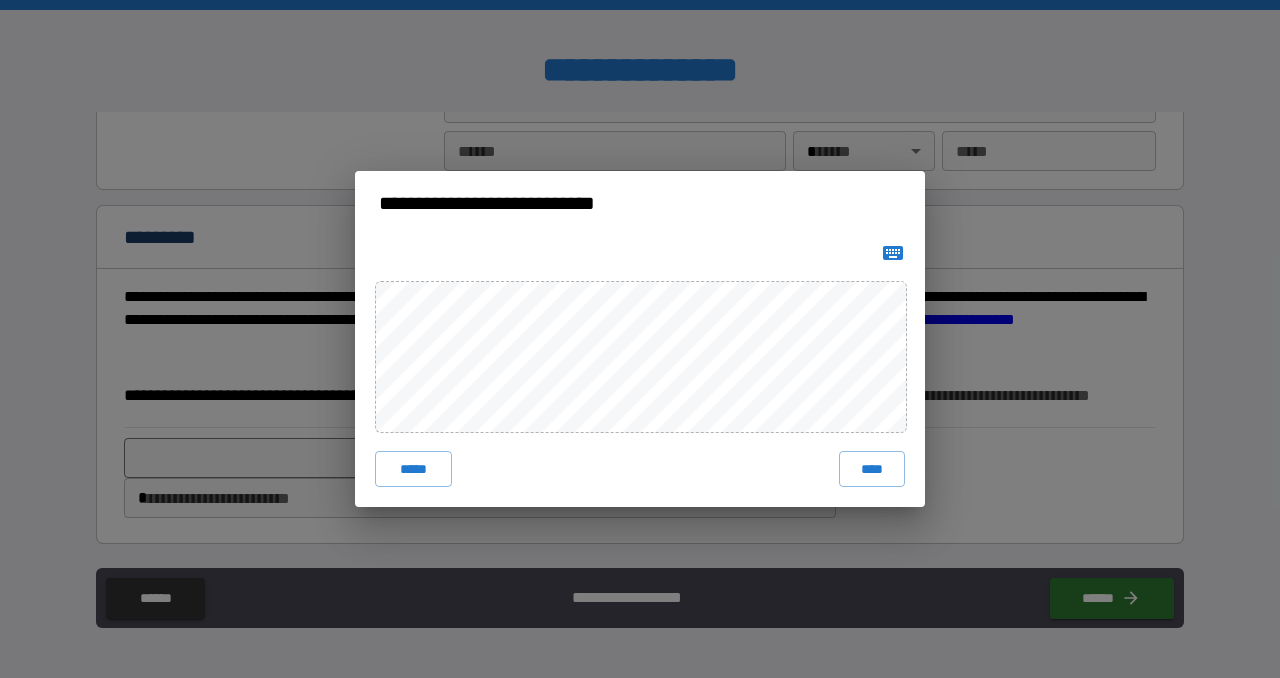 click at bounding box center [893, 253] 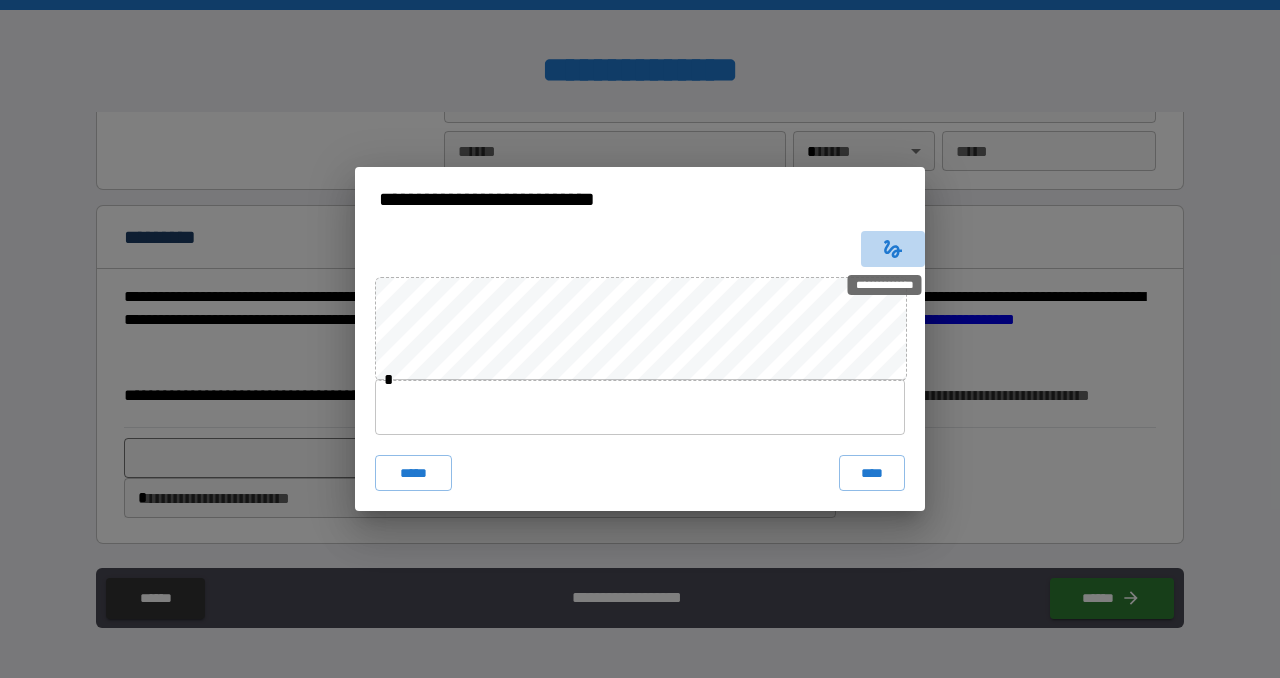 click 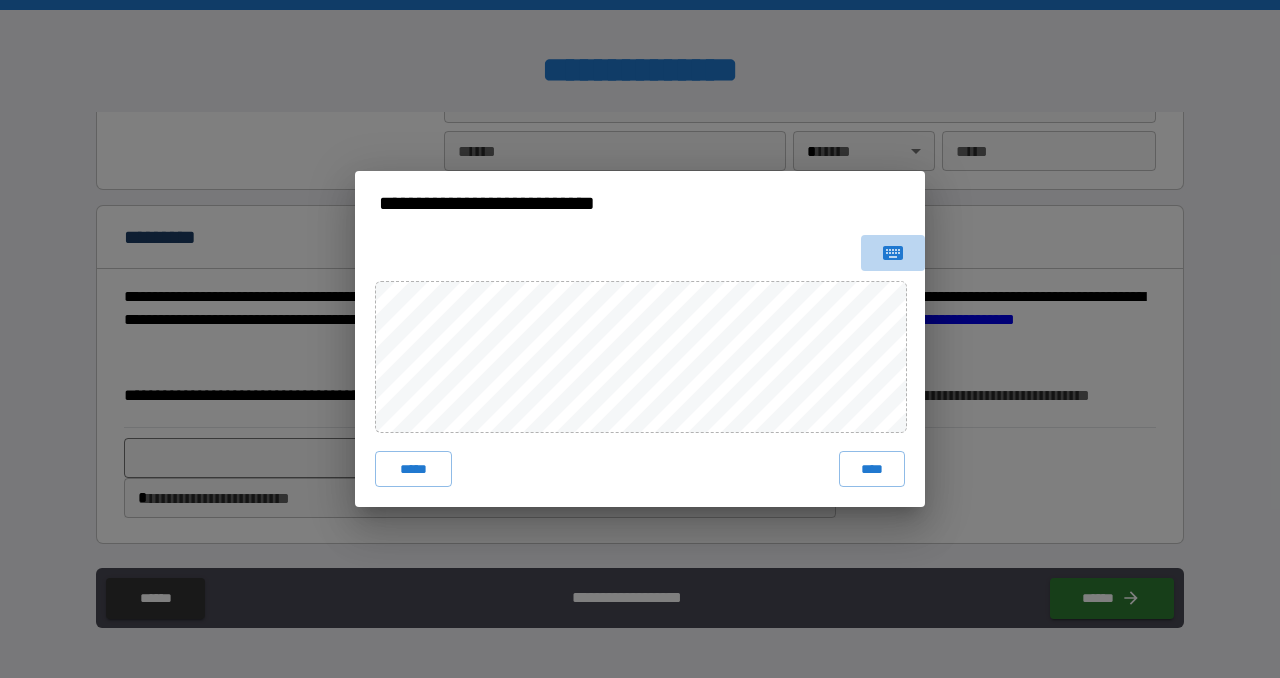 click 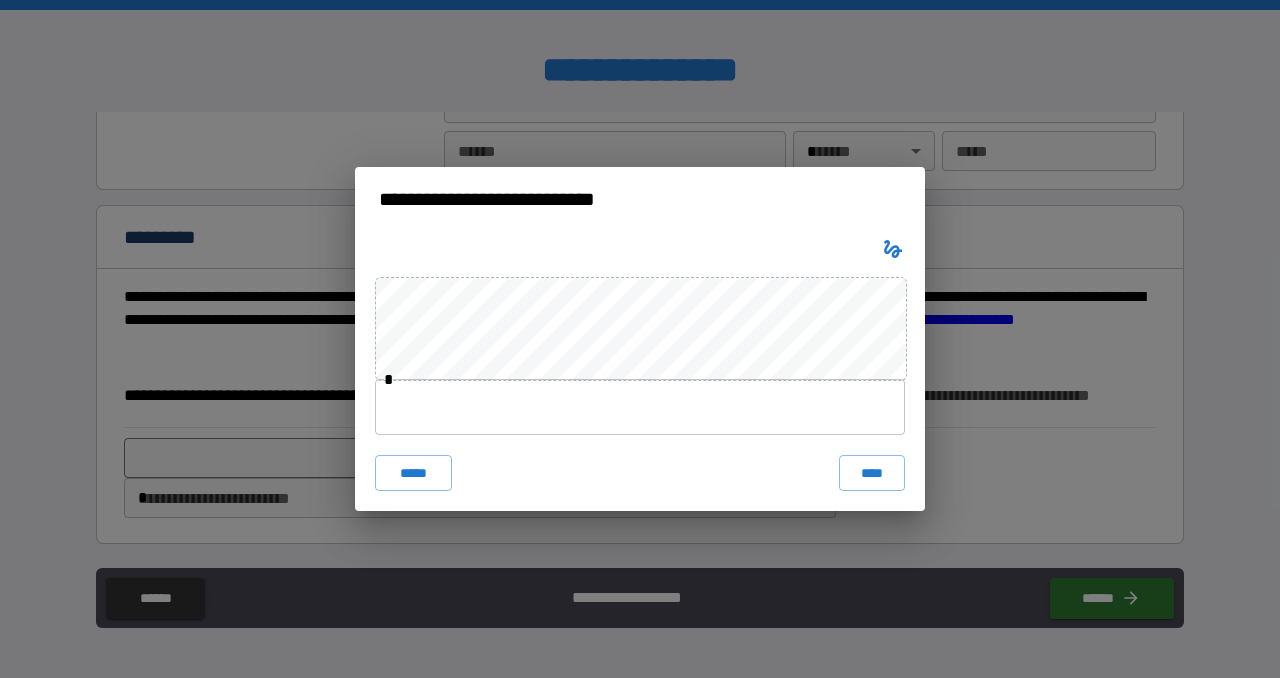 click on "* ***** ****" at bounding box center (640, 371) 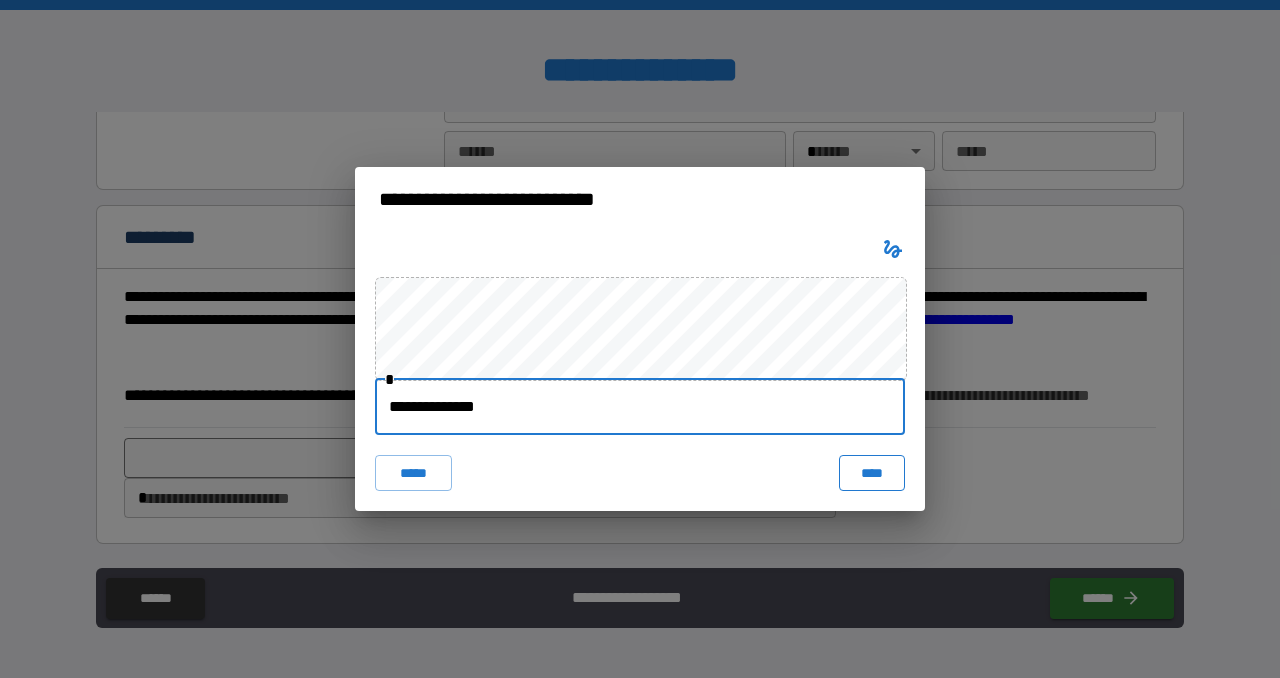 type on "**********" 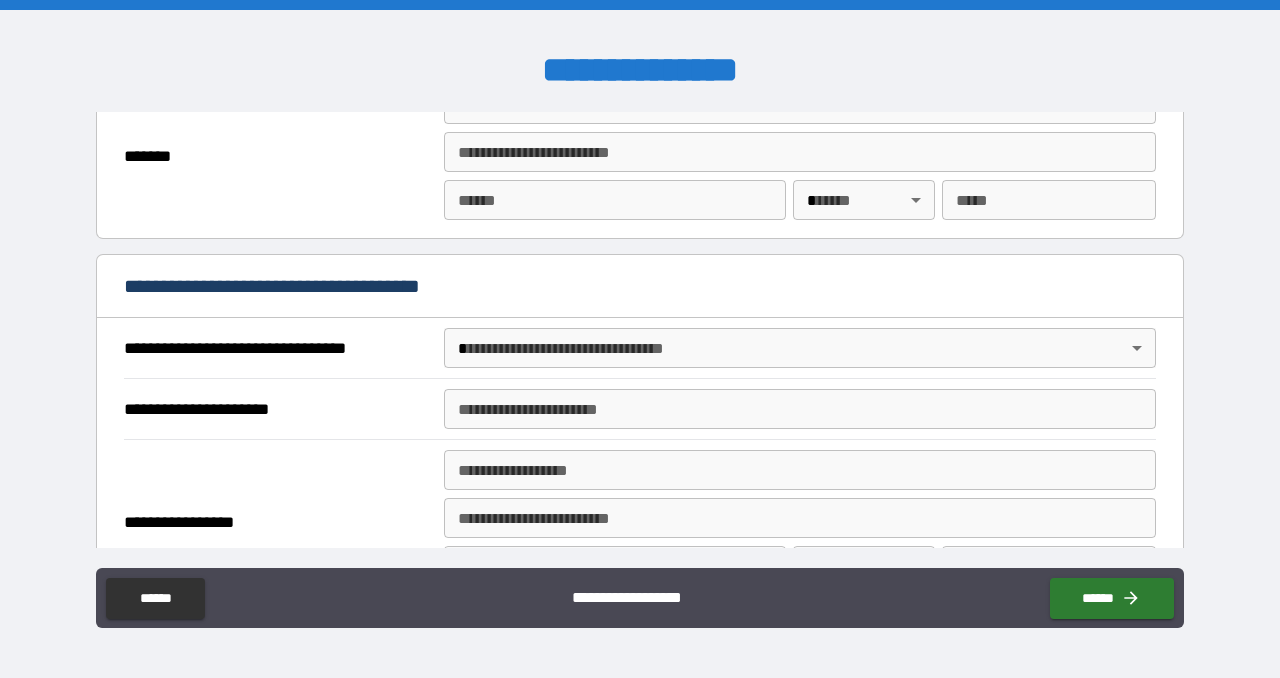 scroll, scrollTop: 2750, scrollLeft: 0, axis: vertical 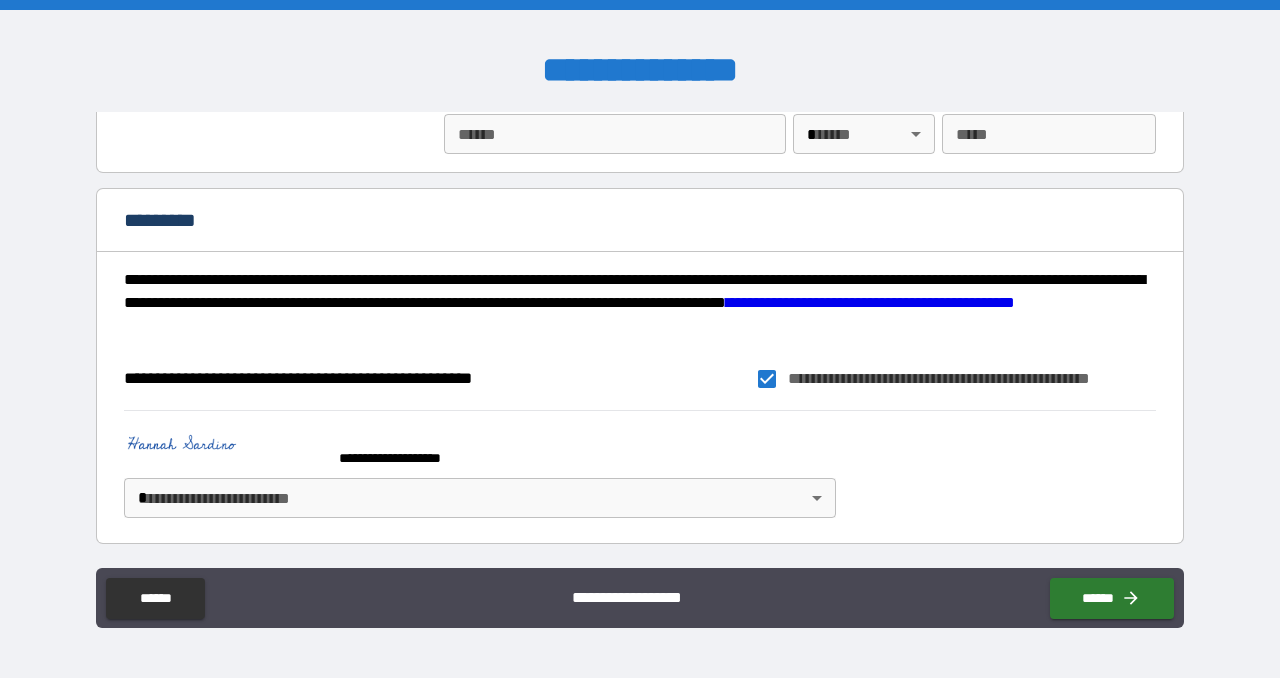click on "**********" at bounding box center (640, 341) 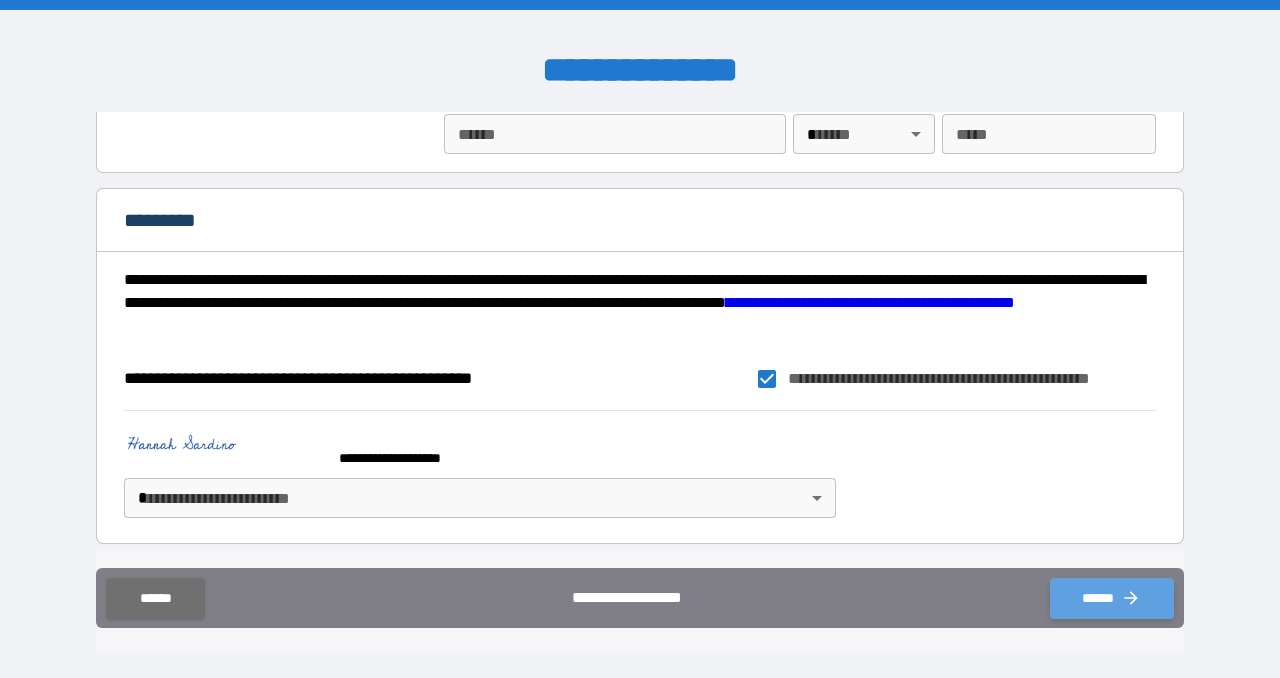 click on "******" at bounding box center [1112, 598] 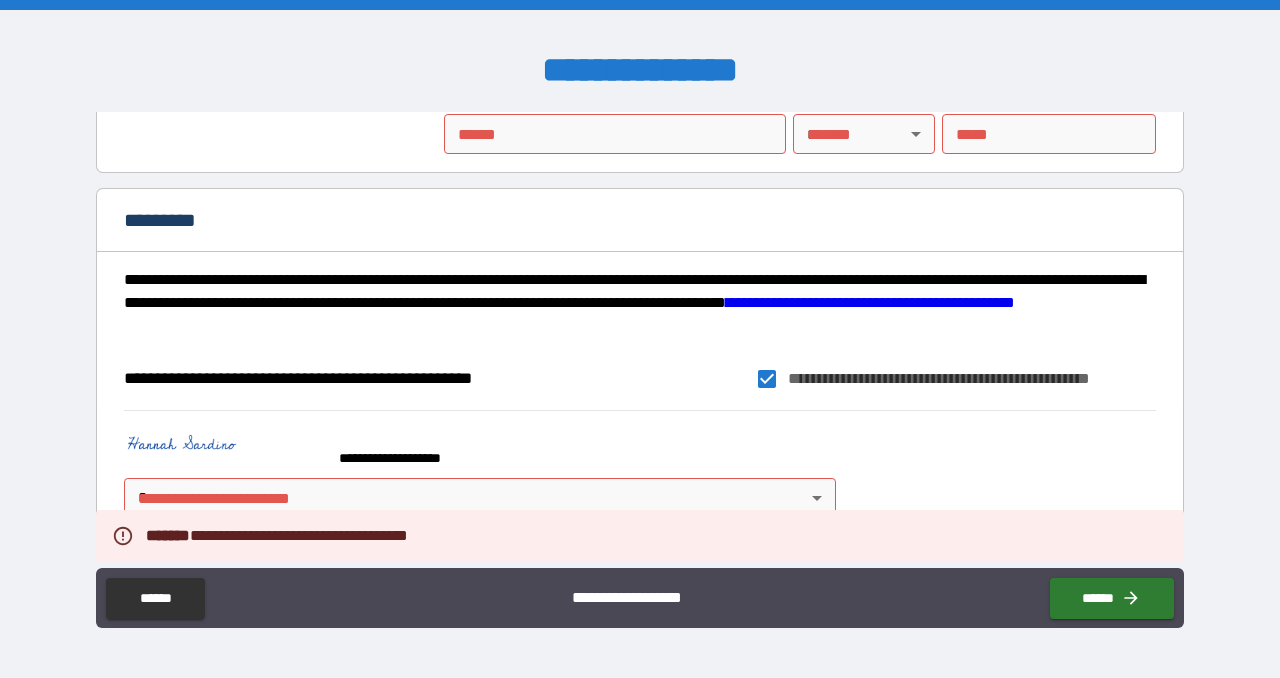 click on "**********" at bounding box center [640, 339] 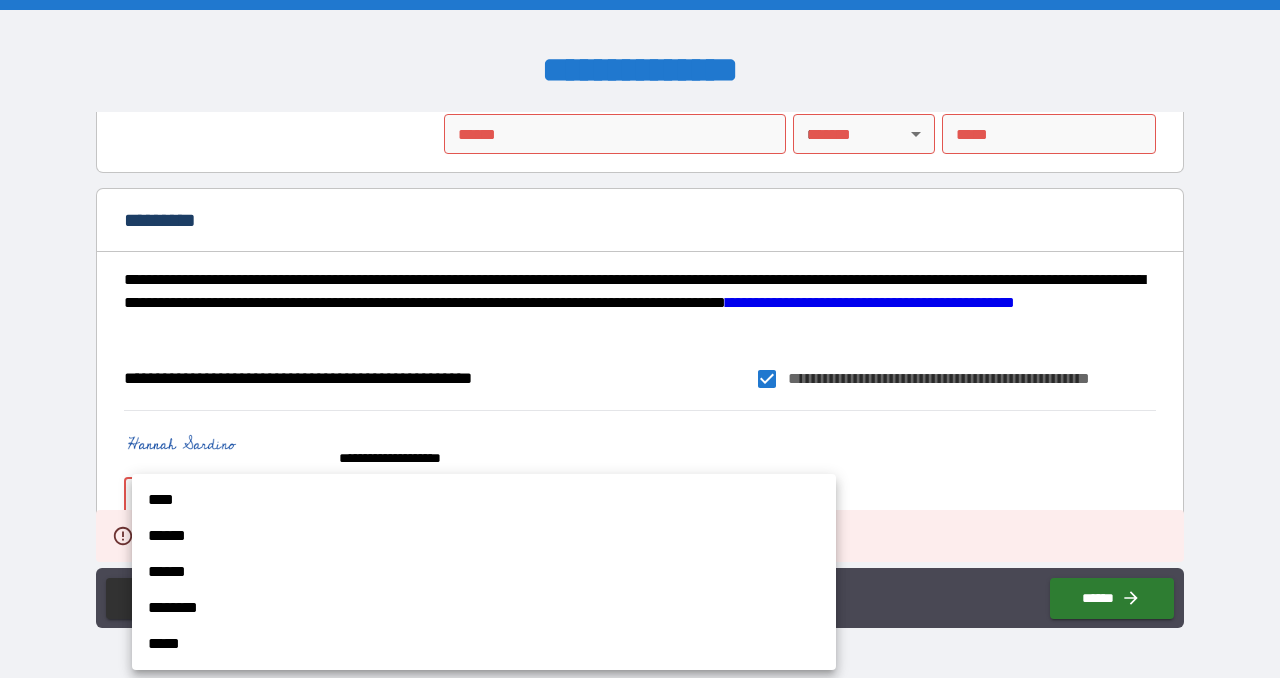 click on "****" at bounding box center [484, 500] 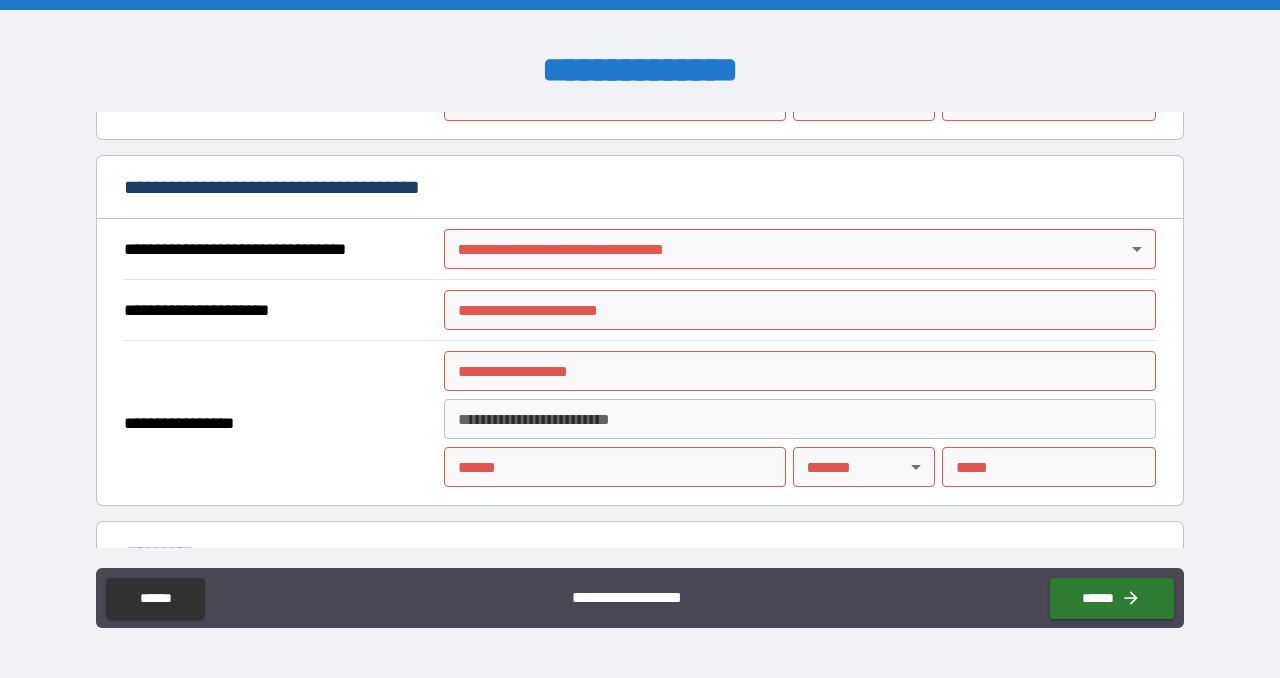 scroll, scrollTop: 2390, scrollLeft: 0, axis: vertical 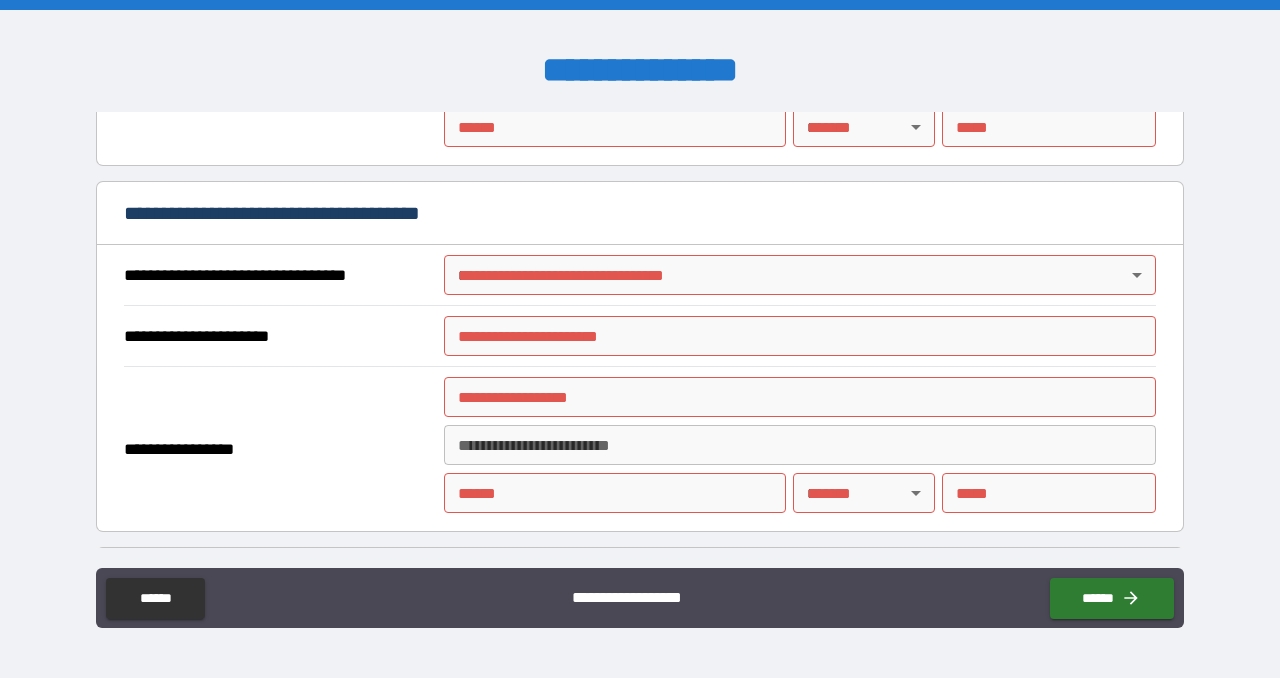 click on "**********" at bounding box center (640, 339) 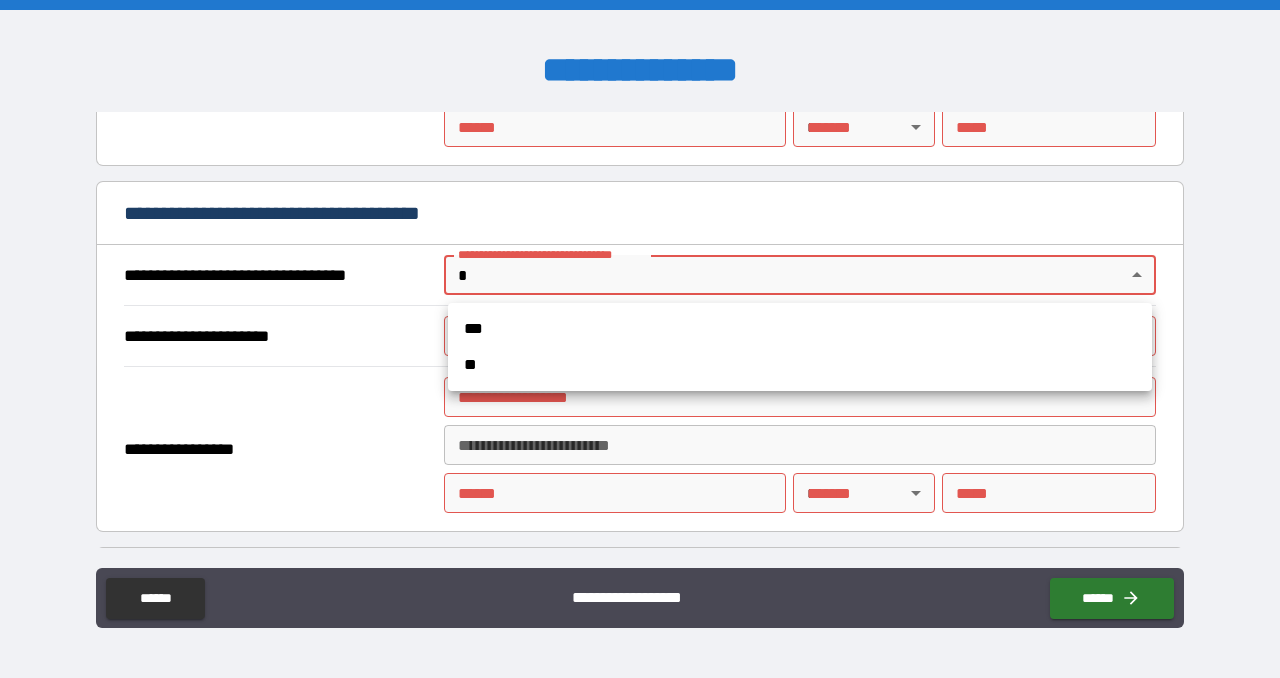 click at bounding box center [640, 339] 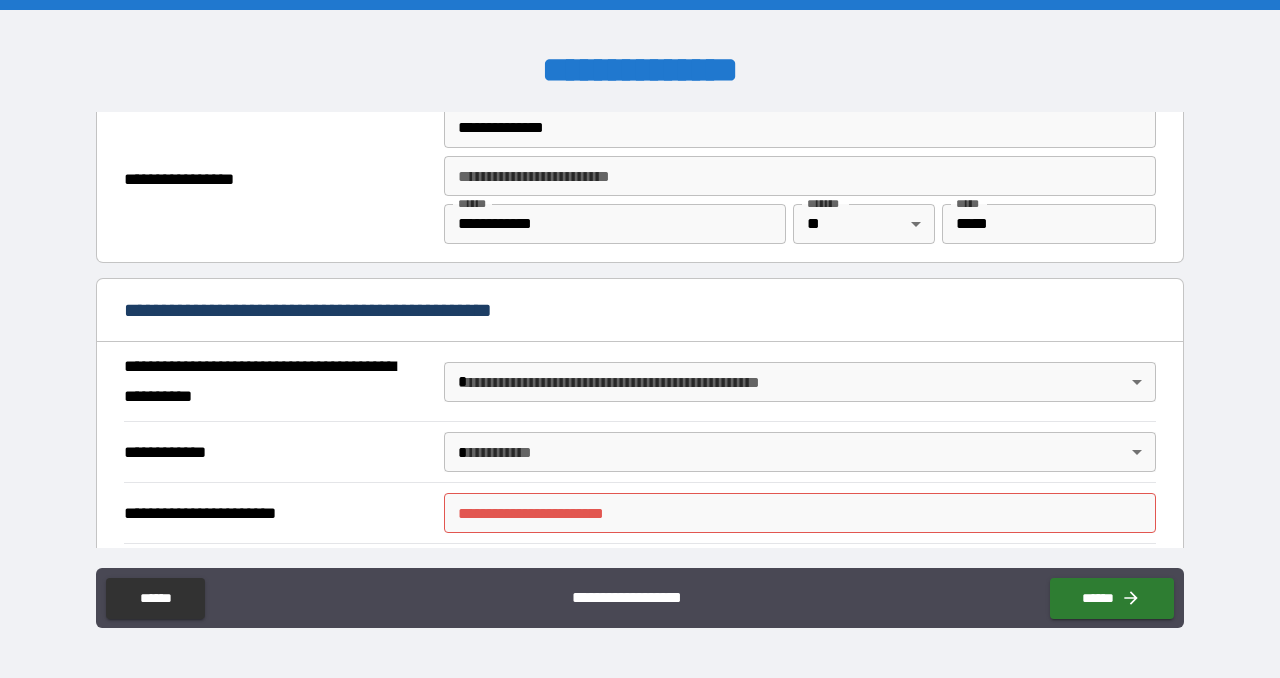 scroll, scrollTop: 1451, scrollLeft: 0, axis: vertical 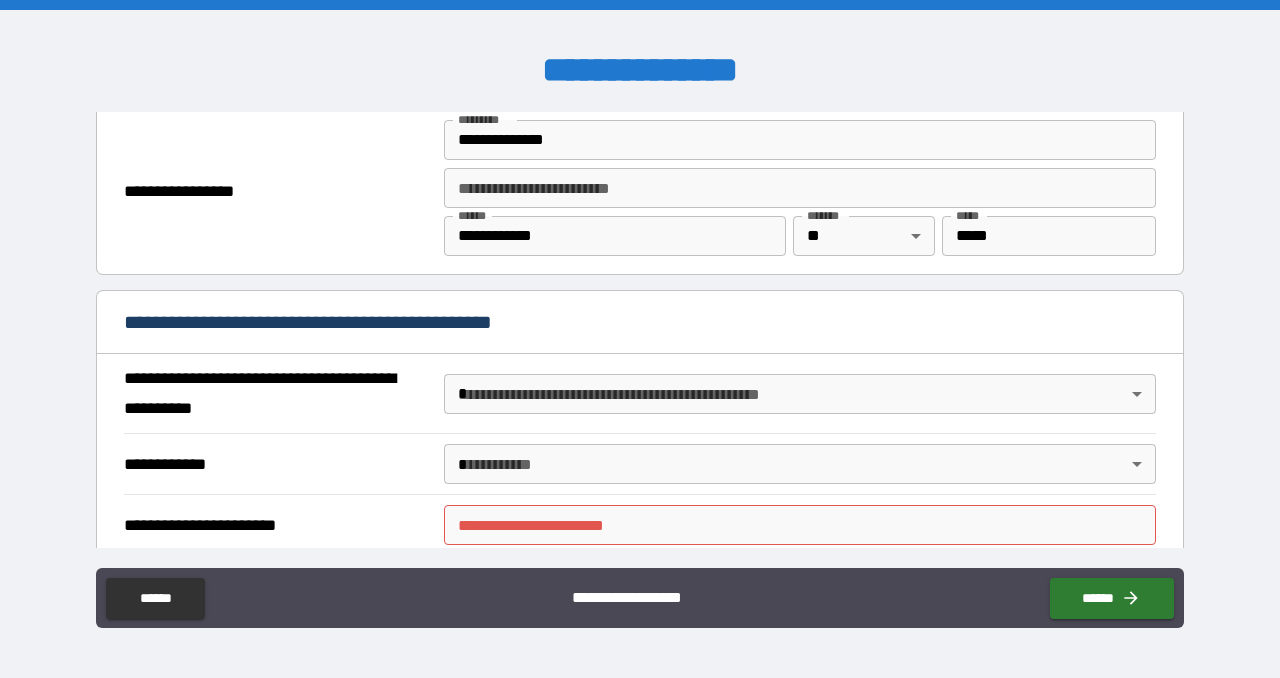 click on "**********" at bounding box center (640, 339) 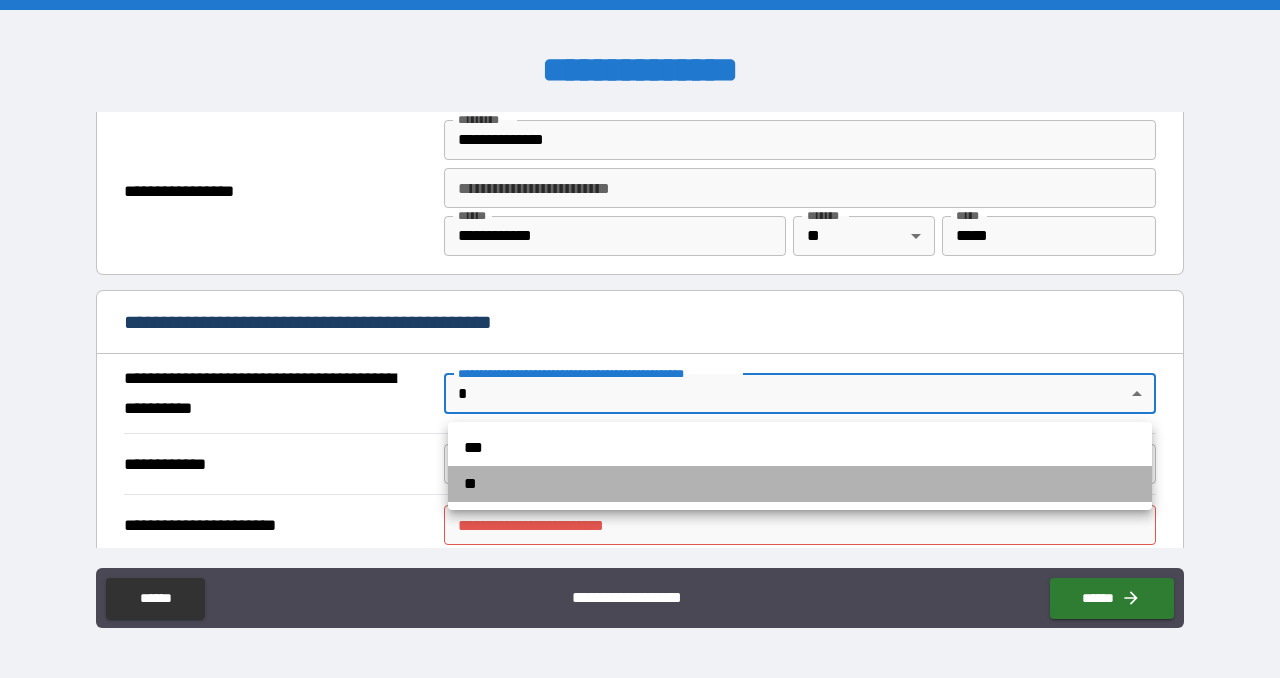 click on "**" at bounding box center (800, 484) 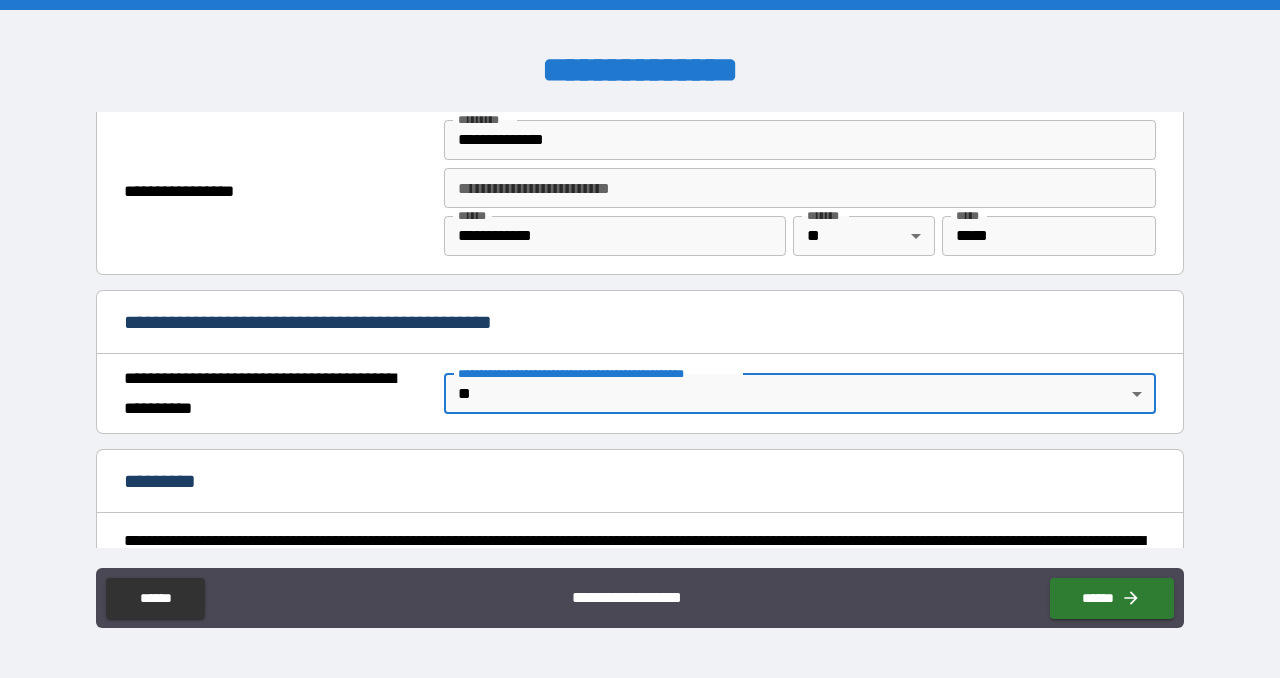 scroll, scrollTop: 1713, scrollLeft: 0, axis: vertical 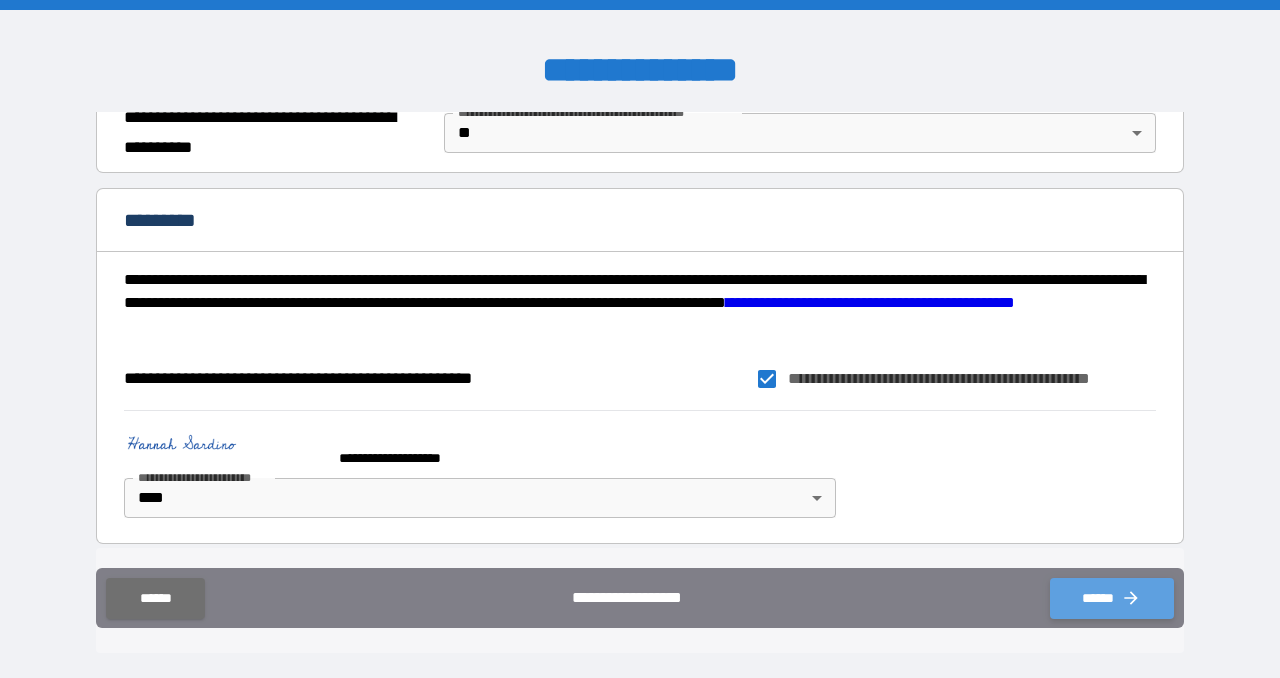 click on "******" at bounding box center (1112, 598) 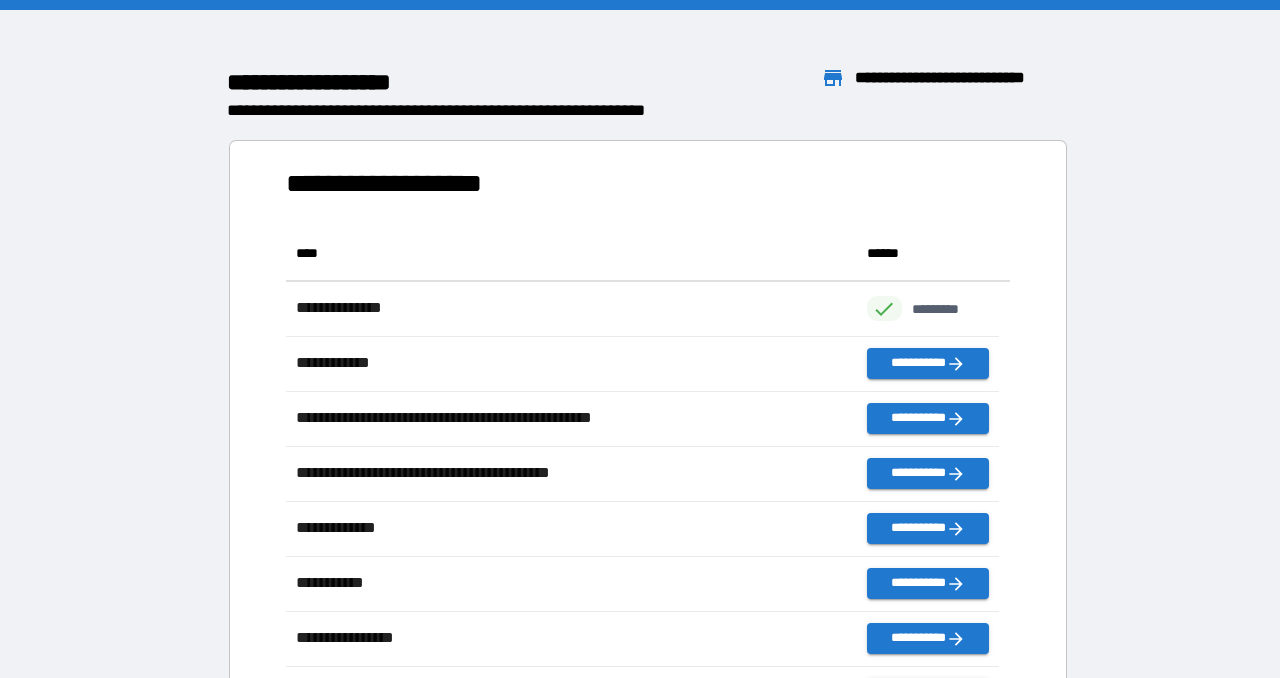scroll, scrollTop: 16, scrollLeft: 15, axis: both 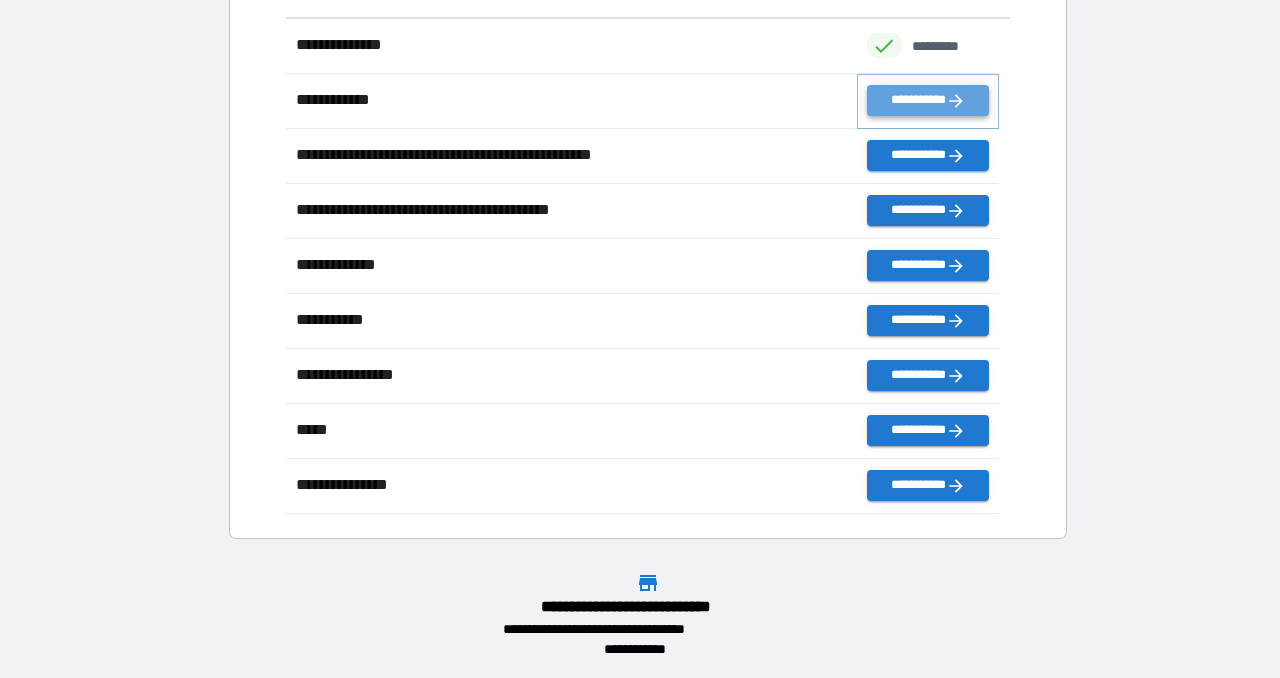 click 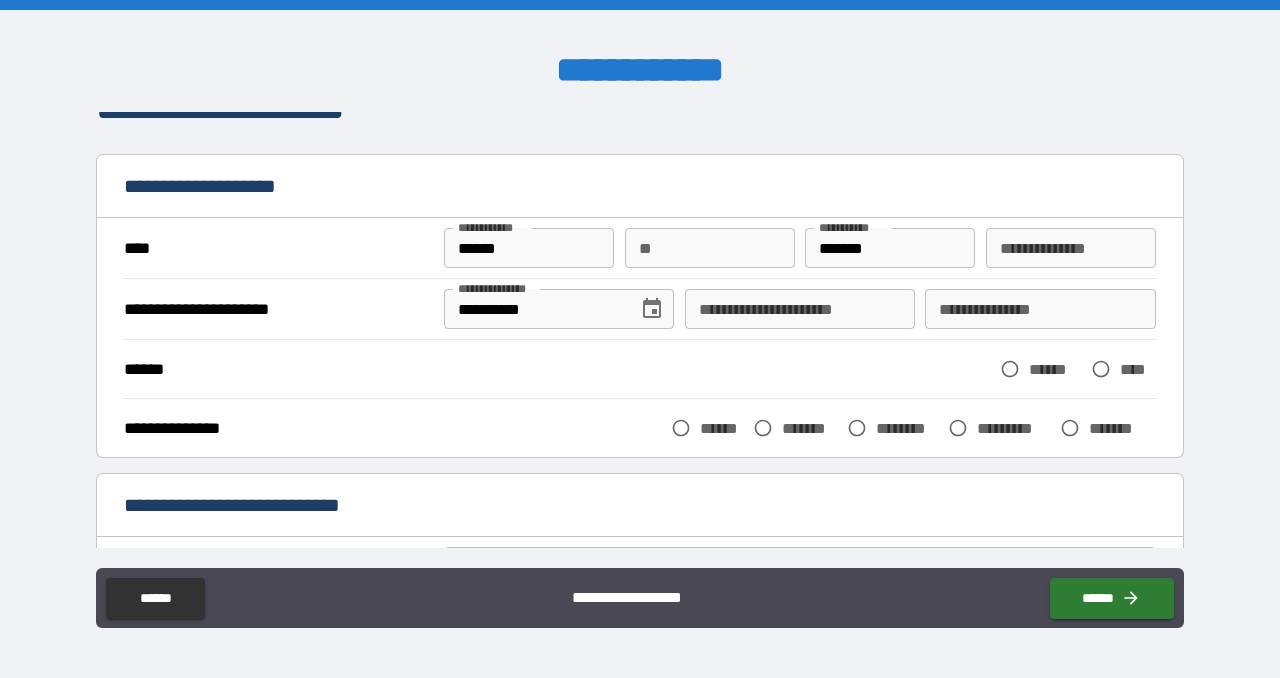 scroll, scrollTop: 39, scrollLeft: 0, axis: vertical 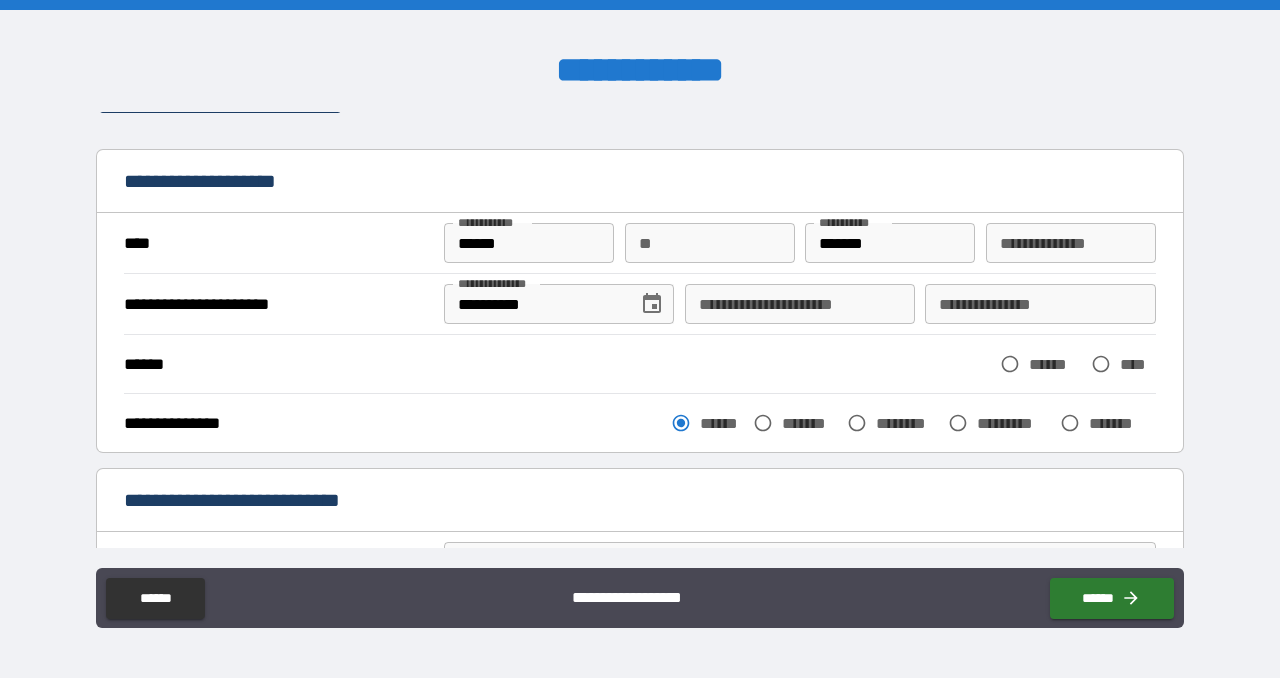 click on "****** ****** ****" at bounding box center (640, 364) 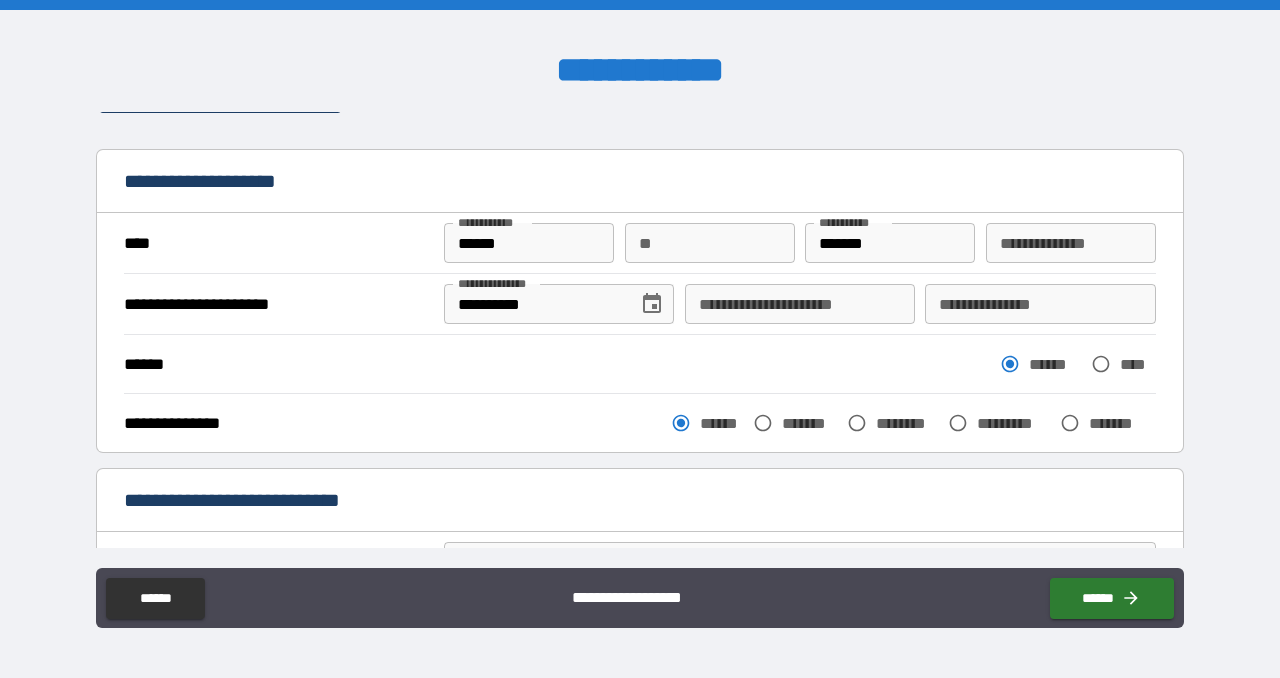 click on "**********" at bounding box center (640, 303) 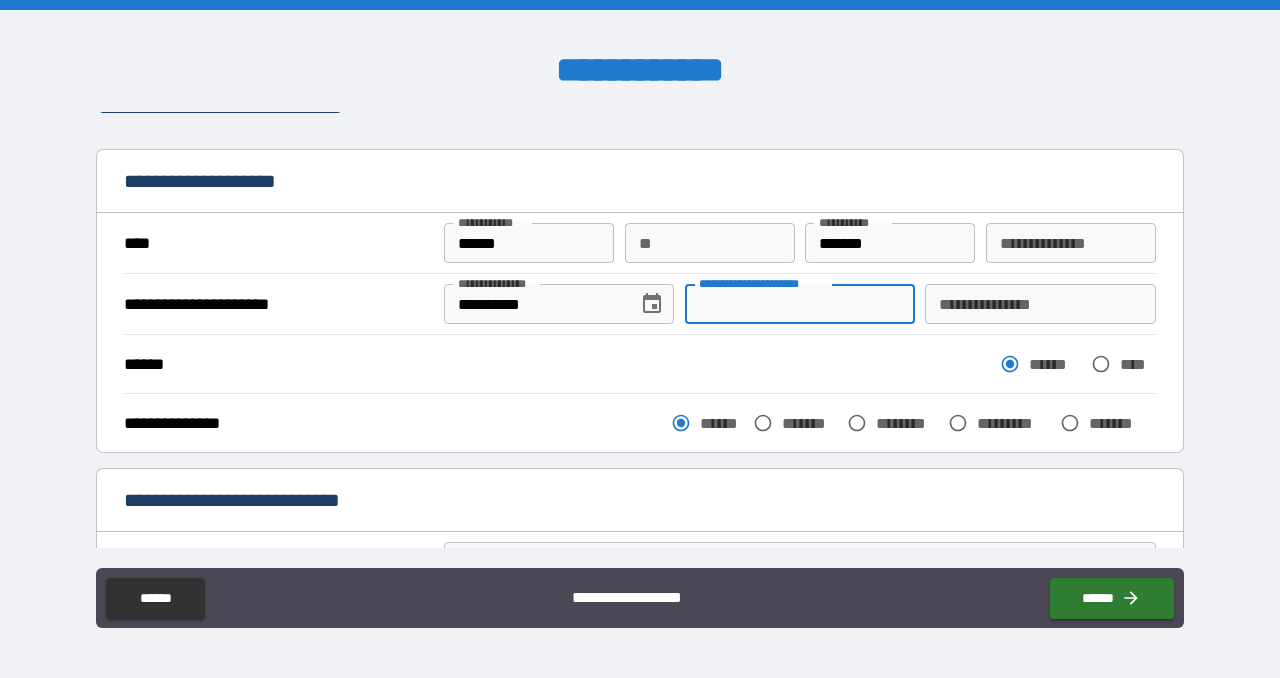 click on "**********" at bounding box center (800, 304) 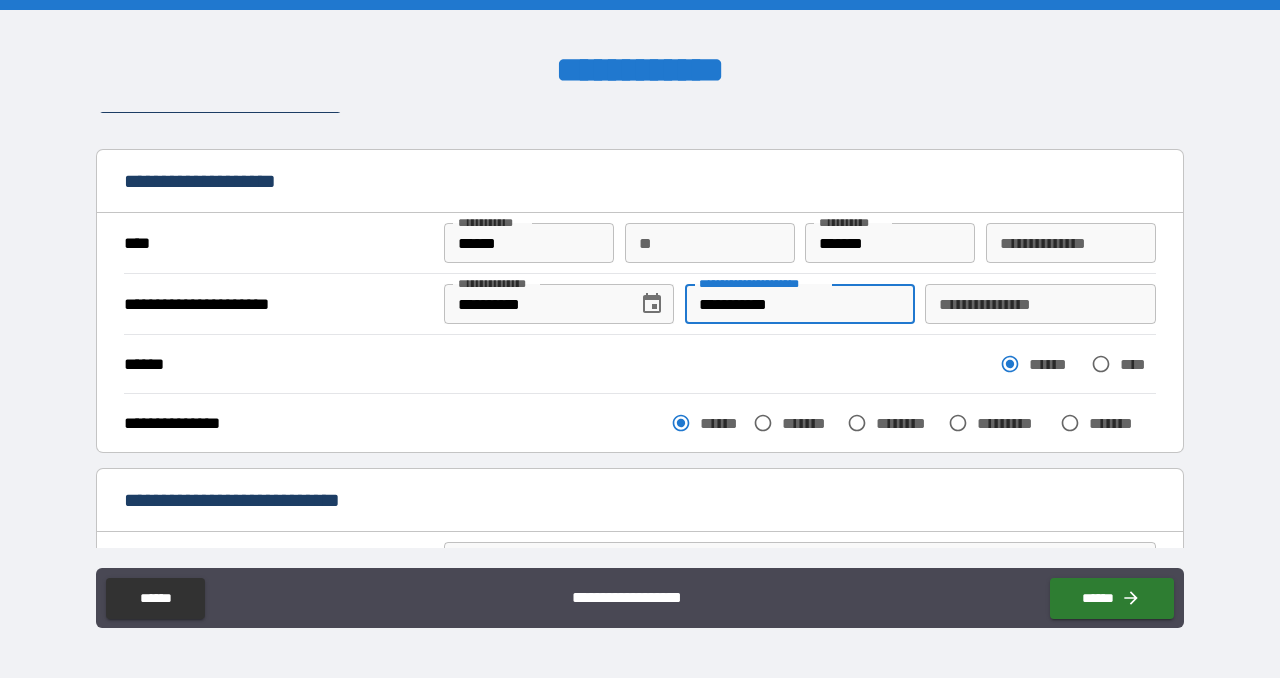 click on "**********" at bounding box center (800, 304) 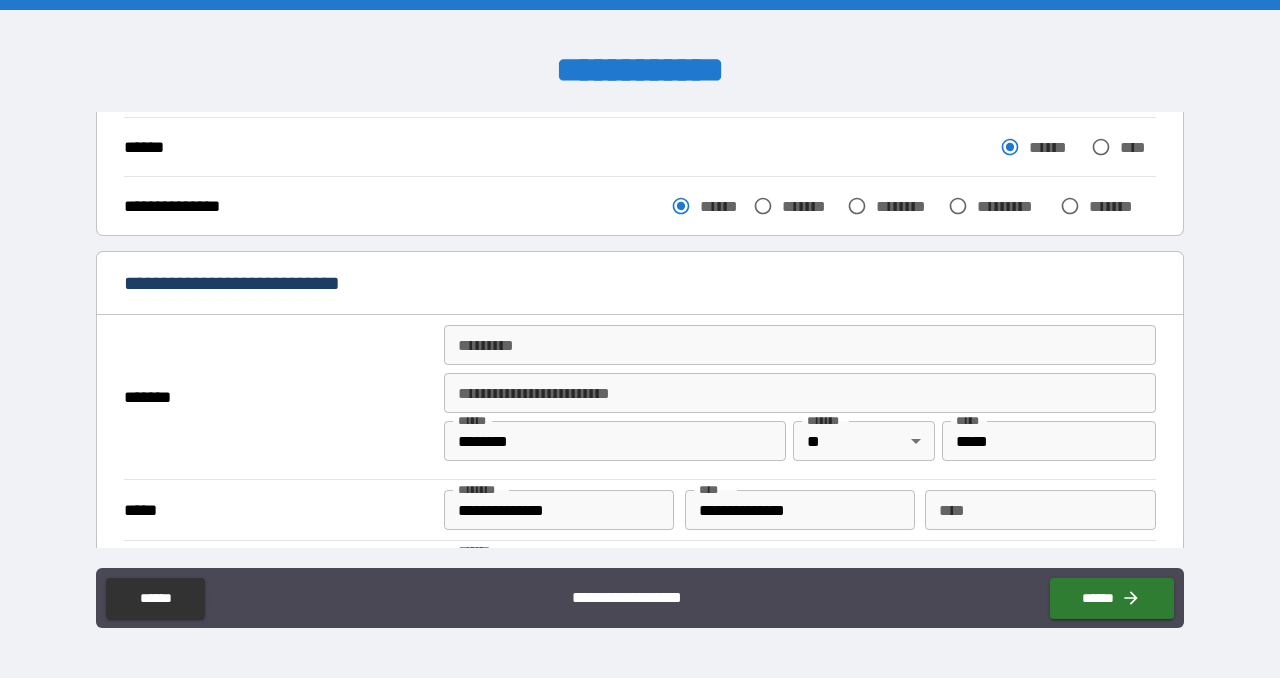 scroll, scrollTop: 265, scrollLeft: 0, axis: vertical 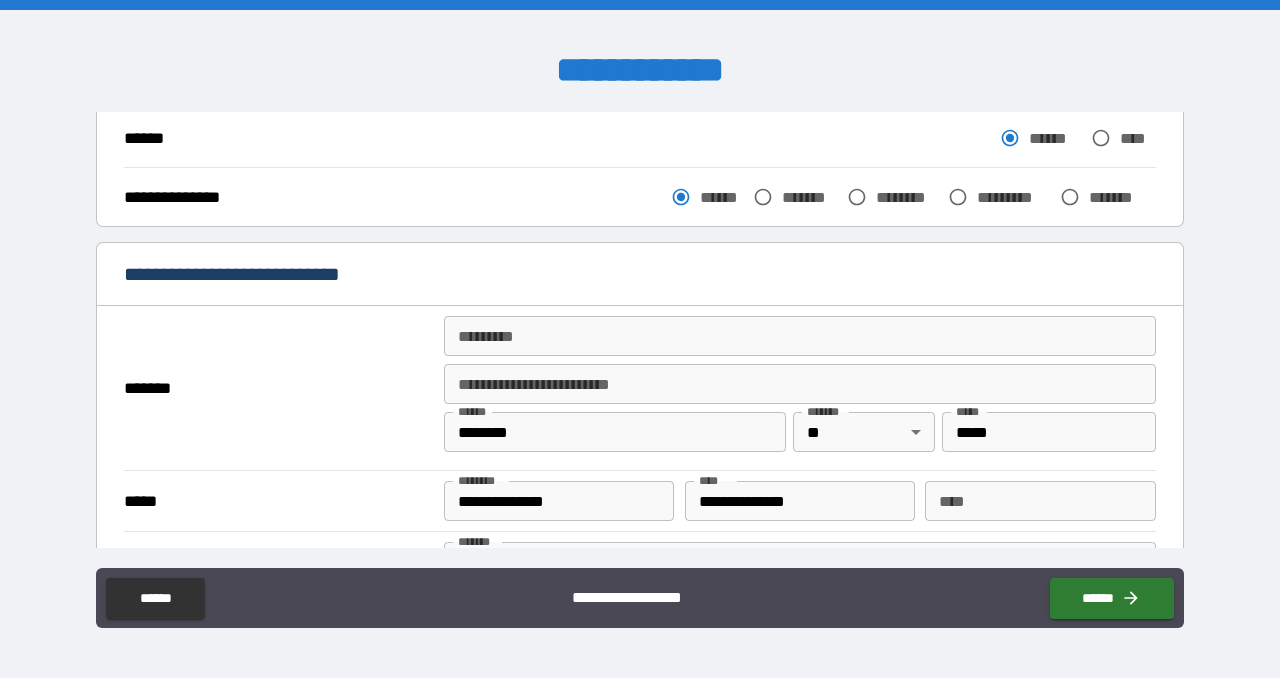 click on "*******   *" at bounding box center (800, 336) 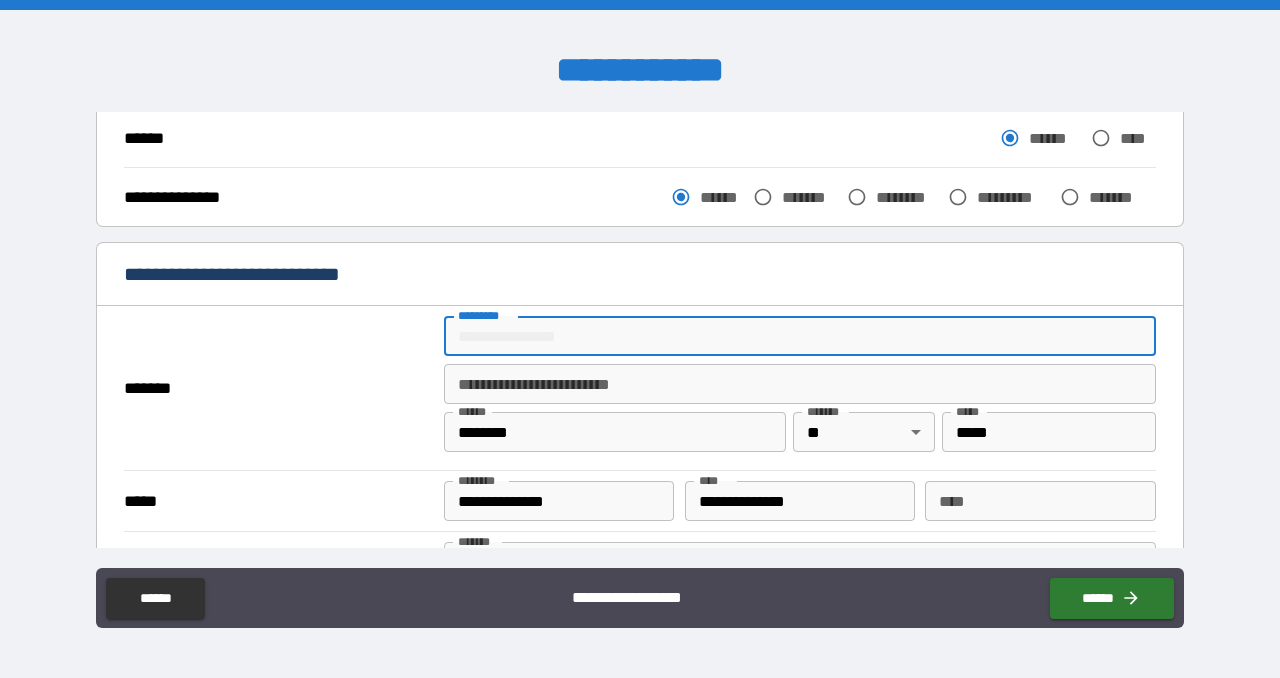 type on "**********" 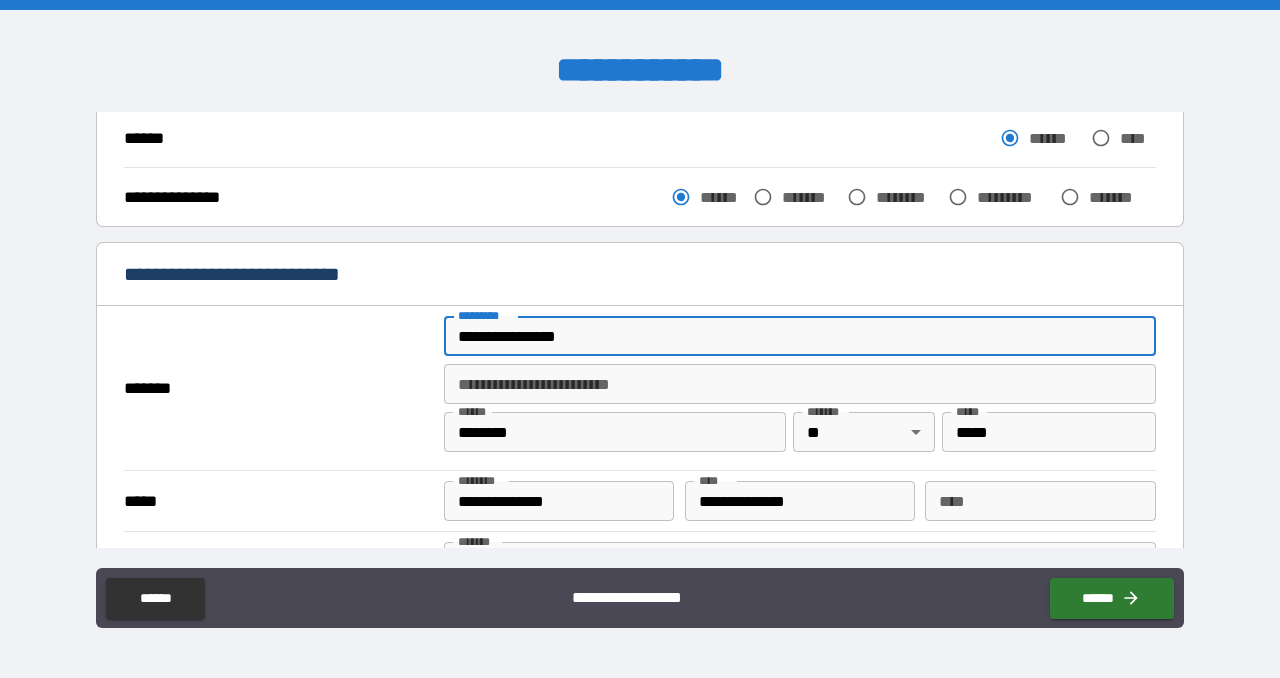type on "******" 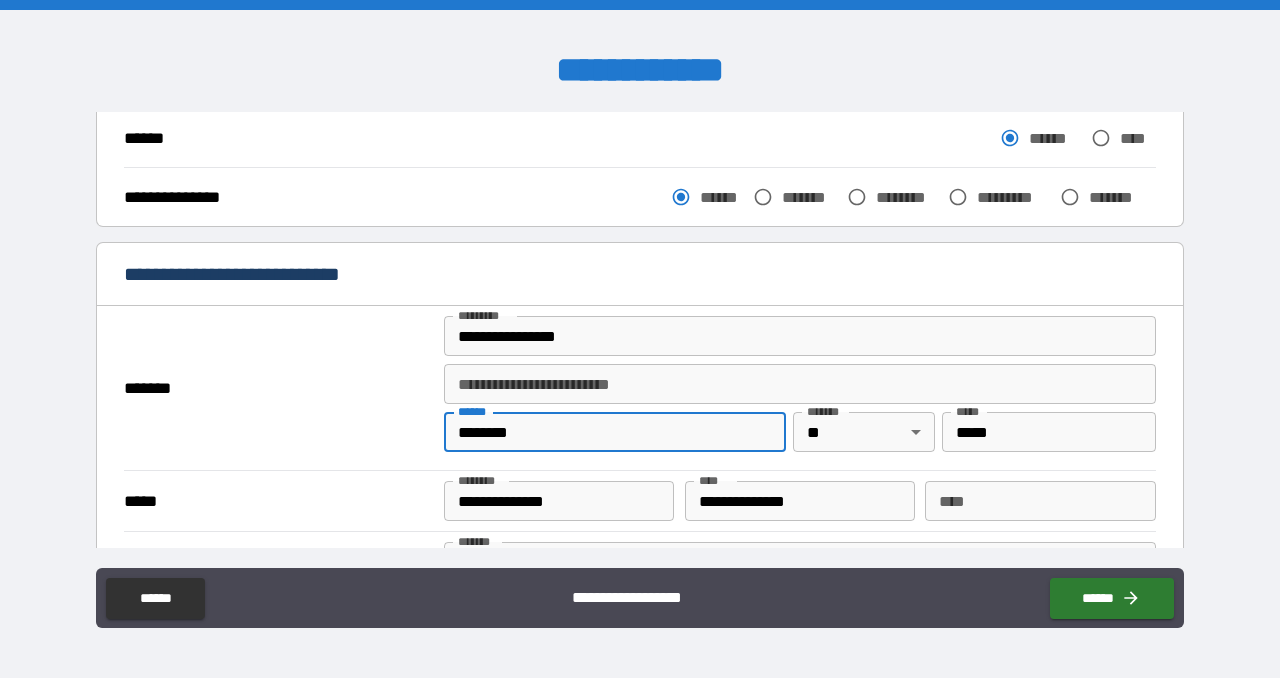 click on "********" at bounding box center (615, 432) 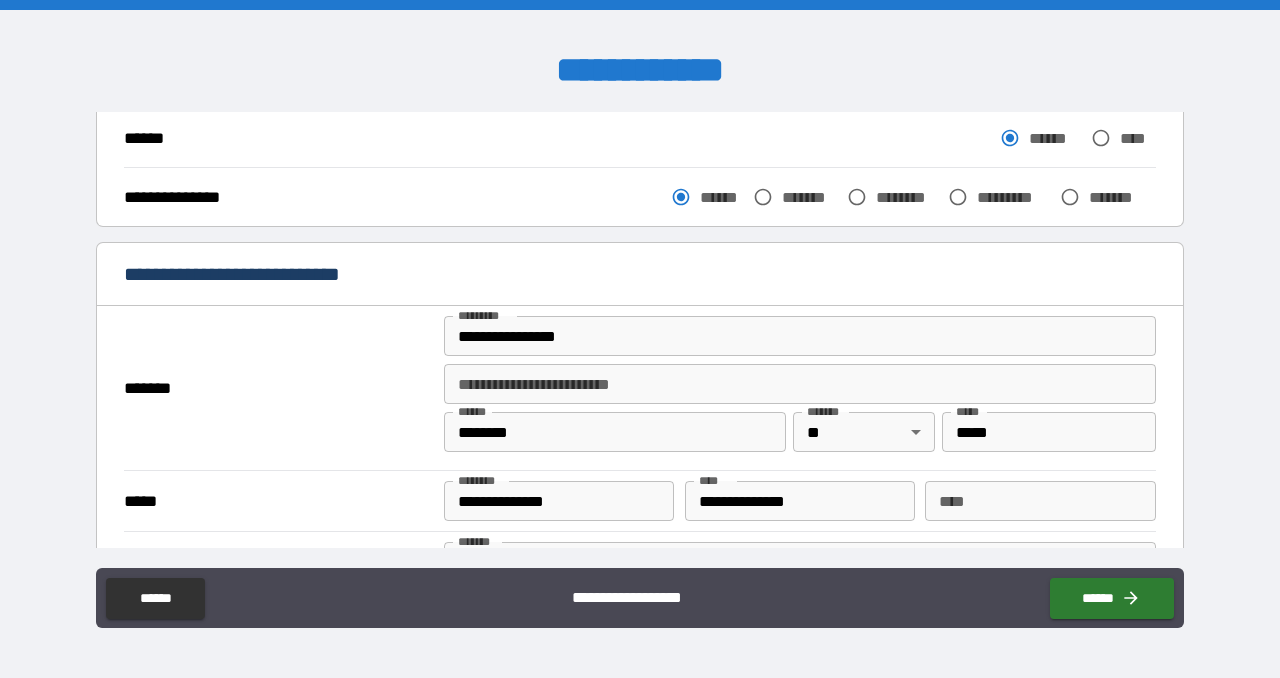 scroll, scrollTop: 314, scrollLeft: 0, axis: vertical 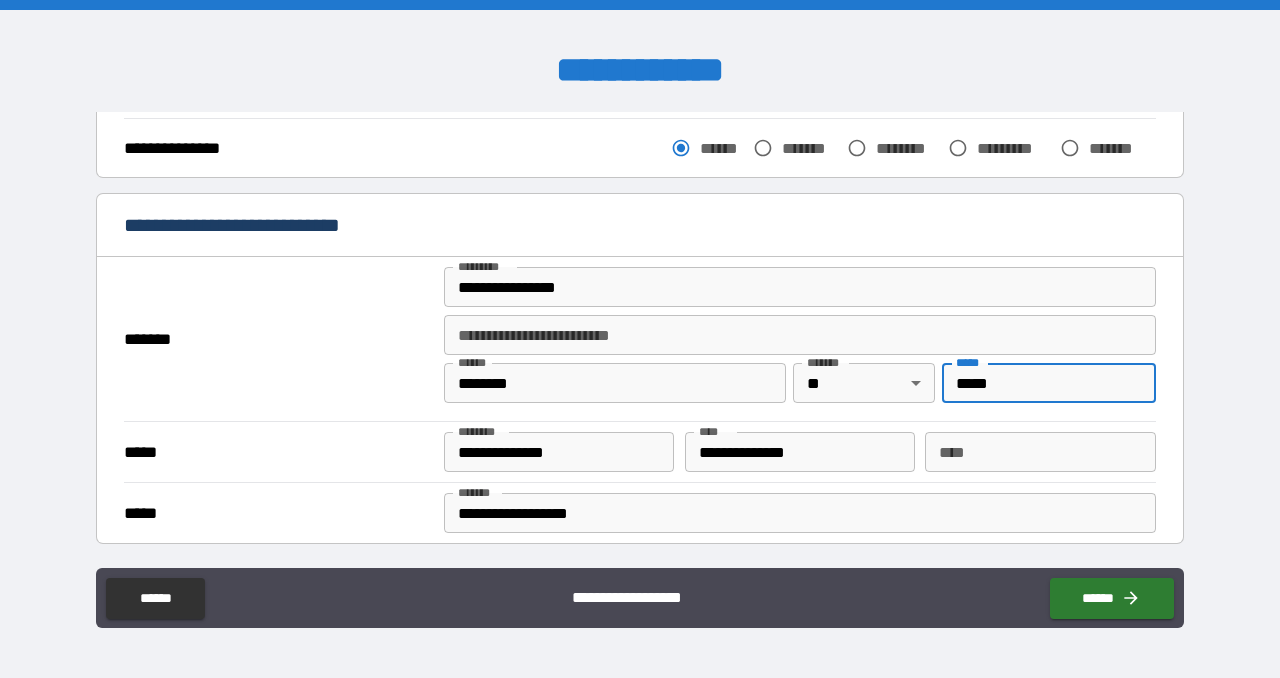 click on "*****" at bounding box center (1049, 383) 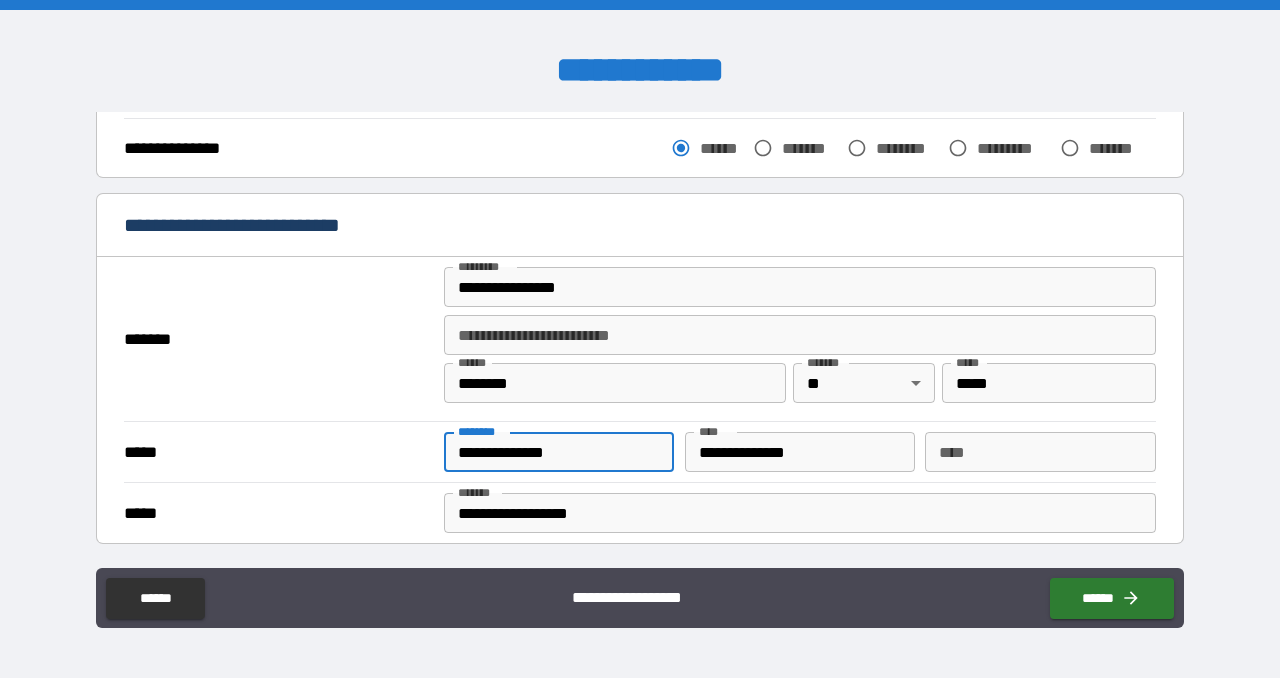click on "**********" at bounding box center [559, 452] 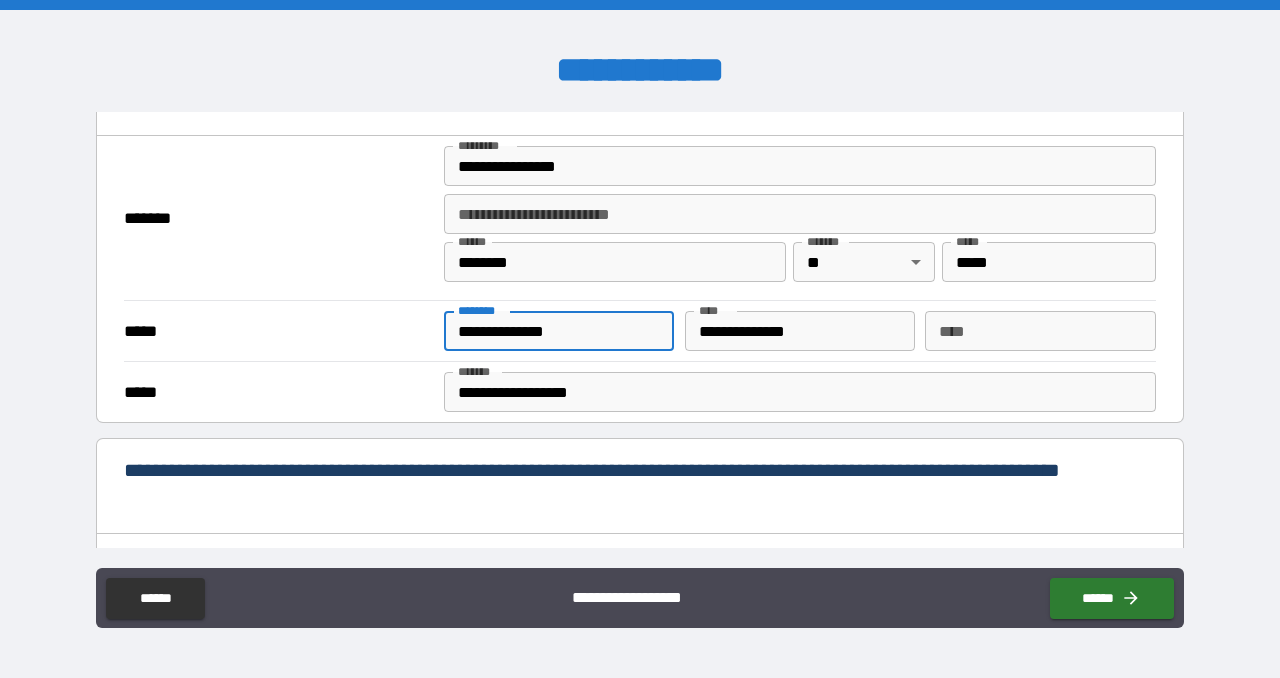 scroll, scrollTop: 437, scrollLeft: 0, axis: vertical 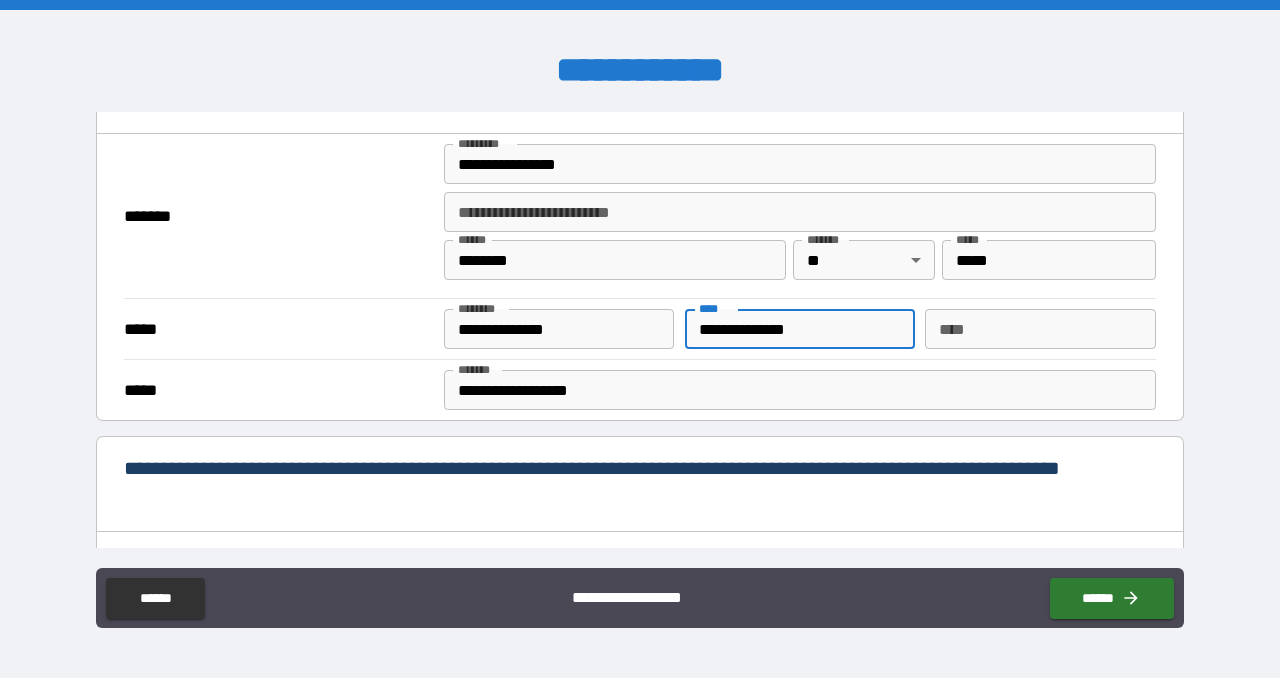 click on "**********" at bounding box center [800, 329] 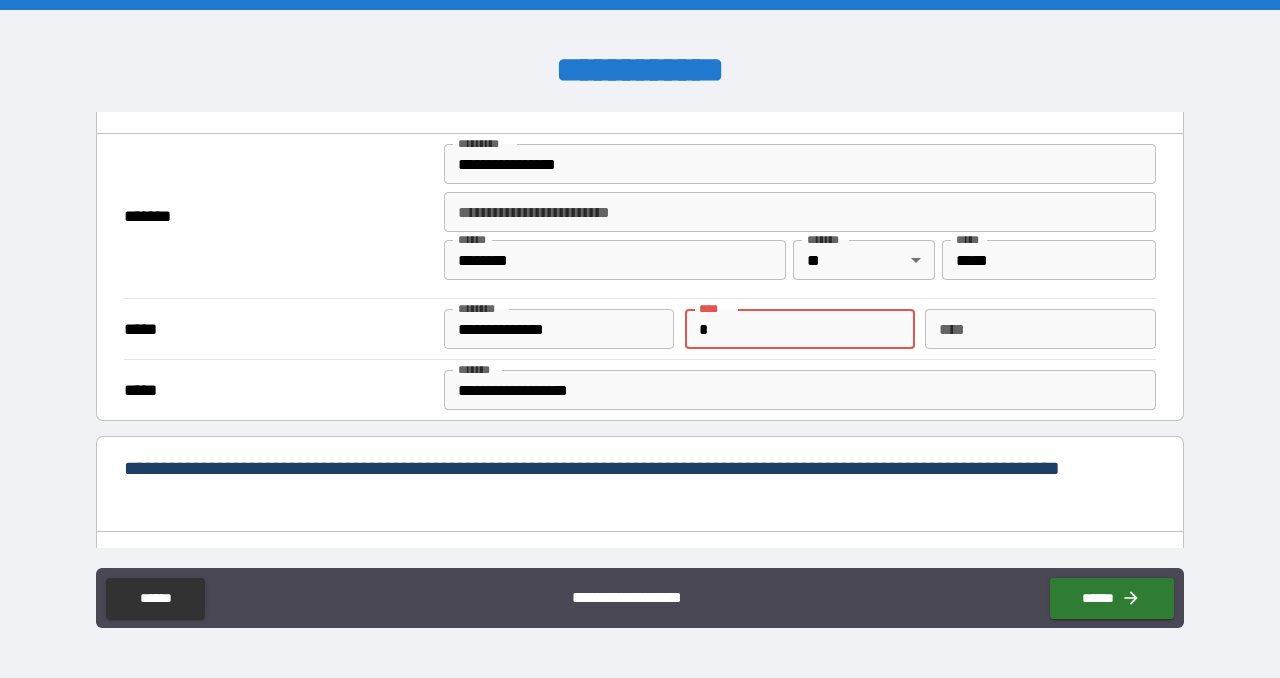 type on "*" 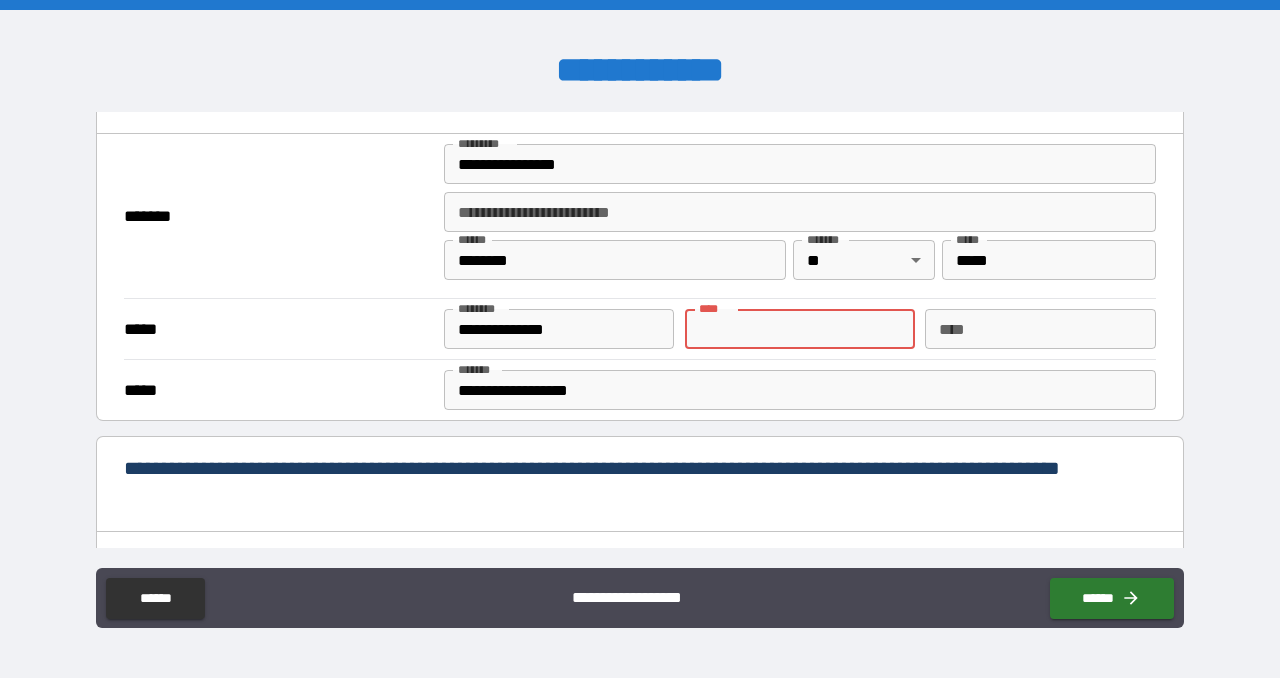 click on "**********" at bounding box center [800, 390] 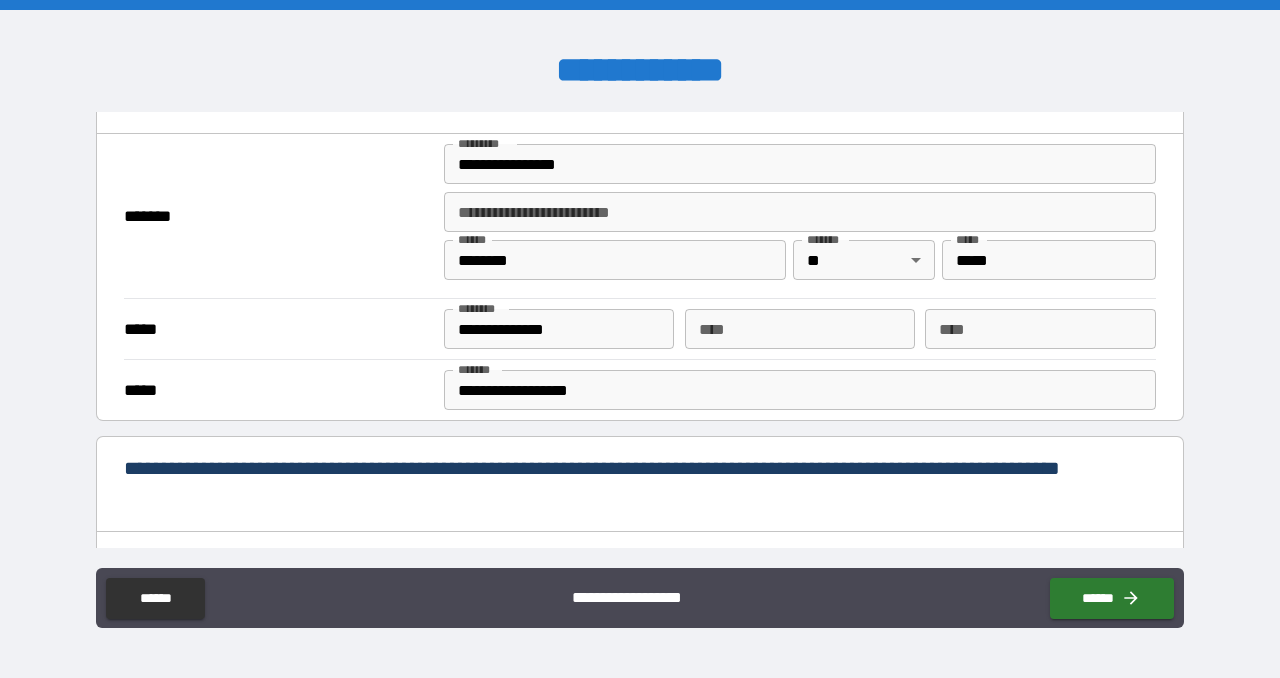click on "**********" at bounding box center (640, 484) 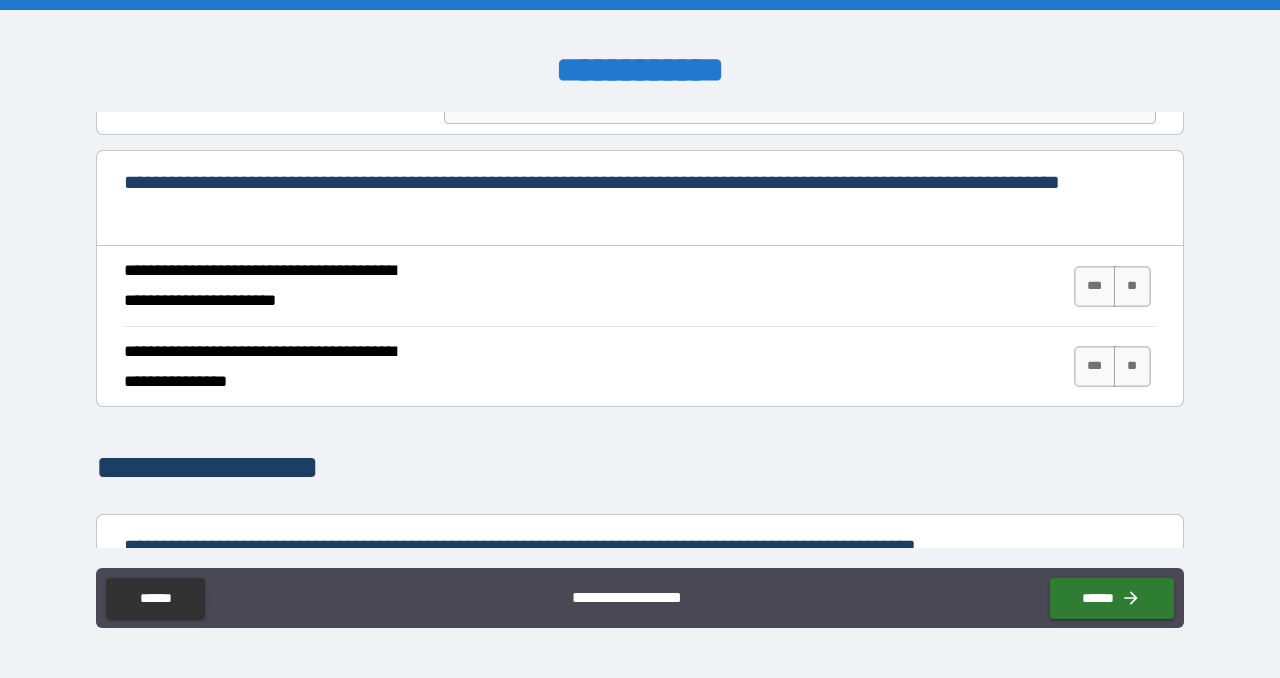 scroll, scrollTop: 732, scrollLeft: 0, axis: vertical 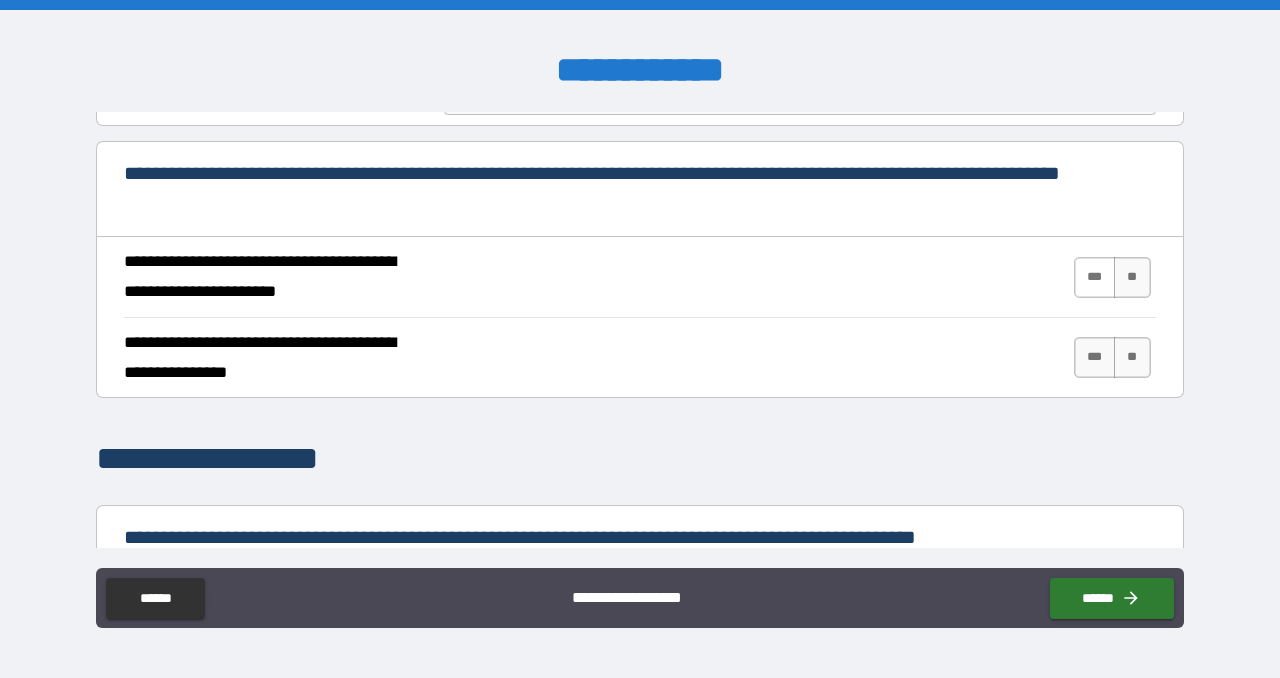 click on "***" at bounding box center [1095, 277] 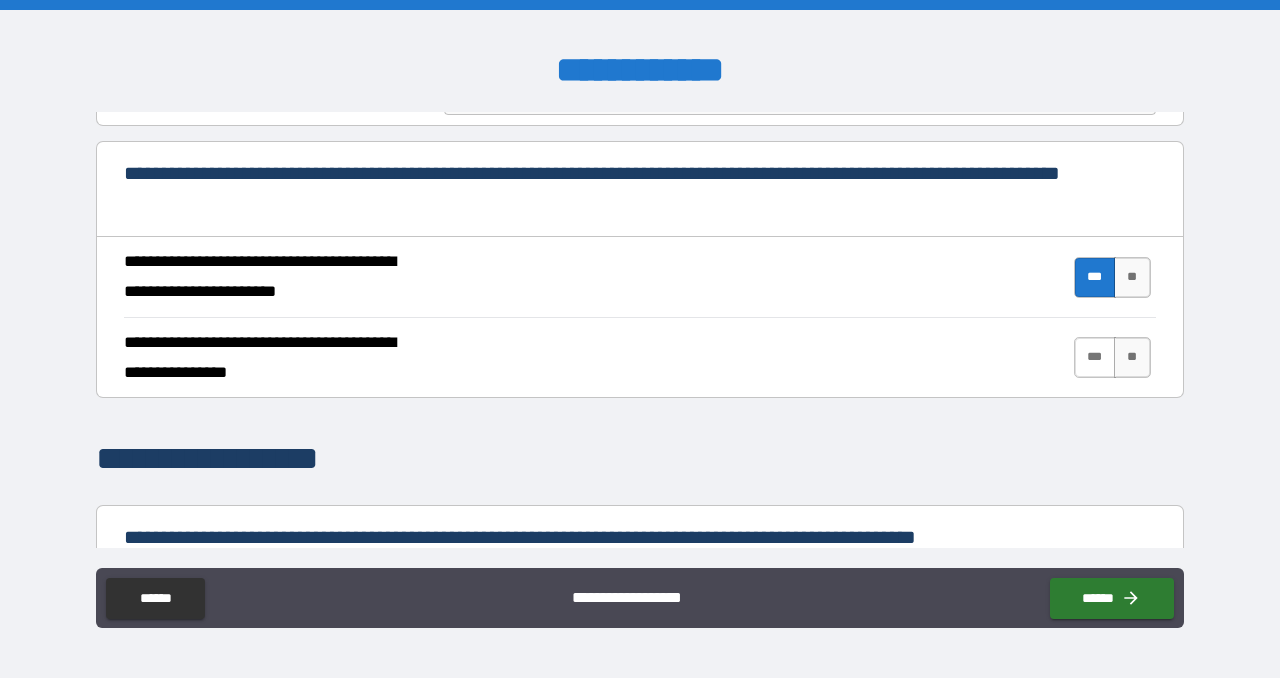click on "***" at bounding box center (1095, 357) 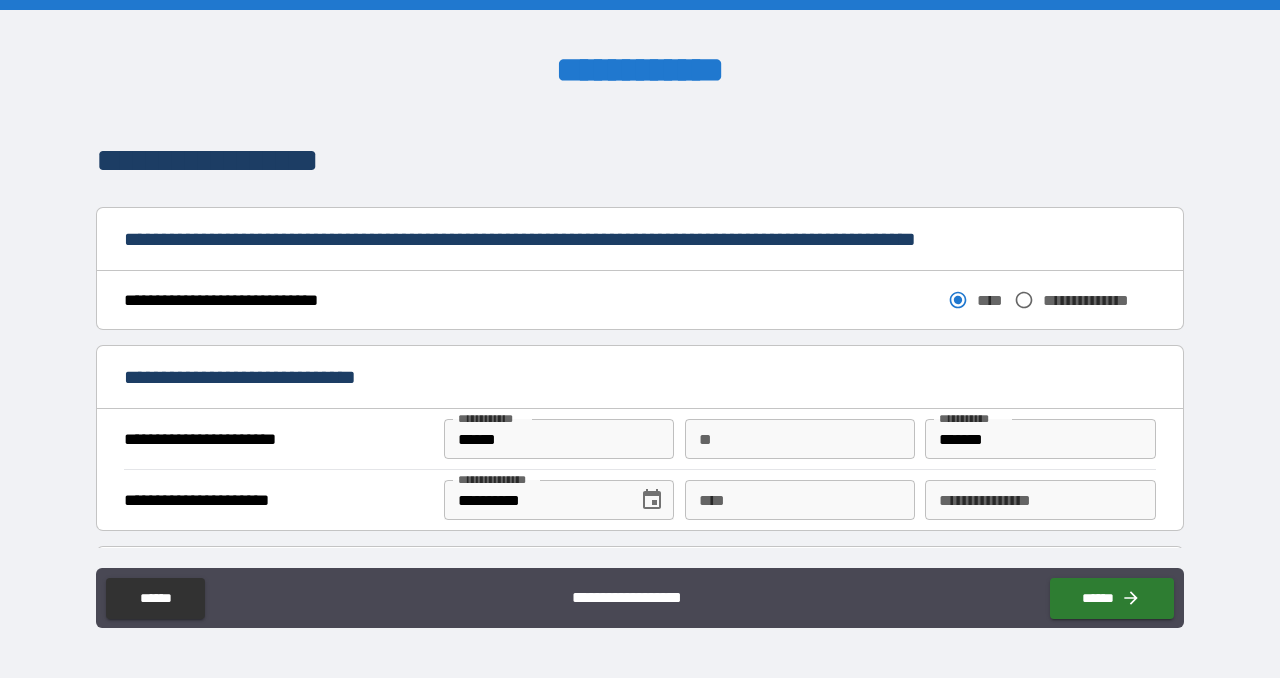 scroll, scrollTop: 1033, scrollLeft: 0, axis: vertical 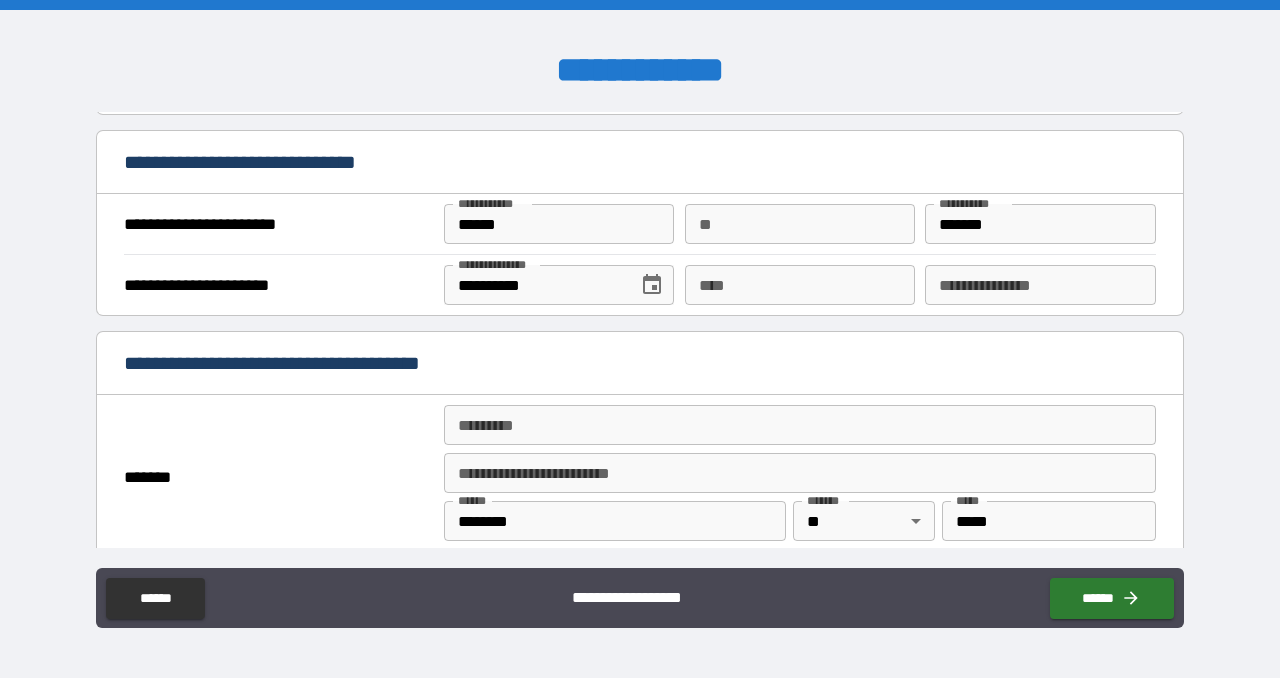 click on "**" at bounding box center (800, 224) 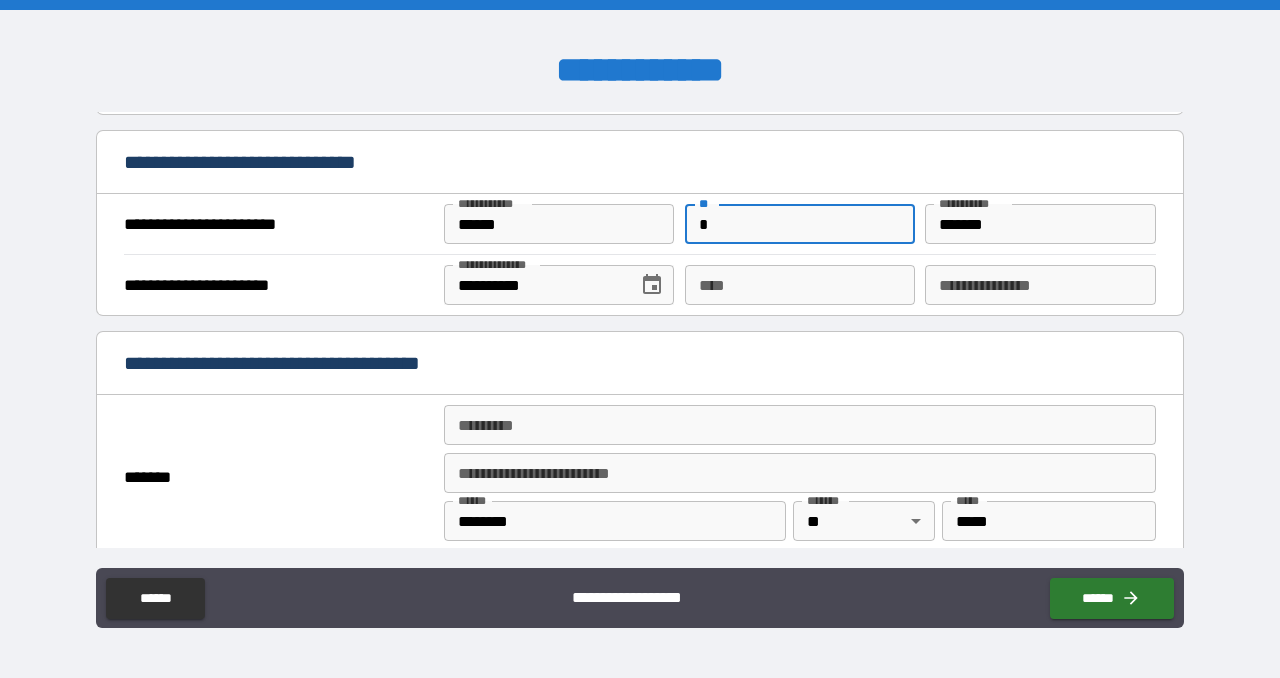 type on "*" 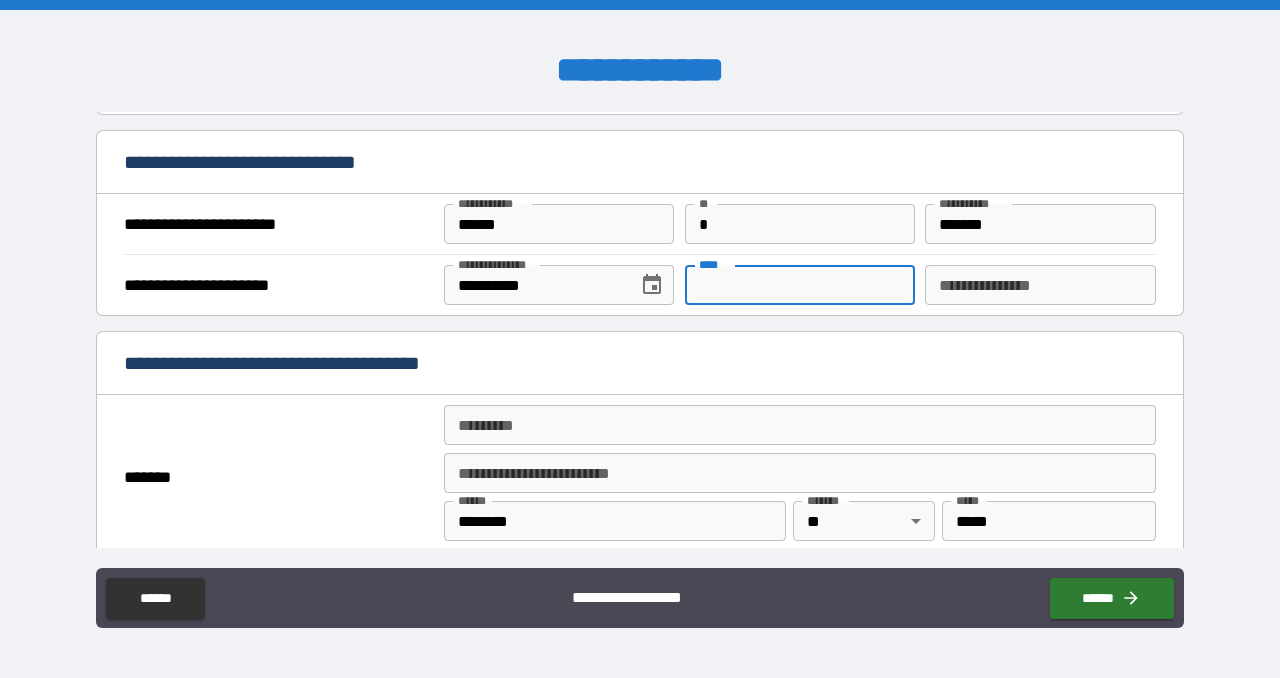 click on "****" at bounding box center (800, 285) 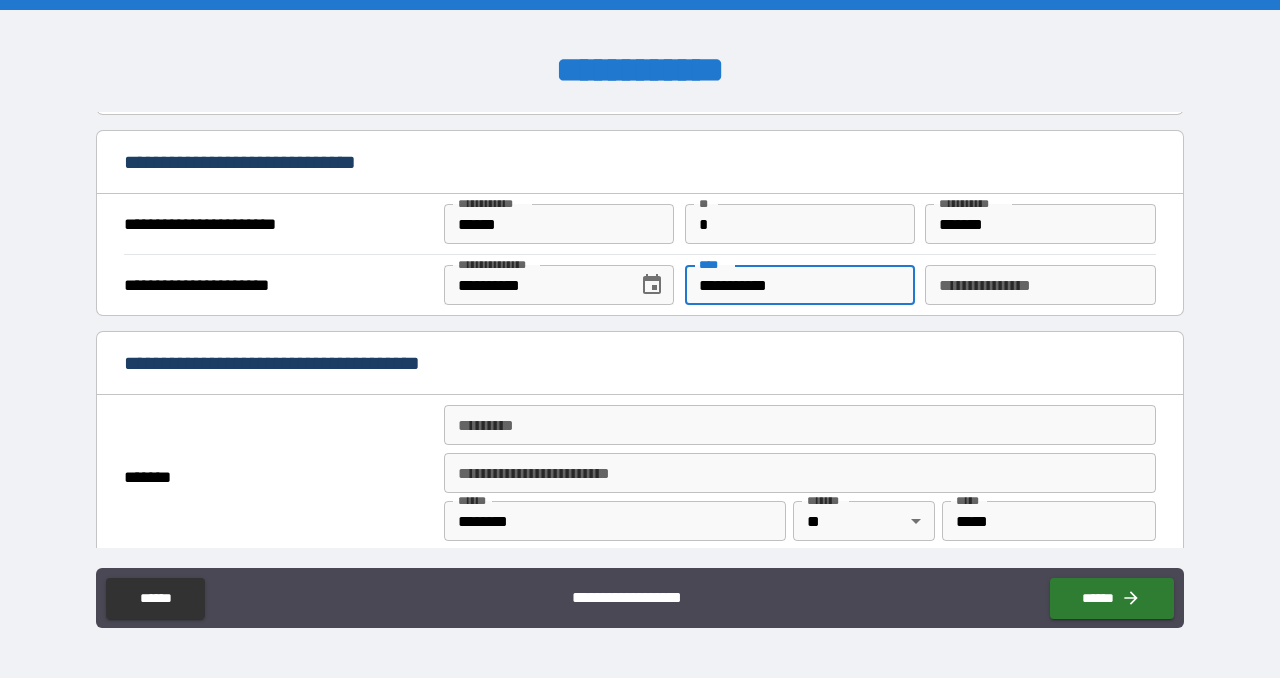 type on "**********" 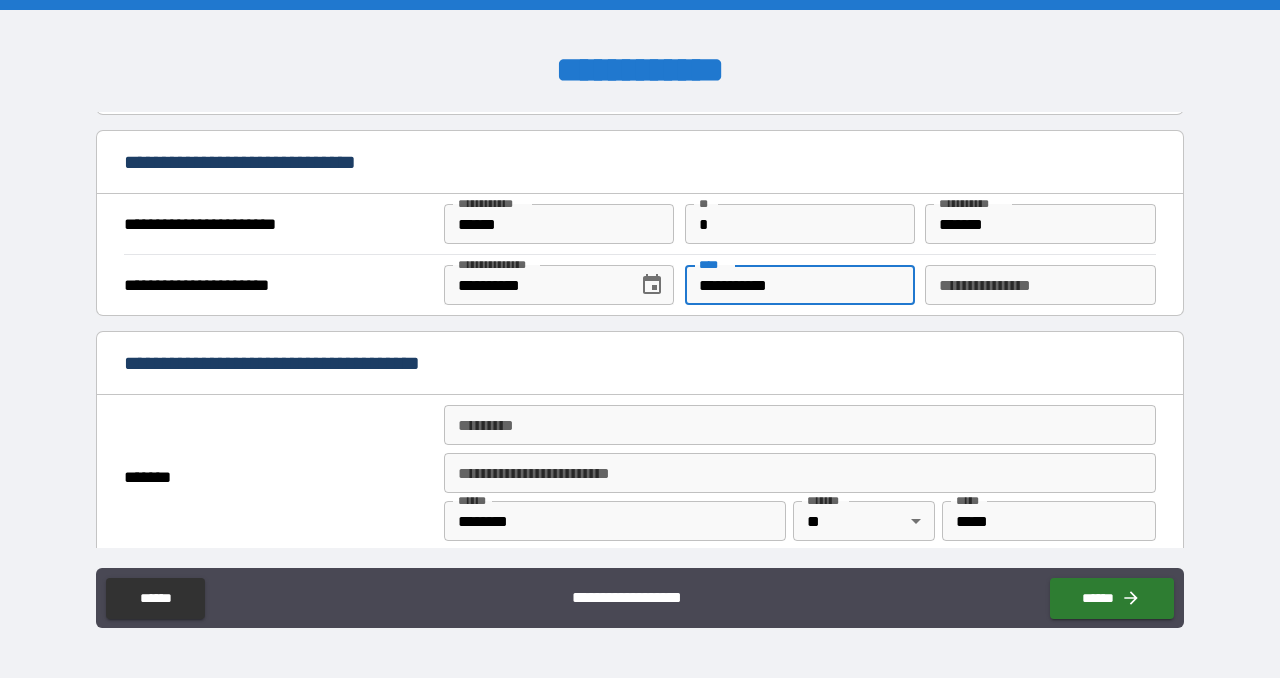 click on "**********" at bounding box center (640, 365) 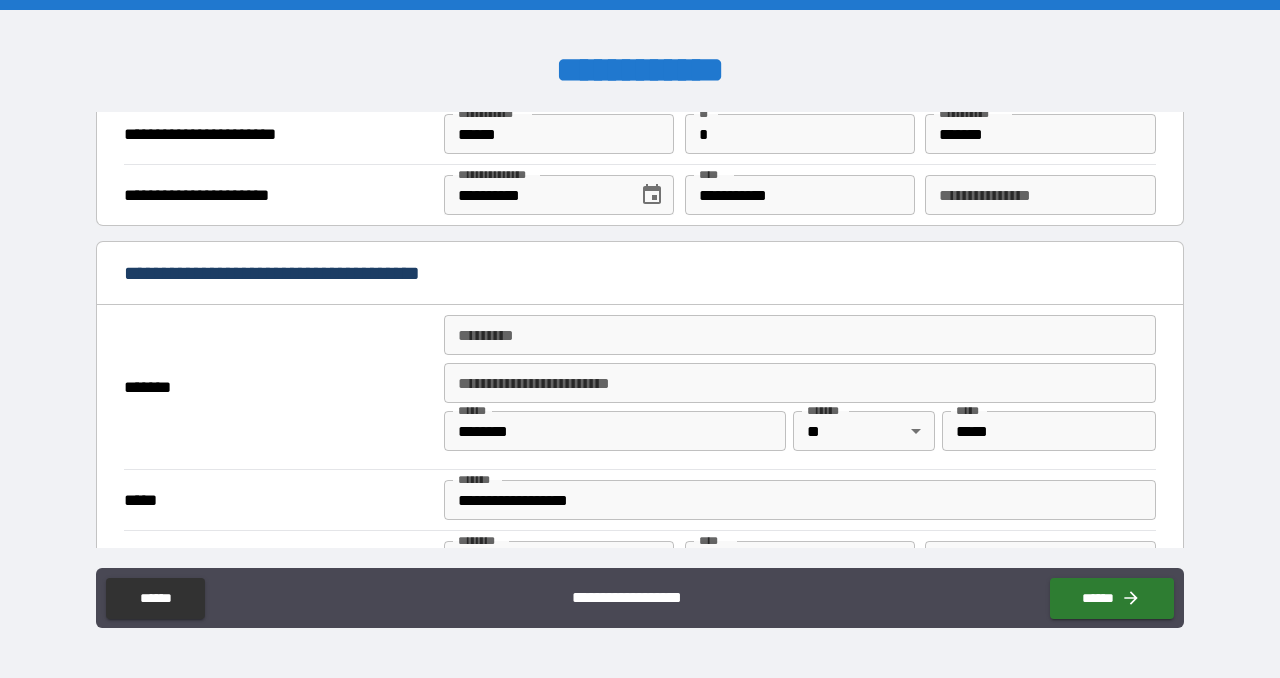 scroll, scrollTop: 1340, scrollLeft: 0, axis: vertical 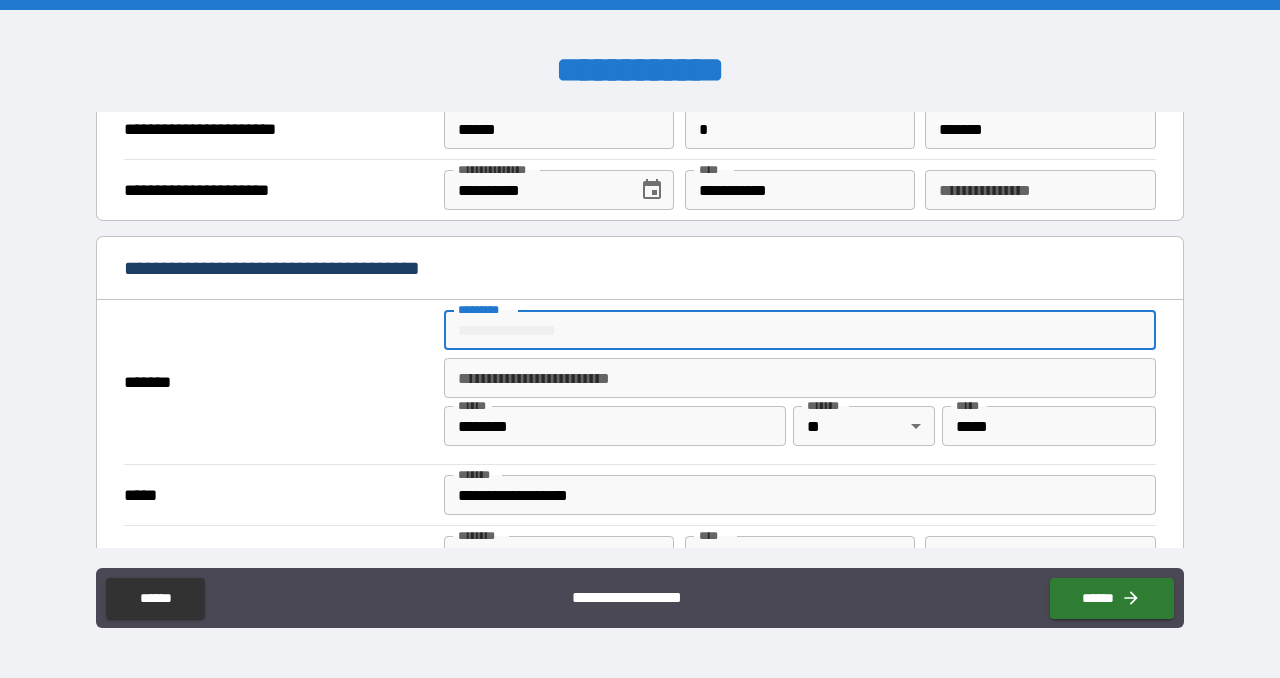 click on "*******   *" at bounding box center (800, 330) 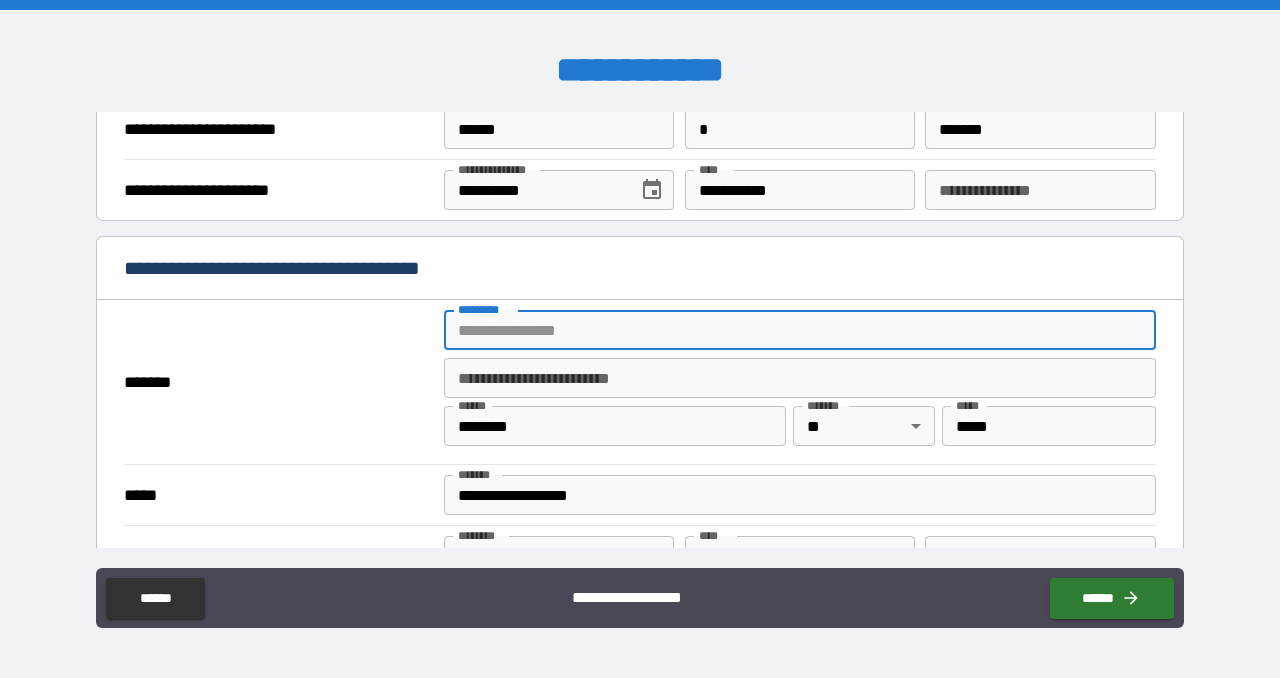 type on "**********" 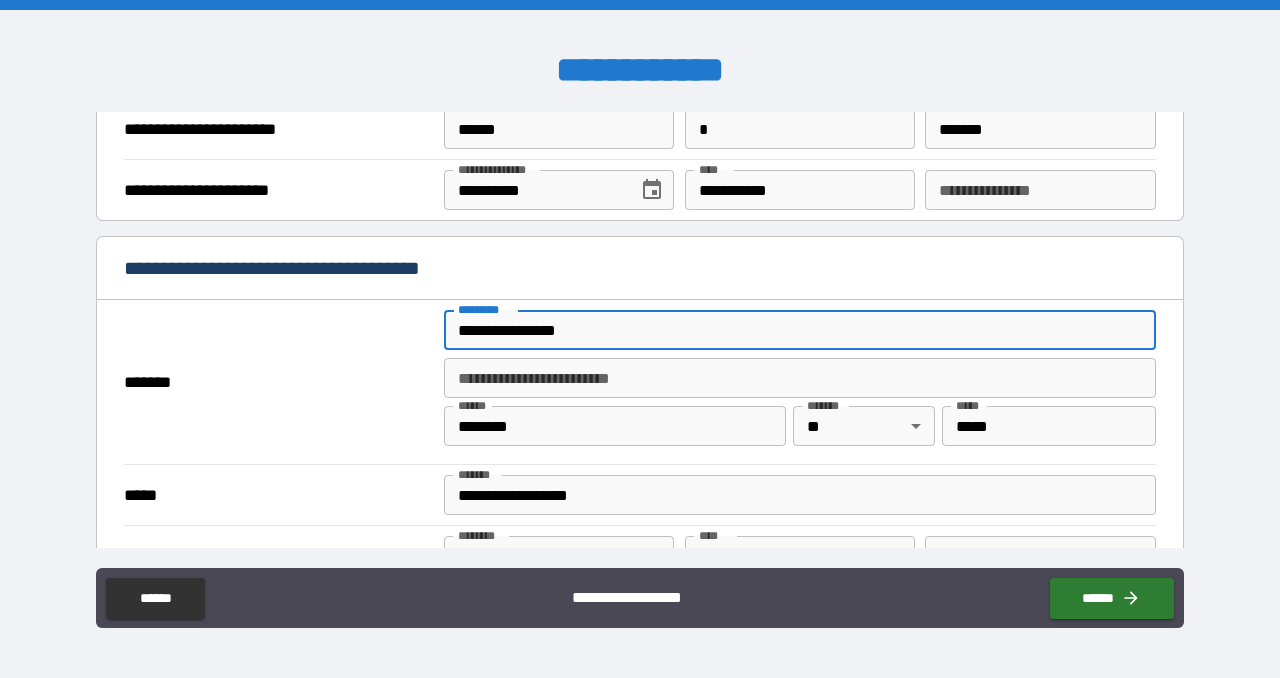 click on "********" at bounding box center [615, 426] 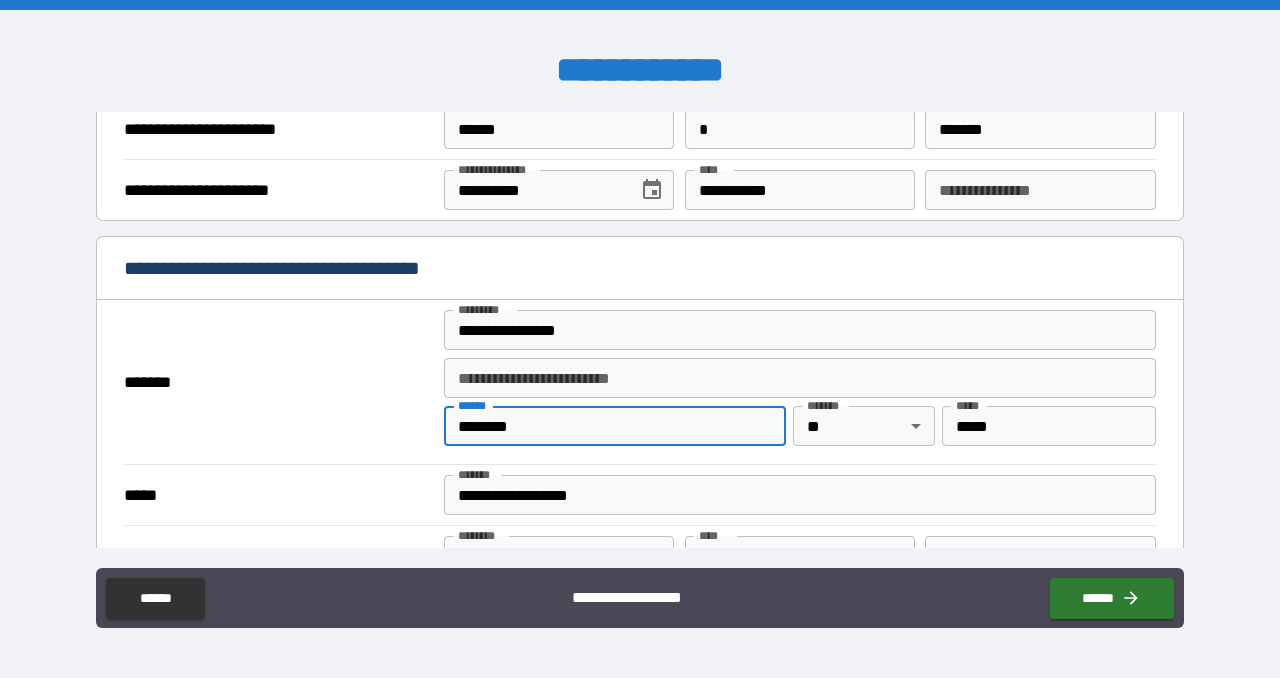 click on "*****" at bounding box center (1049, 426) 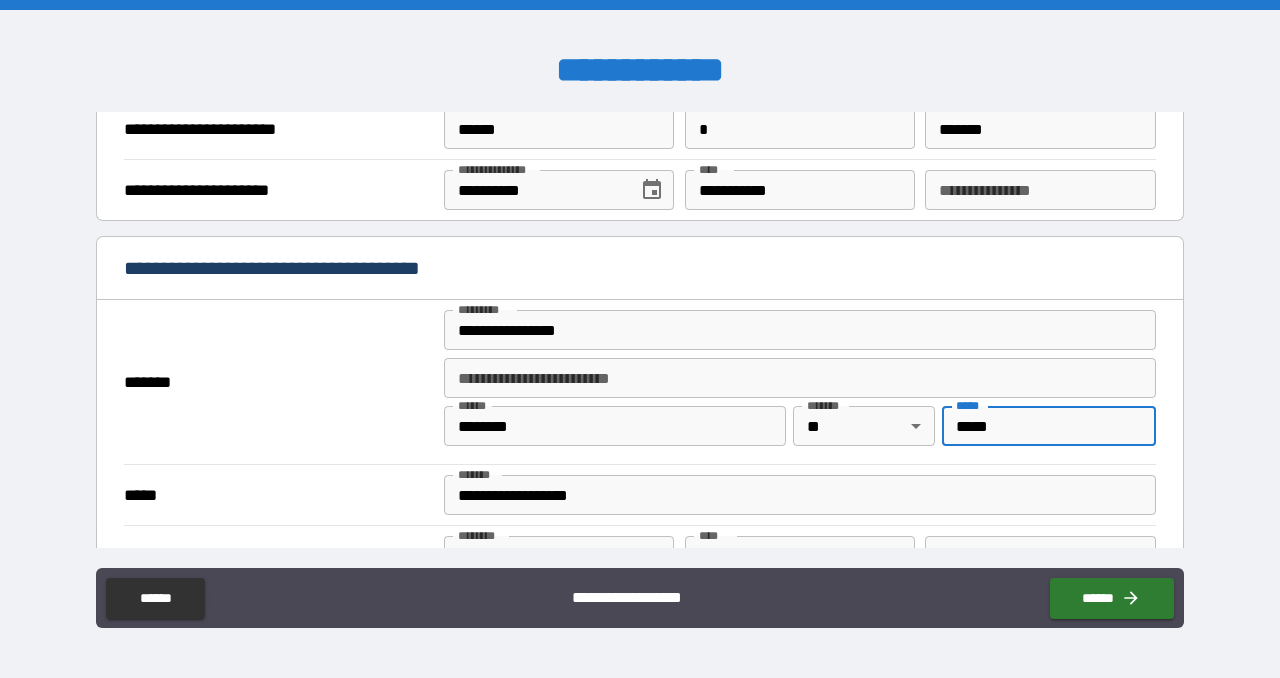 type on "*****" 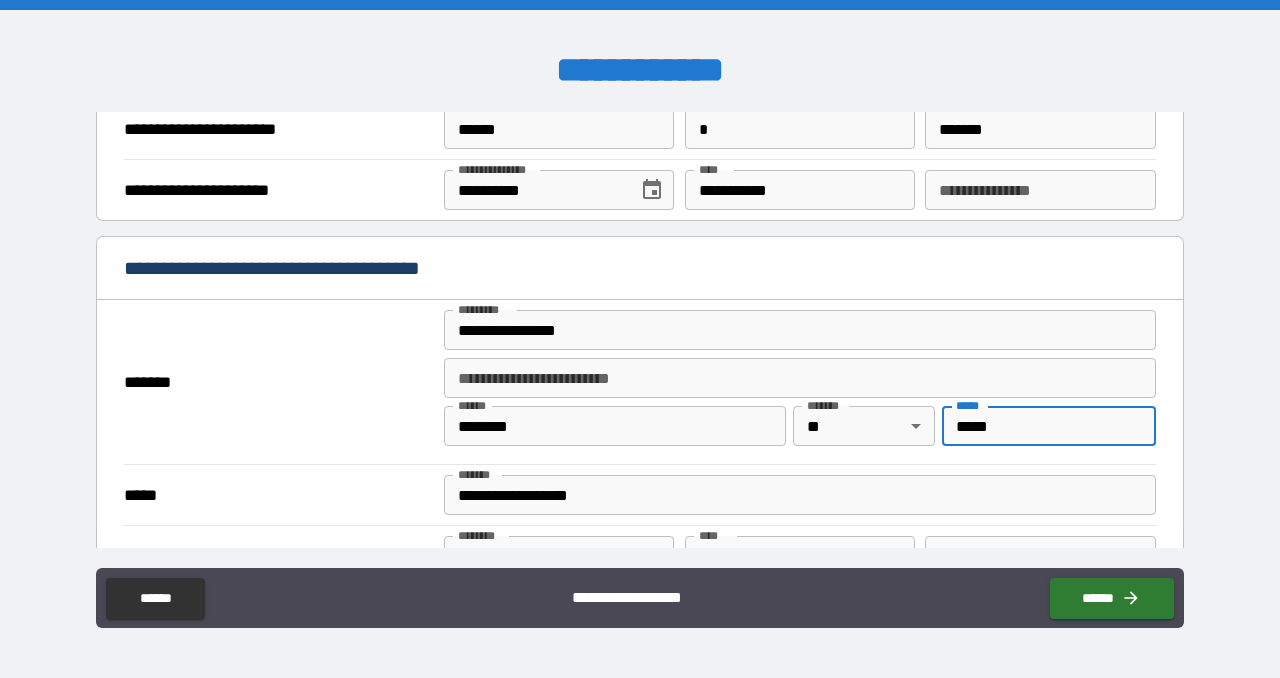 click on "**********" at bounding box center [800, 495] 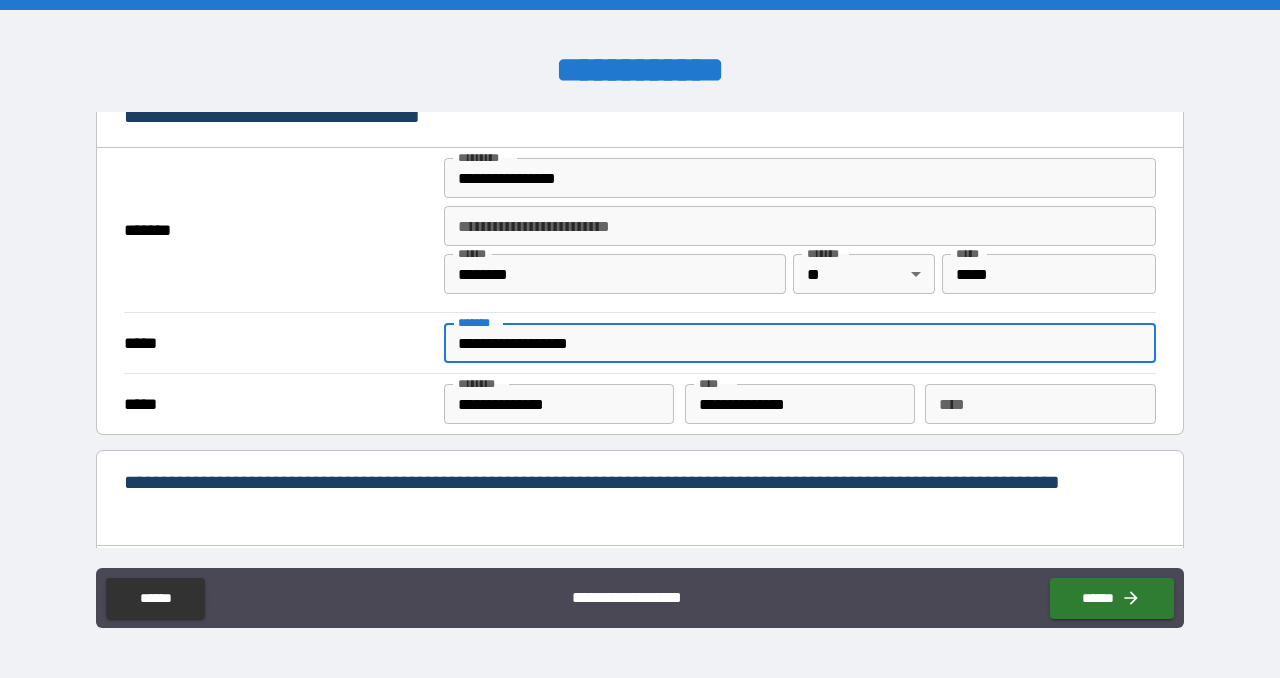 scroll, scrollTop: 1527, scrollLeft: 0, axis: vertical 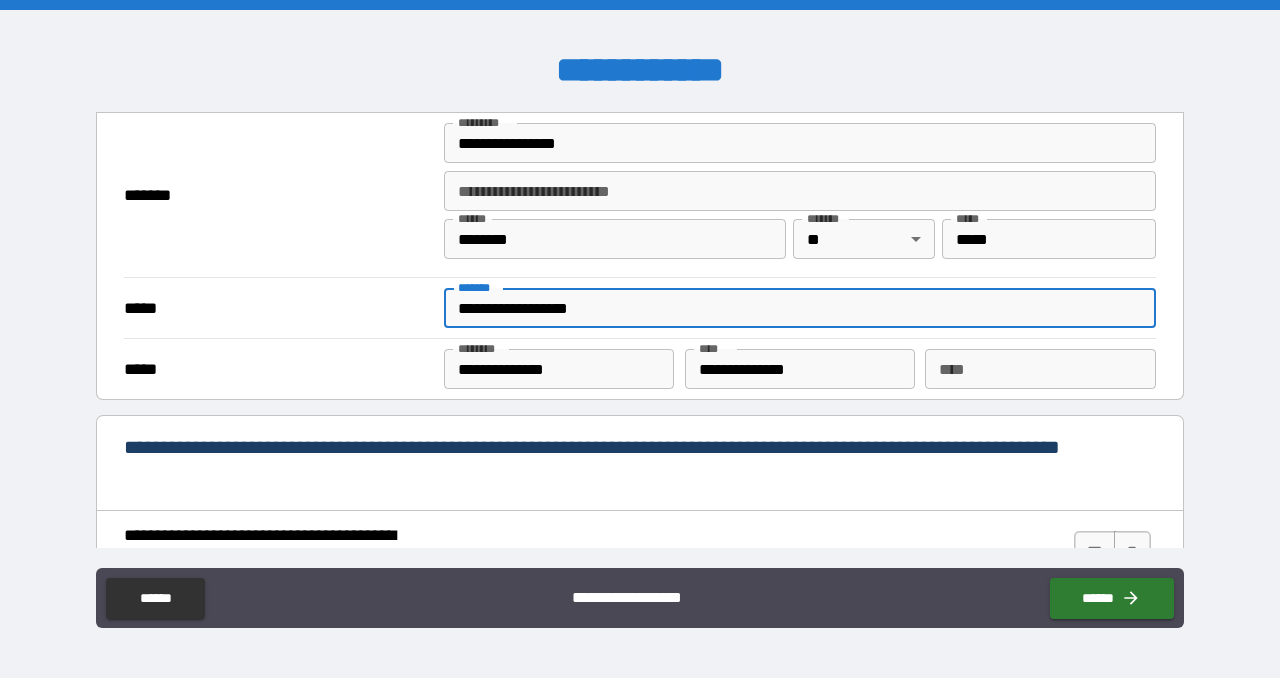 click on "**********" at bounding box center [800, 369] 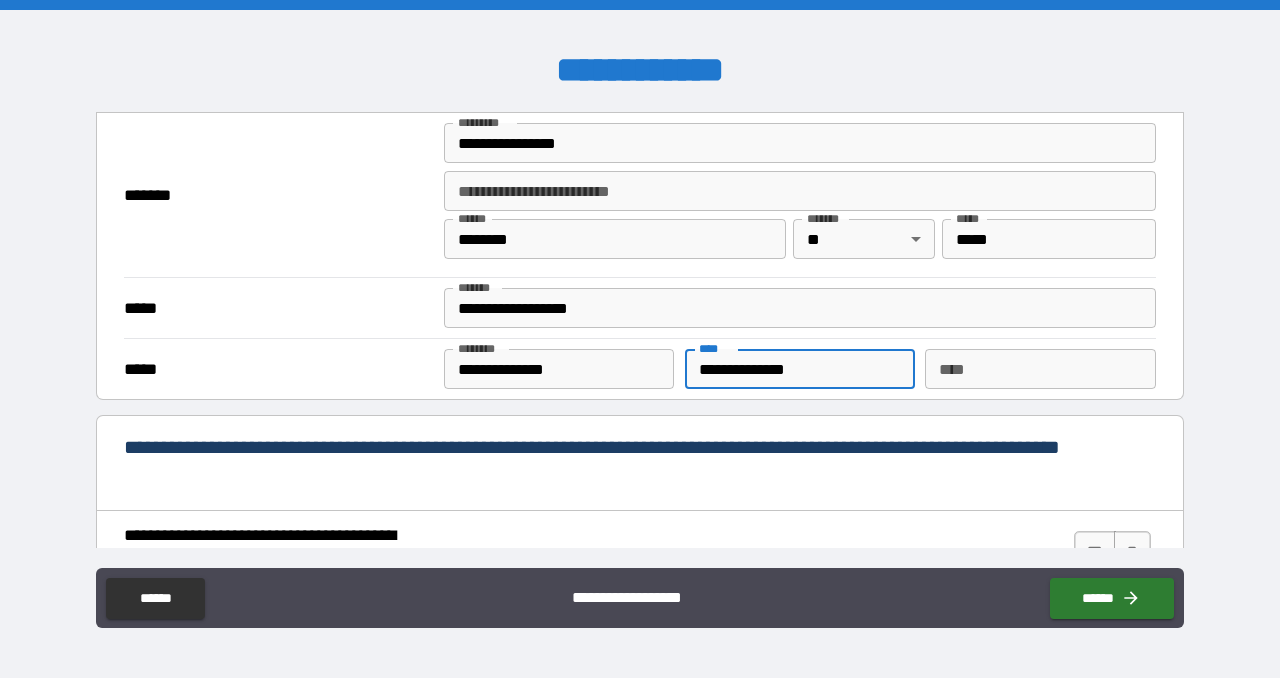 click on "**********" at bounding box center (800, 369) 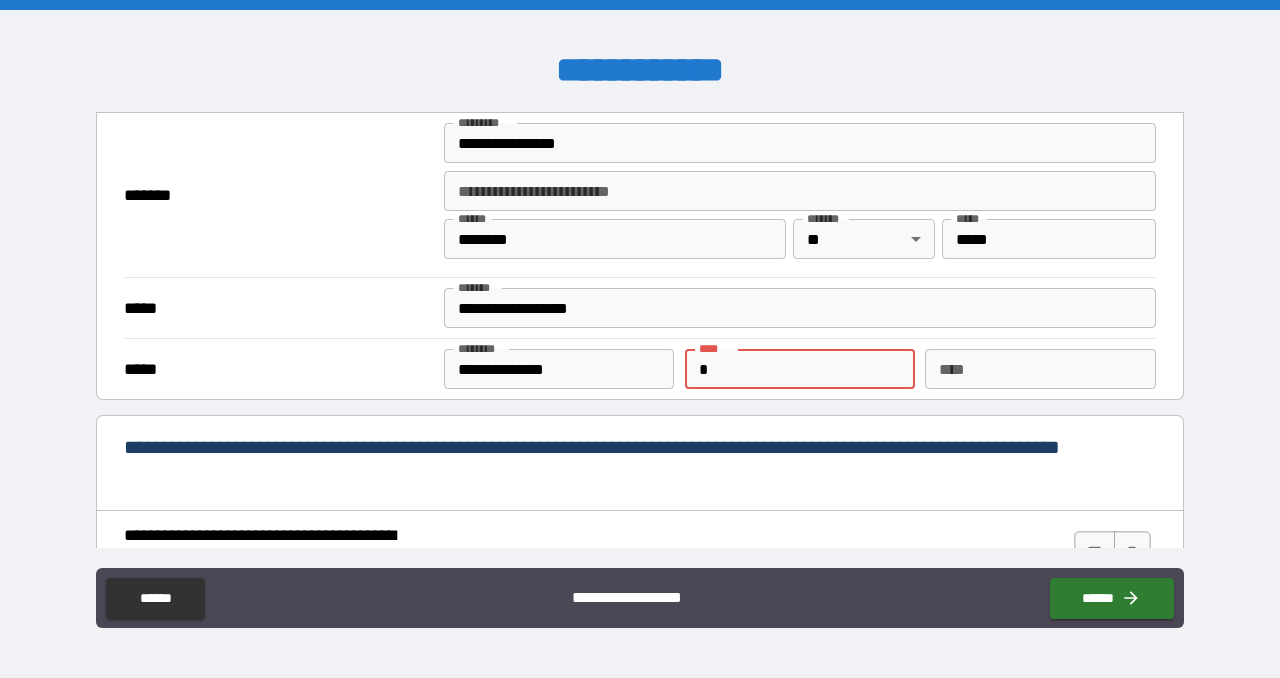 type on "*" 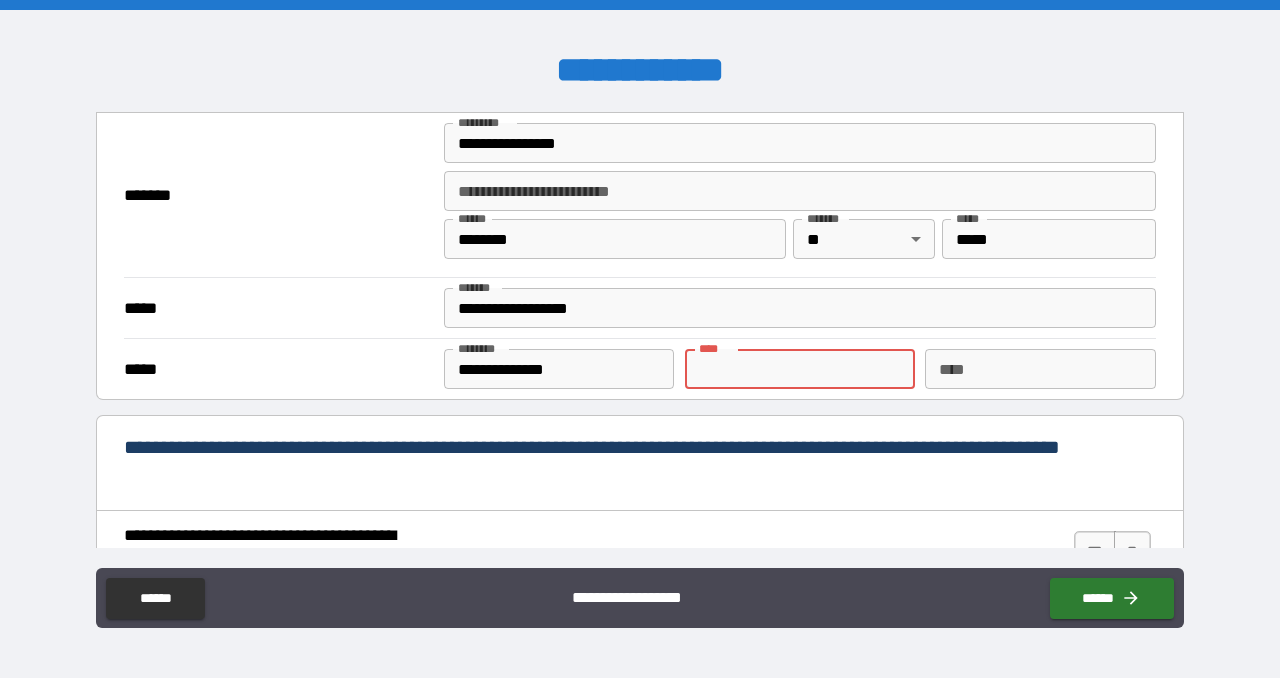 click on "**********" at bounding box center (634, 463) 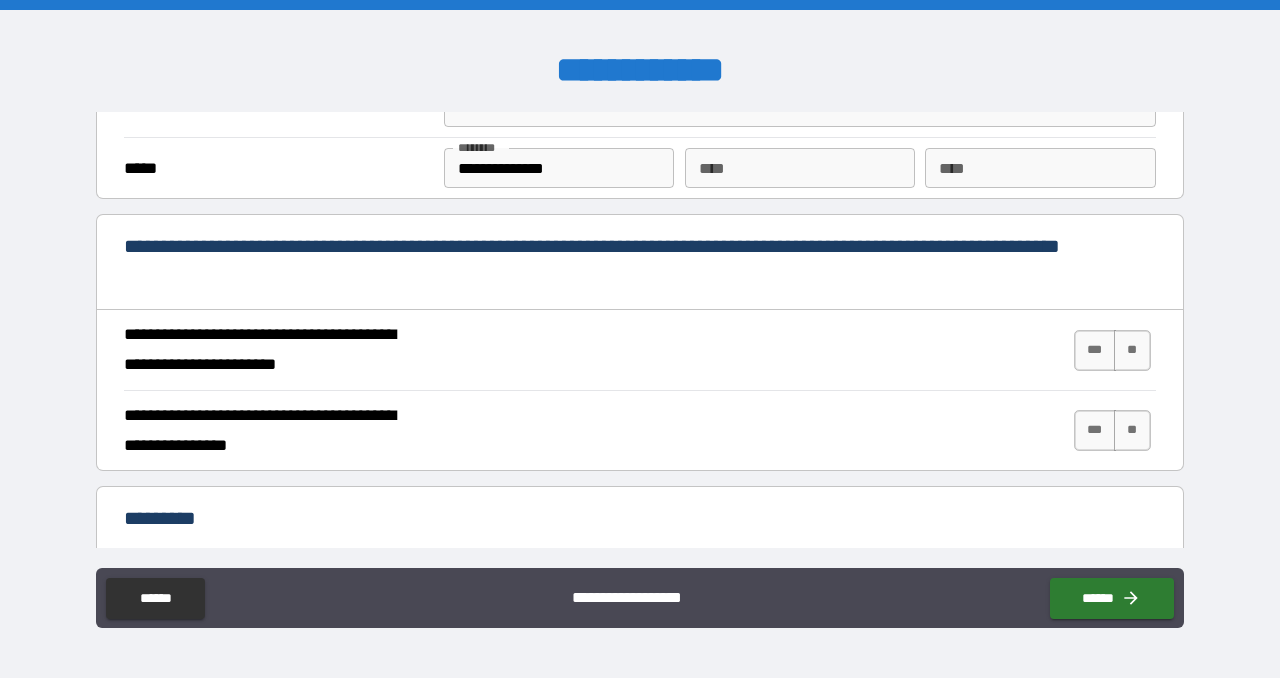 scroll, scrollTop: 1731, scrollLeft: 0, axis: vertical 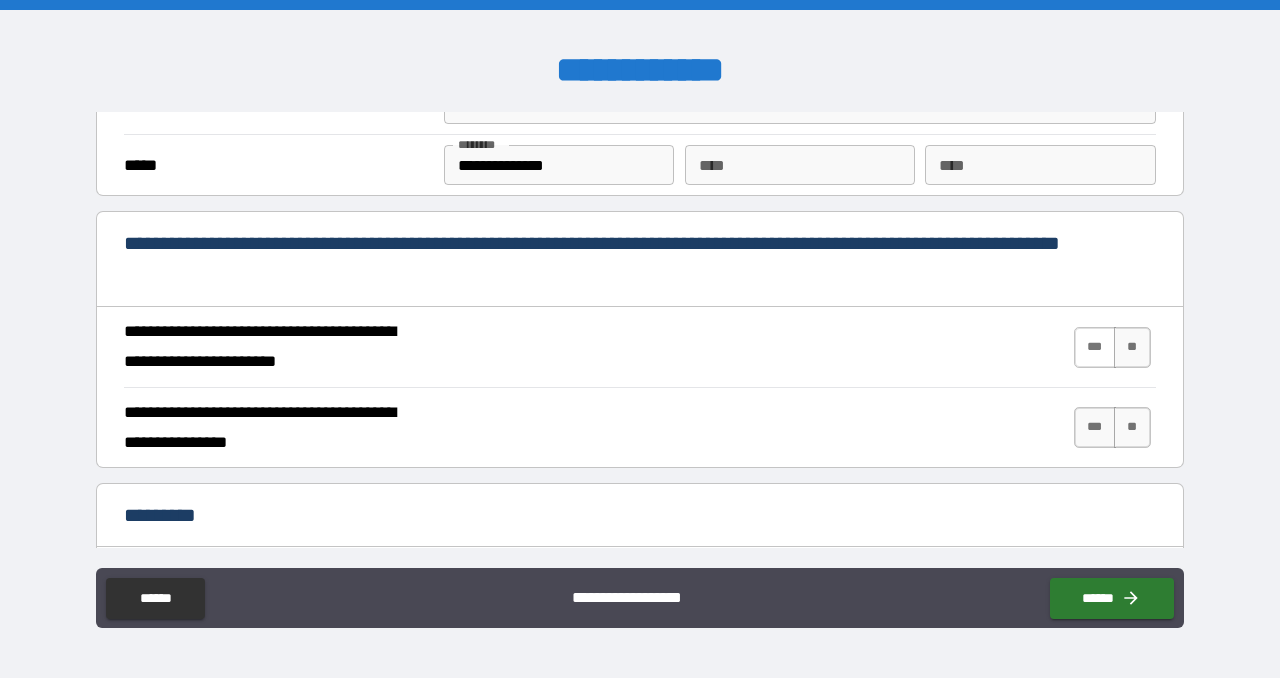 click on "***" at bounding box center [1095, 347] 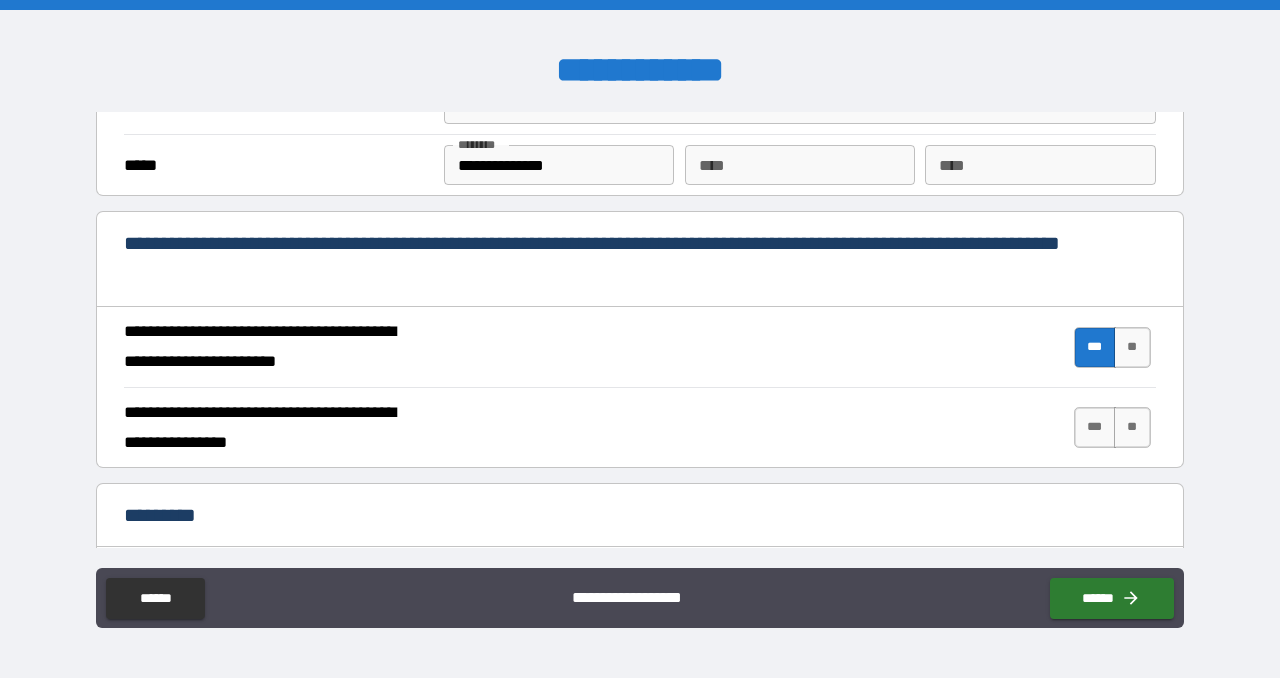 click on "*** **" at bounding box center (1115, 428) 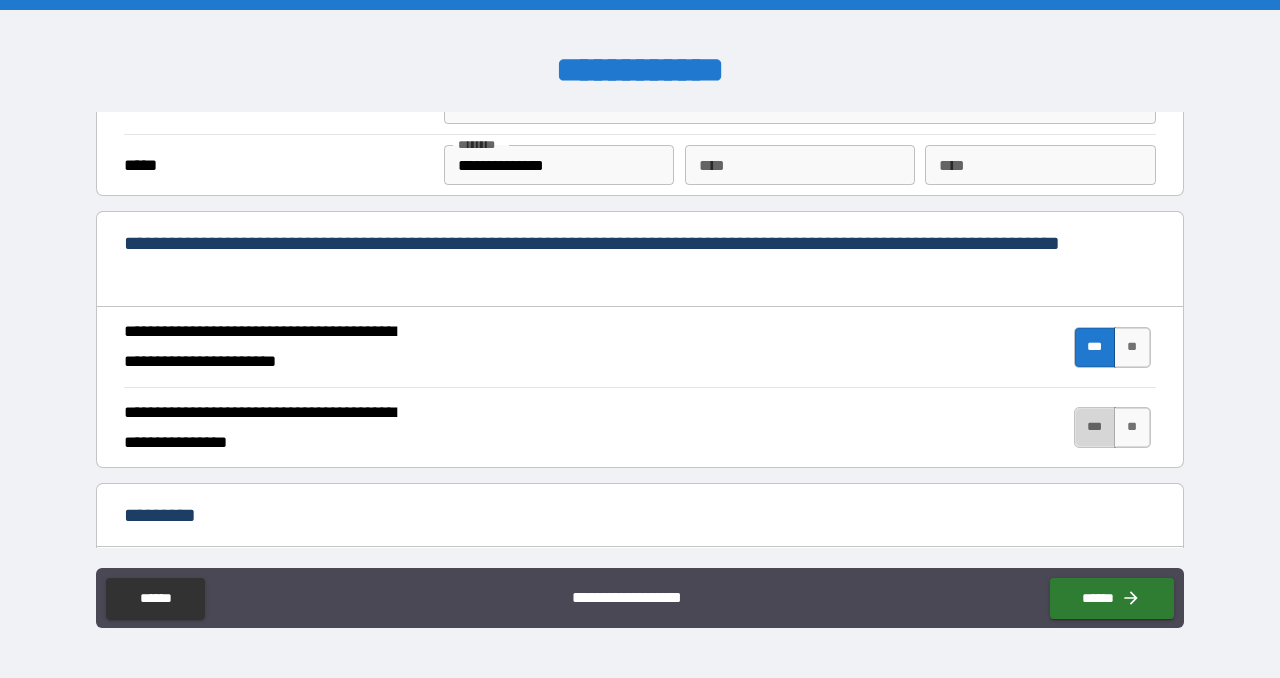 click on "***" at bounding box center [1095, 427] 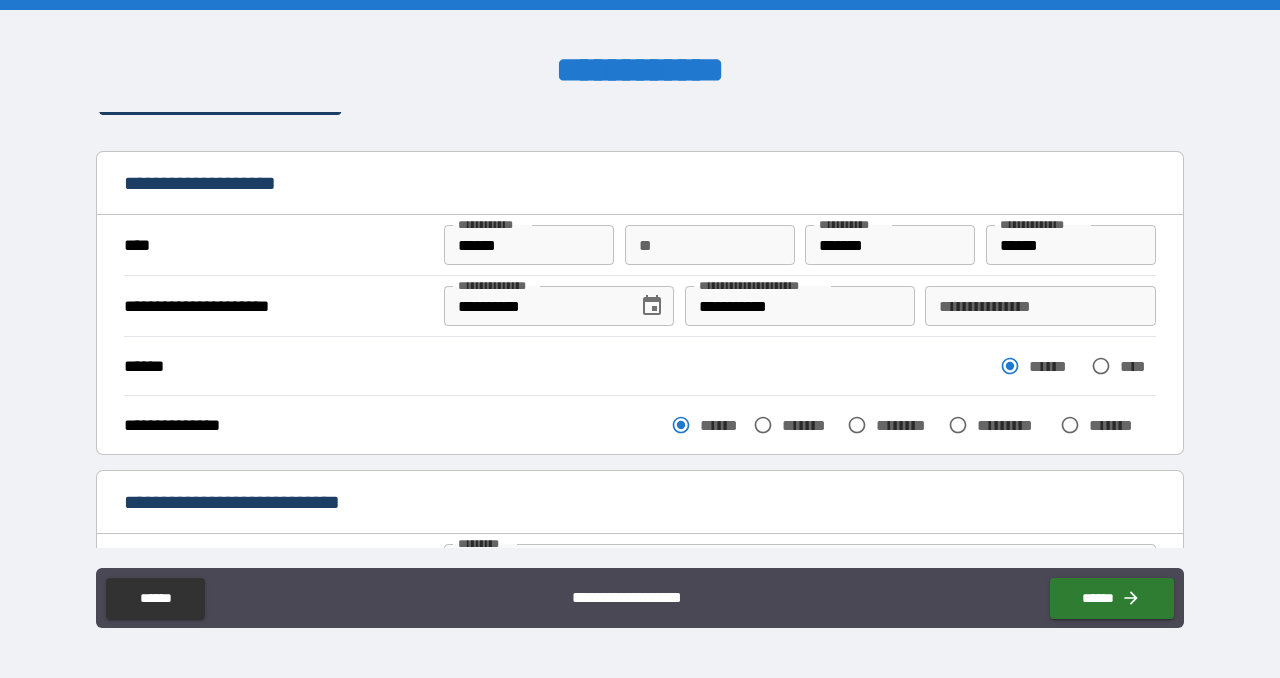 scroll, scrollTop: 28, scrollLeft: 0, axis: vertical 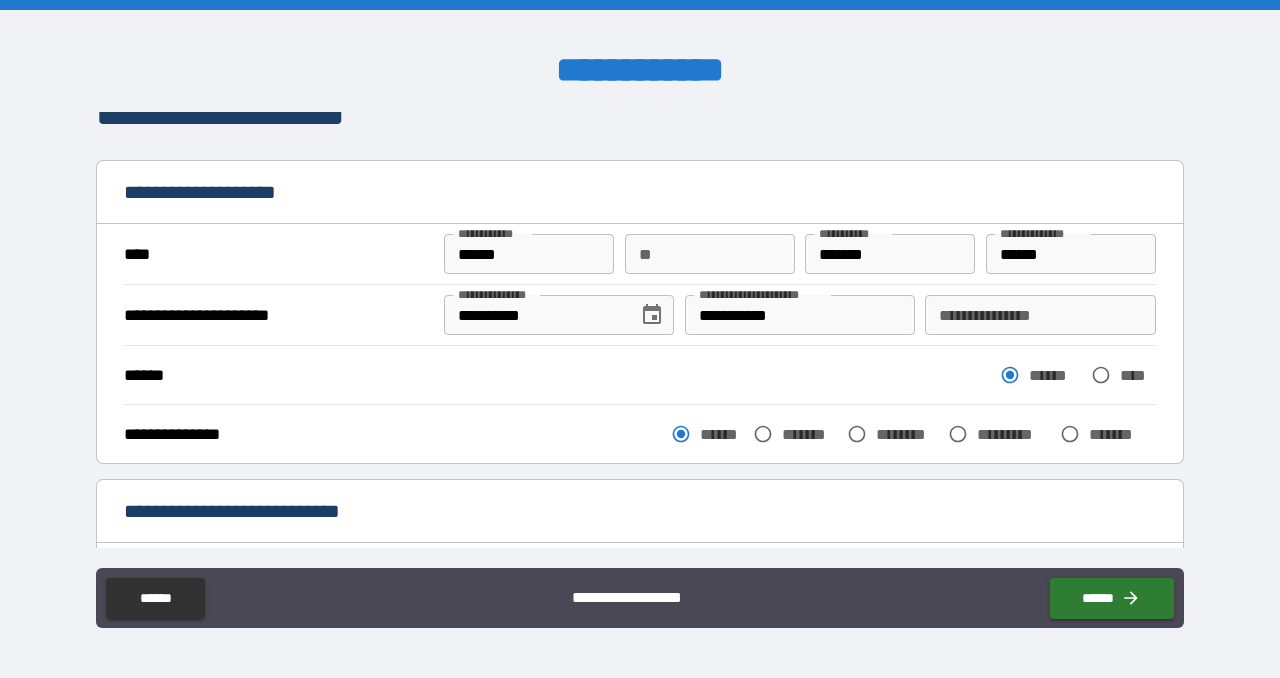 click on "**********" at bounding box center [1040, 315] 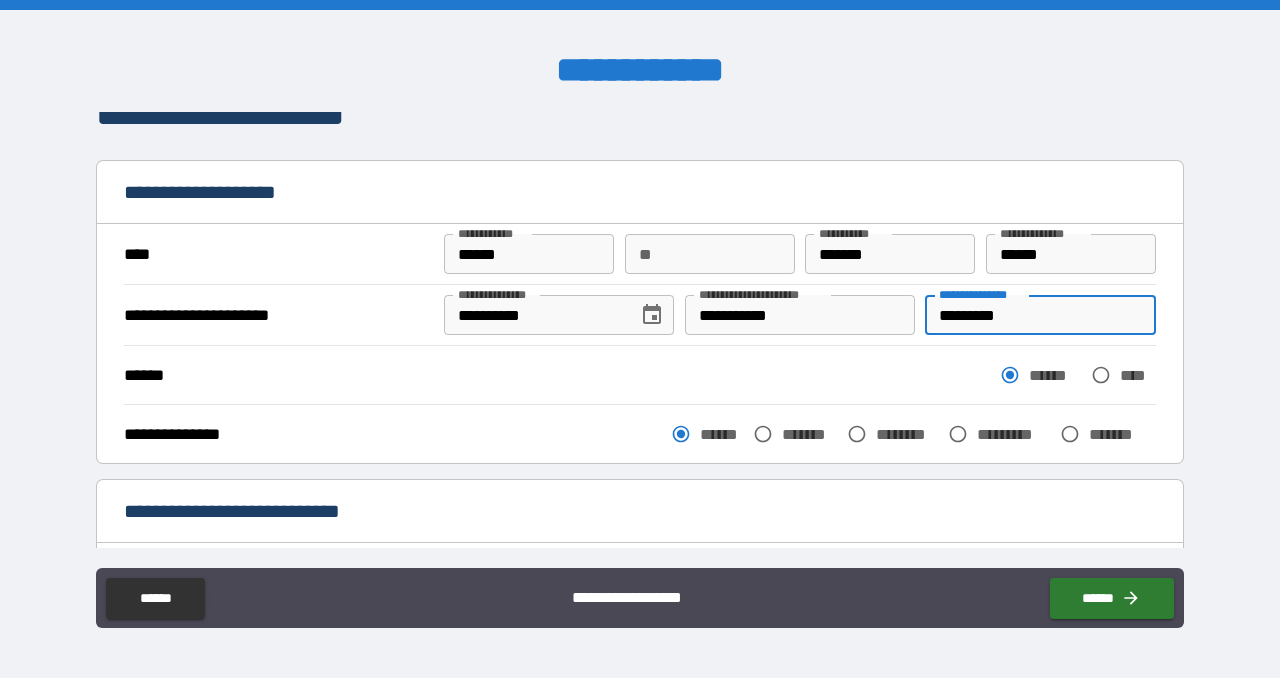 click on "*********" at bounding box center [1040, 315] 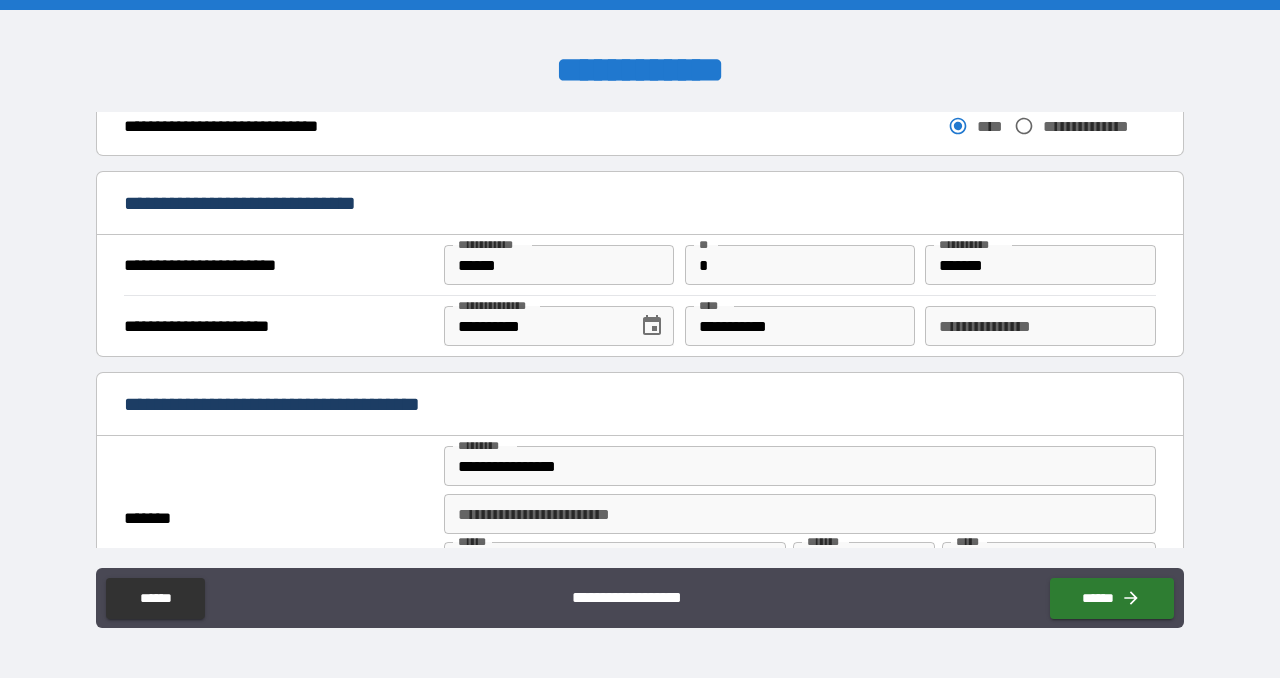 scroll, scrollTop: 1209, scrollLeft: 0, axis: vertical 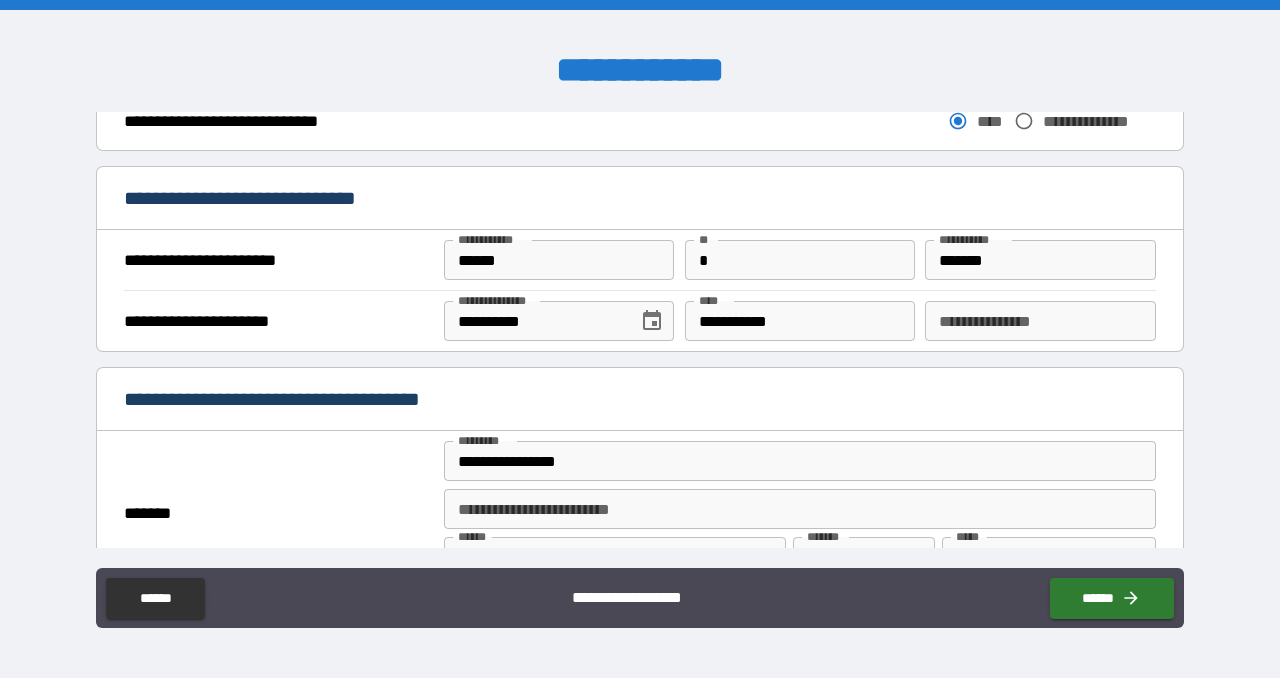 type on "*********" 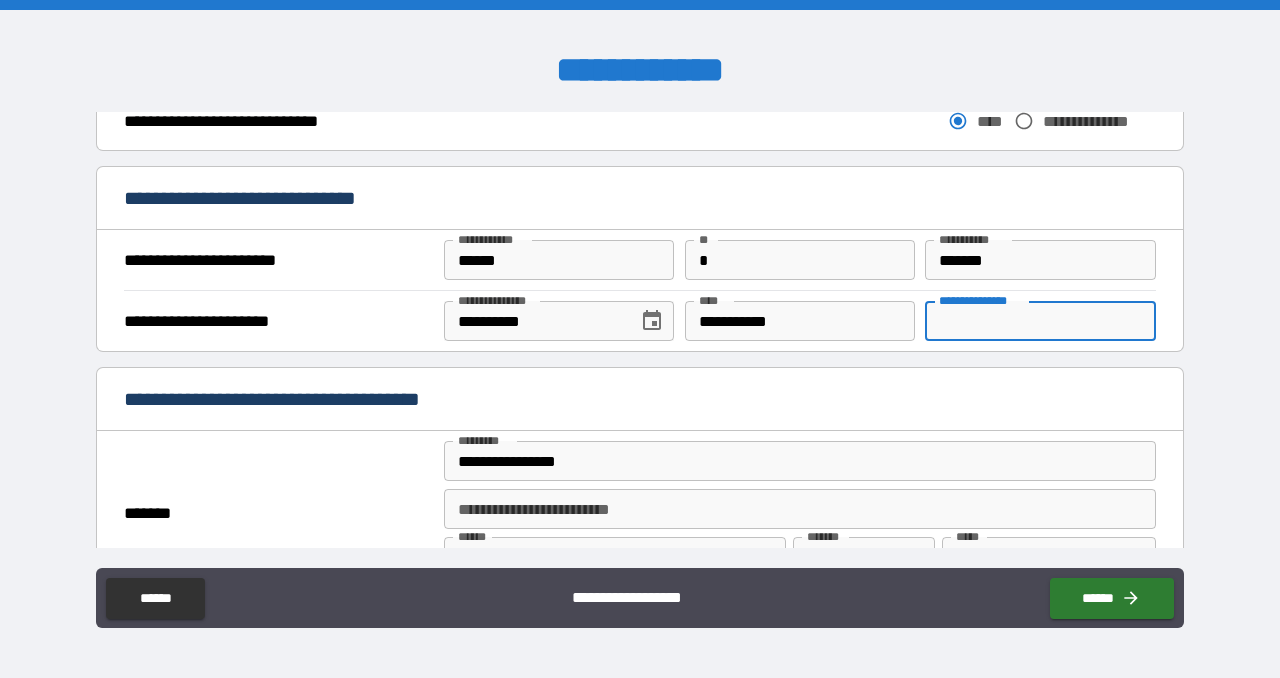 paste on "*********" 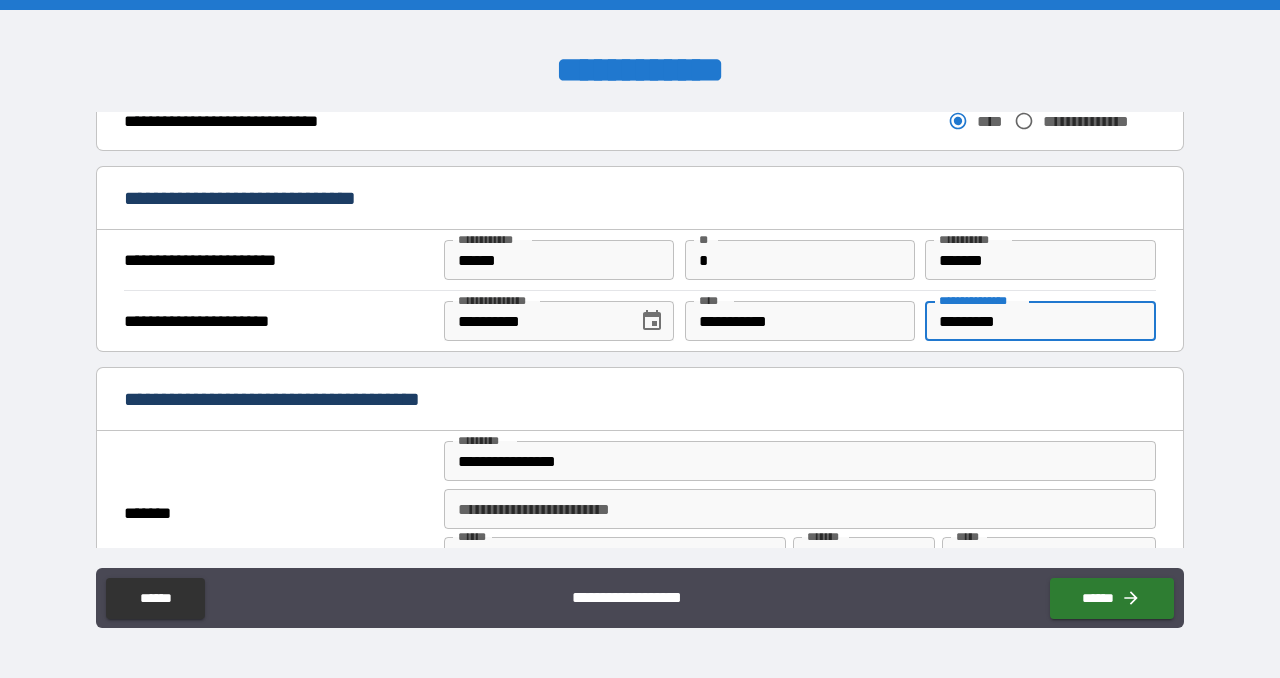type on "*********" 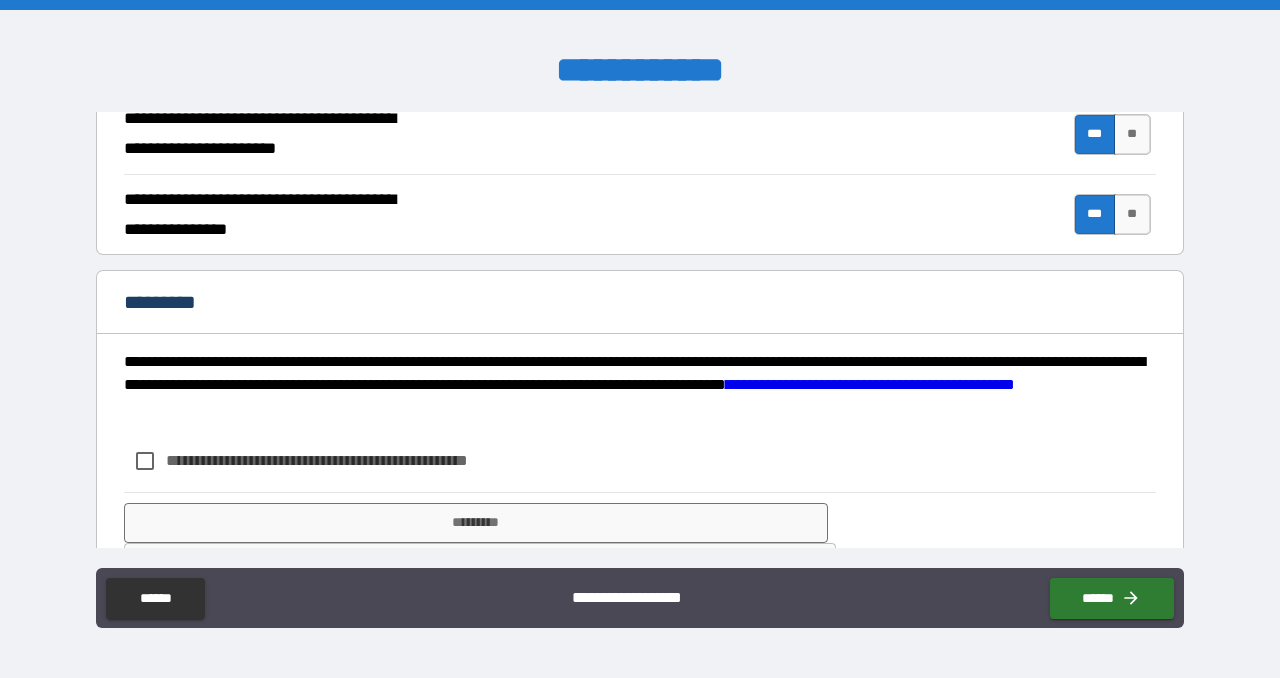 scroll, scrollTop: 1986, scrollLeft: 0, axis: vertical 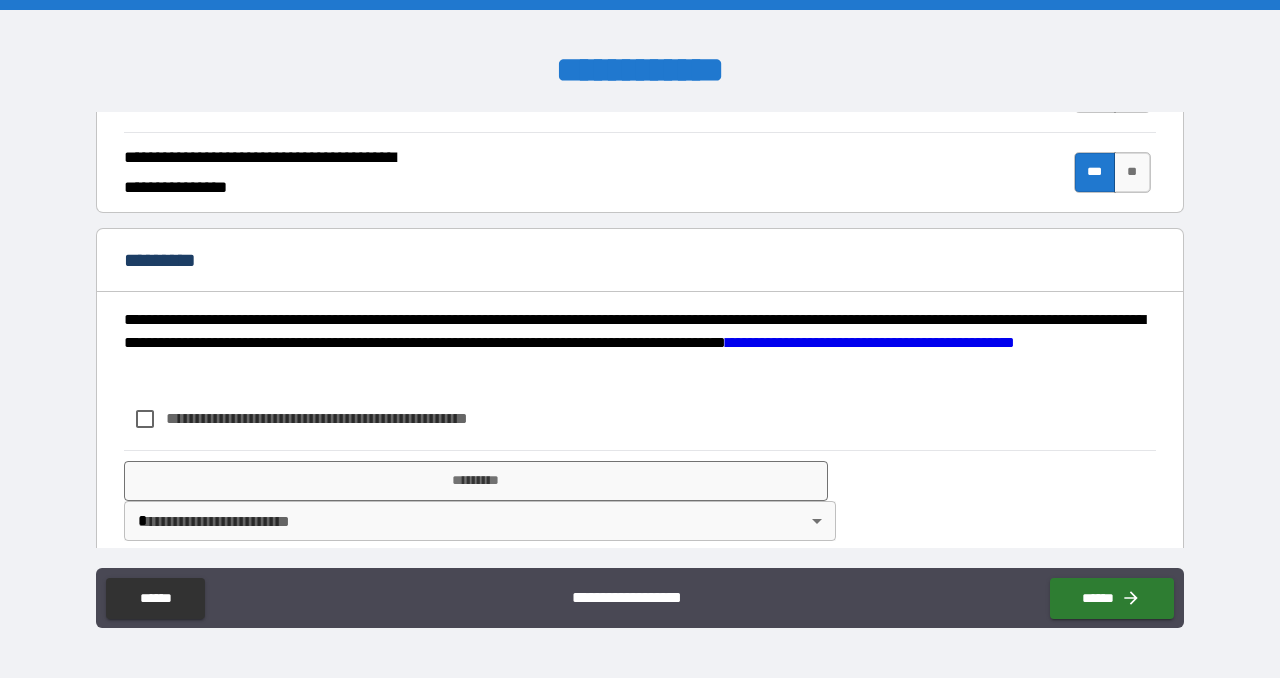 click on "**********" at bounding box center (329, 419) 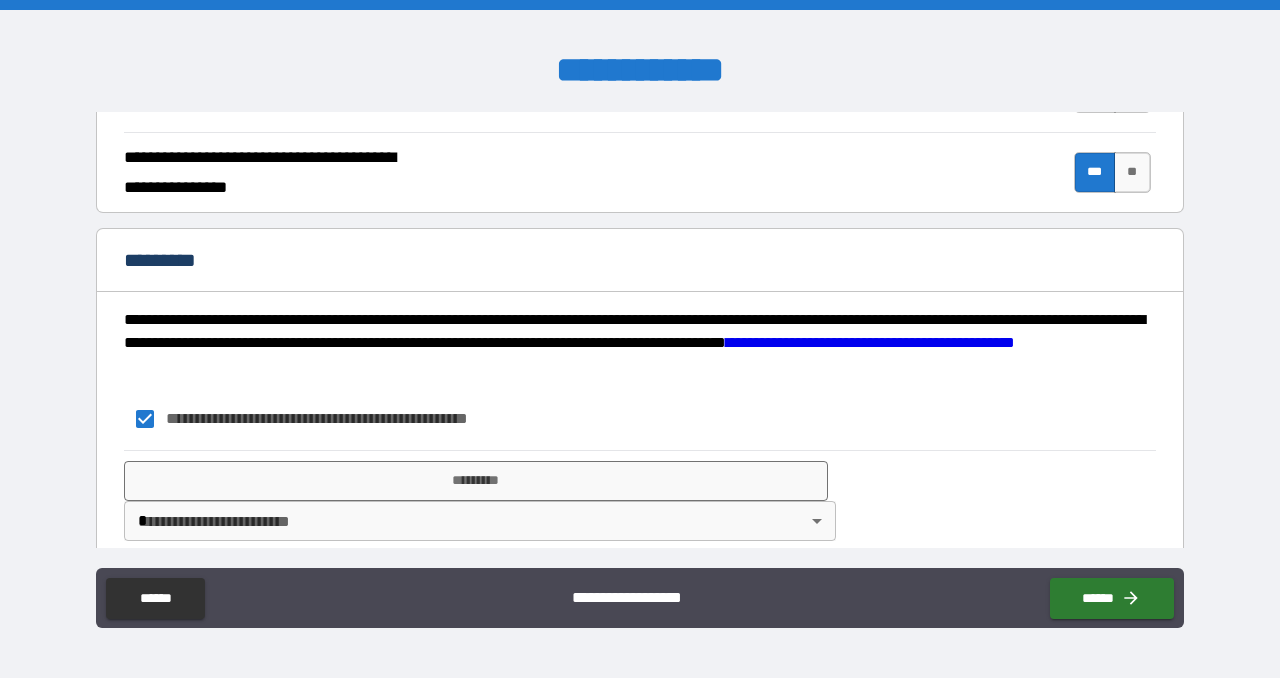 click on "**********" at bounding box center (640, 339) 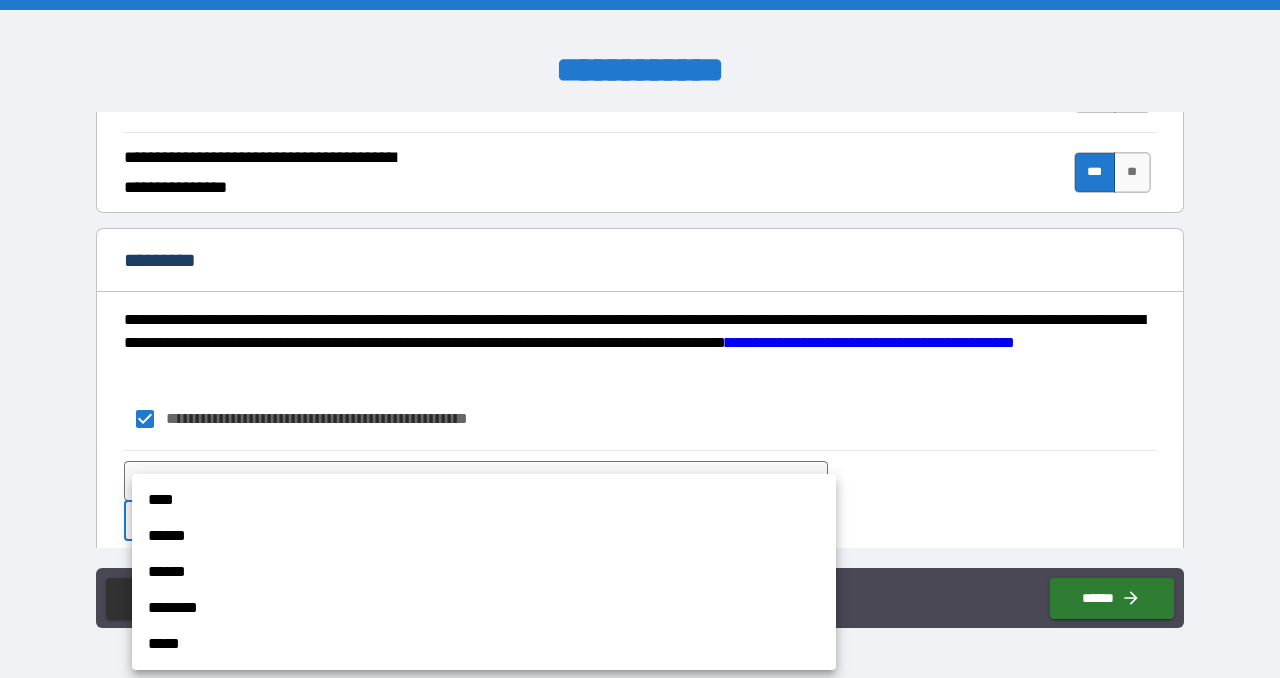 click on "******" at bounding box center [484, 536] 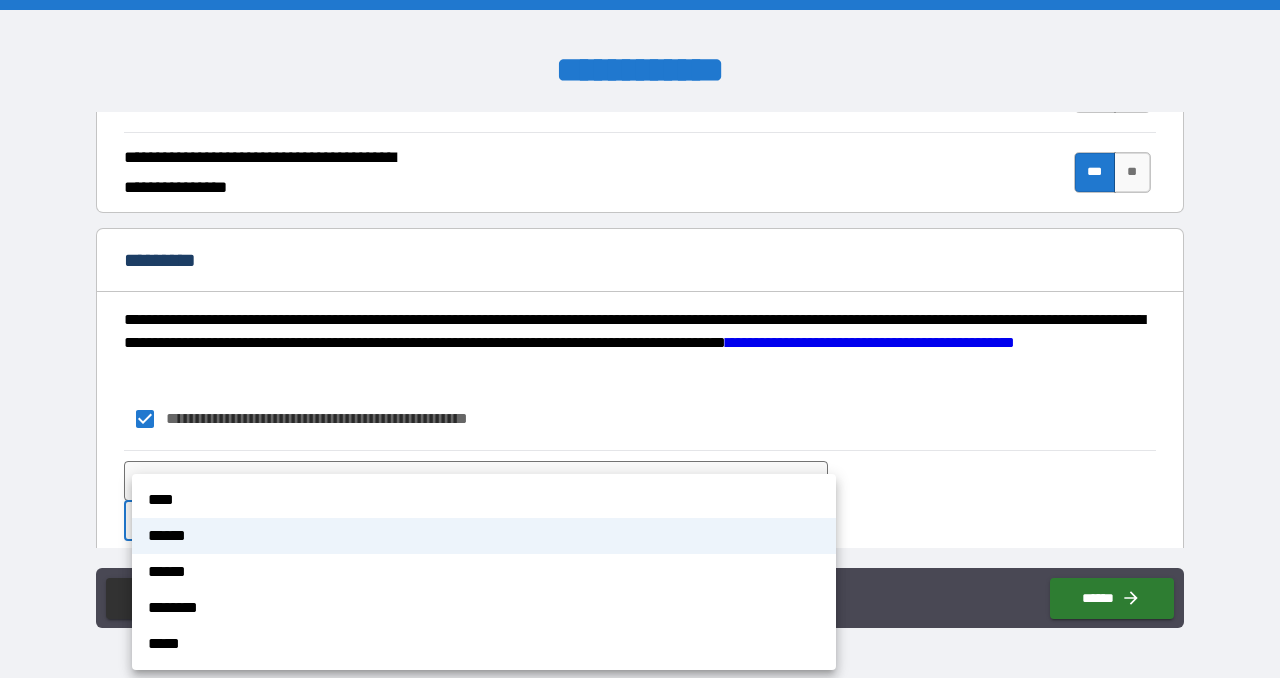 click on "**********" at bounding box center (640, 339) 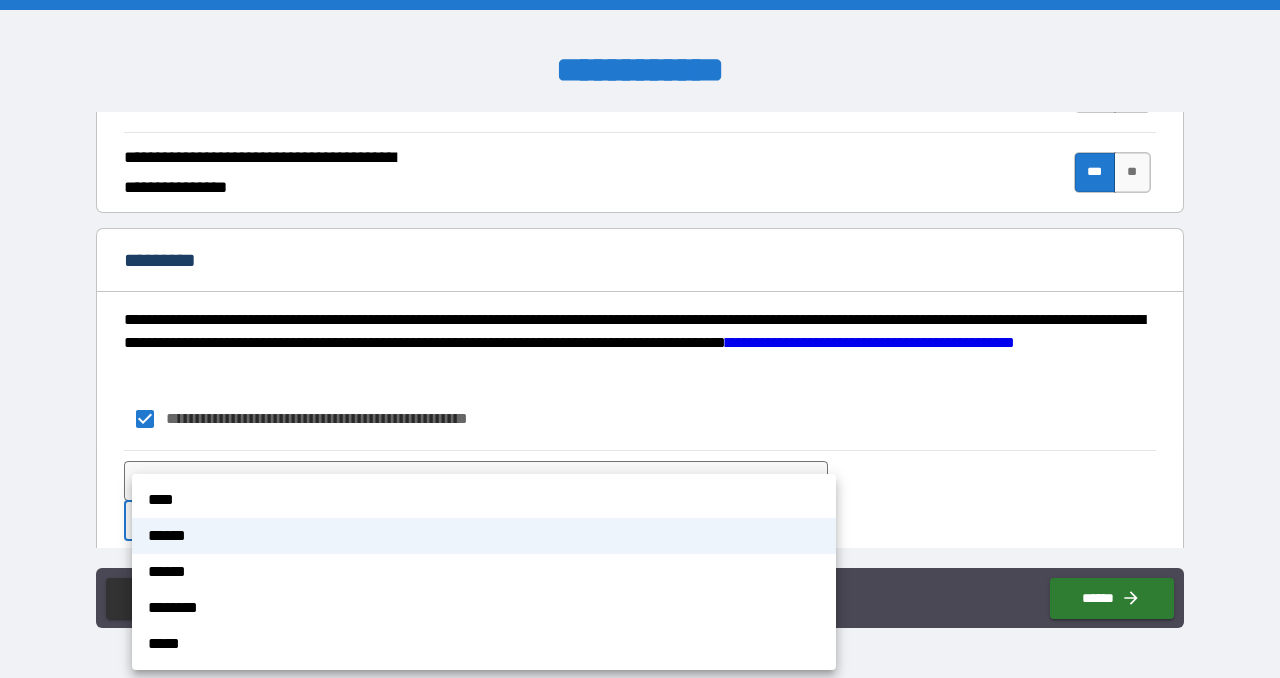 click on "****" at bounding box center (484, 500) 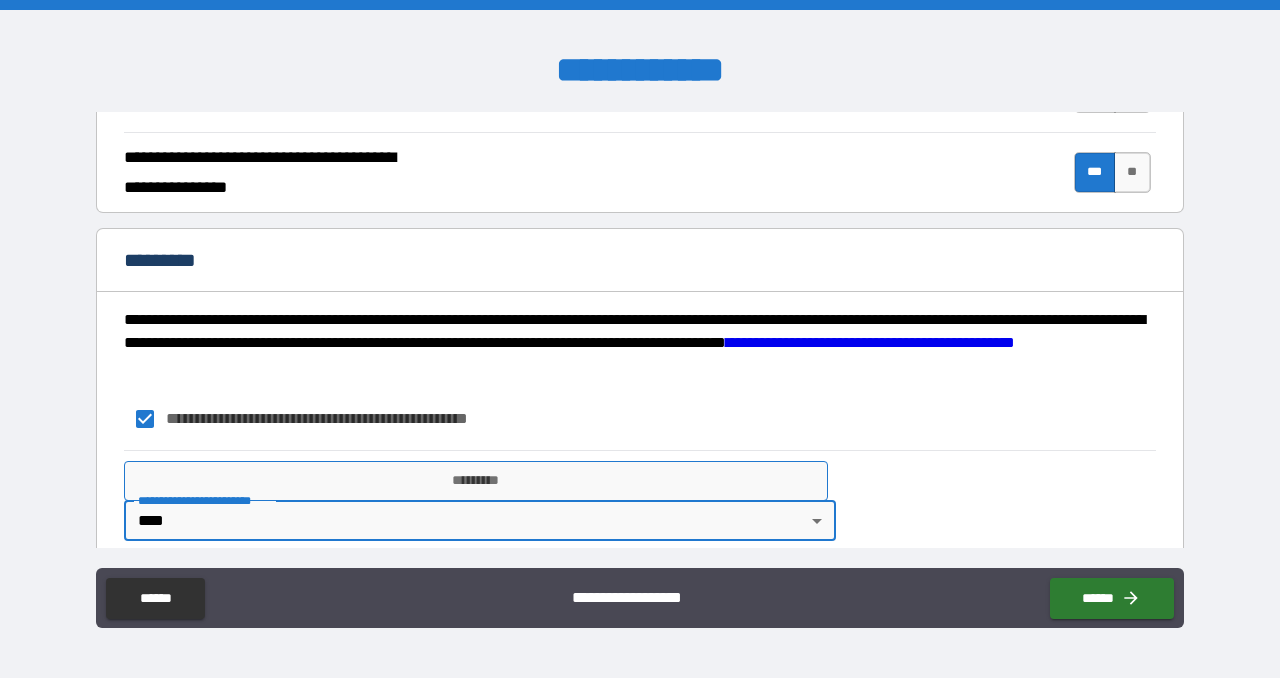 click on "*********" at bounding box center (476, 481) 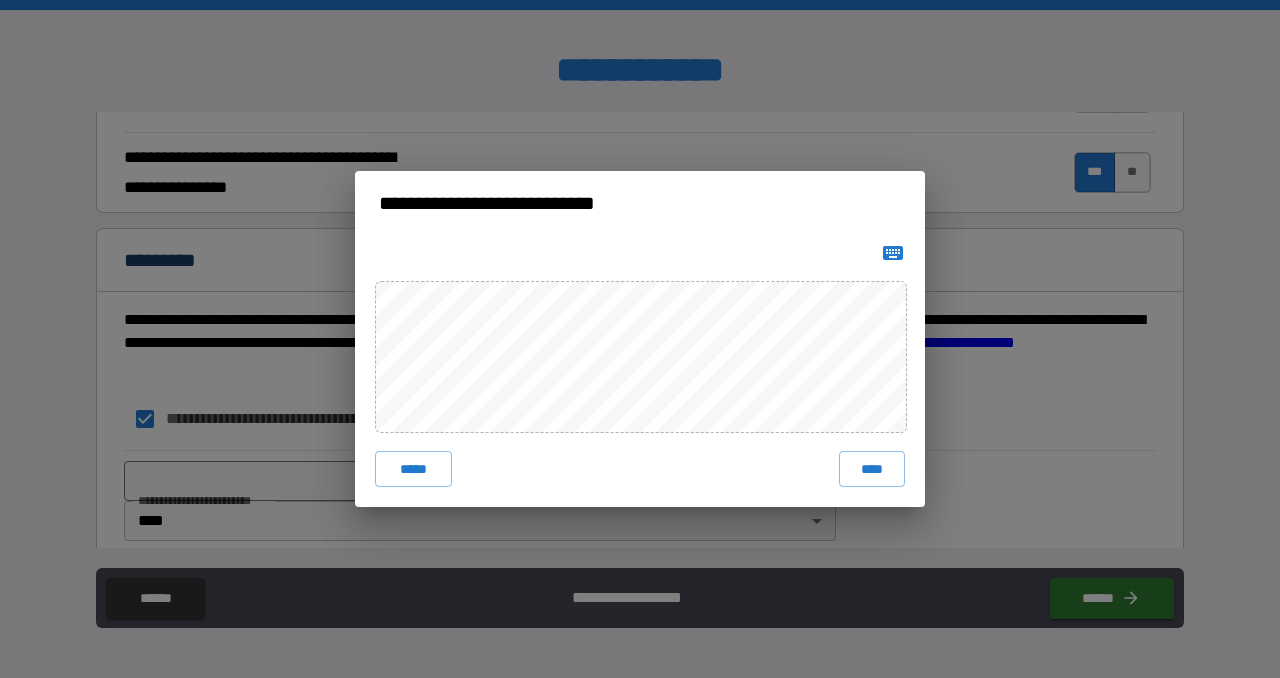 click 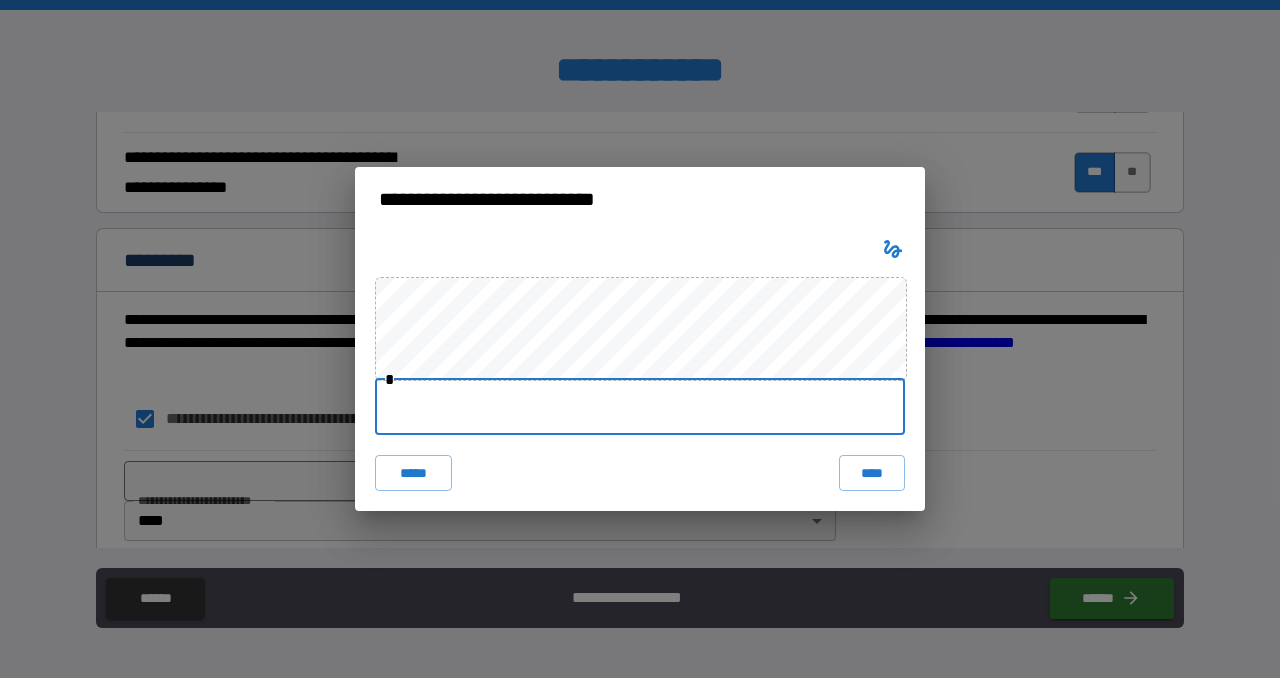 click at bounding box center [640, 407] 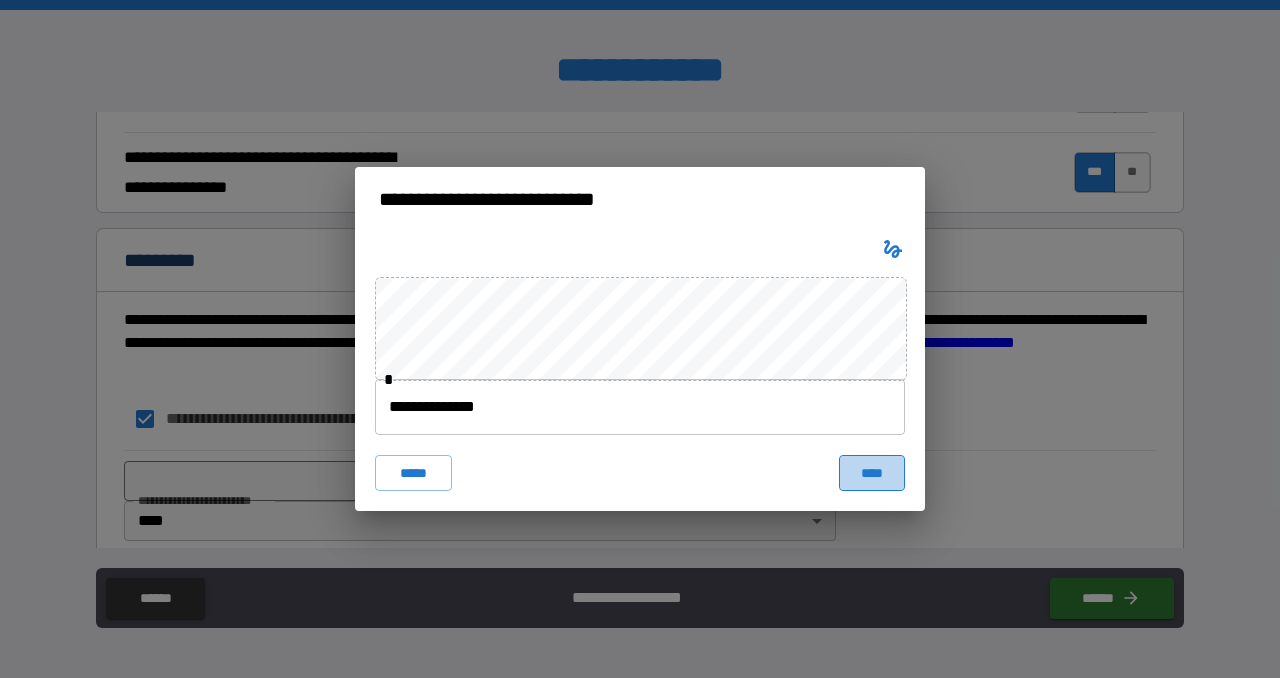 click on "****" at bounding box center (872, 473) 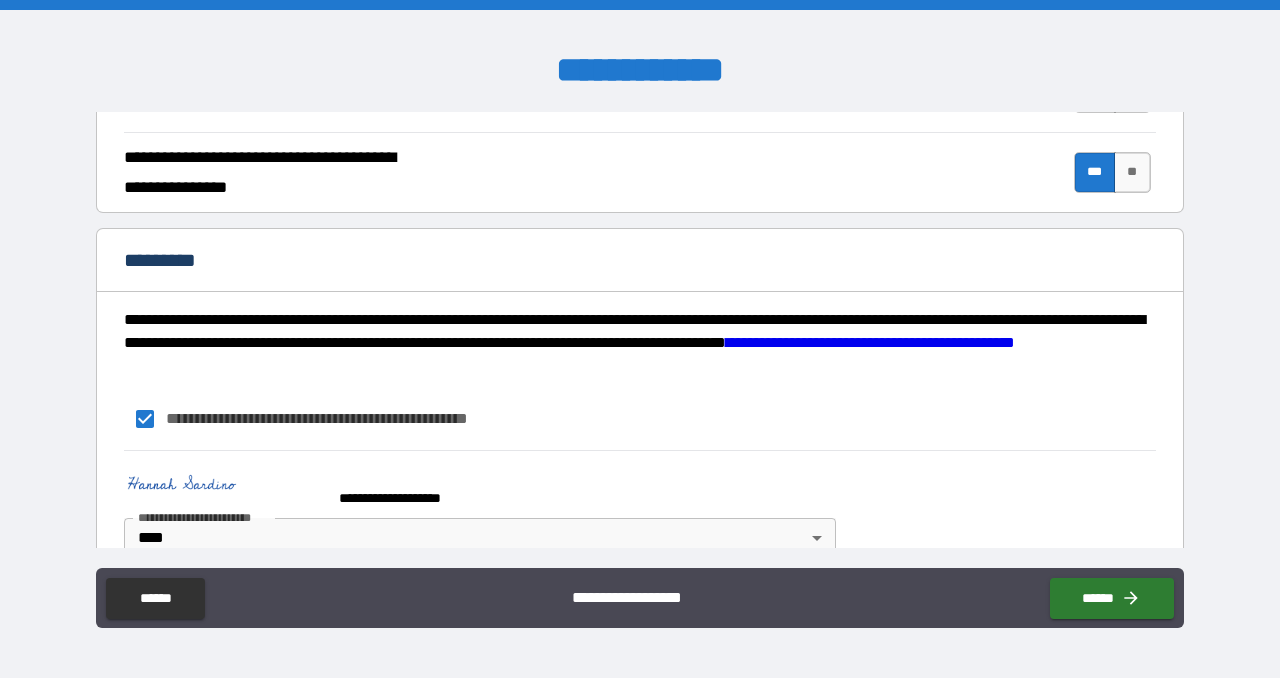 scroll, scrollTop: 2027, scrollLeft: 0, axis: vertical 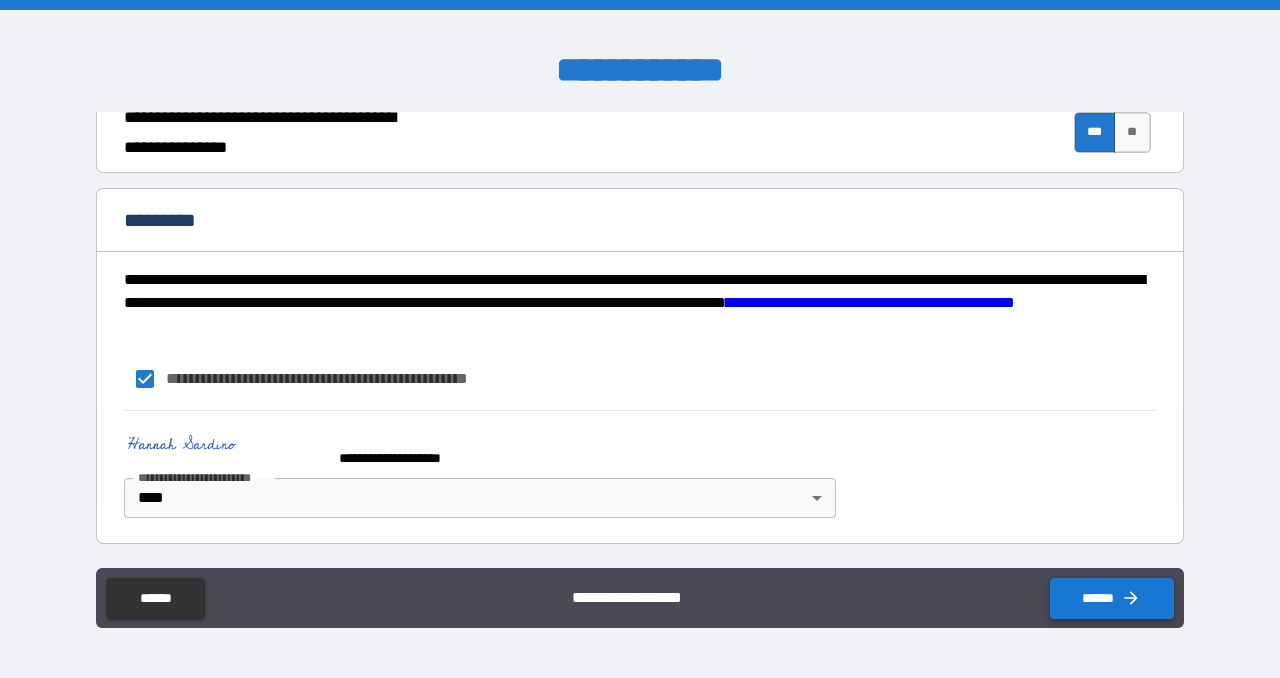 click on "******" at bounding box center [1112, 598] 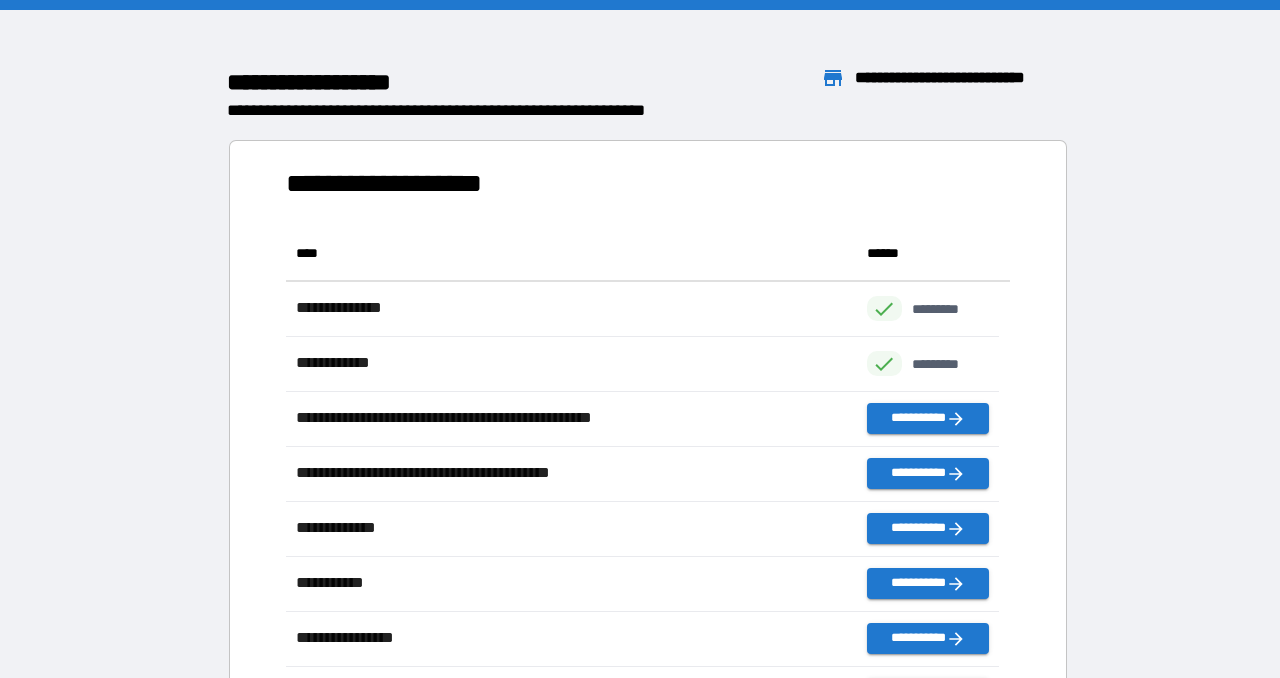 scroll, scrollTop: 16, scrollLeft: 15, axis: both 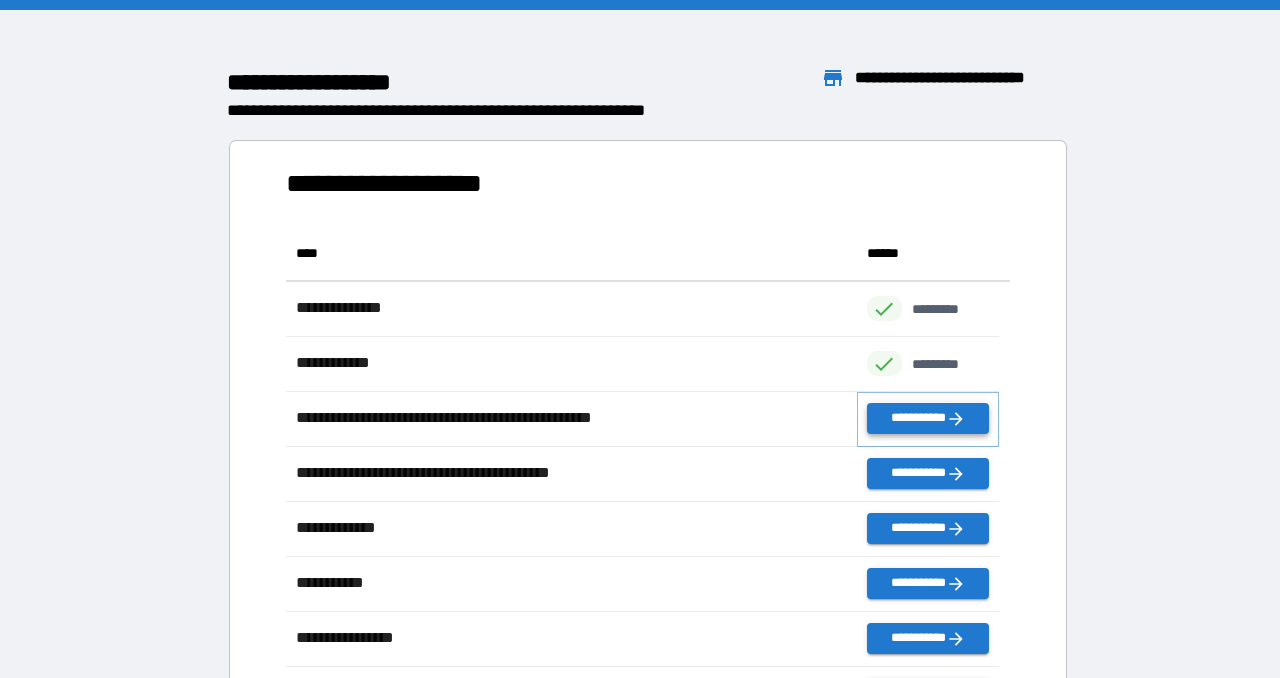 click on "**********" at bounding box center [928, 418] 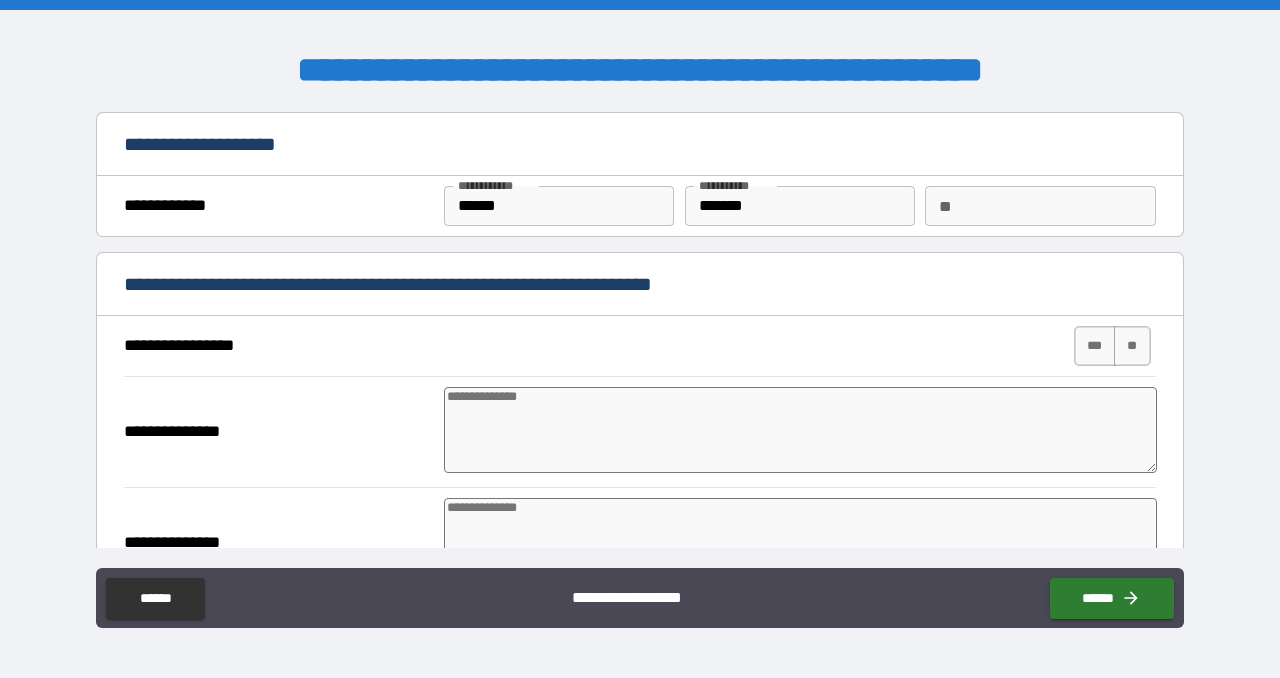 type on "*" 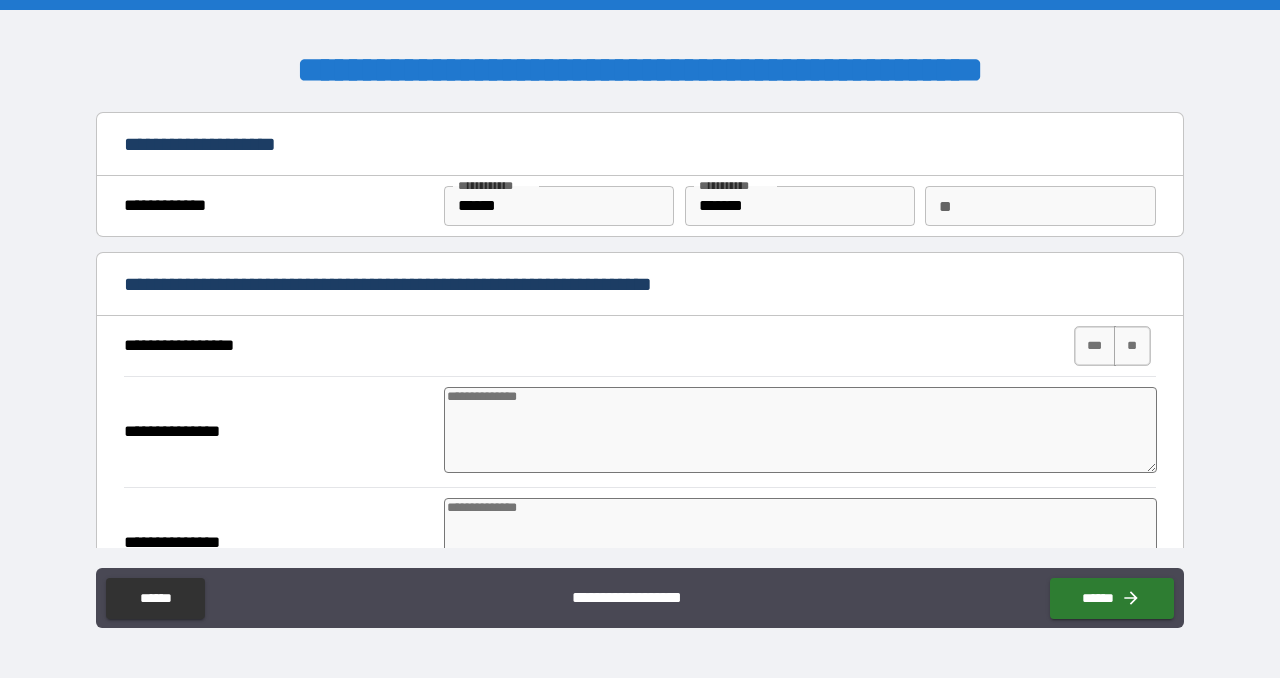 type on "*" 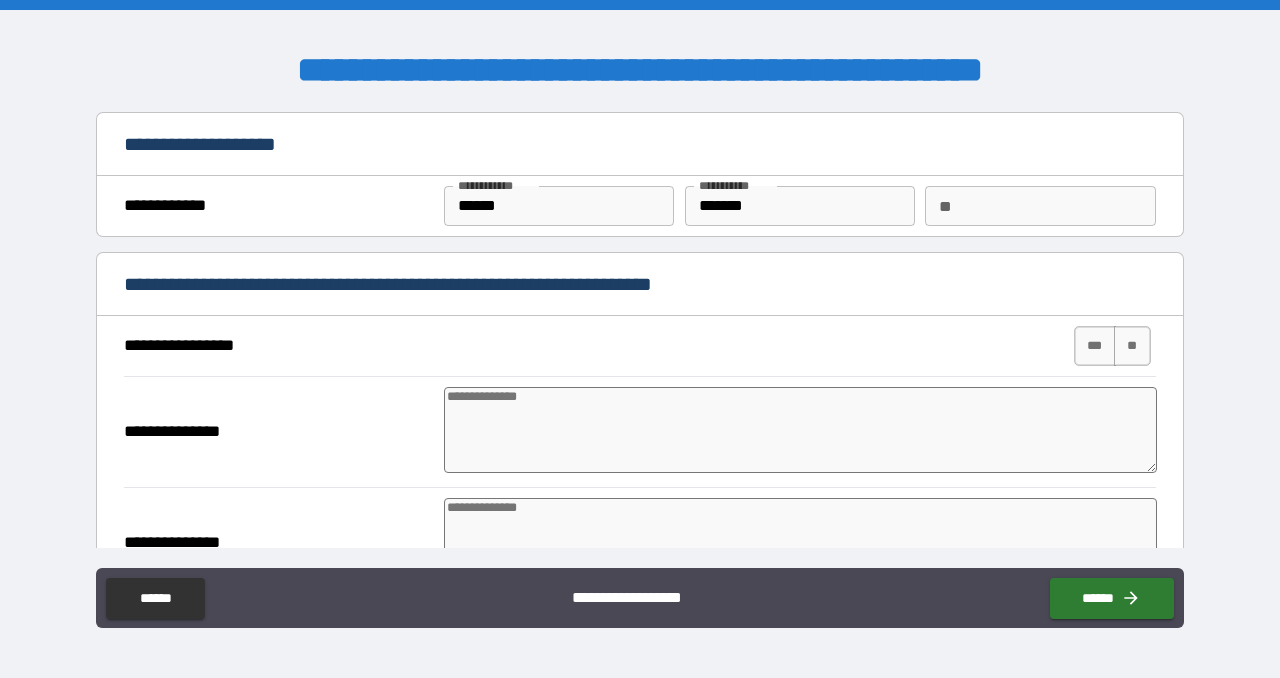 click on "*** **" at bounding box center (1115, 346) 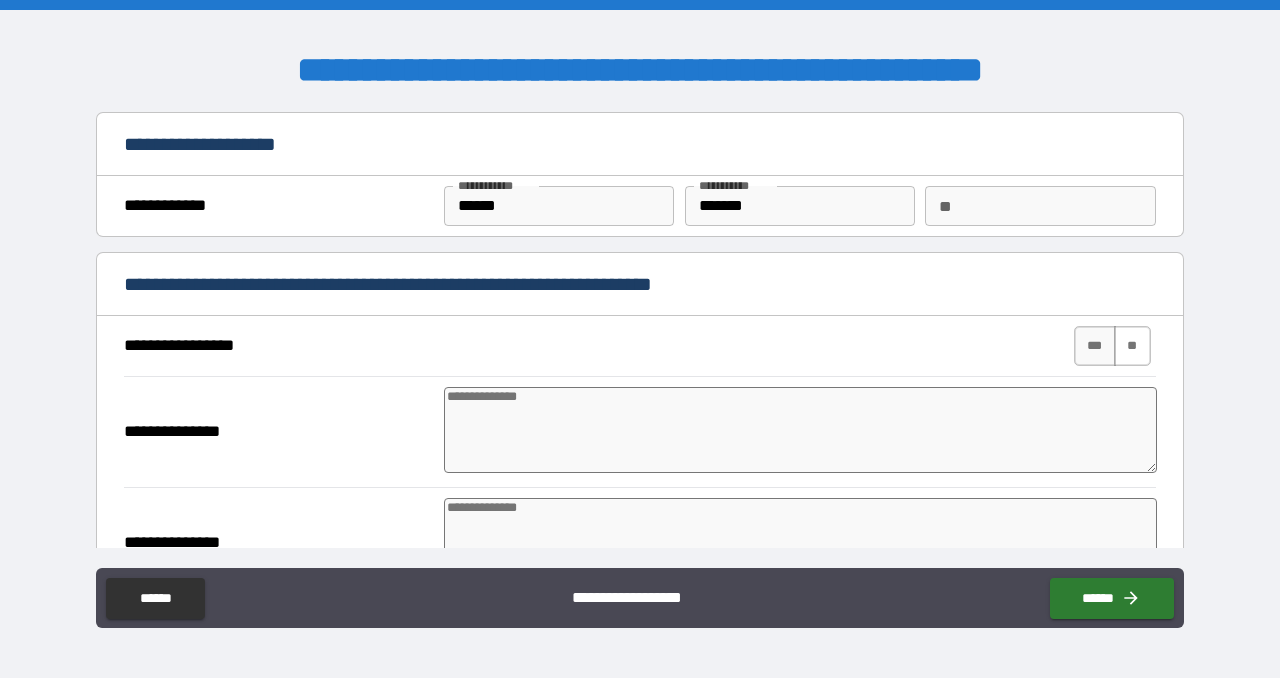 click on "**" at bounding box center [1132, 346] 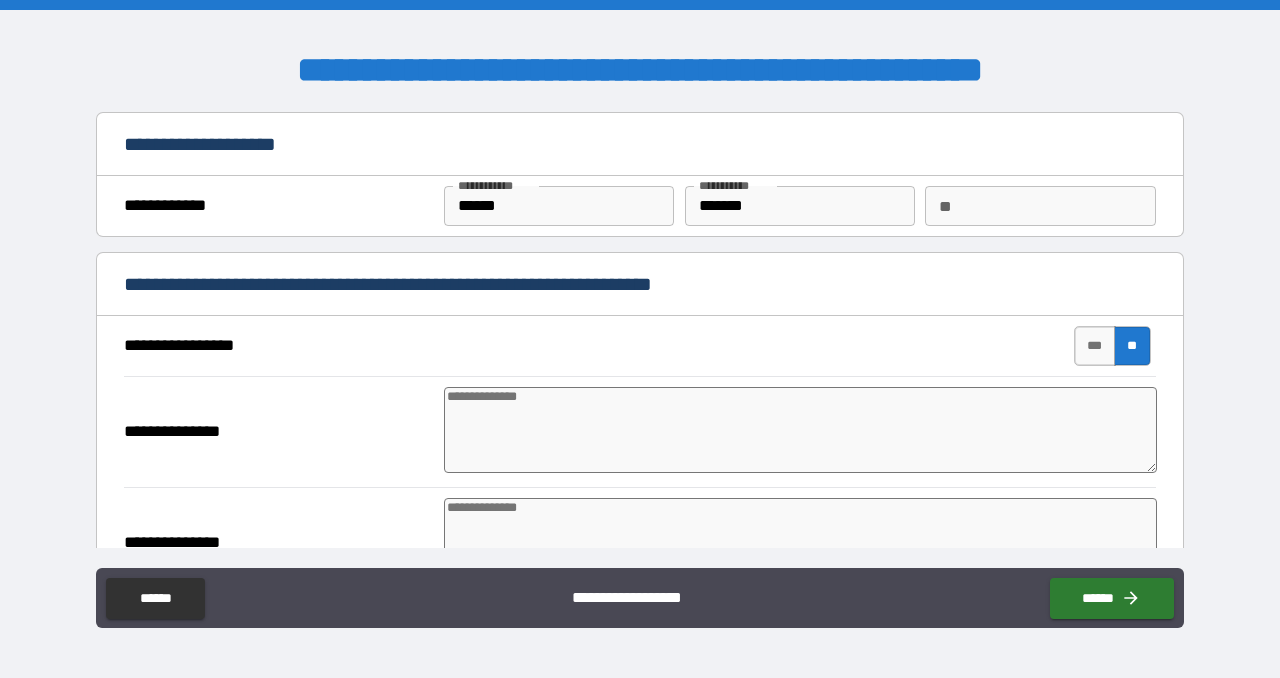 type on "*" 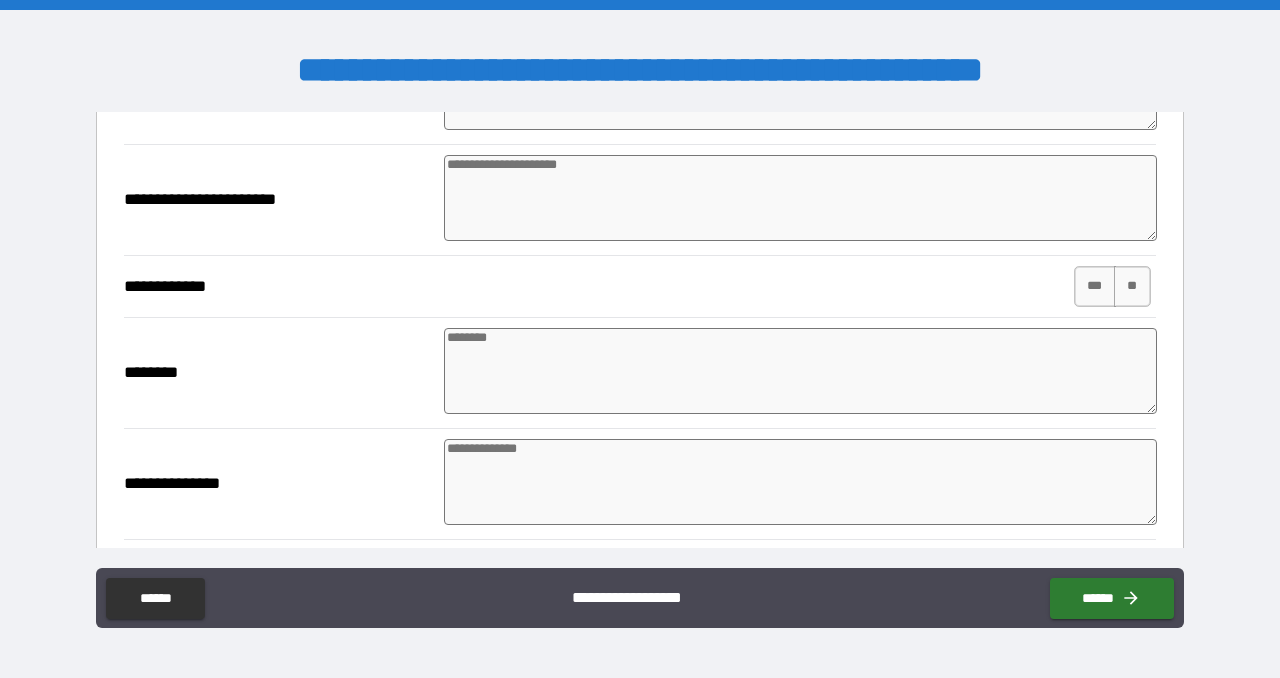 scroll, scrollTop: 477, scrollLeft: 0, axis: vertical 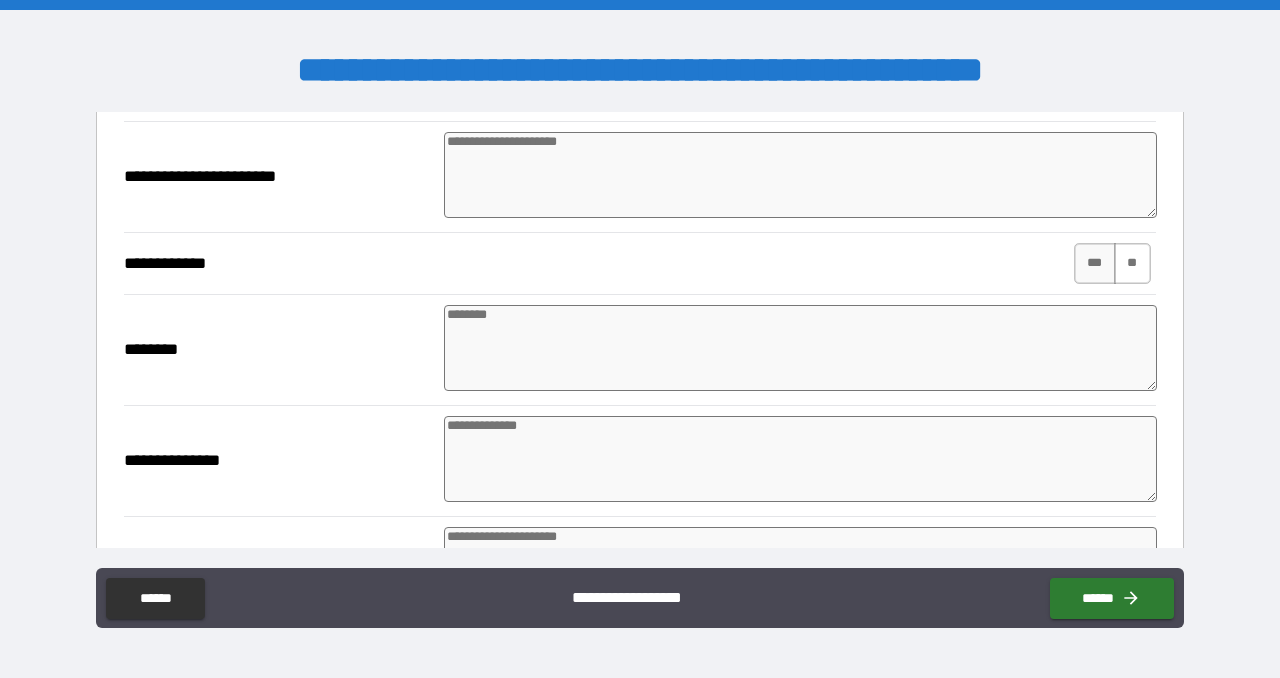 click on "**" at bounding box center [1132, 263] 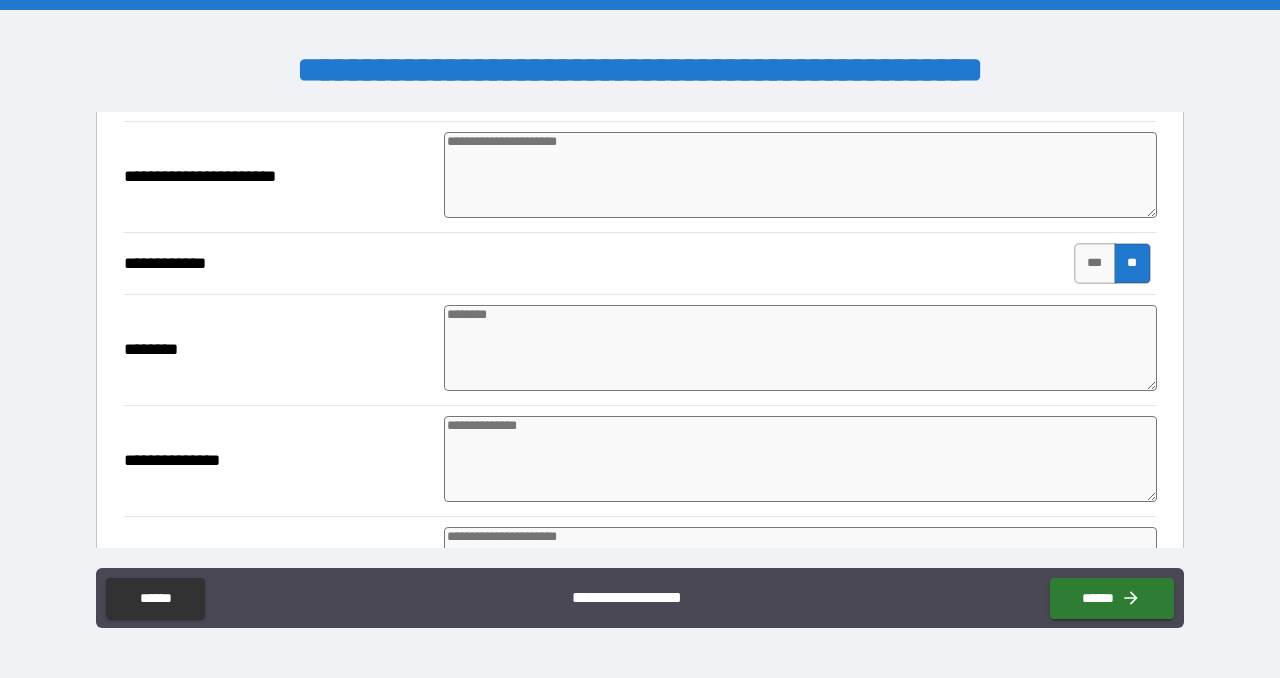 type on "*" 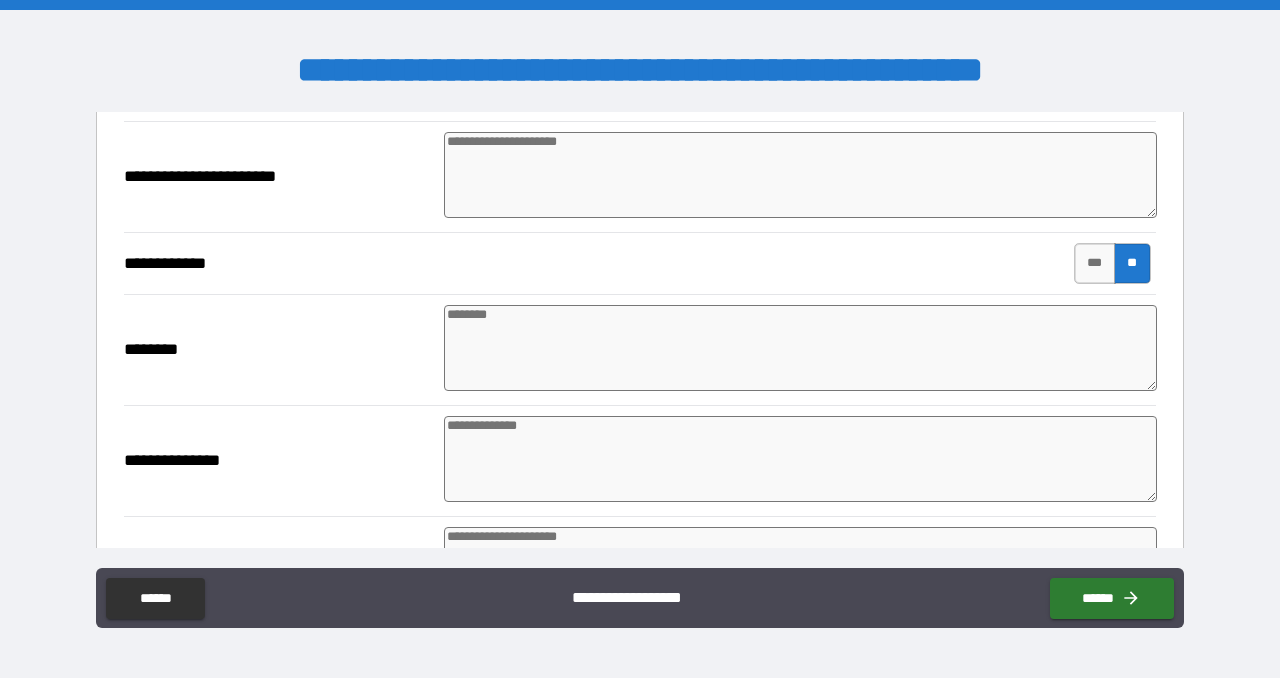 type on "*" 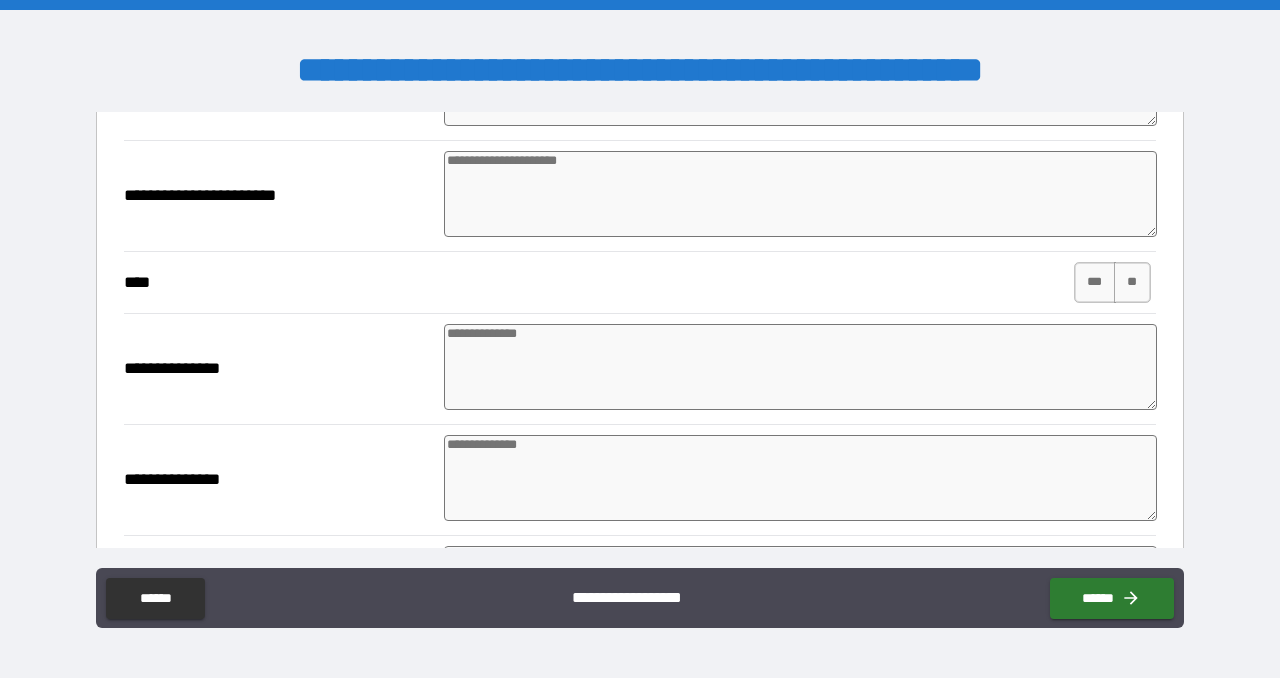 scroll, scrollTop: 863, scrollLeft: 0, axis: vertical 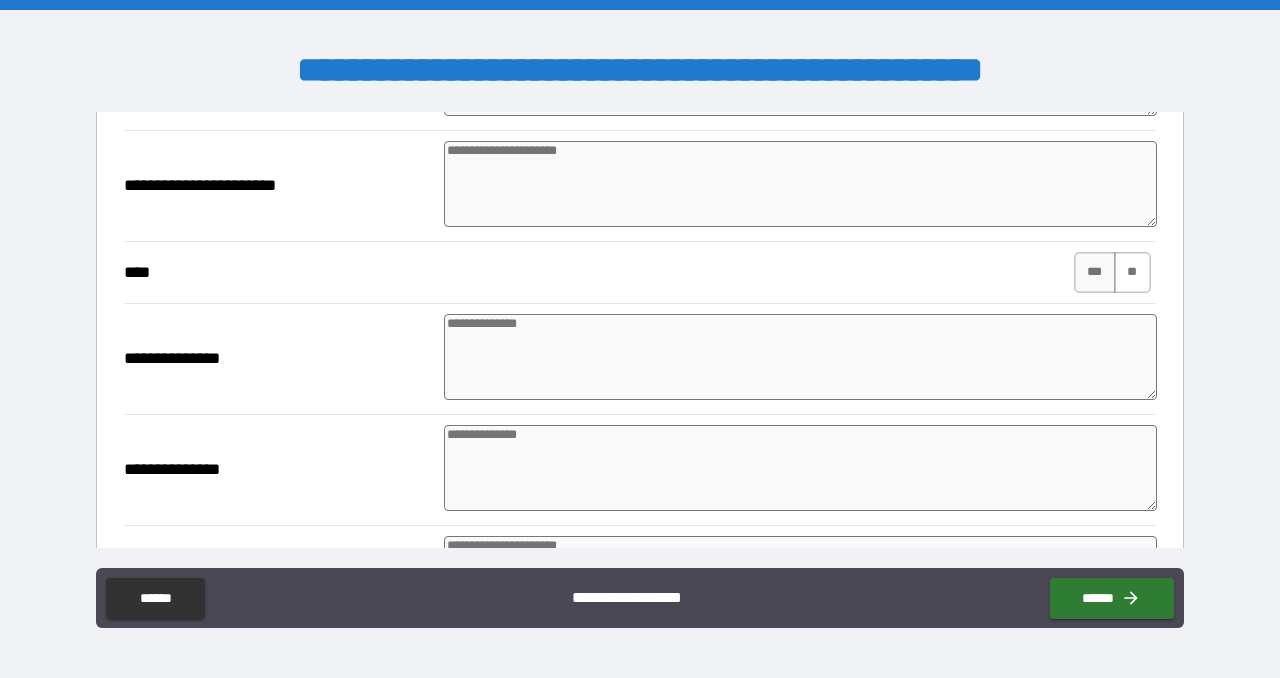 click on "**" at bounding box center [1132, 272] 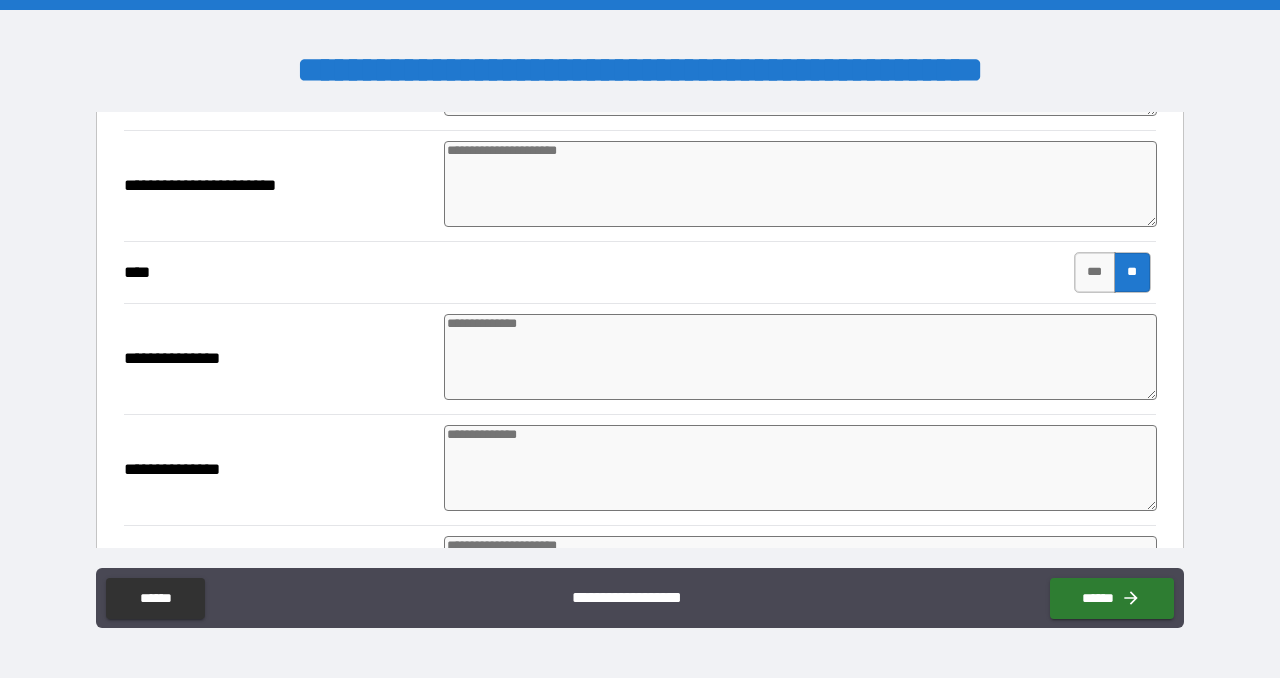 type on "*" 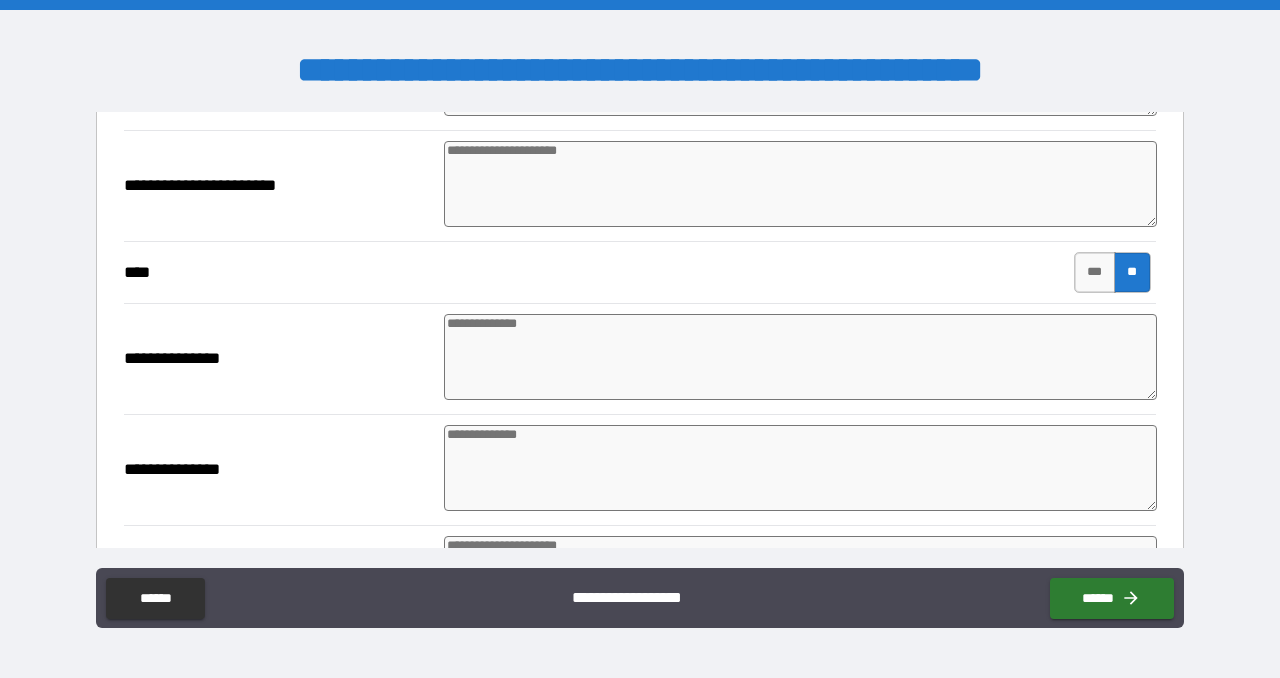 type on "*" 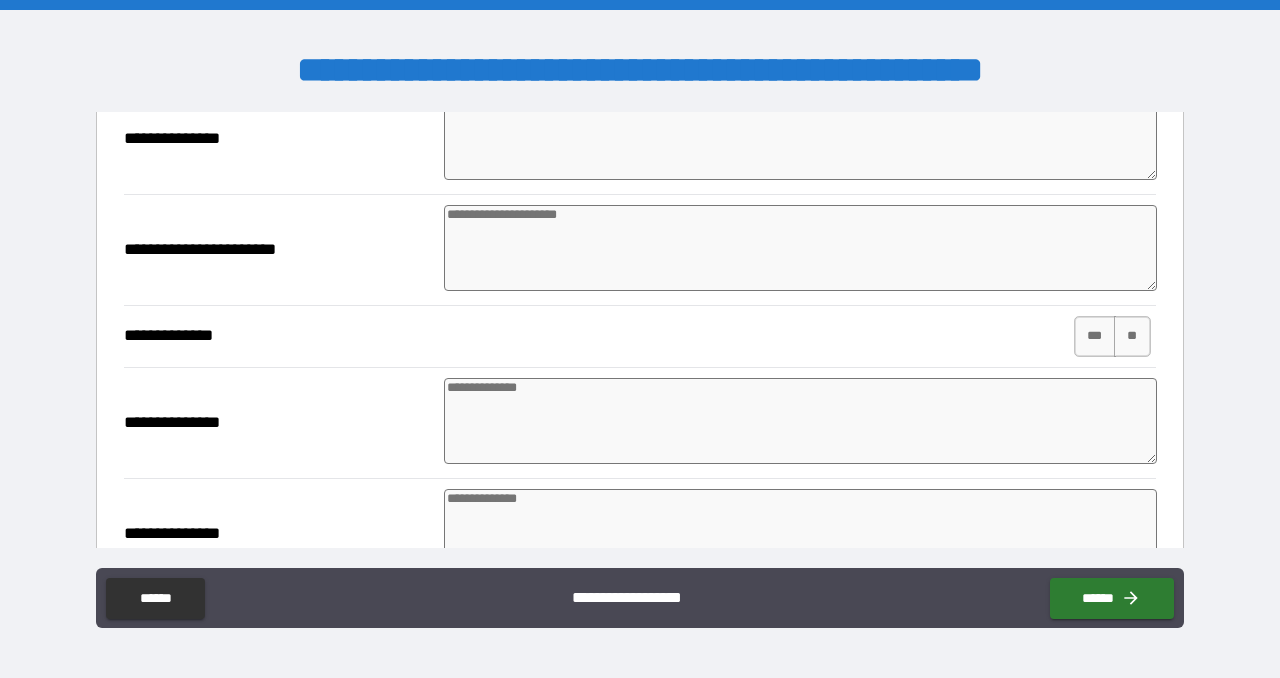 scroll, scrollTop: 1199, scrollLeft: 0, axis: vertical 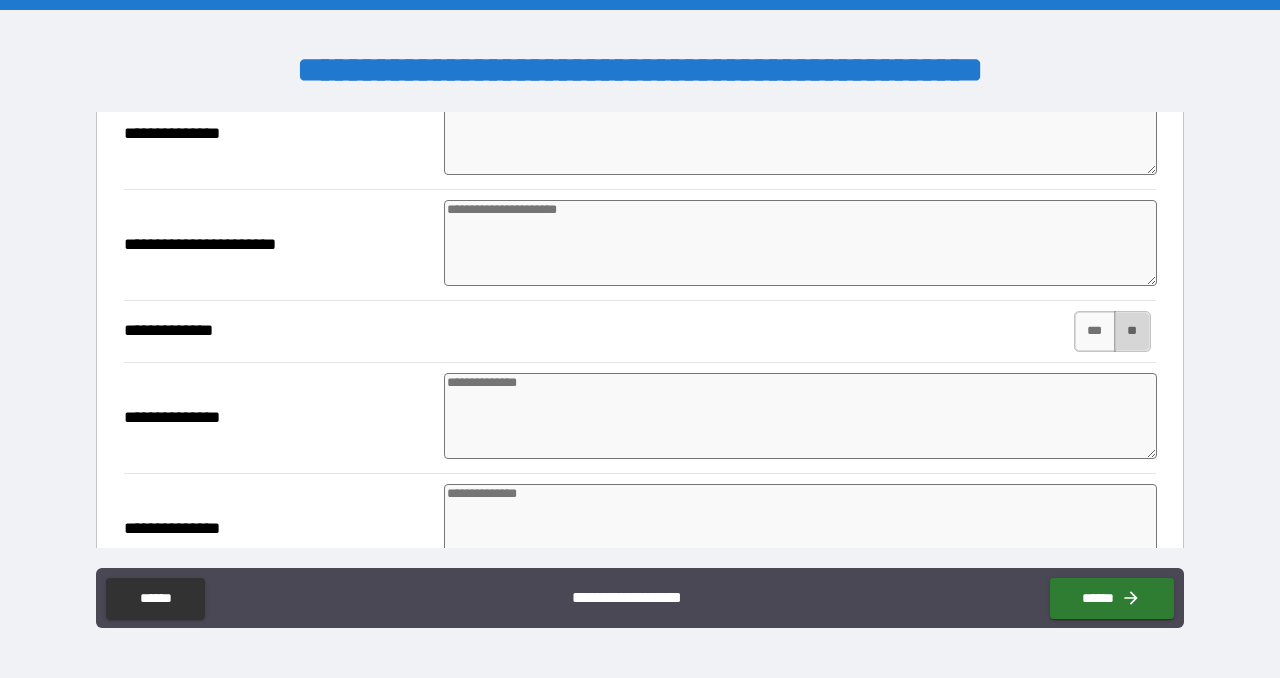 click on "**" at bounding box center [1132, 331] 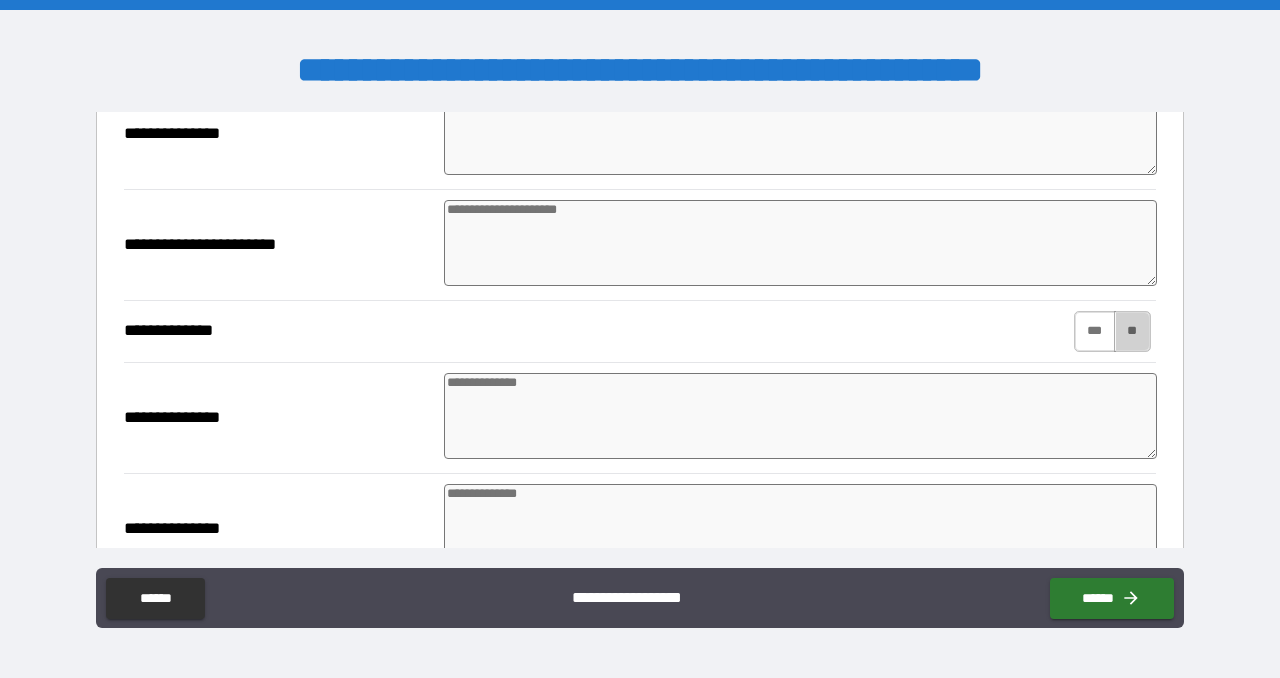 type on "*" 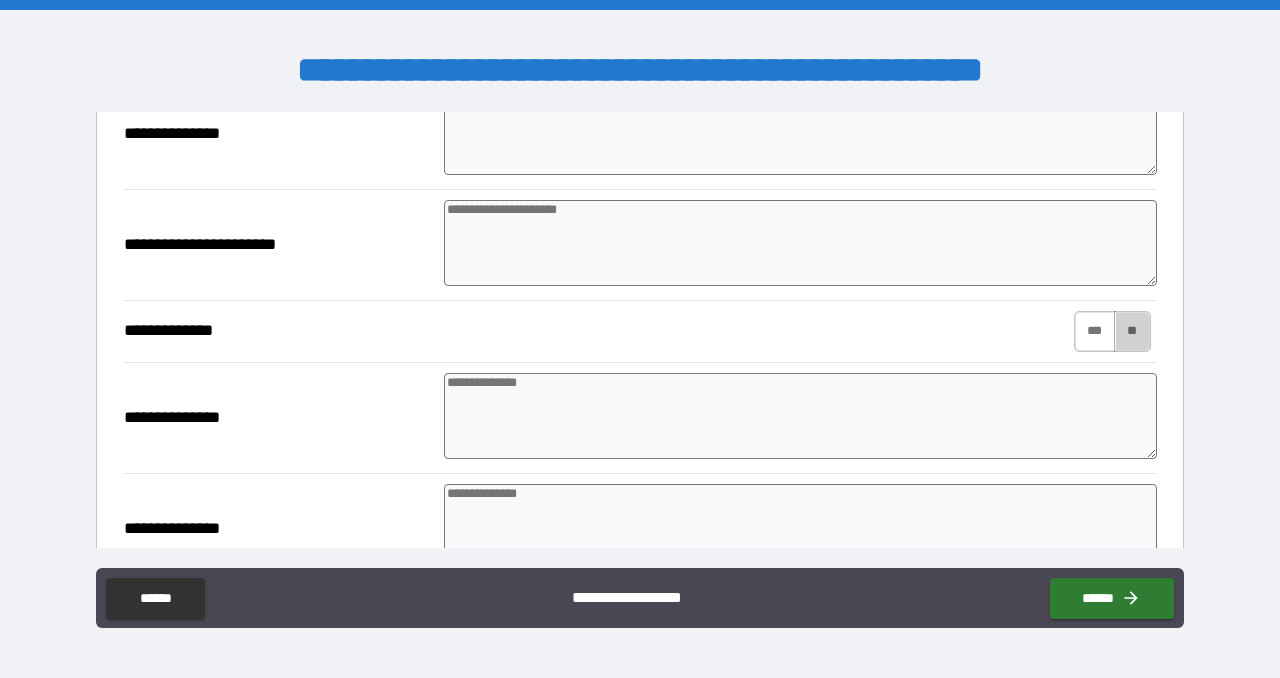 type on "*" 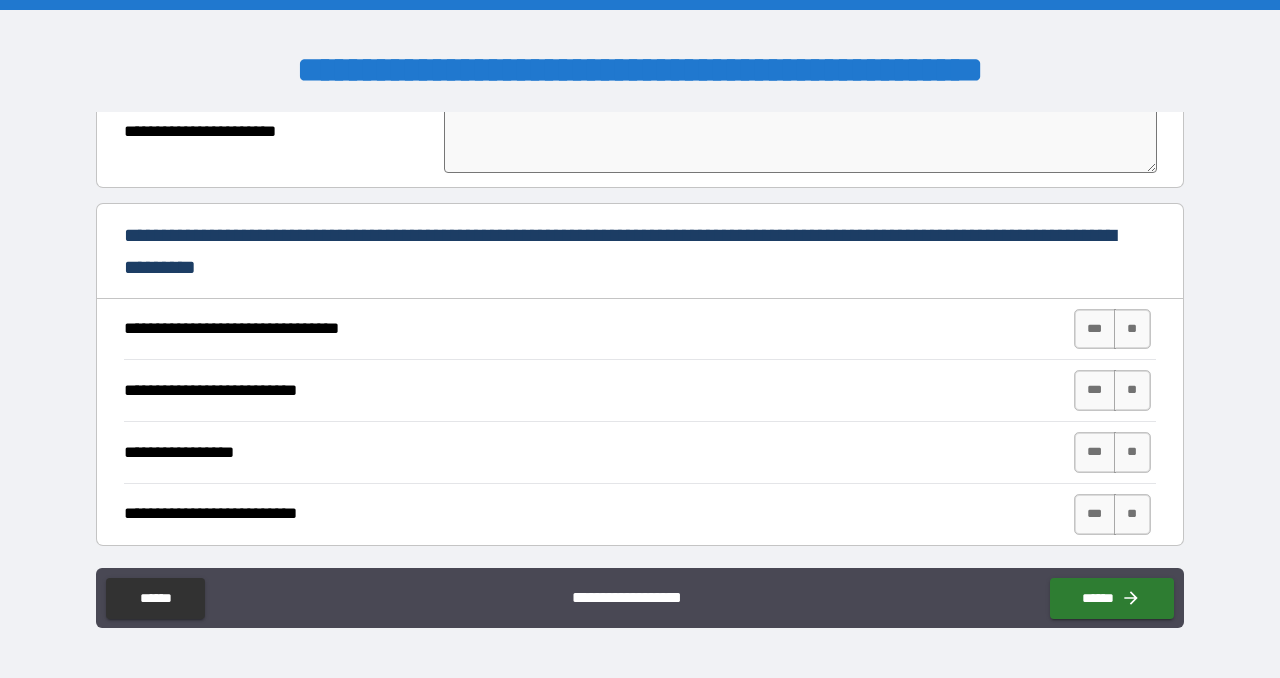 scroll, scrollTop: 1728, scrollLeft: 0, axis: vertical 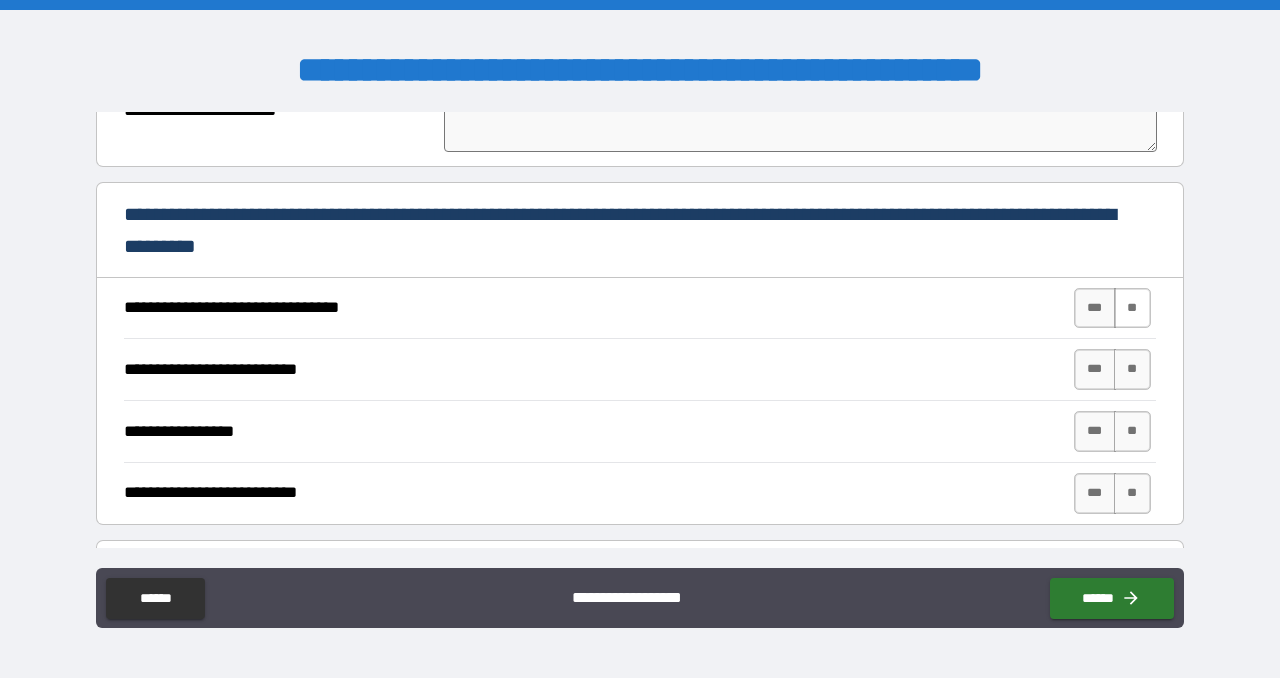 click on "**" at bounding box center (1132, 308) 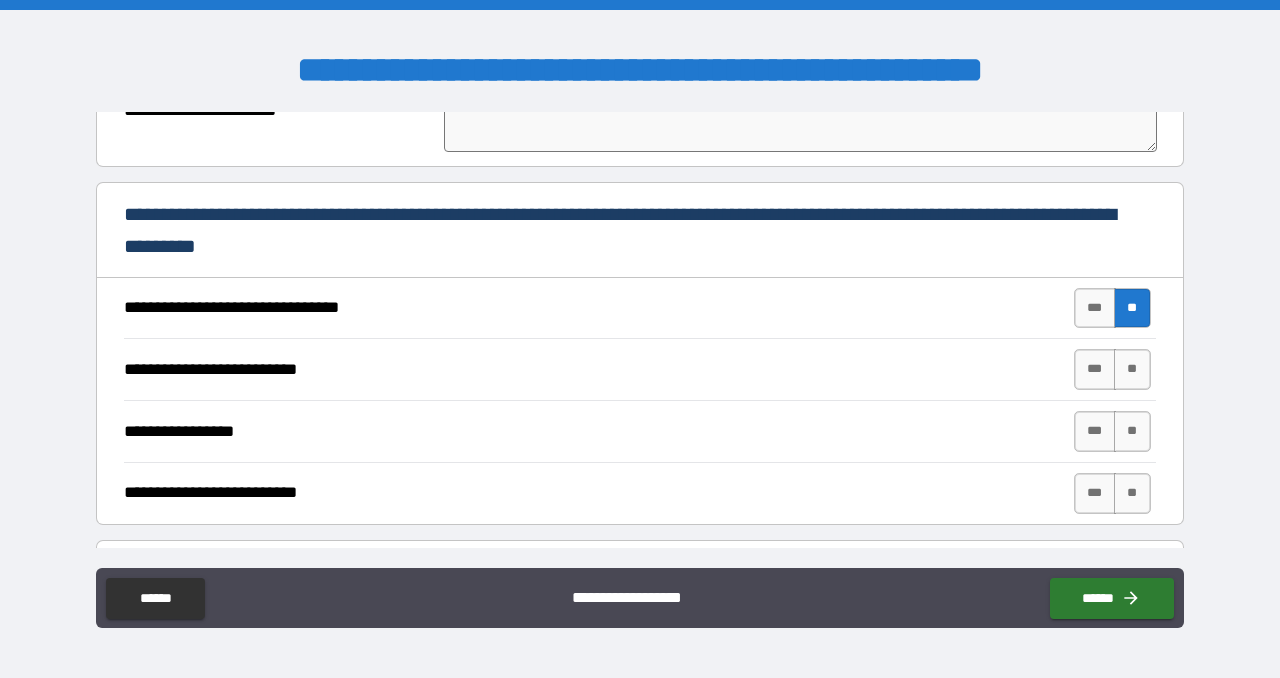 type on "*" 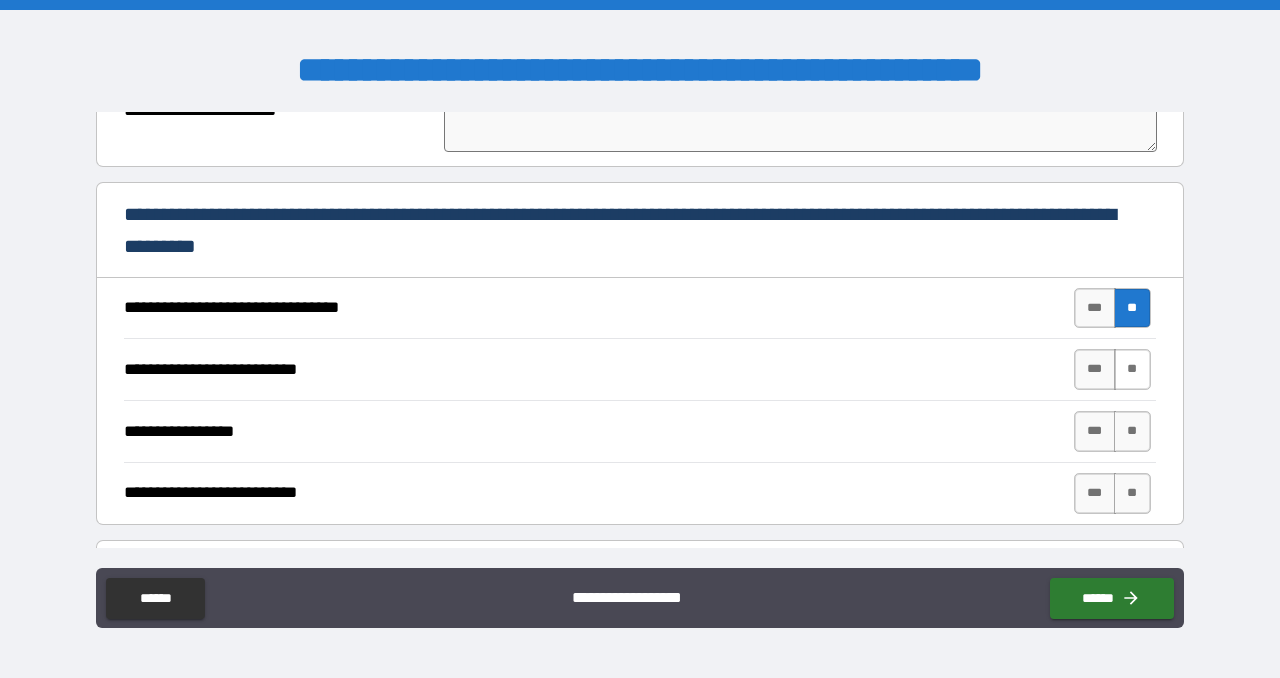 click on "**" at bounding box center (1132, 369) 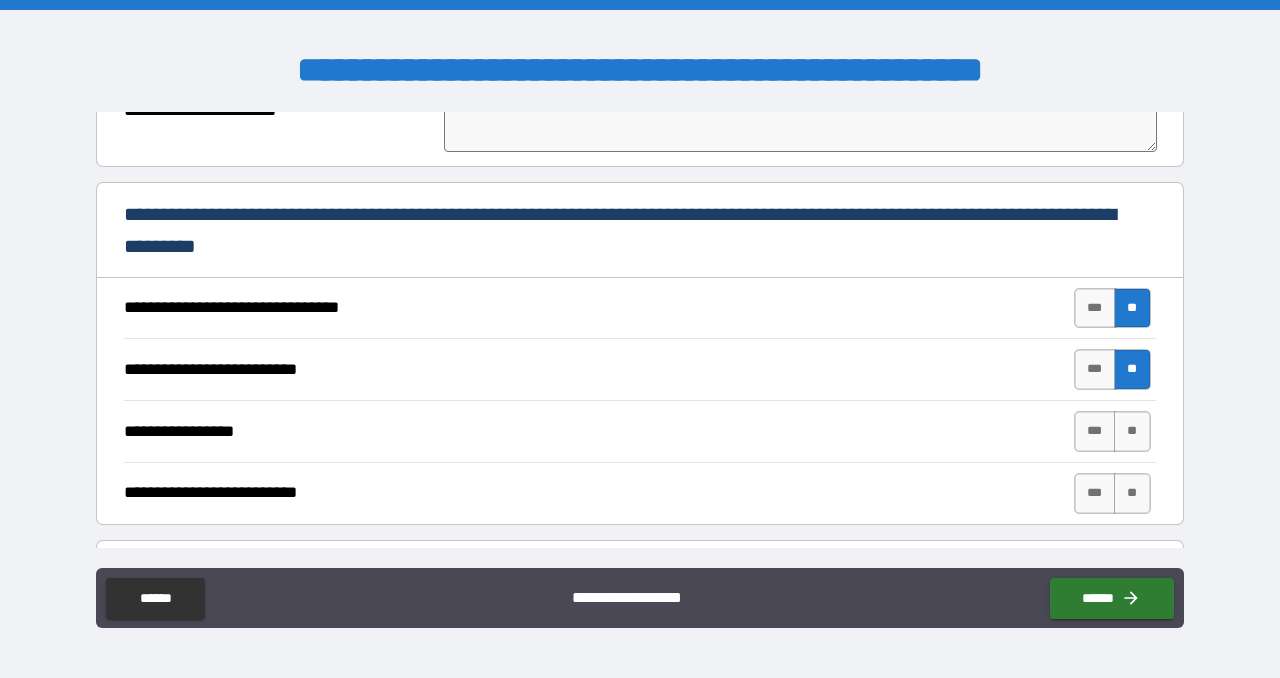 type on "*" 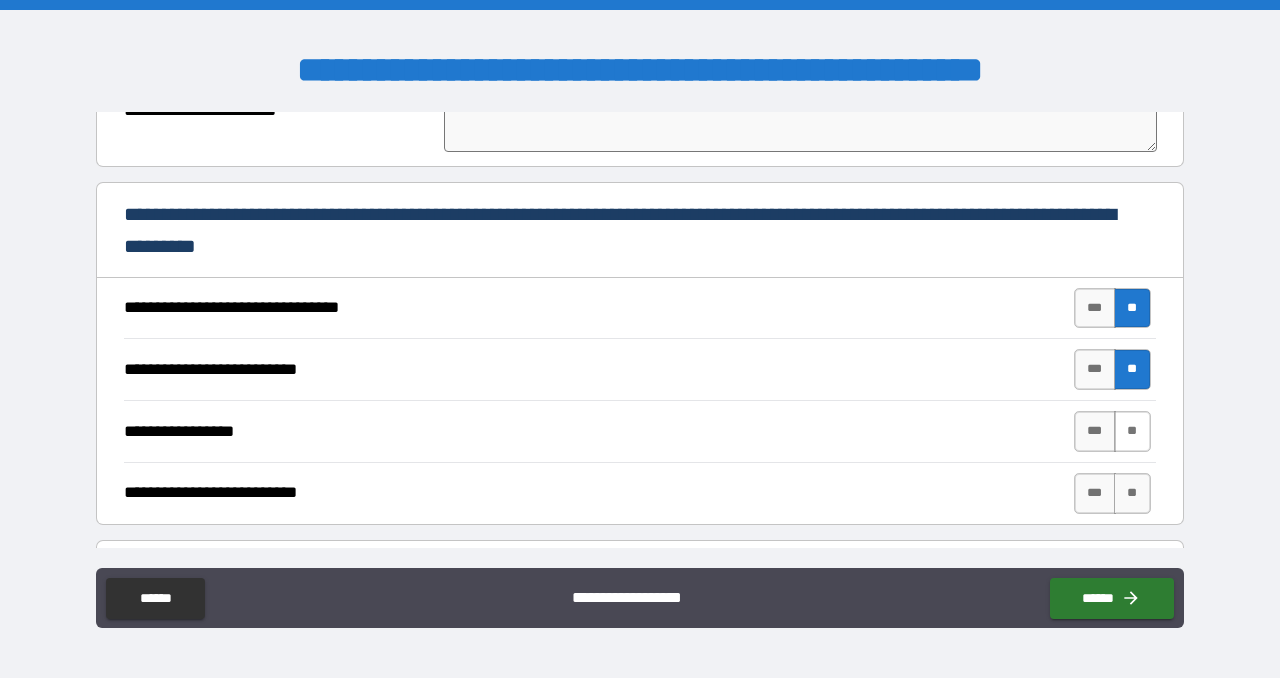 click on "**" at bounding box center [1132, 431] 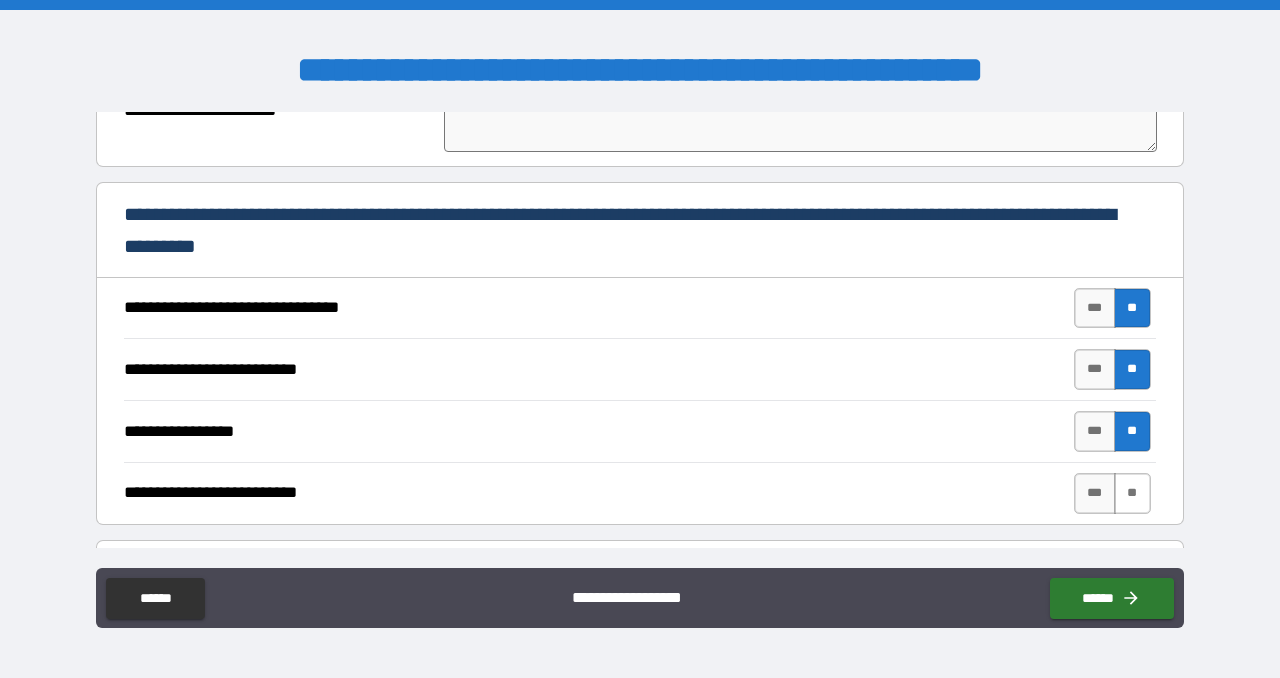 click on "**" at bounding box center [1132, 493] 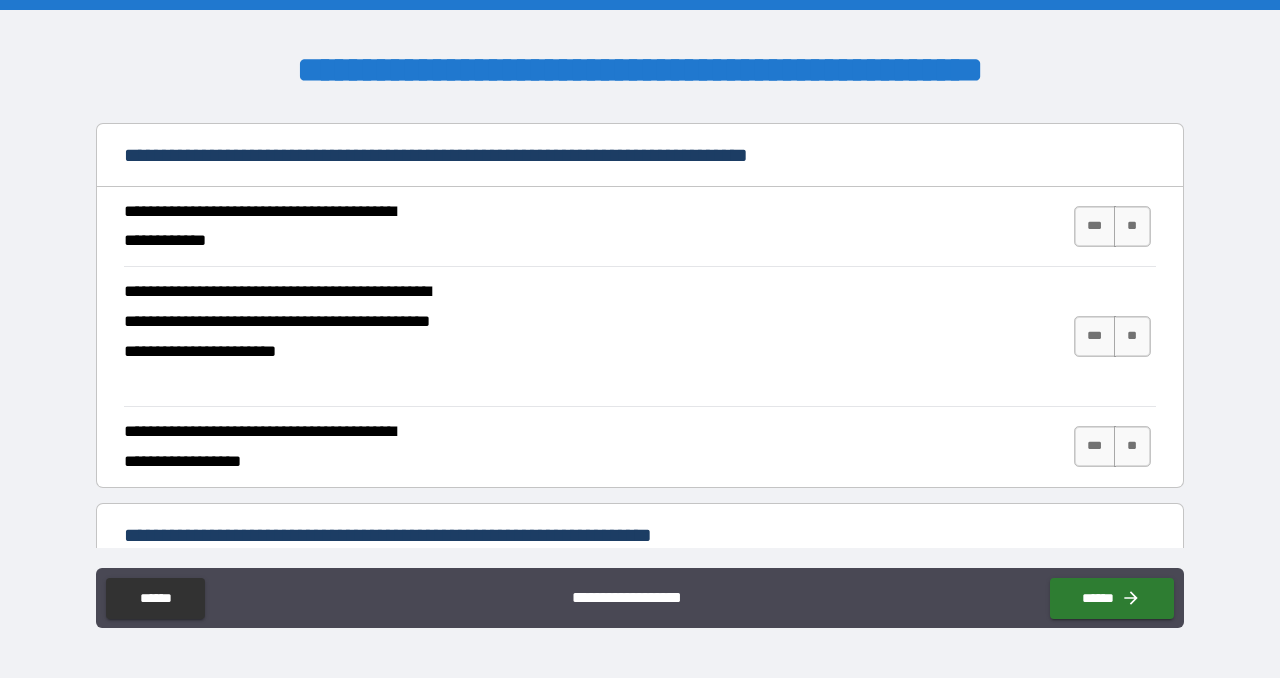 scroll, scrollTop: 2157, scrollLeft: 0, axis: vertical 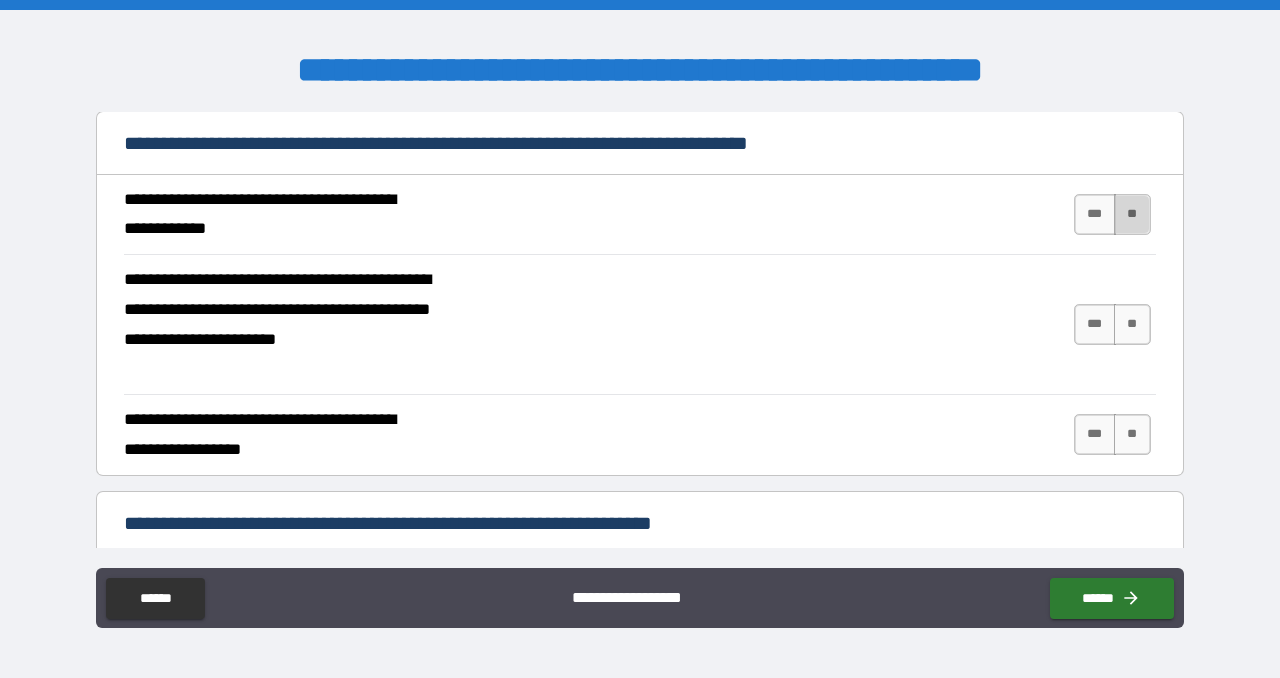 click on "**" at bounding box center (1132, 214) 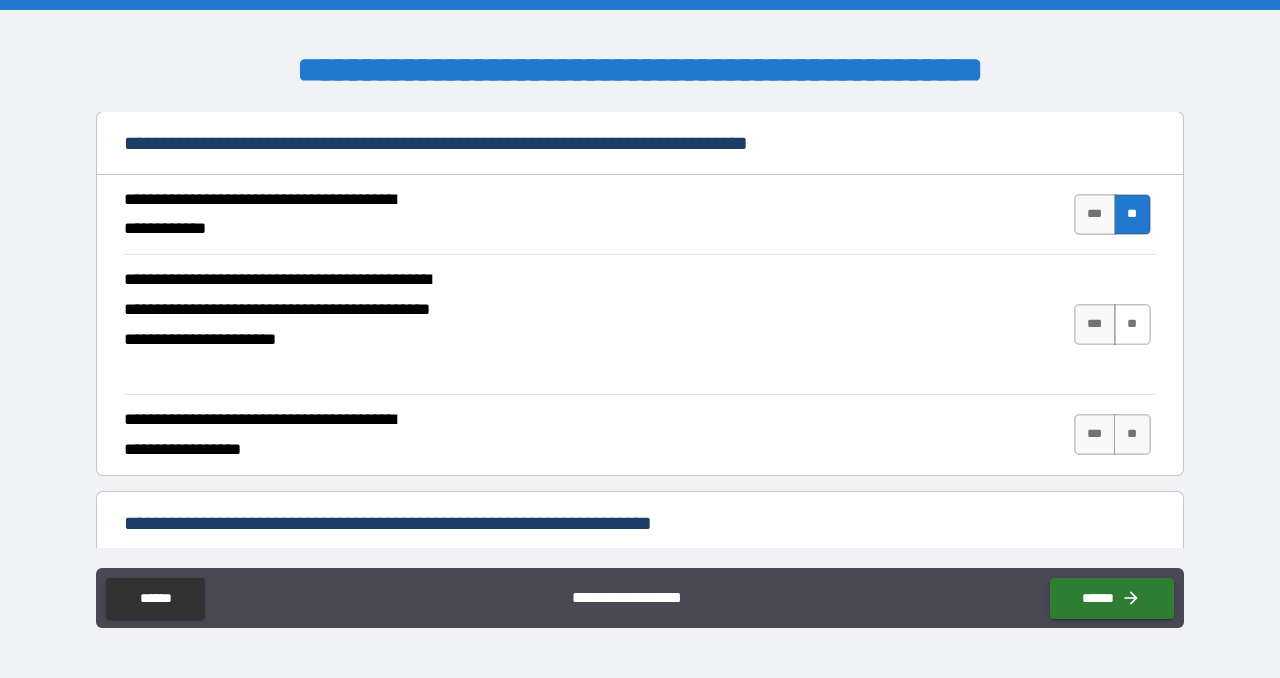 click on "**" at bounding box center [1132, 324] 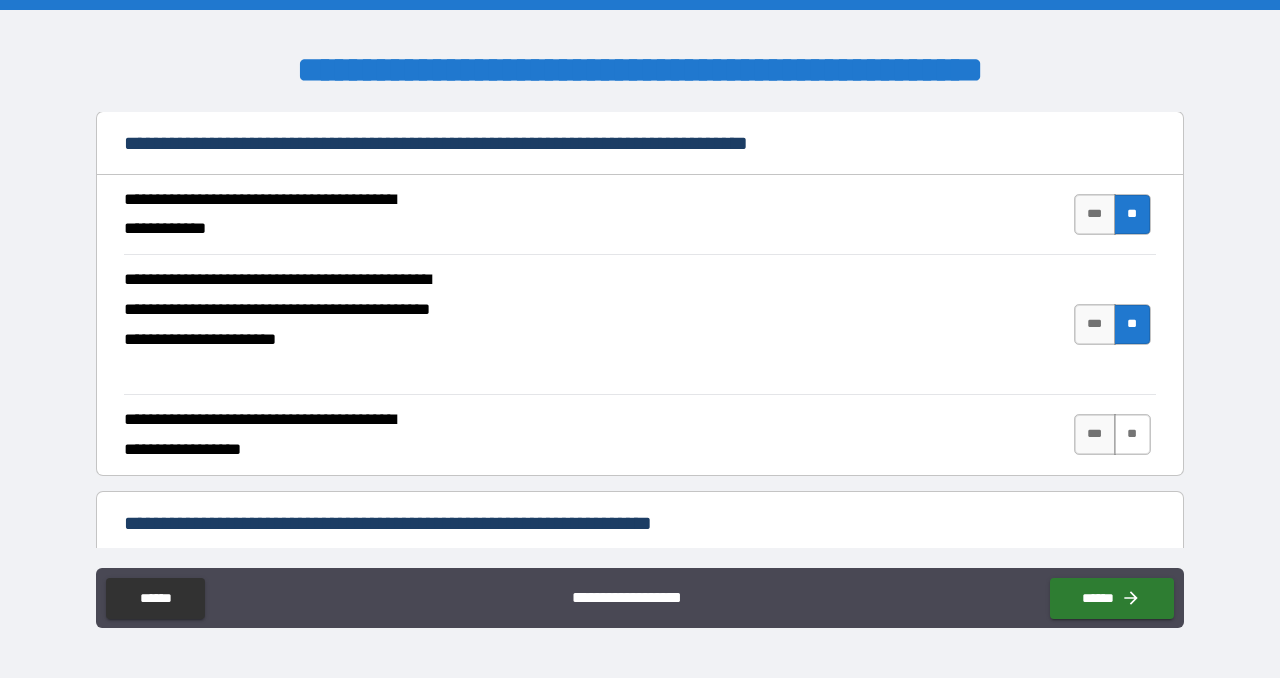 click on "**" at bounding box center [1132, 434] 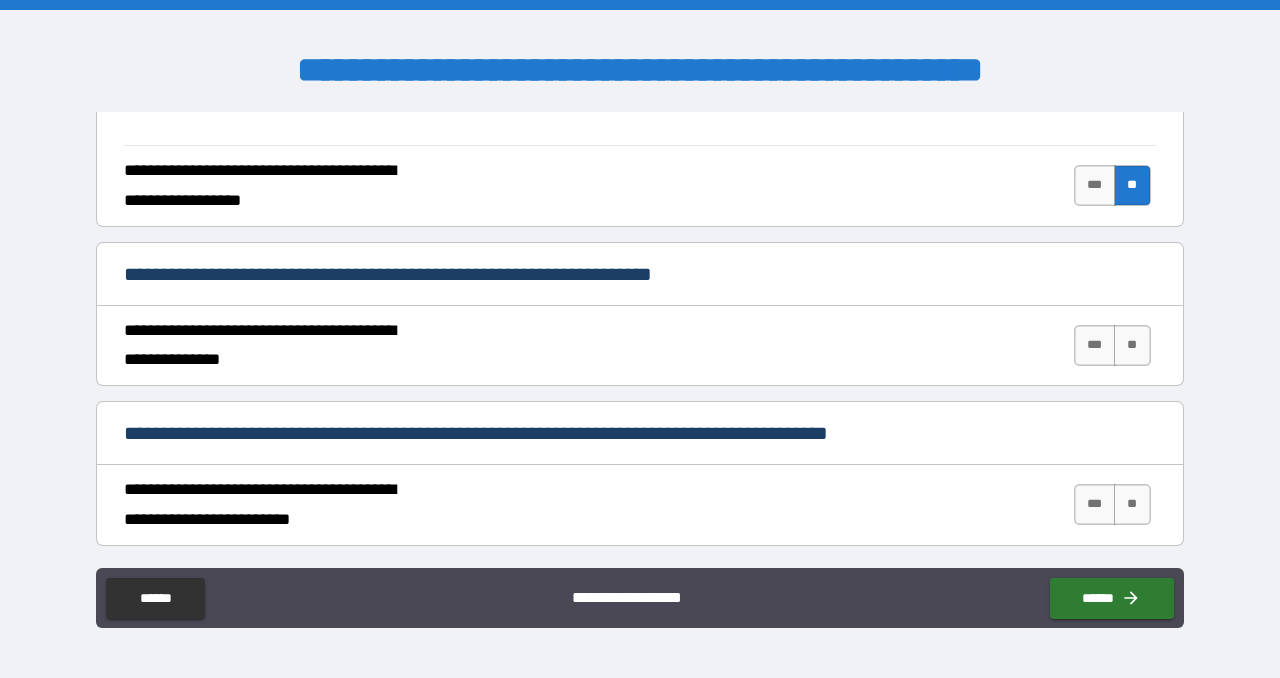 scroll, scrollTop: 2456, scrollLeft: 0, axis: vertical 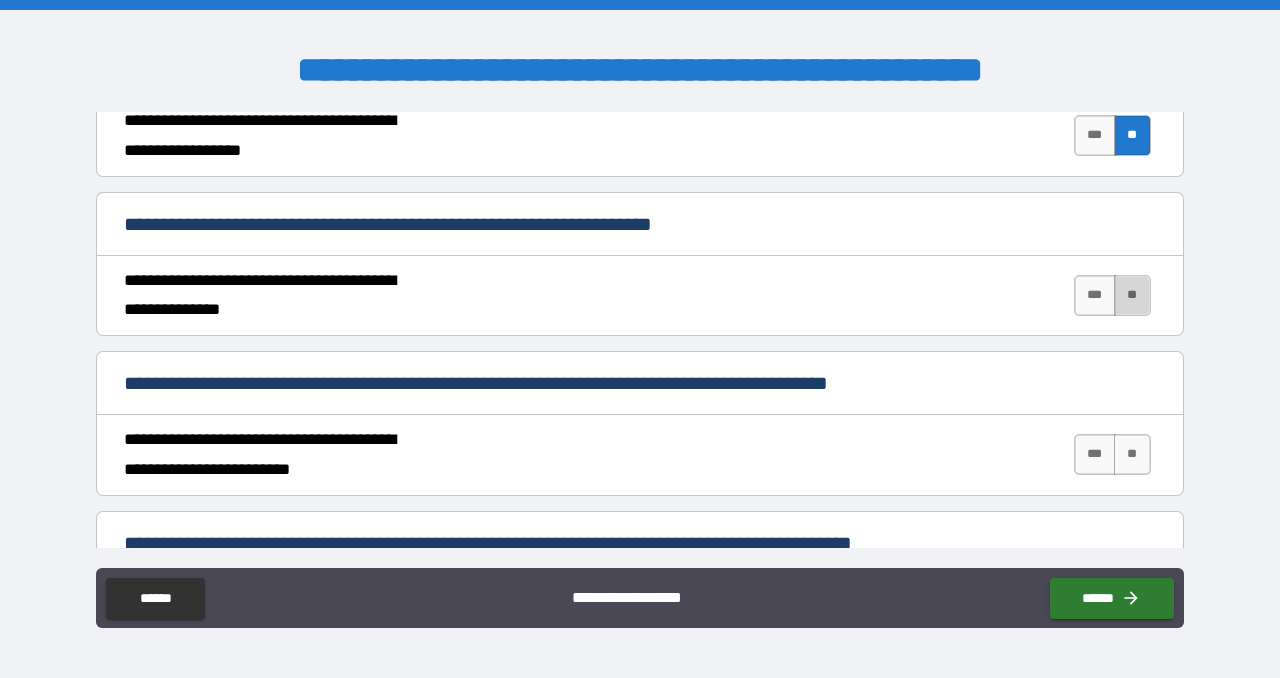 click on "**" at bounding box center (1132, 295) 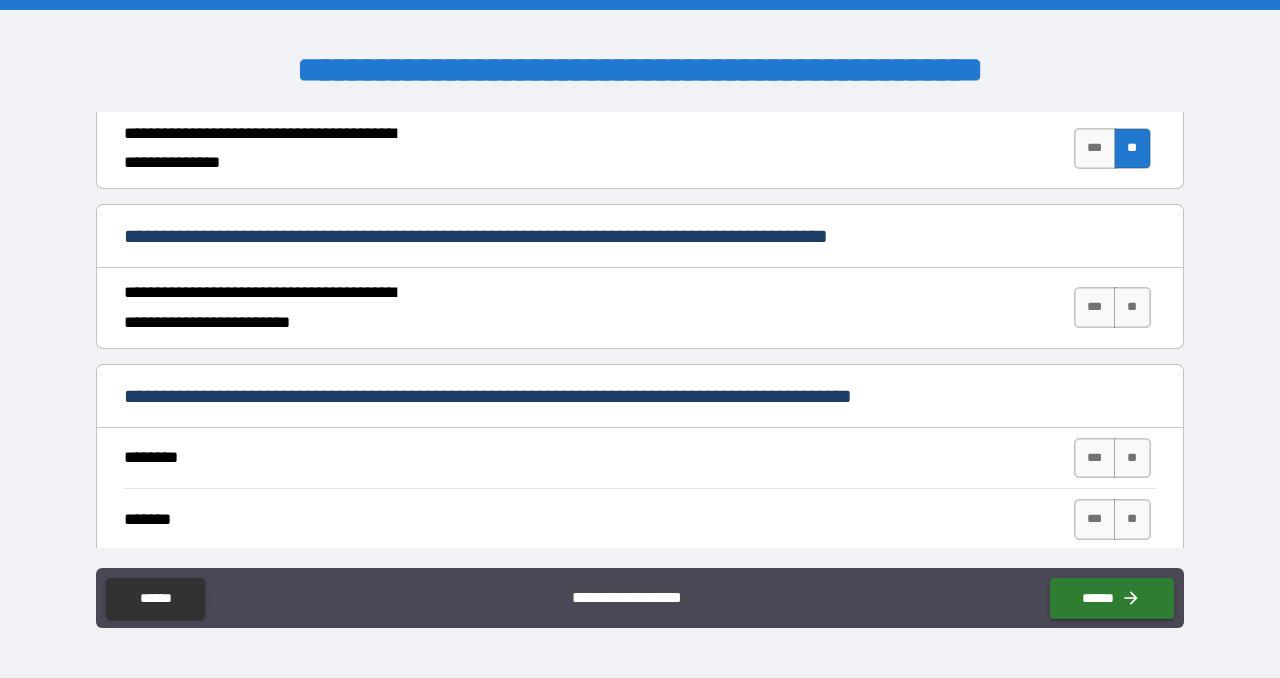 scroll, scrollTop: 2604, scrollLeft: 0, axis: vertical 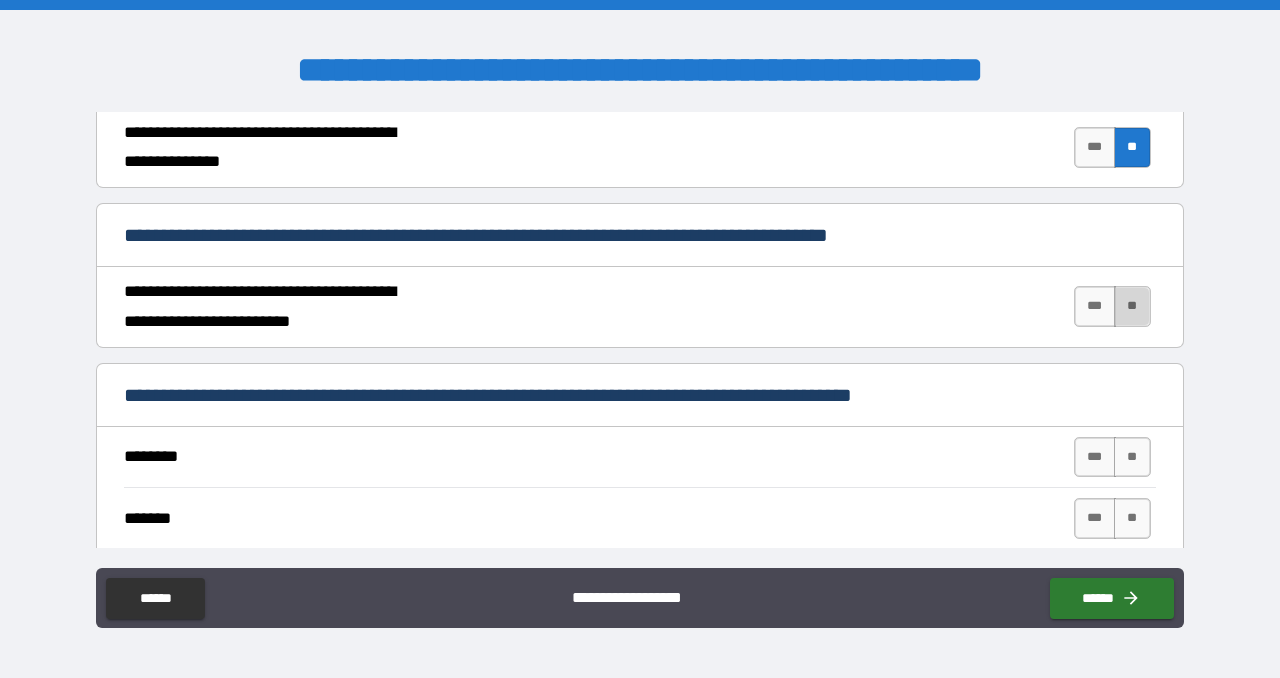click on "**" at bounding box center [1132, 306] 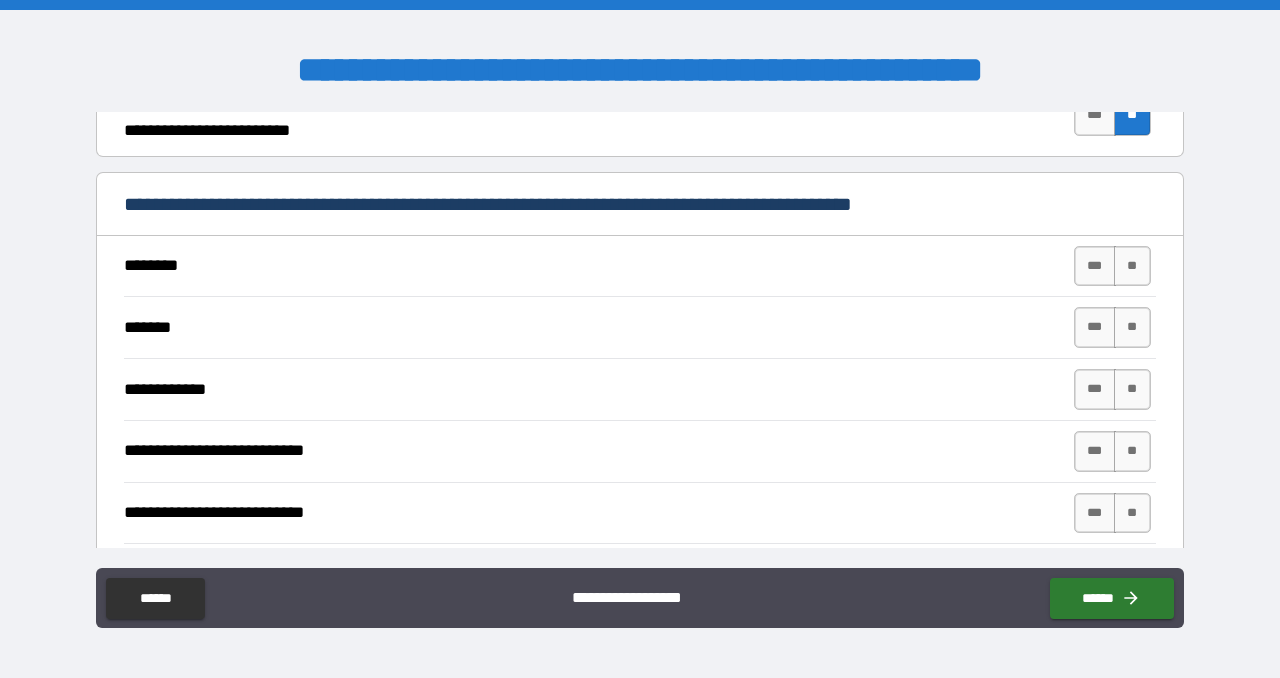 scroll, scrollTop: 2796, scrollLeft: 0, axis: vertical 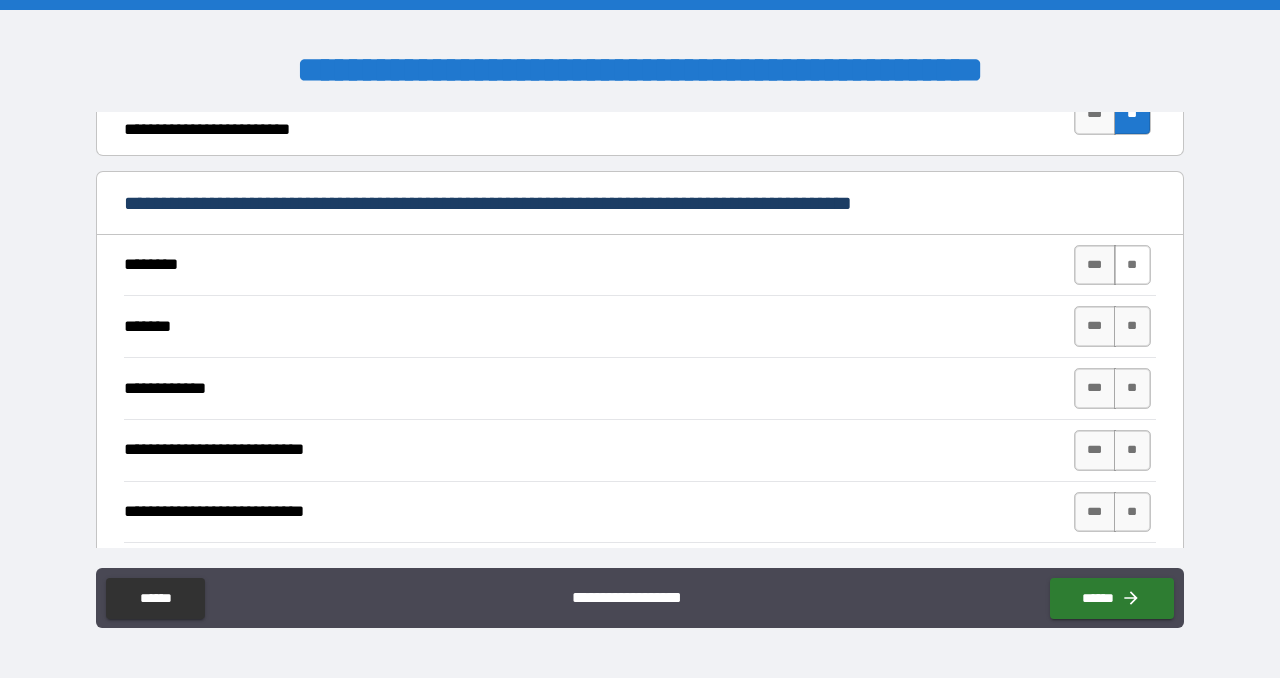 click on "**" at bounding box center [1132, 265] 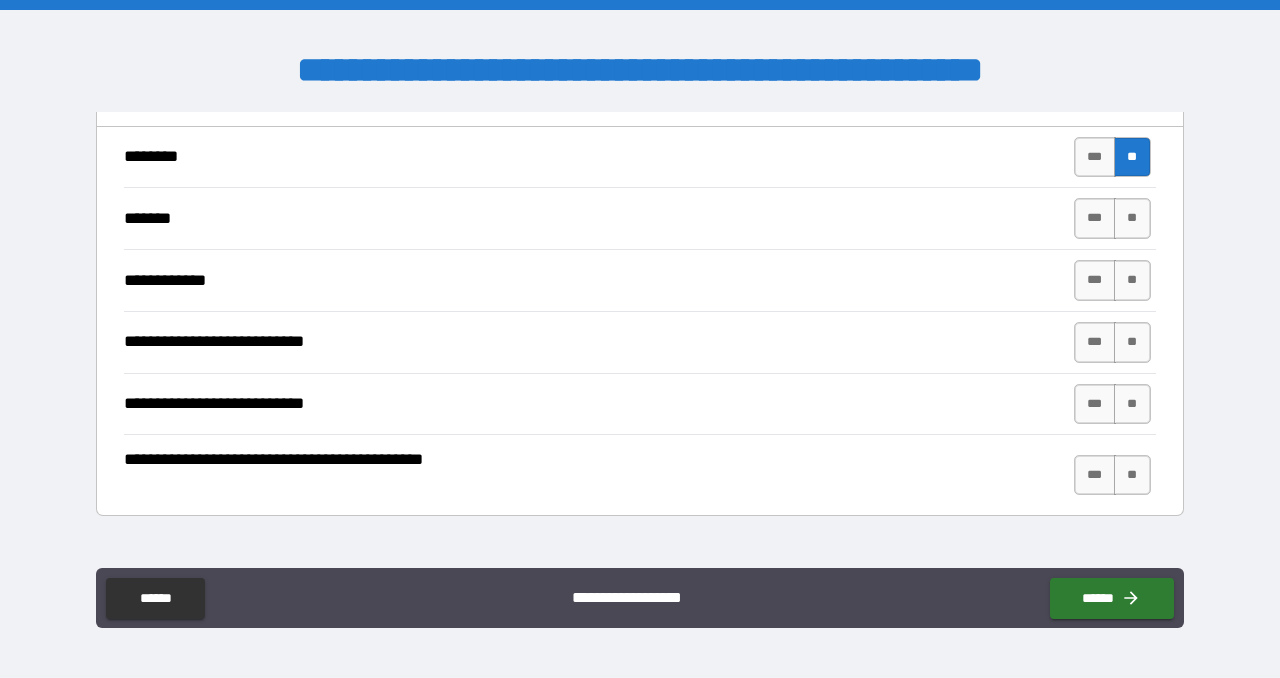 scroll, scrollTop: 2902, scrollLeft: 0, axis: vertical 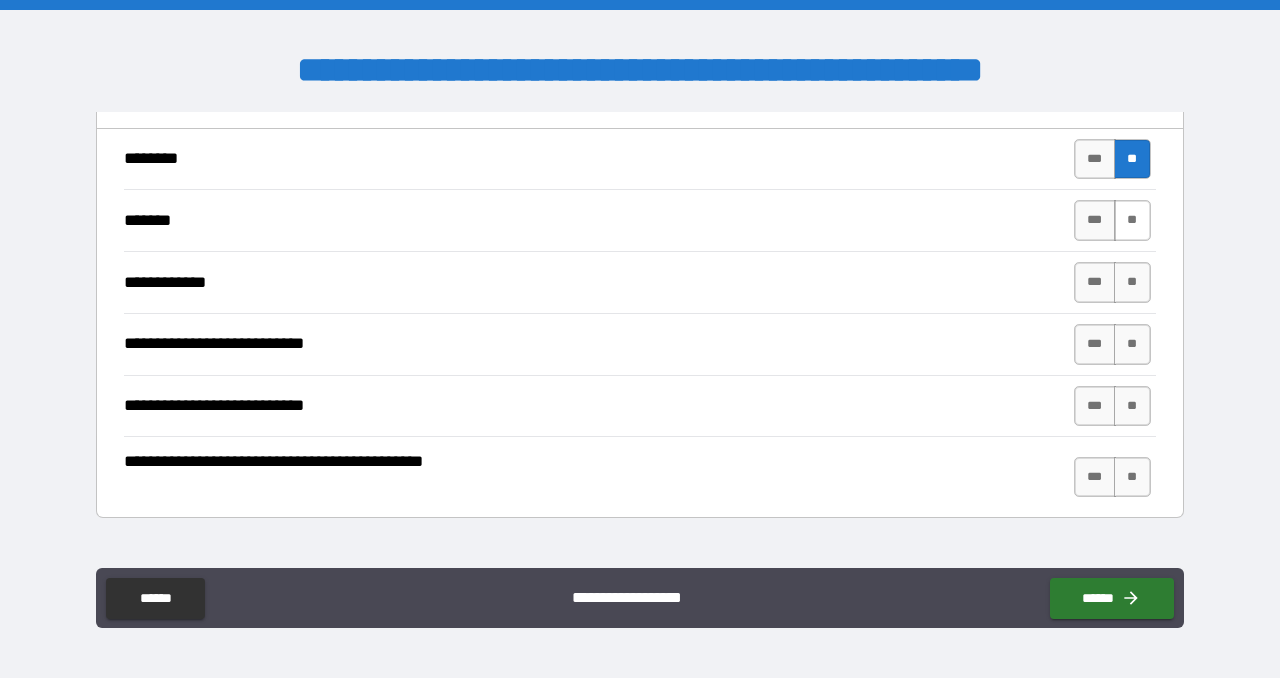 click on "**" at bounding box center [1132, 220] 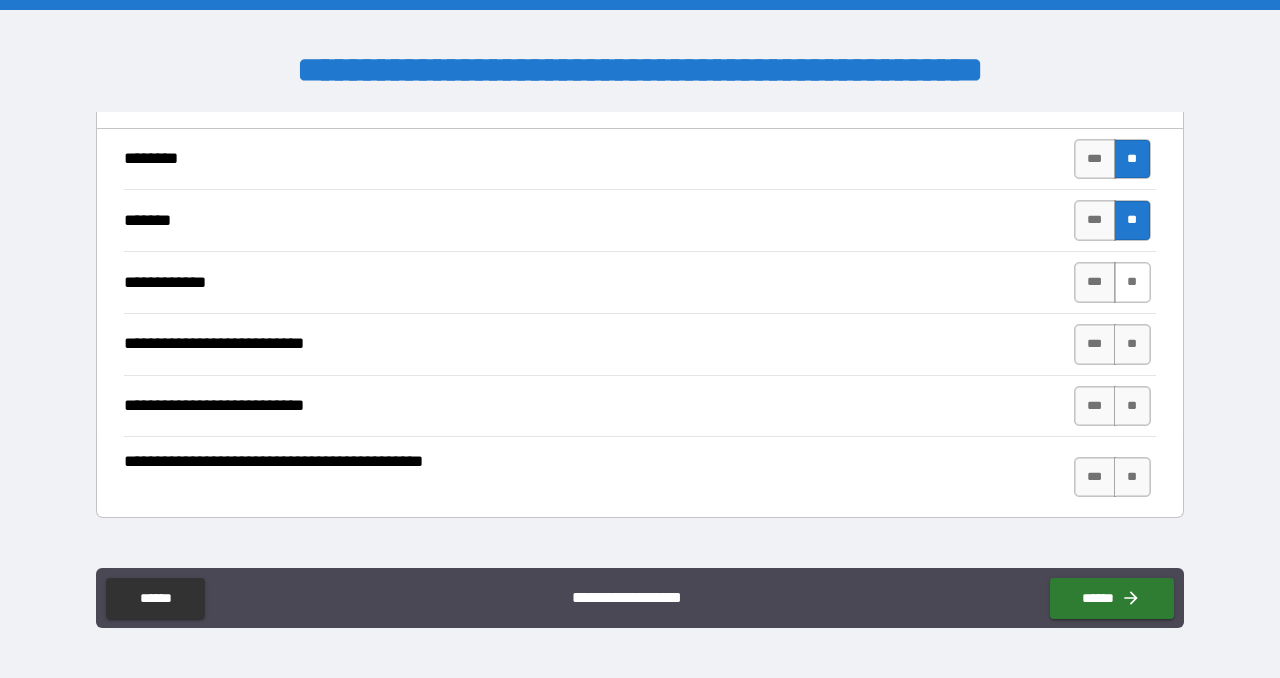 click on "**" at bounding box center [1132, 282] 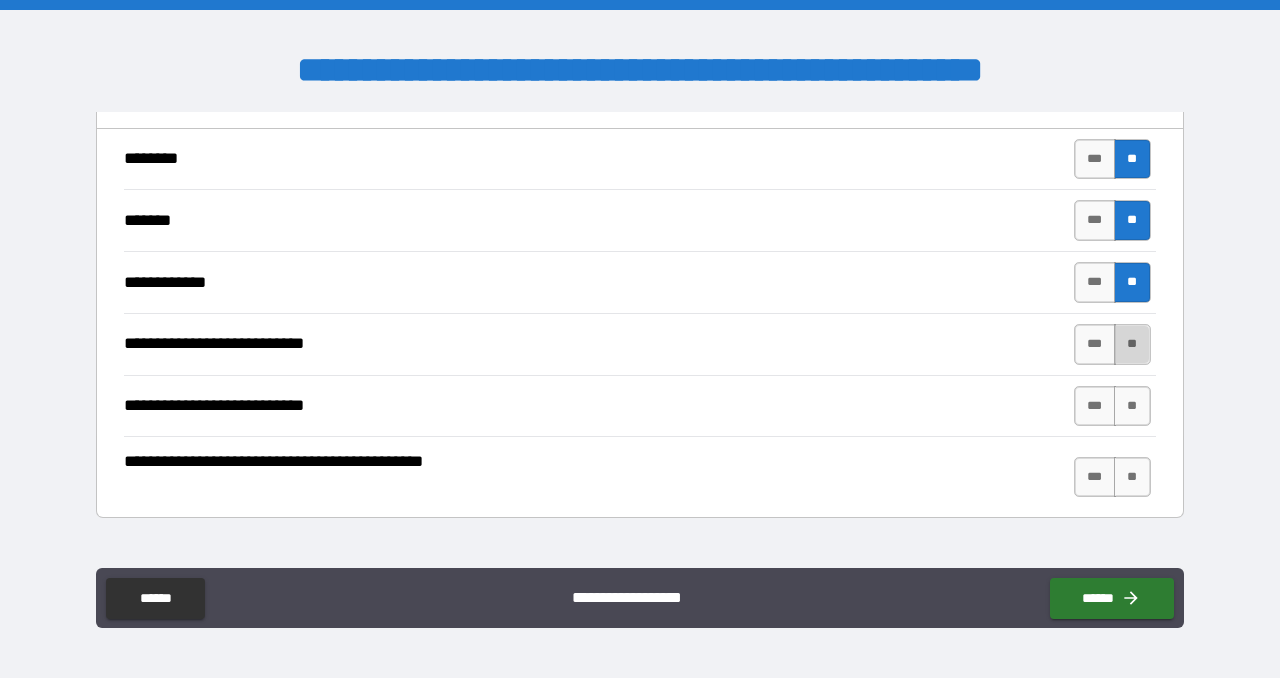 click on "**" at bounding box center [1132, 344] 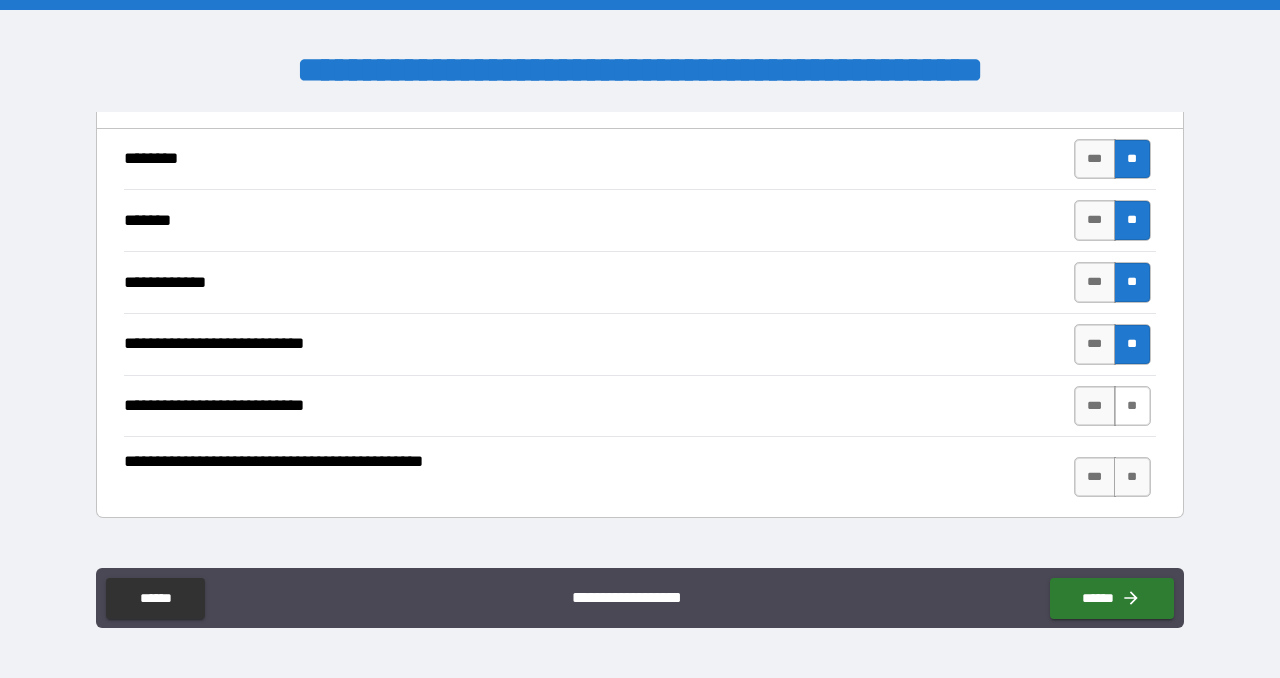 click on "**" at bounding box center [1132, 406] 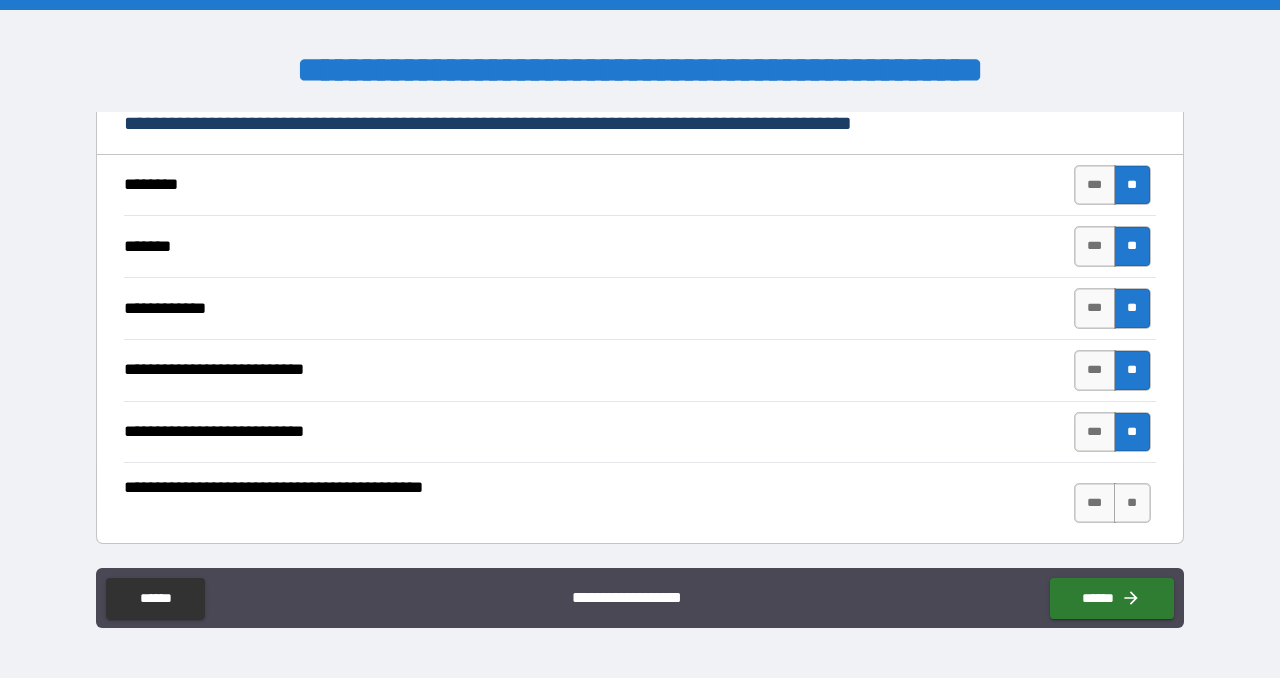 scroll, scrollTop: 2877, scrollLeft: 0, axis: vertical 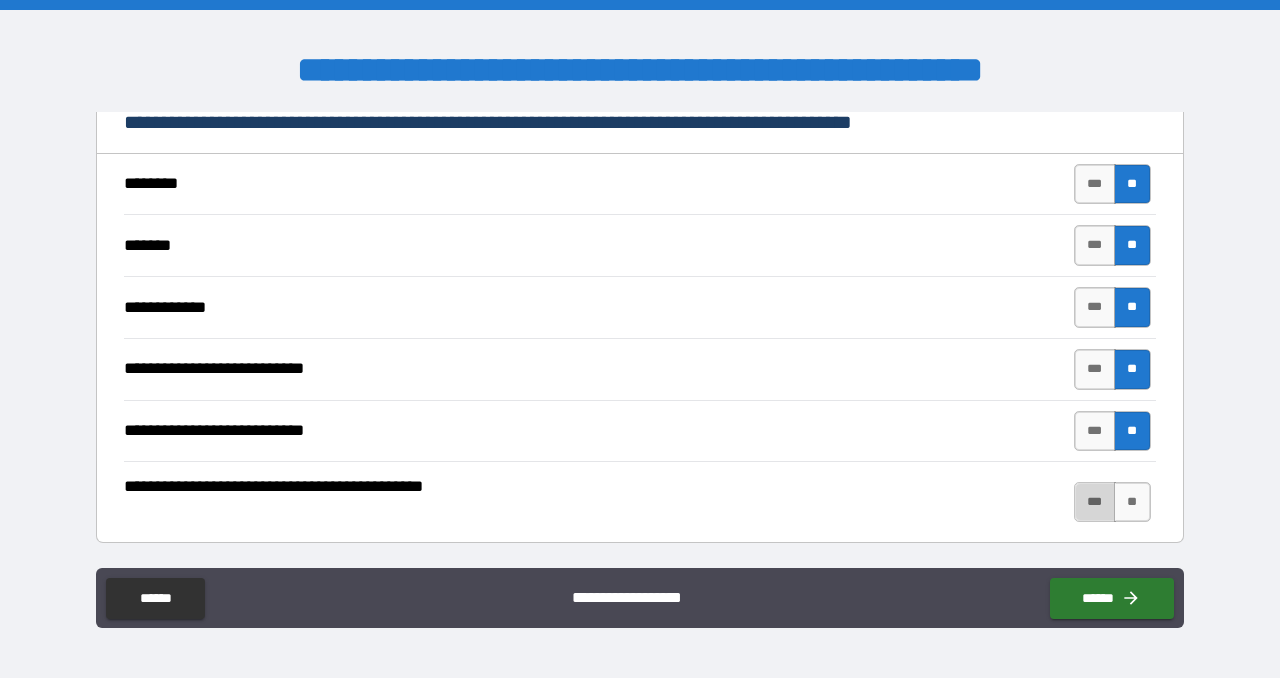 click on "***" at bounding box center [1095, 502] 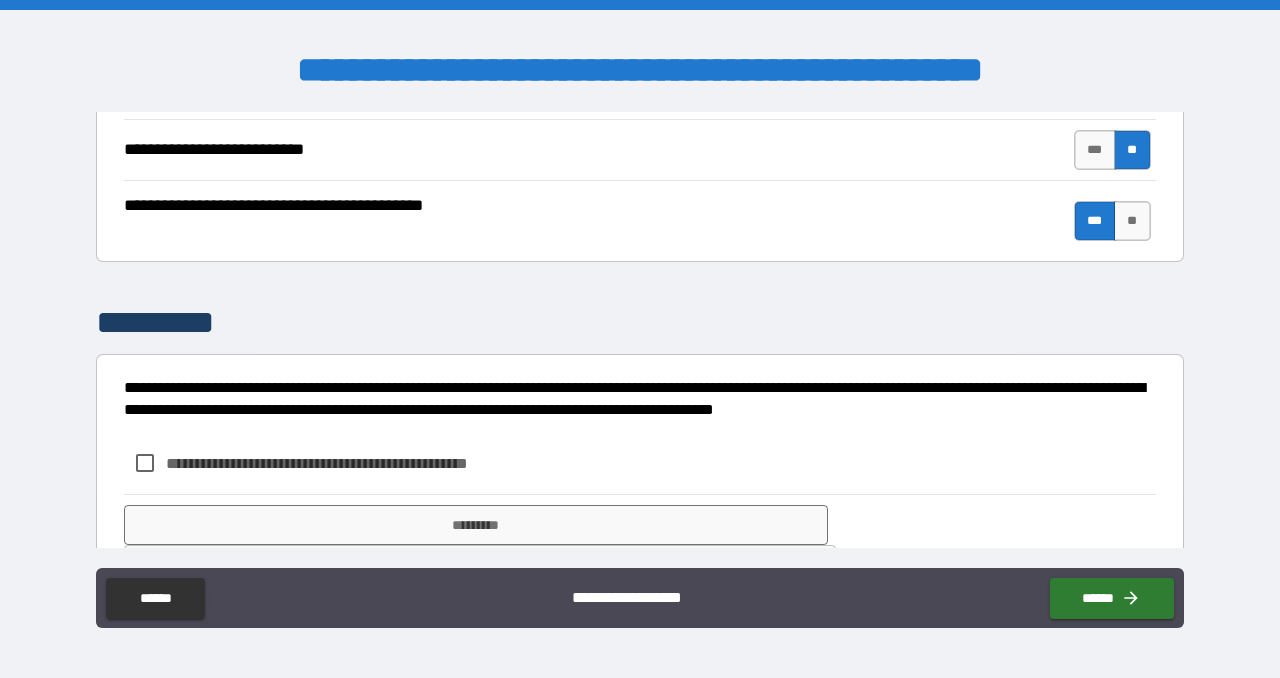 scroll, scrollTop: 3226, scrollLeft: 0, axis: vertical 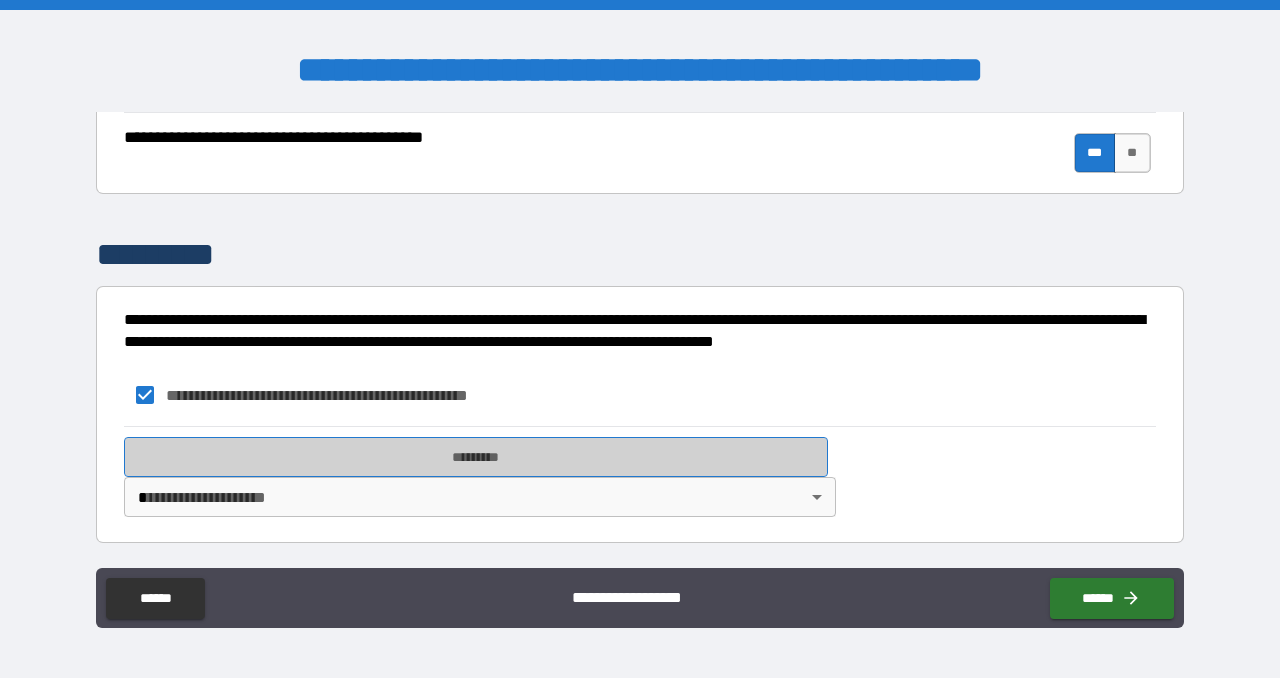 click on "*********" at bounding box center [476, 457] 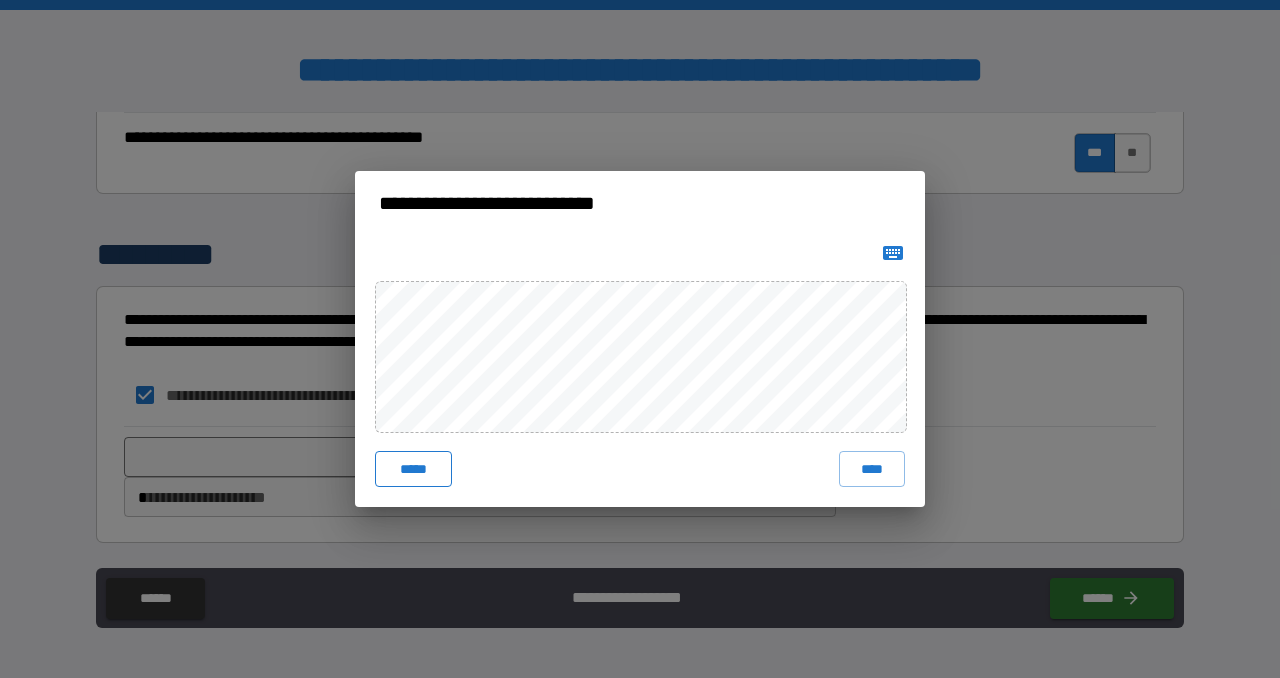 click on "*****" at bounding box center (413, 469) 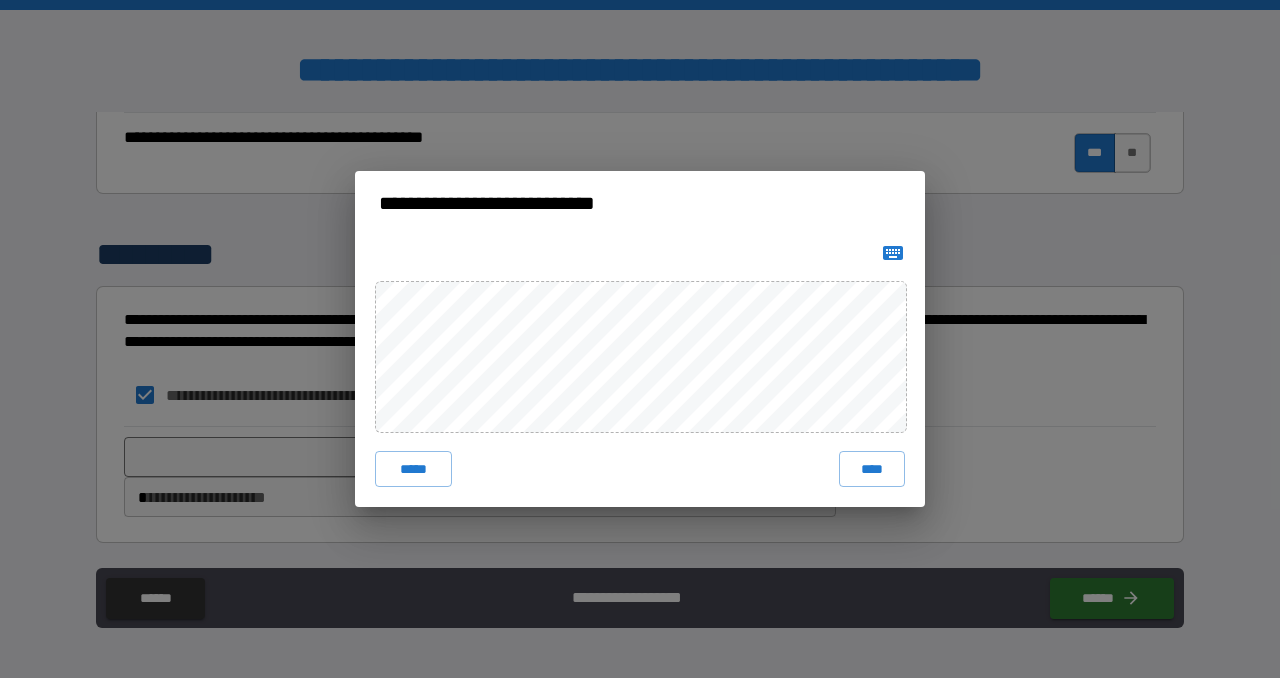 click on "**********" at bounding box center (640, 339) 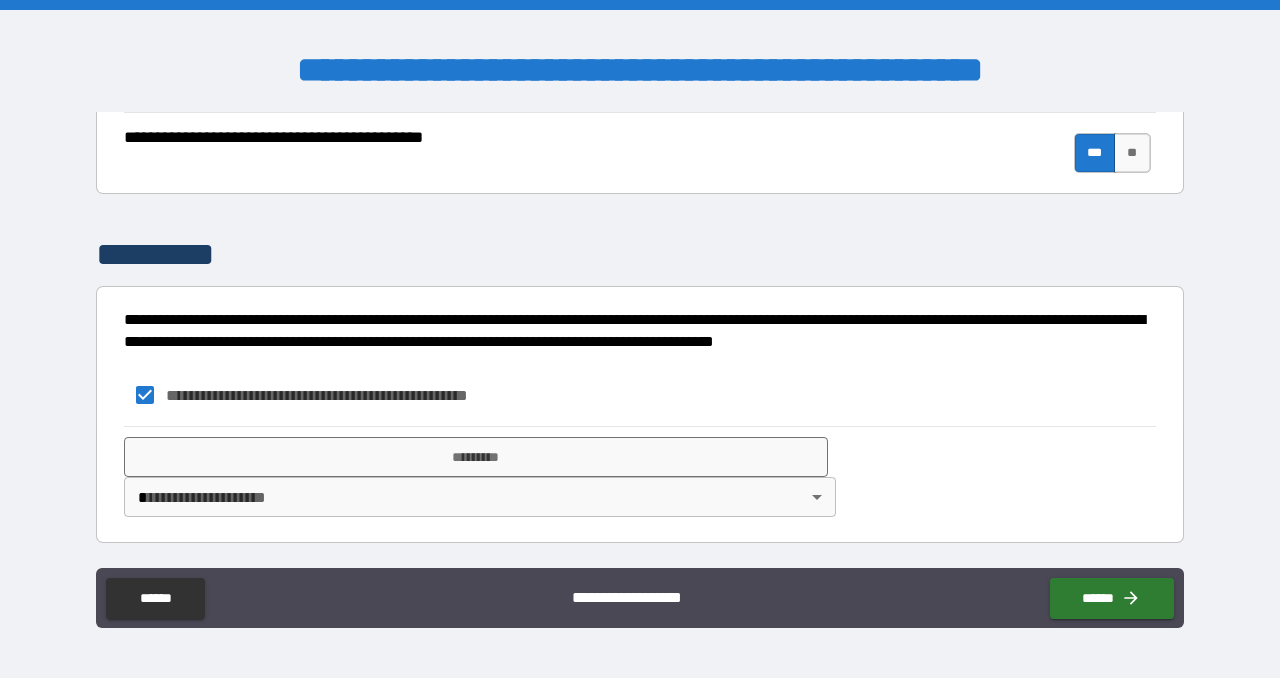 click on "**********" at bounding box center (640, 339) 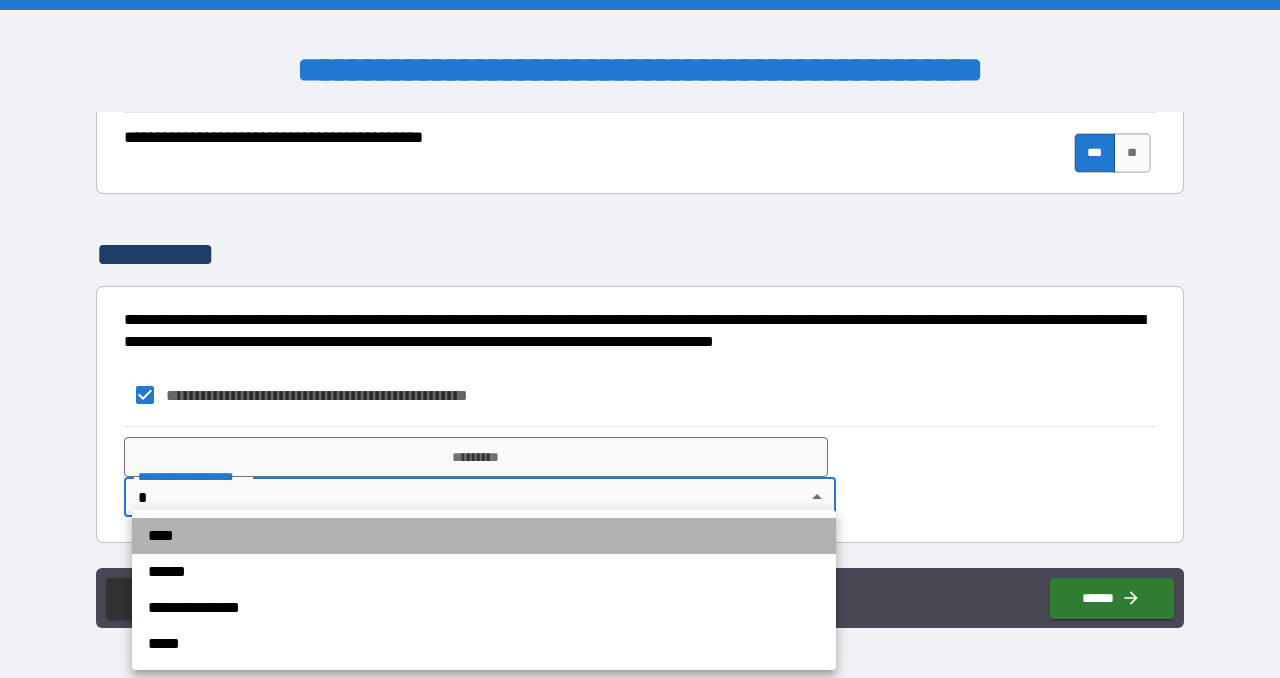 click on "****" at bounding box center (484, 536) 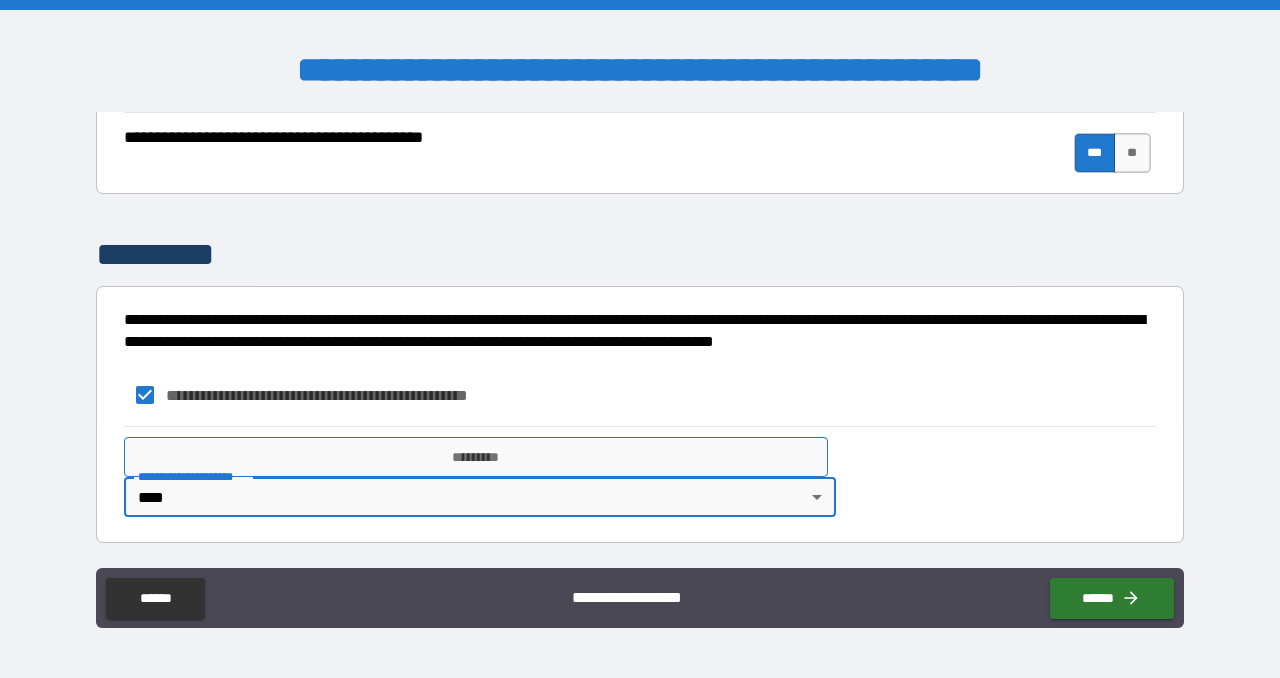 click on "*********" at bounding box center (476, 457) 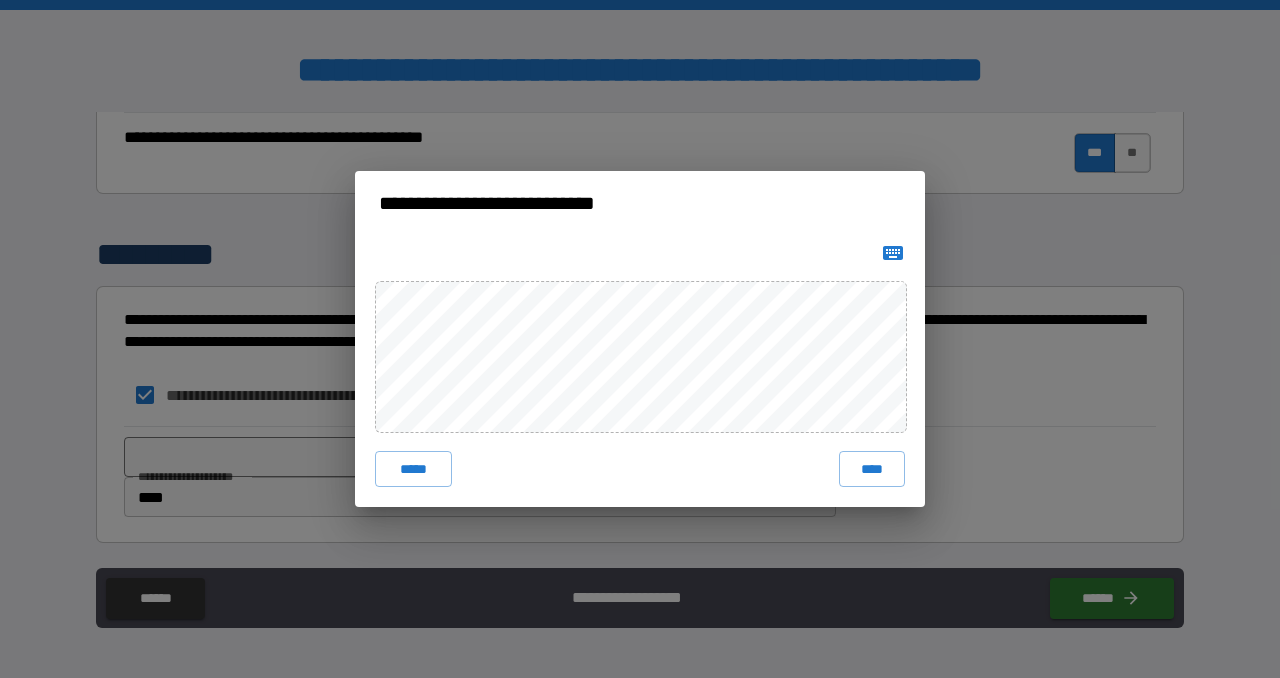 click at bounding box center (893, 253) 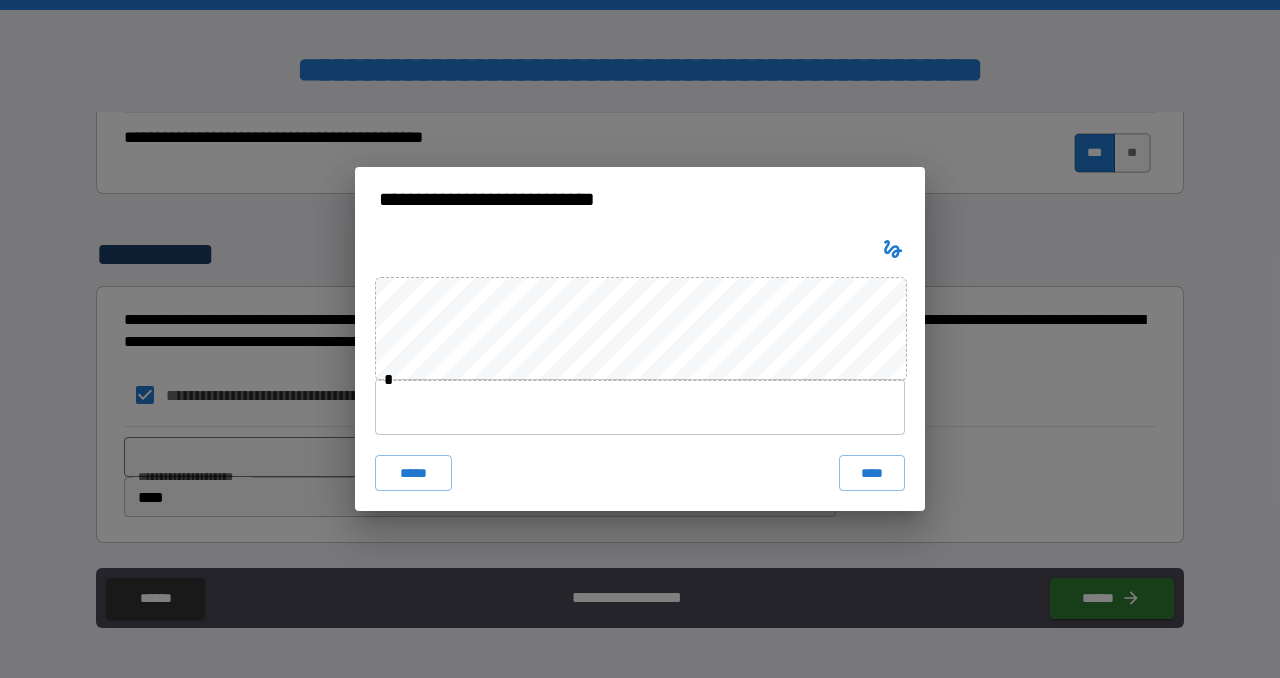 click at bounding box center (640, 407) 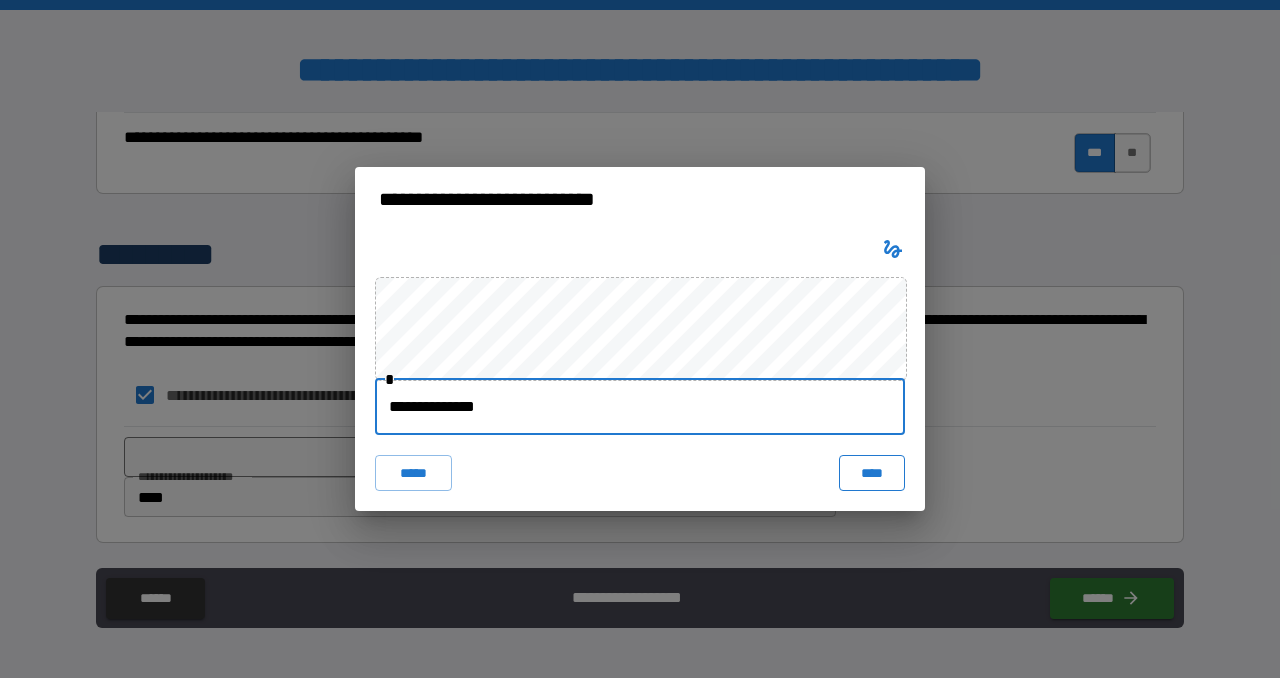 click on "****" at bounding box center [872, 473] 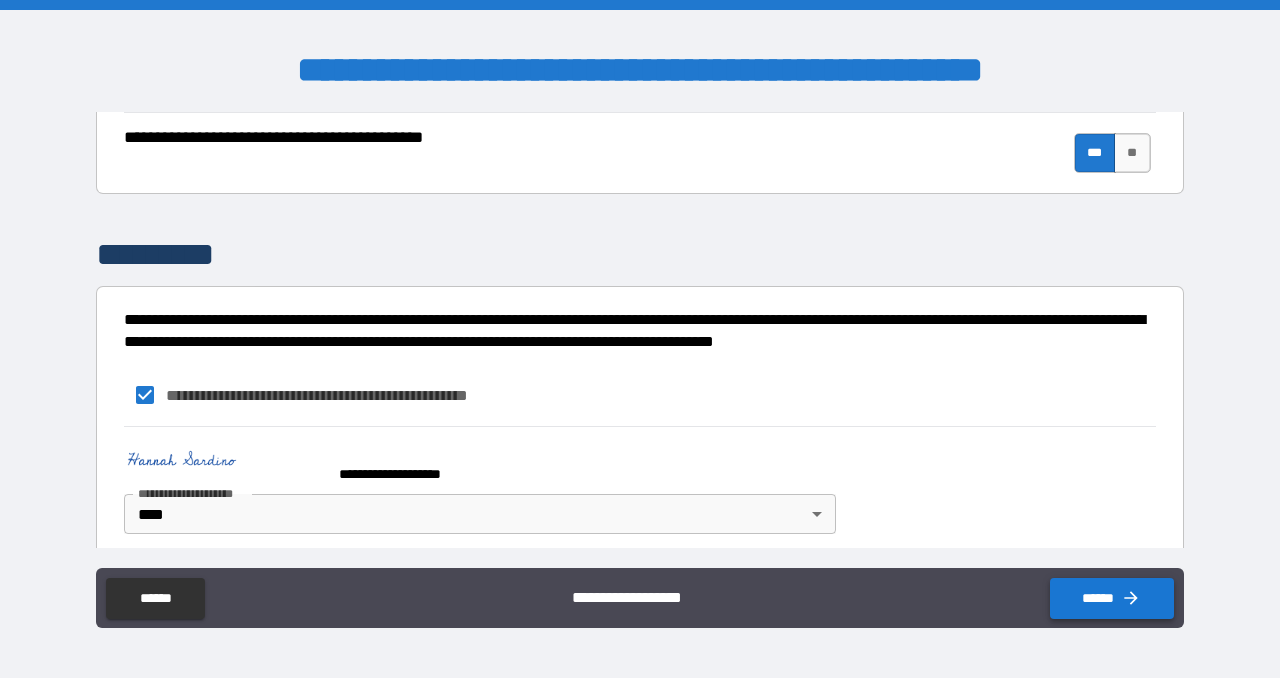 click on "******" at bounding box center (1112, 598) 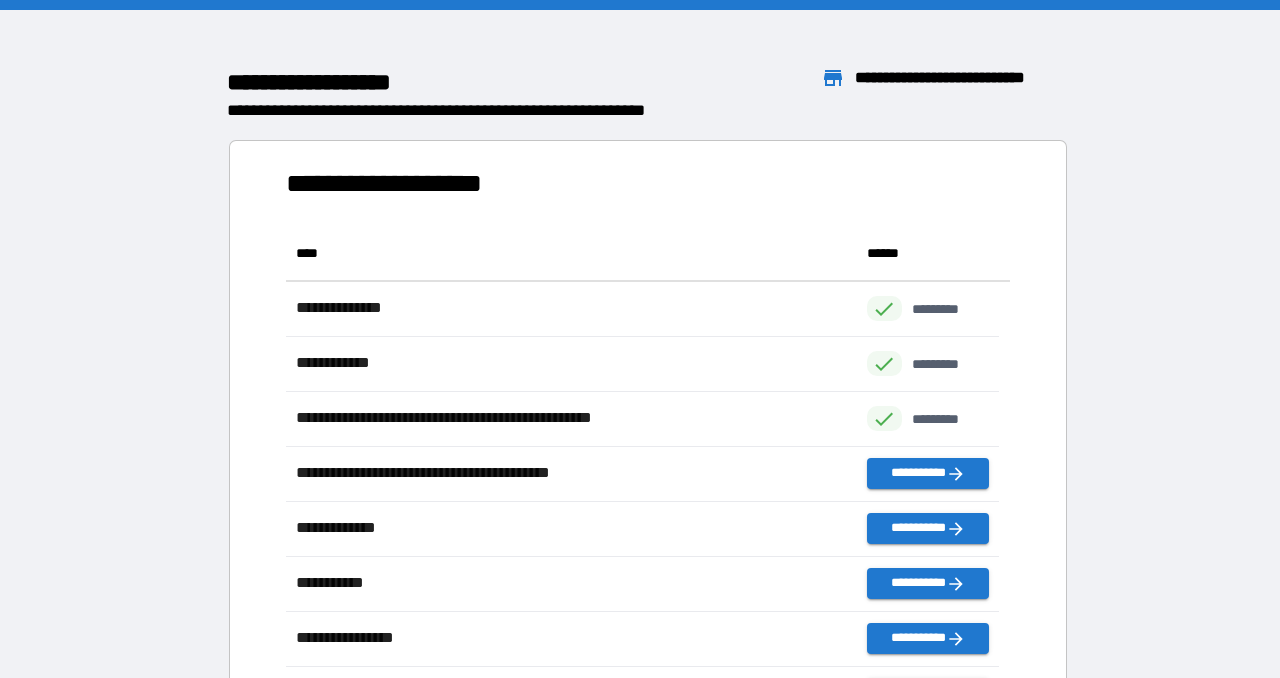 scroll, scrollTop: 16, scrollLeft: 15, axis: both 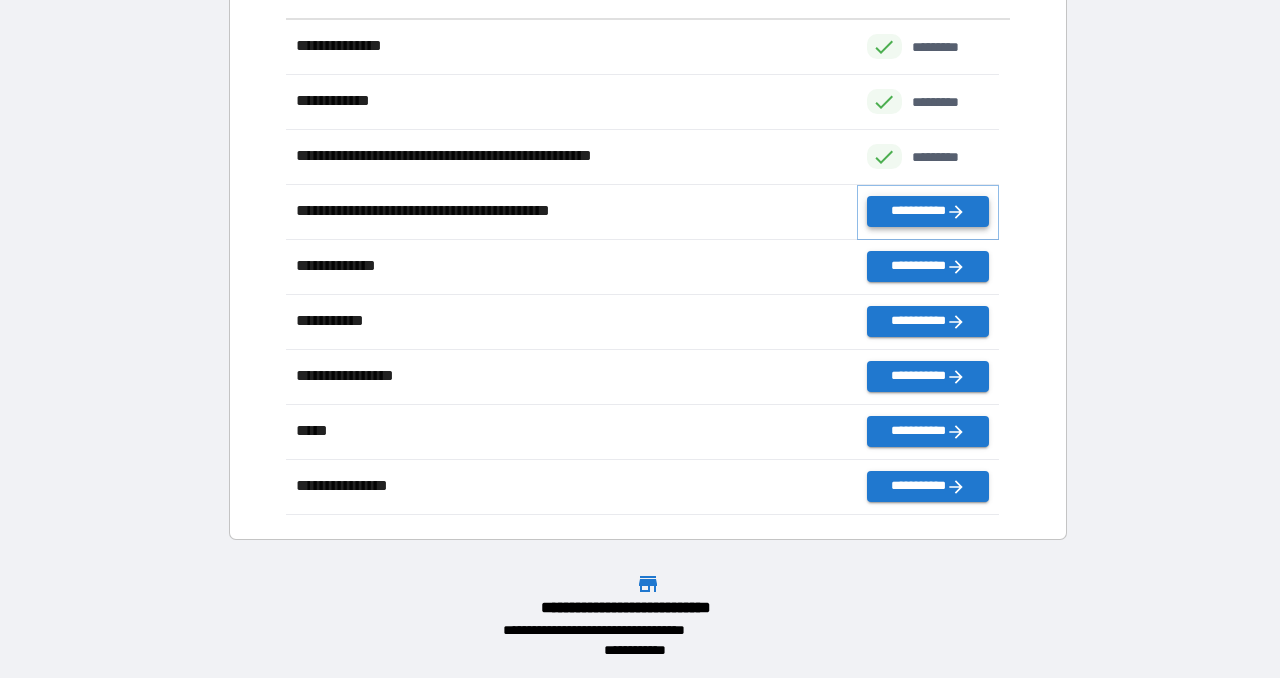 click on "**********" at bounding box center (928, 211) 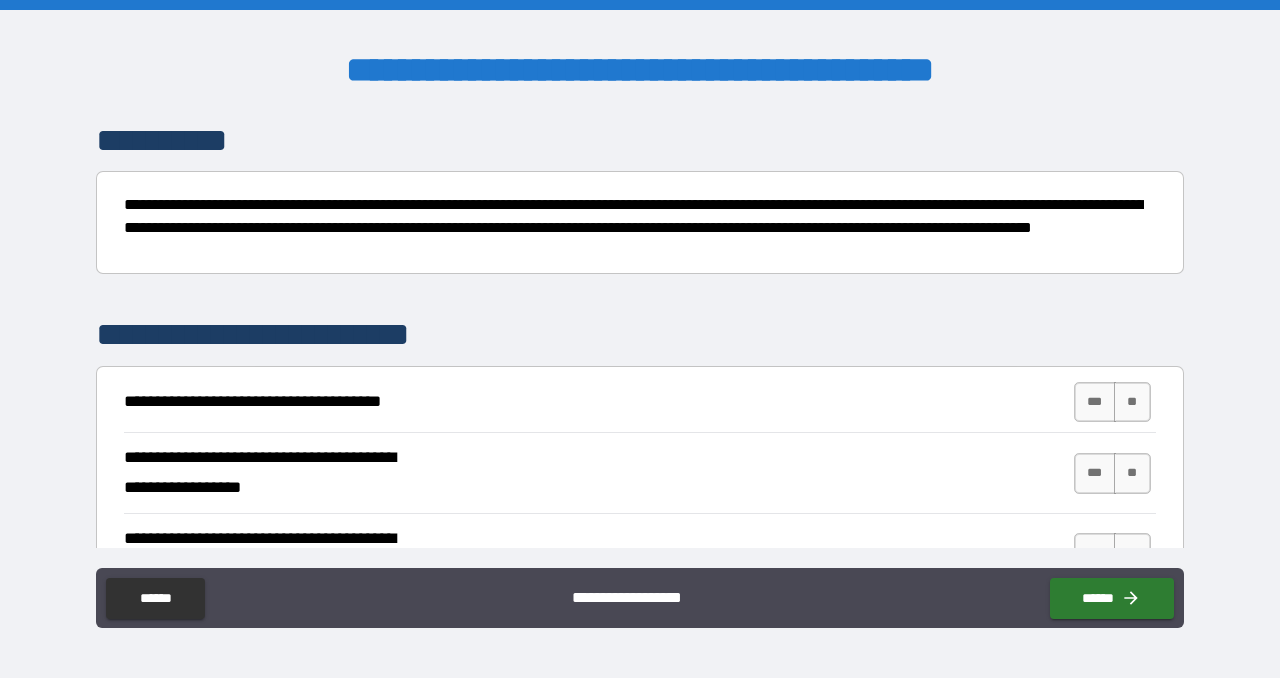 scroll, scrollTop: 158, scrollLeft: 0, axis: vertical 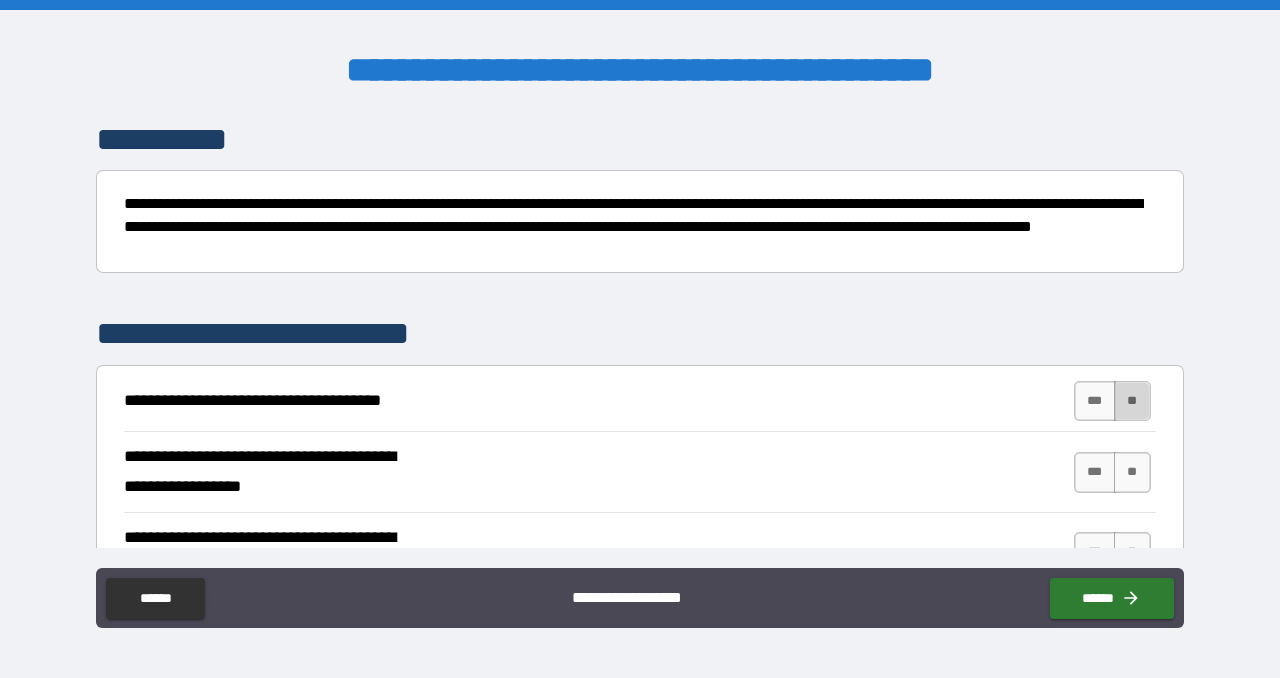 click on "**" at bounding box center [1132, 401] 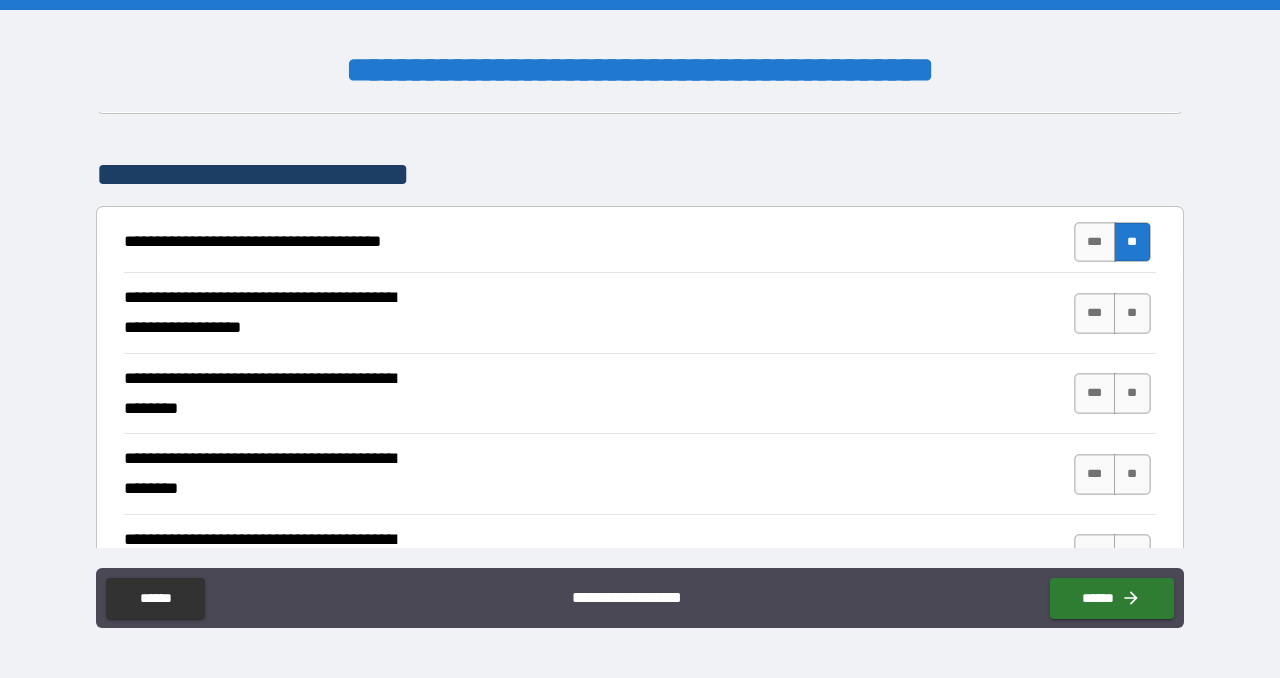 scroll, scrollTop: 316, scrollLeft: 0, axis: vertical 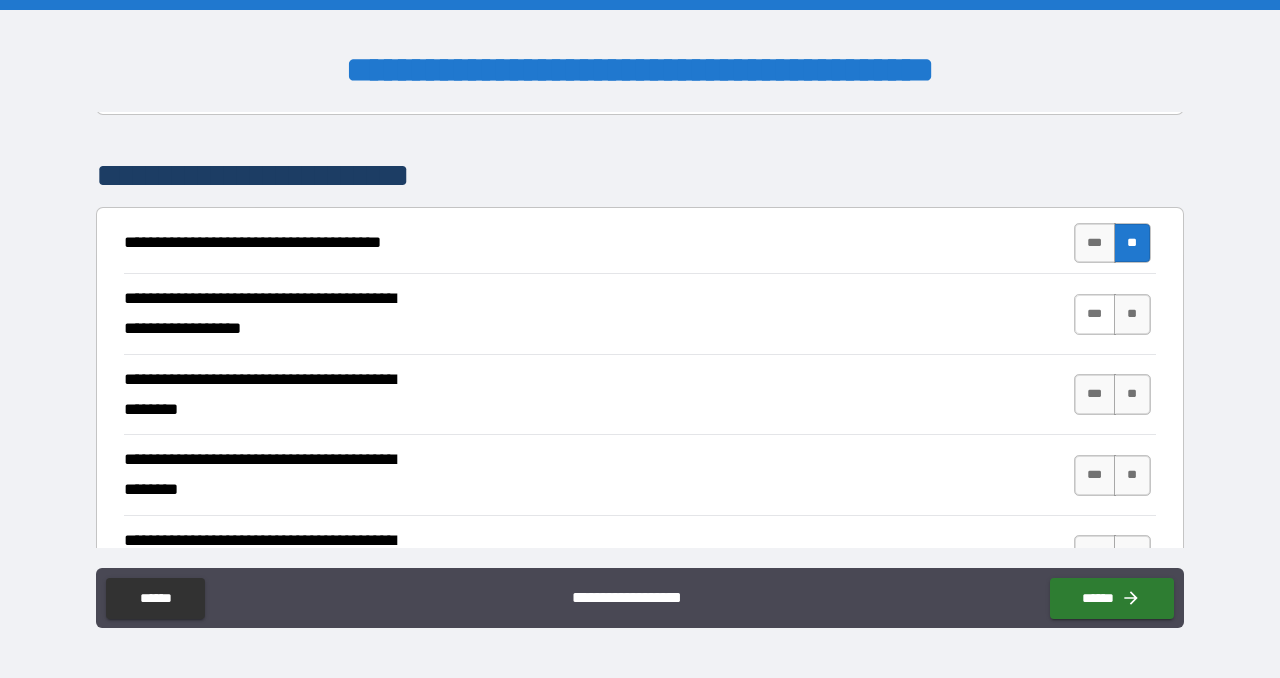 click on "***" at bounding box center [1095, 314] 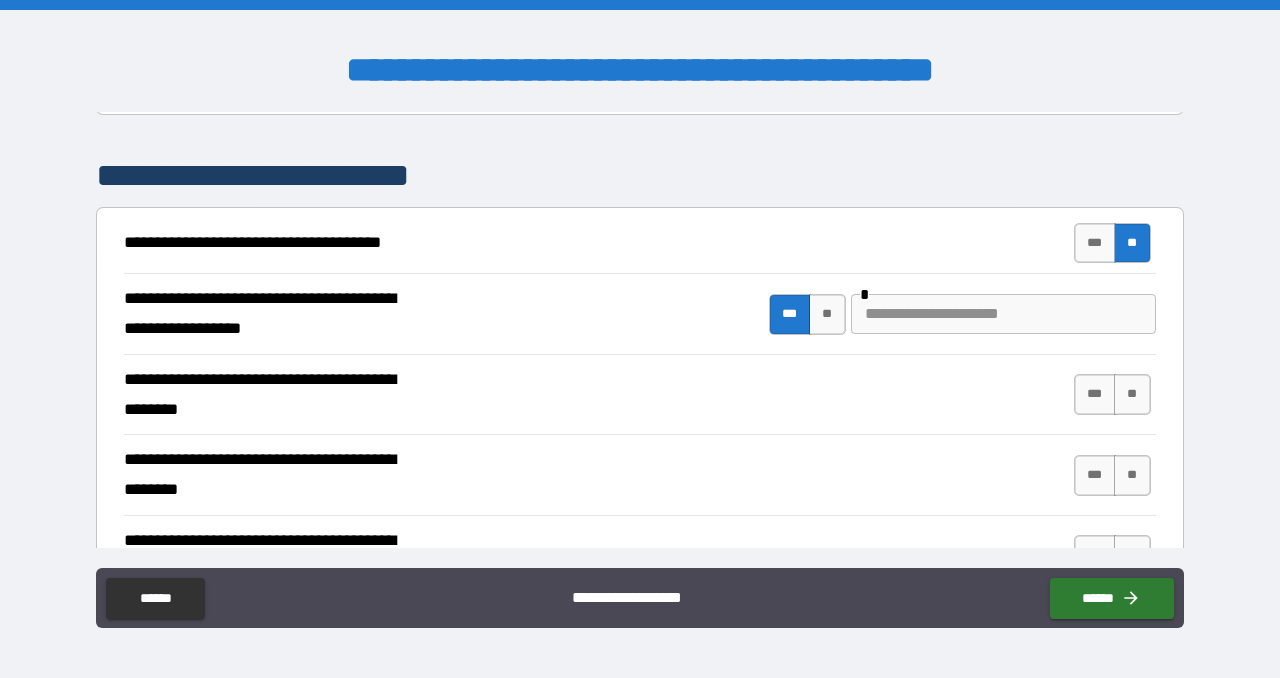 click at bounding box center (1003, 314) 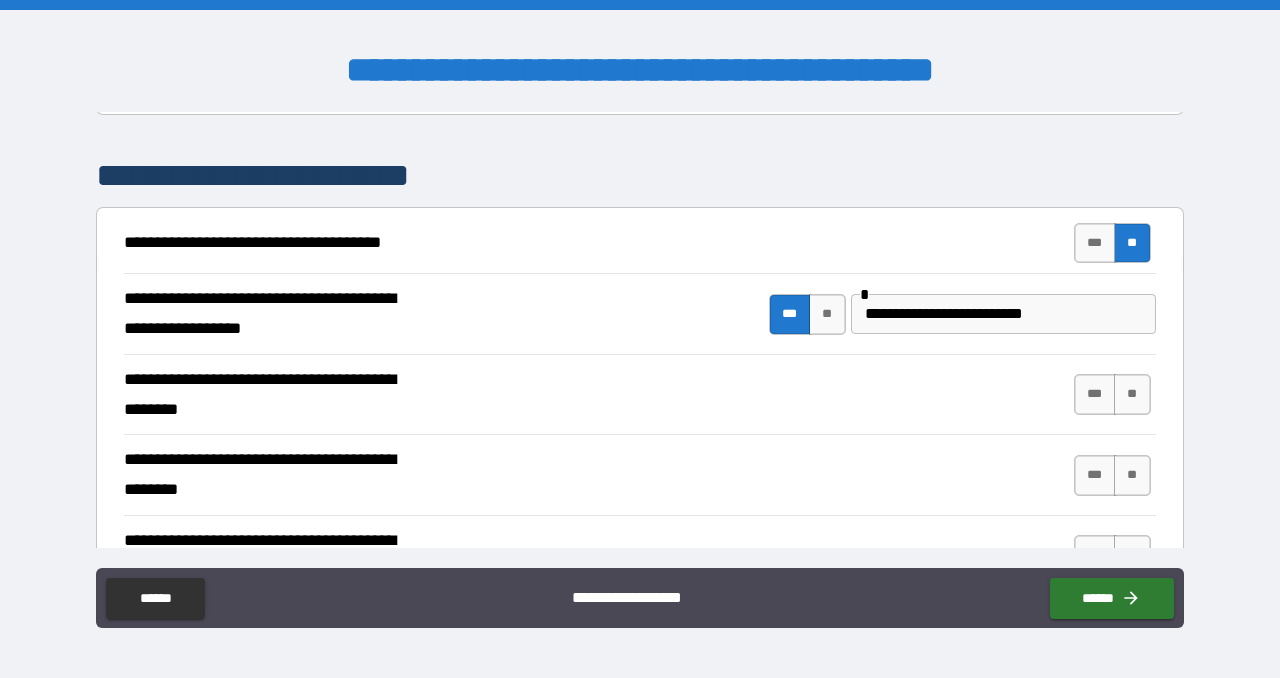 click on "**********" at bounding box center [640, 395] 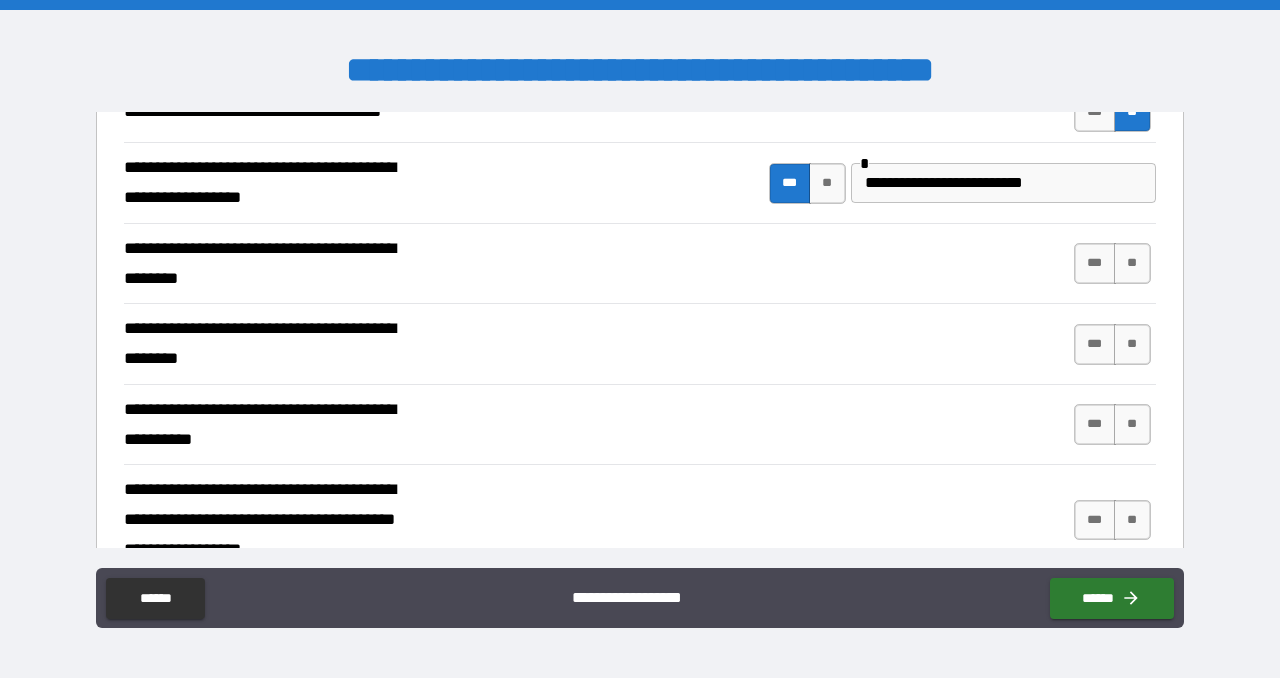 scroll, scrollTop: 461, scrollLeft: 0, axis: vertical 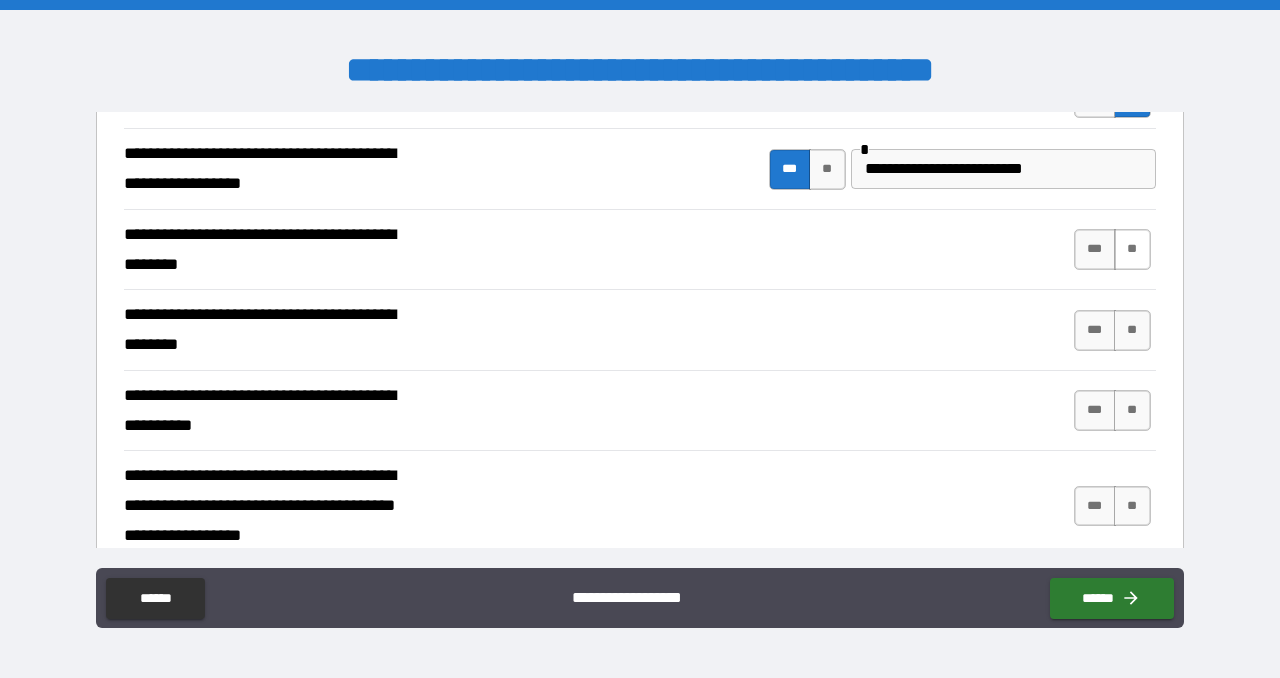 click on "**" at bounding box center [1132, 249] 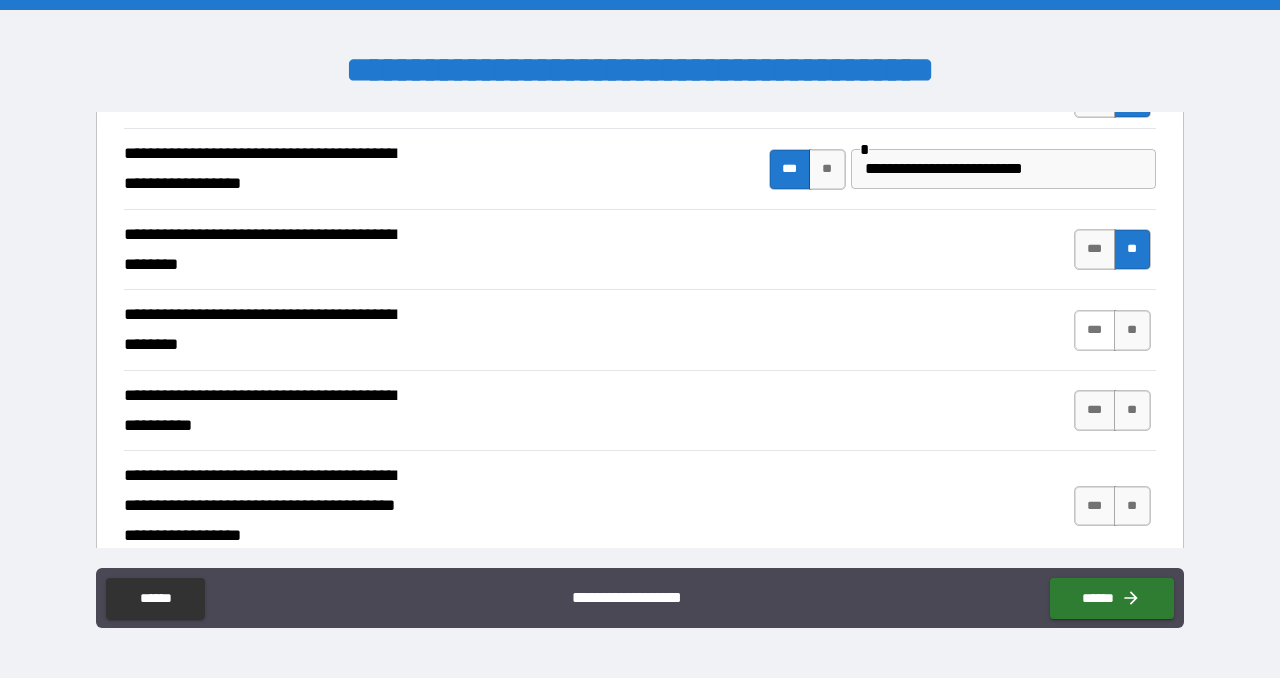 click on "***" at bounding box center (1095, 330) 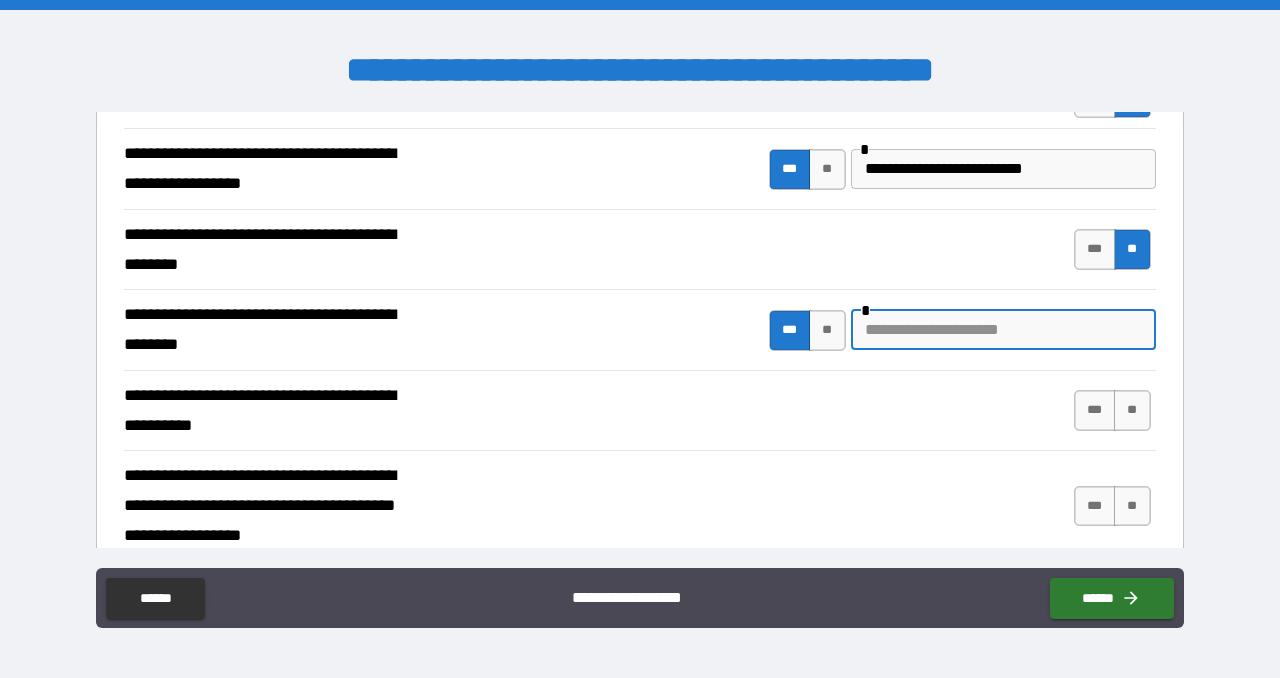 click at bounding box center [1003, 330] 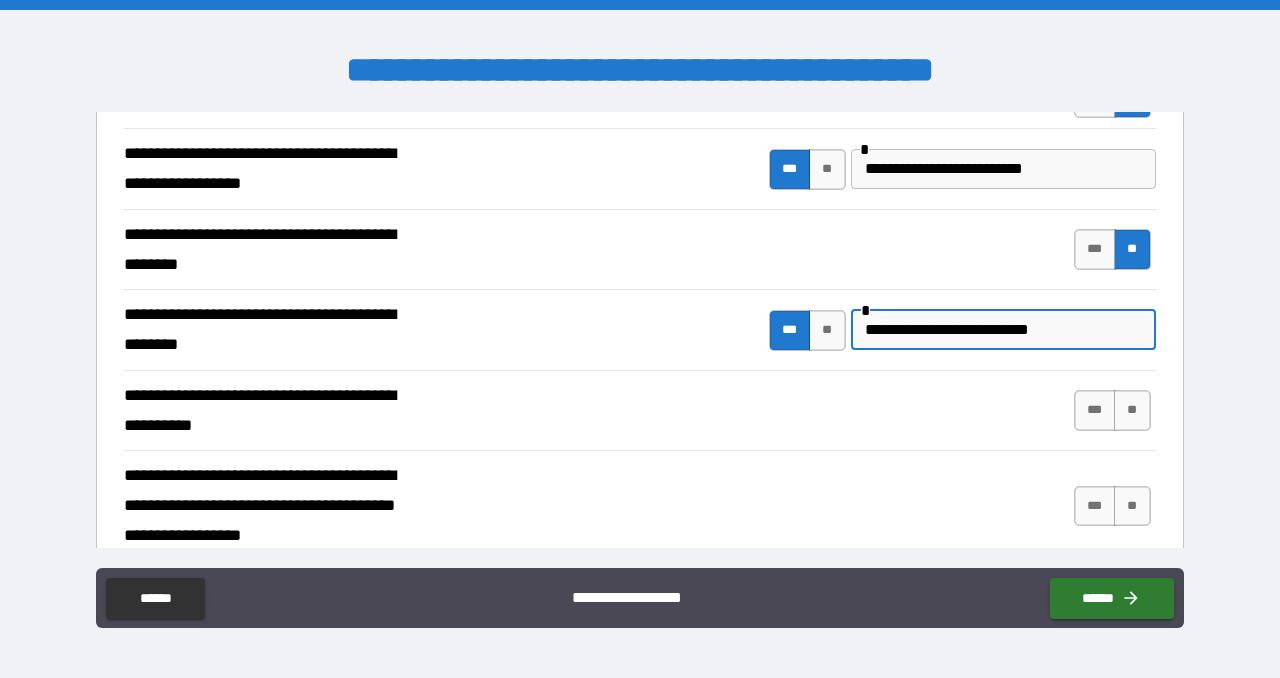 click on "**********" at bounding box center (640, 411) 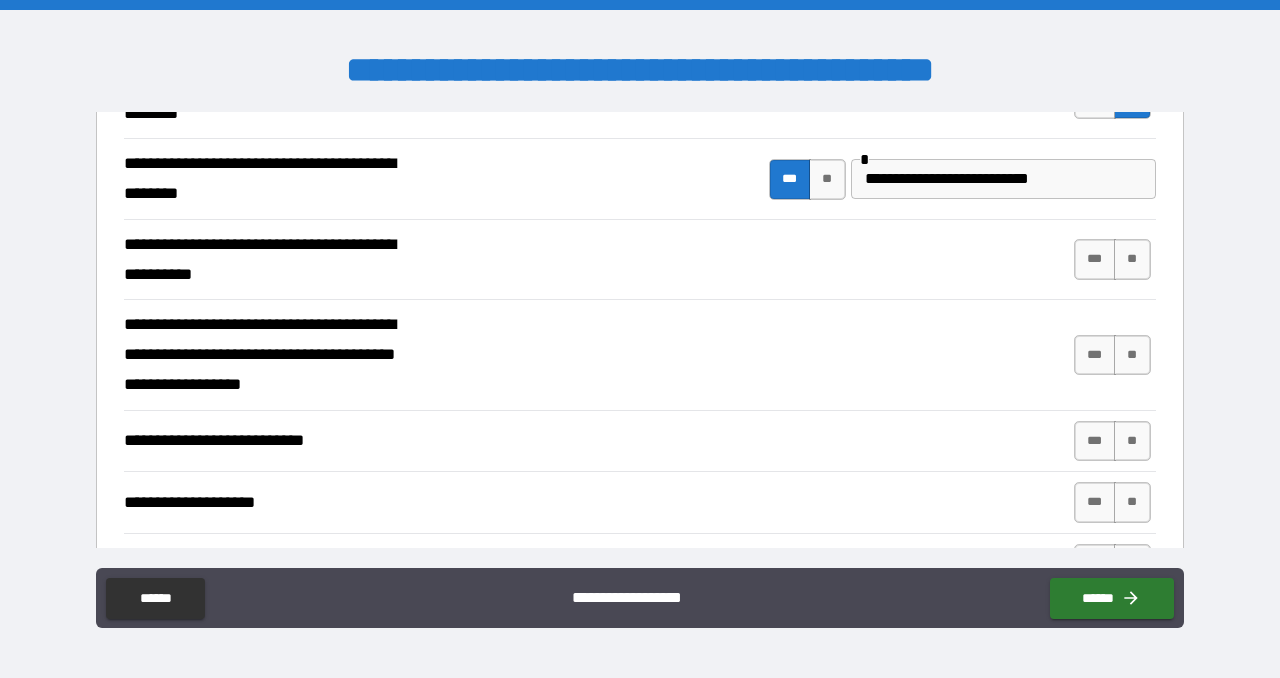 scroll, scrollTop: 613, scrollLeft: 0, axis: vertical 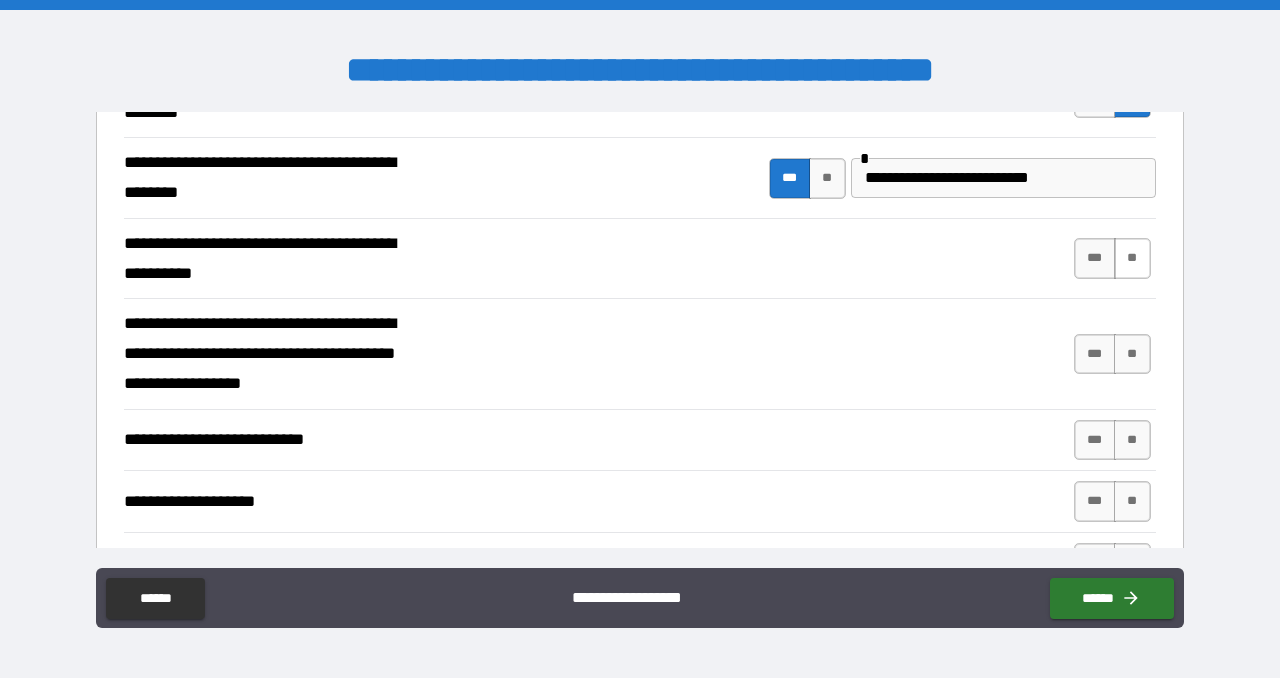 click on "**" at bounding box center (1132, 258) 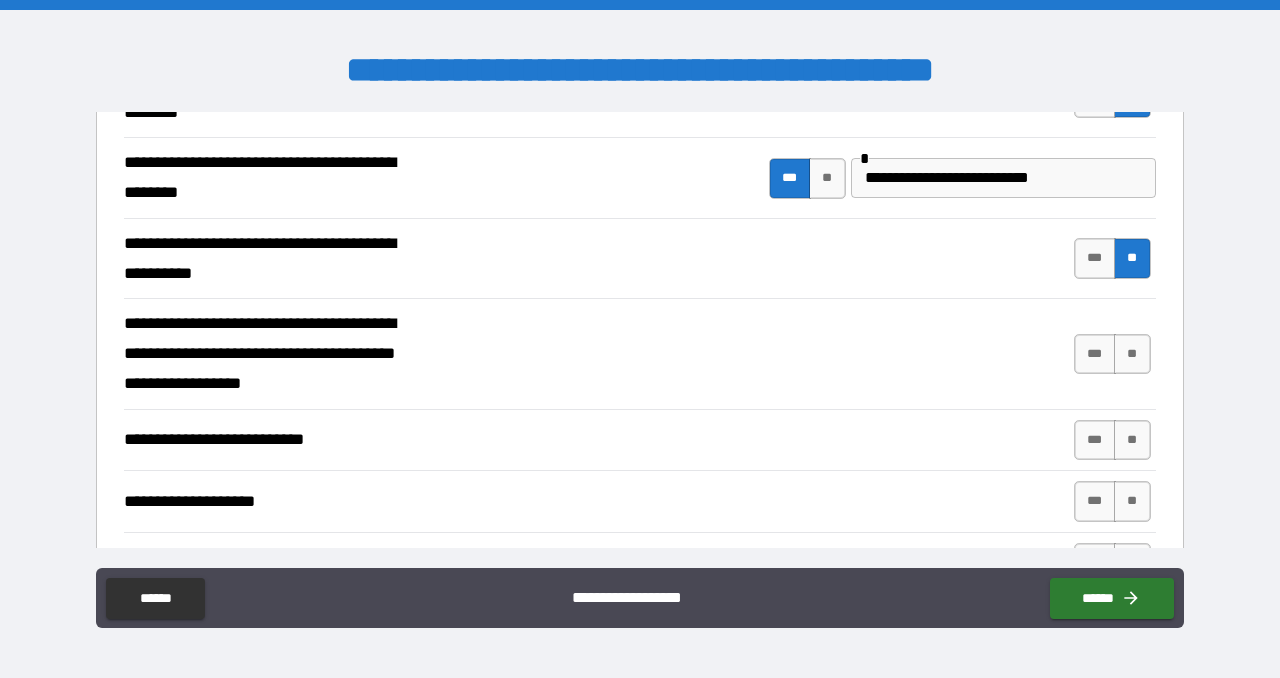 scroll, scrollTop: 653, scrollLeft: 0, axis: vertical 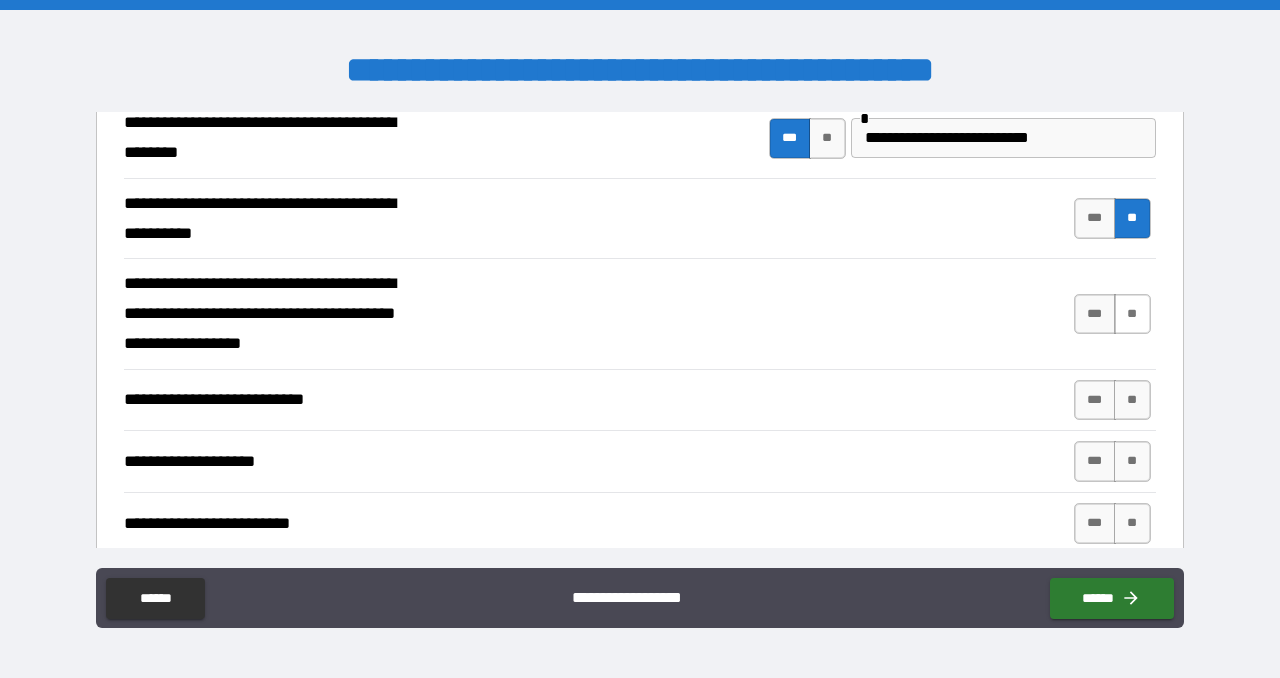 click on "**" at bounding box center (1132, 314) 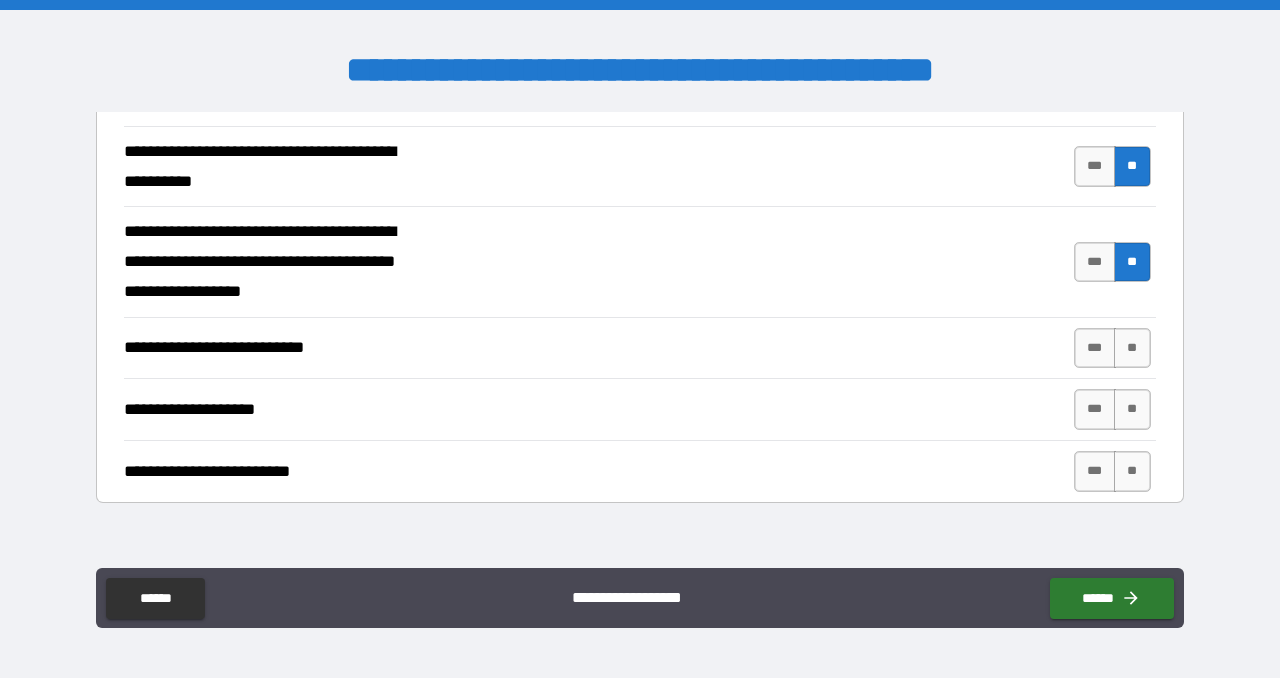 scroll, scrollTop: 706, scrollLeft: 0, axis: vertical 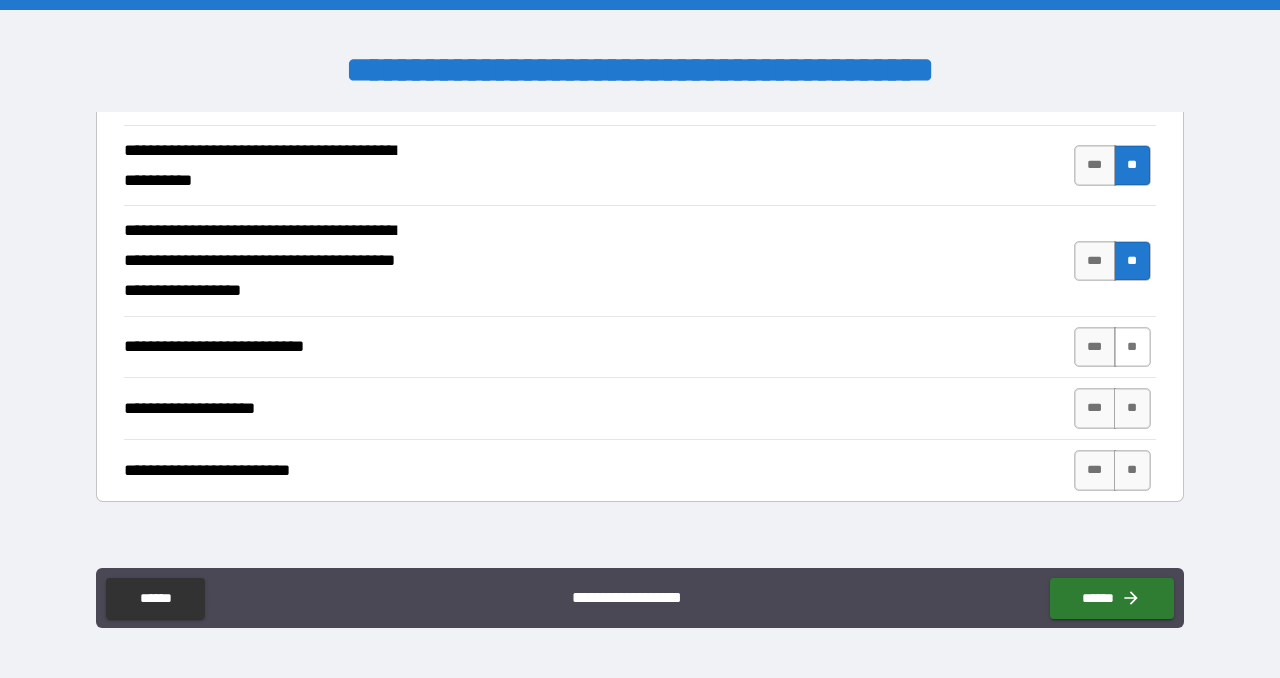 click on "**" at bounding box center (1132, 347) 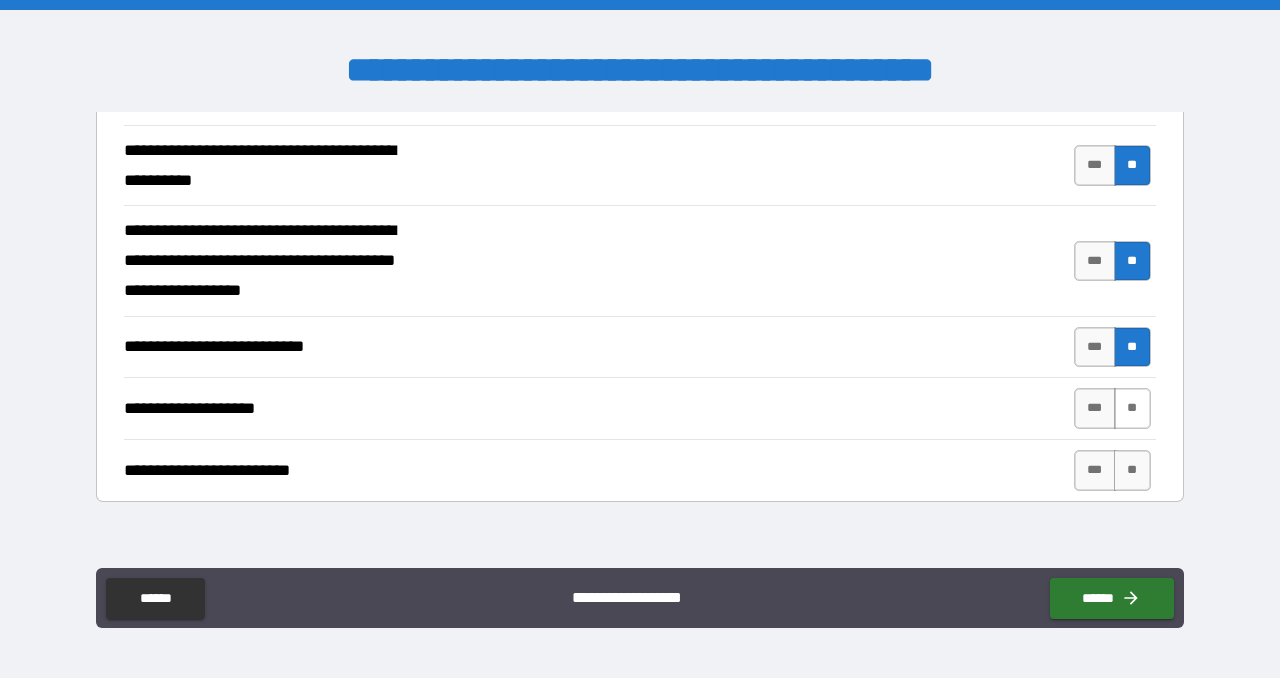click on "**" at bounding box center [1132, 408] 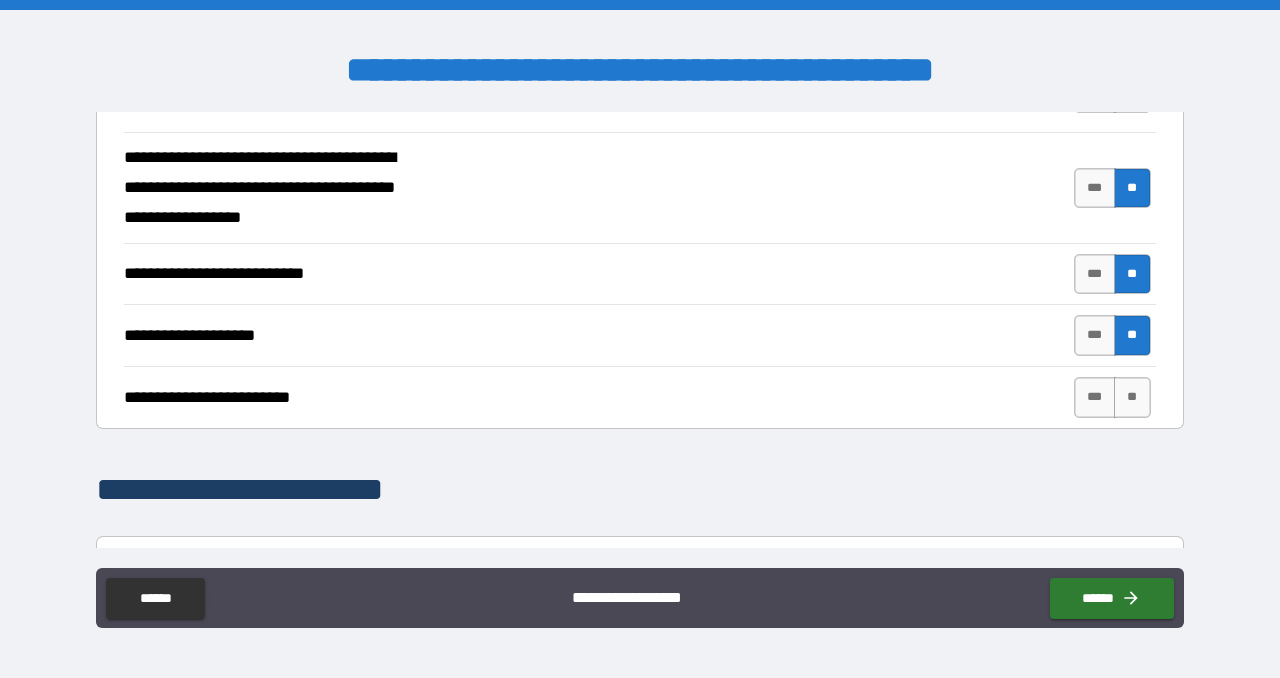 scroll, scrollTop: 780, scrollLeft: 0, axis: vertical 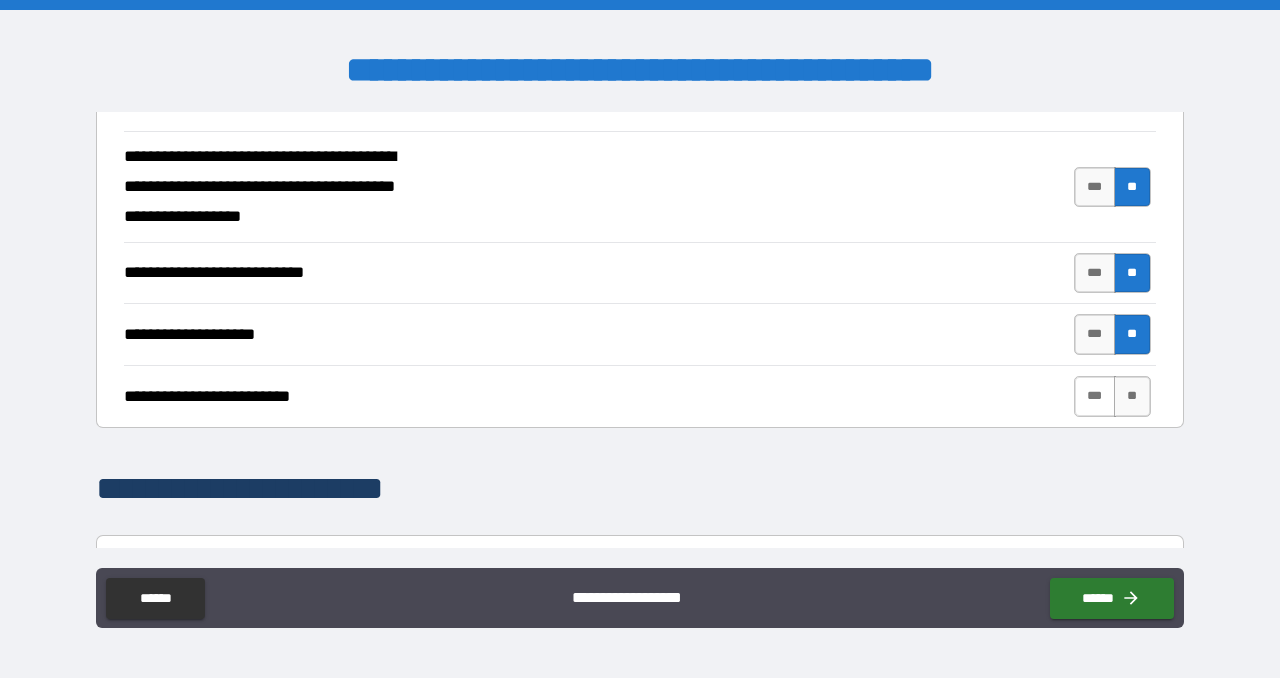 click on "***" at bounding box center [1095, 396] 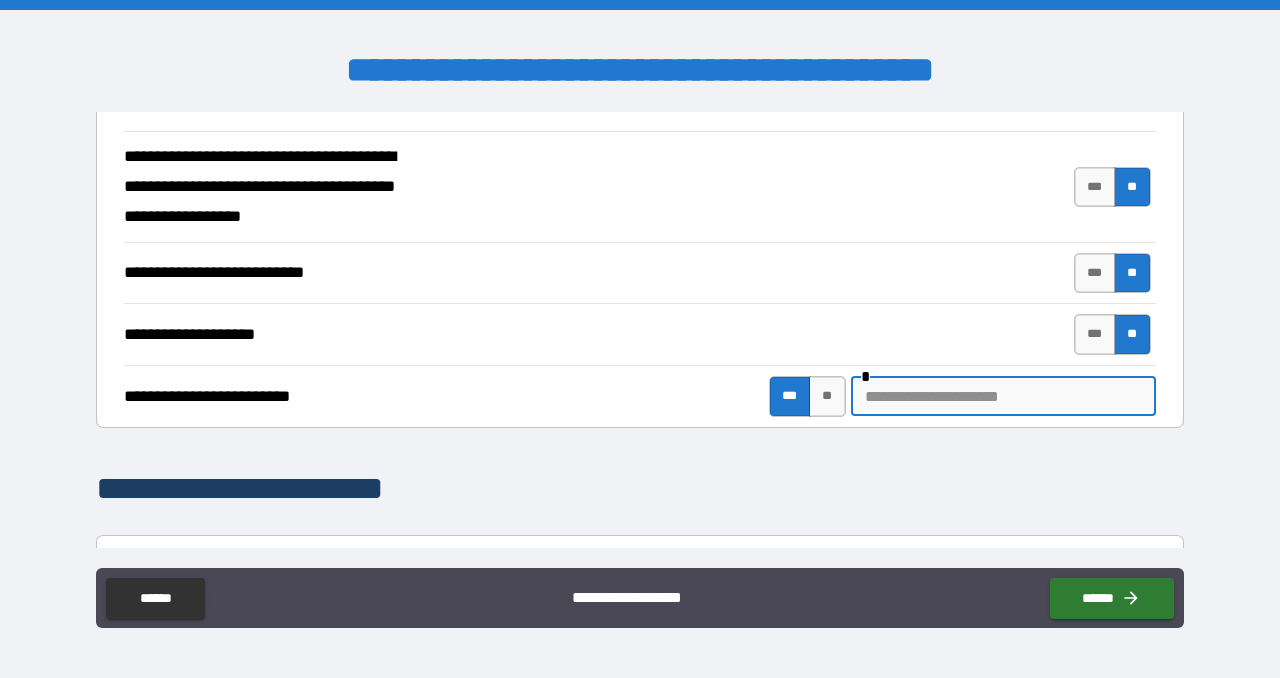 click at bounding box center (1003, 396) 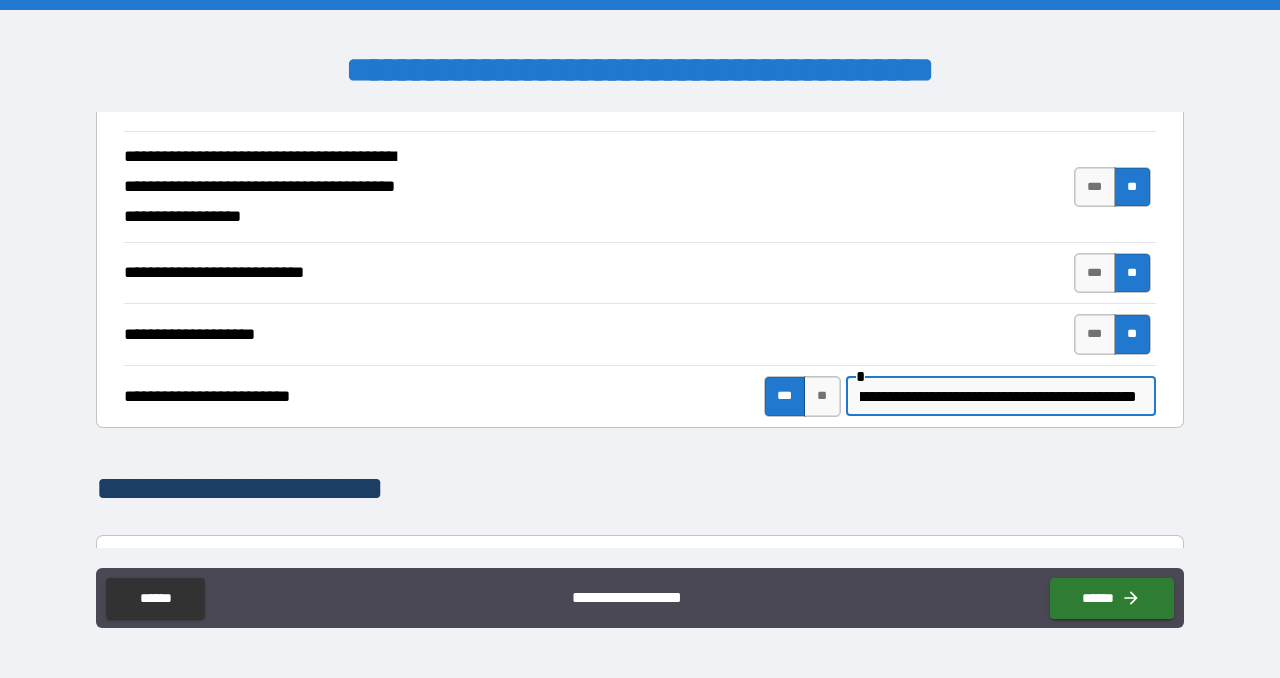 scroll, scrollTop: 0, scrollLeft: 175, axis: horizontal 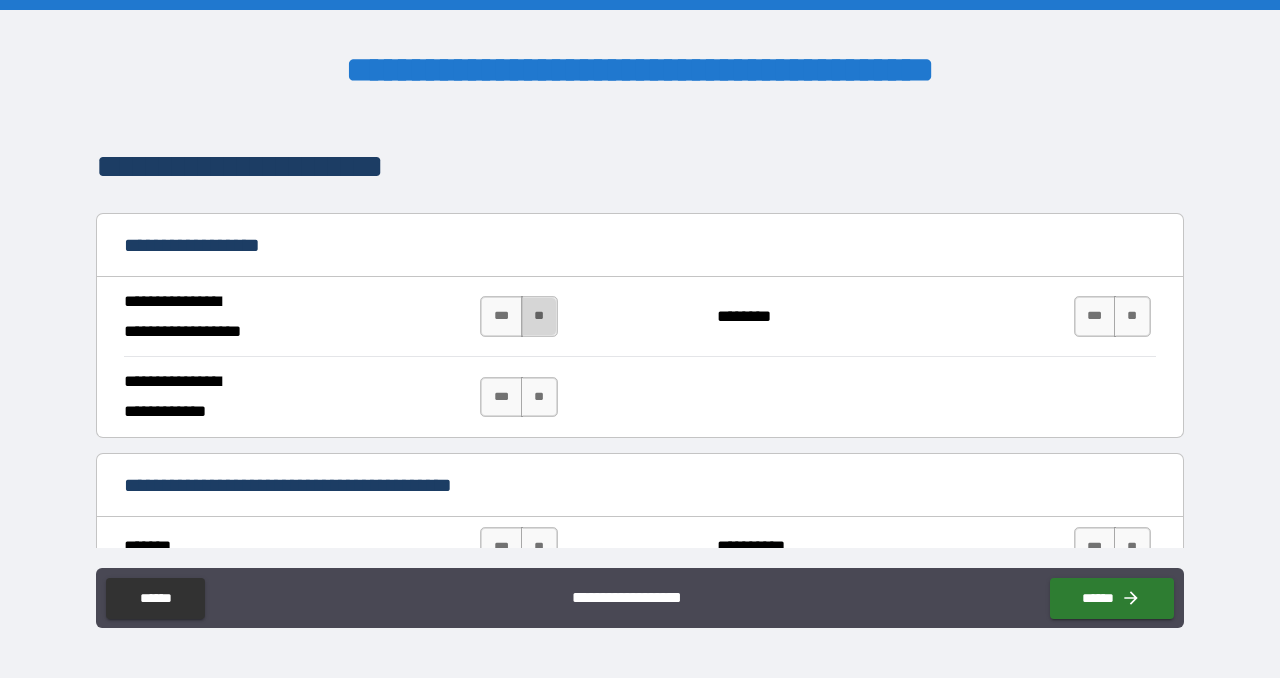 click on "**" at bounding box center [539, 316] 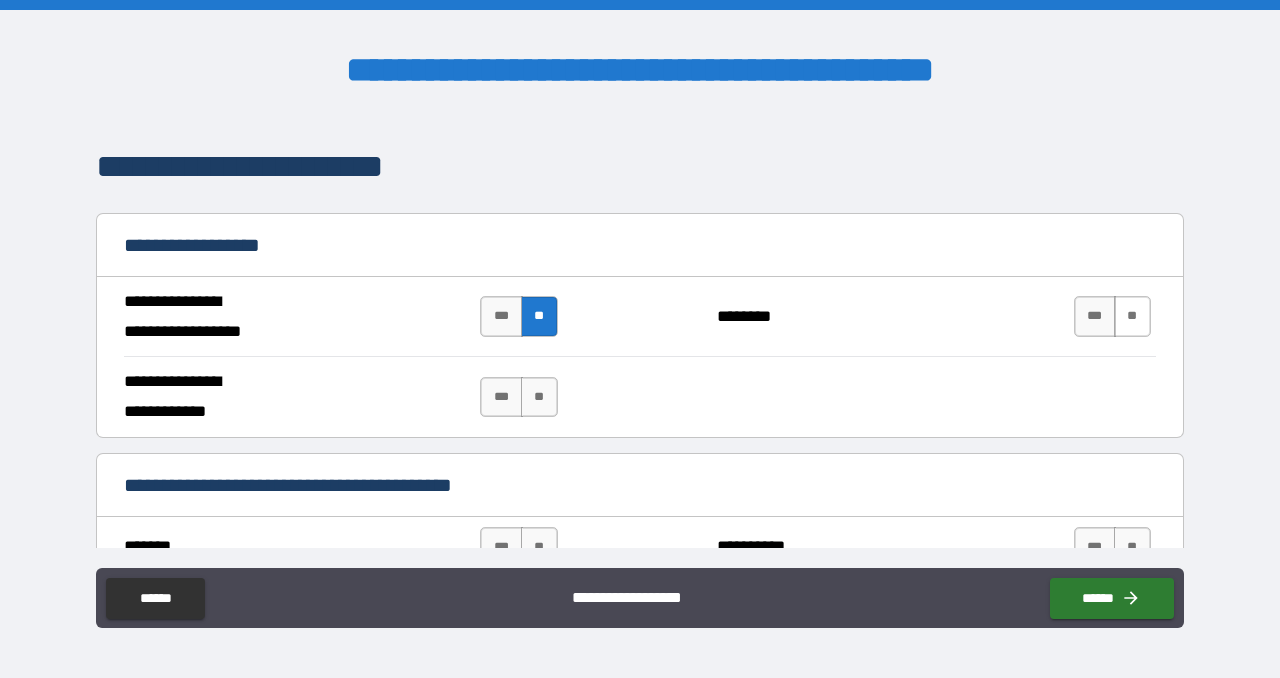 click on "**" at bounding box center [1132, 316] 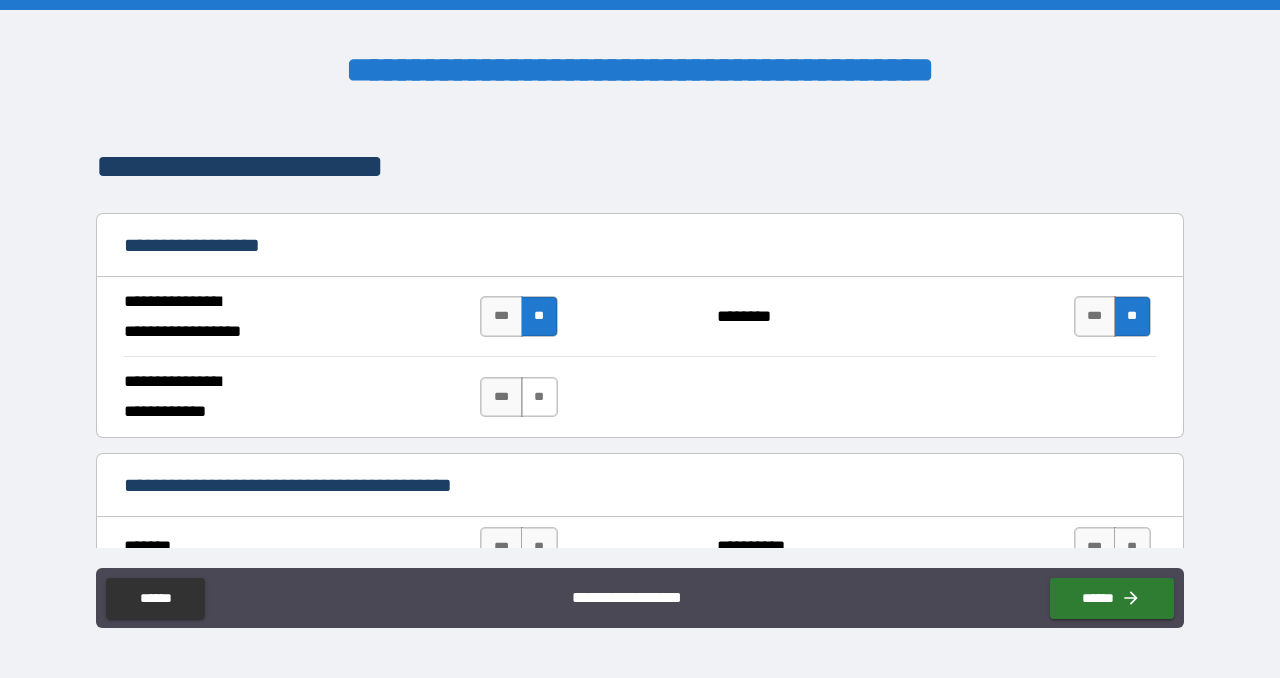 click on "**" at bounding box center (539, 397) 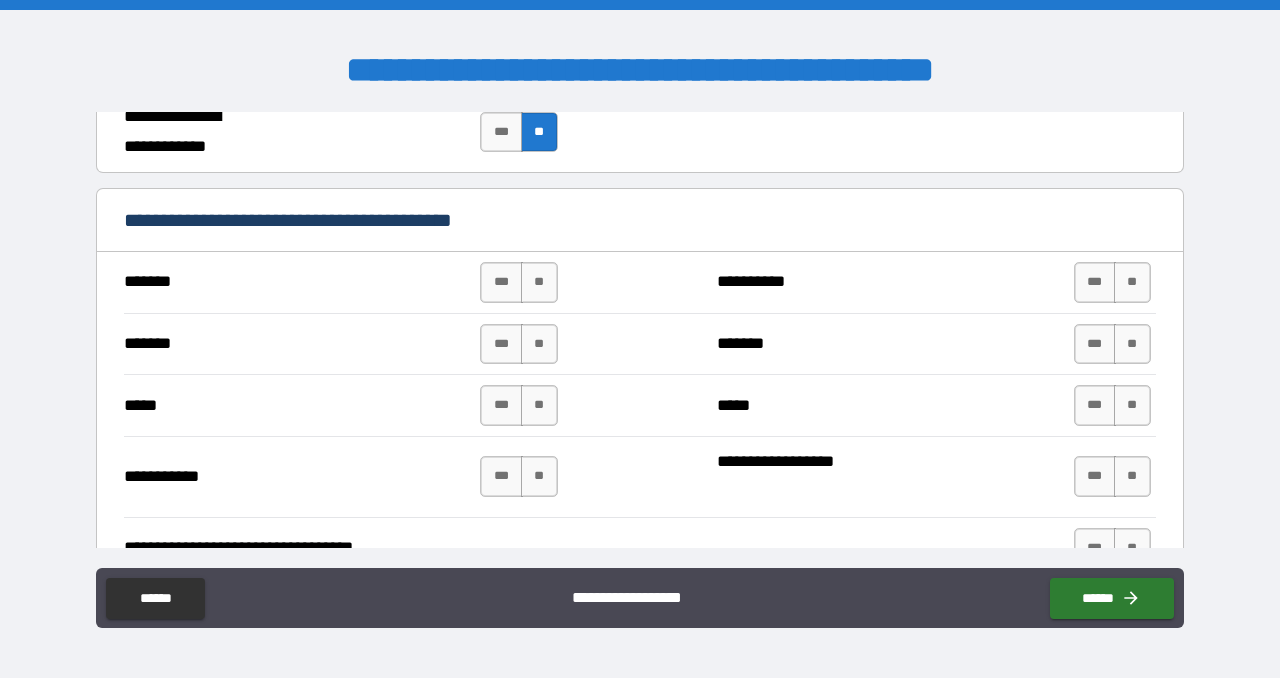 scroll, scrollTop: 1393, scrollLeft: 0, axis: vertical 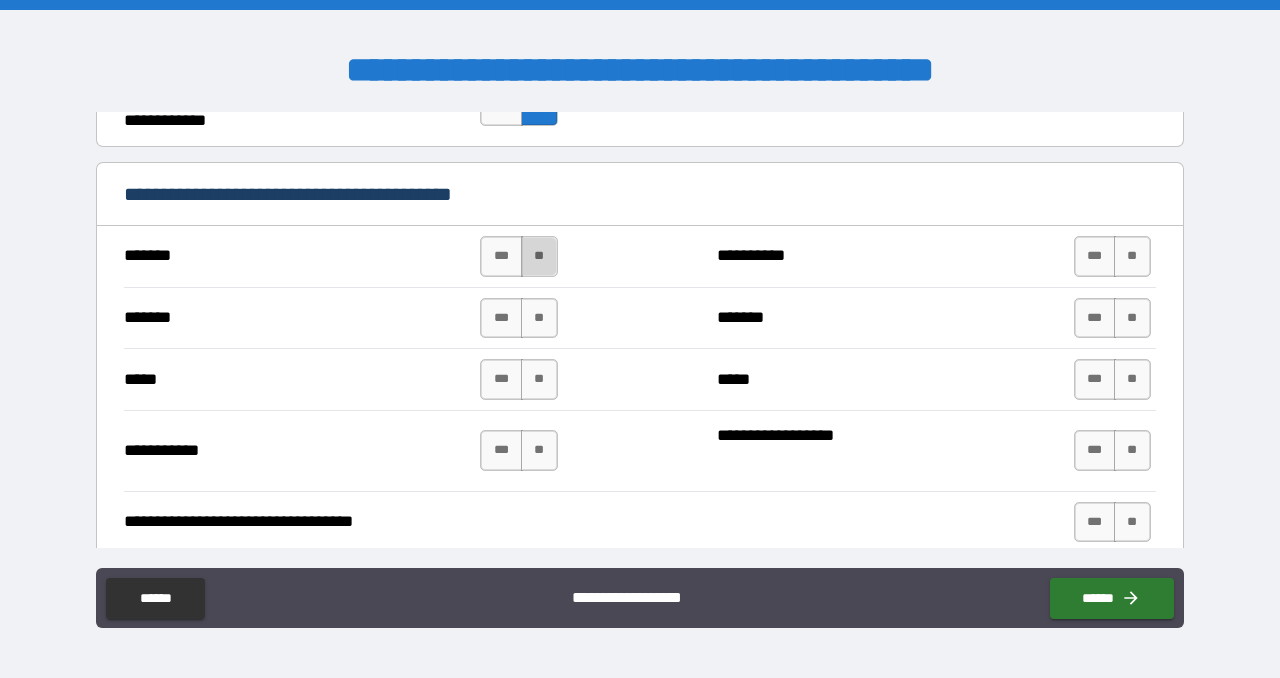 click on "**" at bounding box center (539, 256) 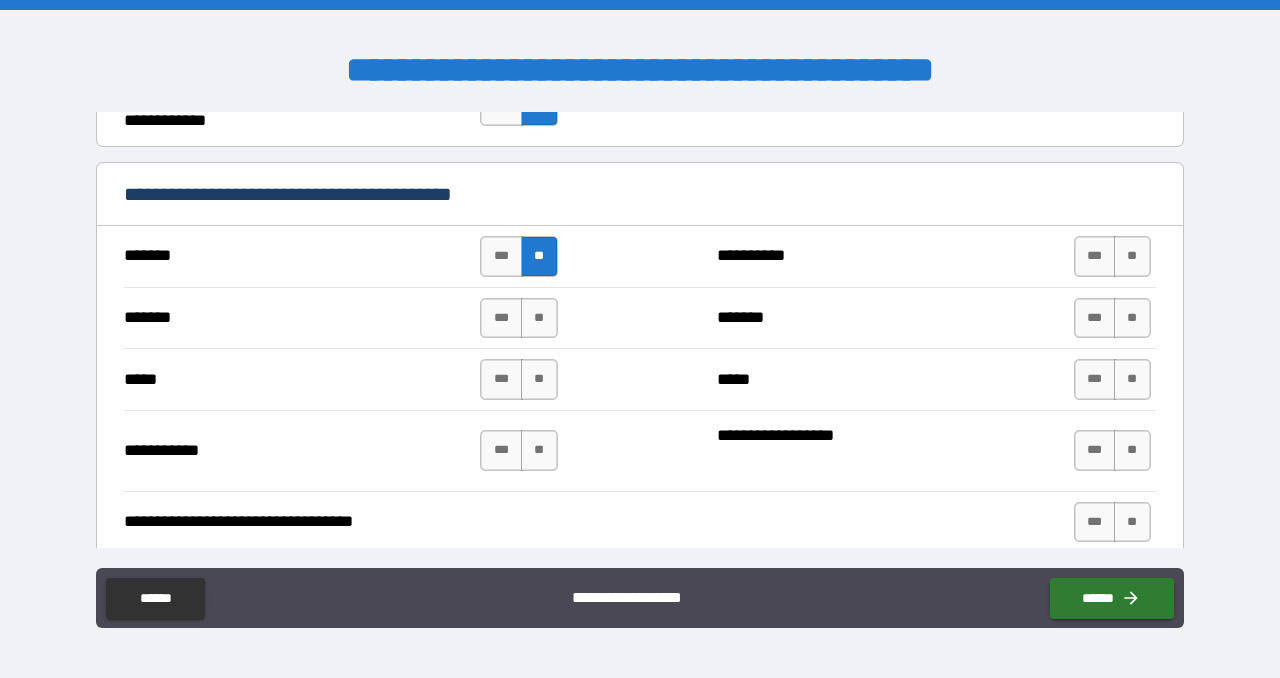 click on "******* *** ** ******* *** **" at bounding box center [640, 318] 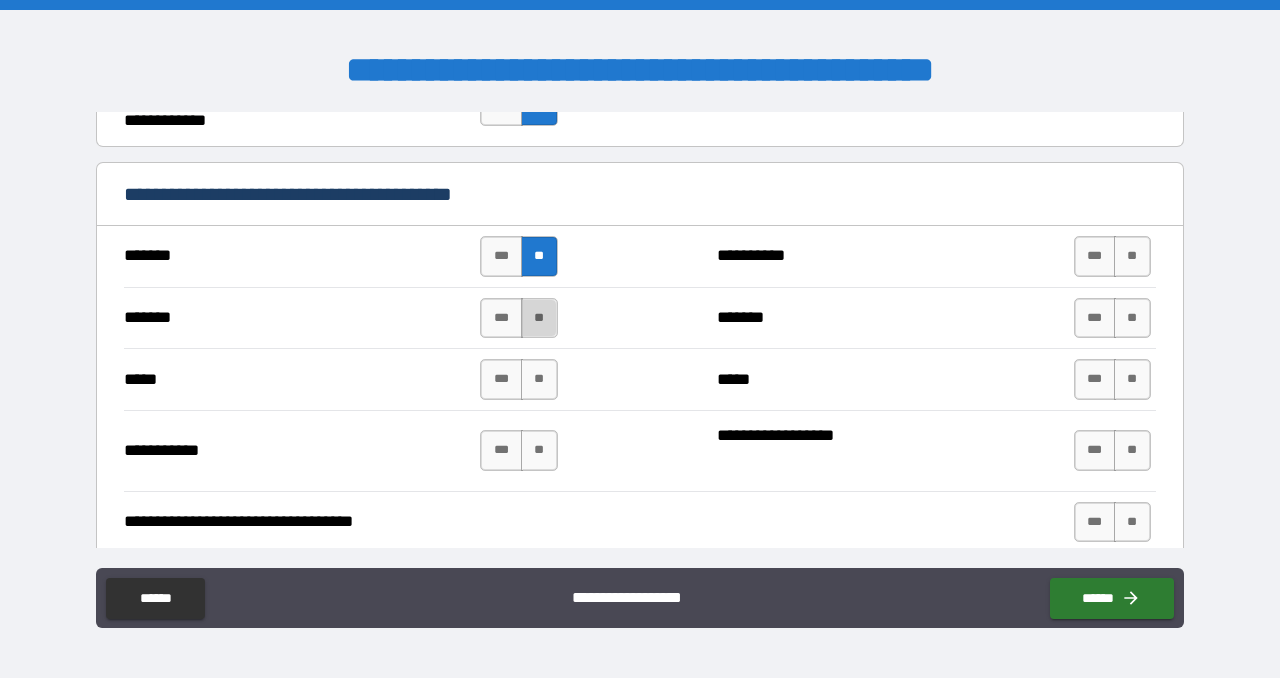 click on "**" at bounding box center [539, 318] 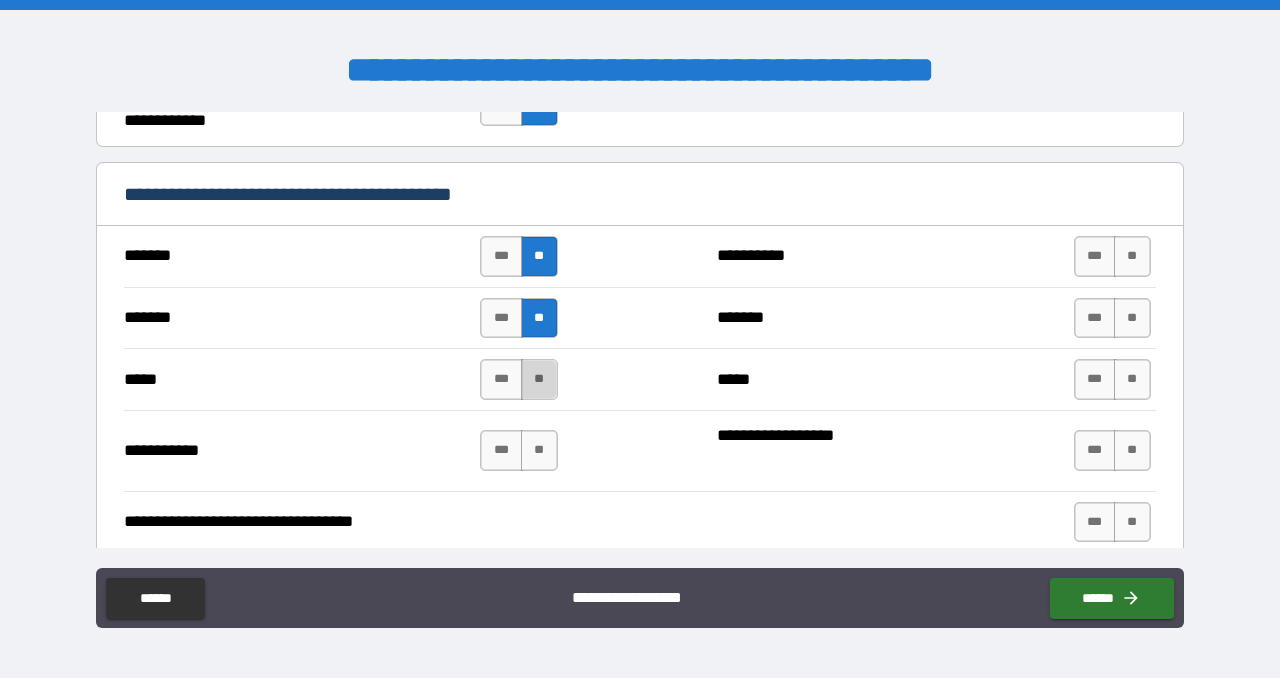 click on "**" at bounding box center [539, 379] 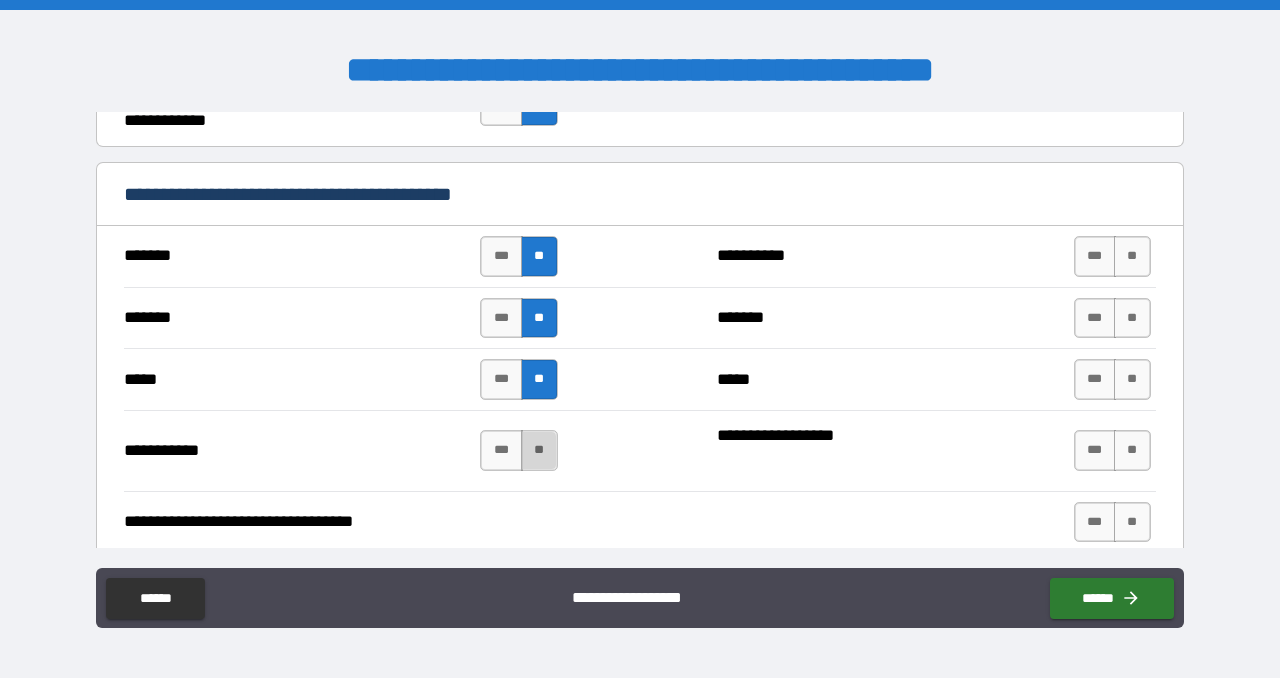 click on "**" at bounding box center (539, 450) 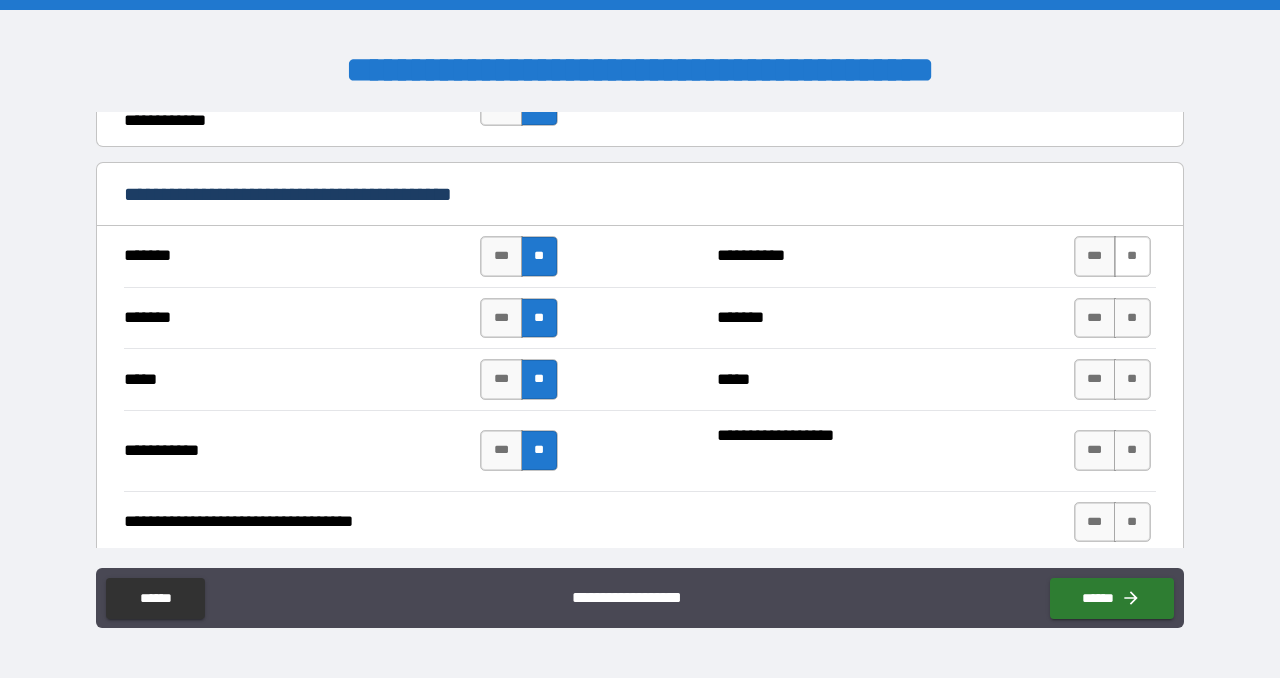 click on "**" at bounding box center (1132, 256) 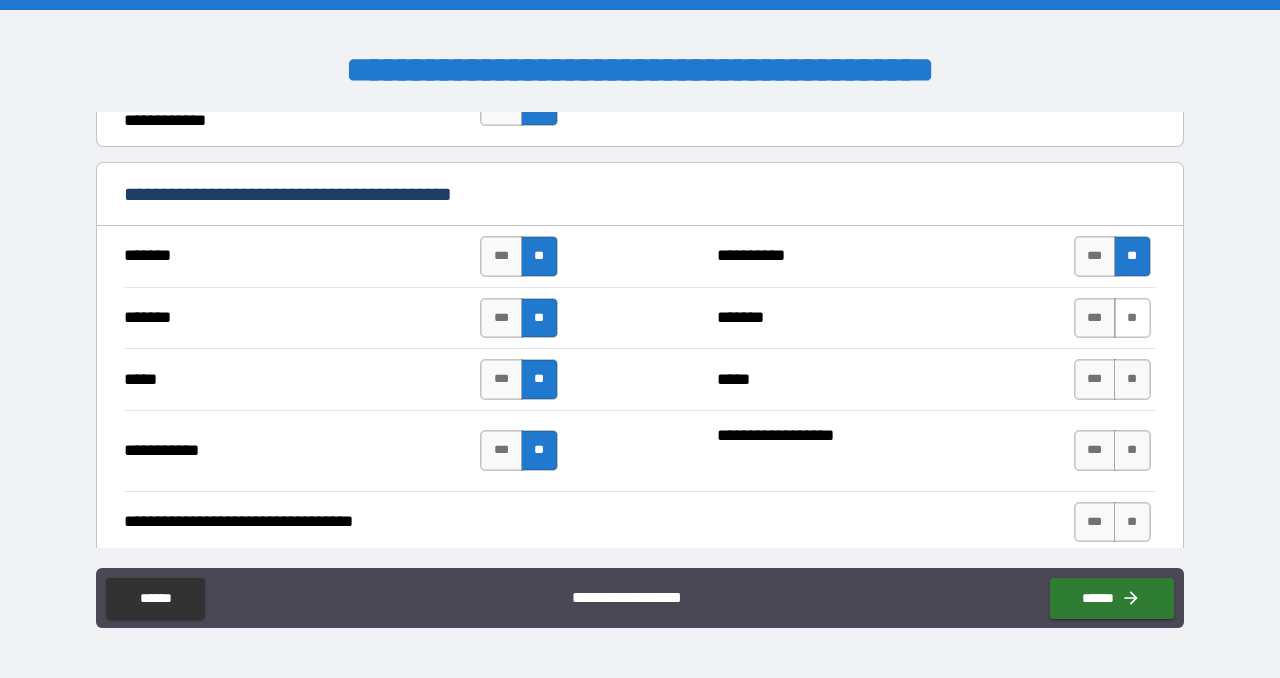 click on "**" at bounding box center (1132, 318) 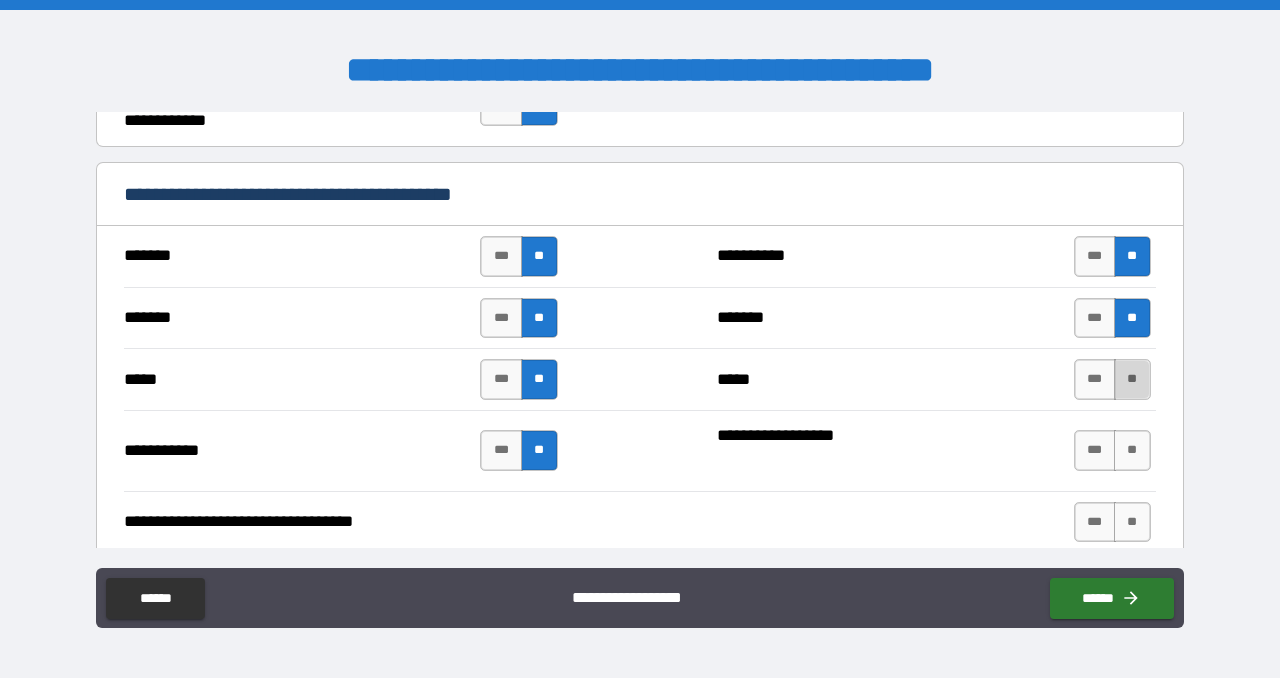 click on "**" at bounding box center [1132, 379] 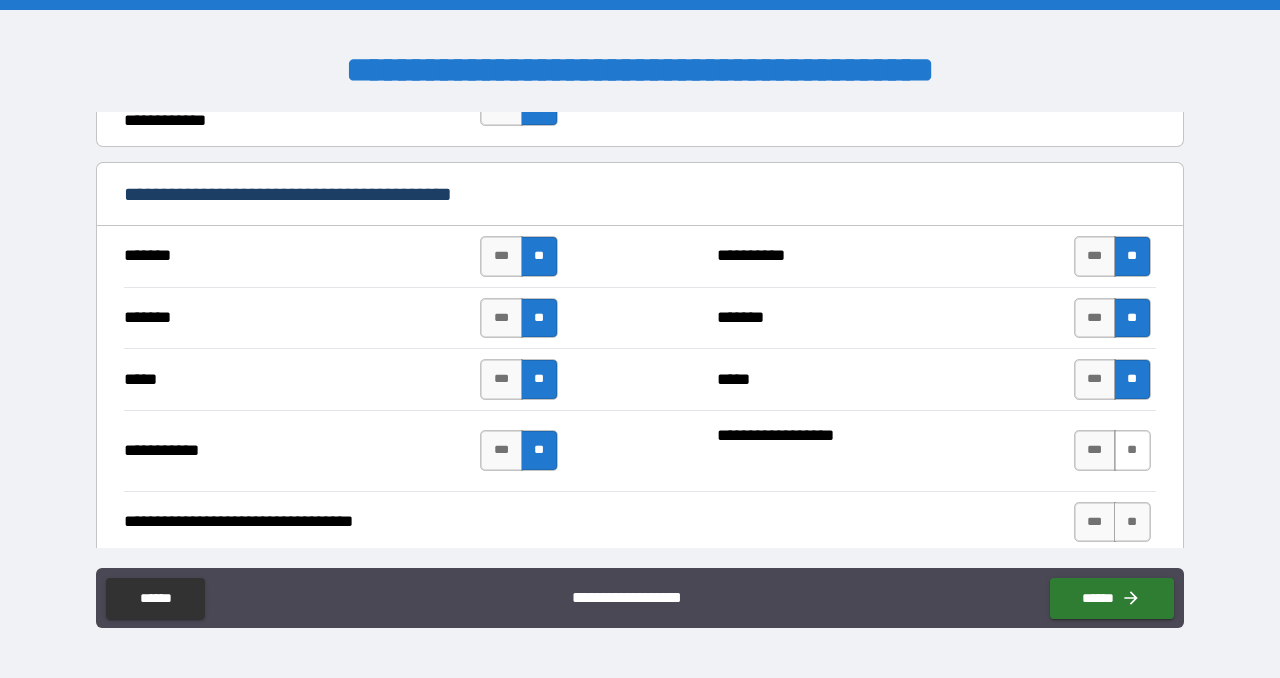 click on "**" at bounding box center [1132, 450] 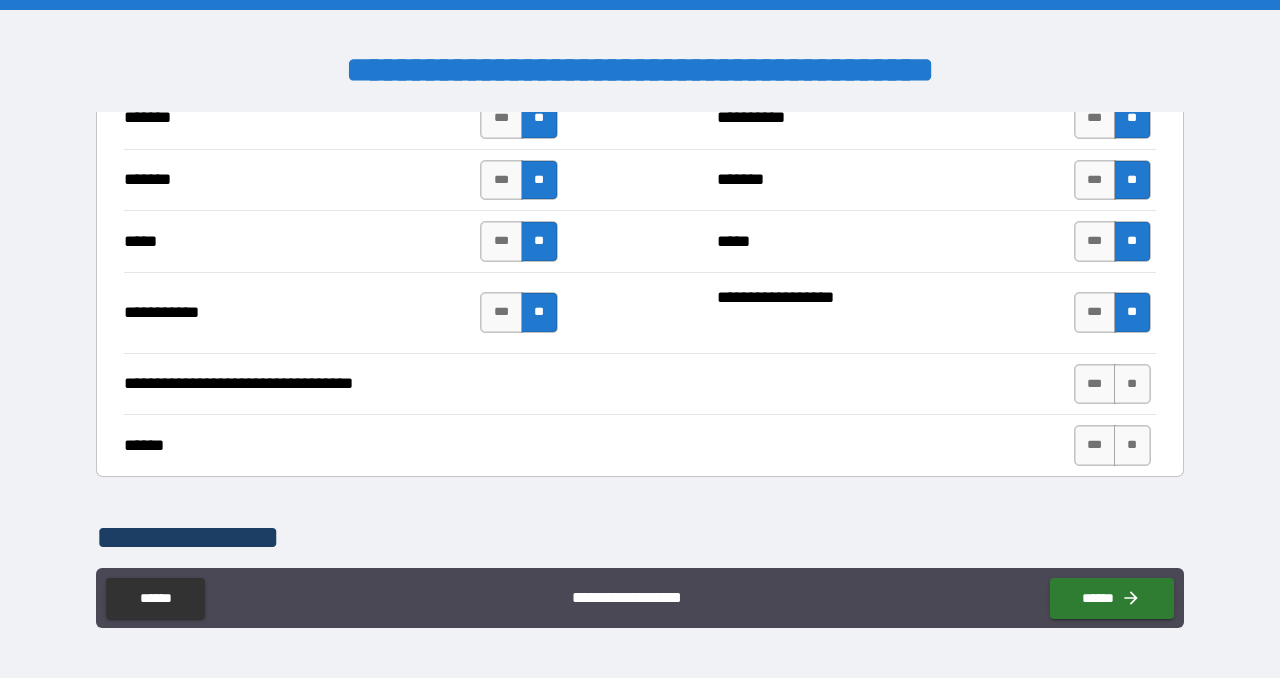 scroll, scrollTop: 1535, scrollLeft: 0, axis: vertical 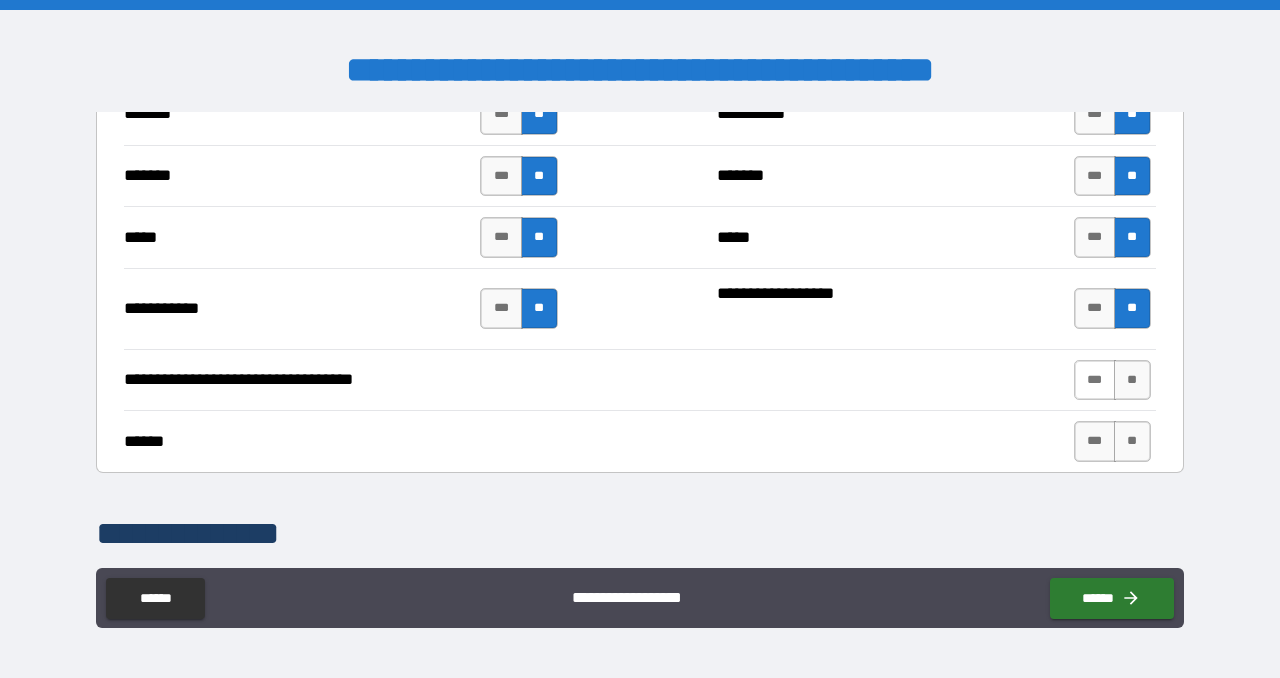 click on "***" at bounding box center (1095, 380) 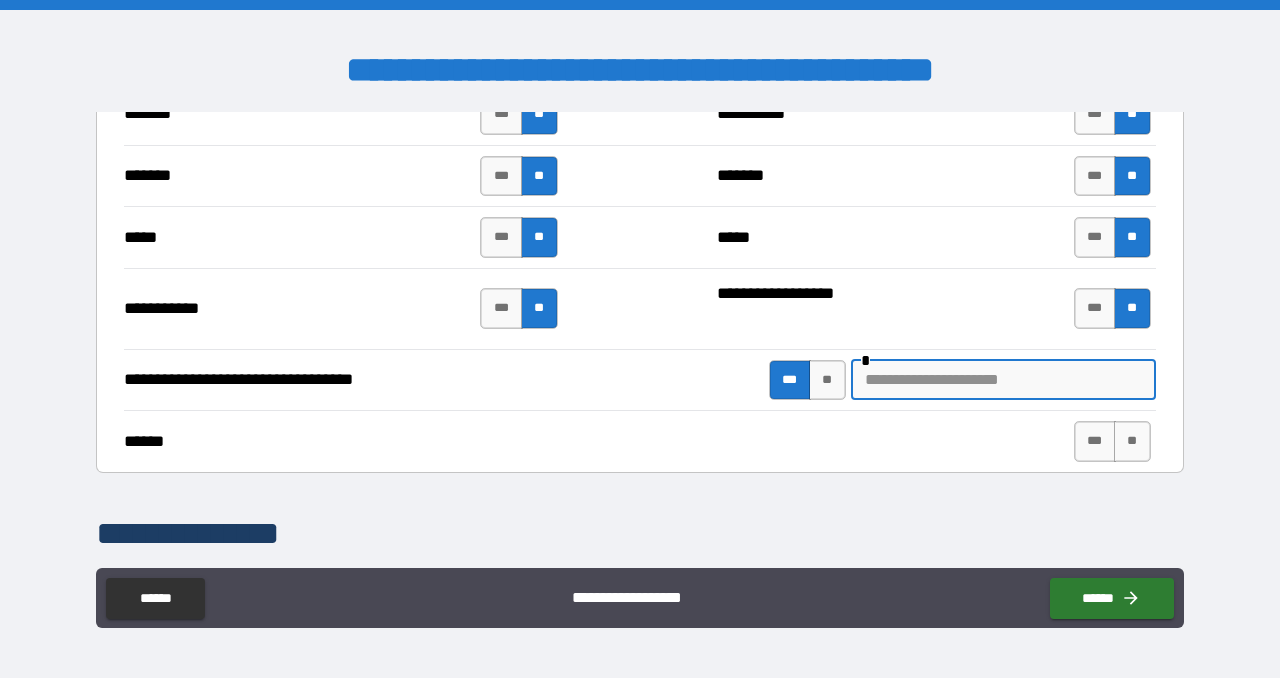 click at bounding box center (1003, 380) 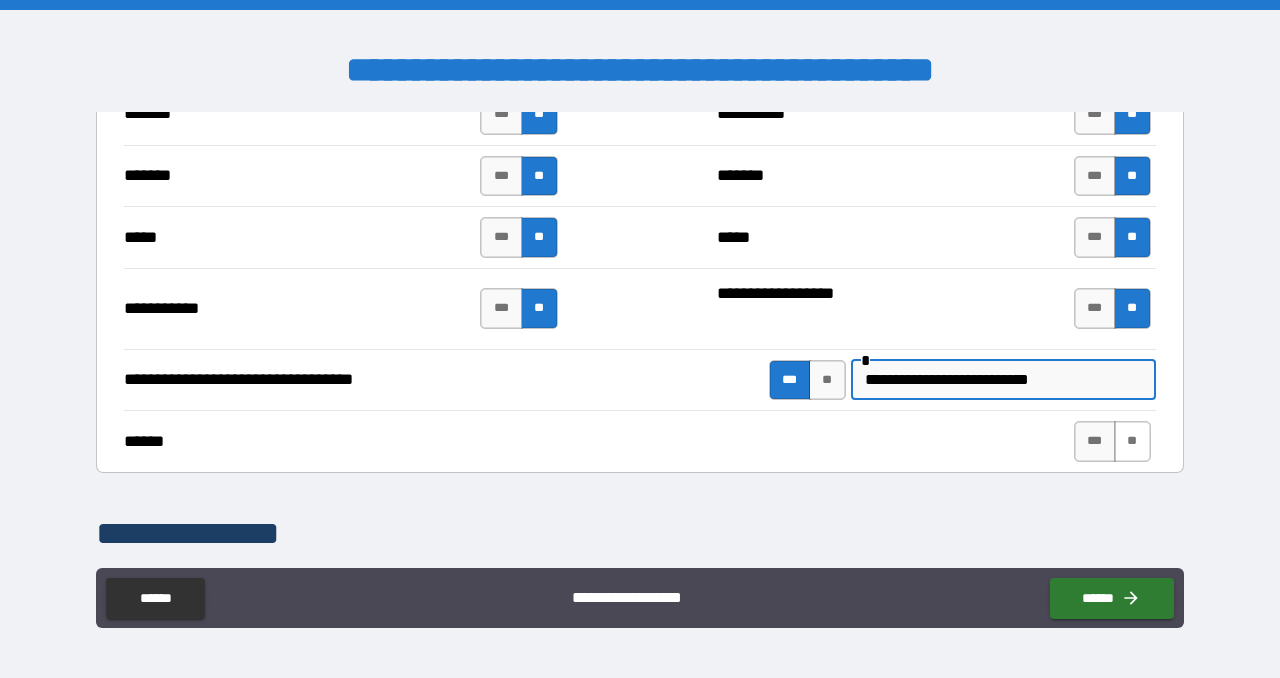 click on "**" at bounding box center [1132, 441] 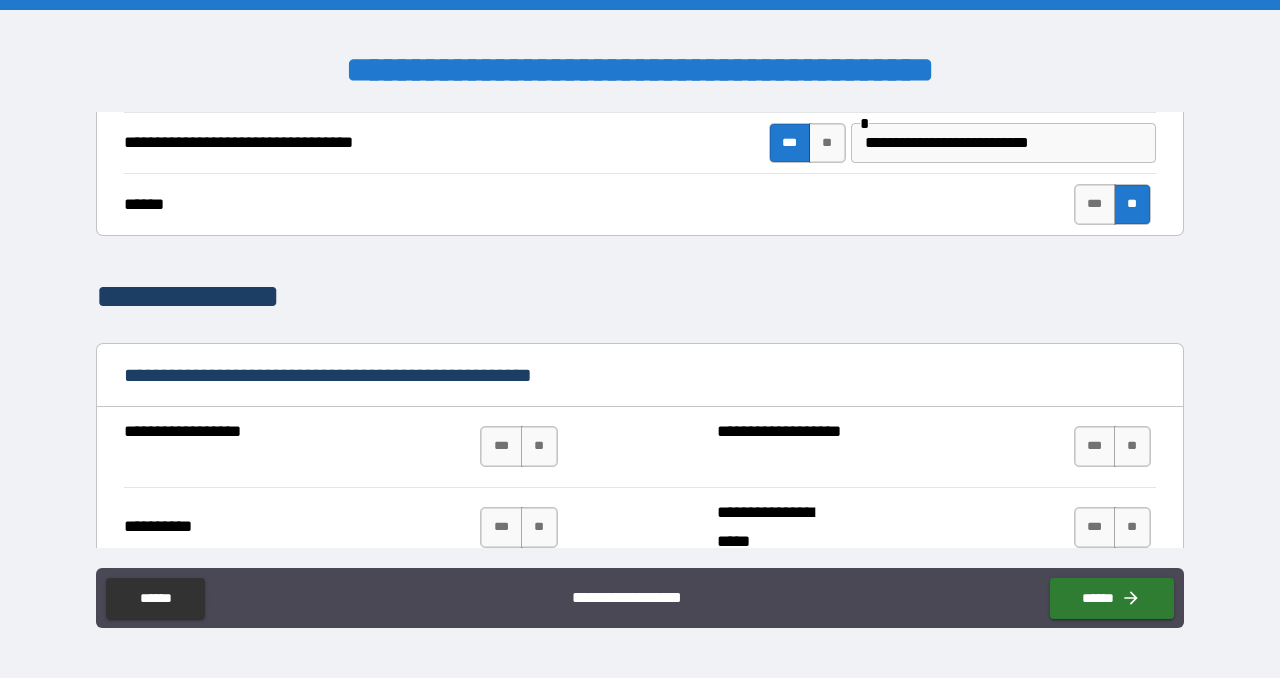 scroll, scrollTop: 1990, scrollLeft: 0, axis: vertical 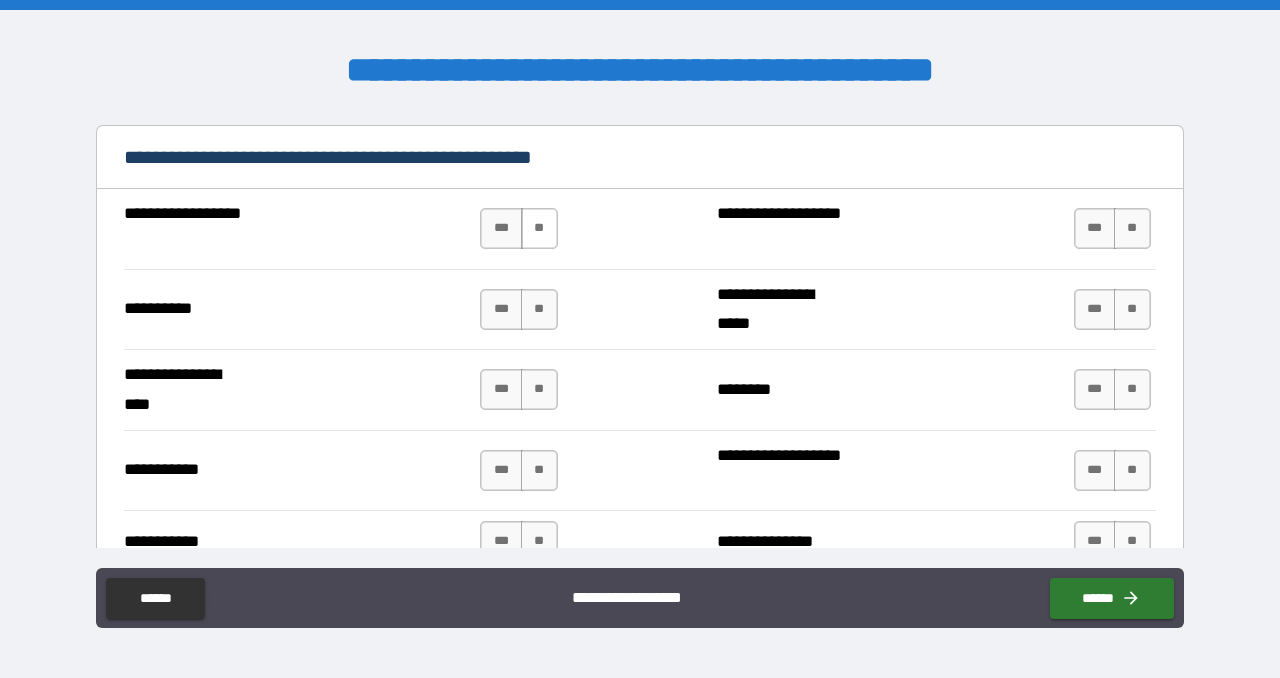 click on "**" at bounding box center (539, 228) 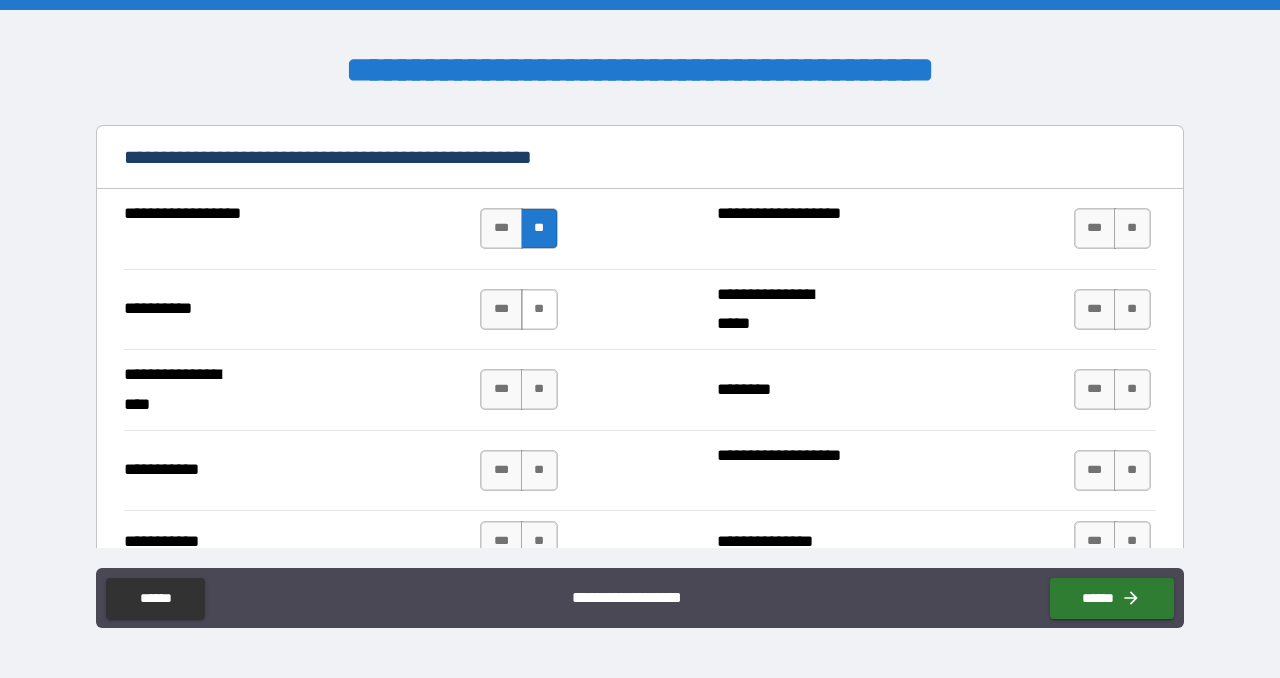 click on "**" at bounding box center (539, 309) 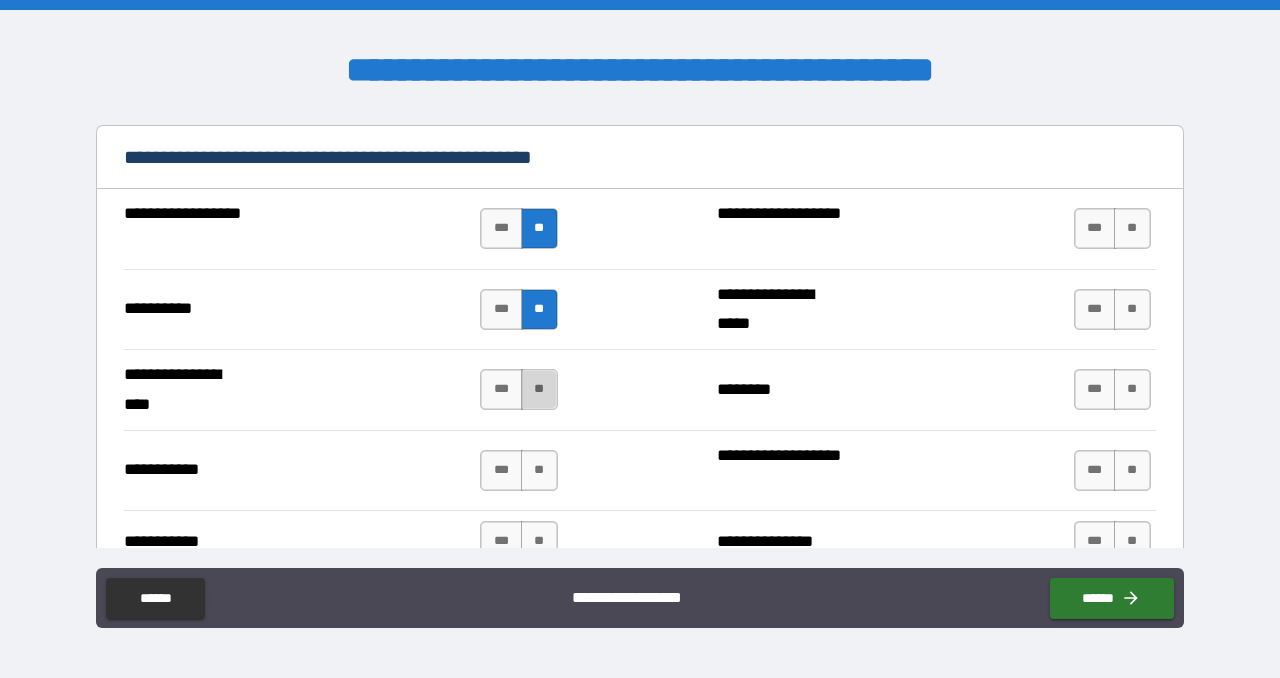 click on "**" at bounding box center (539, 389) 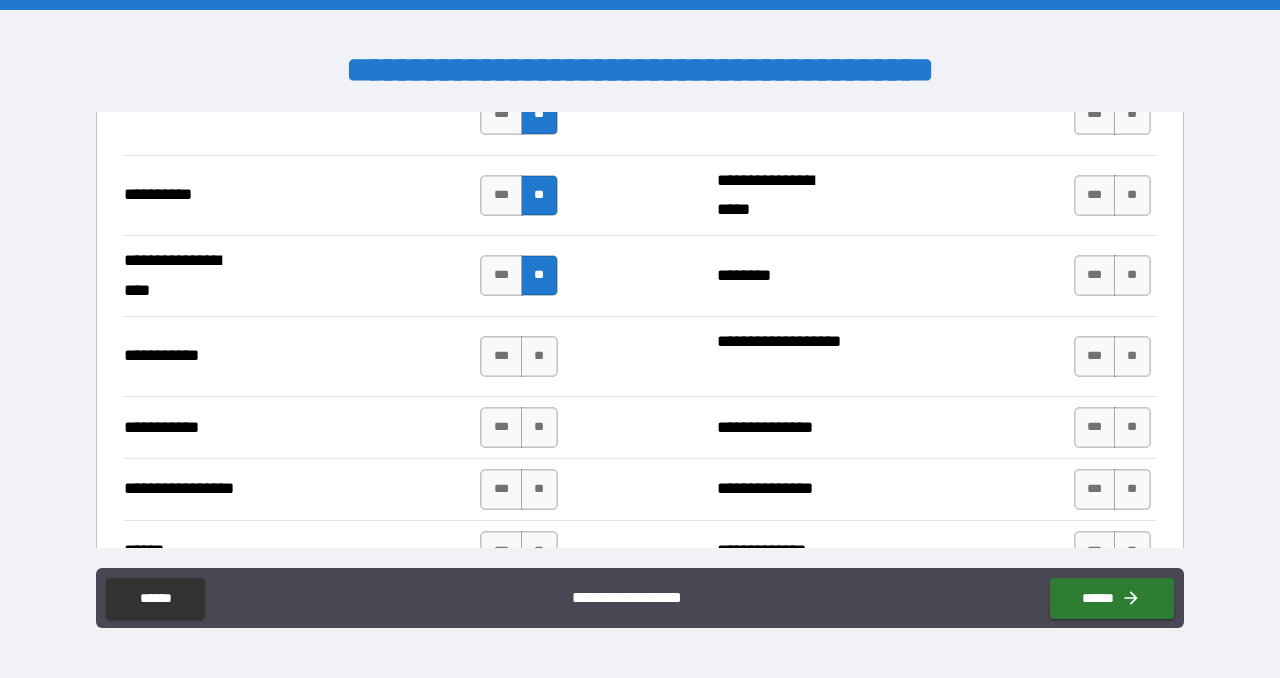 scroll, scrollTop: 2126, scrollLeft: 0, axis: vertical 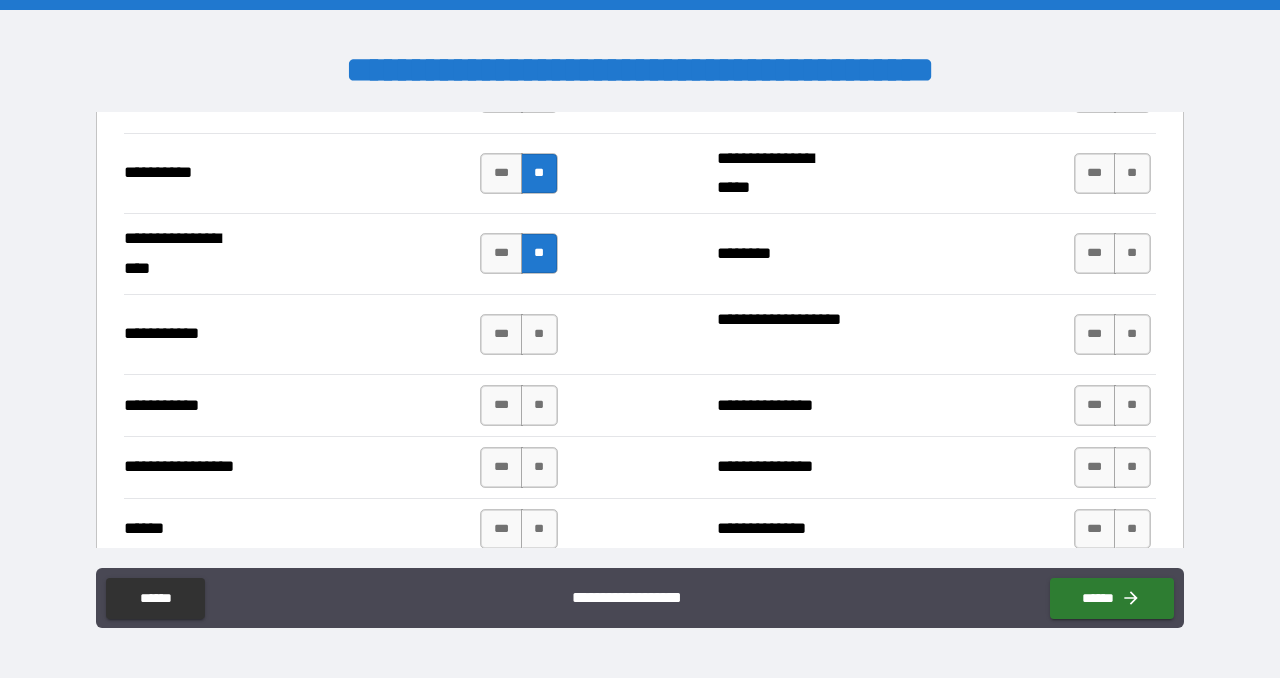 click on "*** **" at bounding box center [521, 334] 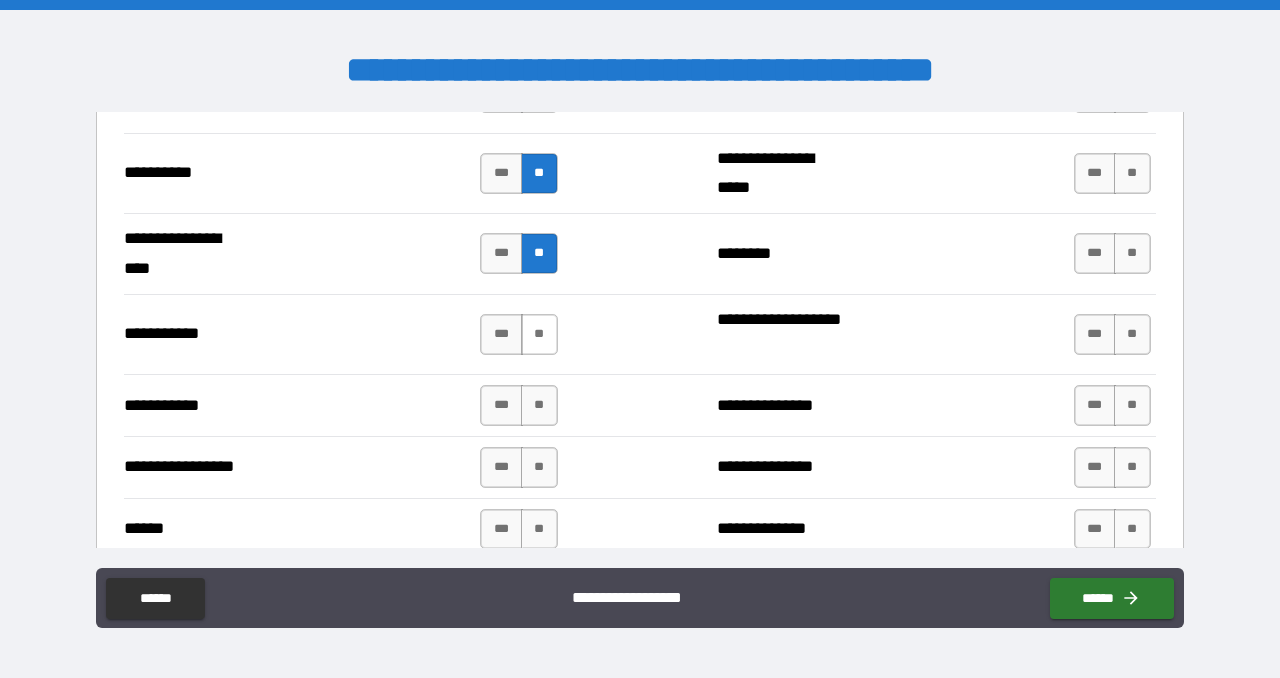 click on "**" at bounding box center [539, 334] 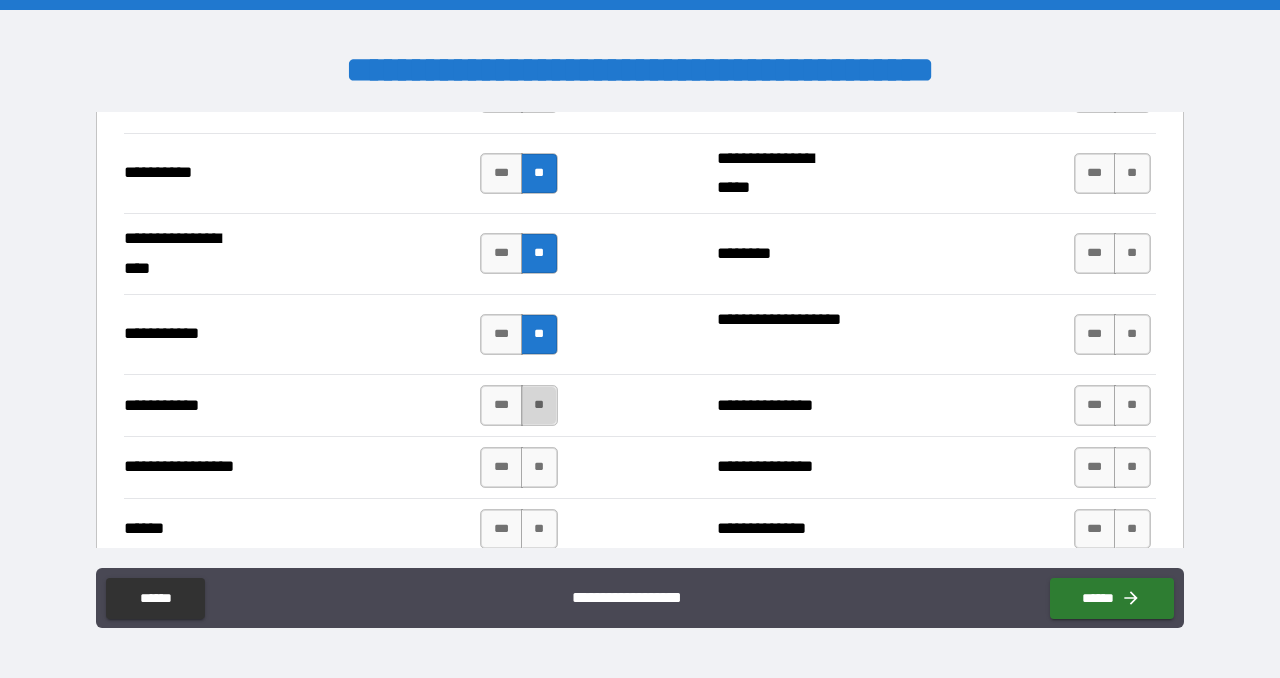 click on "**" at bounding box center (539, 405) 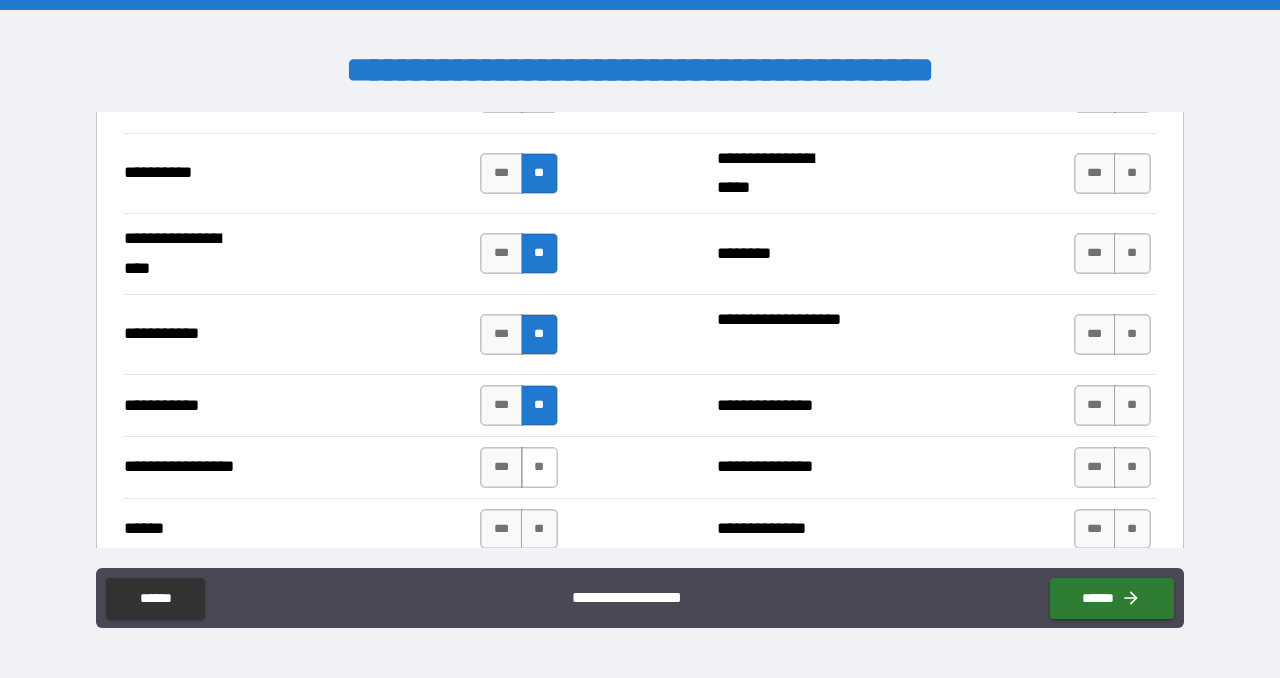 click on "**" at bounding box center [539, 467] 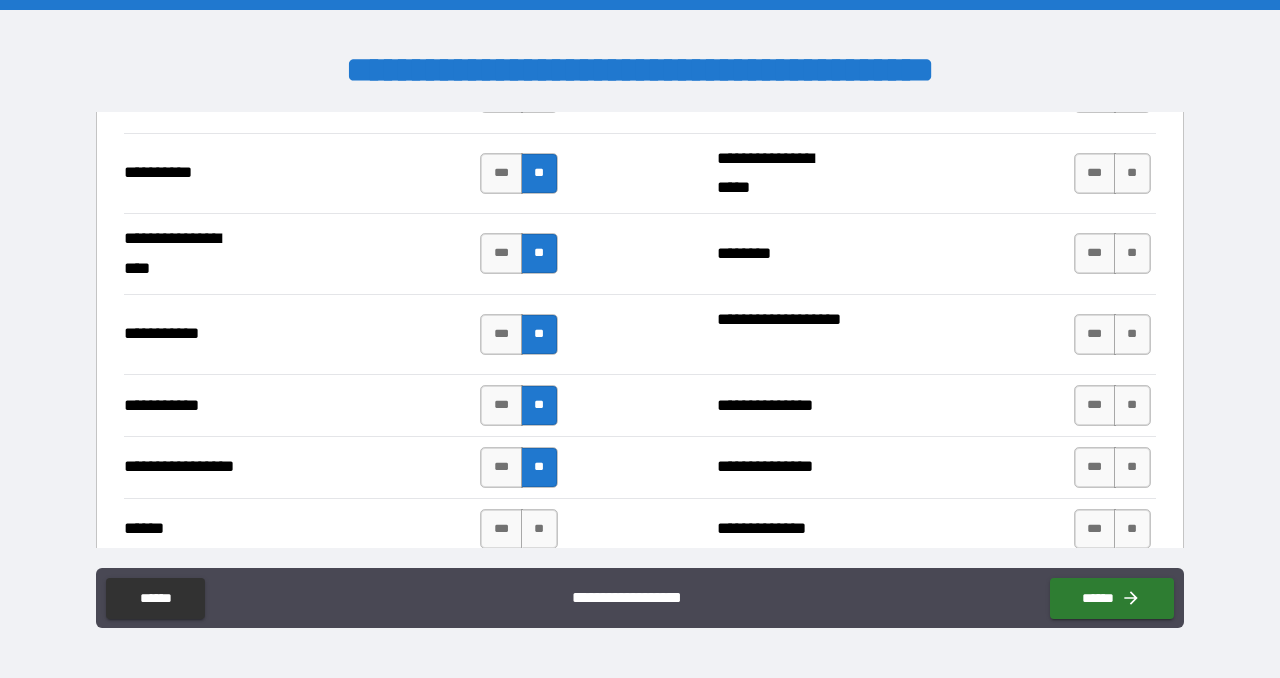 scroll, scrollTop: 2229, scrollLeft: 0, axis: vertical 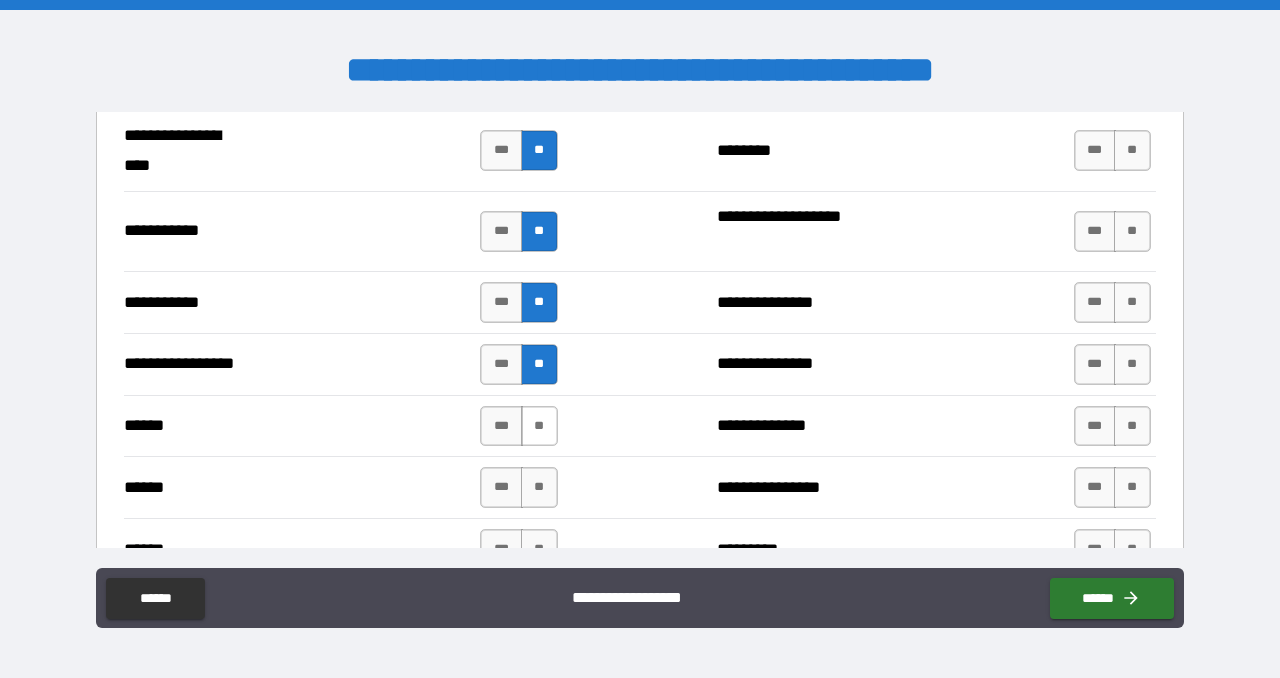 click on "**" at bounding box center [539, 426] 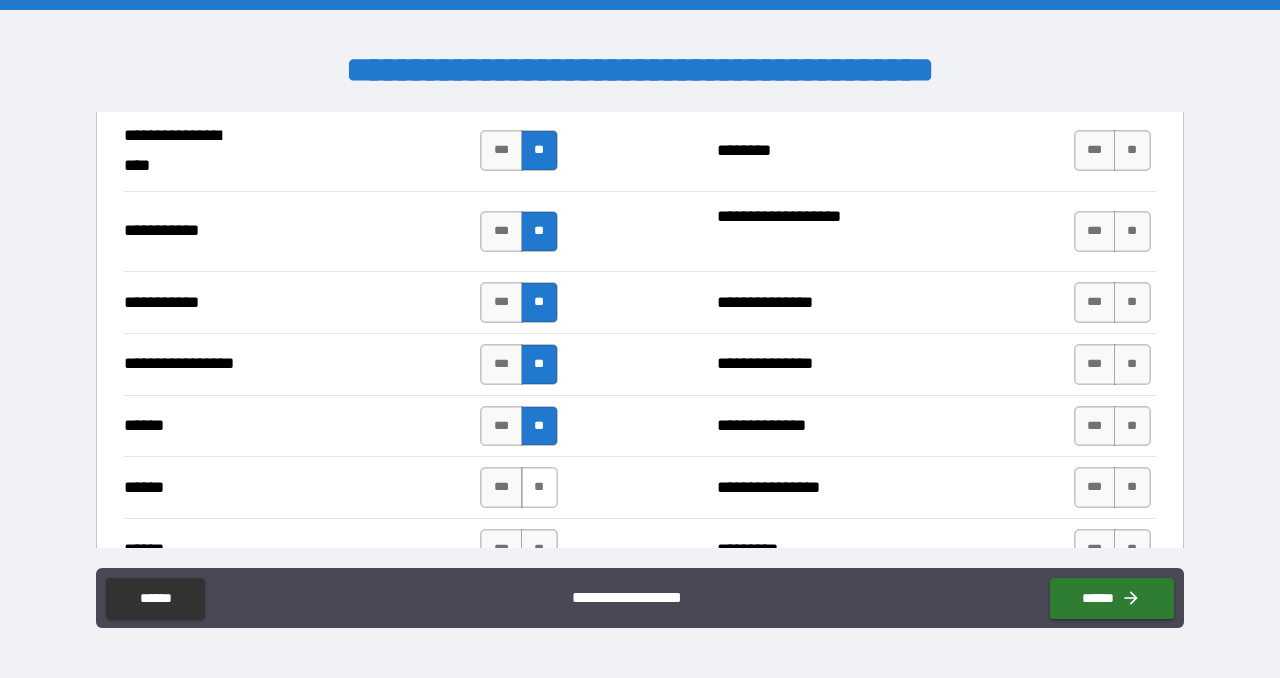 click on "**" at bounding box center [539, 487] 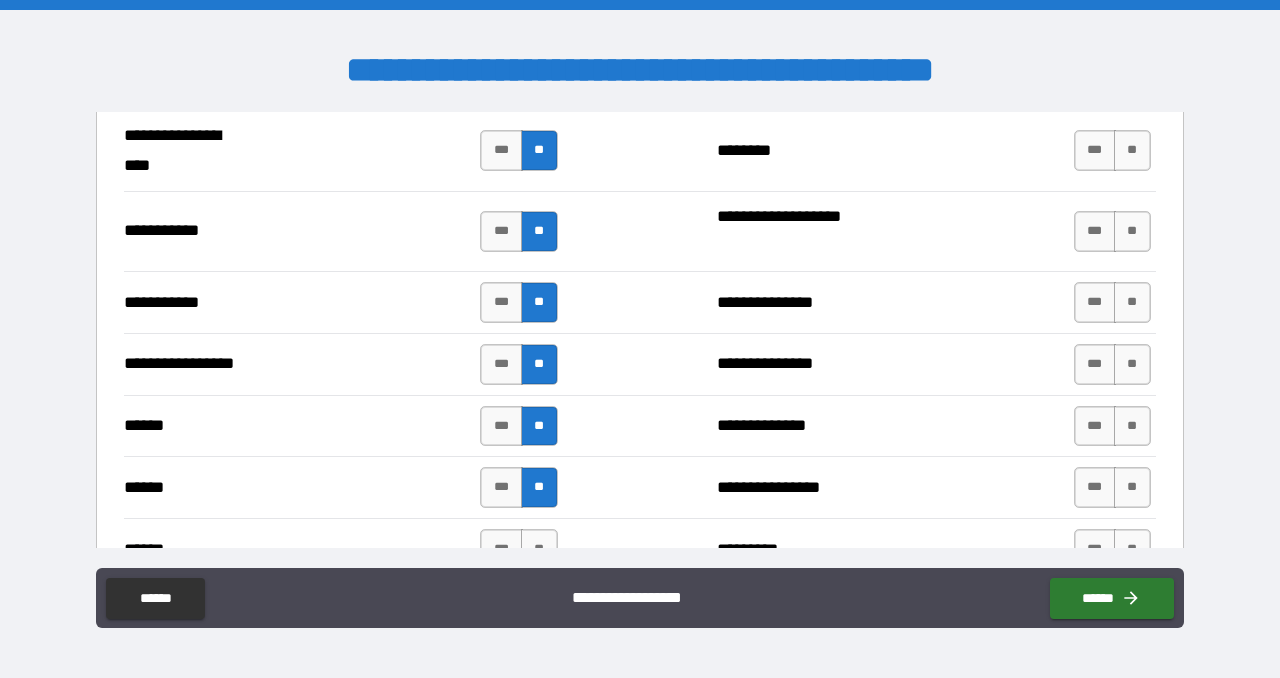 scroll, scrollTop: 2389, scrollLeft: 0, axis: vertical 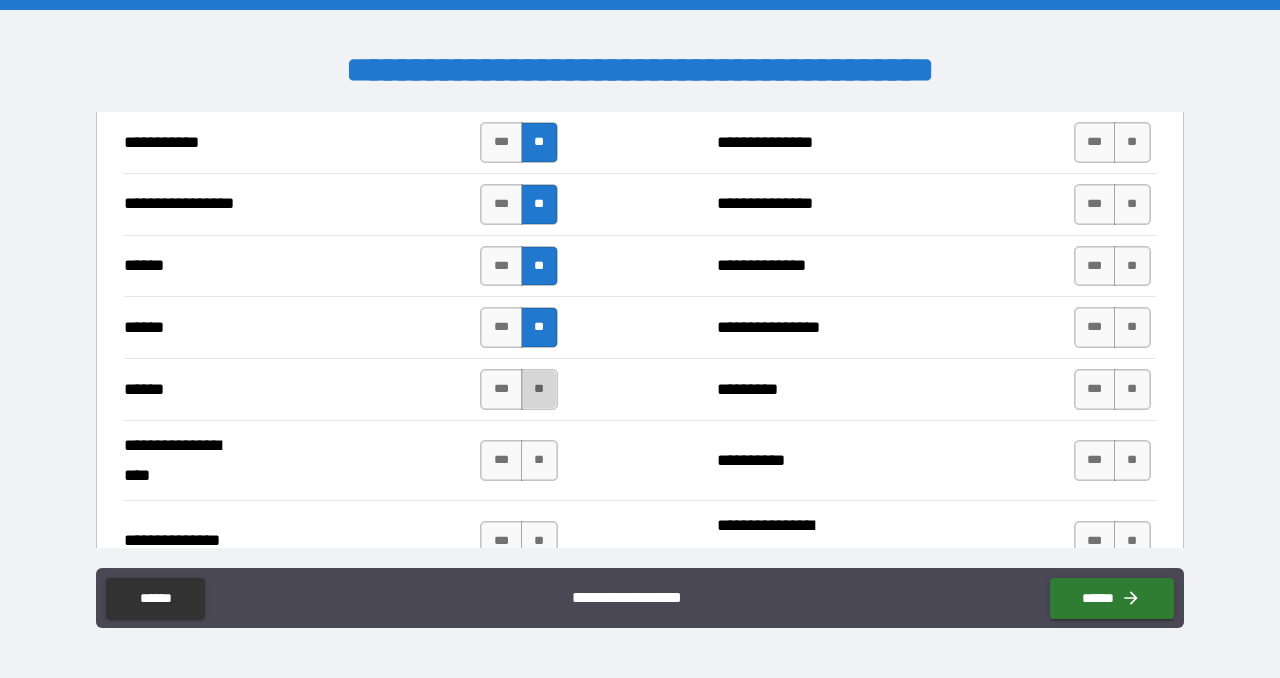 click on "**" at bounding box center (539, 389) 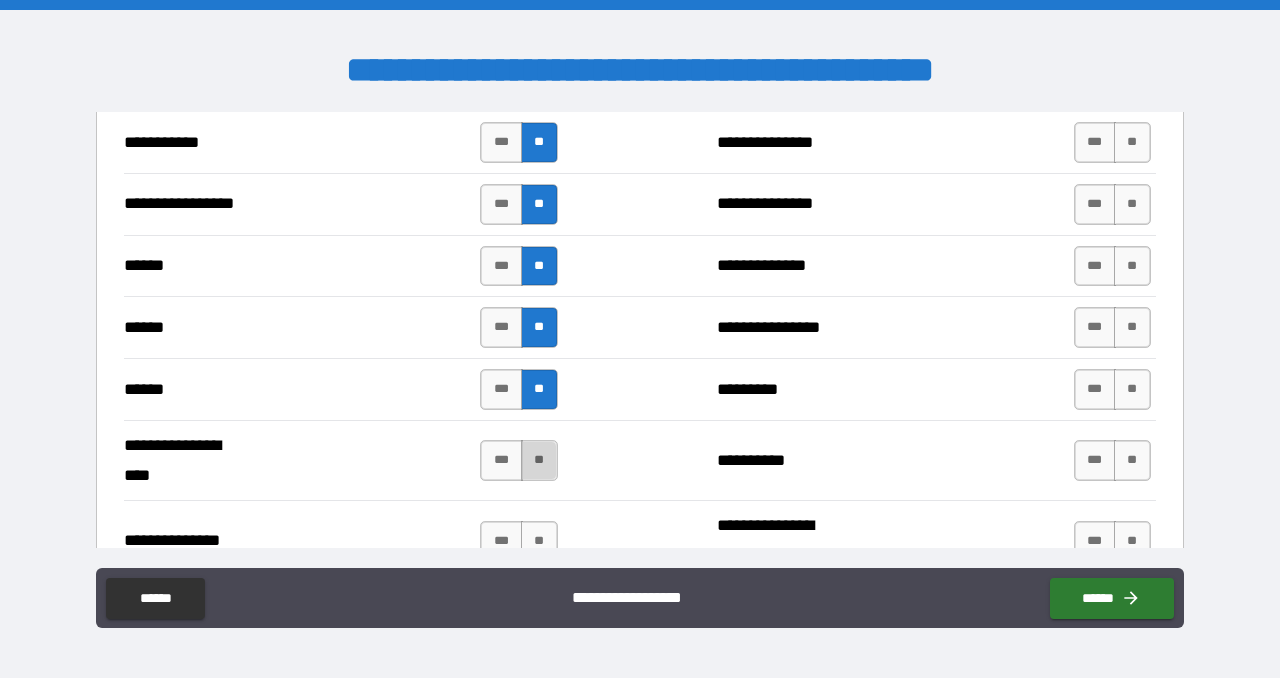 click on "**" at bounding box center (539, 460) 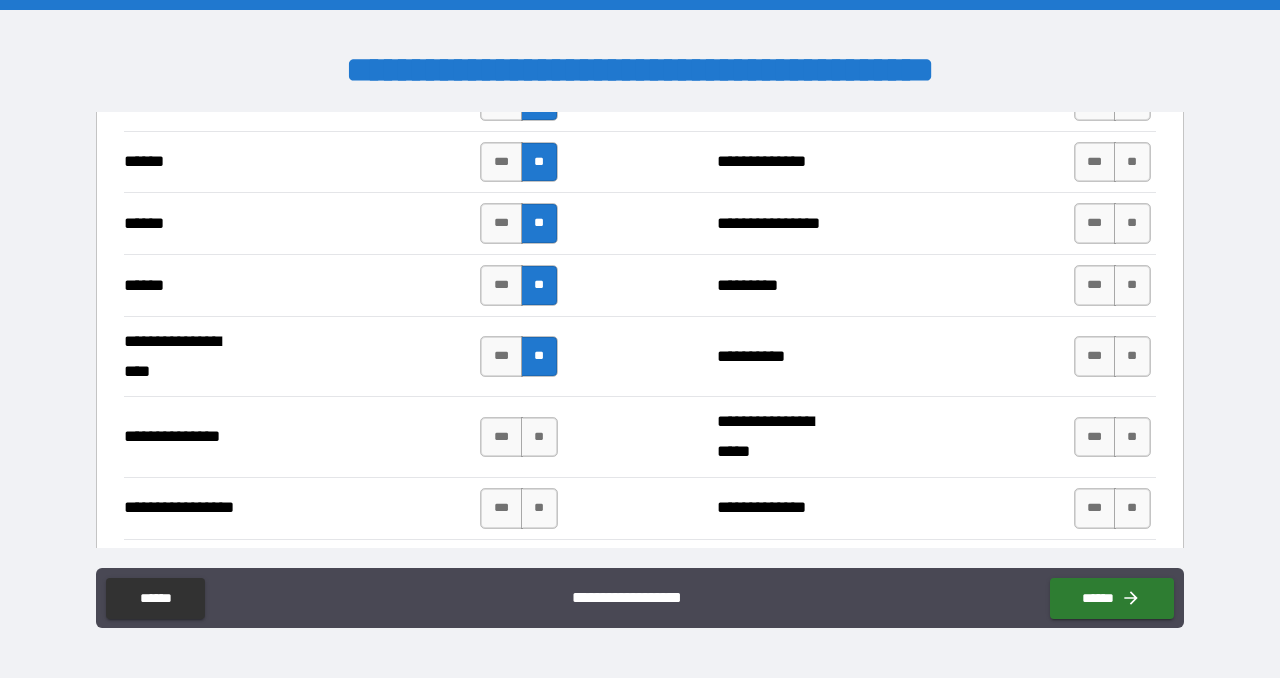 scroll, scrollTop: 2494, scrollLeft: 0, axis: vertical 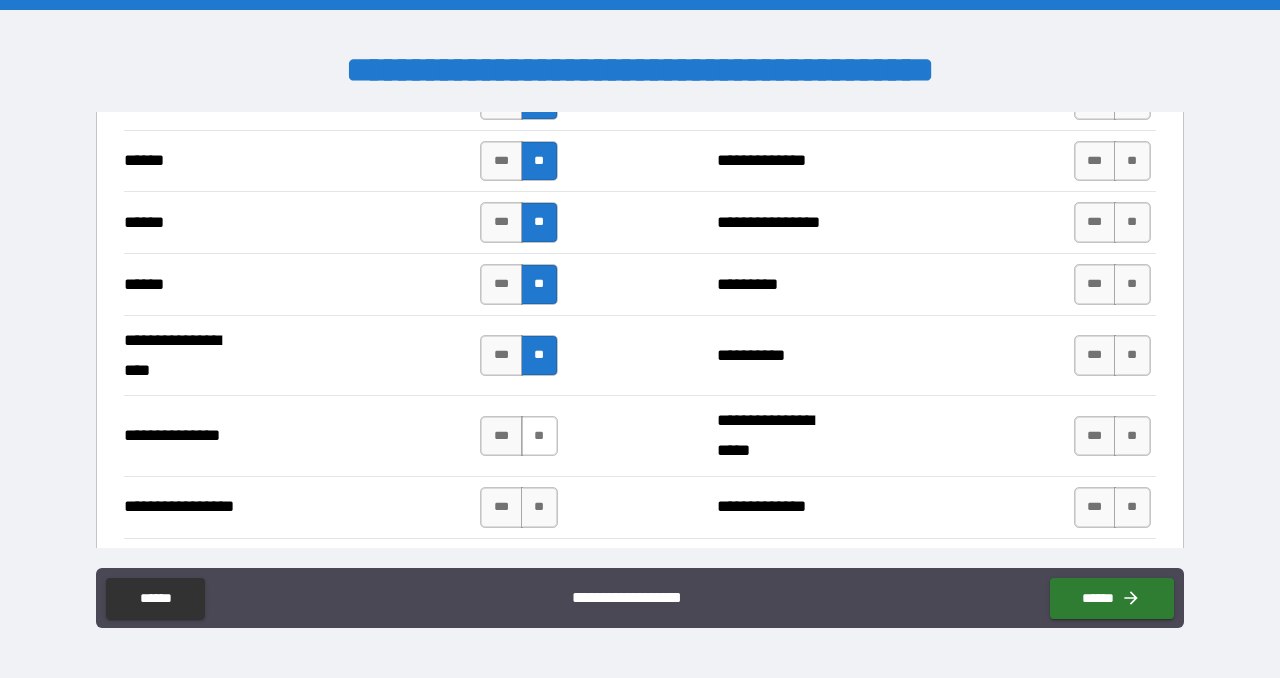 click on "**" at bounding box center (539, 436) 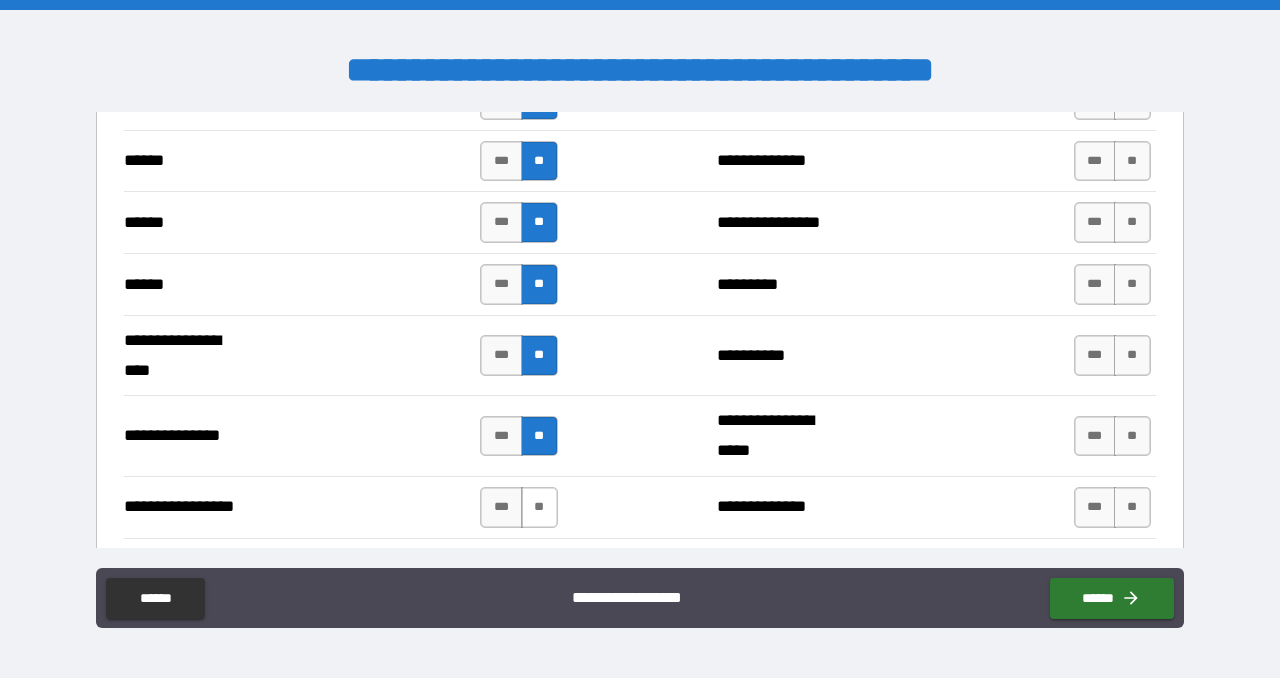 click on "**" at bounding box center (539, 507) 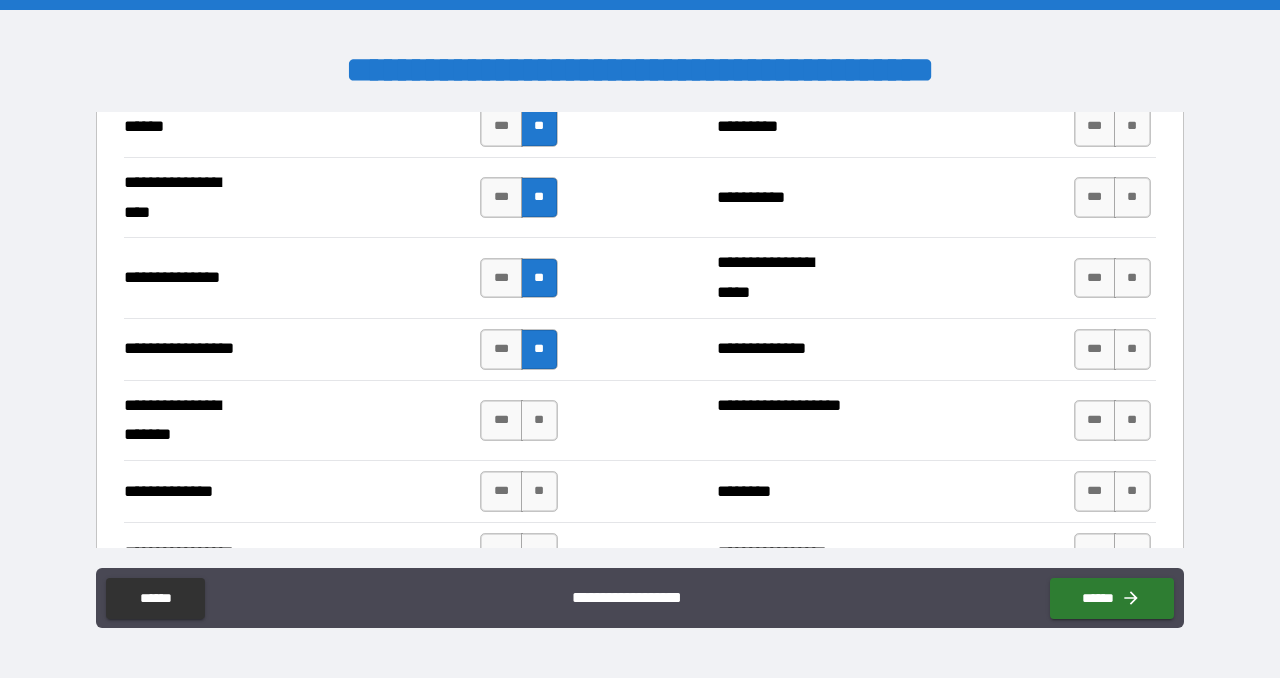 scroll, scrollTop: 2661, scrollLeft: 0, axis: vertical 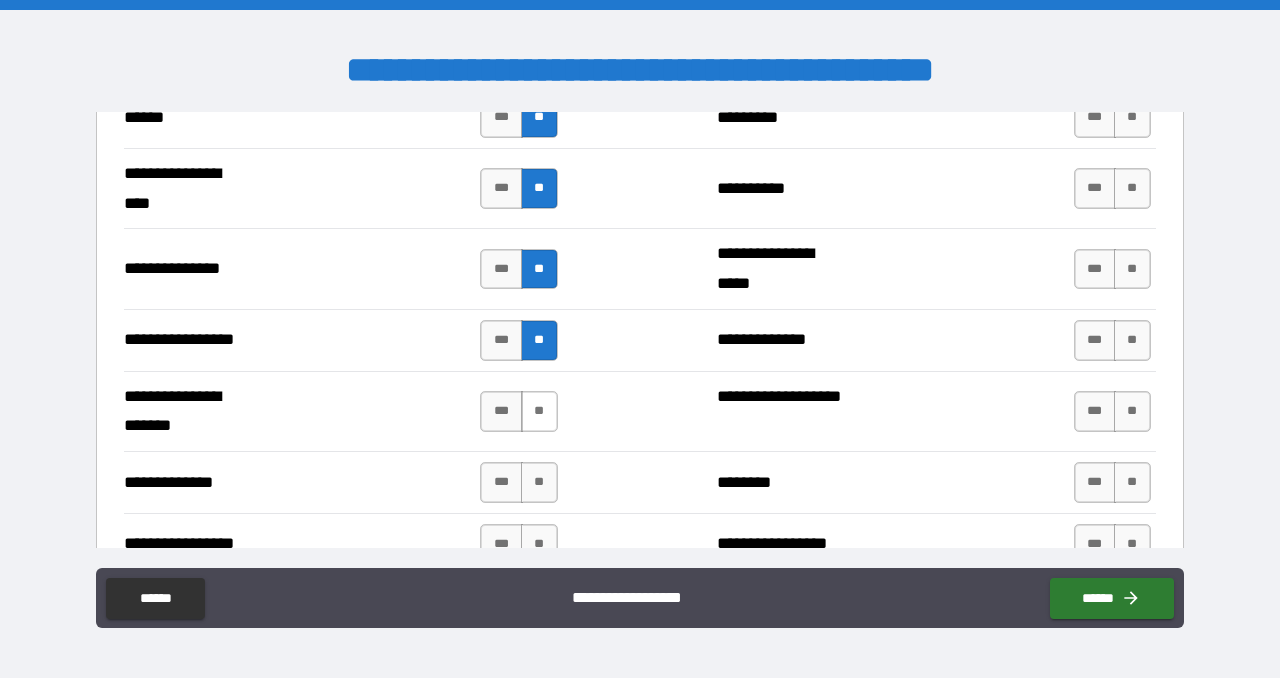 click on "**" at bounding box center [539, 411] 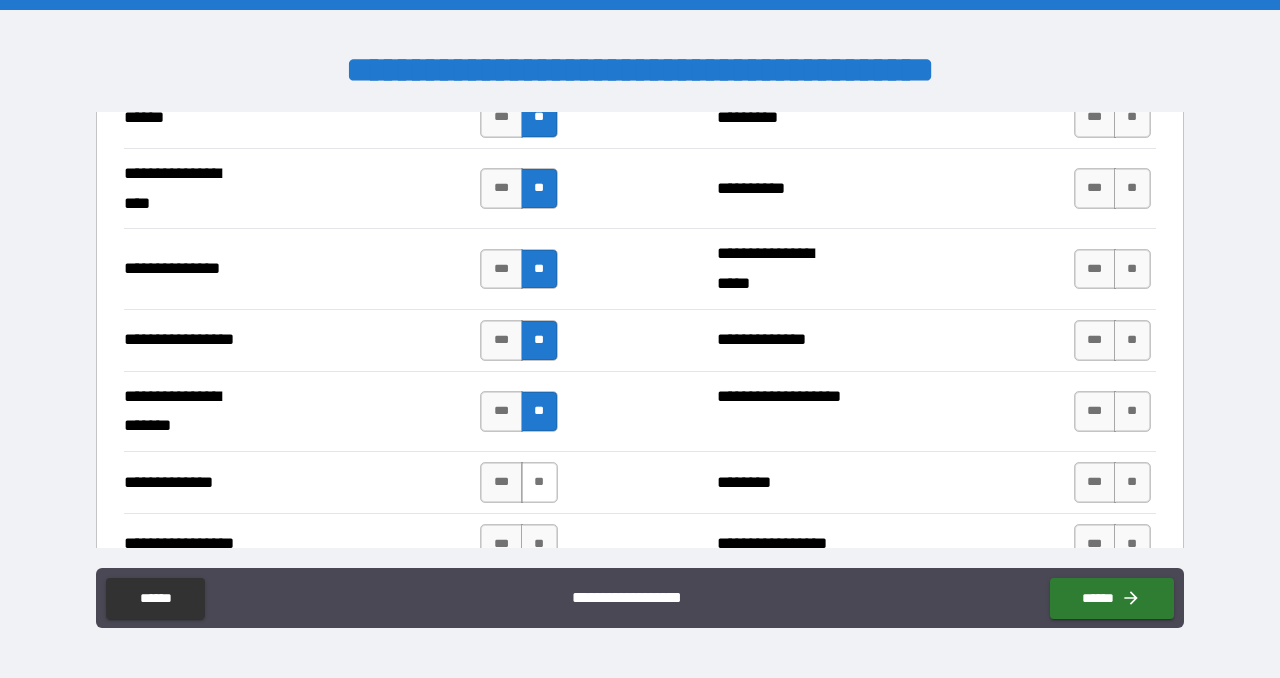 click on "**" at bounding box center (539, 482) 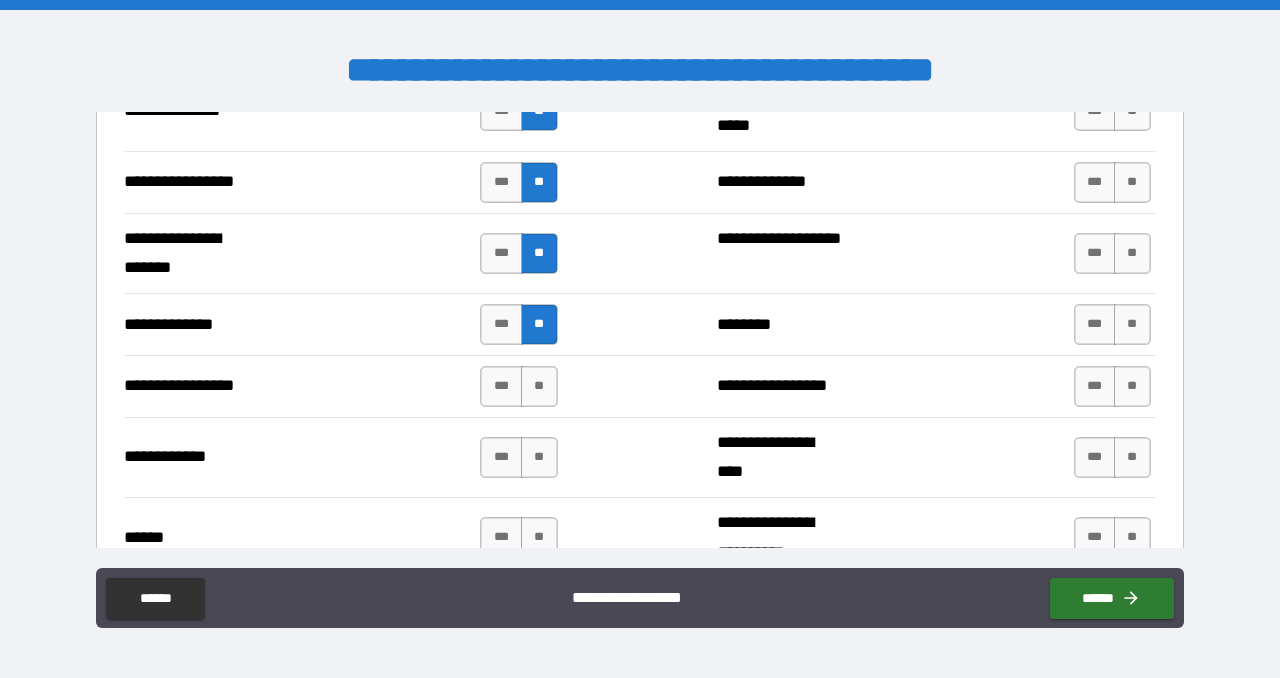scroll, scrollTop: 2821, scrollLeft: 0, axis: vertical 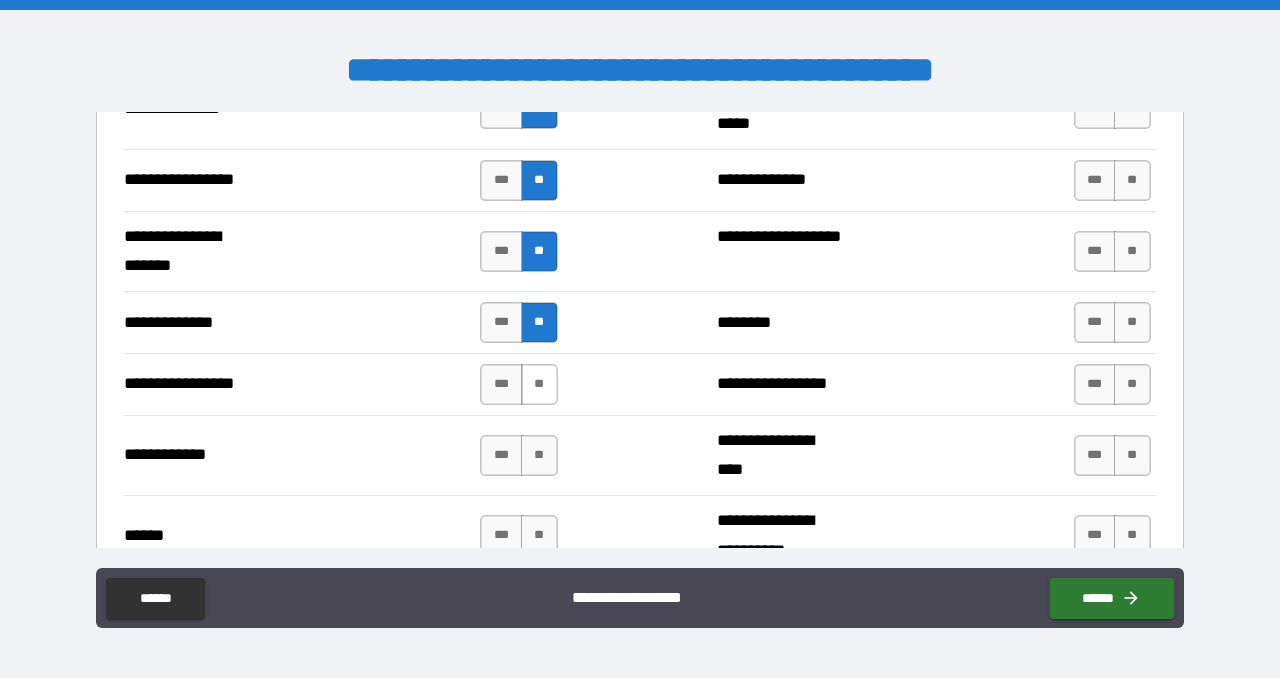 click on "**" at bounding box center [539, 384] 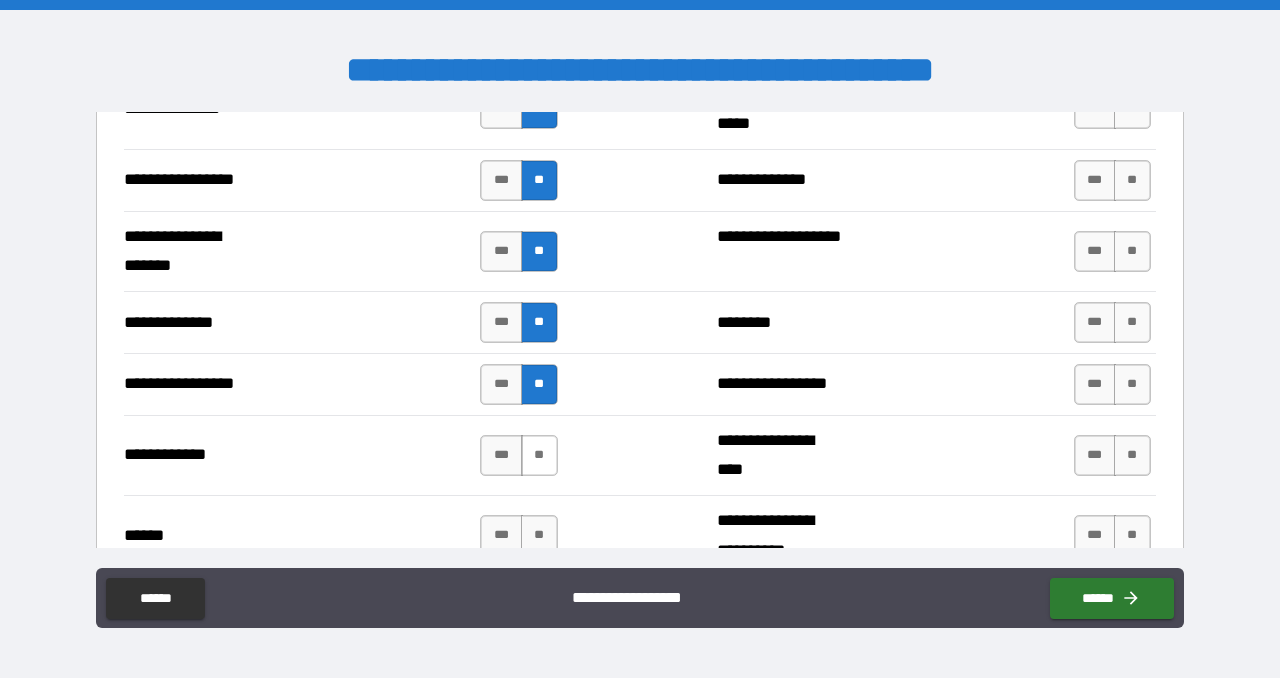 click on "**" at bounding box center (539, 455) 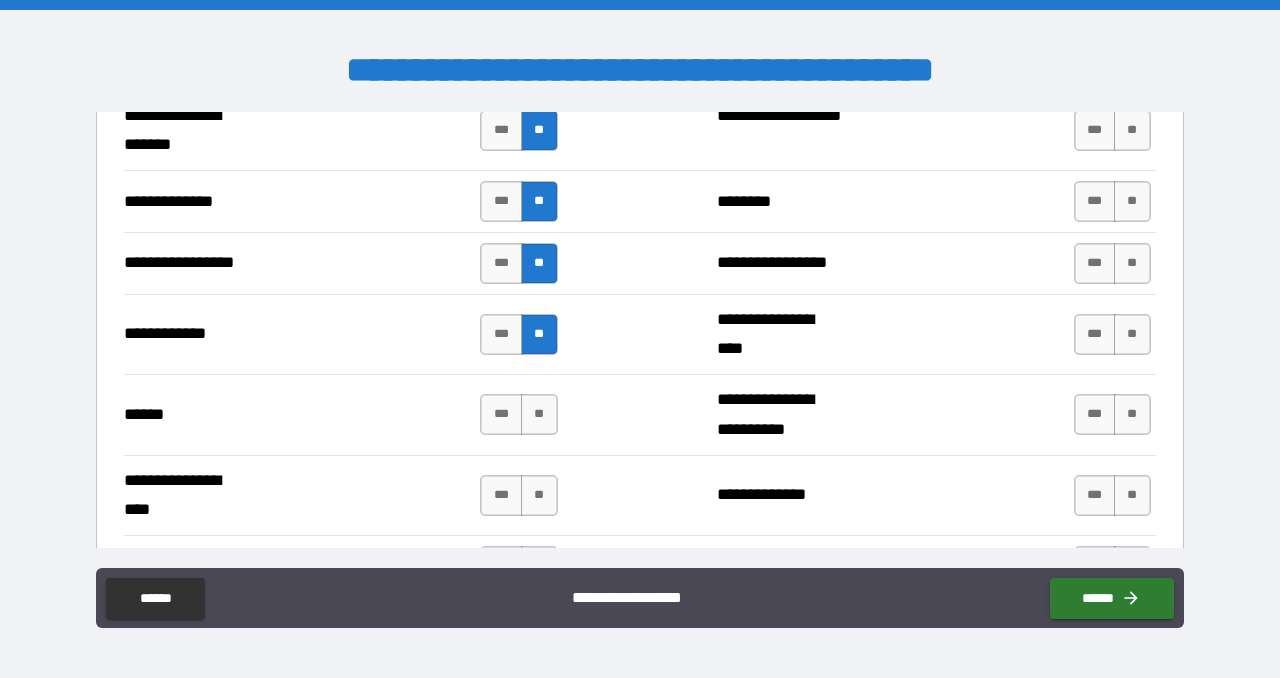 scroll, scrollTop: 2944, scrollLeft: 0, axis: vertical 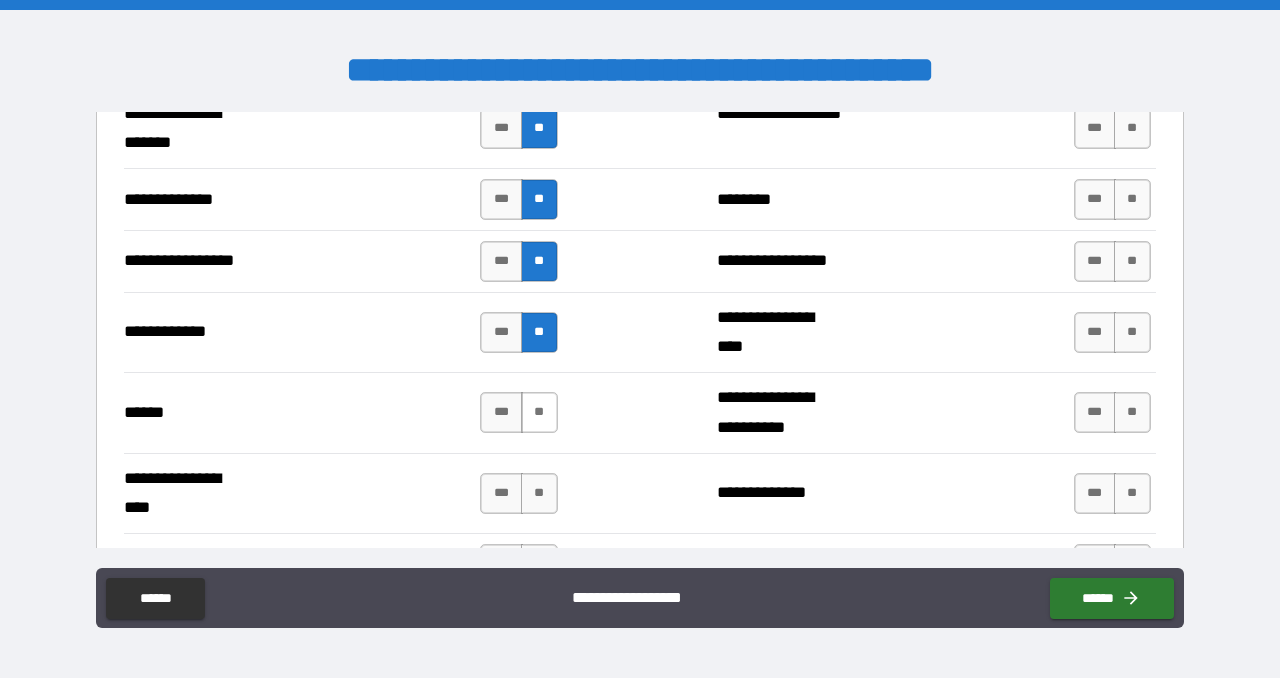 click on "**" at bounding box center (539, 412) 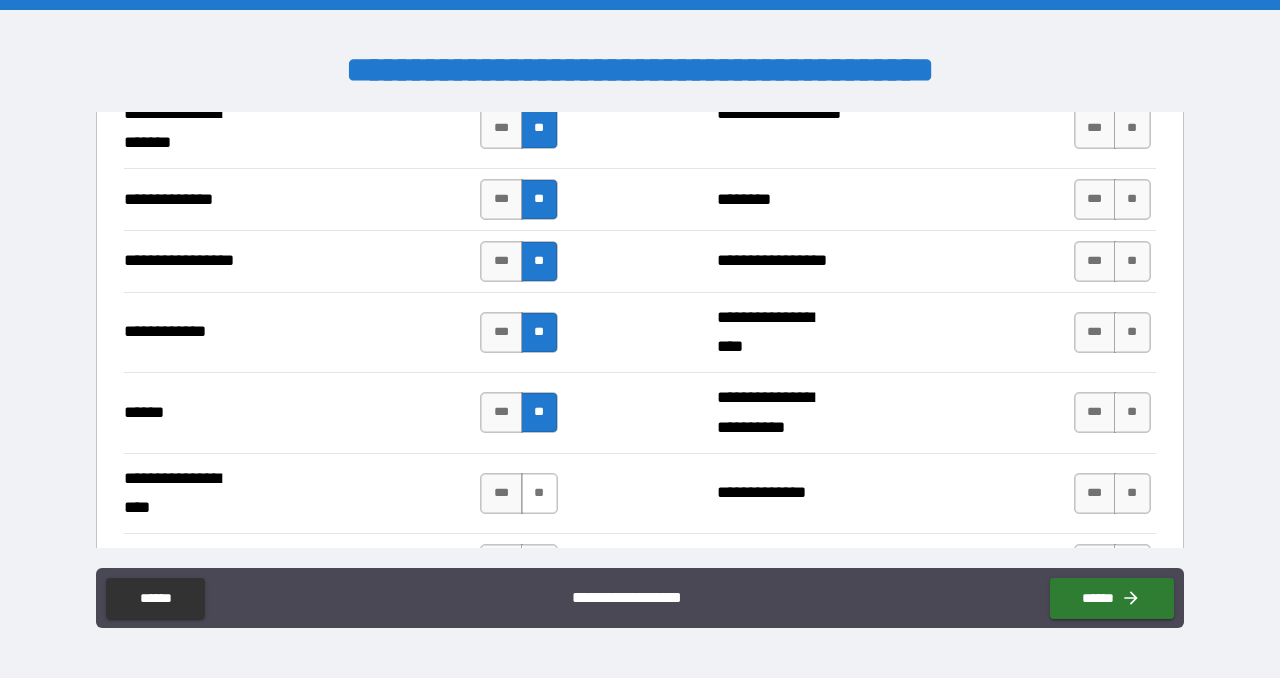 click on "**" at bounding box center (539, 493) 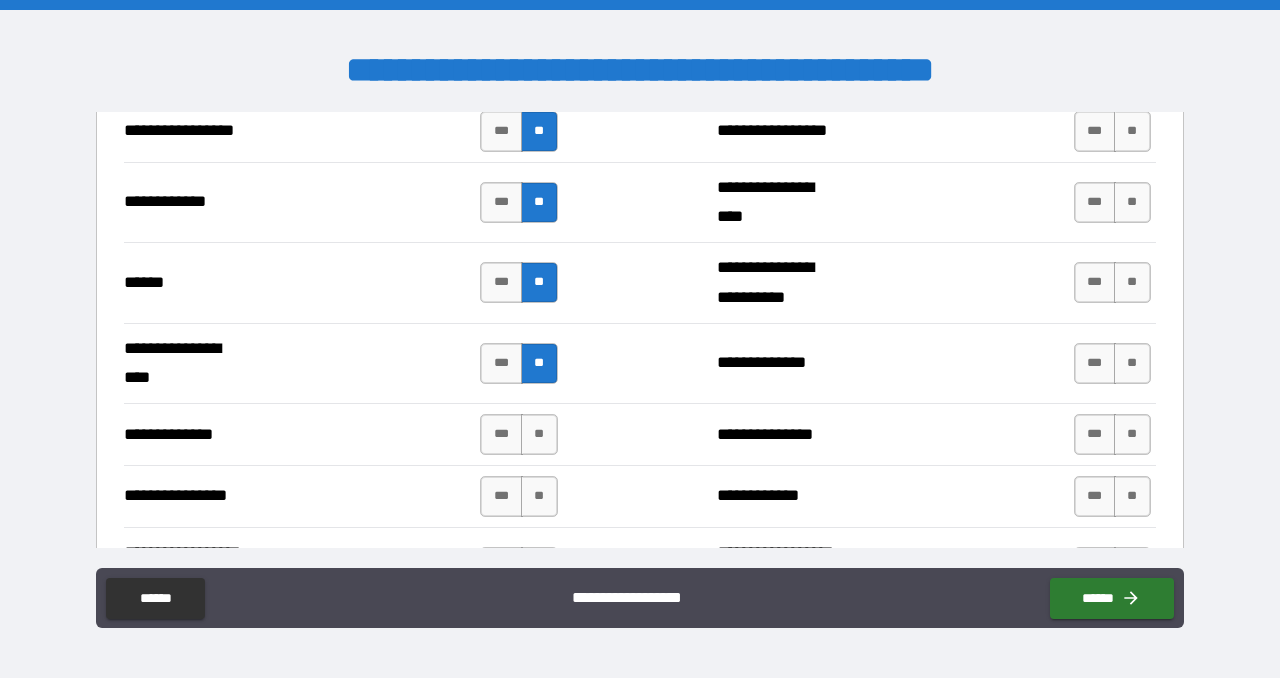 scroll, scrollTop: 3083, scrollLeft: 0, axis: vertical 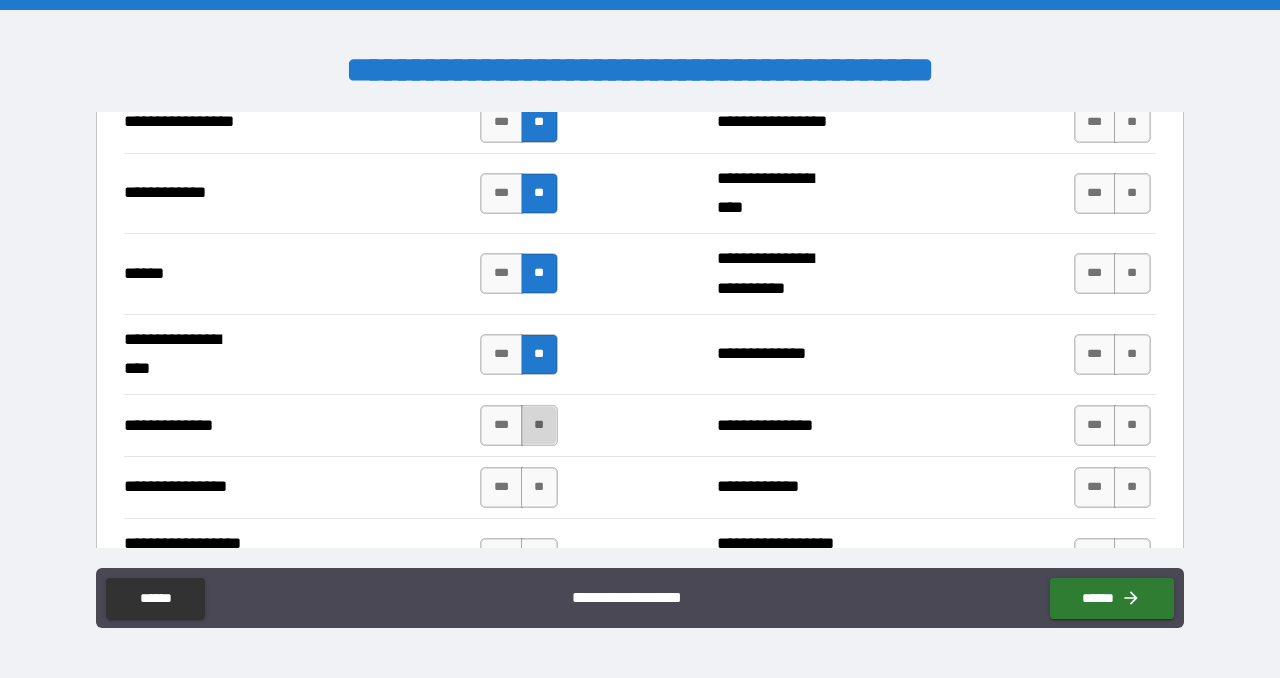 click on "**" at bounding box center [539, 425] 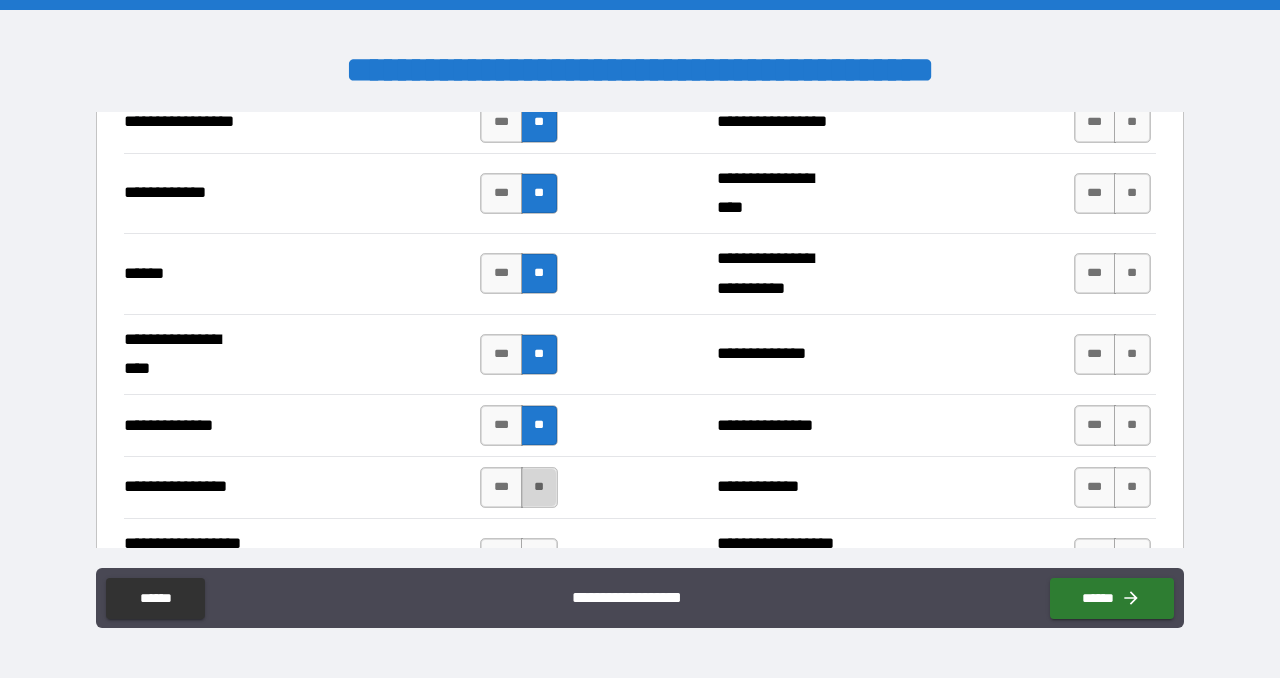 click on "**" at bounding box center (539, 487) 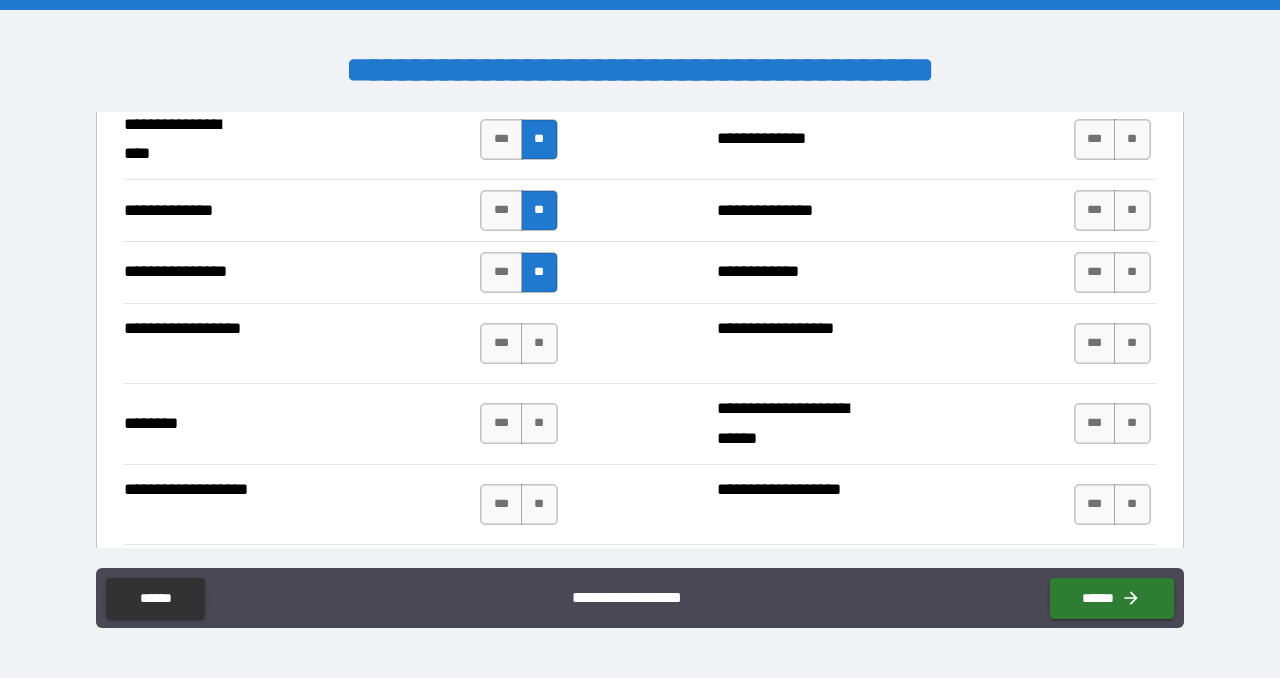scroll, scrollTop: 3299, scrollLeft: 0, axis: vertical 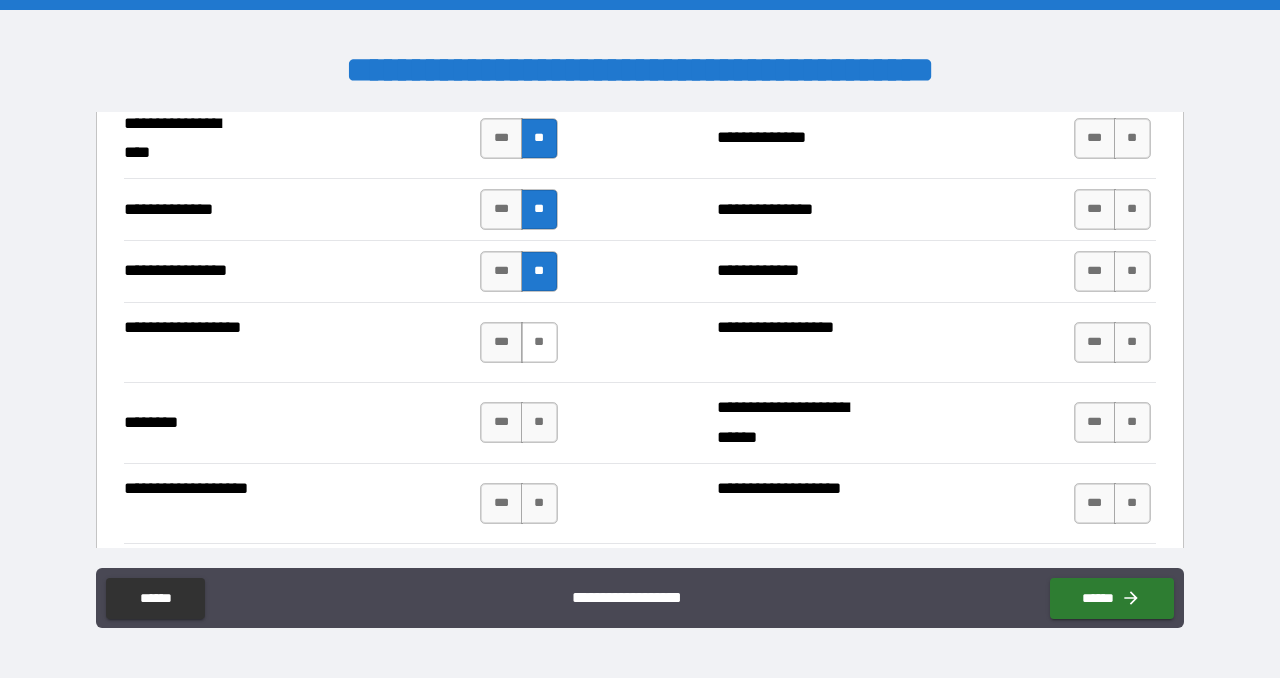 click on "**" at bounding box center (539, 342) 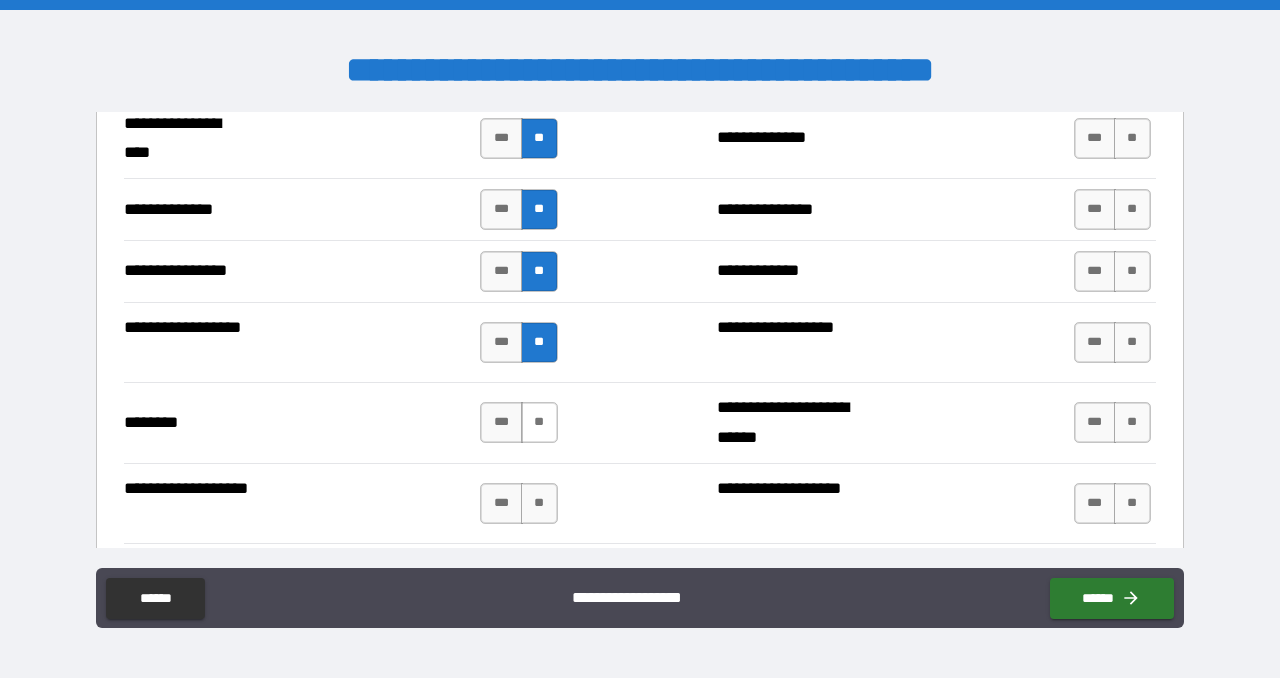 click on "**" at bounding box center (539, 422) 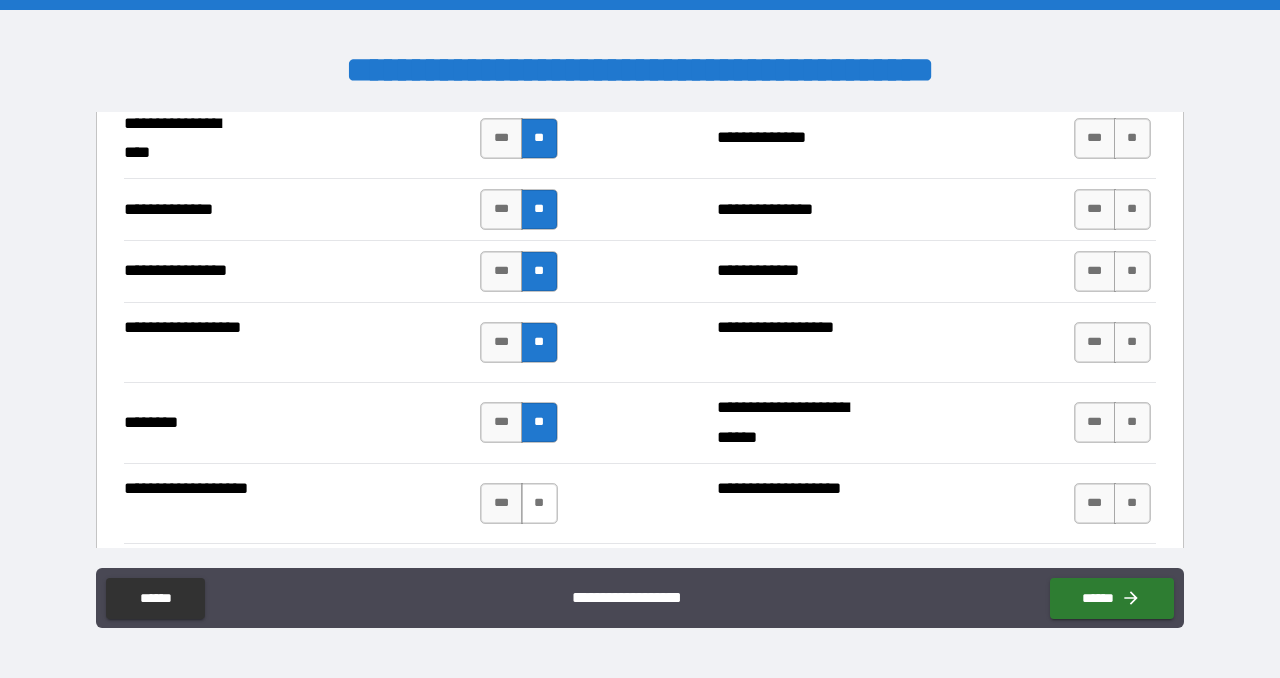 click on "**" at bounding box center (539, 503) 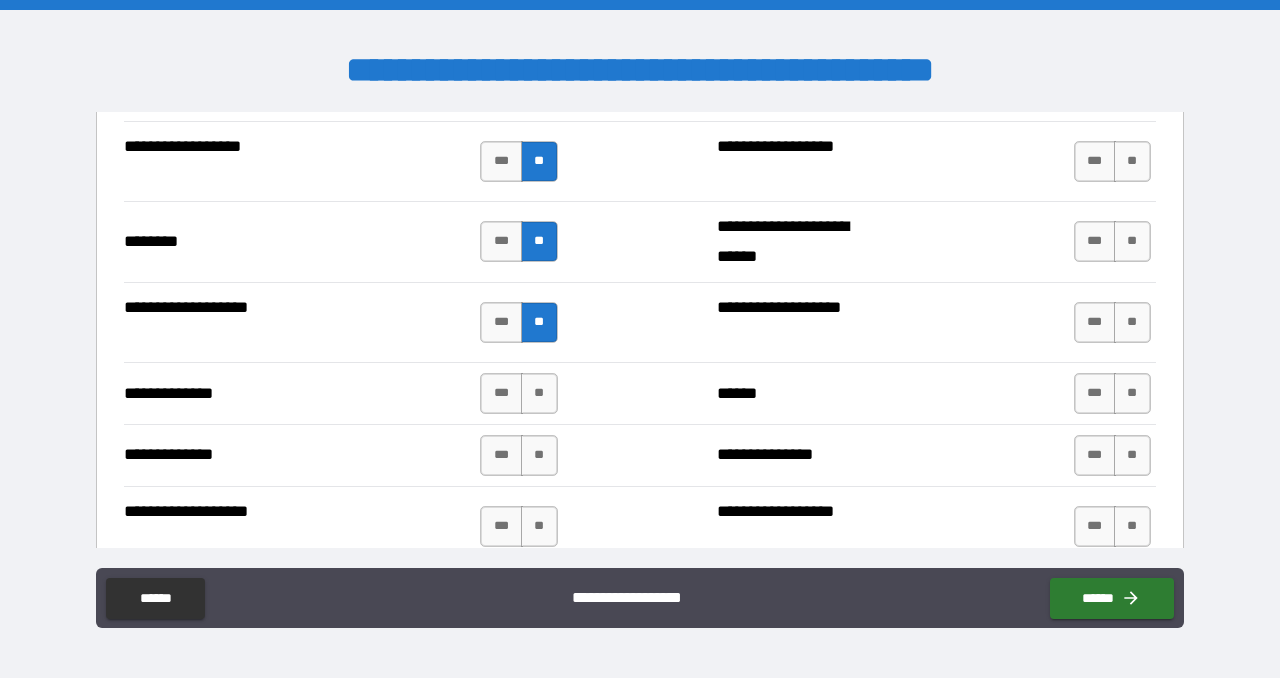scroll, scrollTop: 3484, scrollLeft: 0, axis: vertical 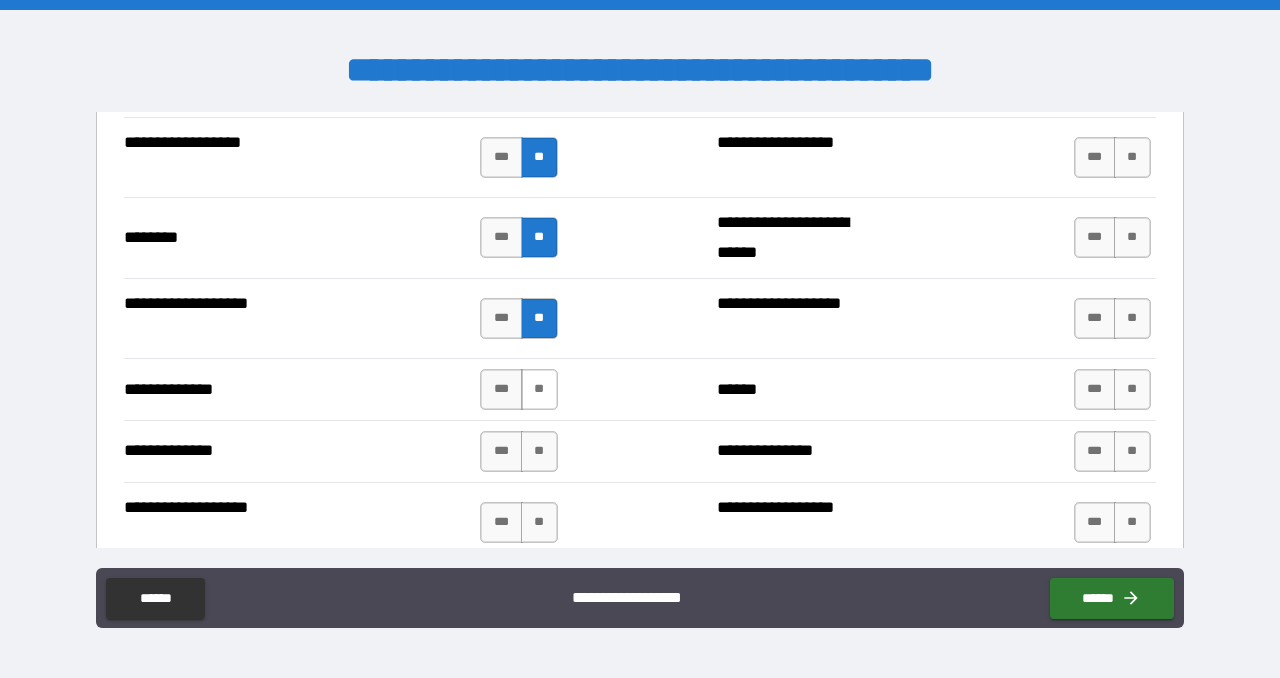 click on "**" at bounding box center (539, 389) 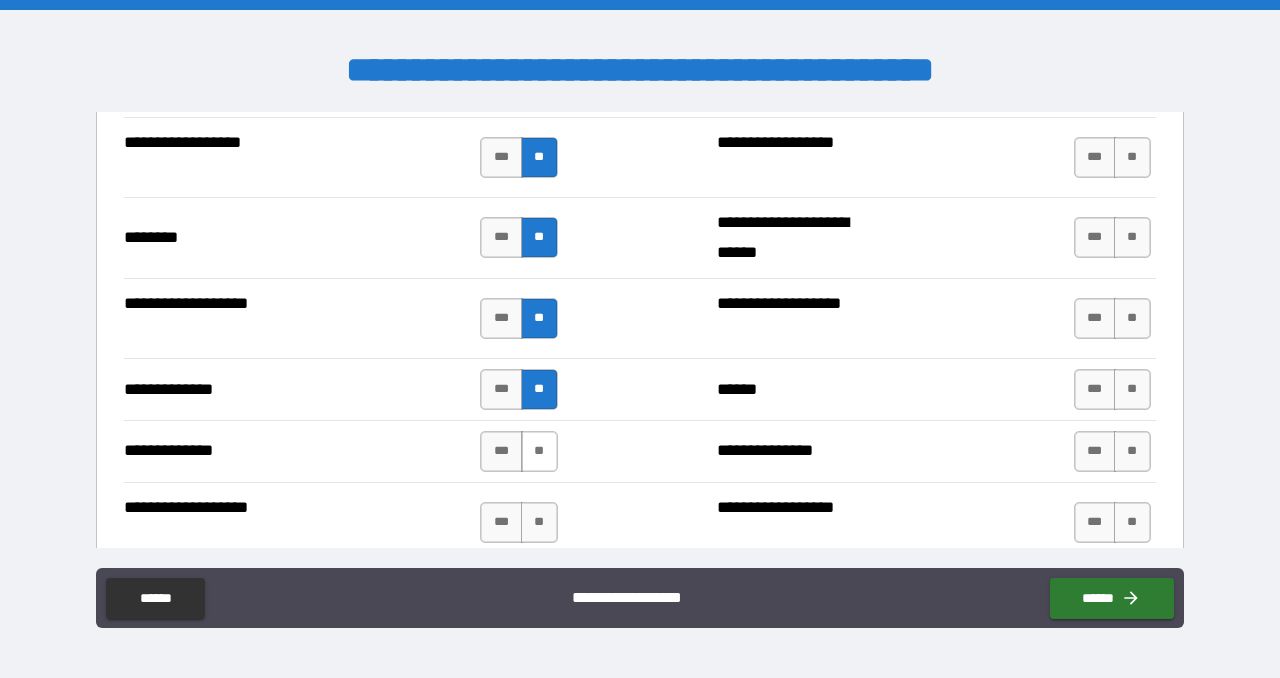 click on "**" at bounding box center [539, 451] 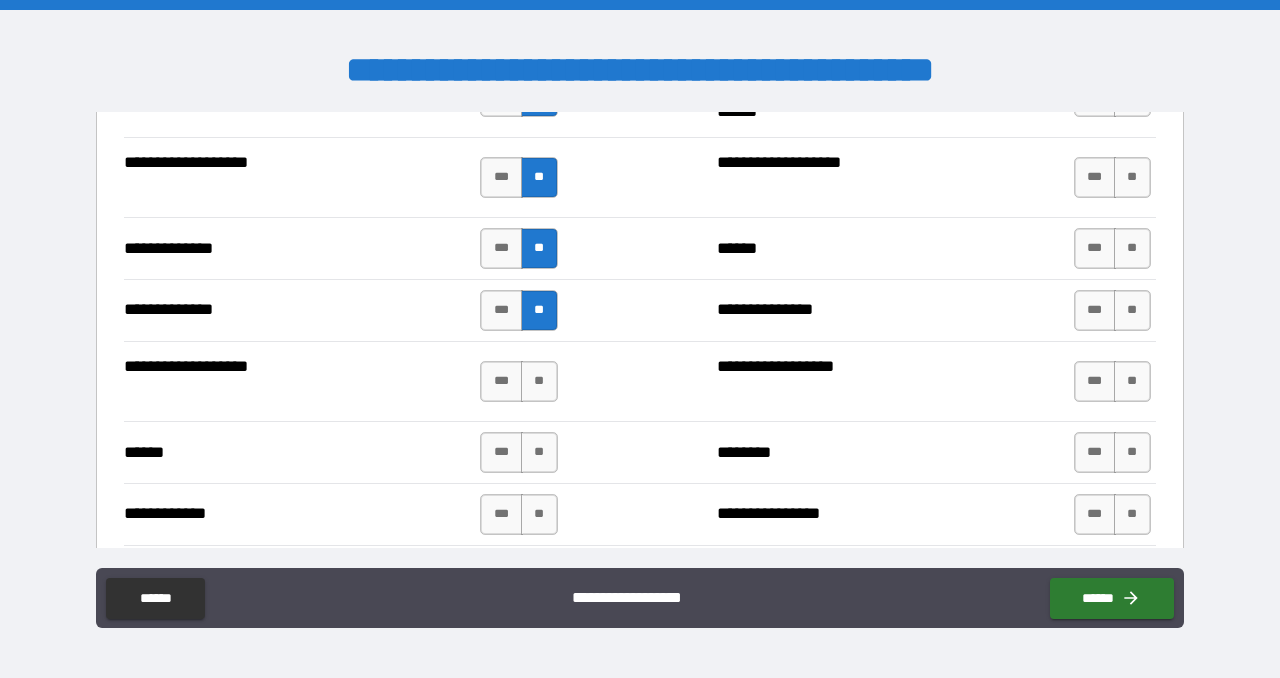 scroll, scrollTop: 3629, scrollLeft: 0, axis: vertical 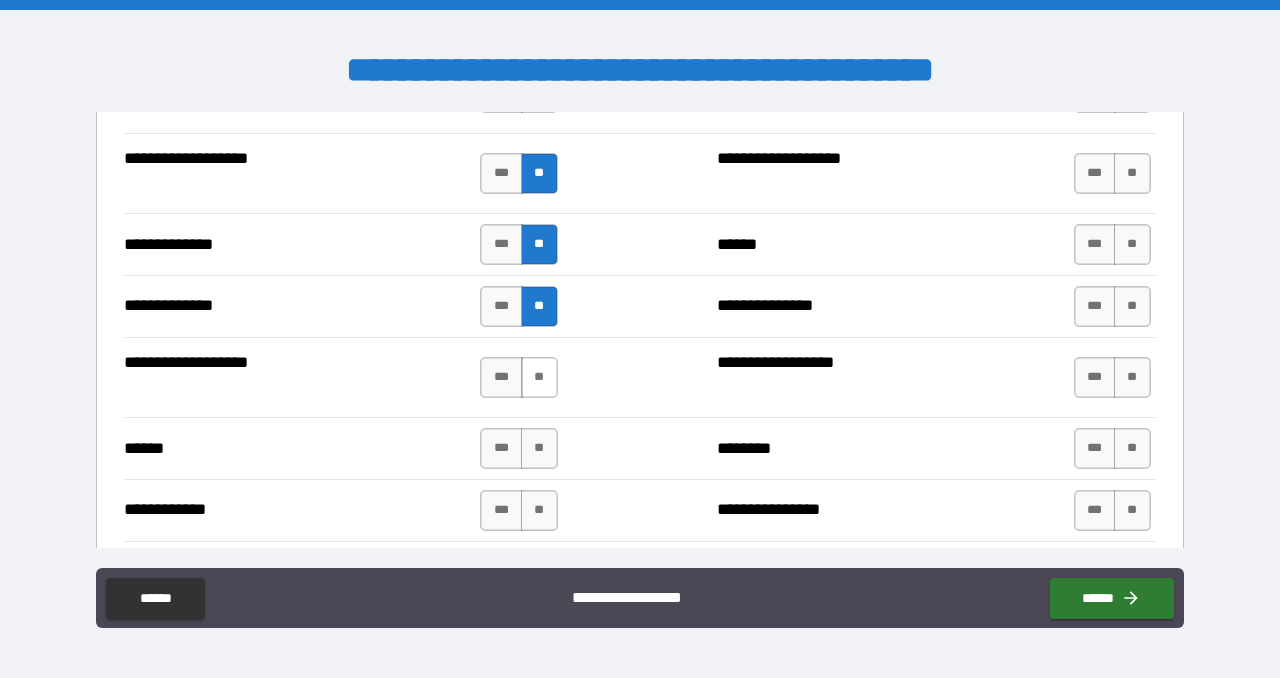 click on "**" at bounding box center [539, 377] 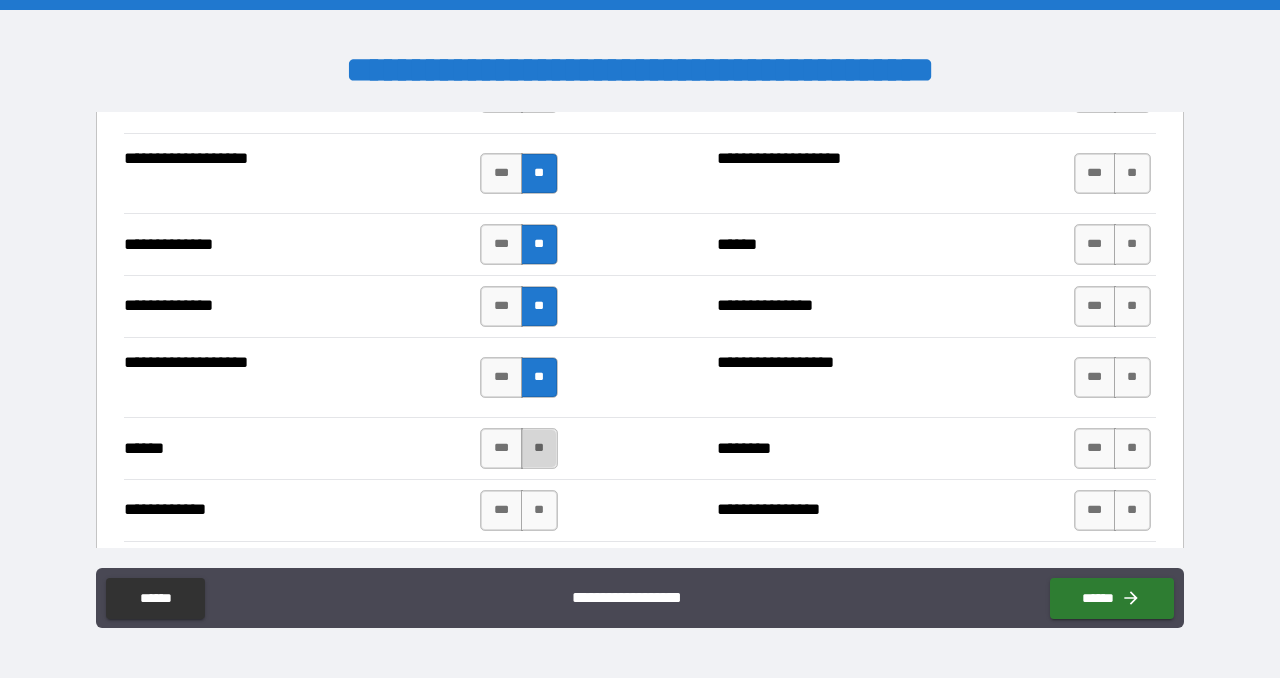click on "**" at bounding box center (539, 448) 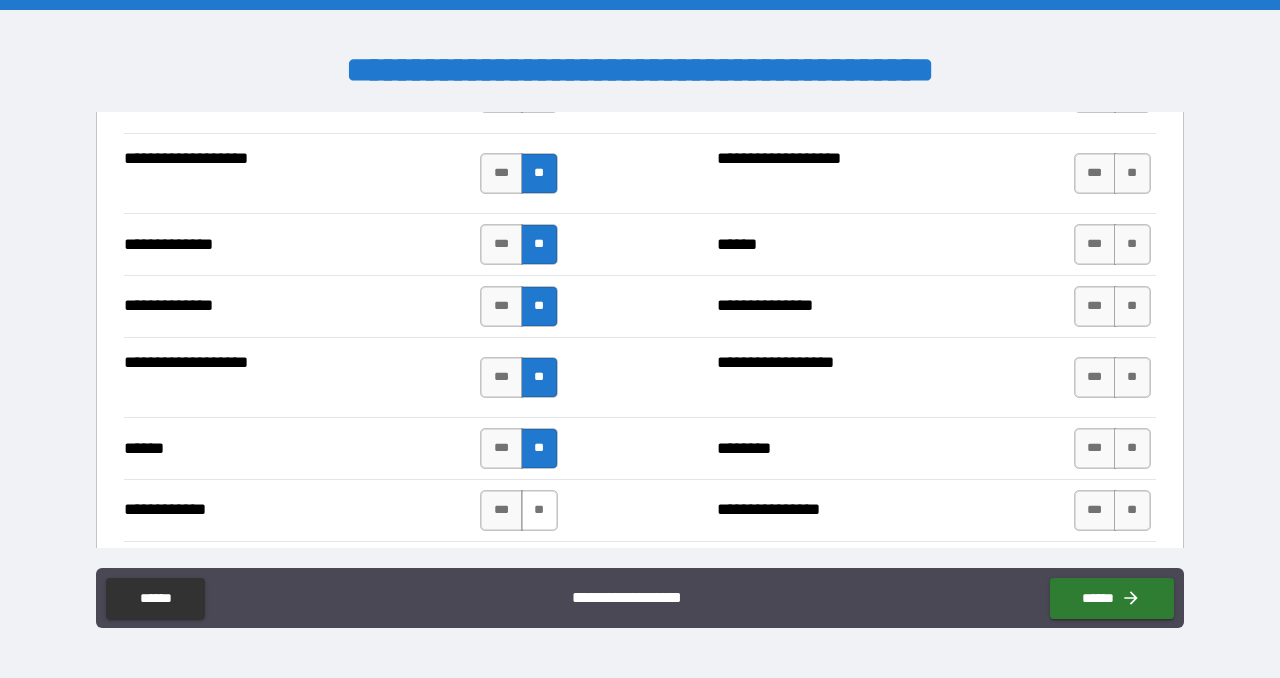 click on "**" at bounding box center [539, 510] 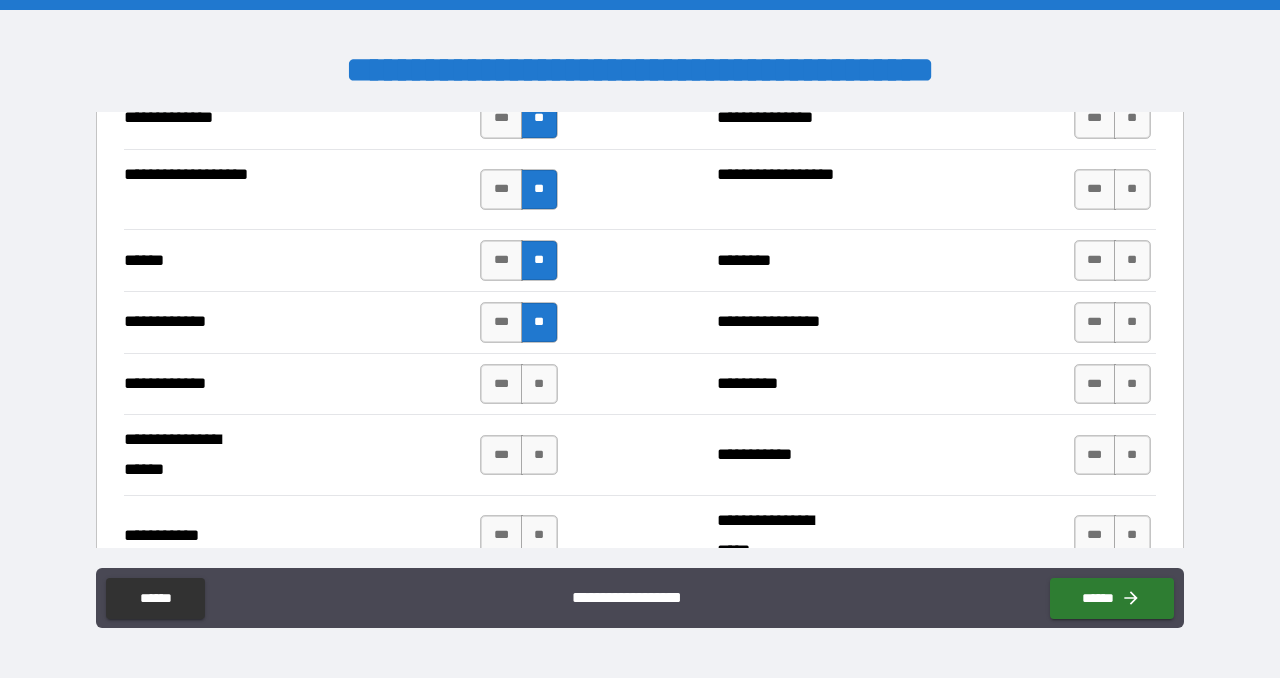 scroll, scrollTop: 3832, scrollLeft: 0, axis: vertical 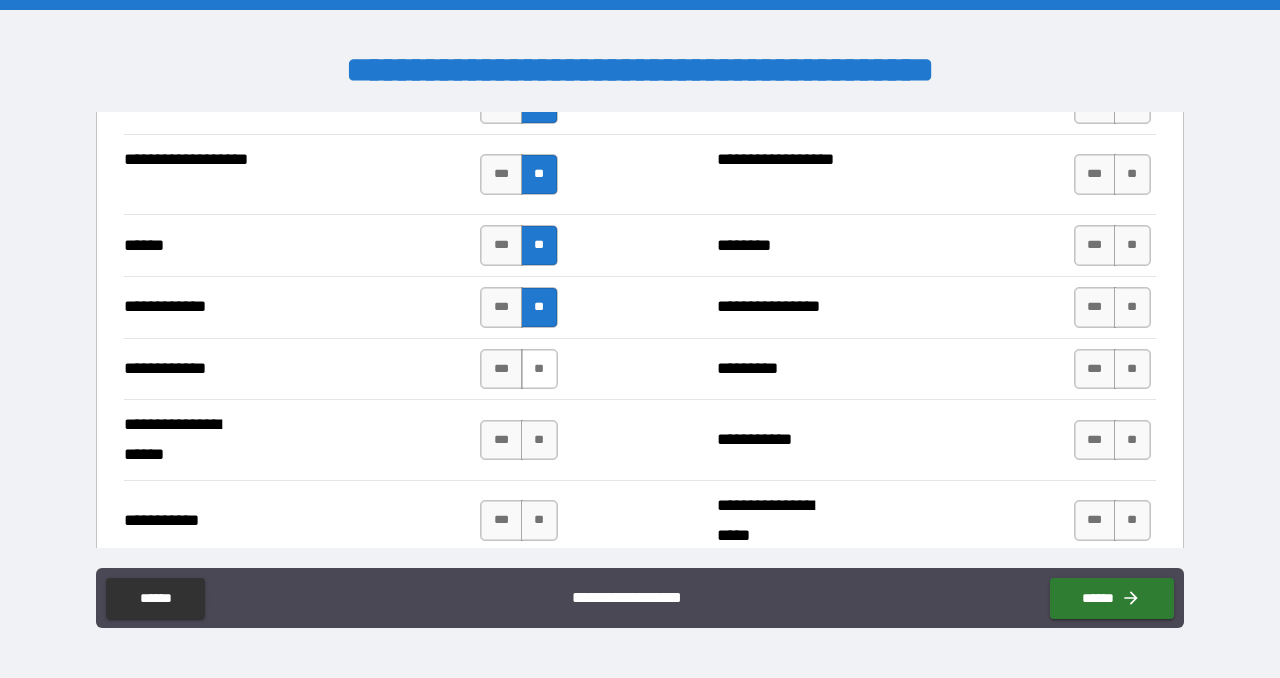 click on "**" at bounding box center [539, 369] 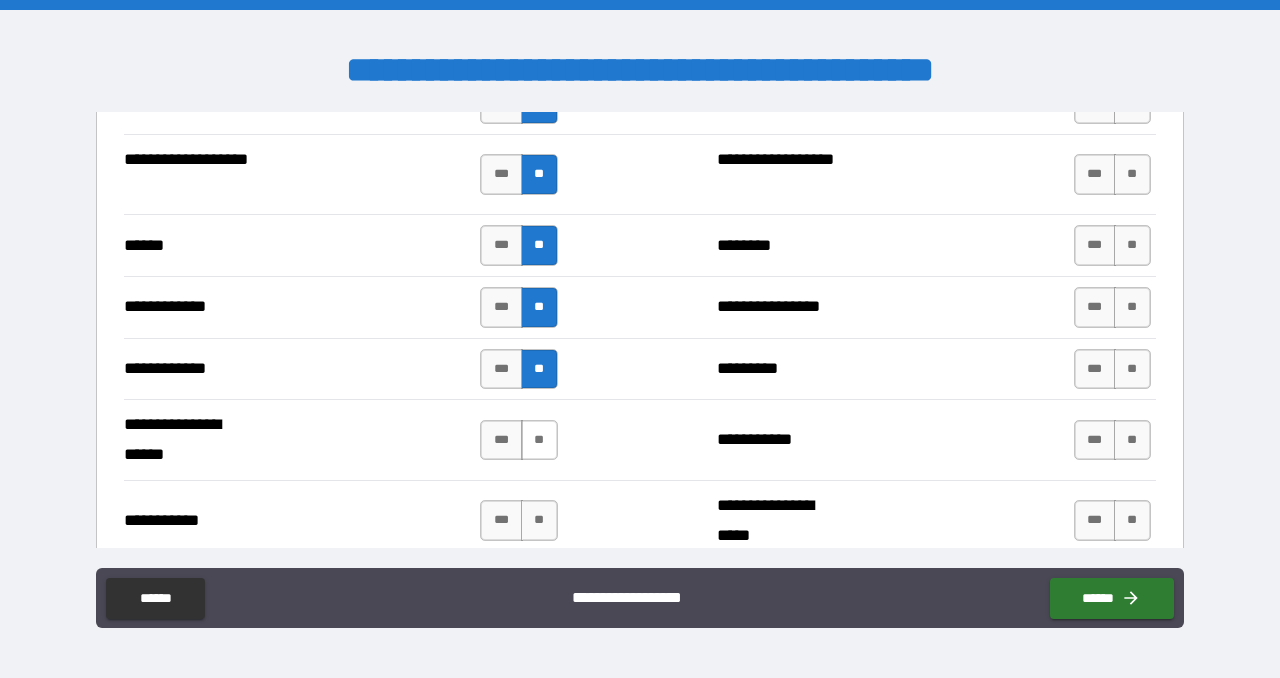 click on "**" at bounding box center (539, 440) 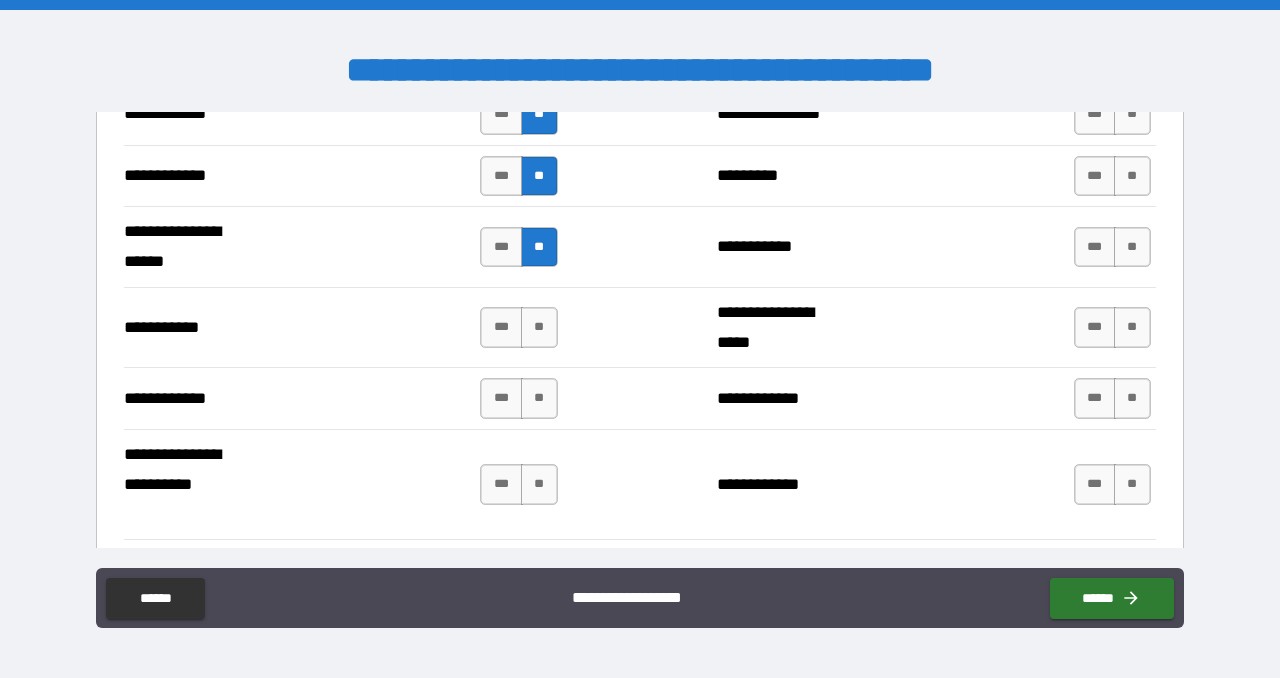 scroll, scrollTop: 4060, scrollLeft: 0, axis: vertical 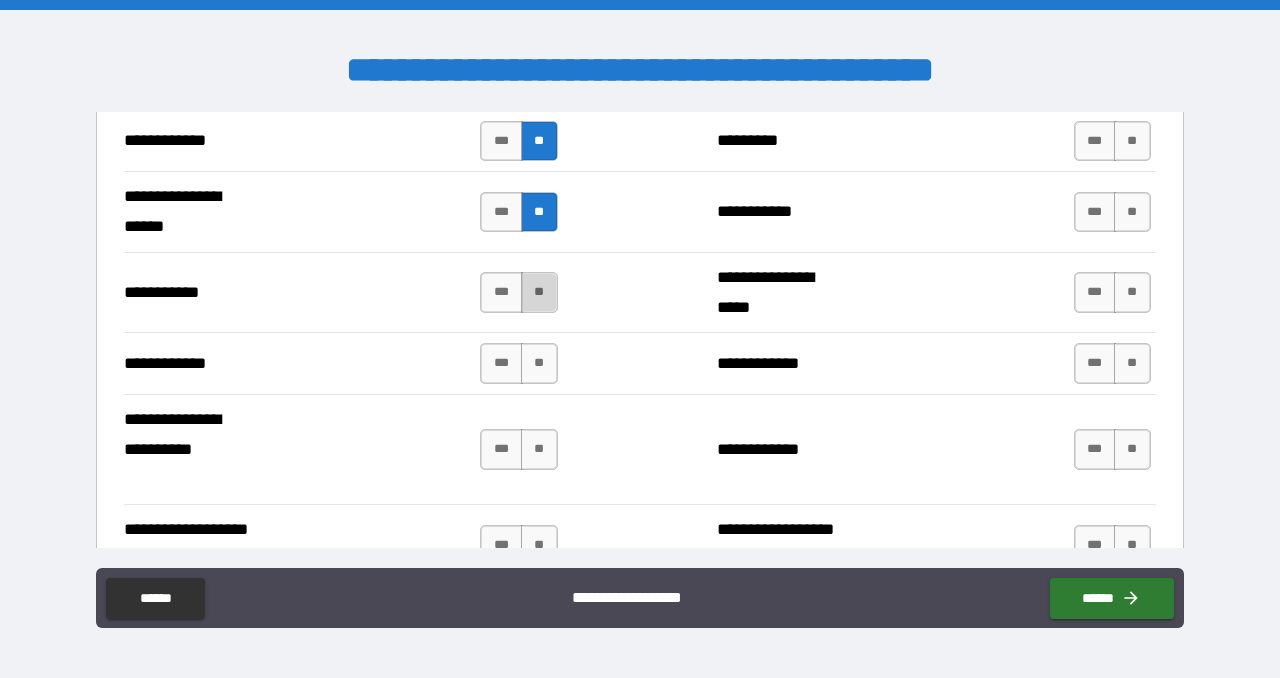click on "**" at bounding box center (539, 292) 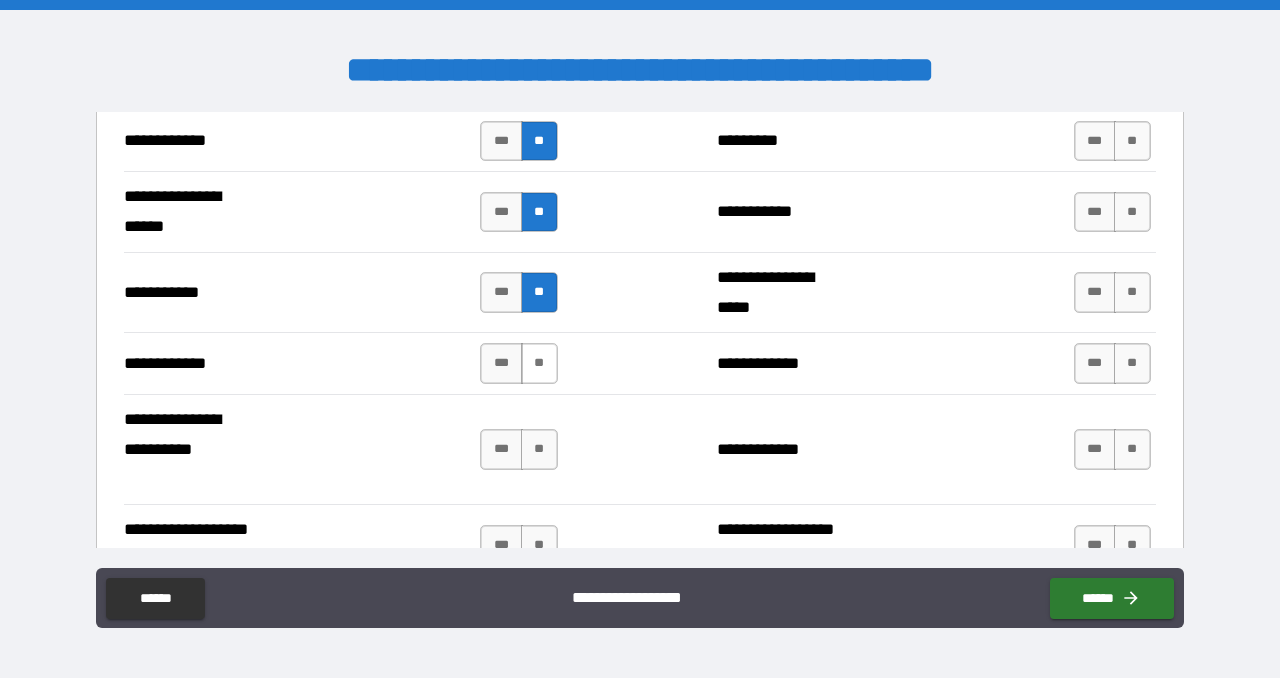 click on "**" at bounding box center [539, 363] 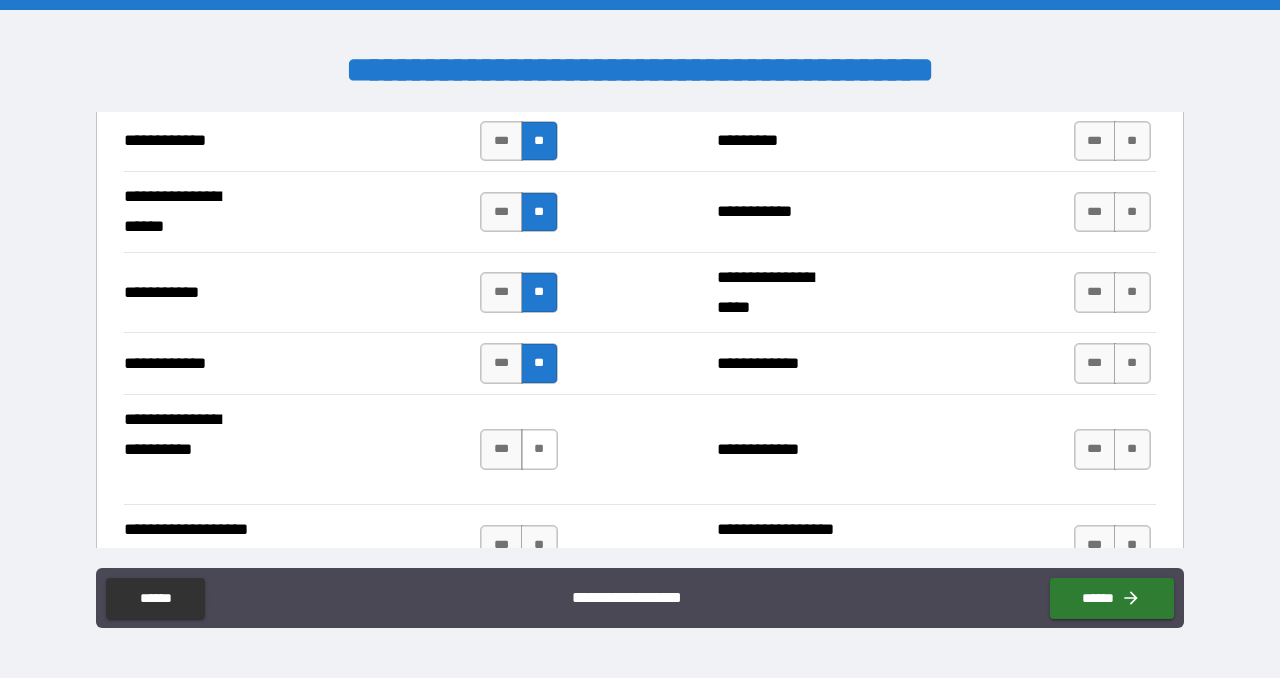 click on "**" at bounding box center [539, 449] 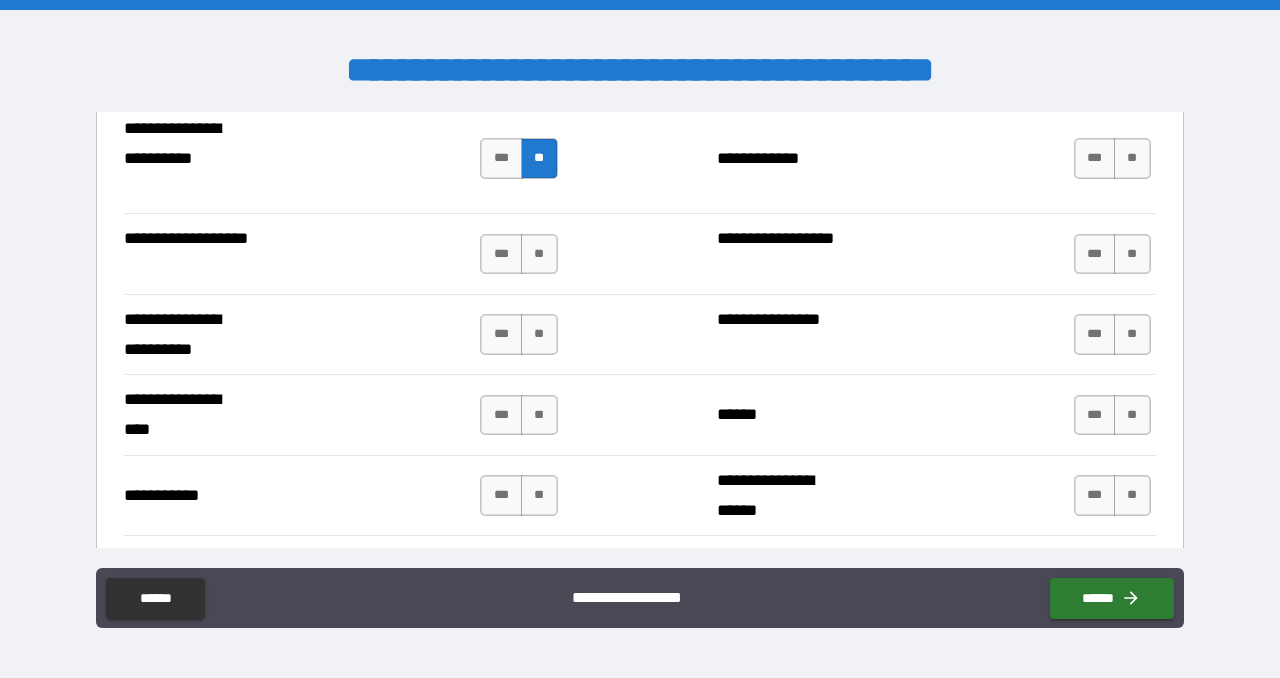 scroll, scrollTop: 4387, scrollLeft: 0, axis: vertical 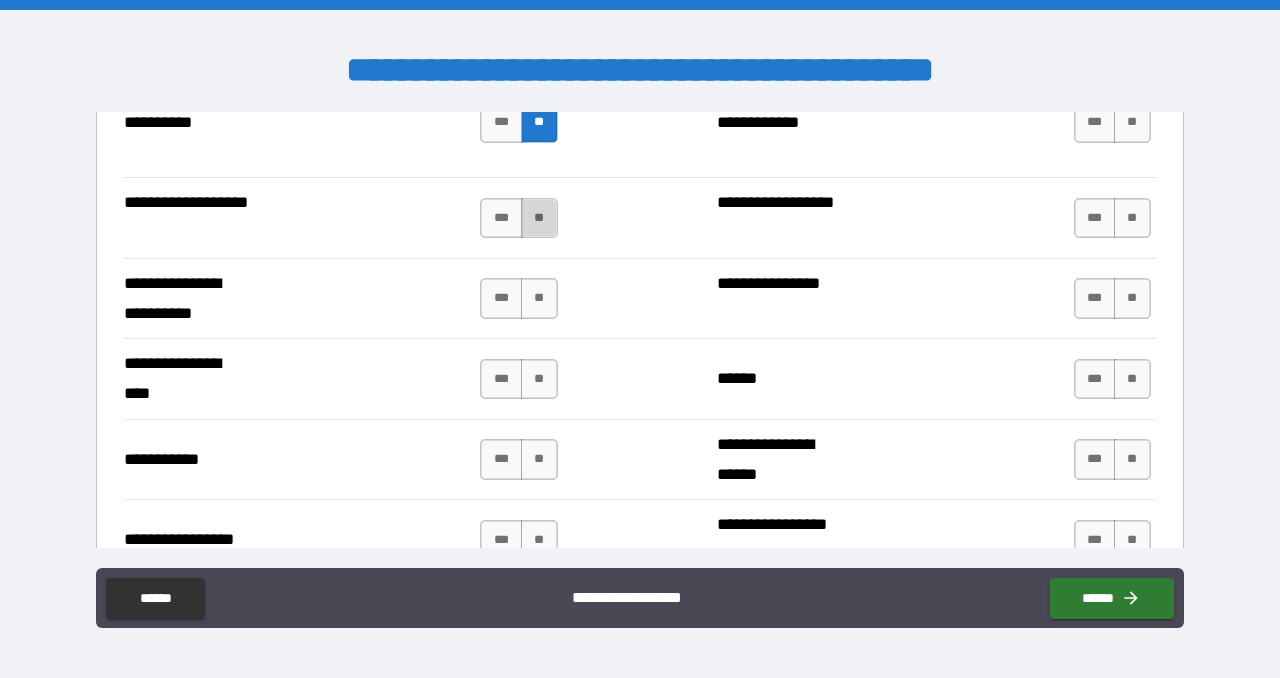 click on "**" at bounding box center (539, 218) 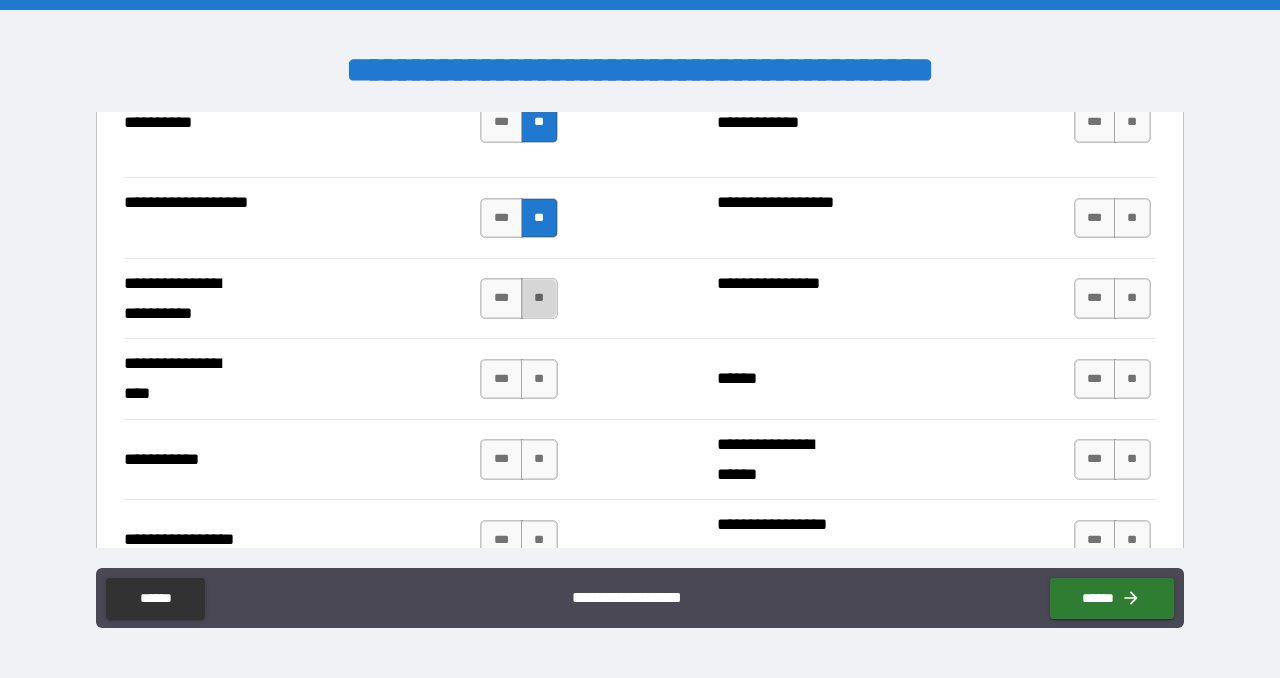 click on "**" at bounding box center [539, 298] 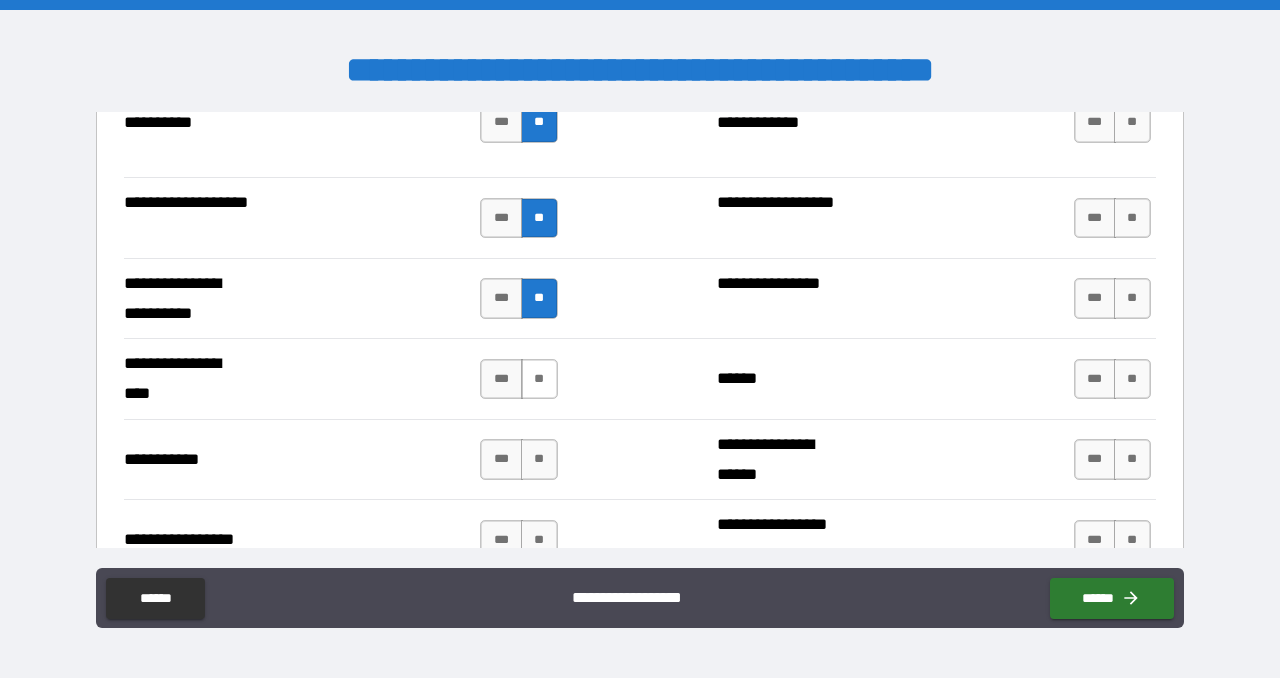 click on "**" at bounding box center [539, 379] 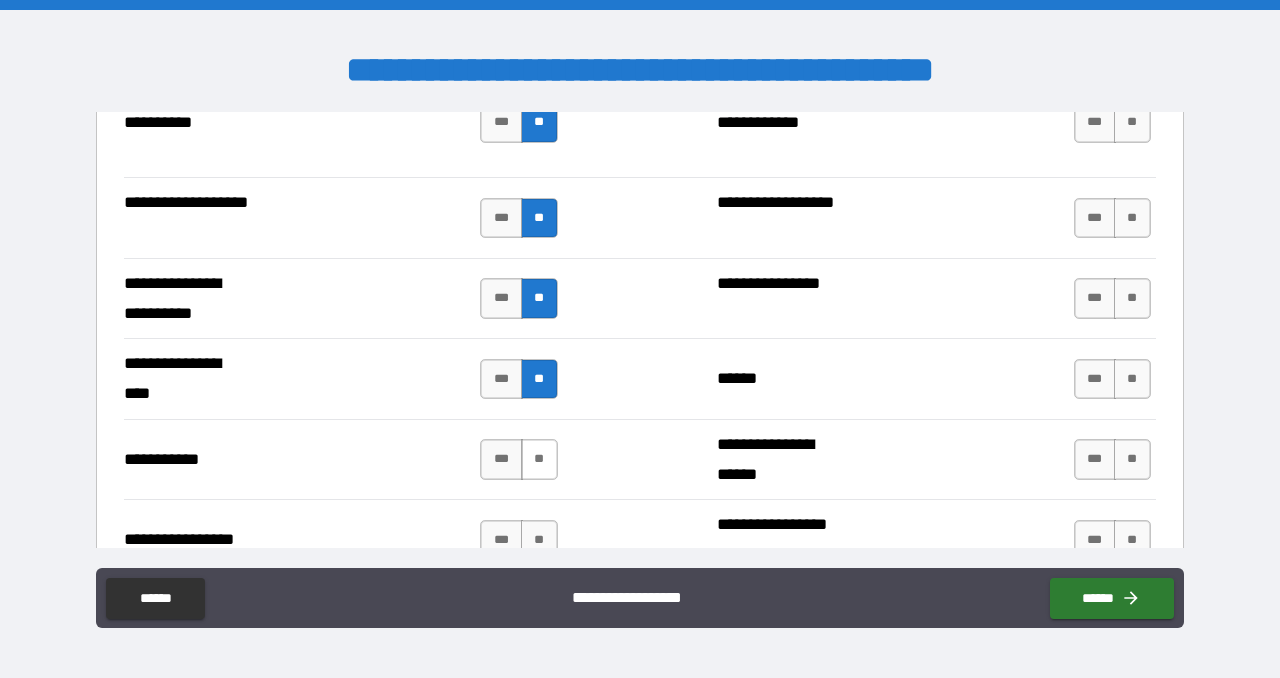 click on "**" at bounding box center [539, 459] 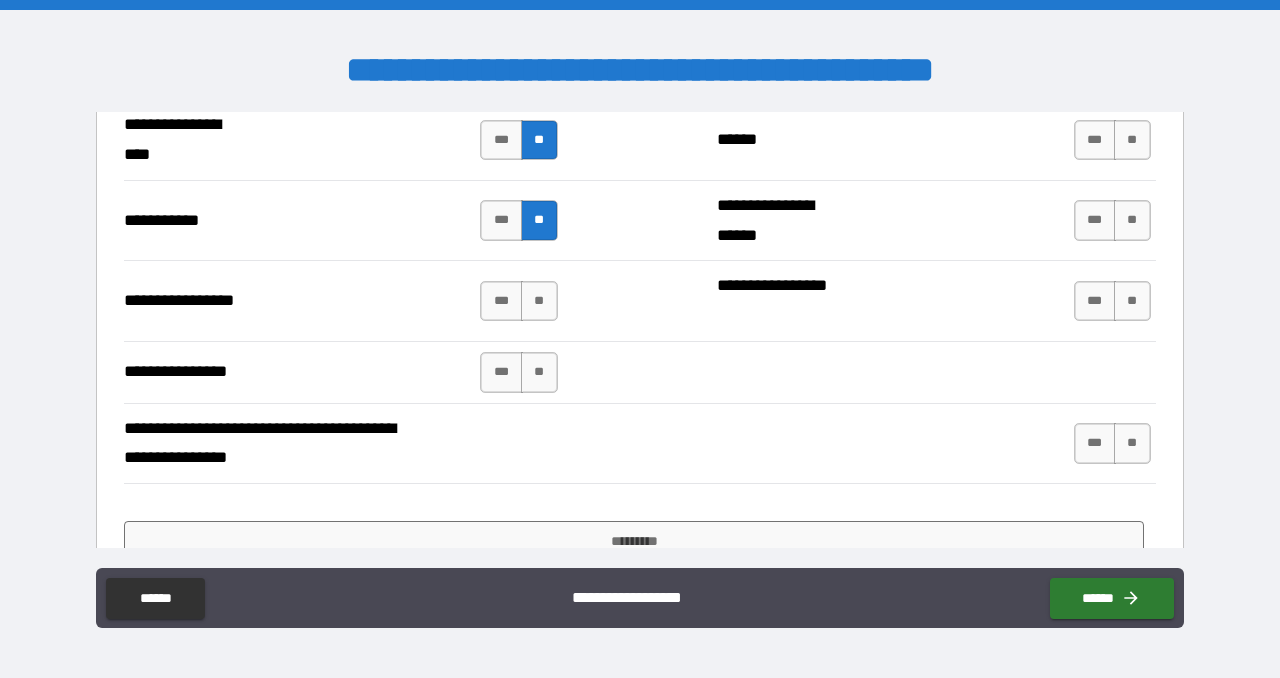 scroll, scrollTop: 4670, scrollLeft: 0, axis: vertical 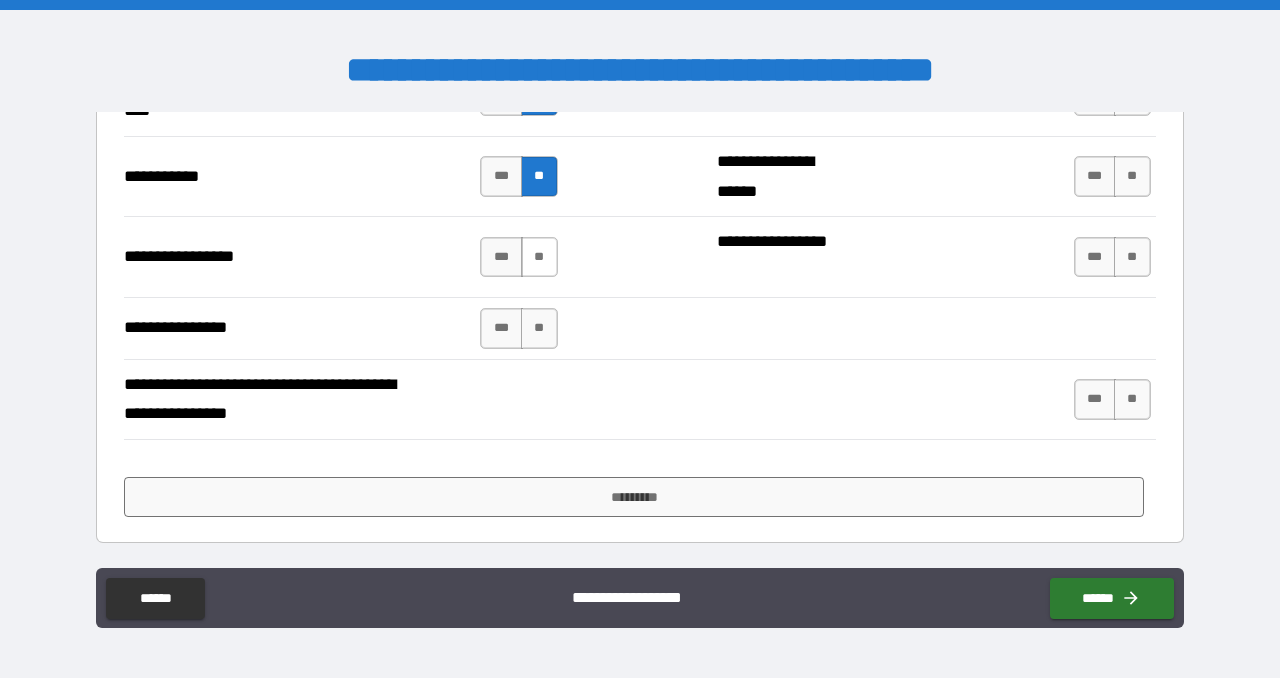 click on "**" at bounding box center [539, 257] 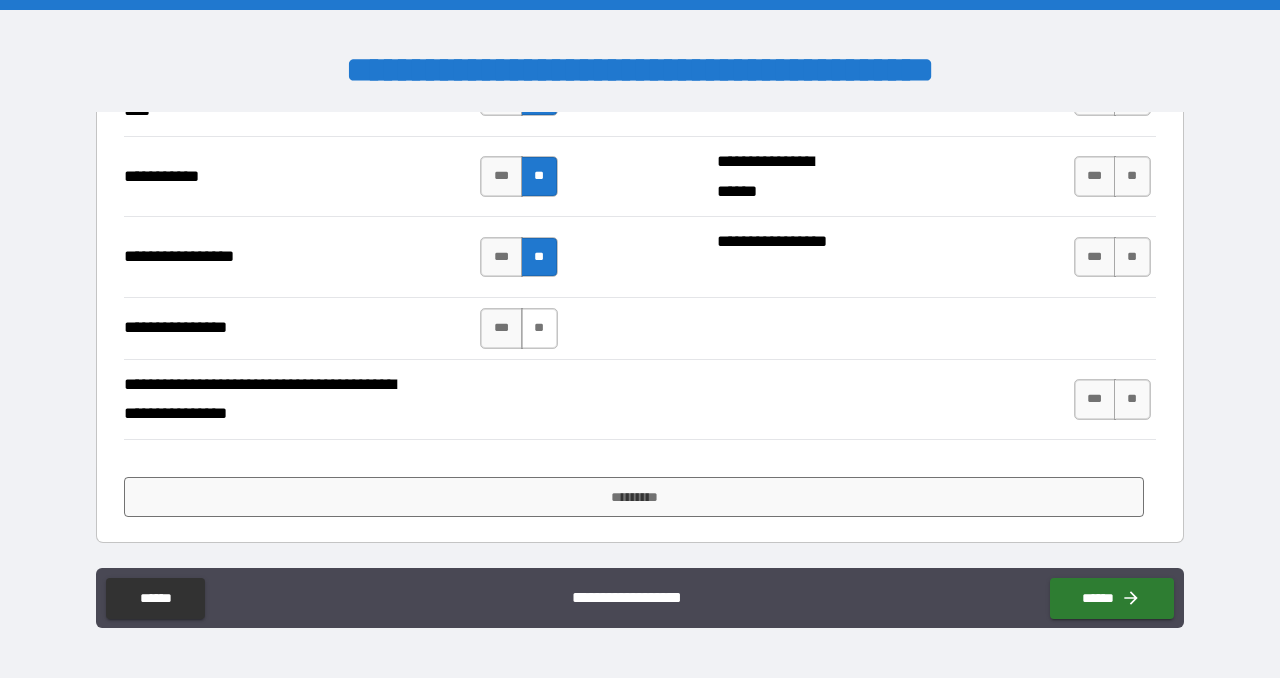 click on "**" at bounding box center [539, 328] 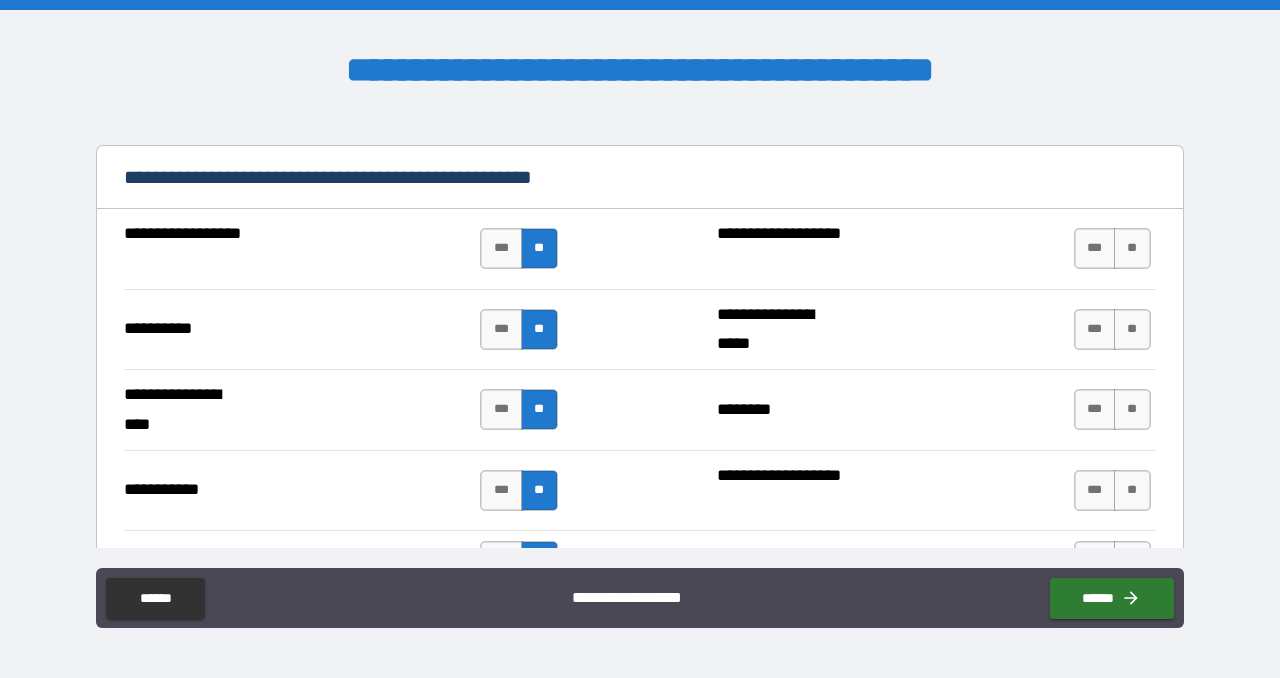scroll, scrollTop: 1972, scrollLeft: 0, axis: vertical 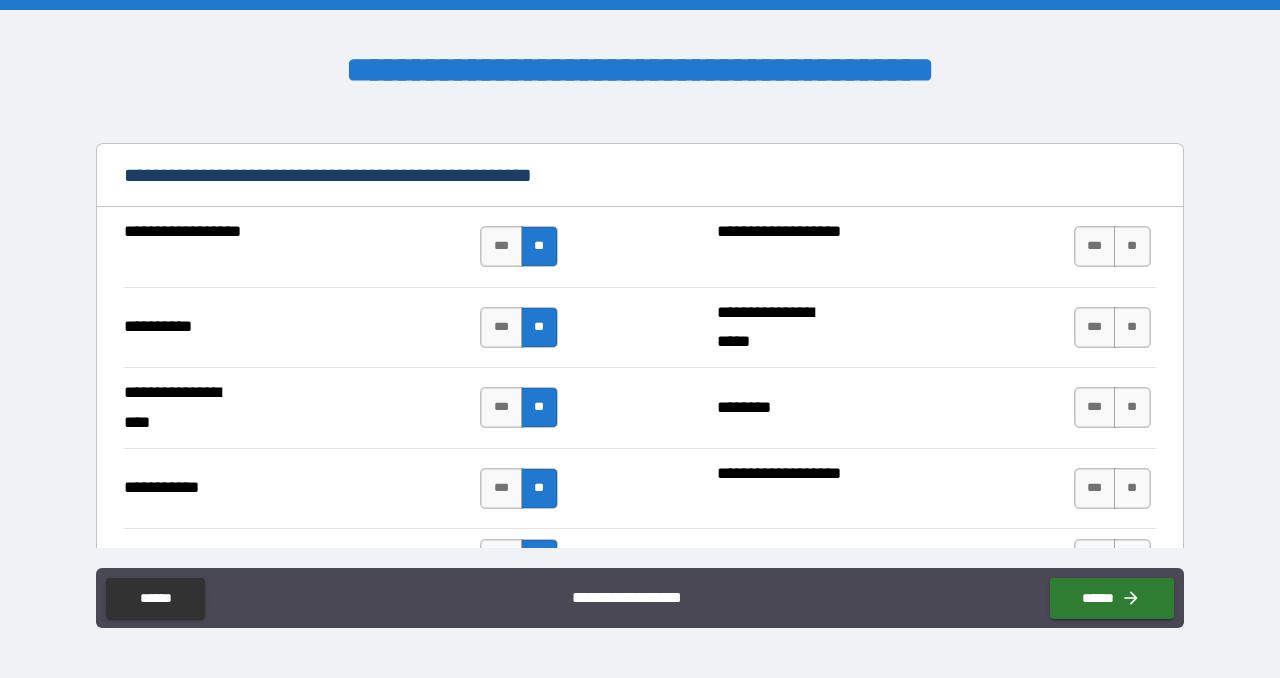click on "*** **" at bounding box center [1112, 246] 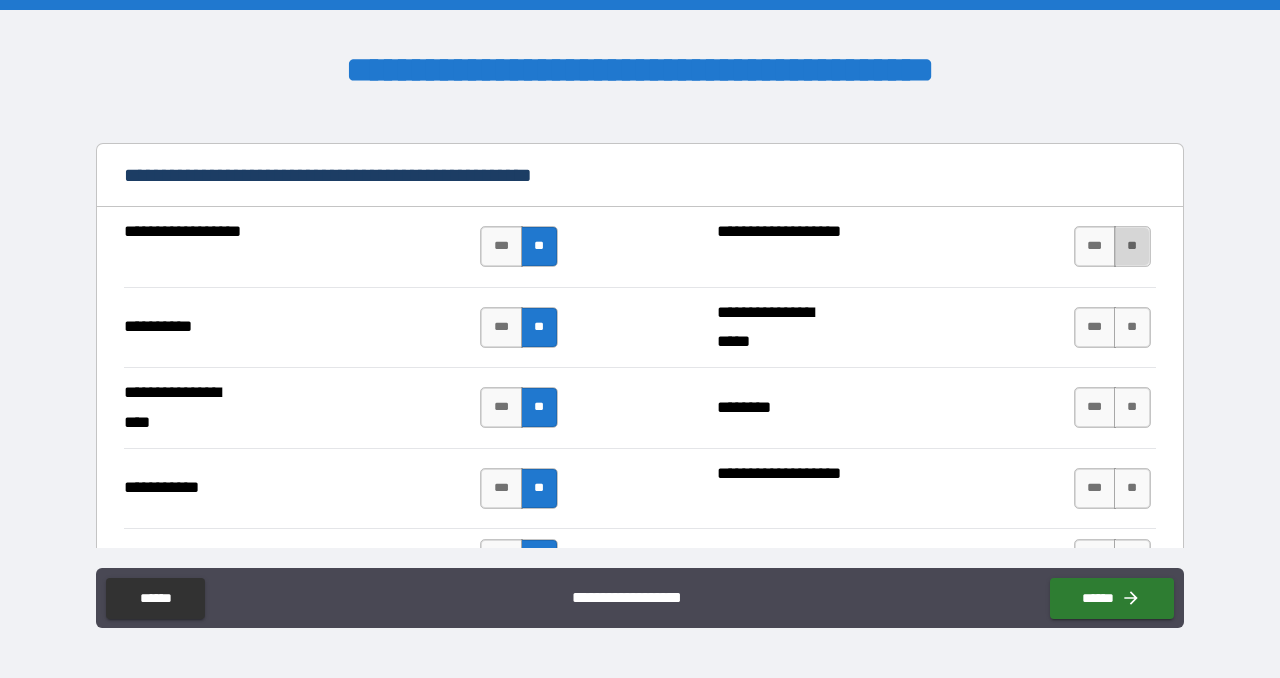 click on "**" at bounding box center (1132, 246) 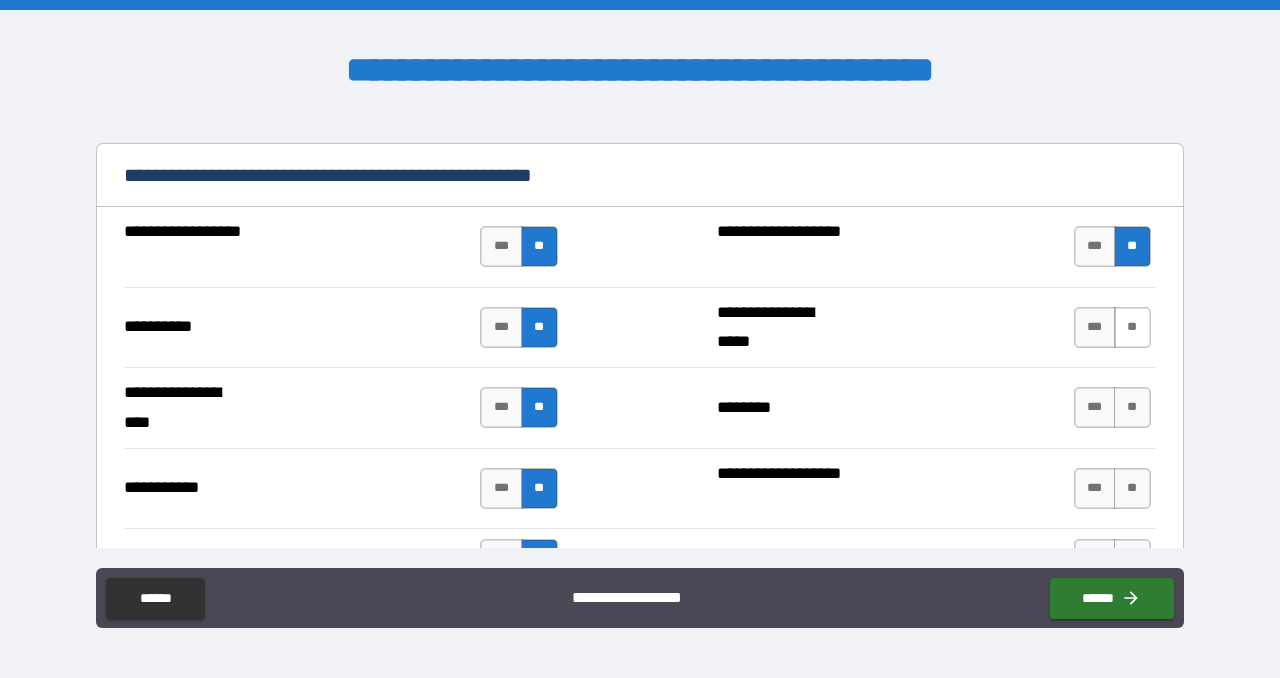 click on "**" at bounding box center [1132, 327] 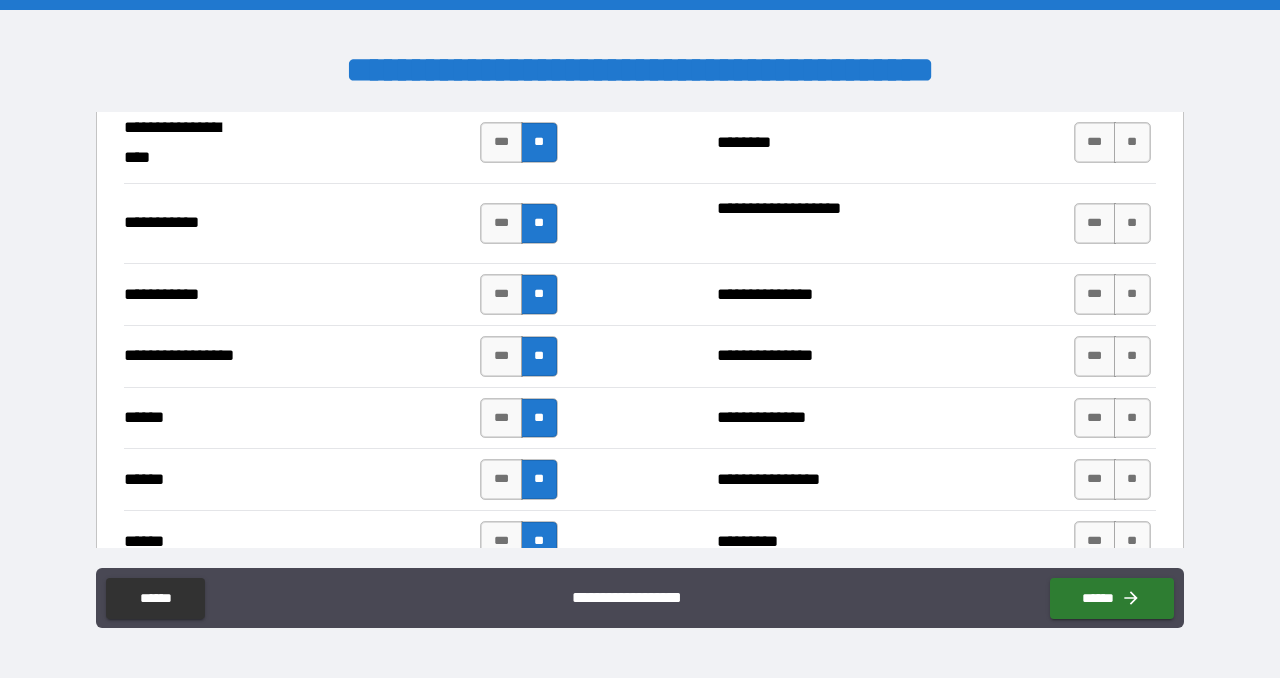 scroll, scrollTop: 2239, scrollLeft: 0, axis: vertical 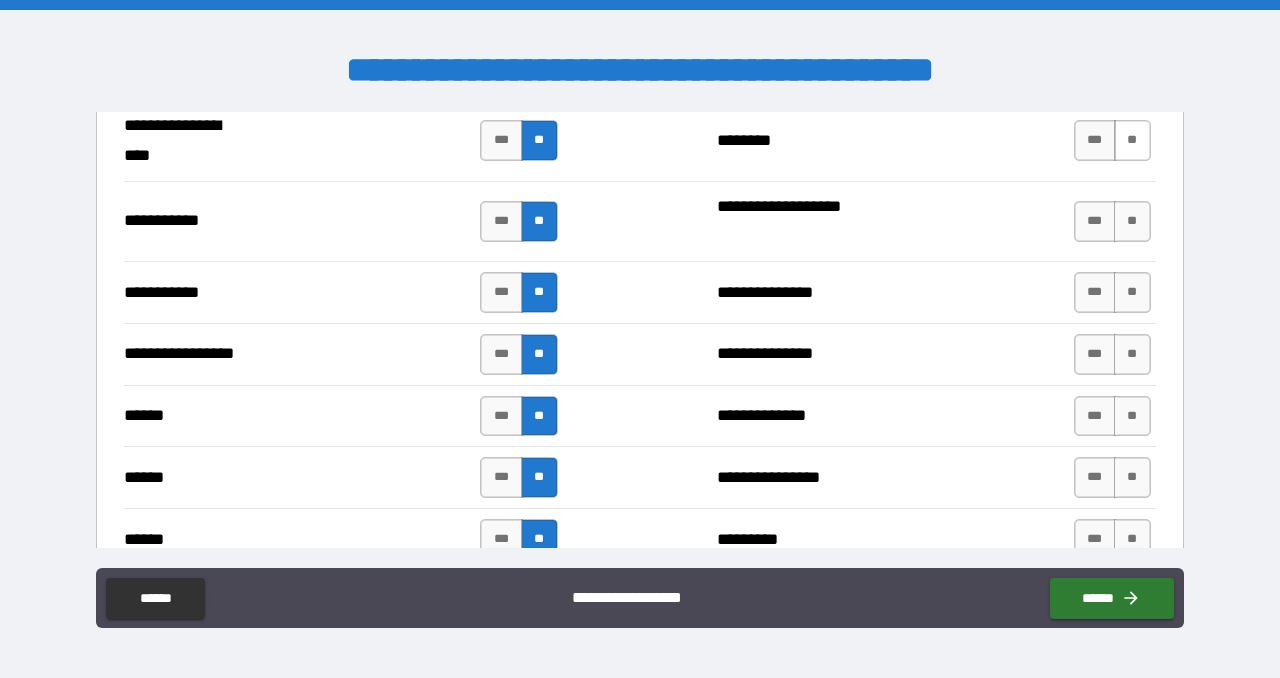 click on "**" at bounding box center (1132, 140) 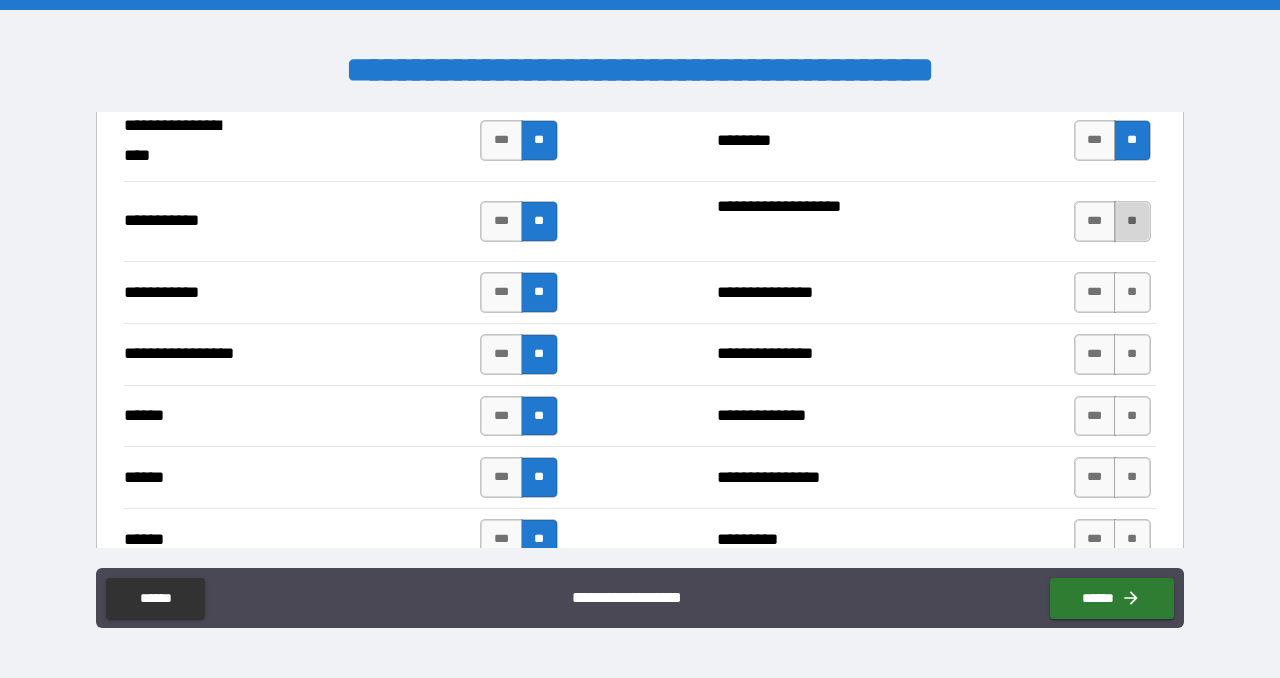 click on "**" at bounding box center (1132, 221) 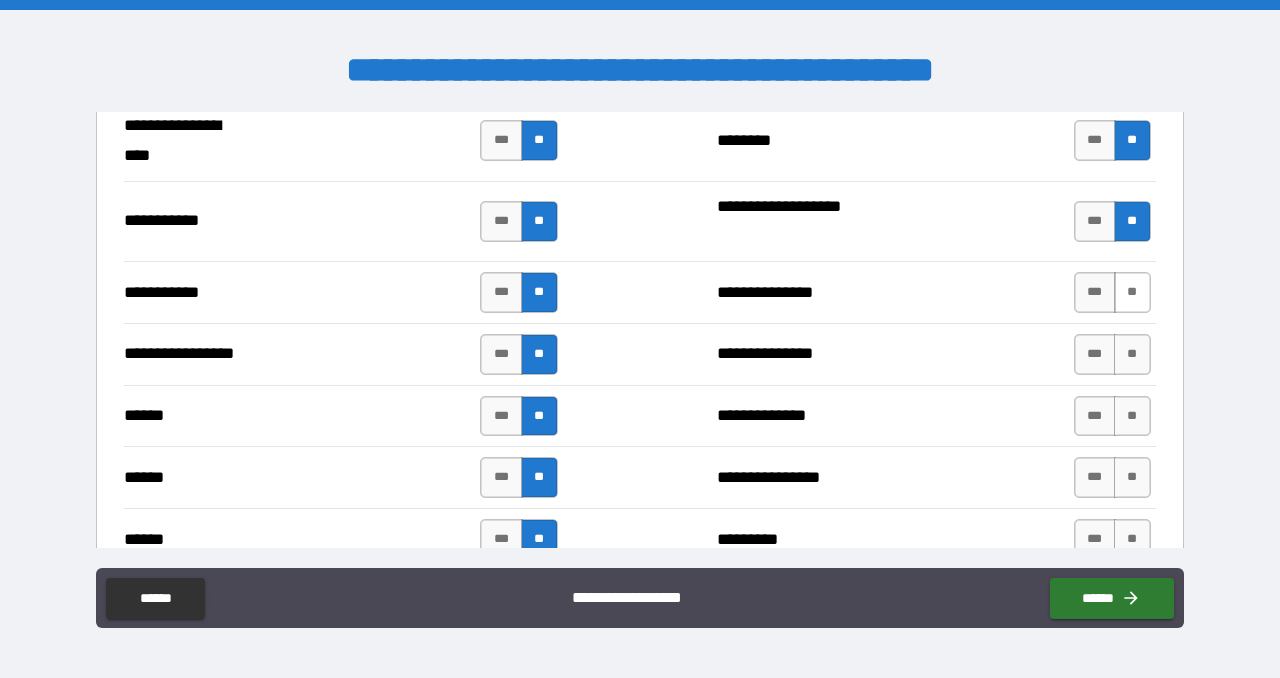 click on "**" at bounding box center (1132, 292) 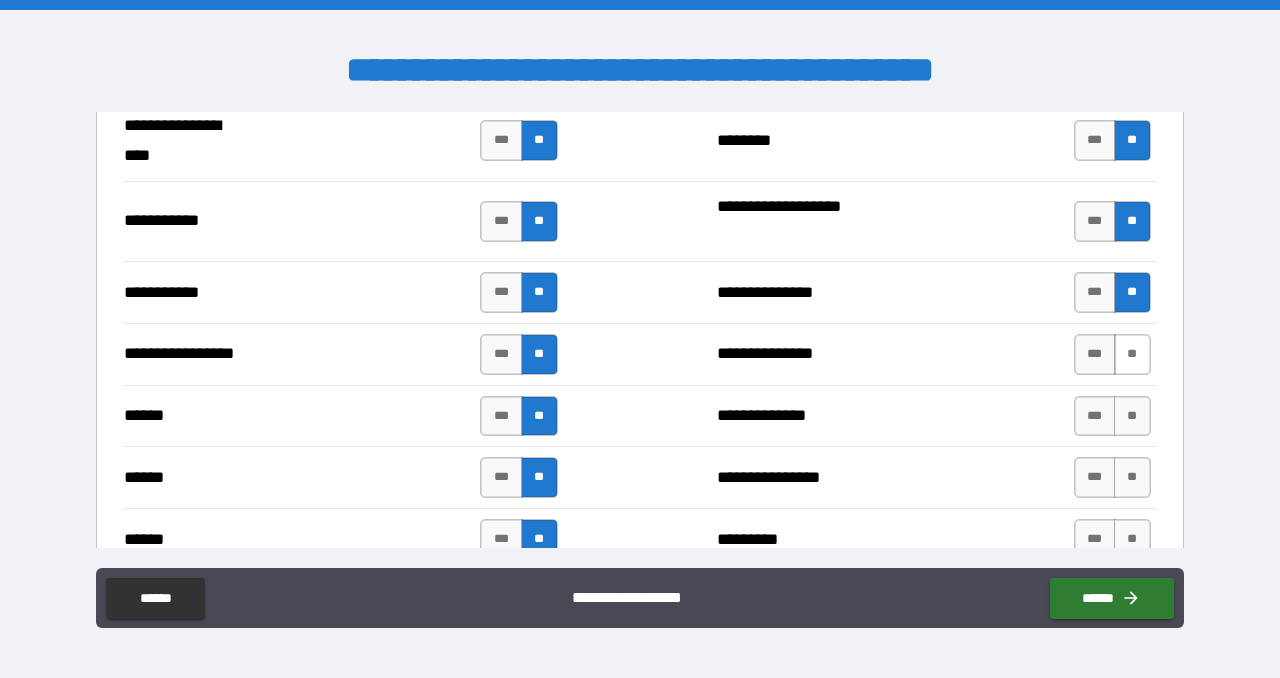 click on "**" at bounding box center [1132, 354] 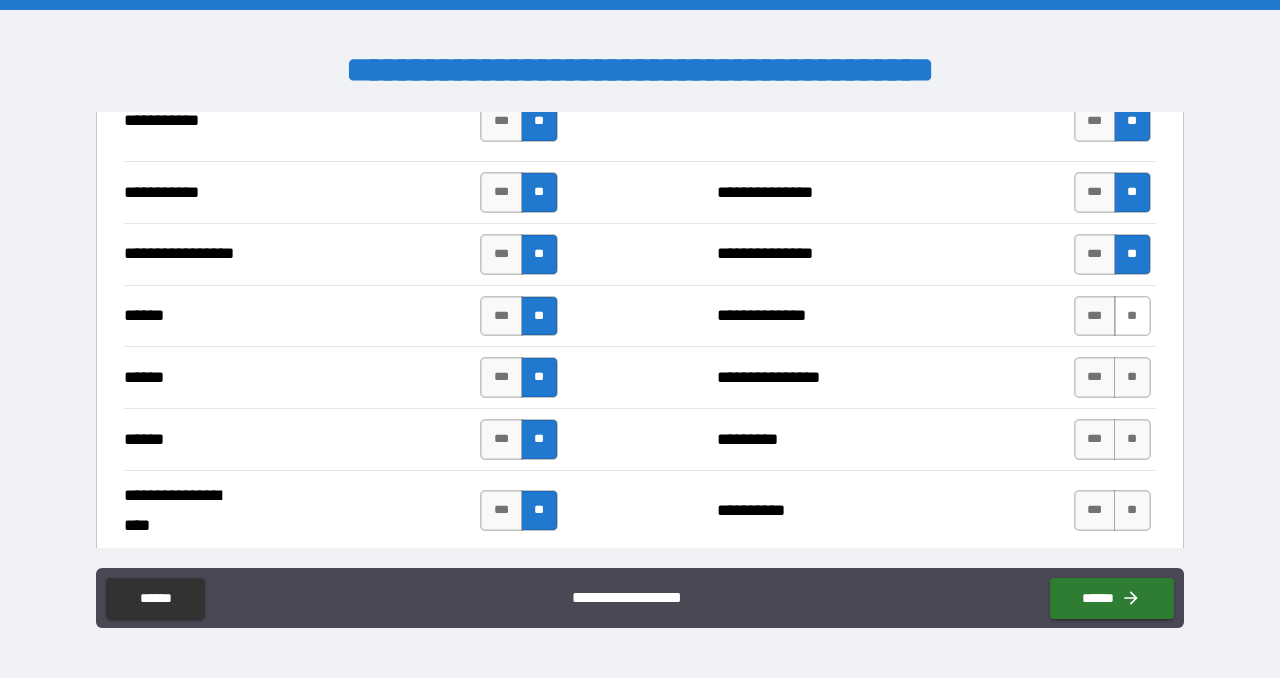 scroll, scrollTop: 2341, scrollLeft: 0, axis: vertical 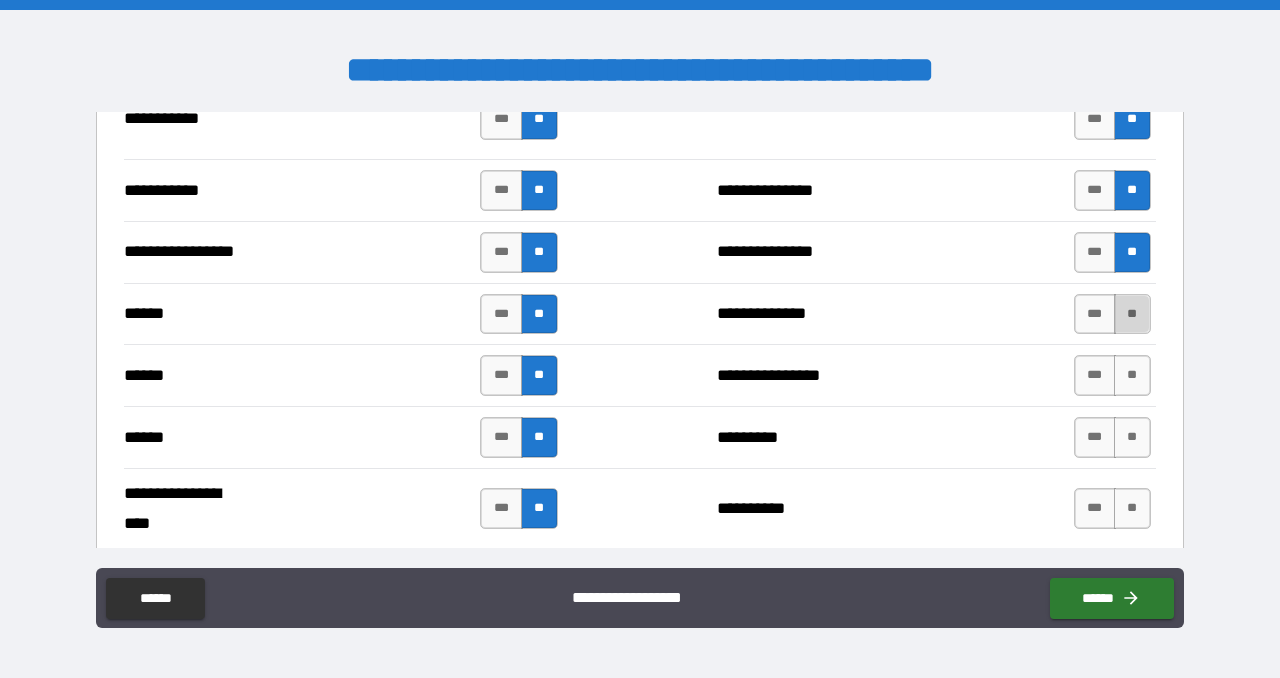 click on "**" at bounding box center [1132, 314] 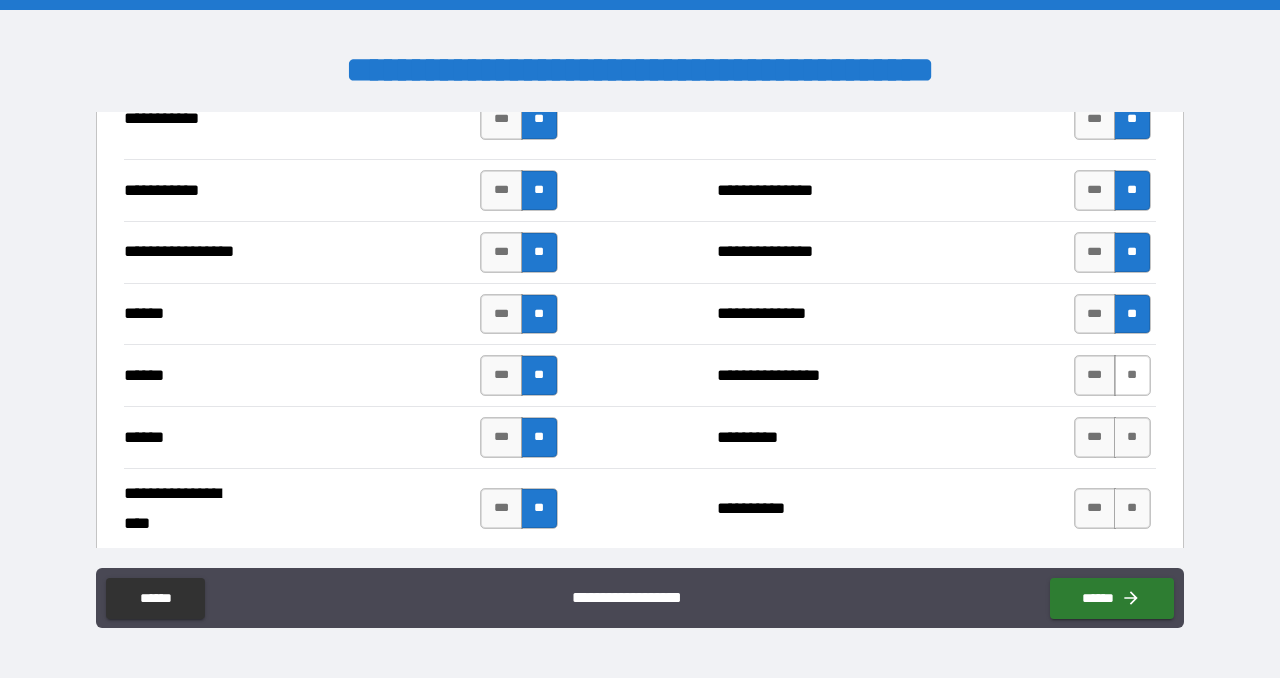 click on "**" at bounding box center (1132, 375) 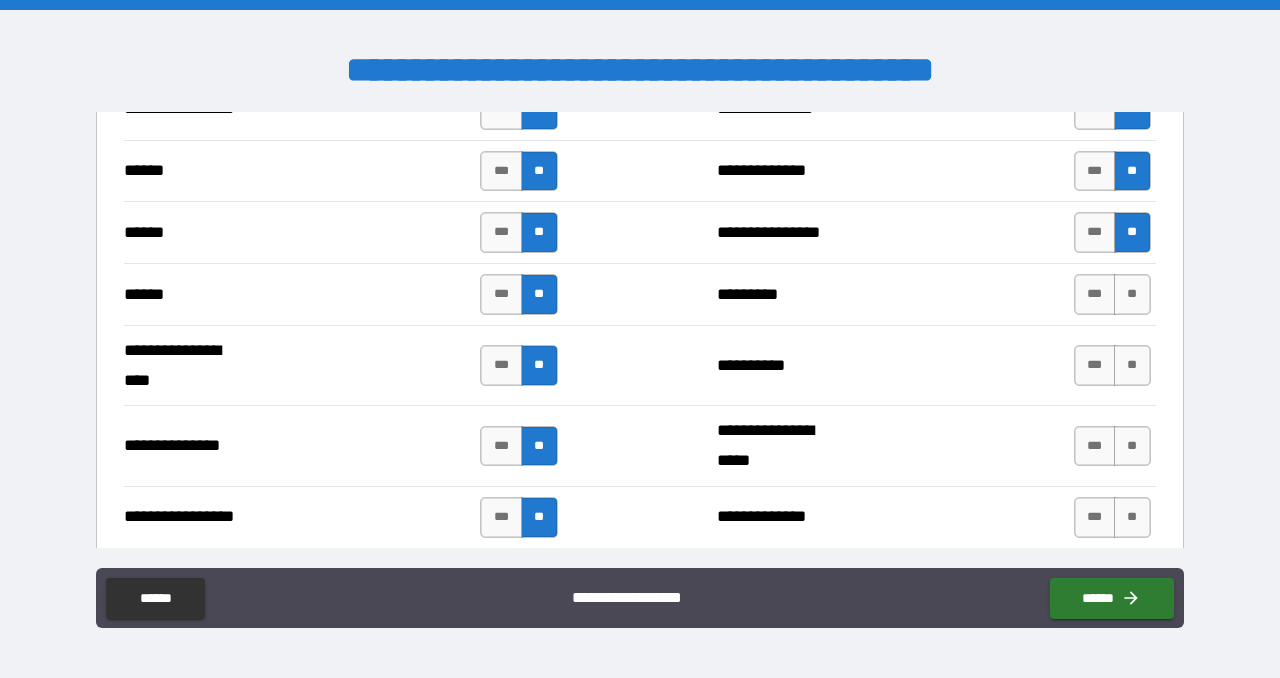 scroll, scrollTop: 2496, scrollLeft: 0, axis: vertical 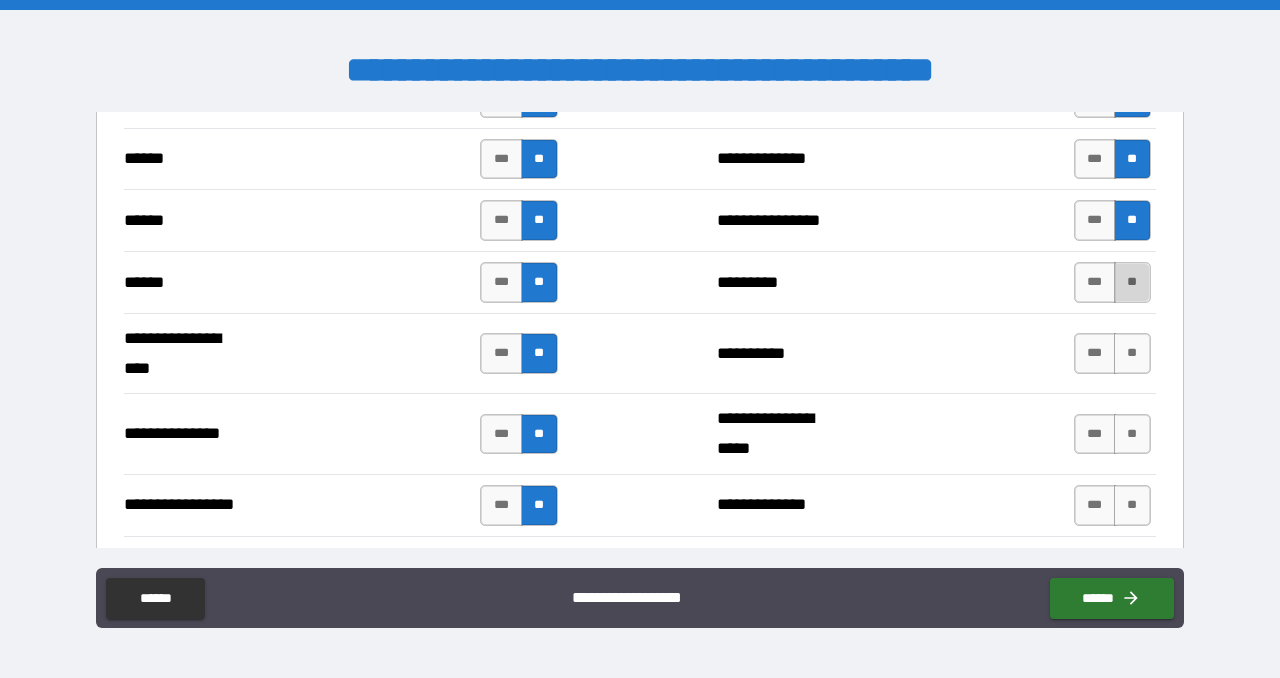 click on "**" at bounding box center (1132, 282) 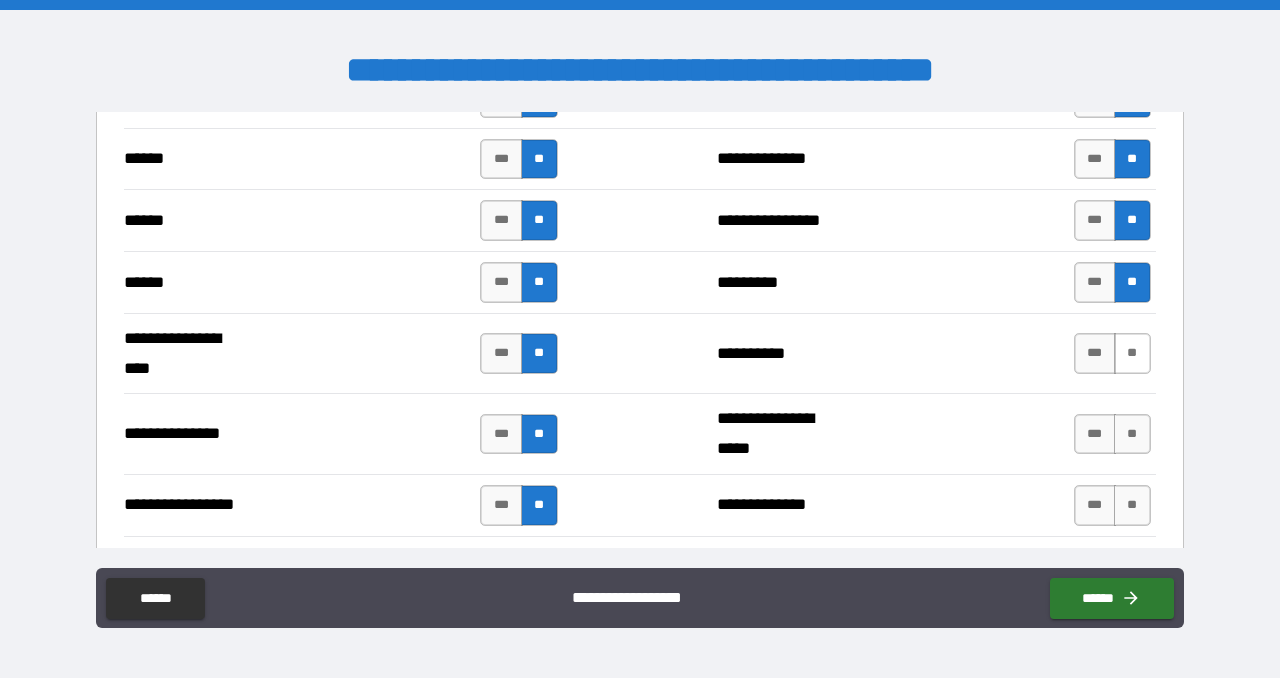 click on "**" at bounding box center [1132, 353] 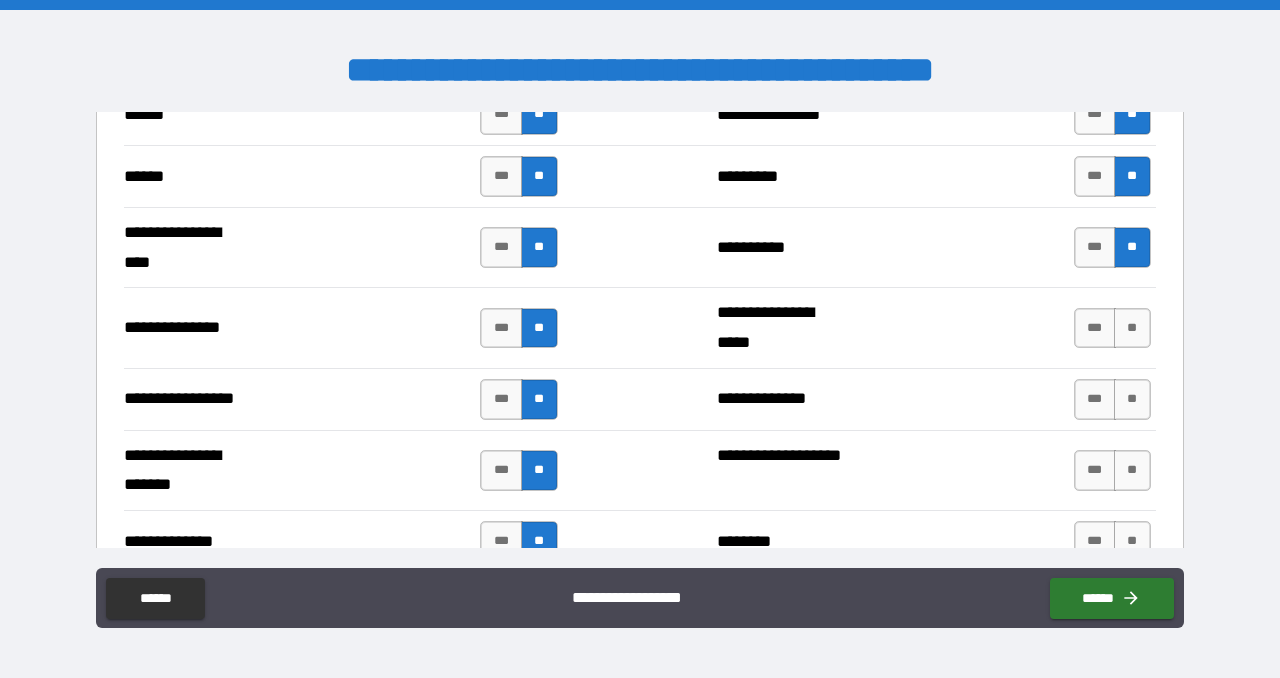 scroll, scrollTop: 2604, scrollLeft: 0, axis: vertical 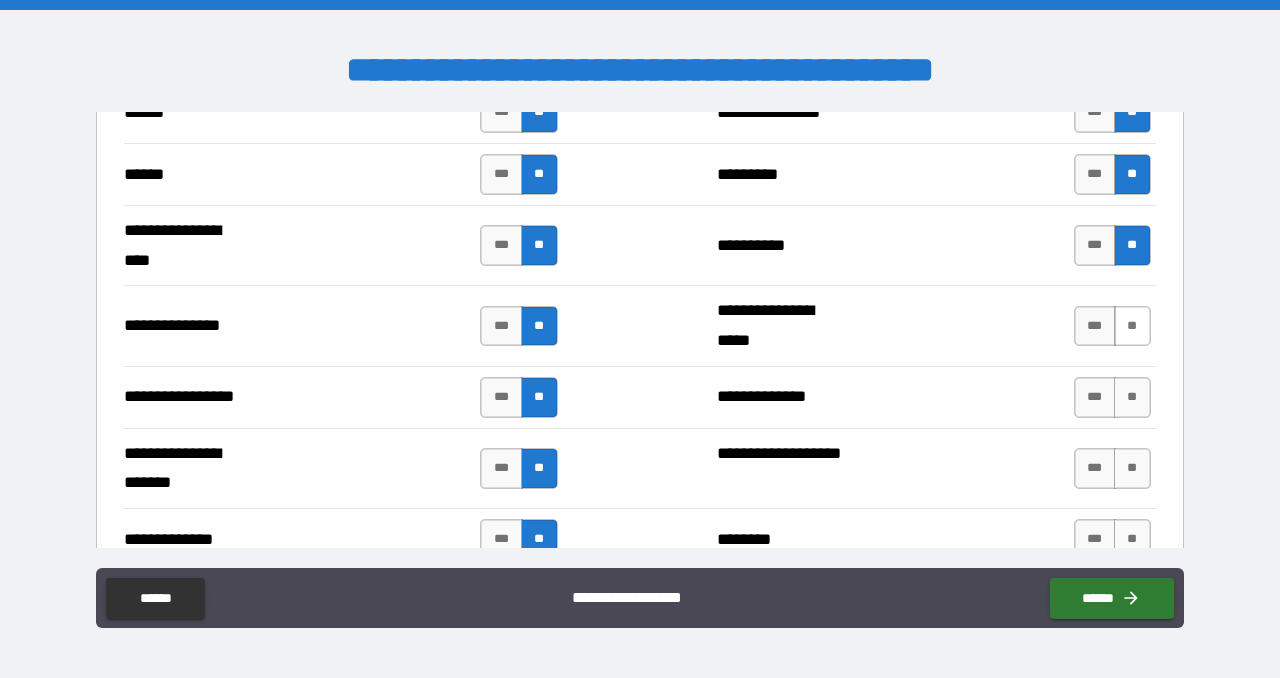 click on "**" at bounding box center [1132, 326] 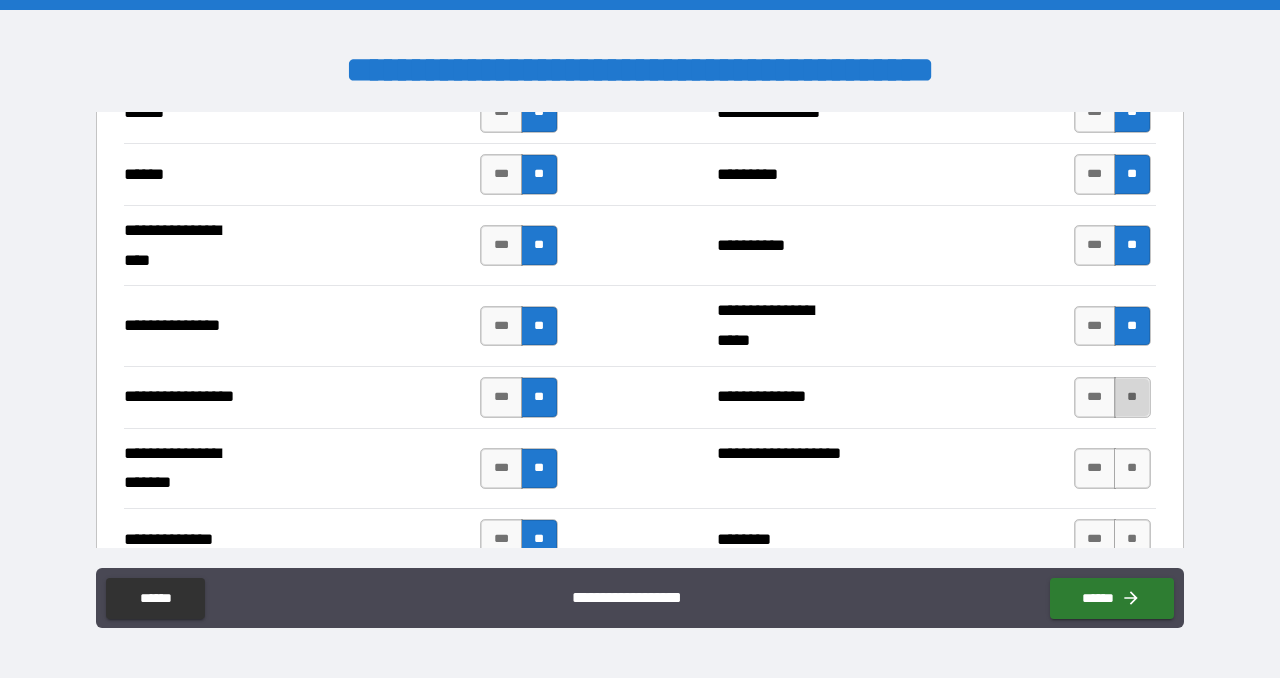 click on "**" at bounding box center (1132, 397) 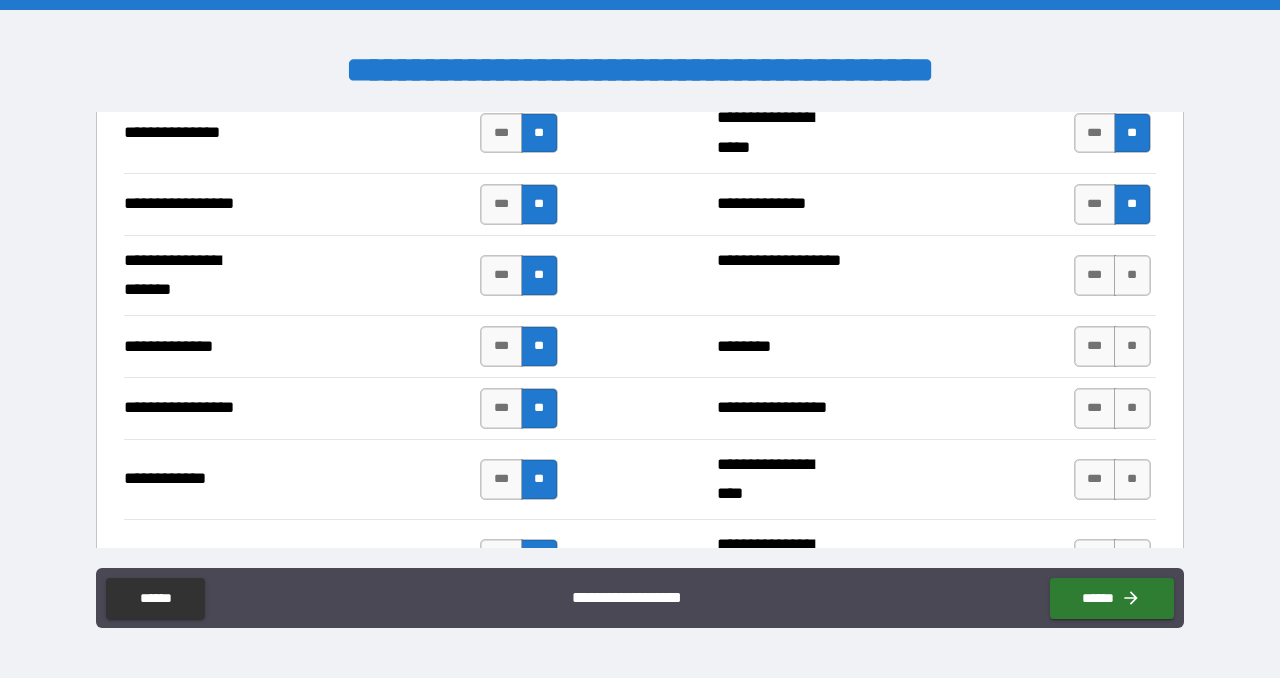 scroll, scrollTop: 2798, scrollLeft: 0, axis: vertical 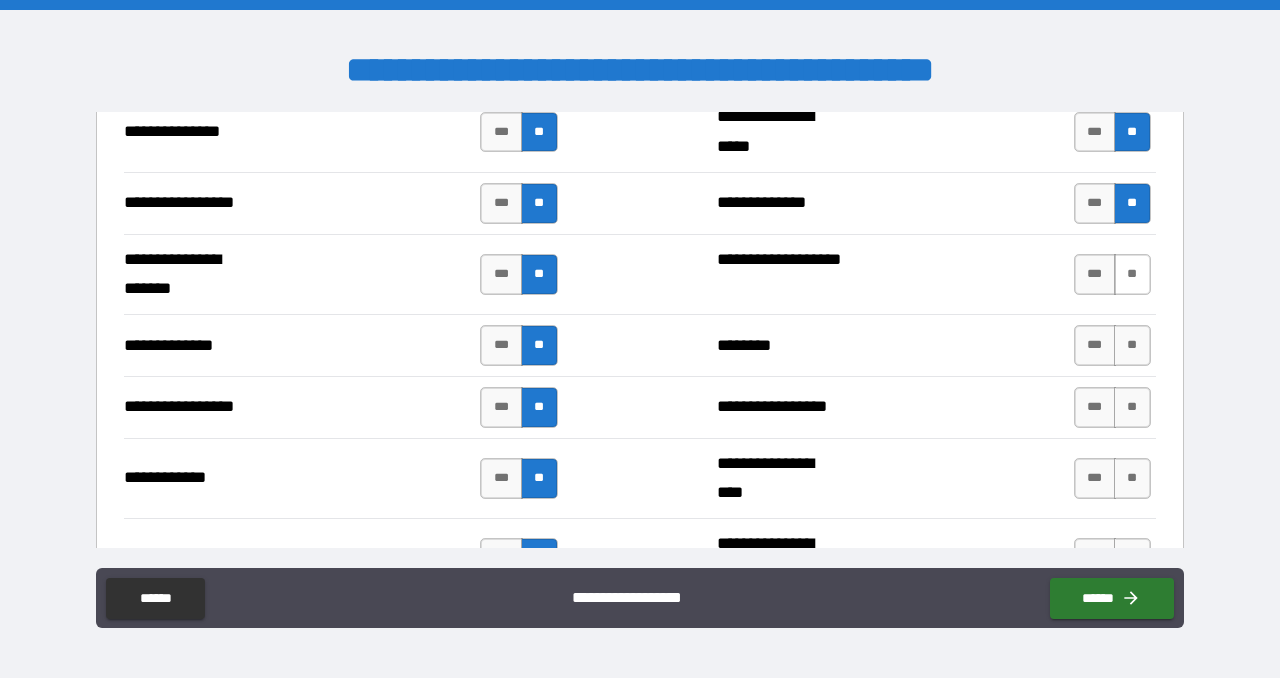 click on "**" at bounding box center [1132, 274] 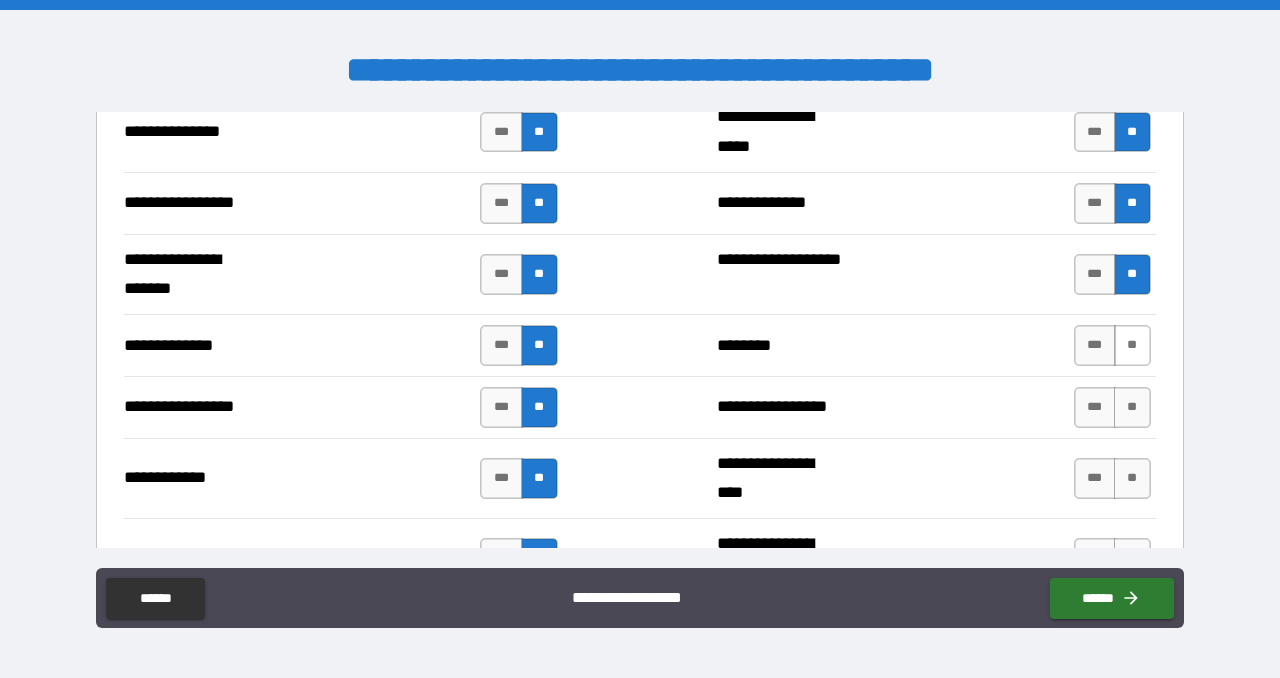 click on "**" at bounding box center [1132, 345] 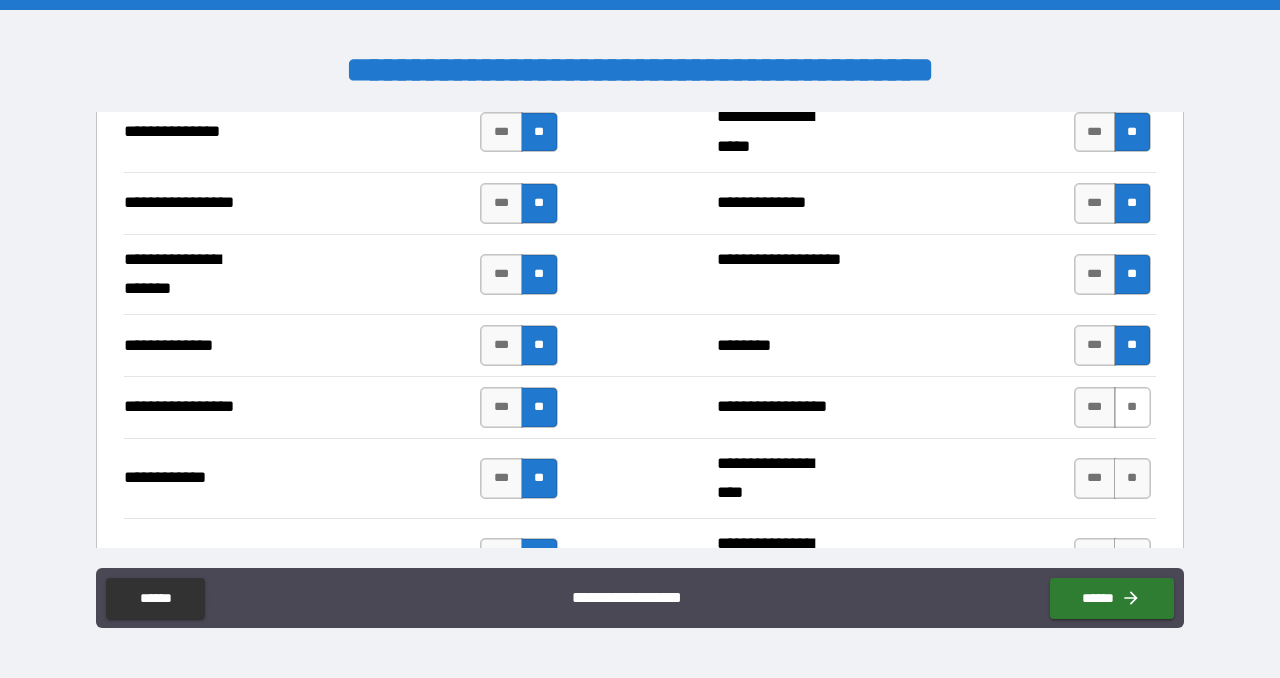 click on "**" at bounding box center (1132, 407) 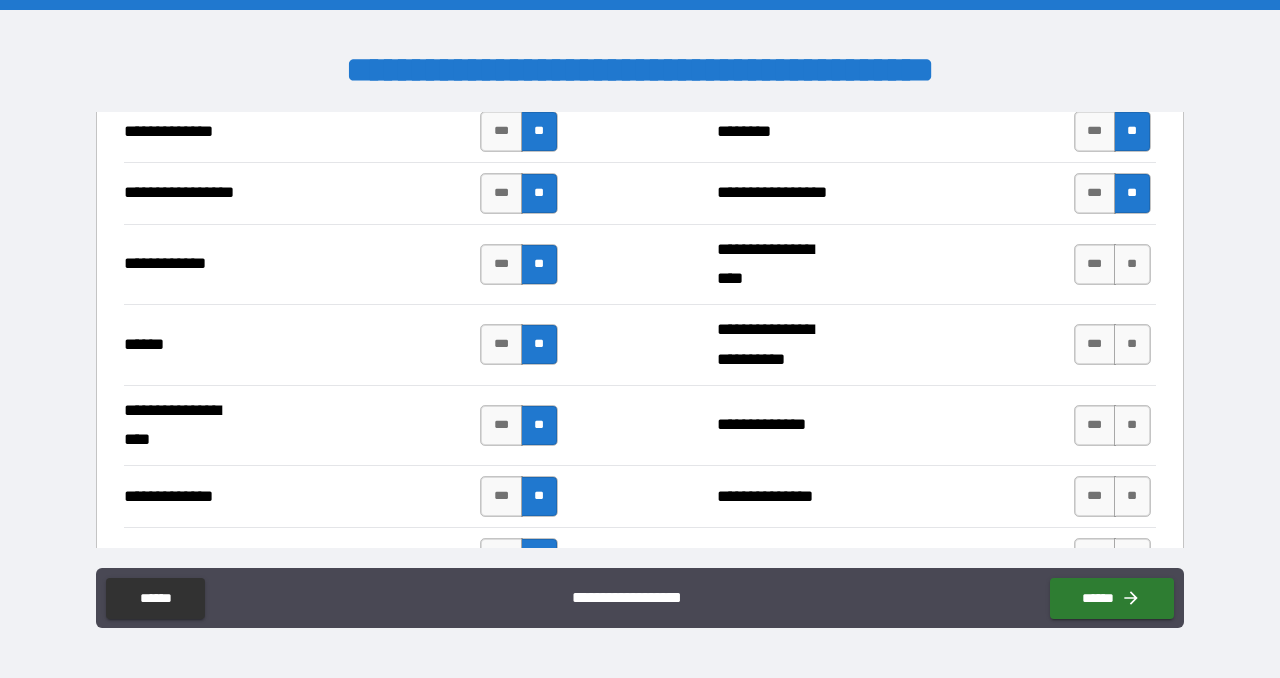 scroll, scrollTop: 3068, scrollLeft: 0, axis: vertical 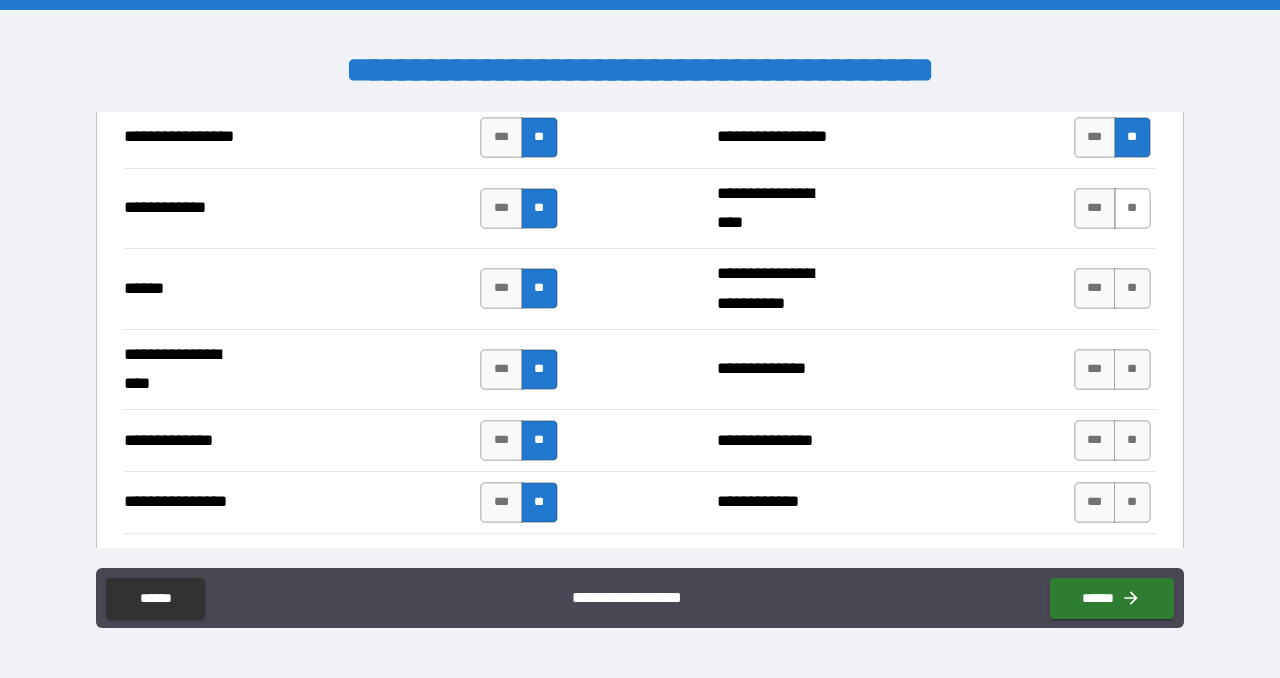 click on "**" at bounding box center [1132, 208] 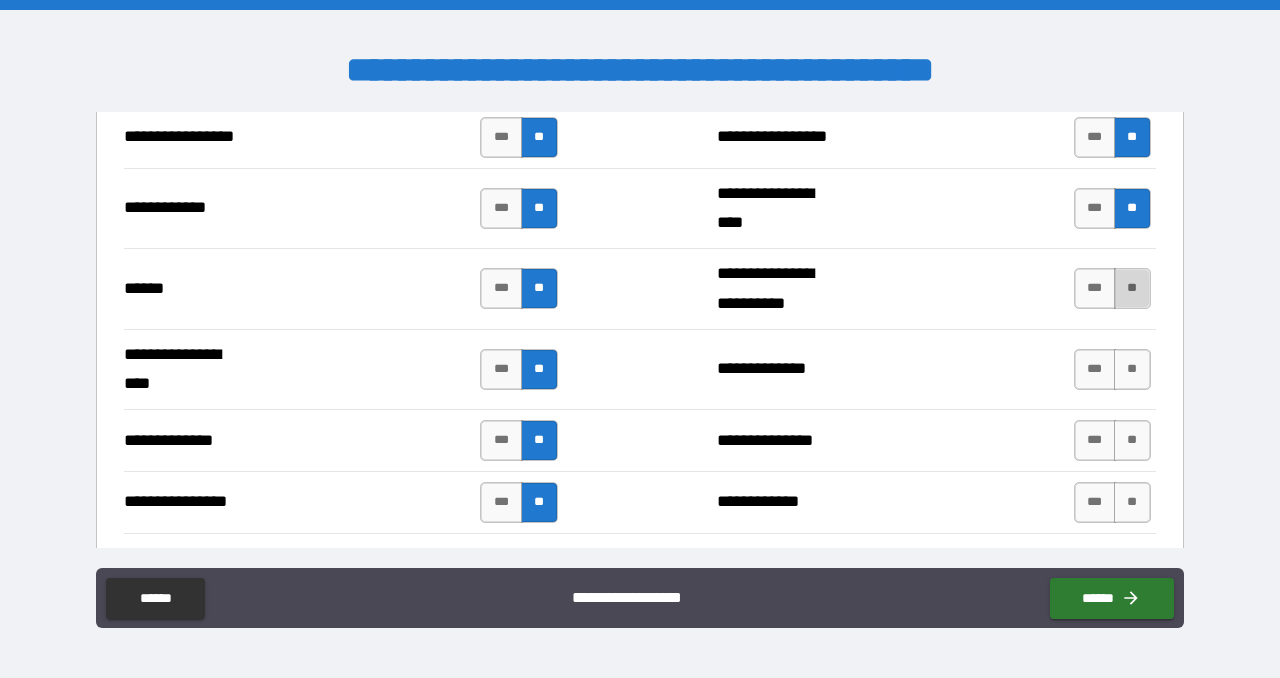 click on "**" at bounding box center [1132, 288] 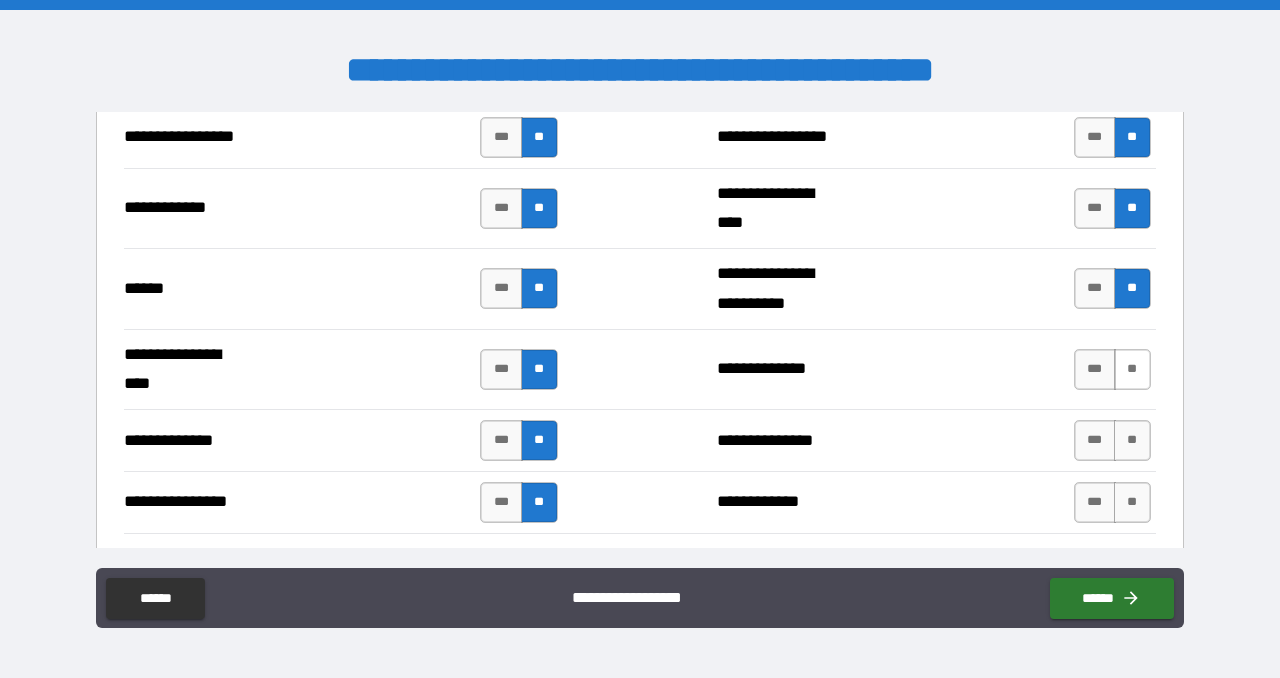 click on "**" at bounding box center [1132, 369] 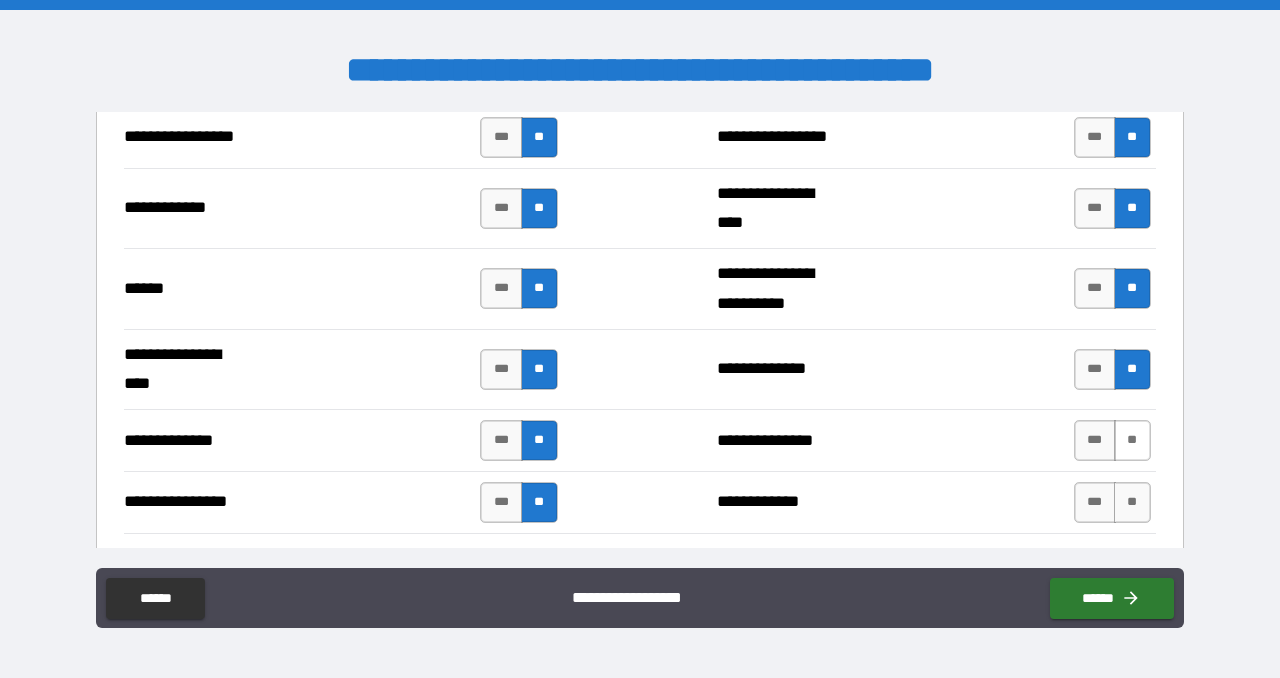click on "**" at bounding box center [1132, 440] 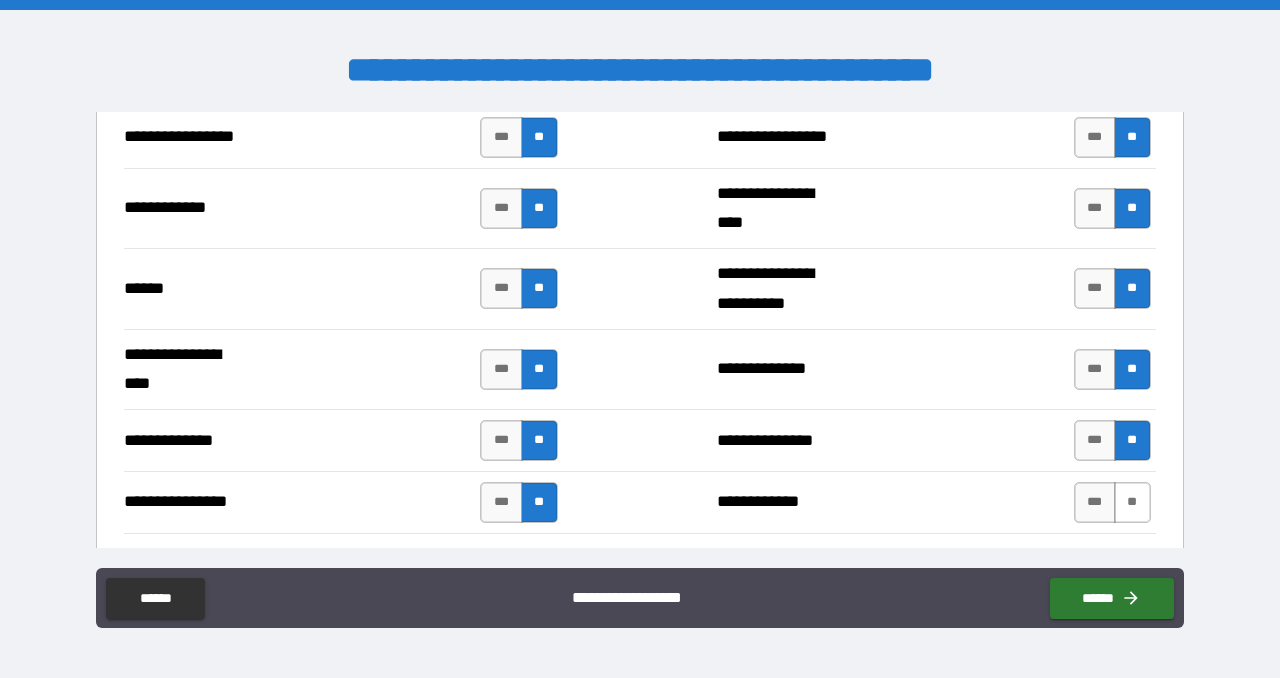 click on "**" at bounding box center [1132, 502] 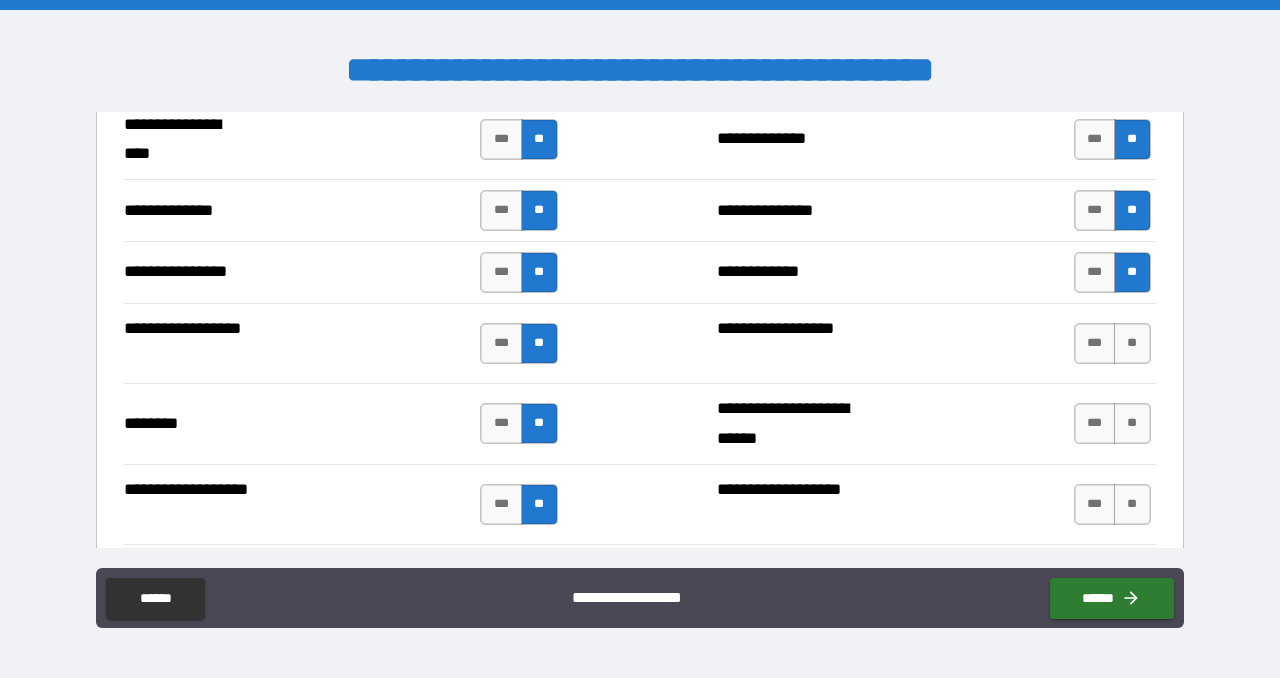 scroll, scrollTop: 3314, scrollLeft: 0, axis: vertical 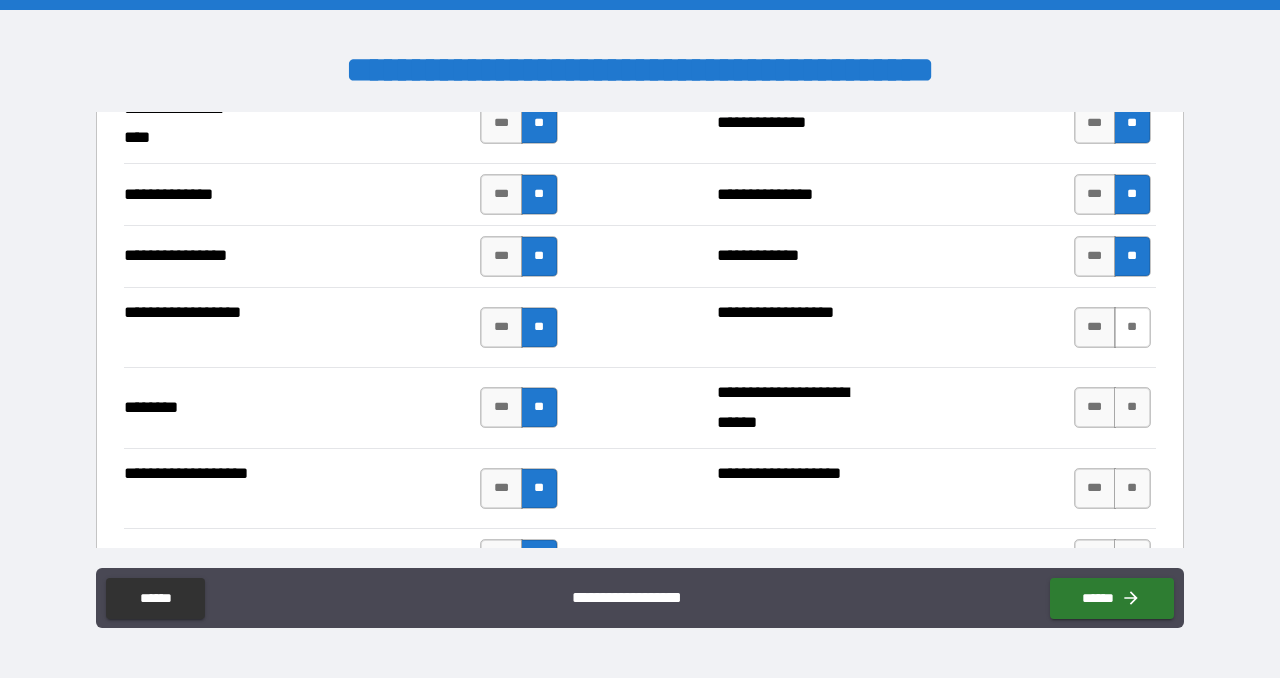 click on "**" at bounding box center (1132, 327) 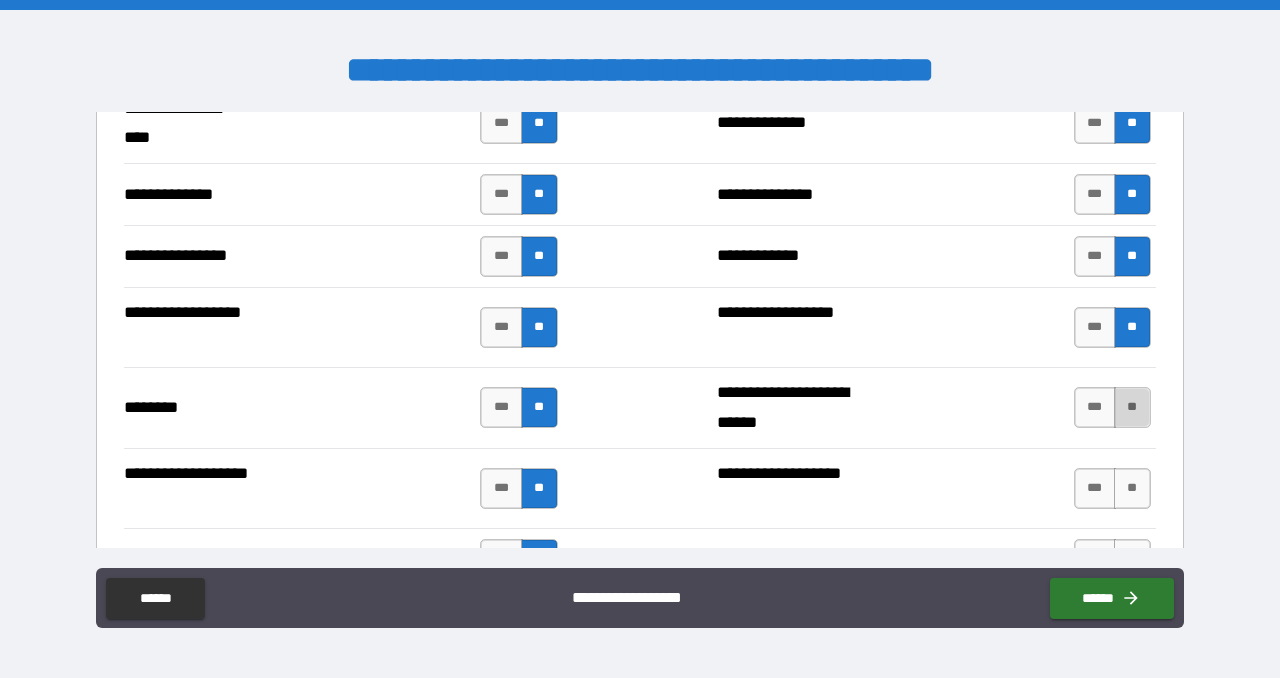 click on "**" at bounding box center [1132, 407] 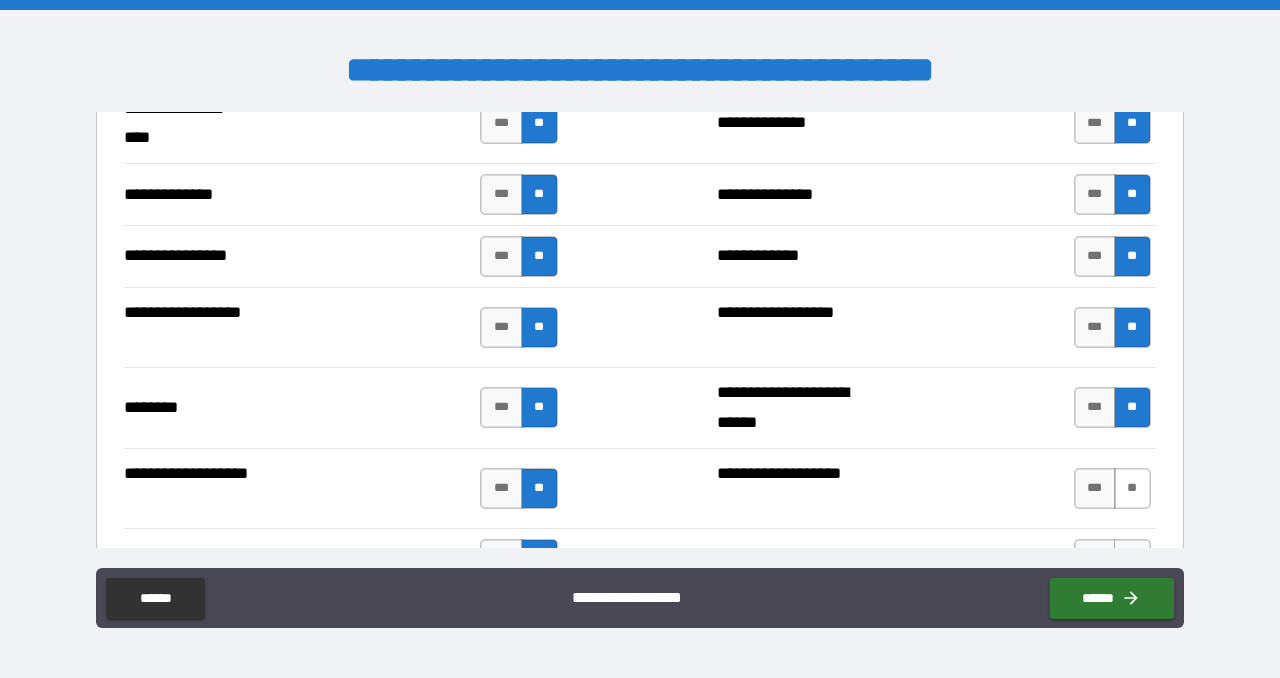 click on "**" at bounding box center (1132, 488) 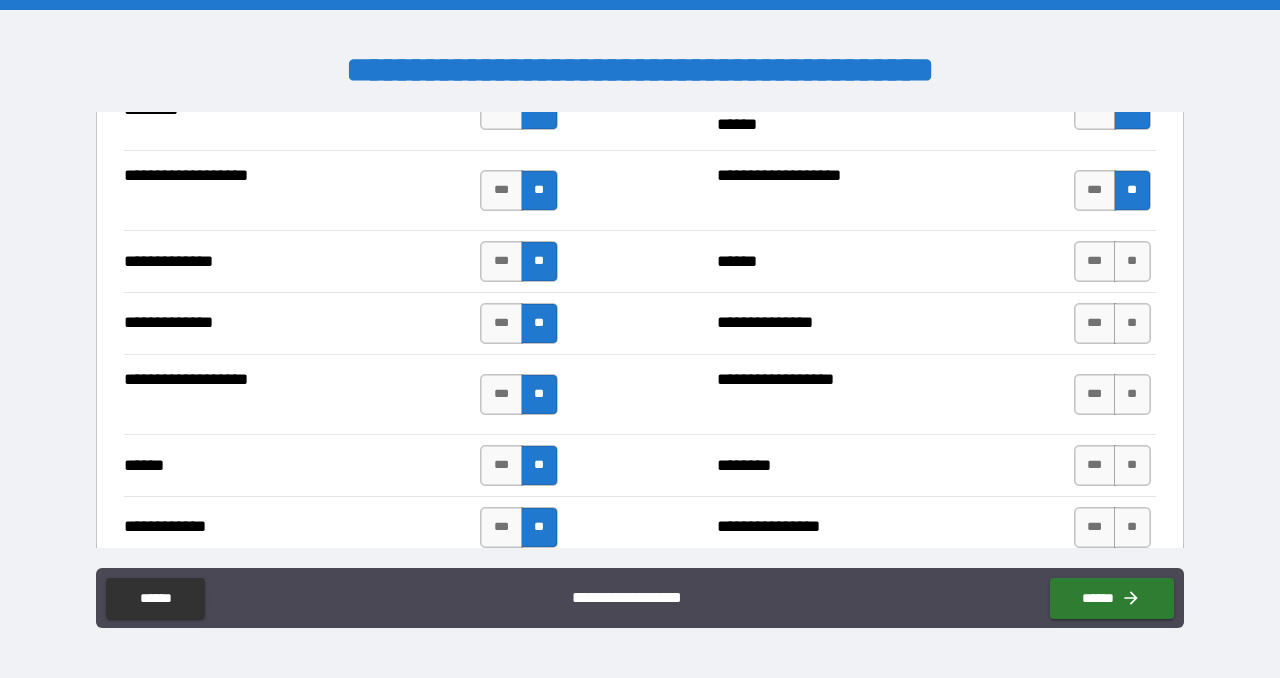 scroll, scrollTop: 3625, scrollLeft: 0, axis: vertical 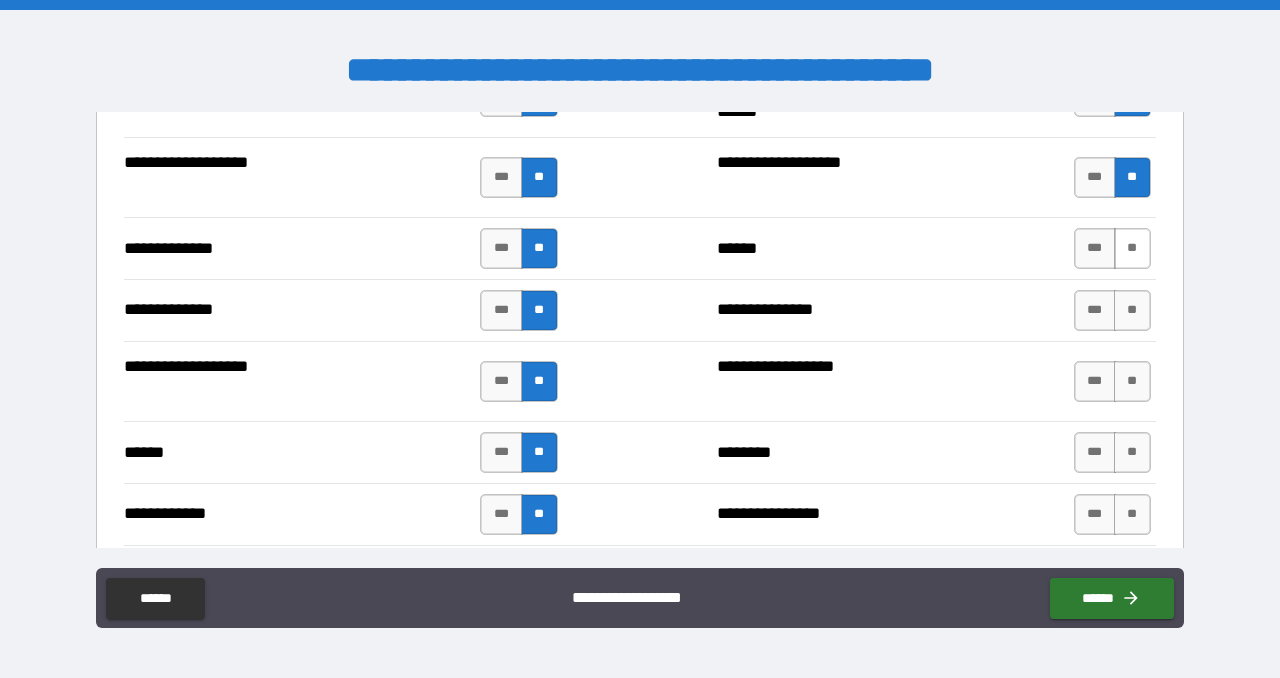 click on "**" at bounding box center (1132, 248) 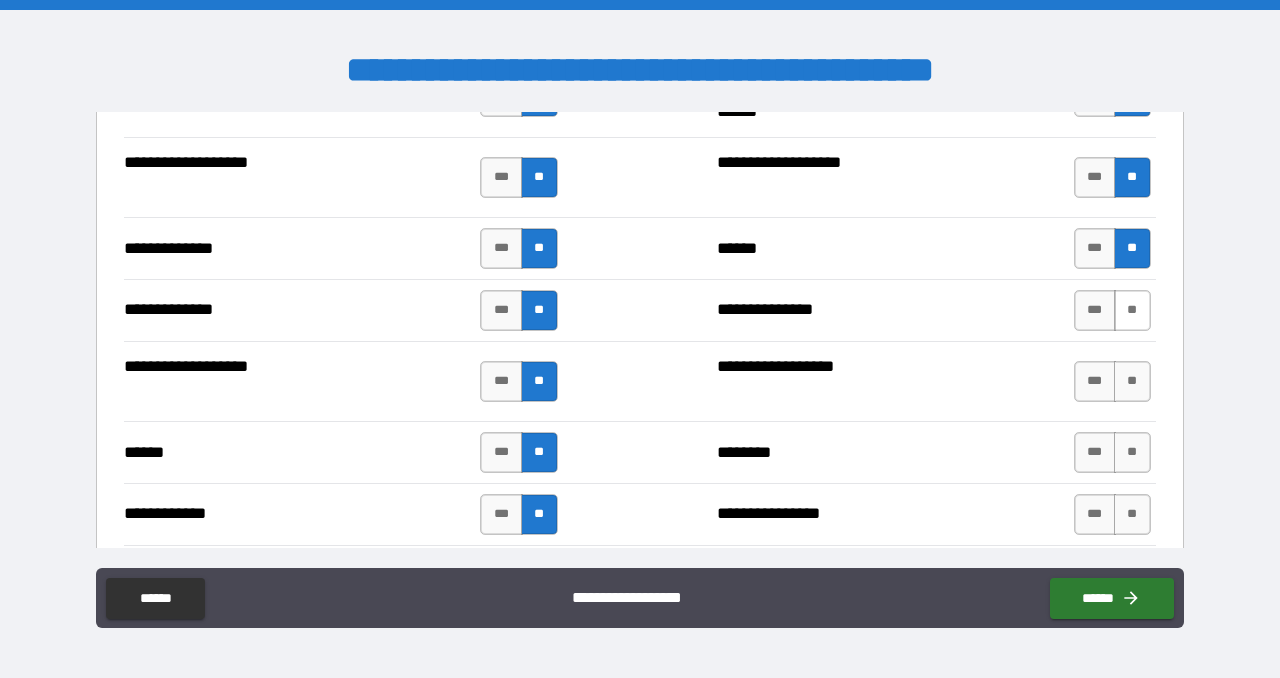 click on "**" at bounding box center (1132, 310) 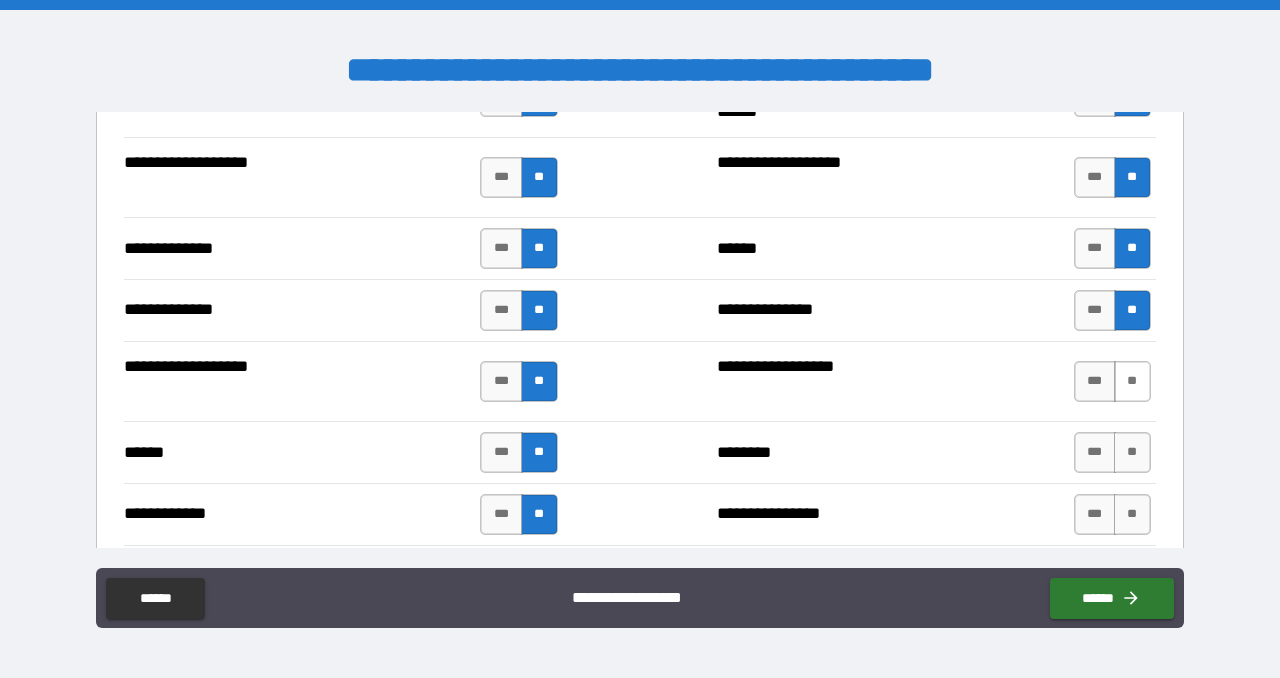 click on "**" at bounding box center [1132, 381] 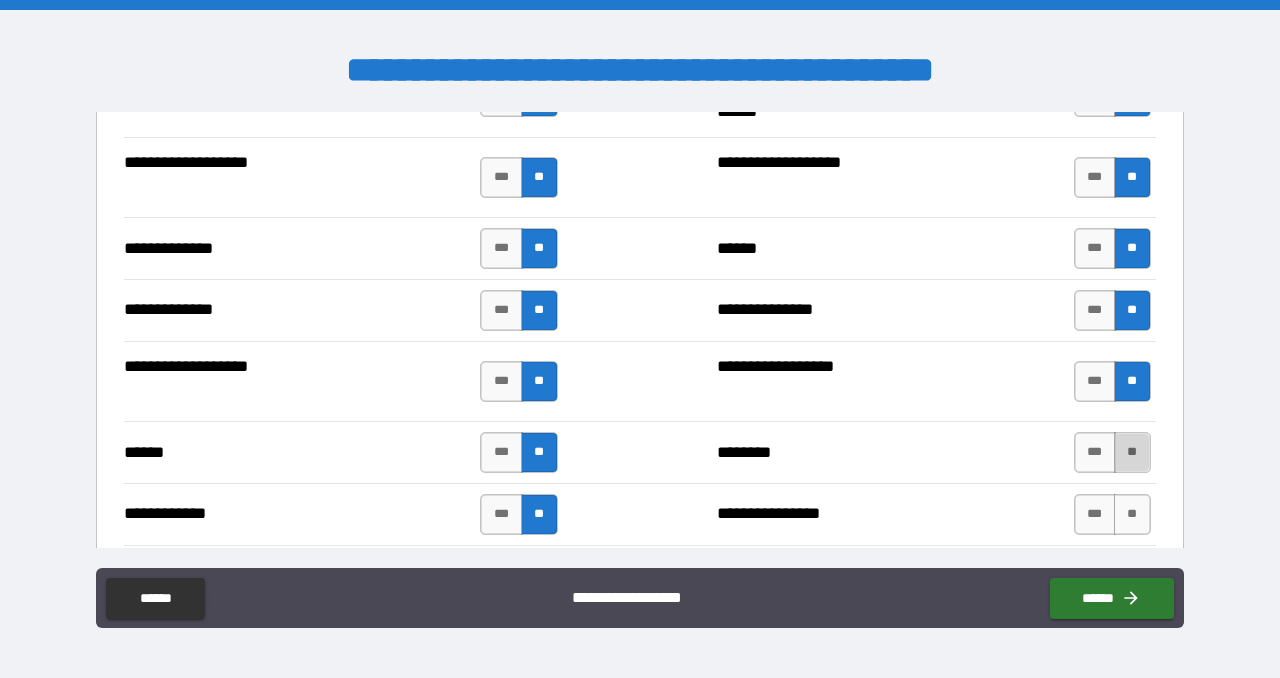 click on "**" at bounding box center [1132, 452] 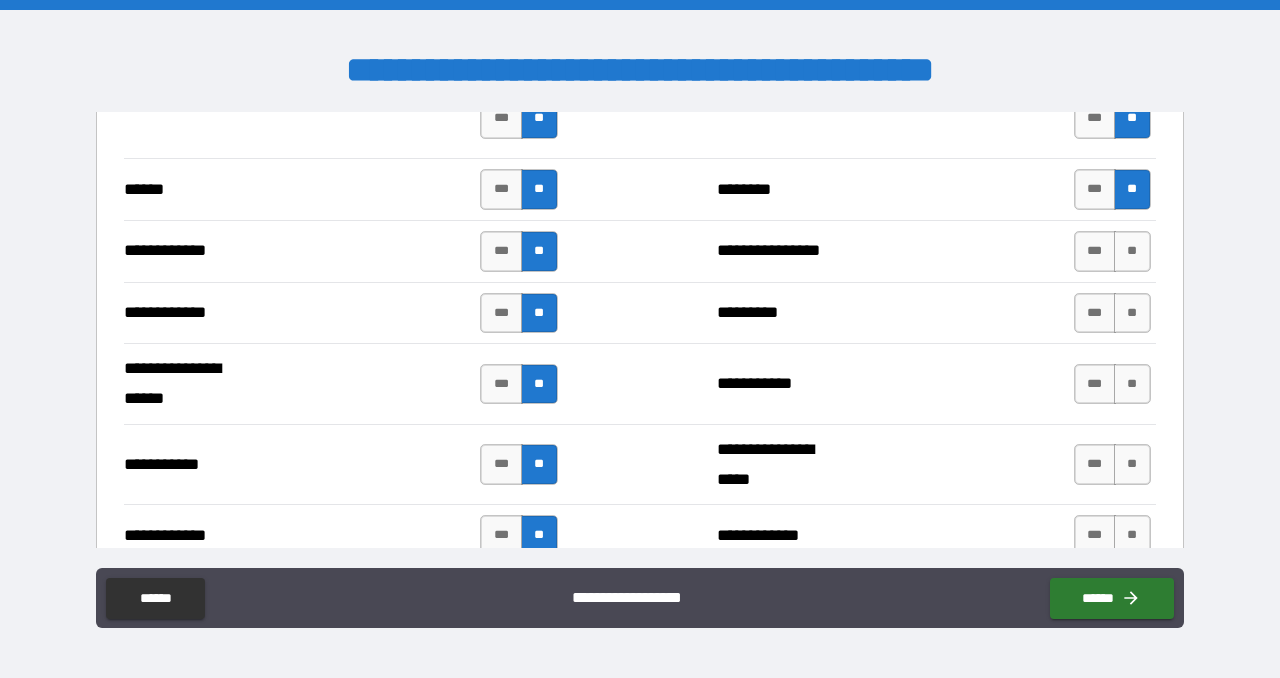 scroll, scrollTop: 3914, scrollLeft: 0, axis: vertical 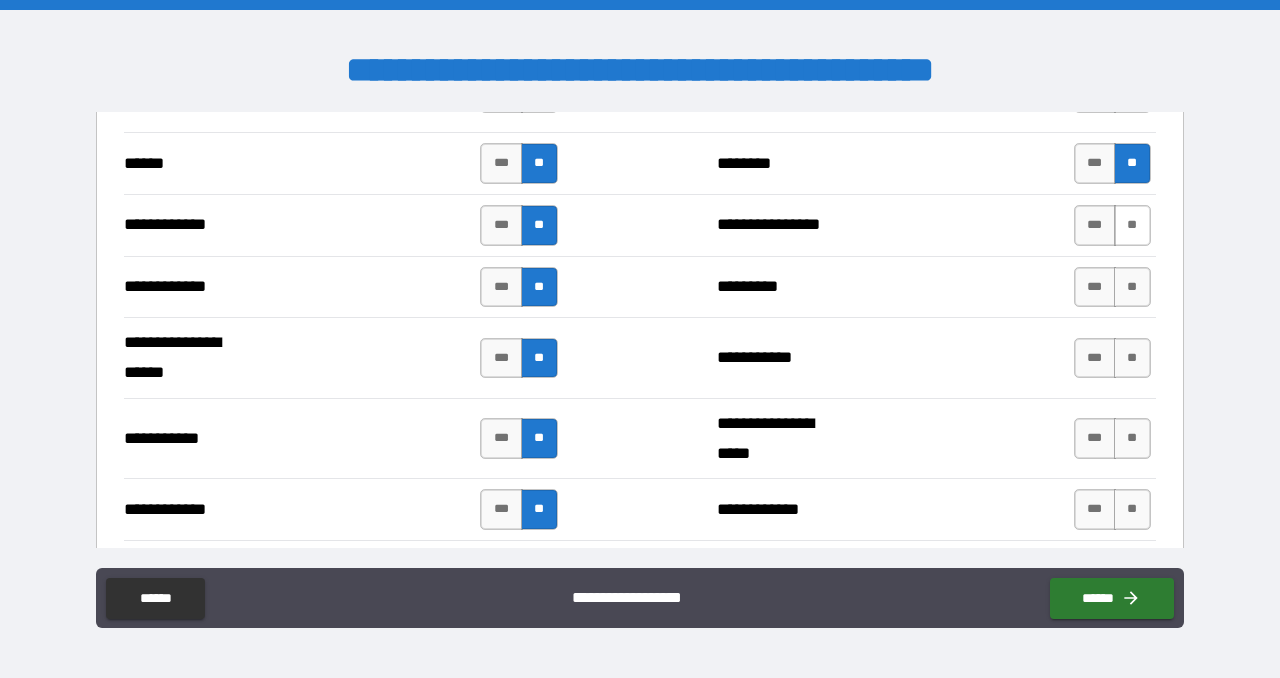 click on "**" at bounding box center (1132, 225) 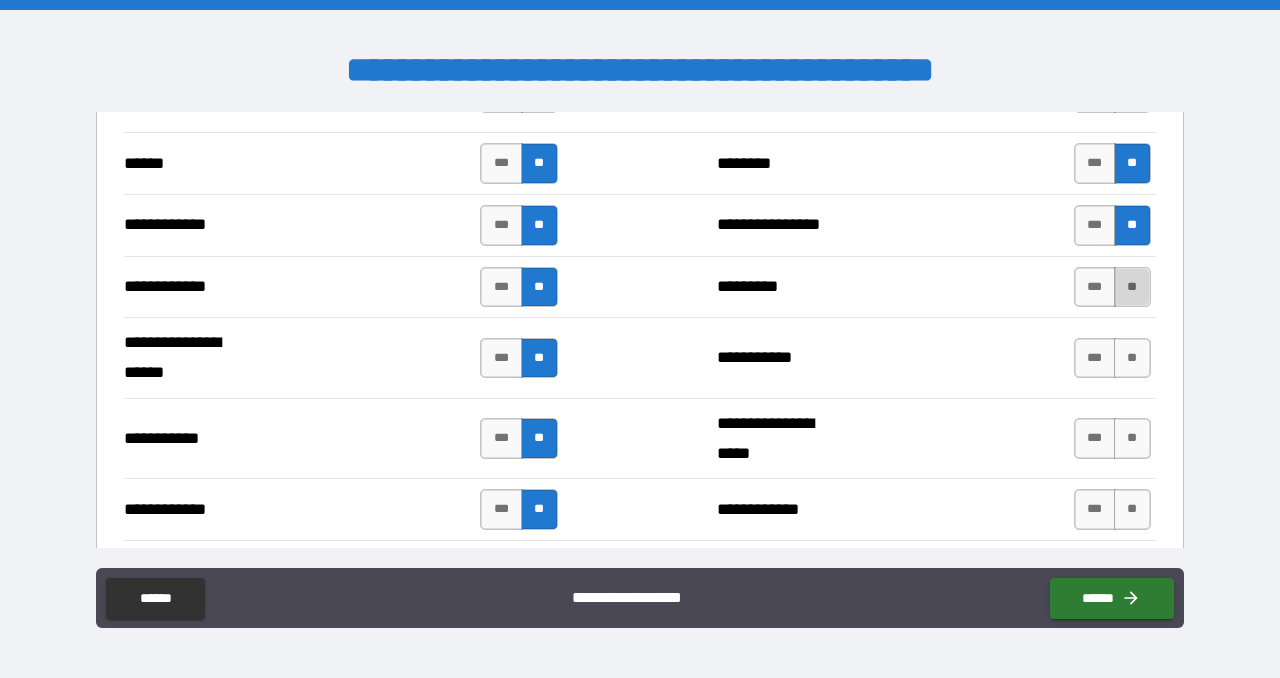 click on "**" at bounding box center (1132, 287) 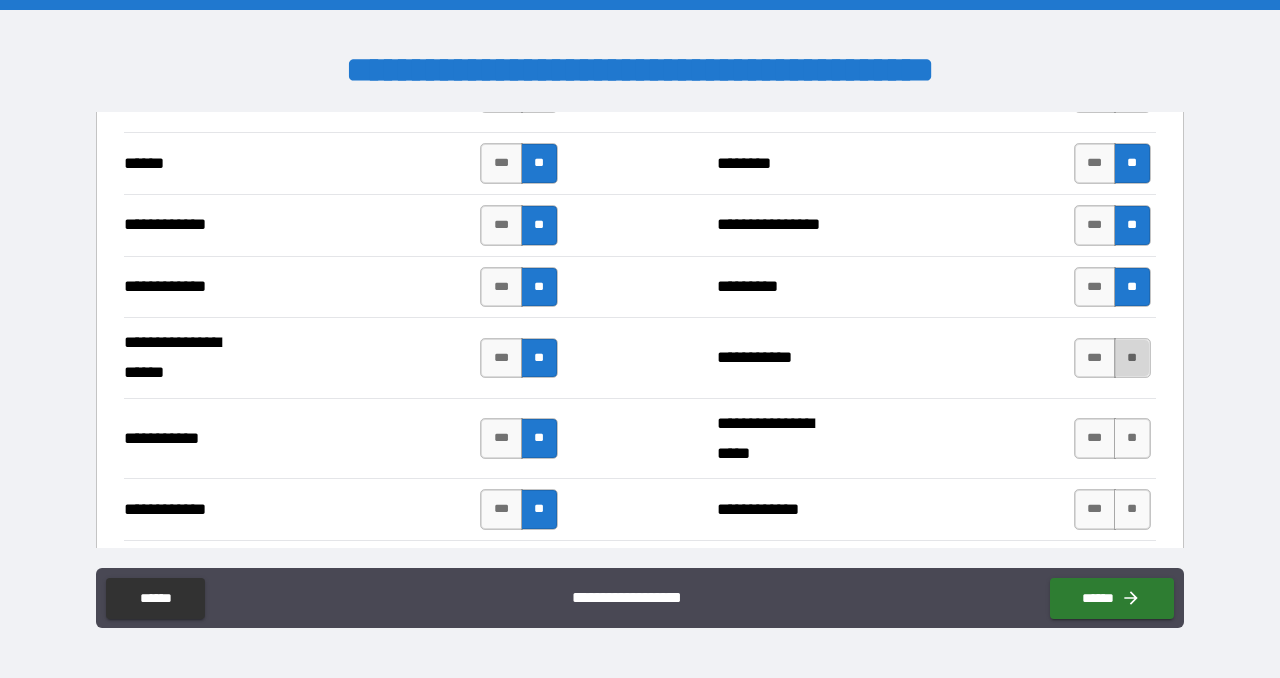 click on "**" at bounding box center (1132, 358) 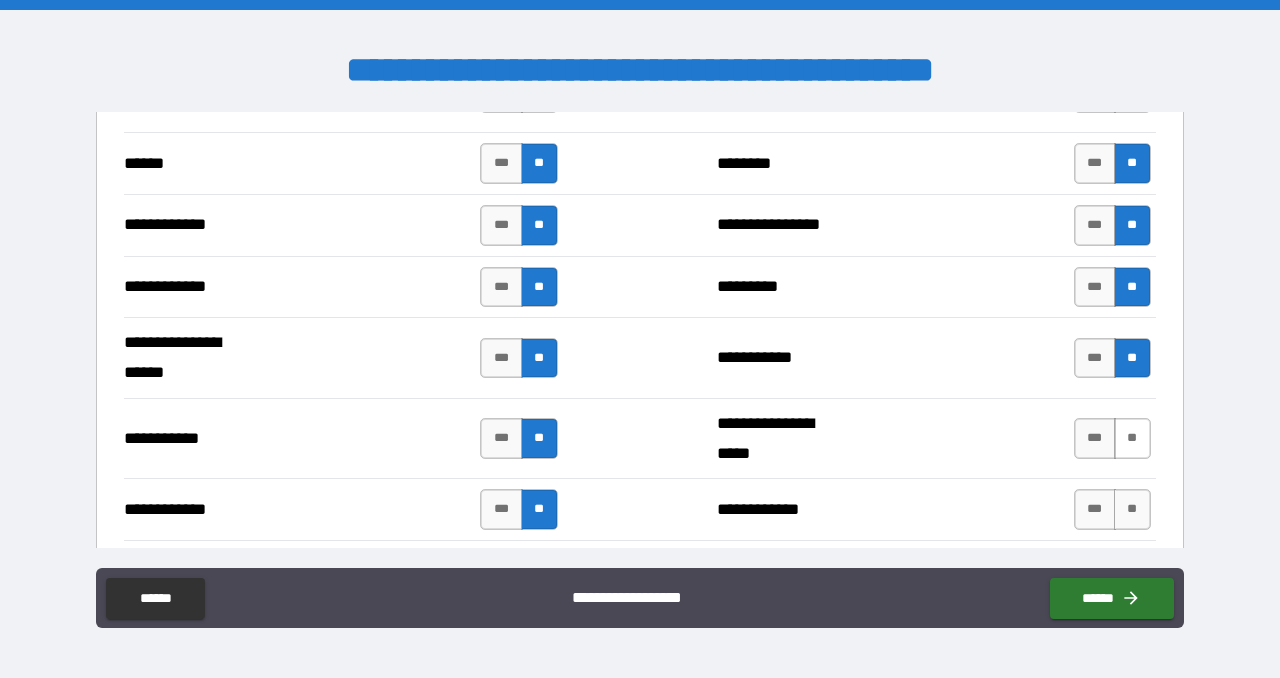 click on "**" at bounding box center (1132, 438) 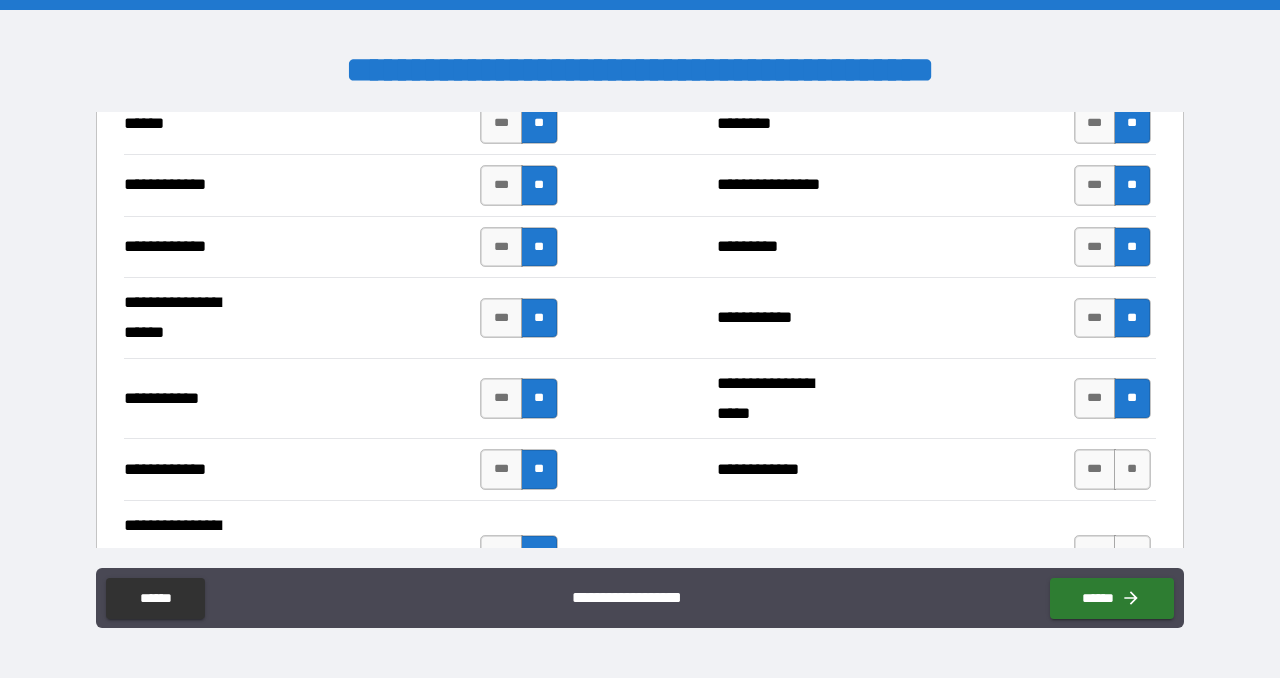 scroll, scrollTop: 4005, scrollLeft: 0, axis: vertical 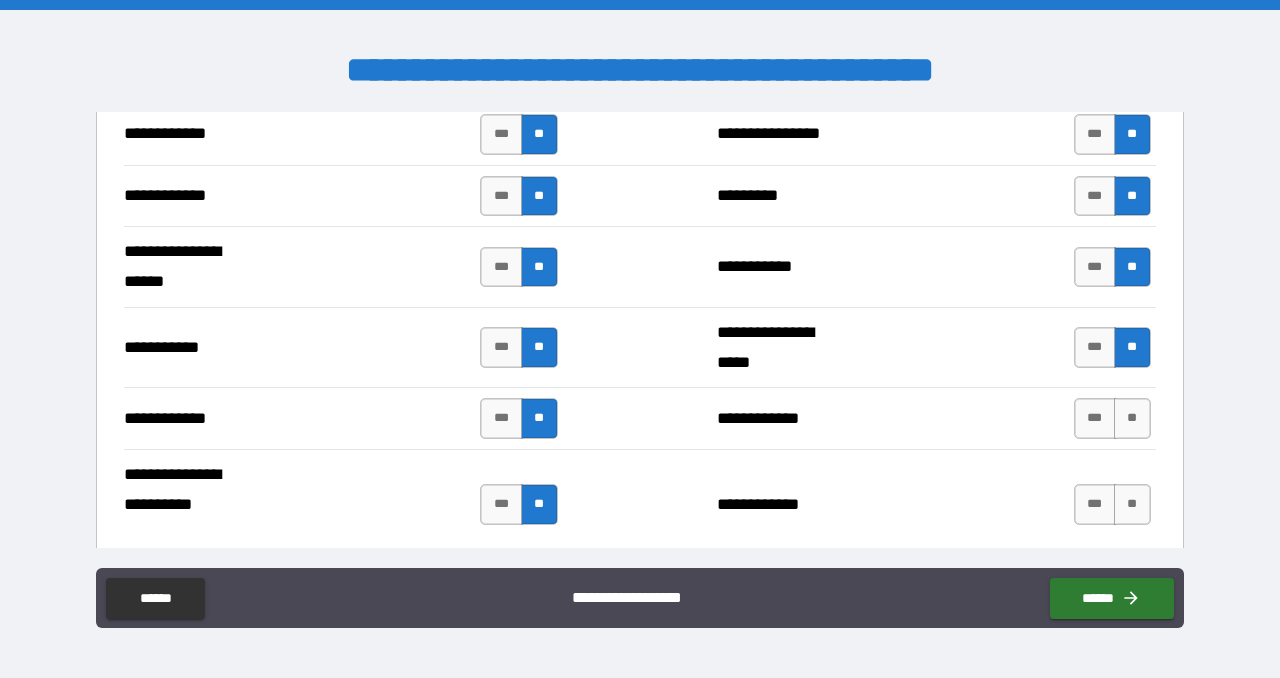 click on "**" at bounding box center (1132, 418) 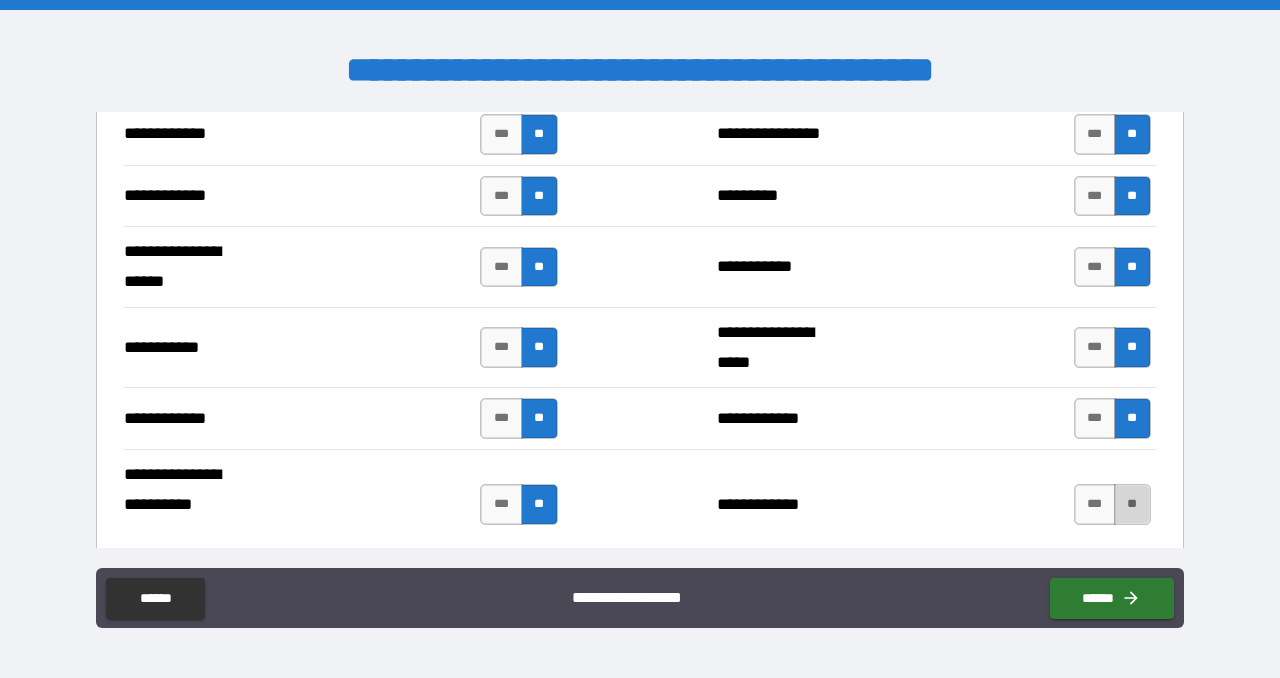 click on "**" at bounding box center [1132, 504] 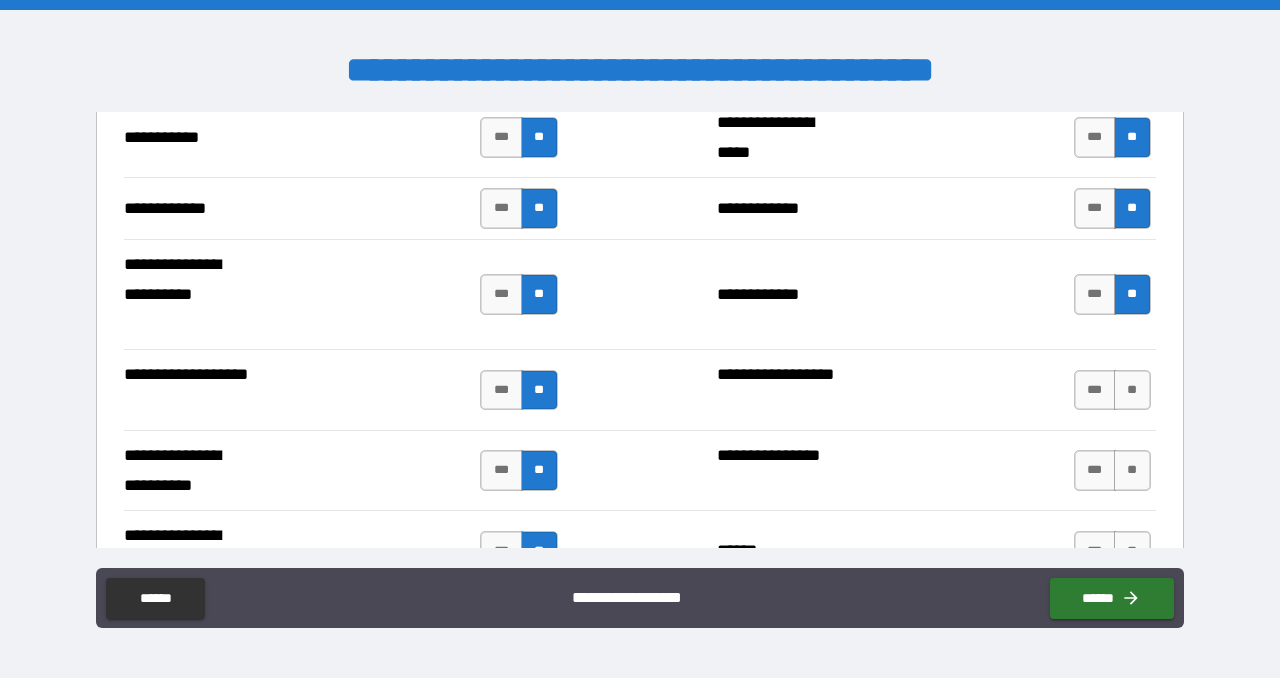scroll, scrollTop: 4238, scrollLeft: 0, axis: vertical 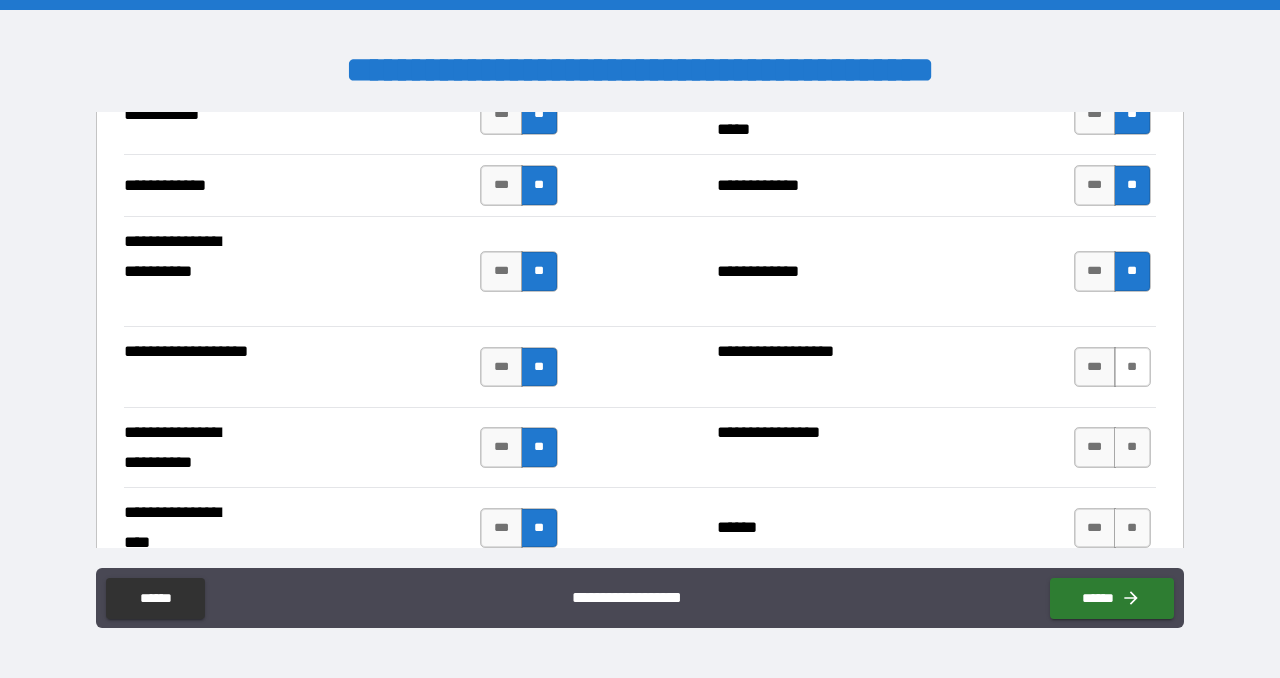 click on "**" at bounding box center (1132, 367) 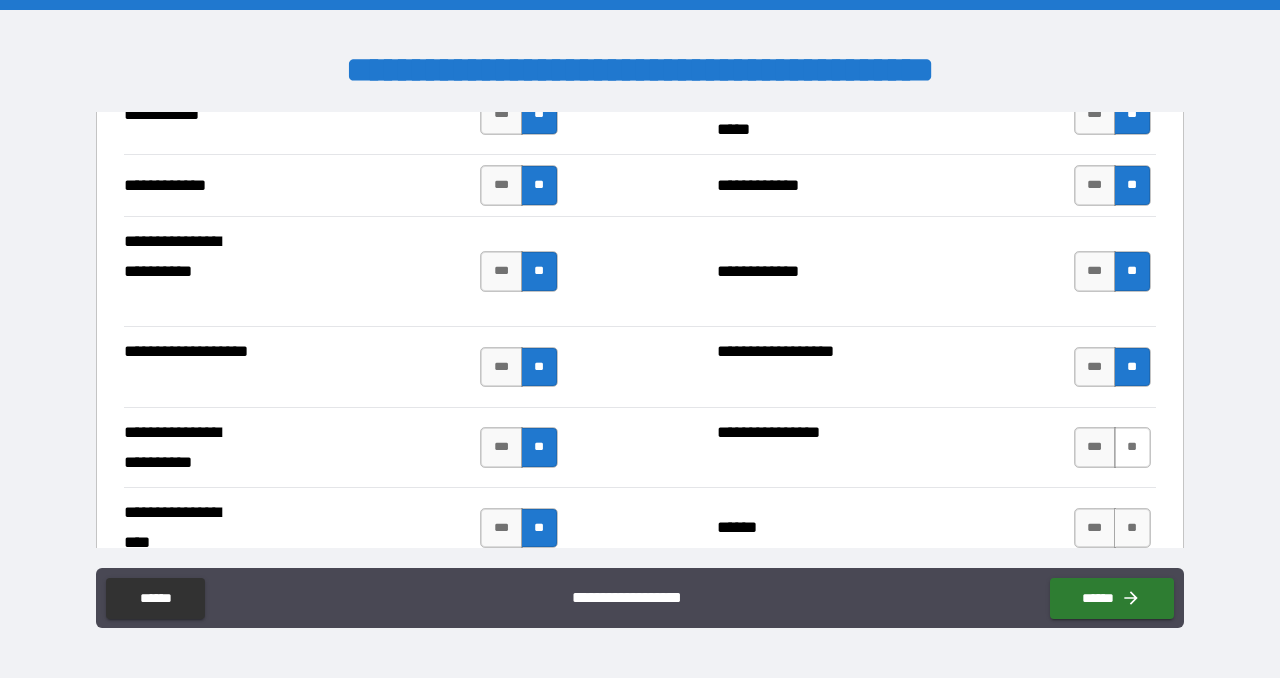 click on "**" at bounding box center [1132, 447] 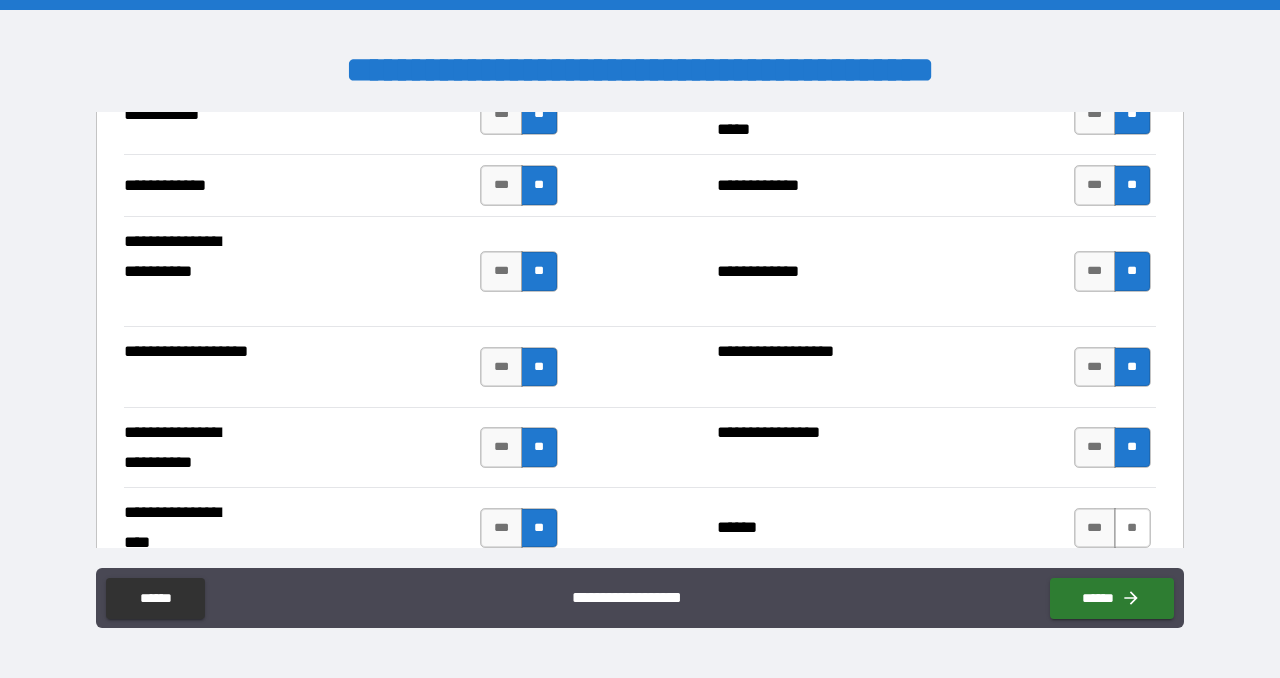 click on "**" at bounding box center (1132, 528) 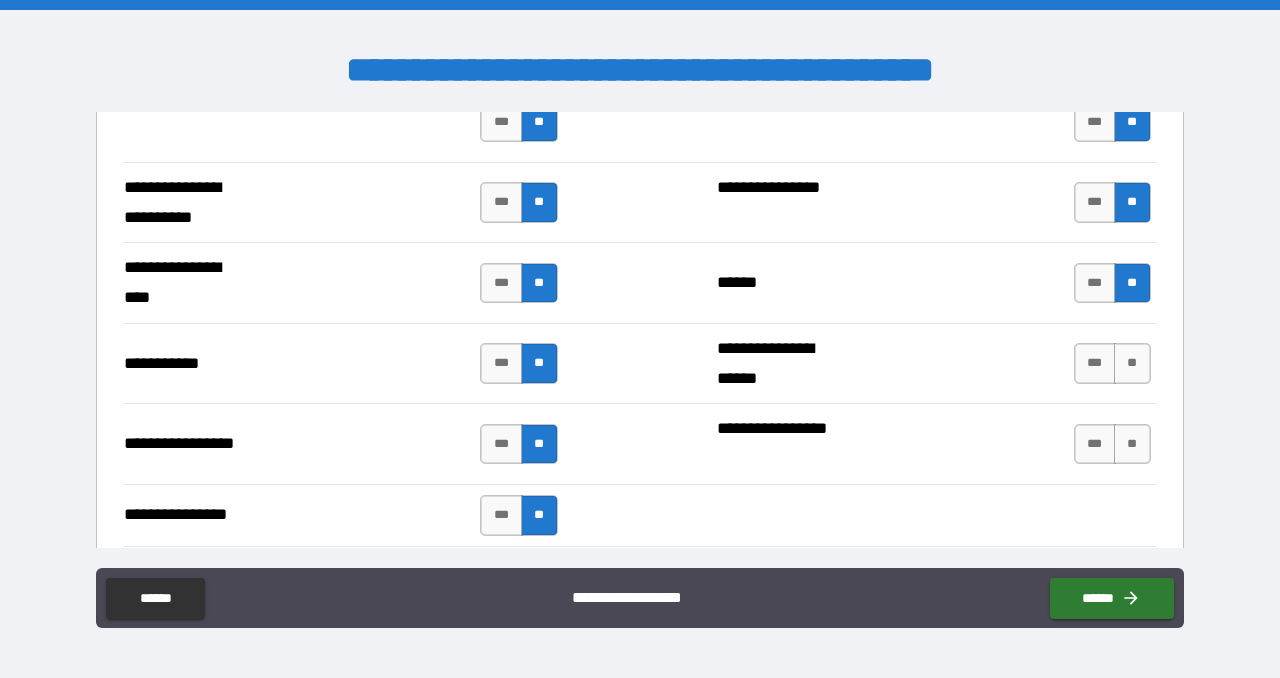 scroll, scrollTop: 4486, scrollLeft: 0, axis: vertical 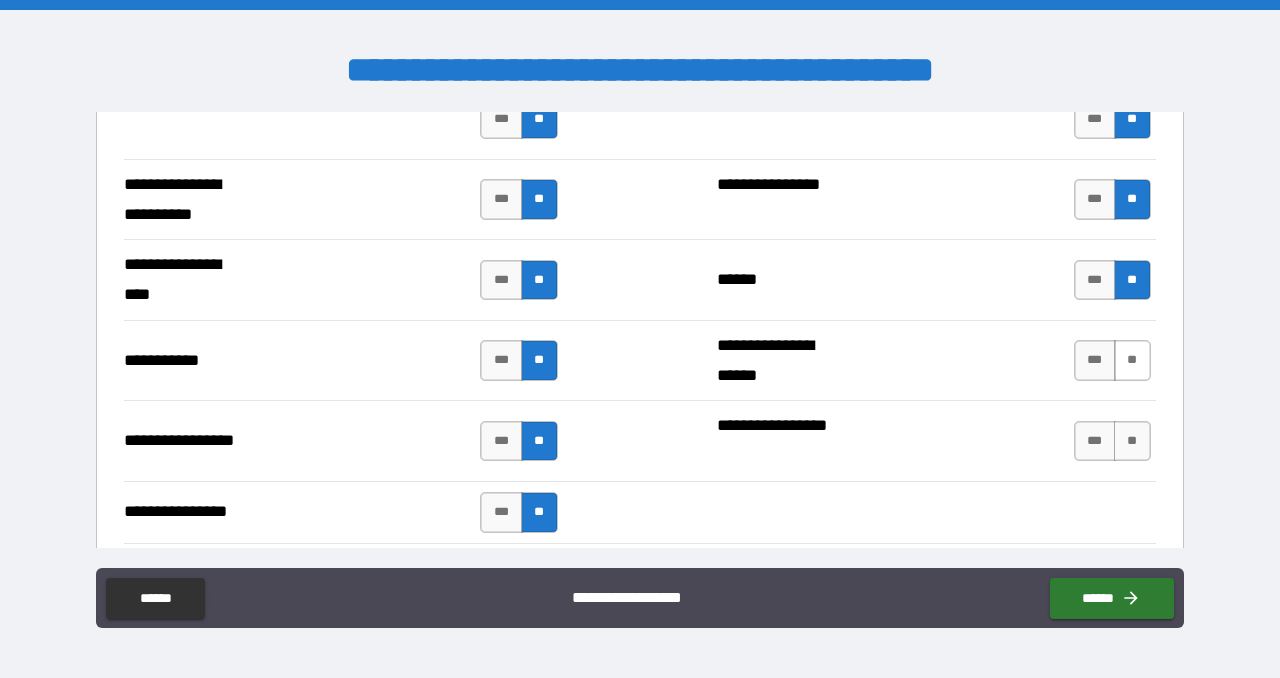 click on "**" at bounding box center (1132, 360) 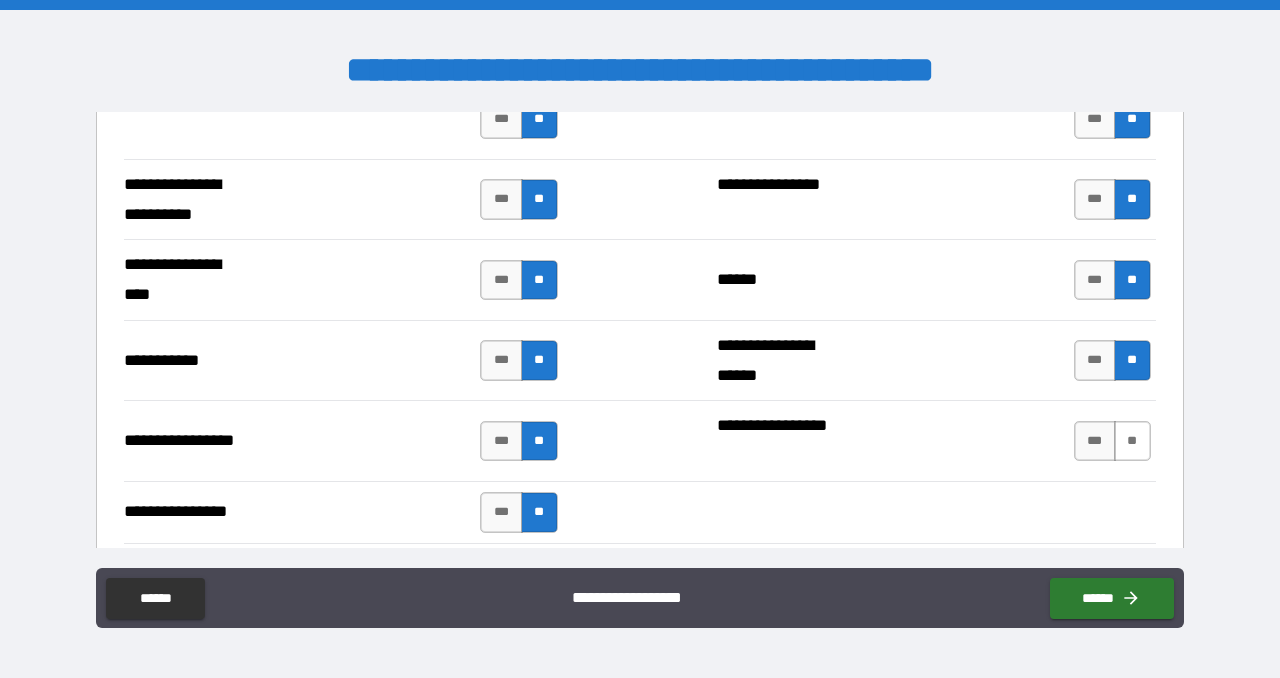 click on "**" at bounding box center (1132, 441) 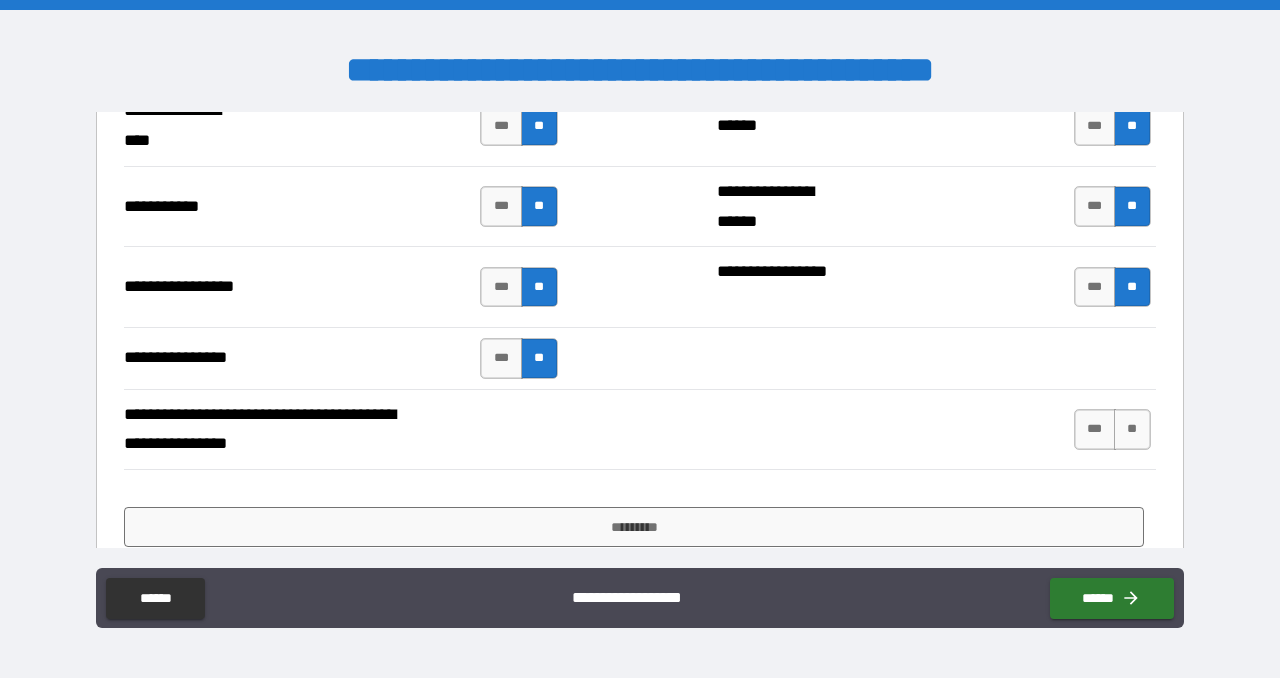 scroll, scrollTop: 4670, scrollLeft: 0, axis: vertical 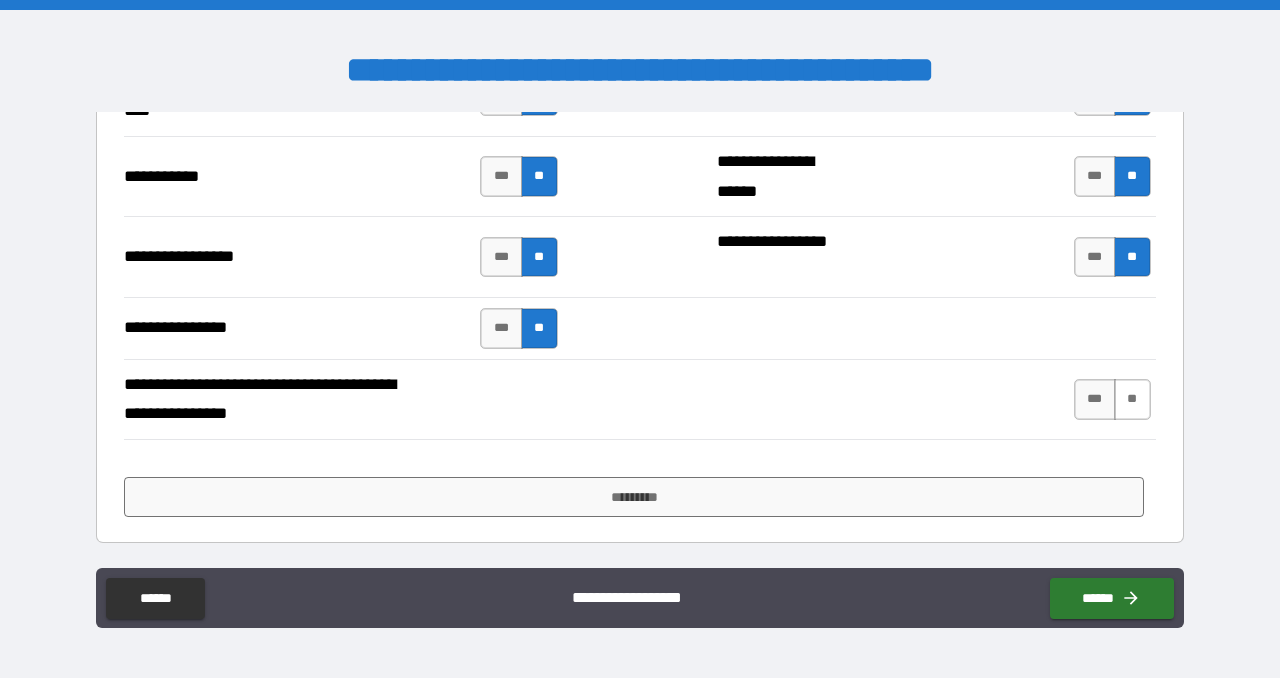 click on "**" at bounding box center [1132, 399] 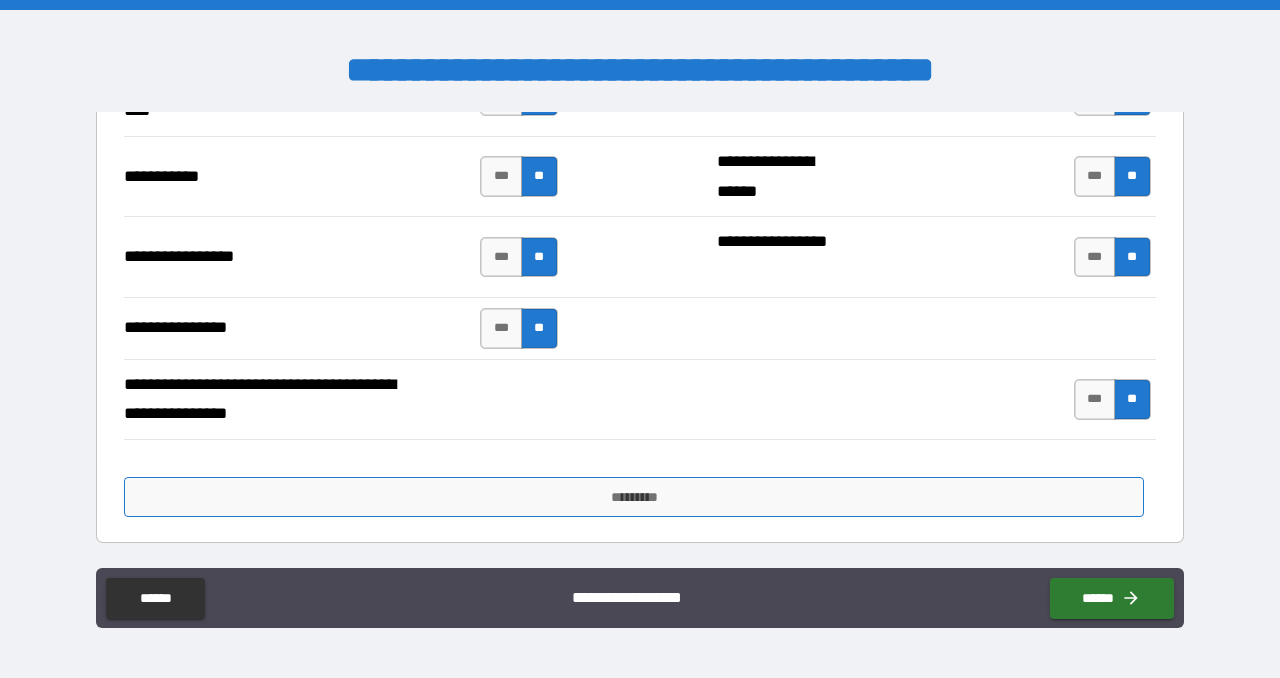 click on "*********" at bounding box center (634, 497) 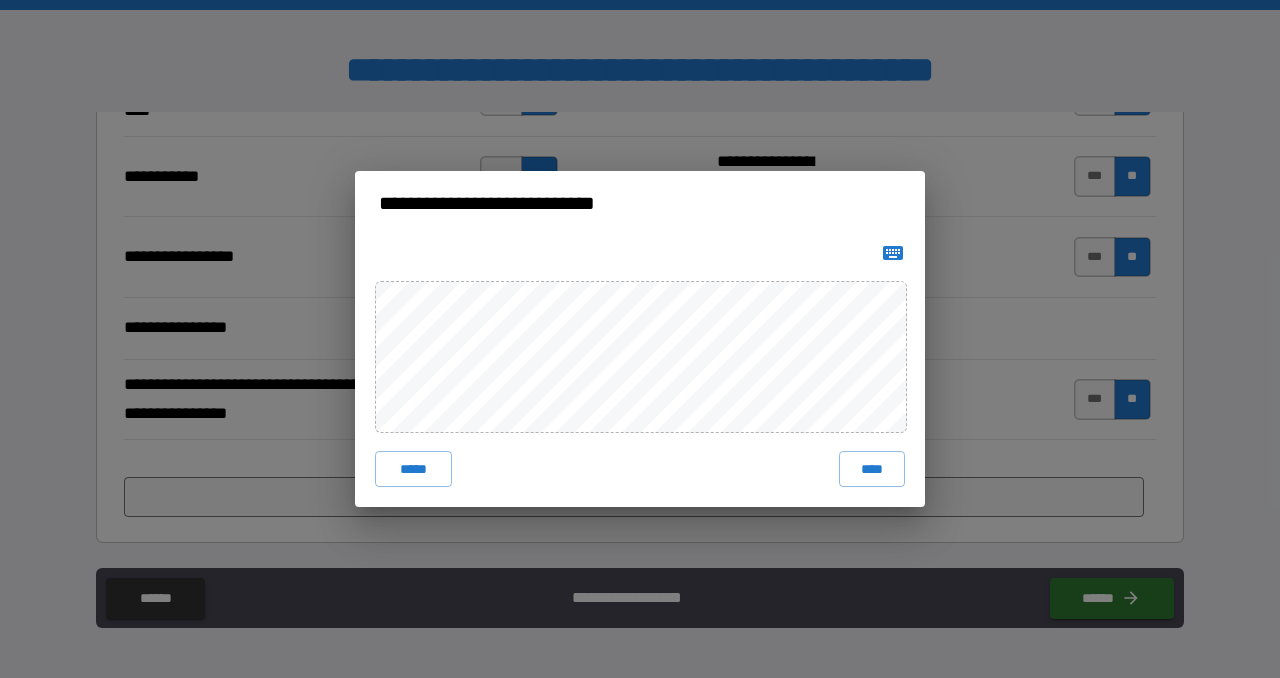 click 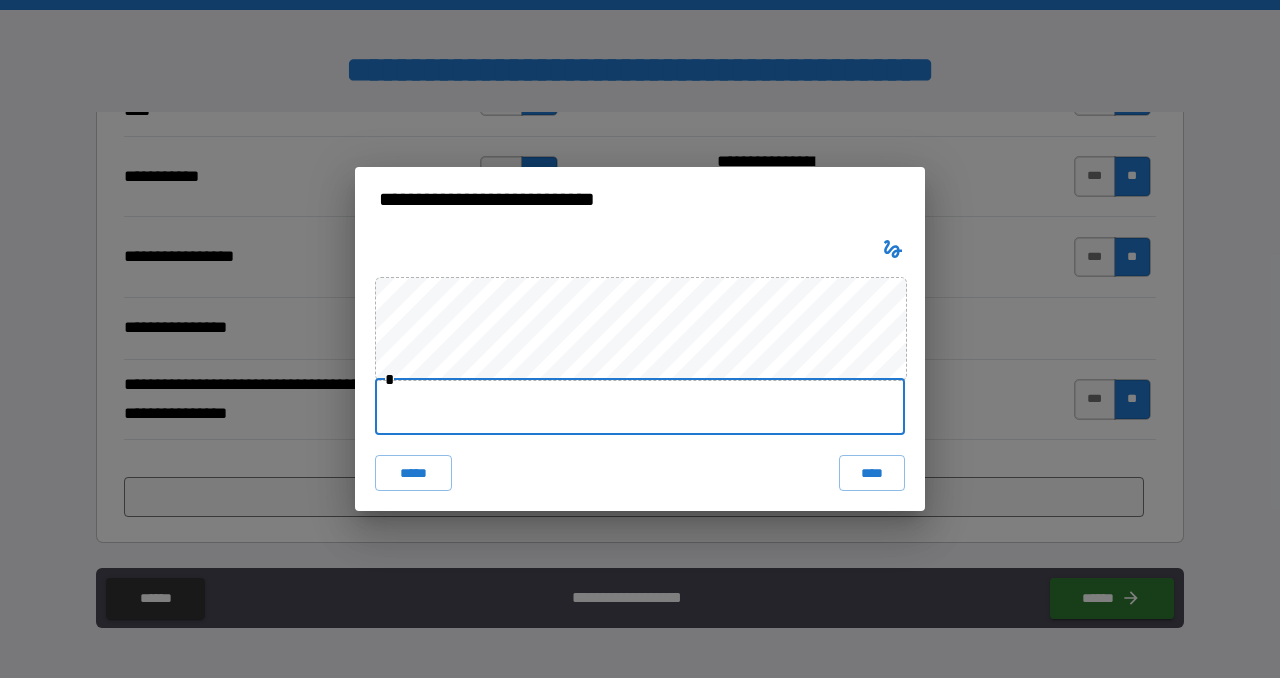 click at bounding box center (640, 407) 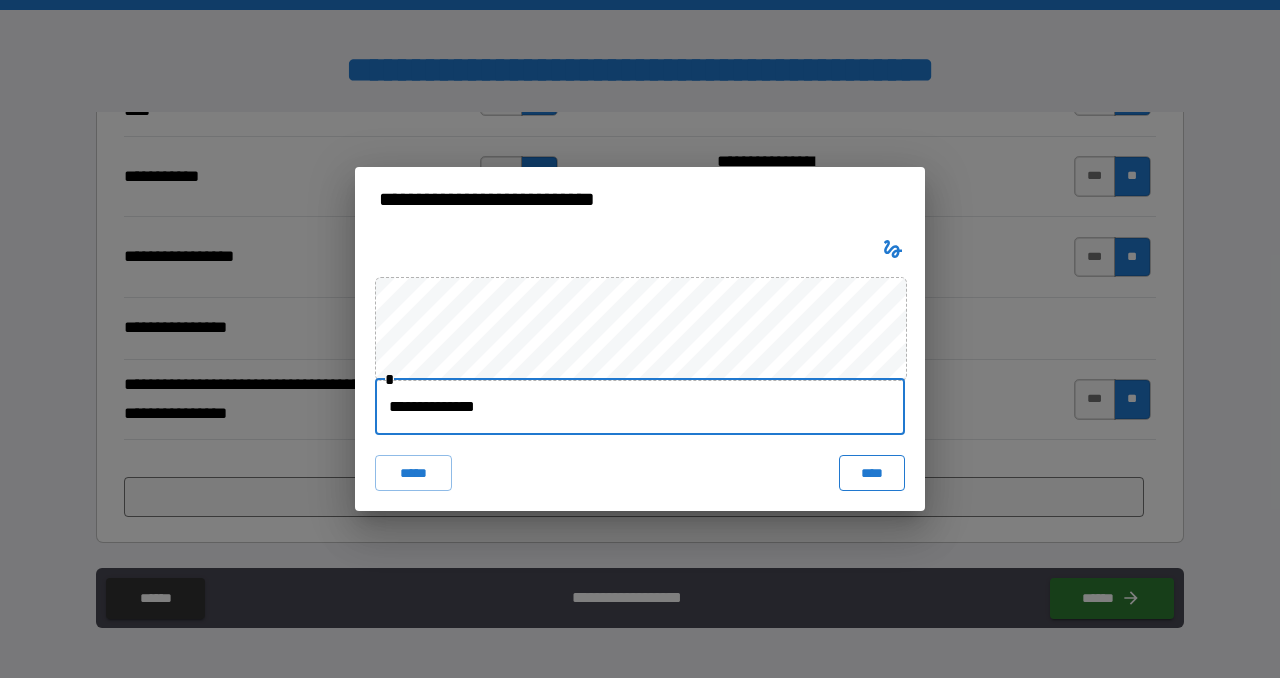 click on "****" at bounding box center (872, 473) 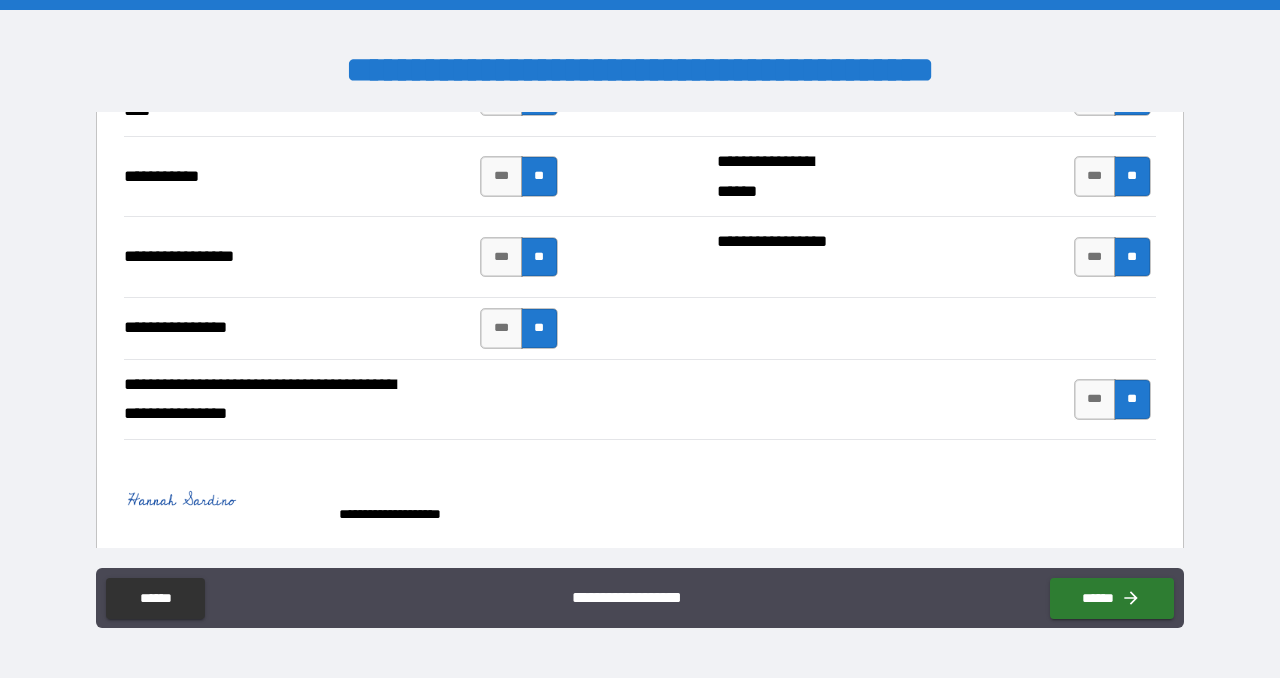 scroll, scrollTop: 4687, scrollLeft: 0, axis: vertical 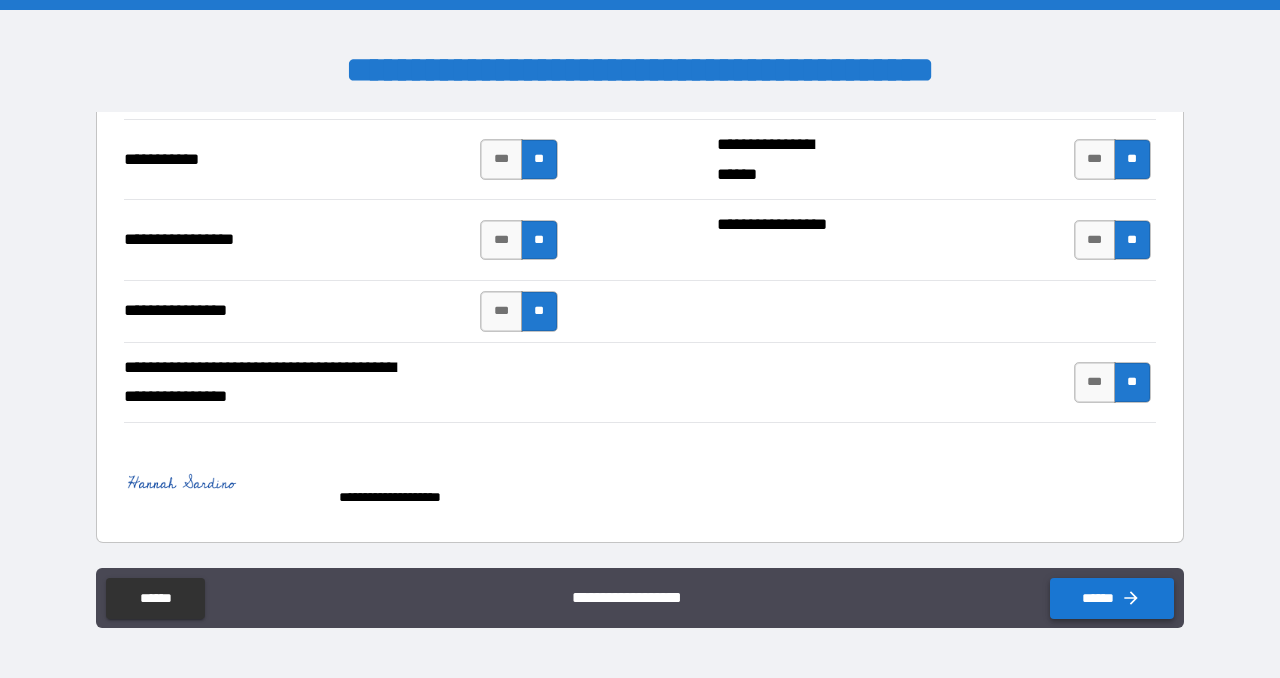 click on "******" at bounding box center (1112, 598) 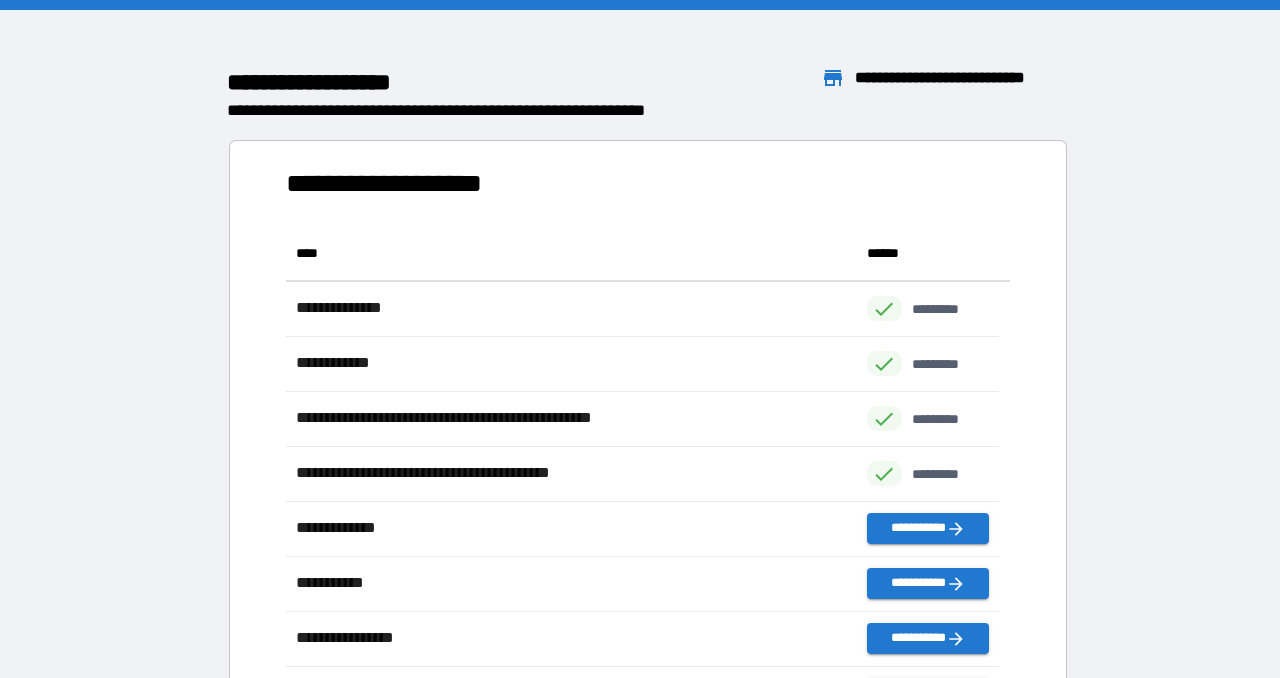 scroll, scrollTop: 16, scrollLeft: 15, axis: both 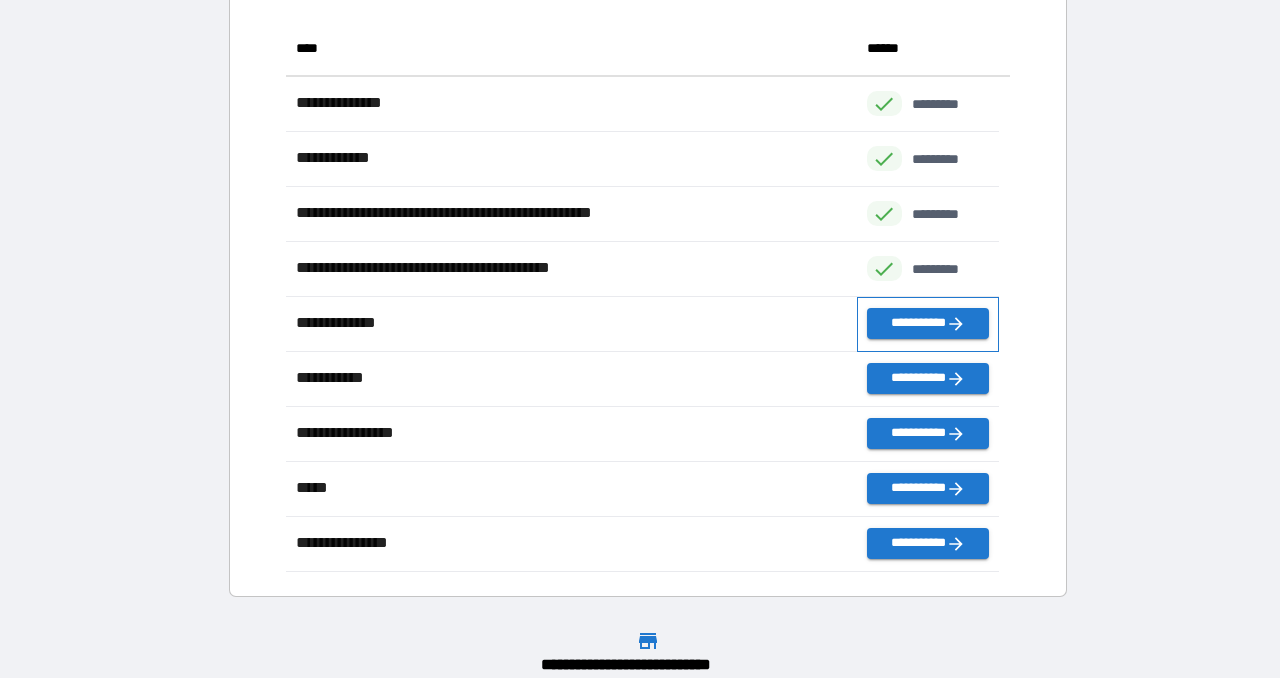 click on "**********" at bounding box center [928, 324] 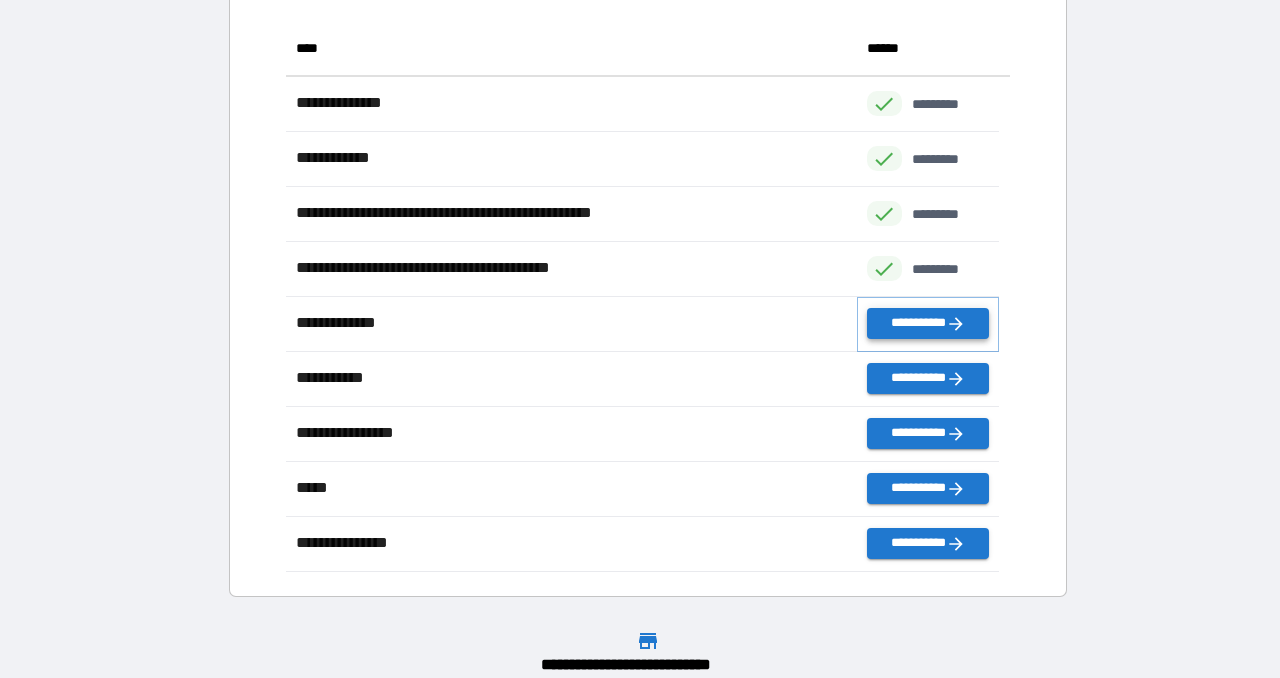 click on "**********" at bounding box center (928, 323) 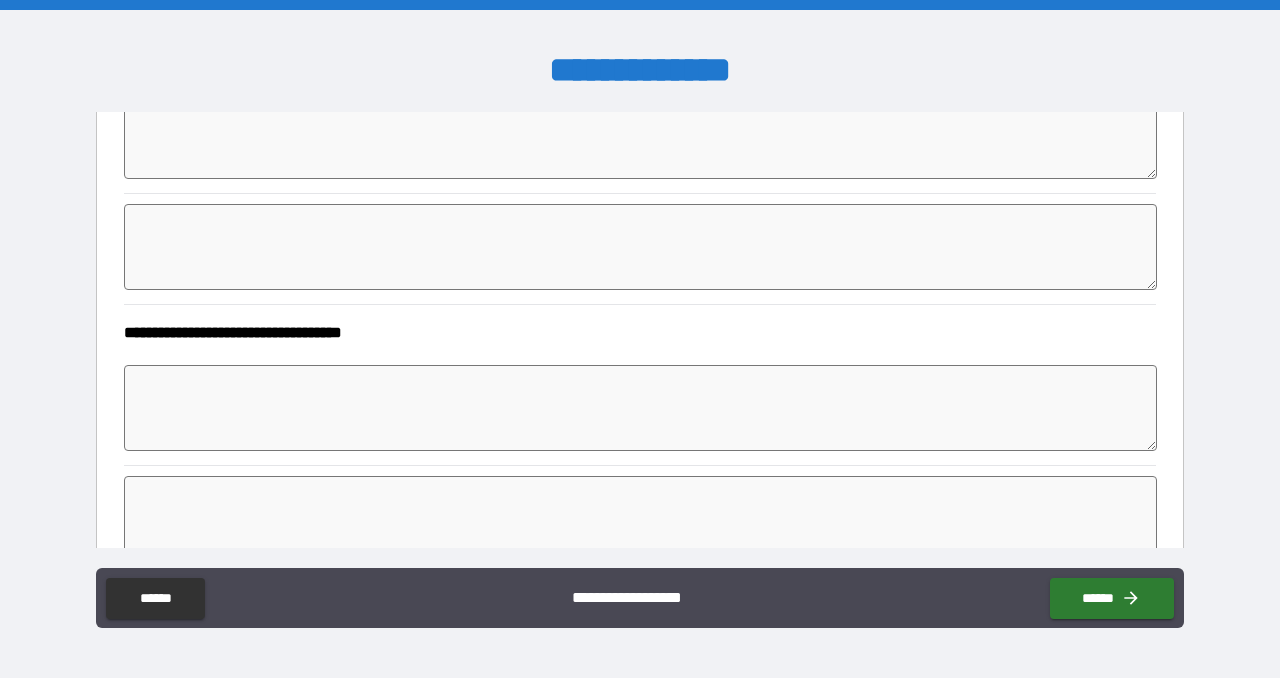 scroll, scrollTop: 0, scrollLeft: 0, axis: both 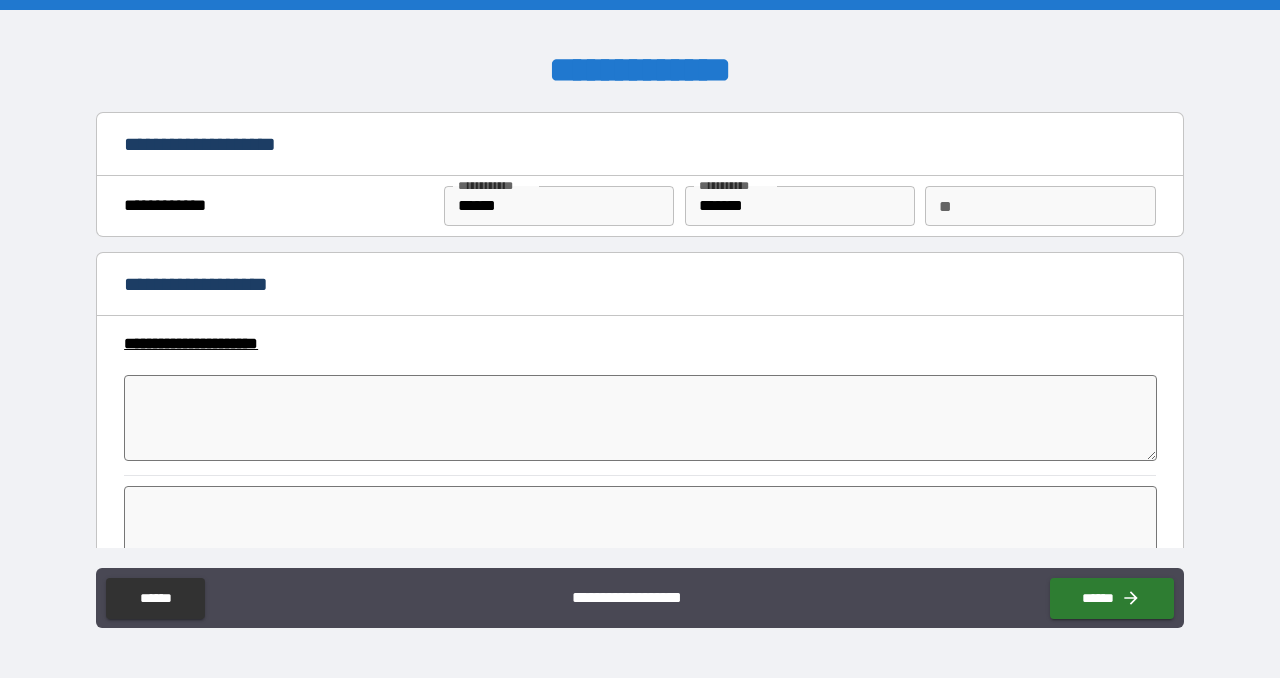 click at bounding box center (640, 418) 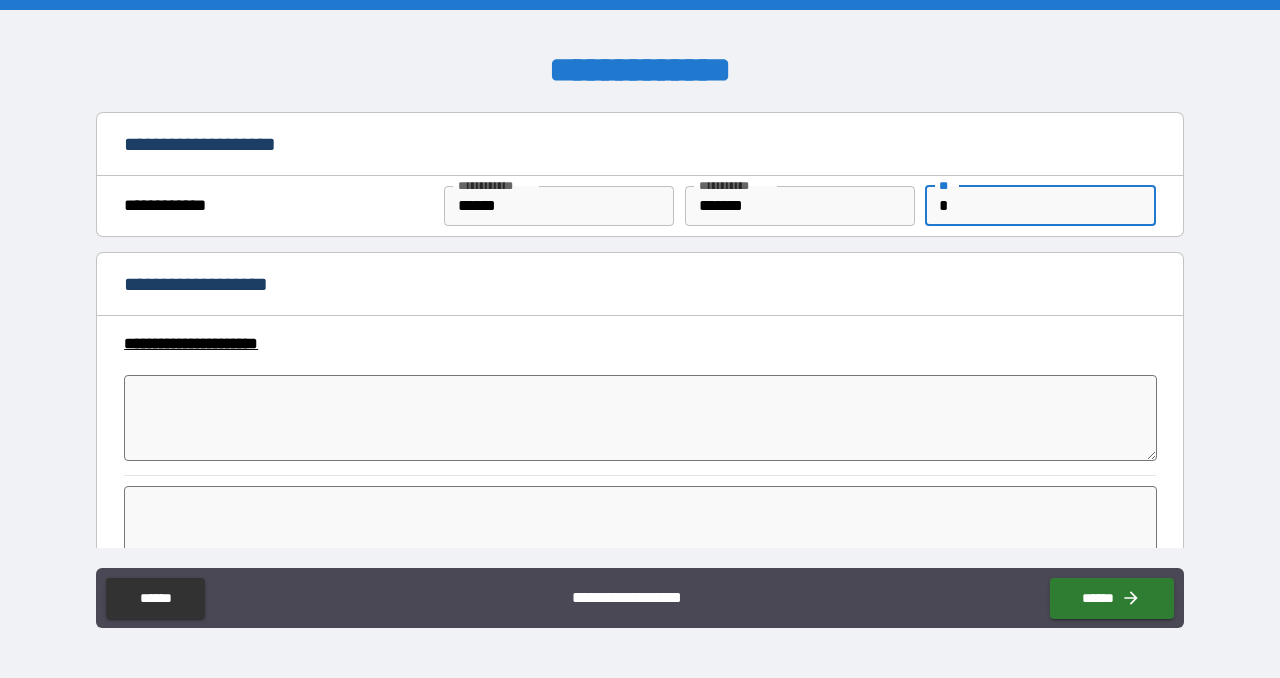 click at bounding box center (640, 418) 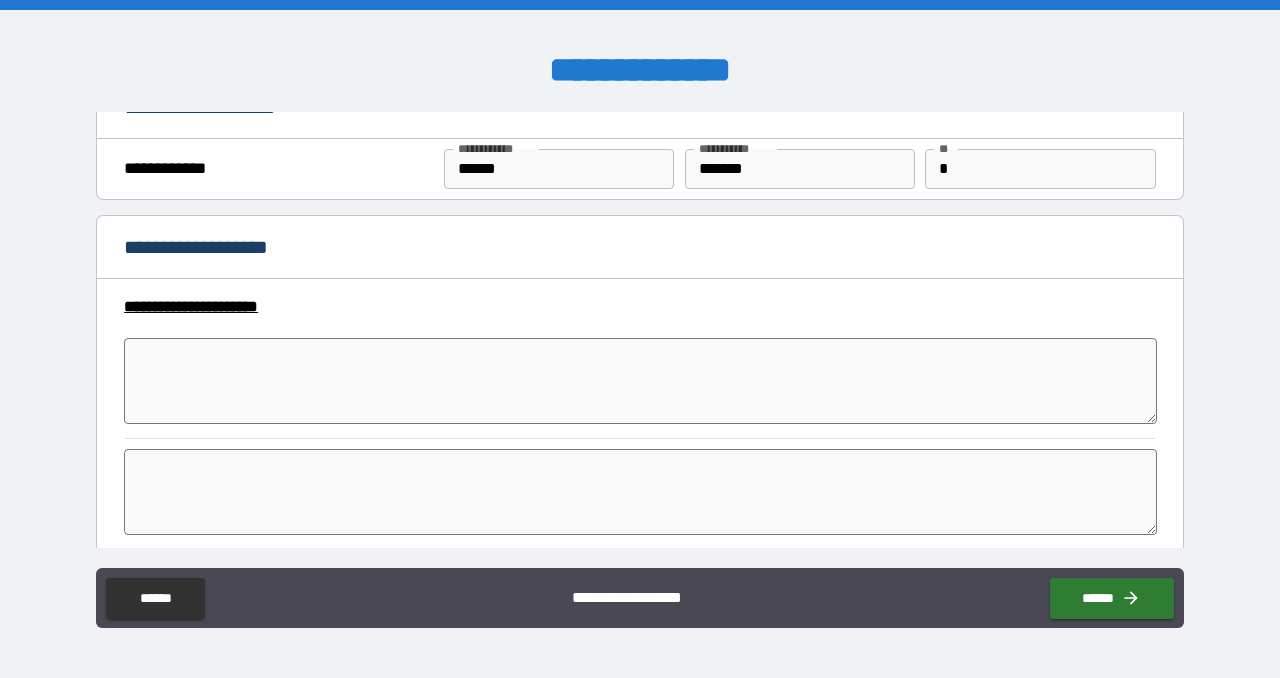 scroll, scrollTop: 38, scrollLeft: 0, axis: vertical 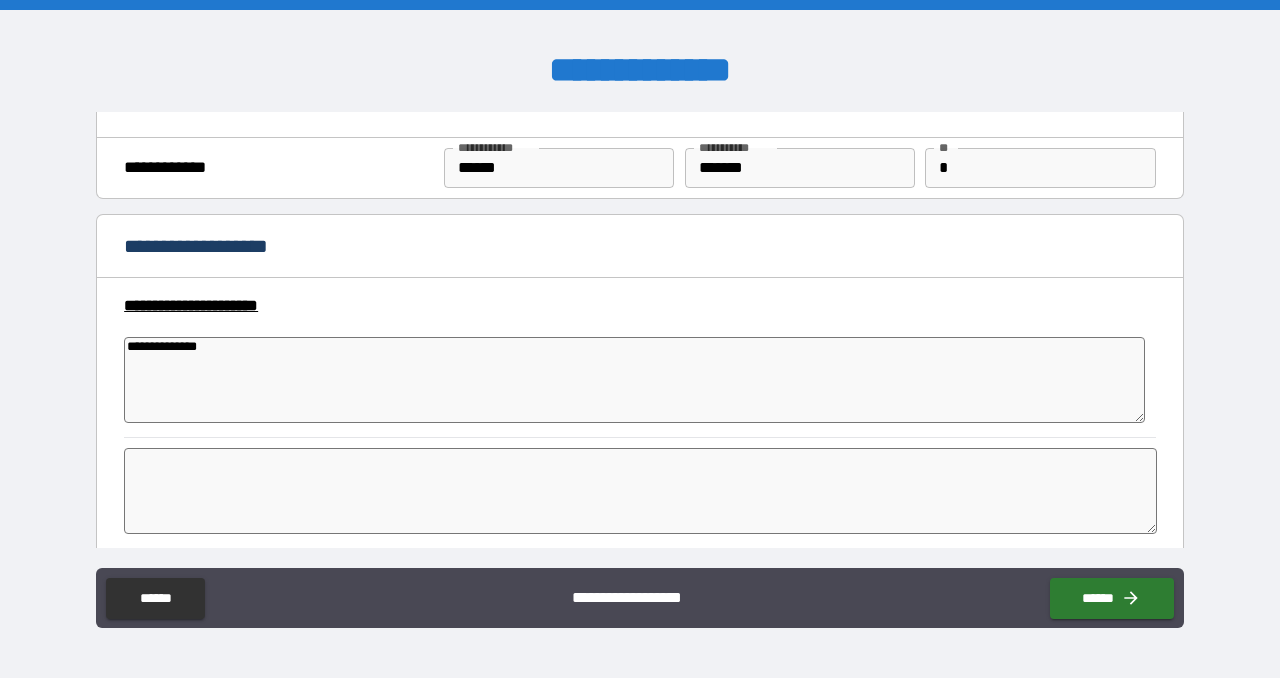 click at bounding box center [640, 491] 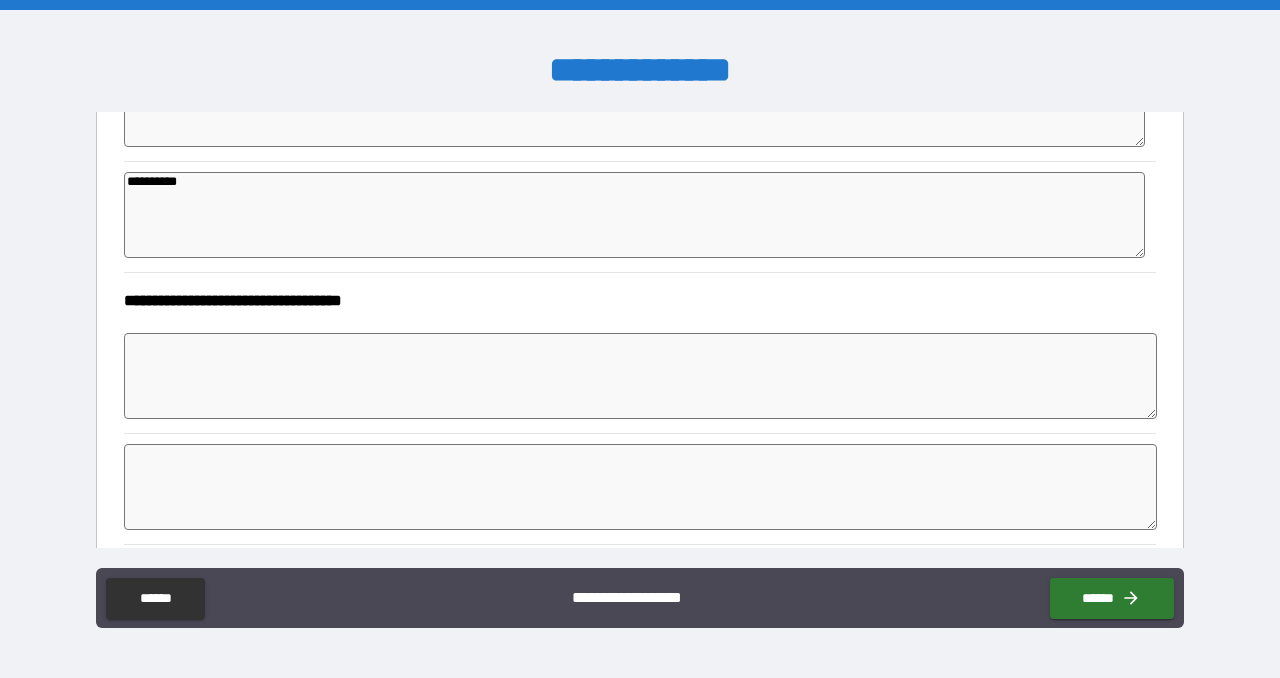 scroll, scrollTop: 315, scrollLeft: 0, axis: vertical 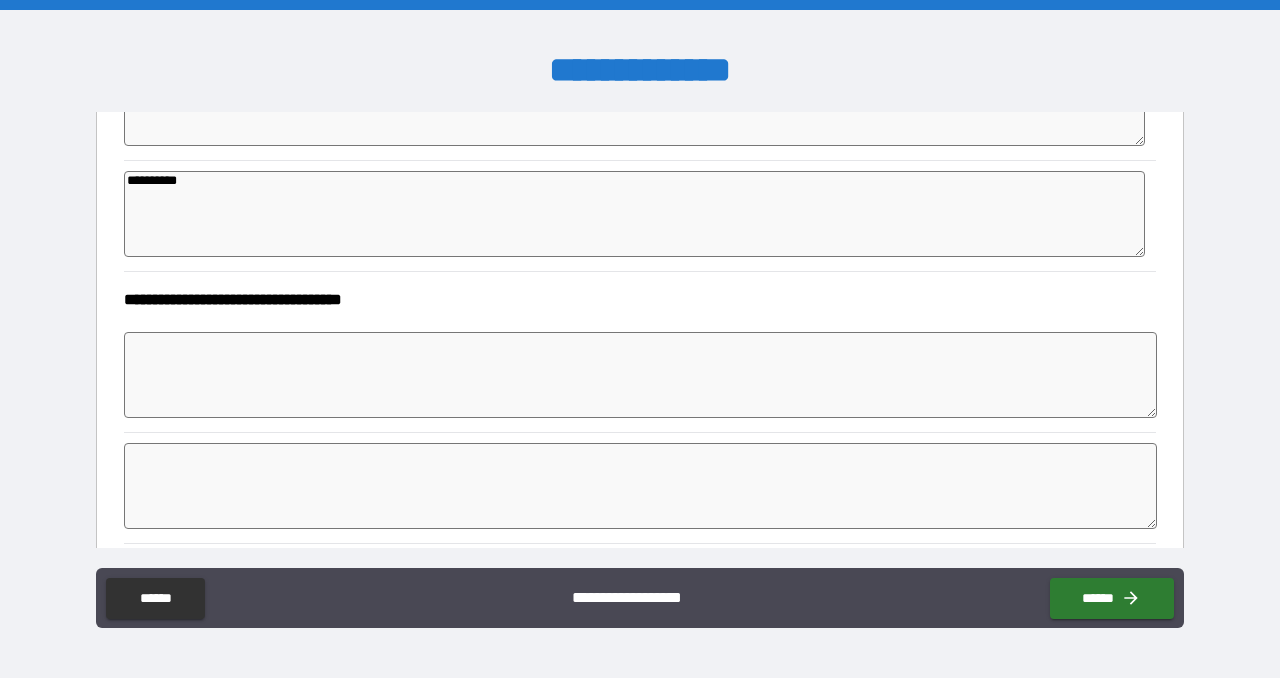 click at bounding box center (640, 375) 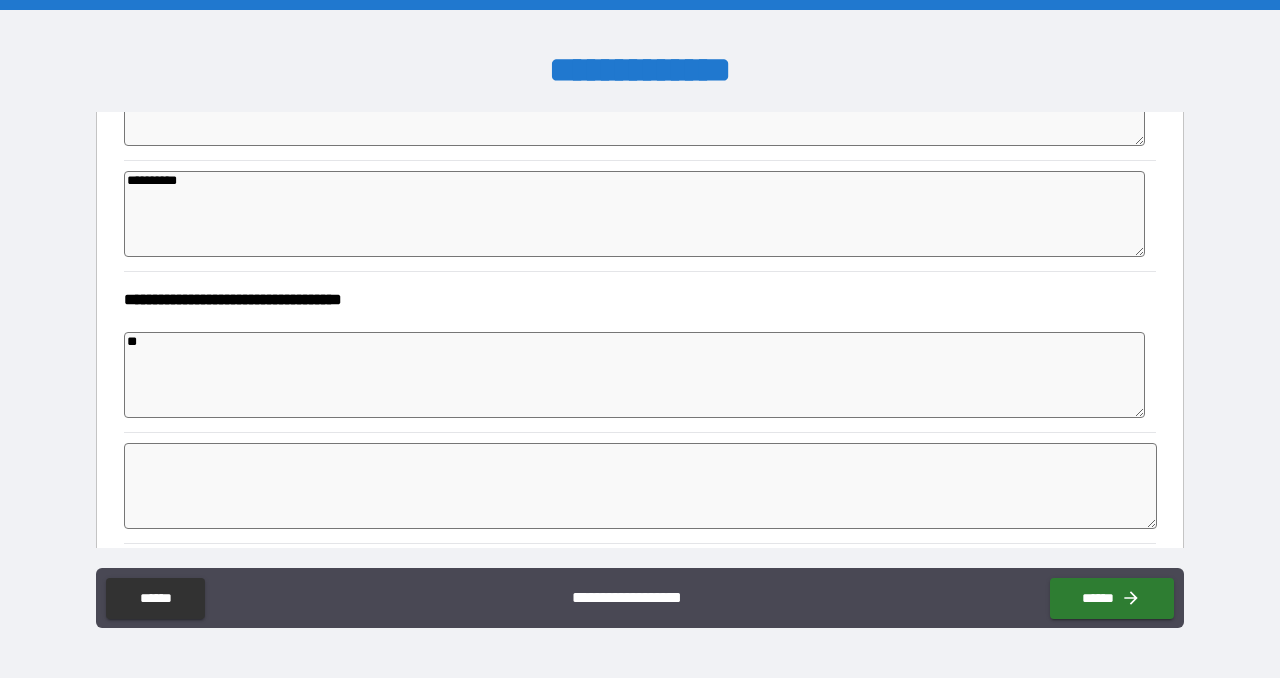 click at bounding box center [640, 486] 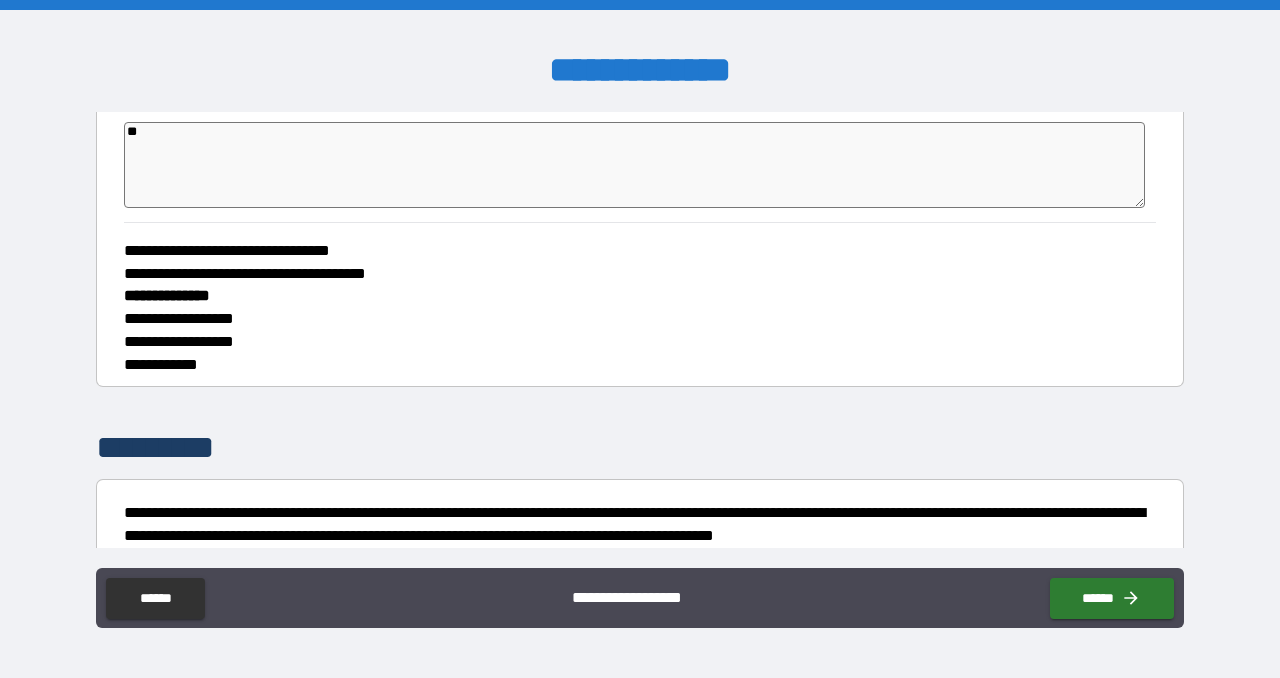 scroll, scrollTop: 637, scrollLeft: 0, axis: vertical 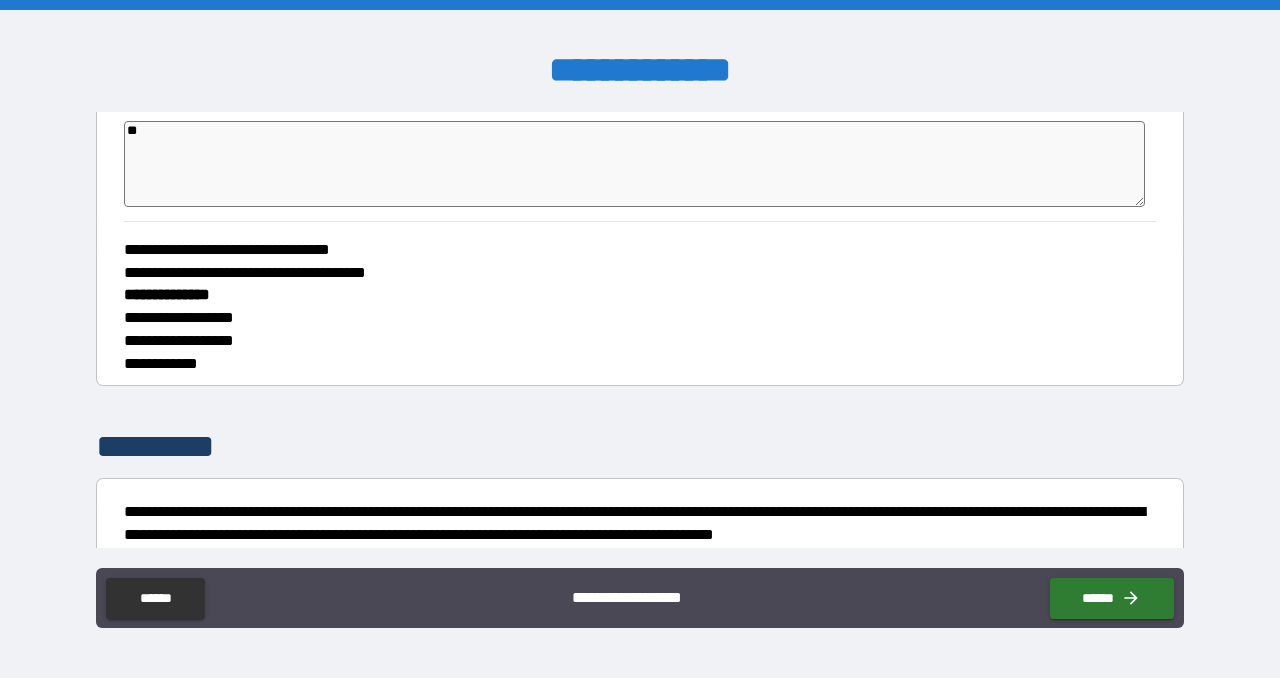 click on "**********" at bounding box center [640, 364] 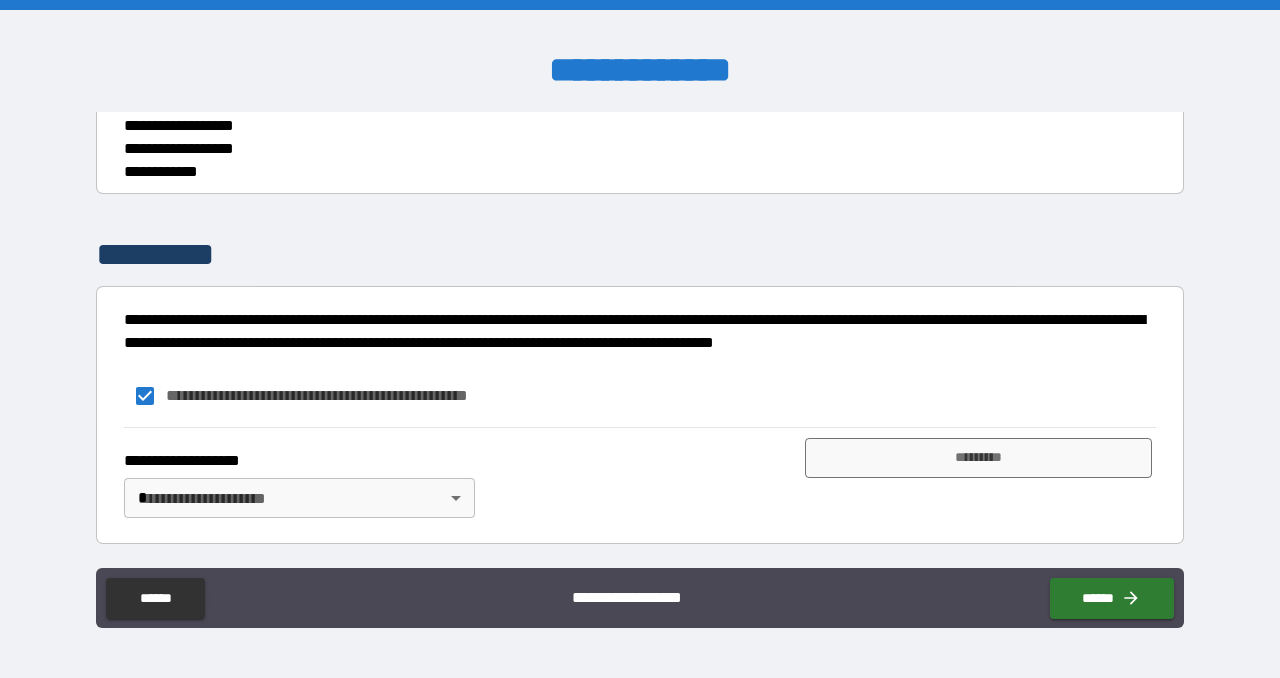 click on "**********" at bounding box center (640, 339) 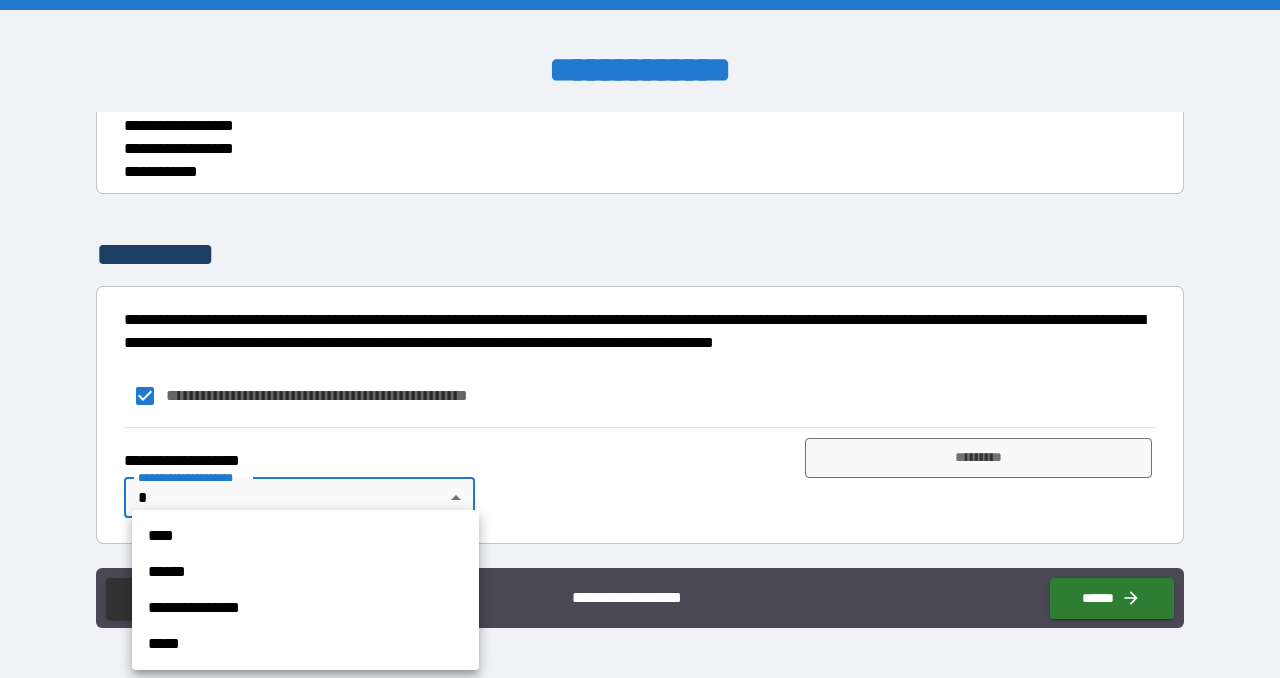 click on "****" at bounding box center (305, 536) 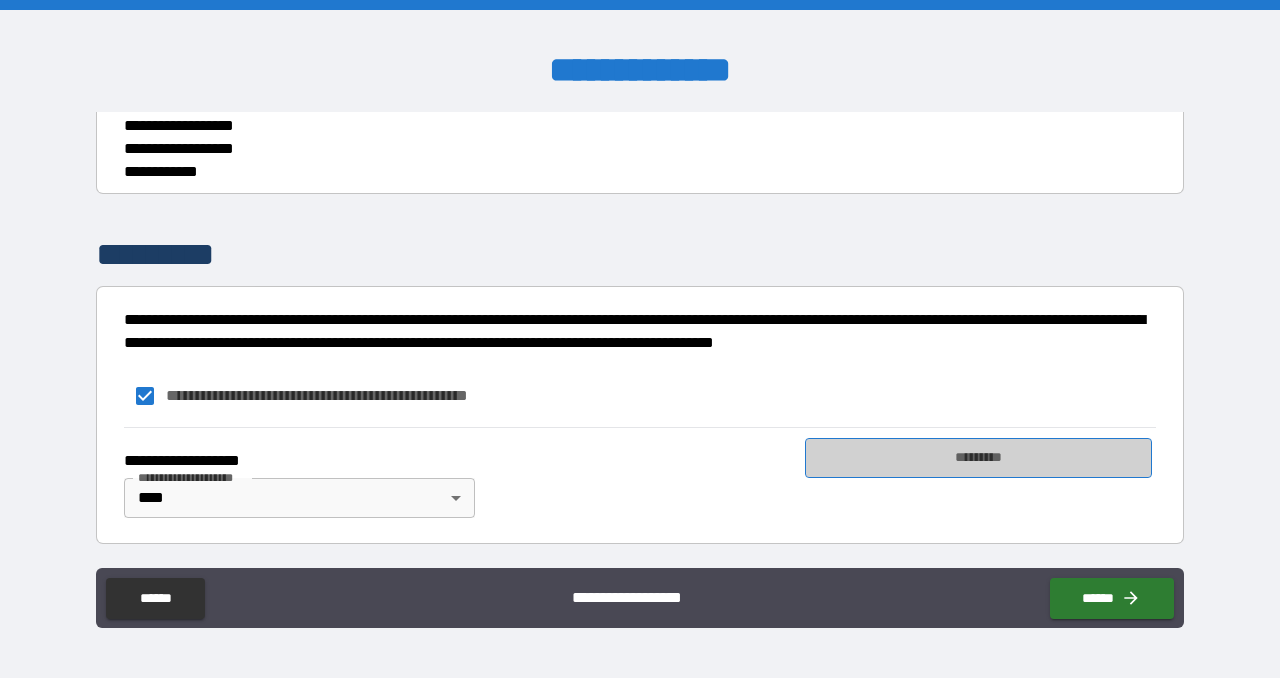 click on "*********" at bounding box center (978, 458) 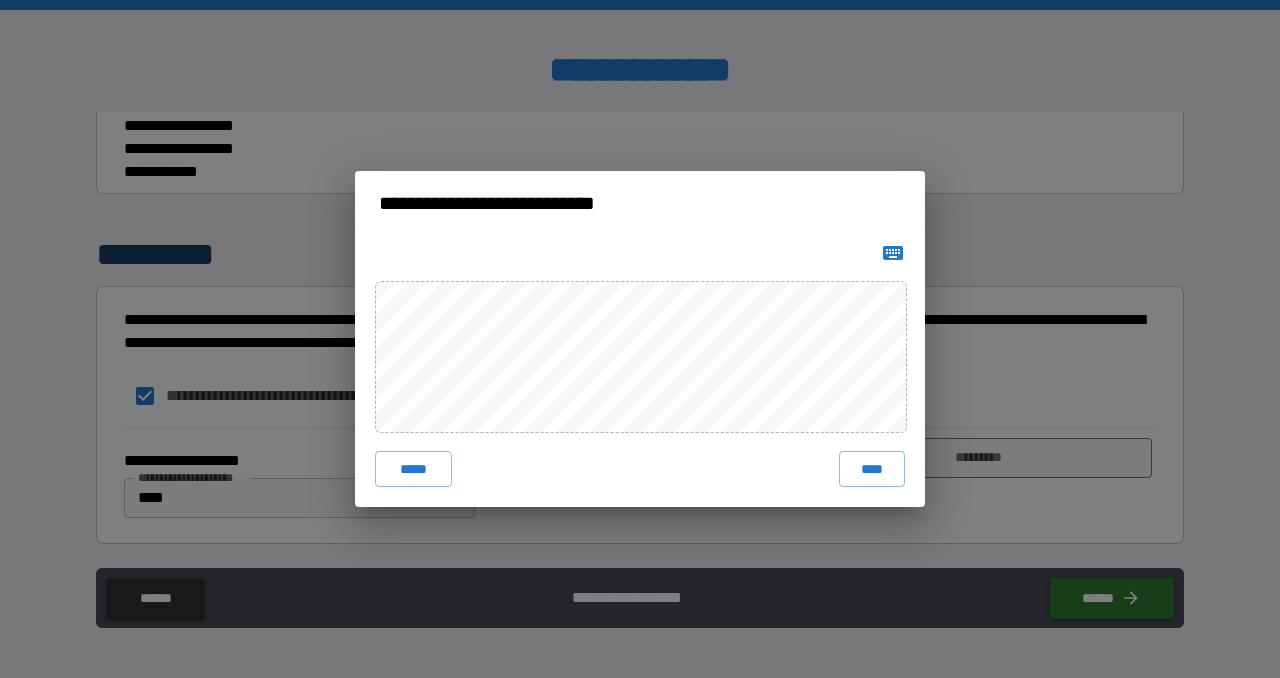 click 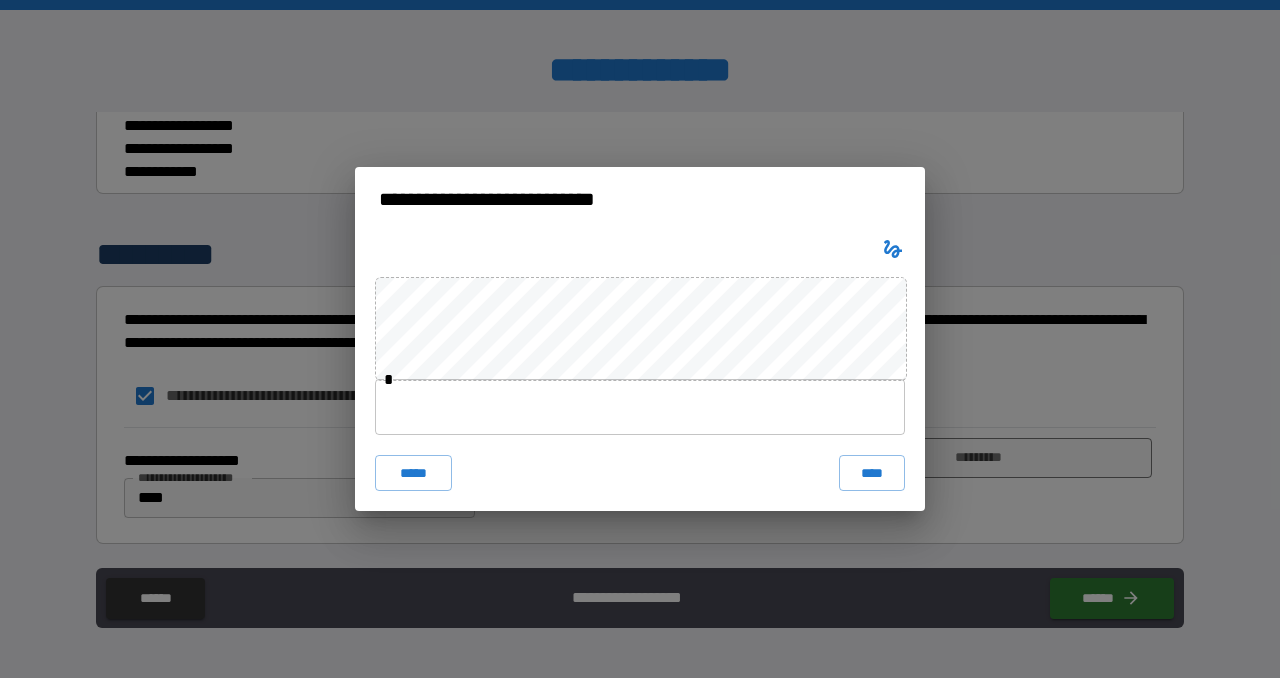 click at bounding box center (640, 407) 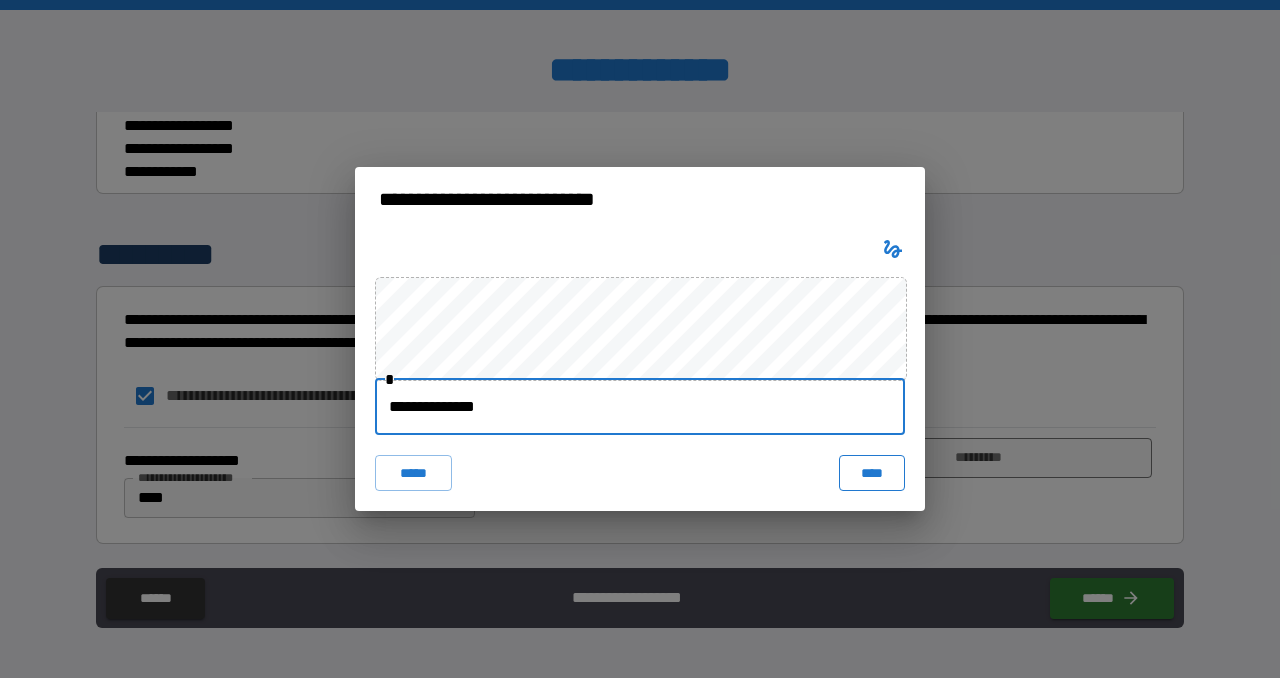 click on "****" at bounding box center (872, 473) 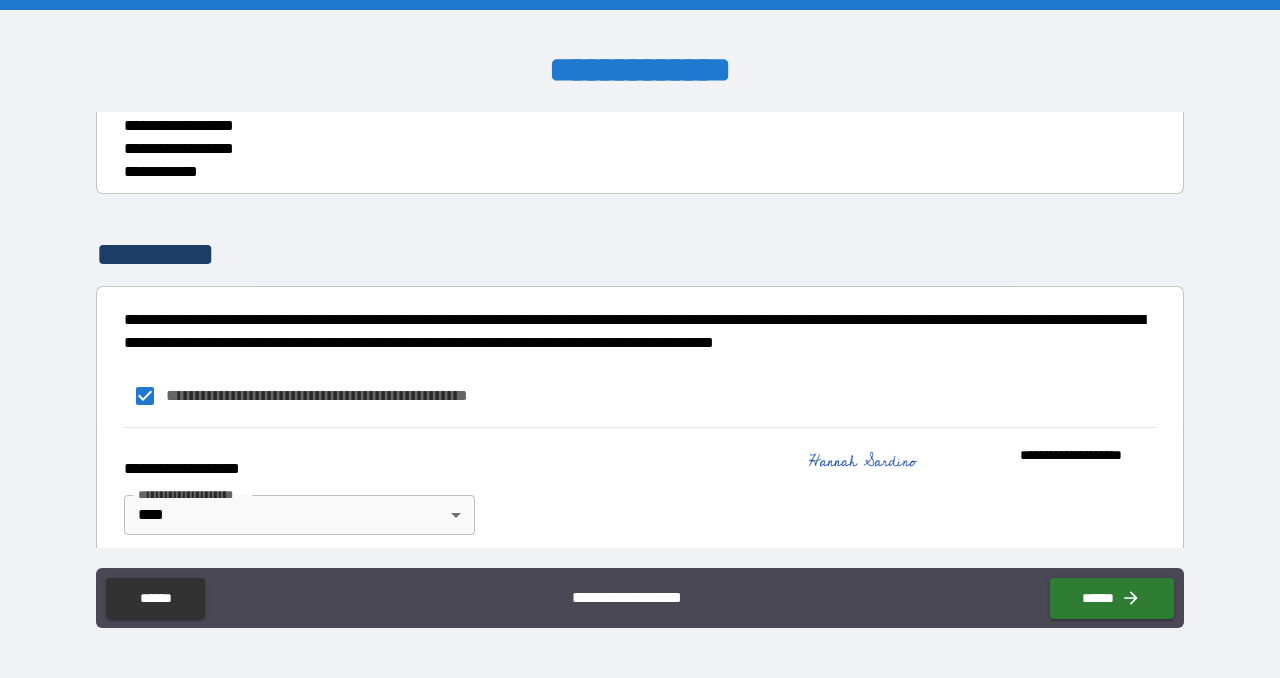 scroll, scrollTop: 847, scrollLeft: 0, axis: vertical 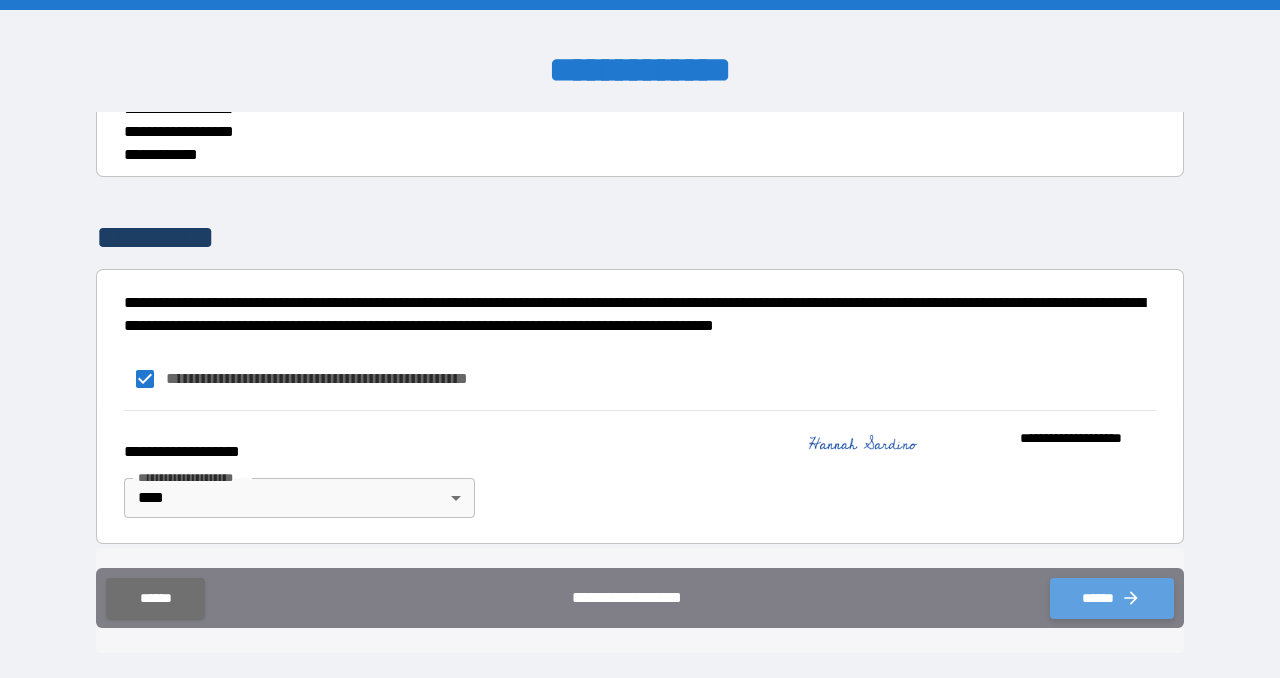click on "******" at bounding box center [1112, 598] 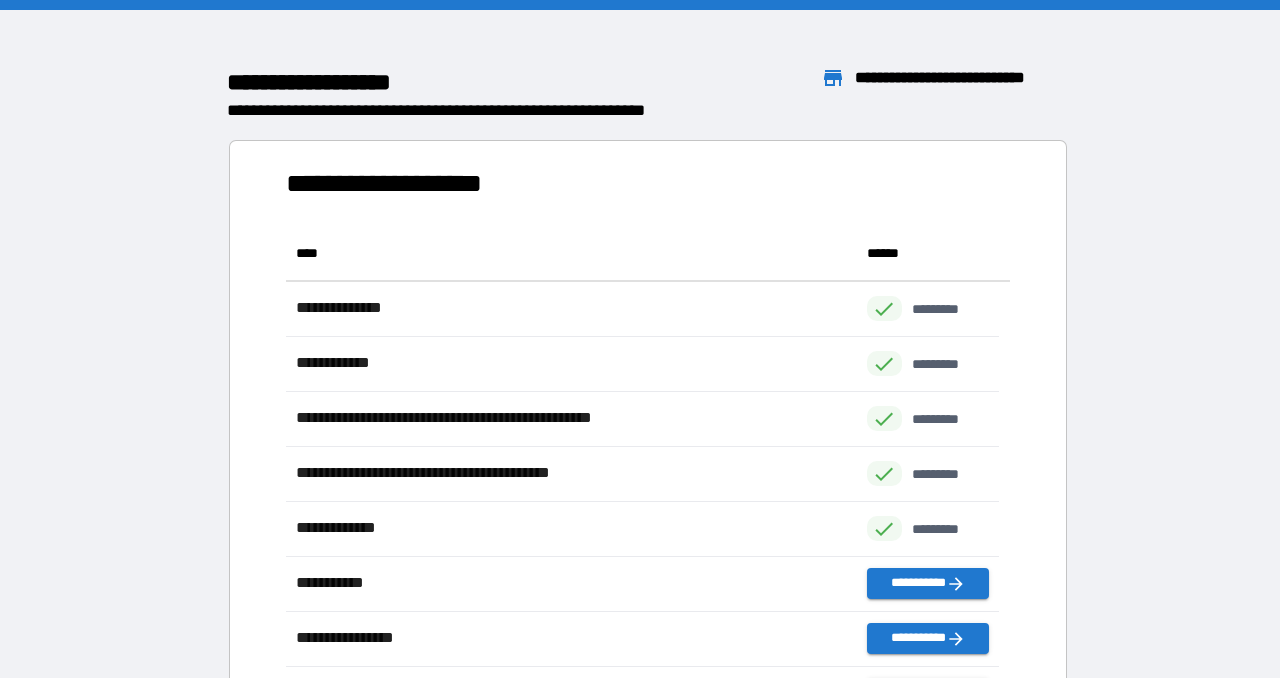 scroll, scrollTop: 16, scrollLeft: 15, axis: both 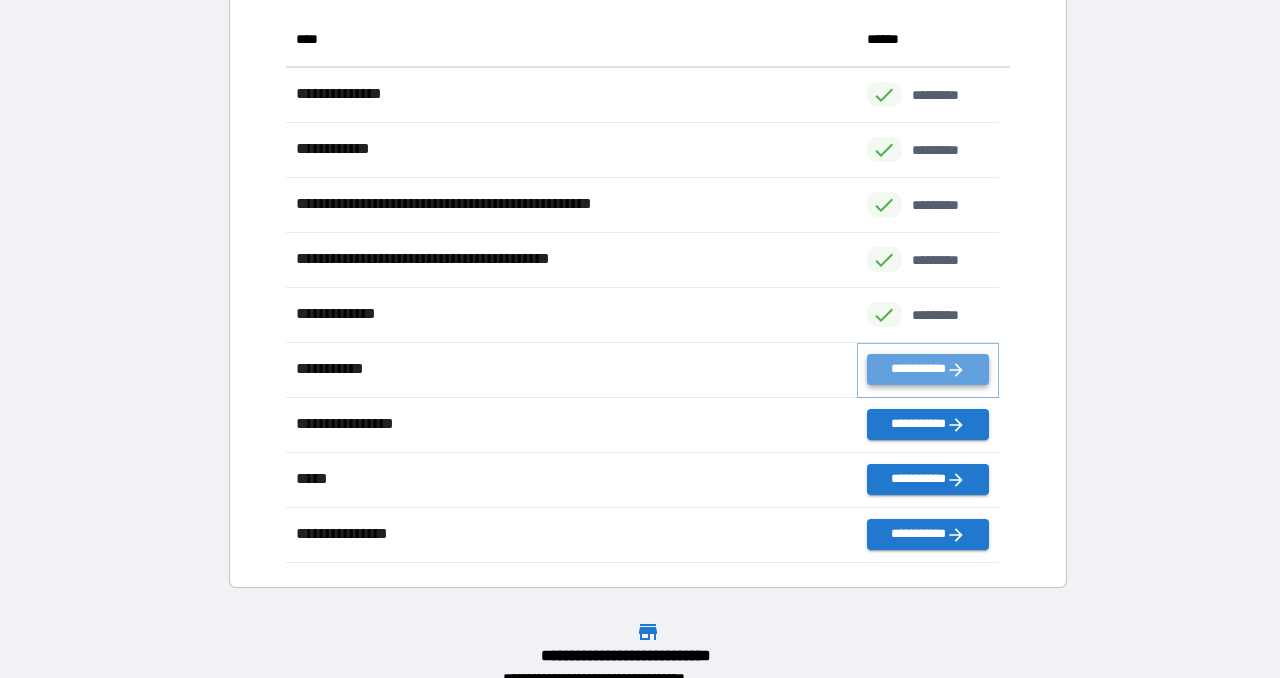 click on "**********" at bounding box center [928, 369] 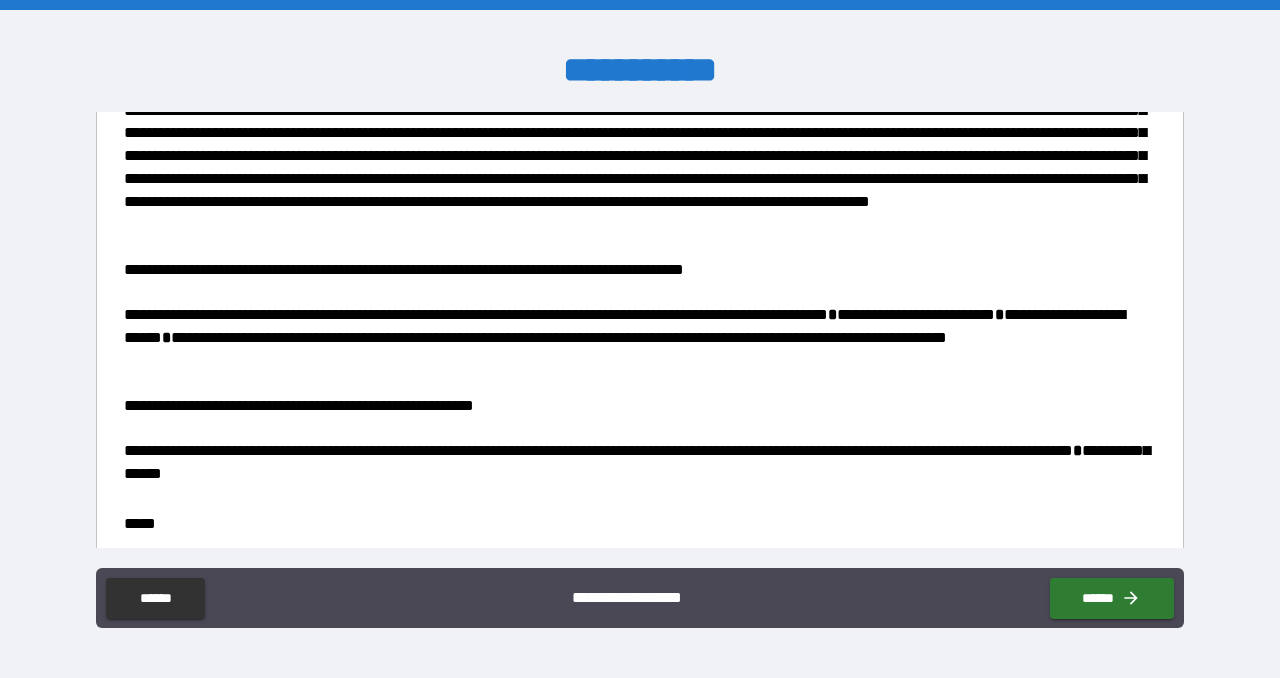 scroll, scrollTop: 0, scrollLeft: 0, axis: both 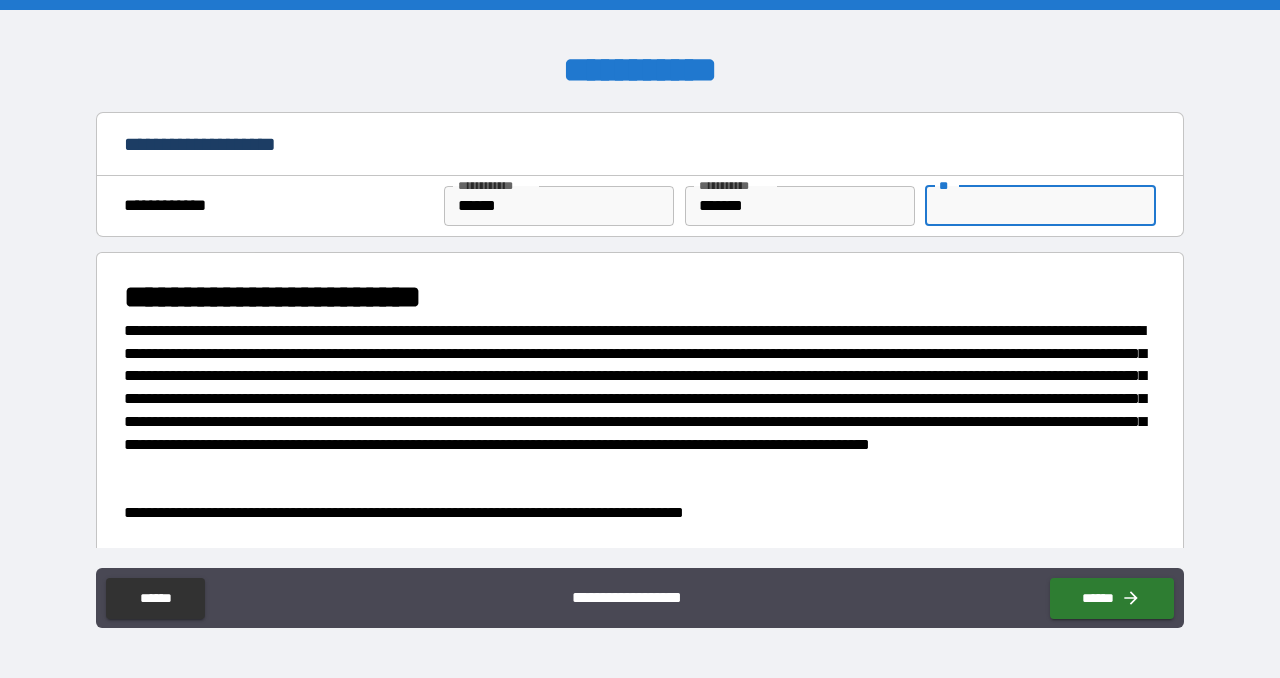click on "**" at bounding box center (1040, 206) 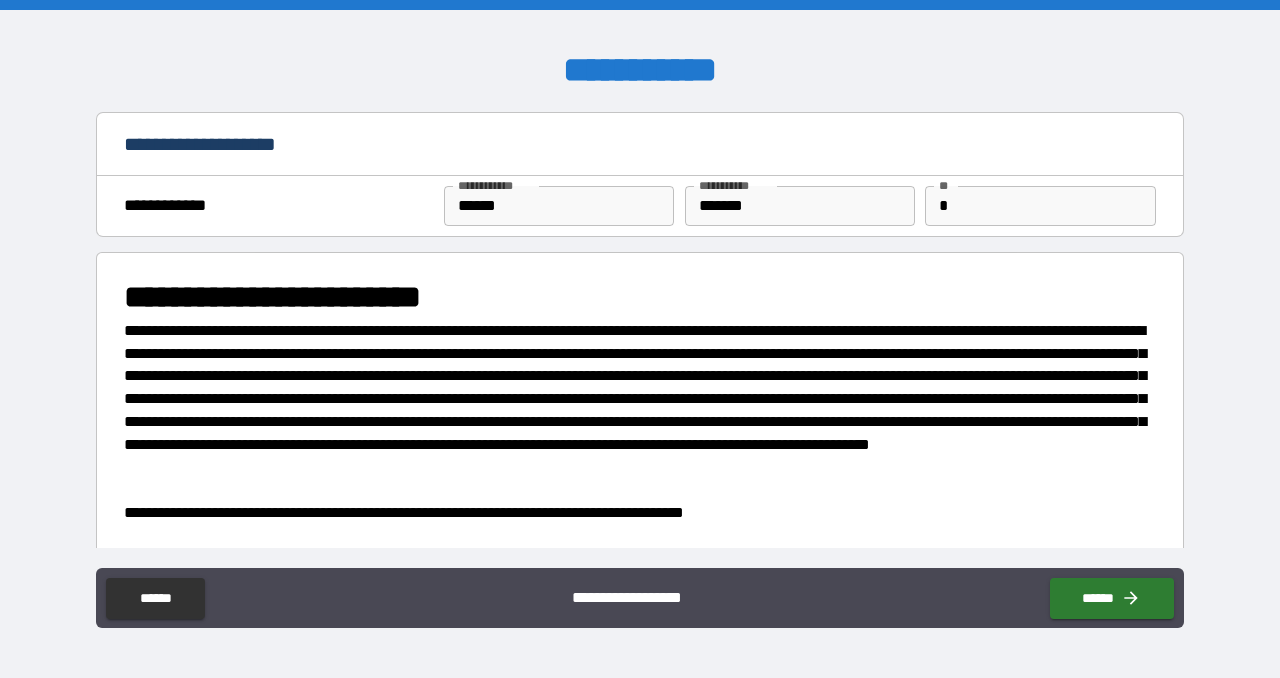 click on "**********" at bounding box center (634, 399) 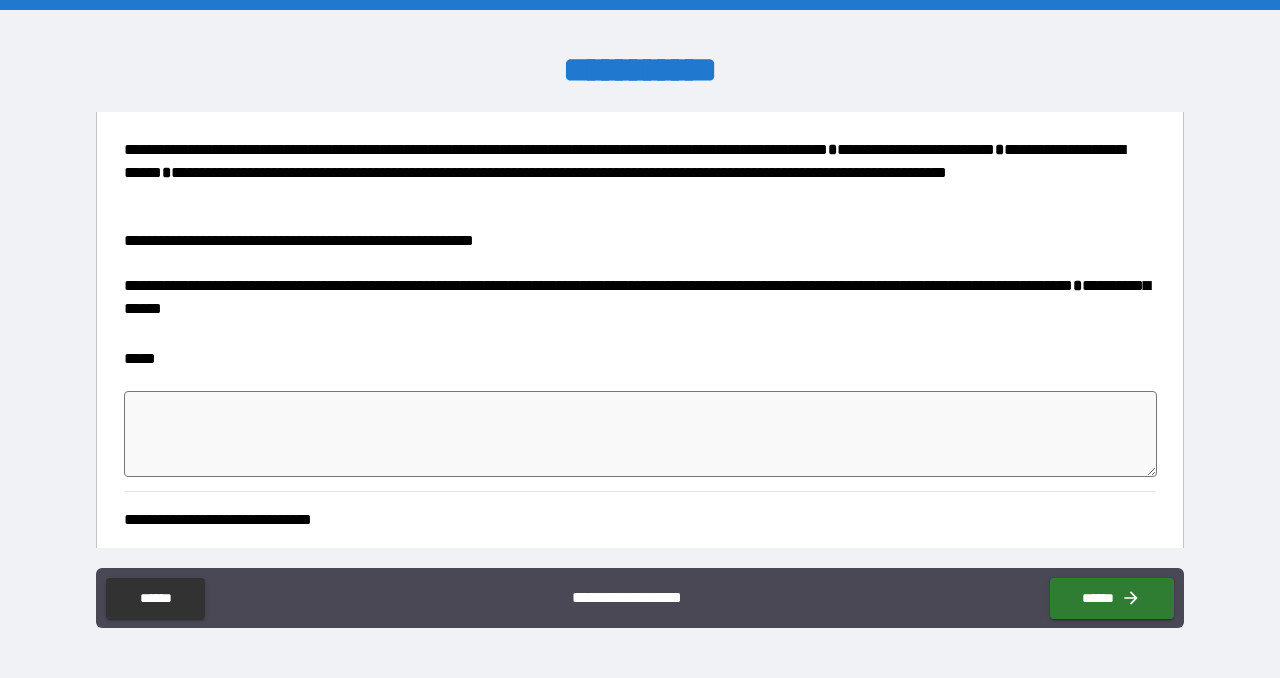 scroll, scrollTop: 415, scrollLeft: 0, axis: vertical 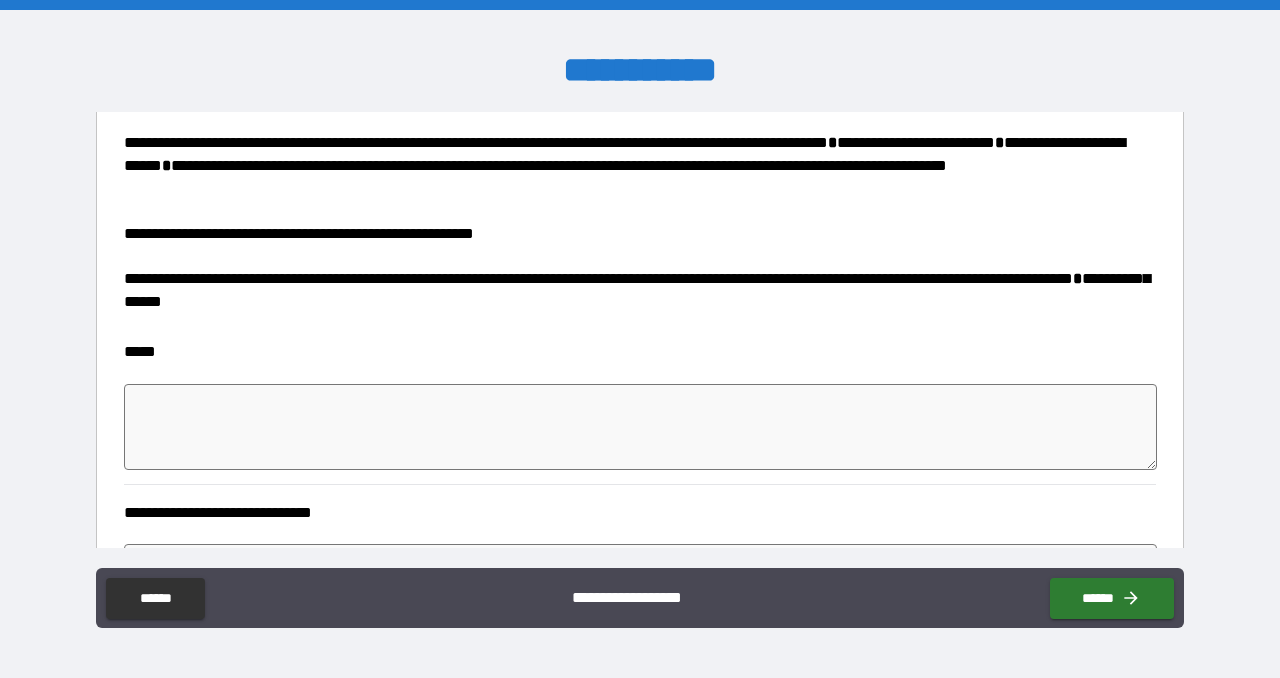 click at bounding box center [640, 427] 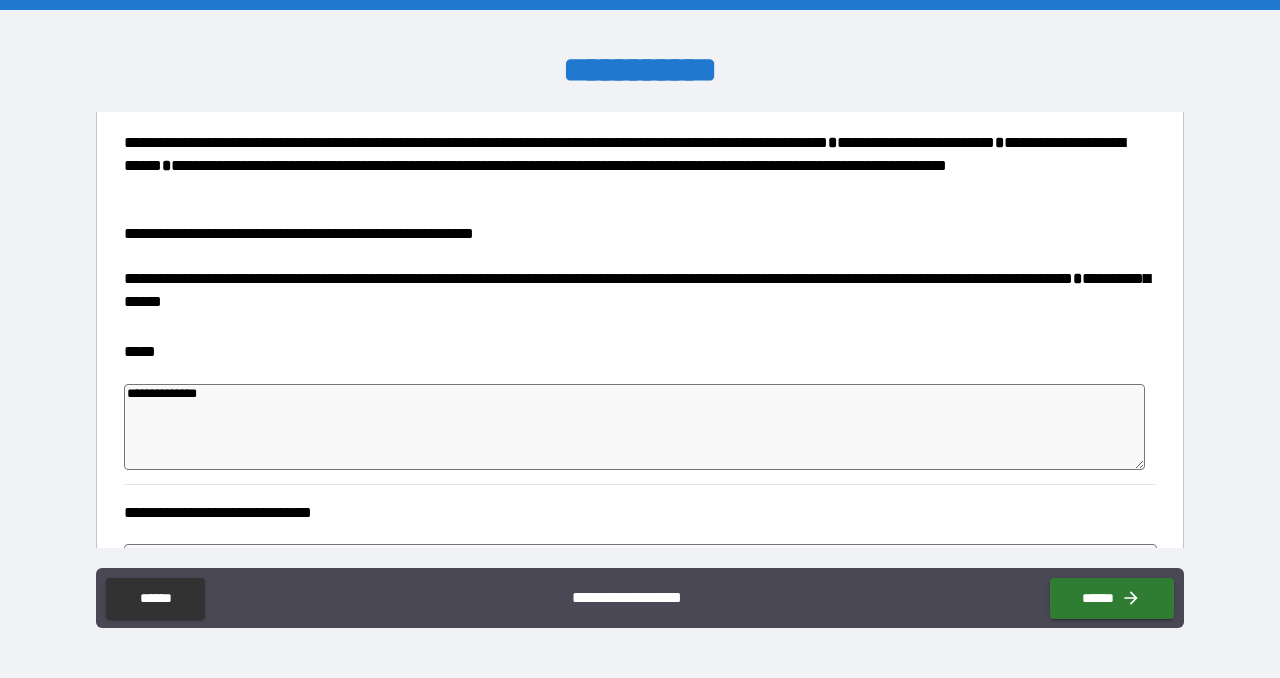 scroll, scrollTop: 607, scrollLeft: 0, axis: vertical 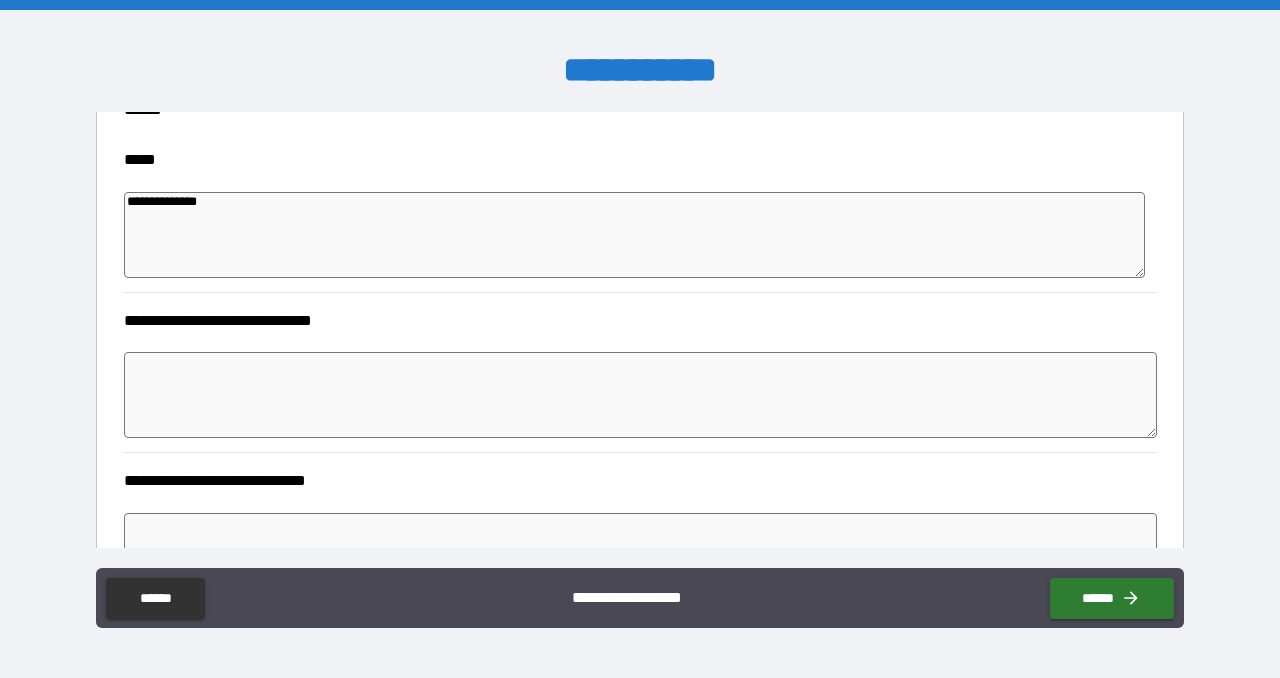 click at bounding box center (640, 395) 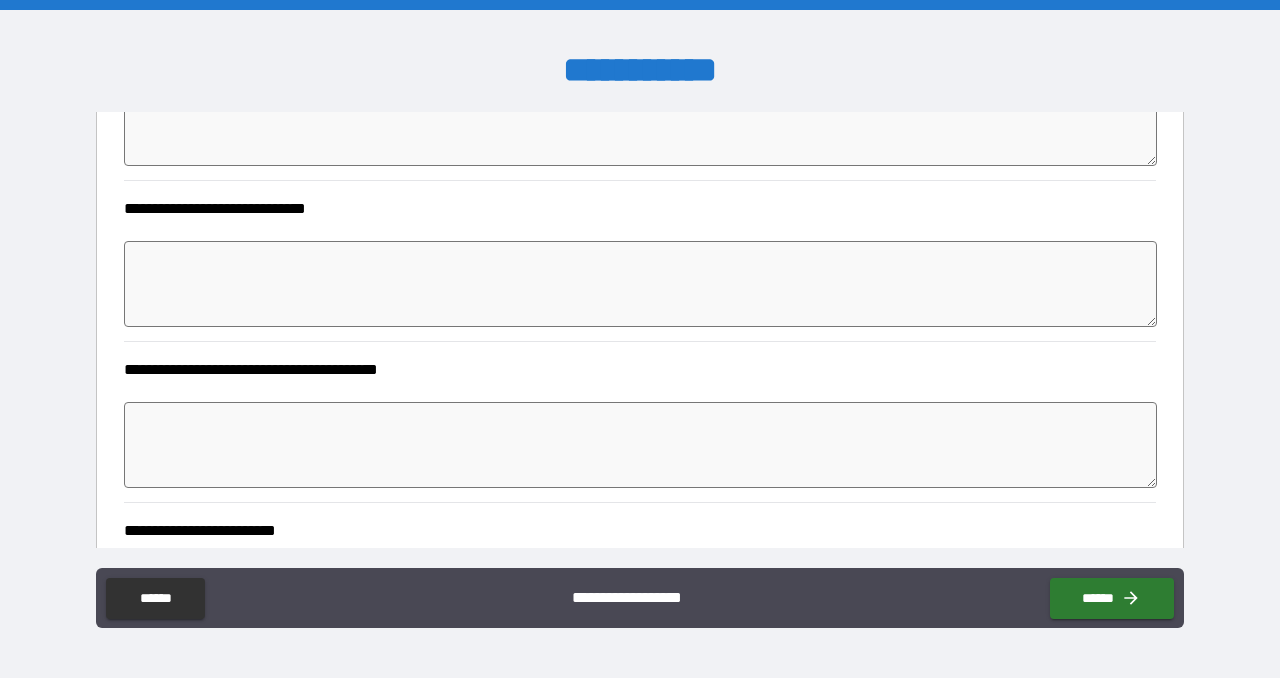 click at bounding box center [640, 445] 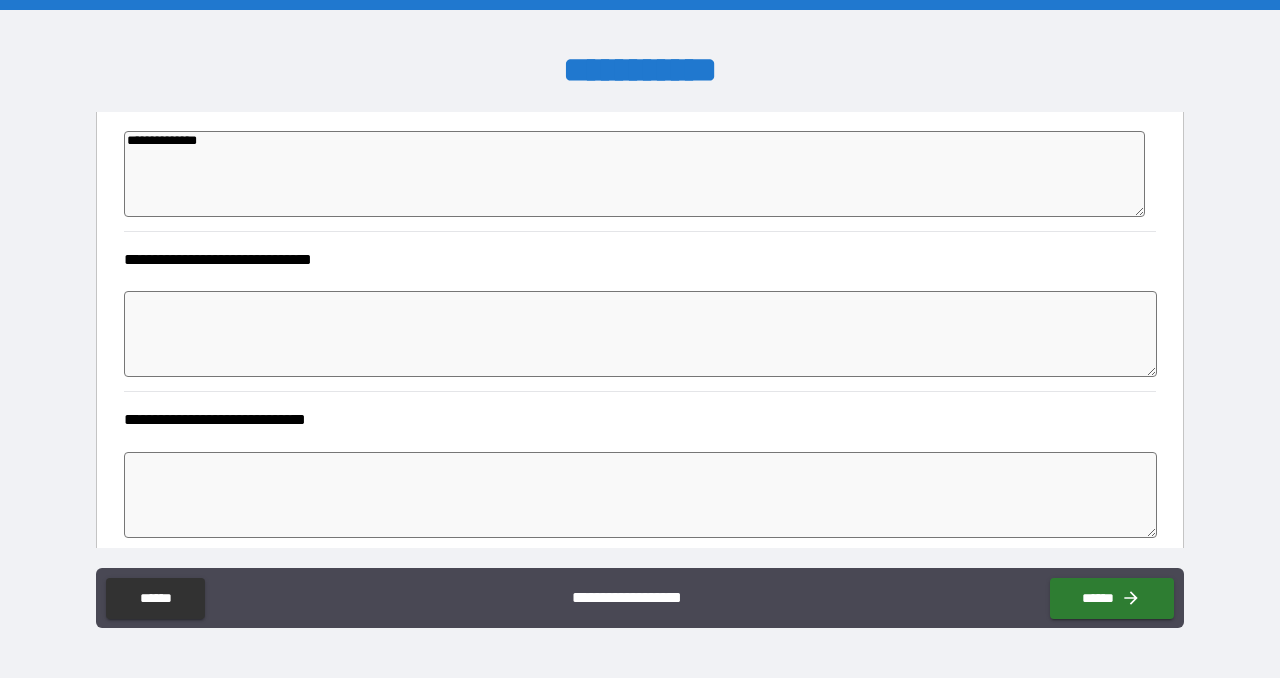 scroll, scrollTop: 666, scrollLeft: 0, axis: vertical 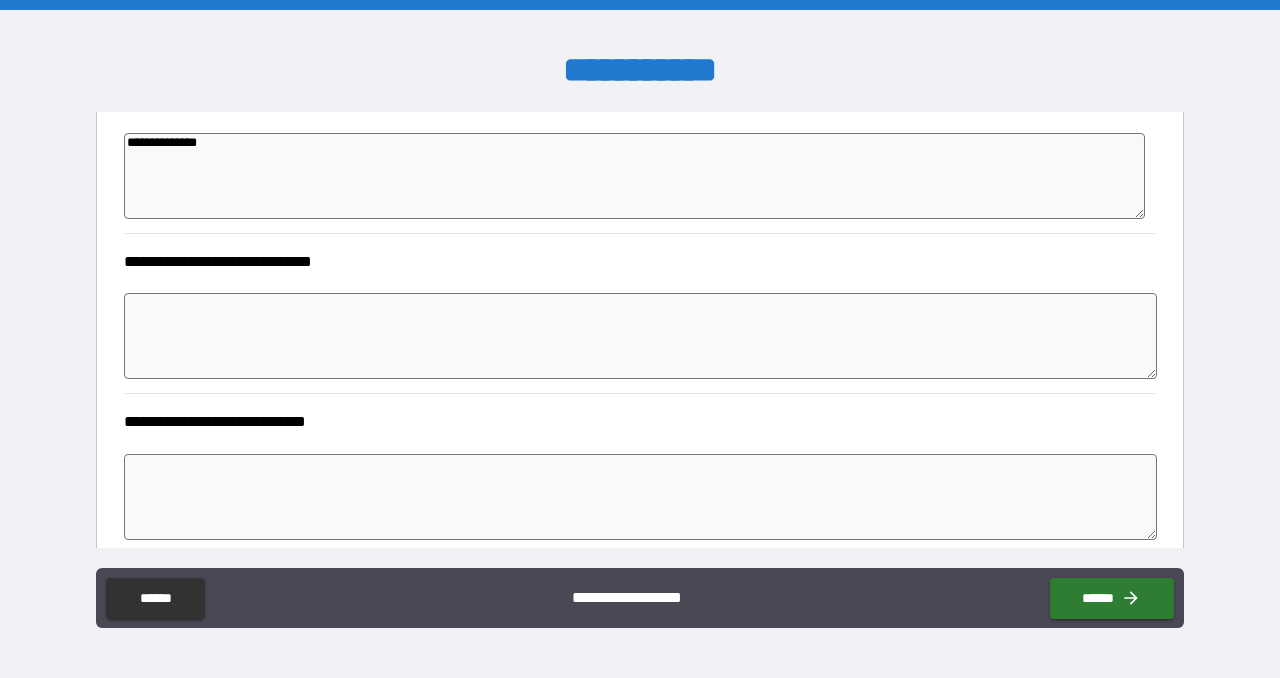 click at bounding box center [640, 336] 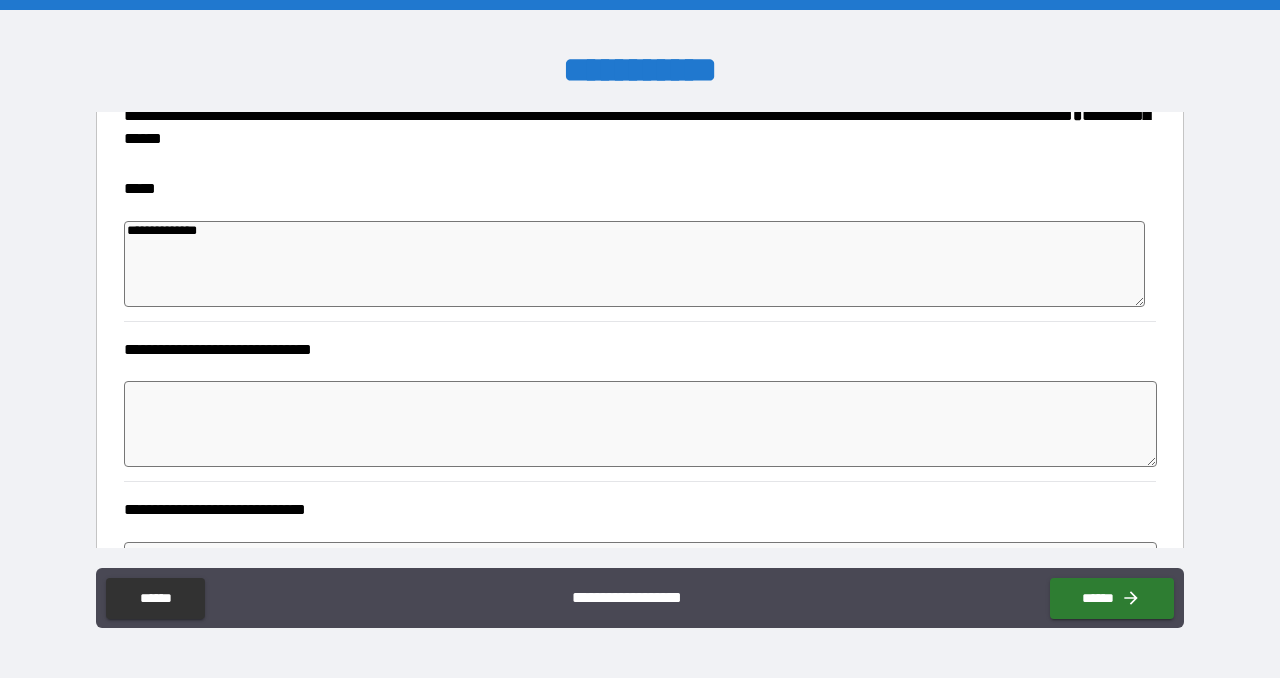 scroll, scrollTop: 564, scrollLeft: 0, axis: vertical 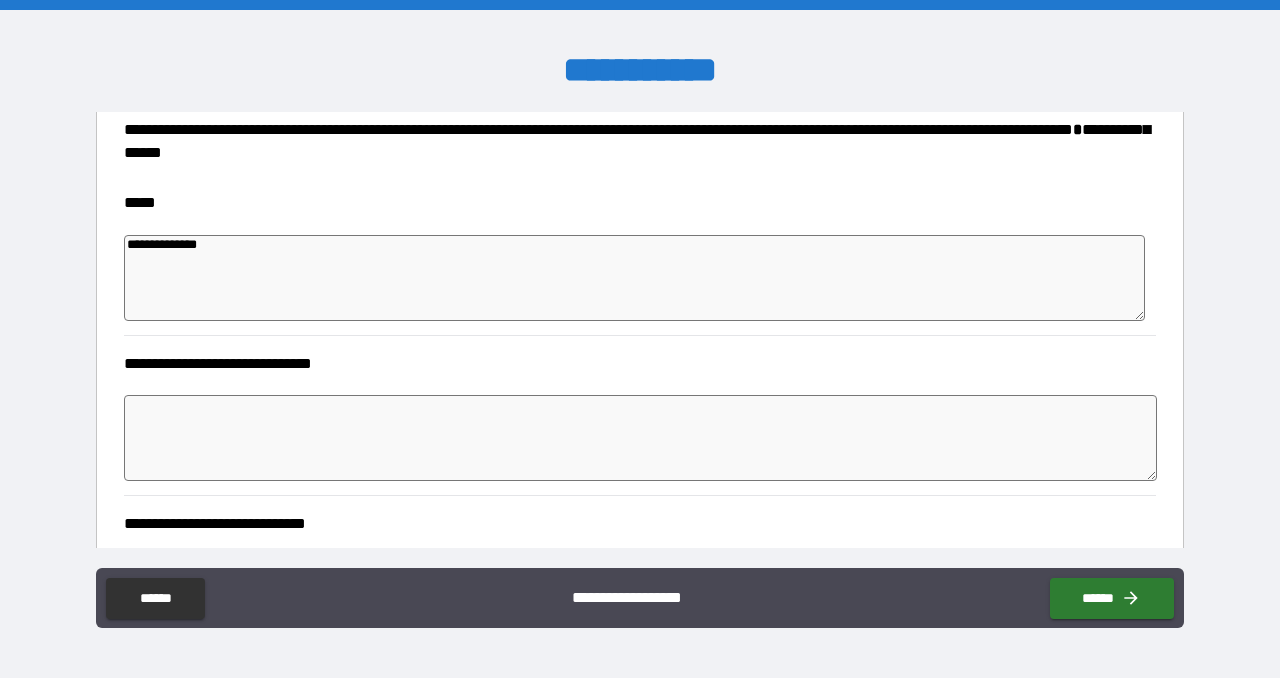 click on "**********" at bounding box center (634, 278) 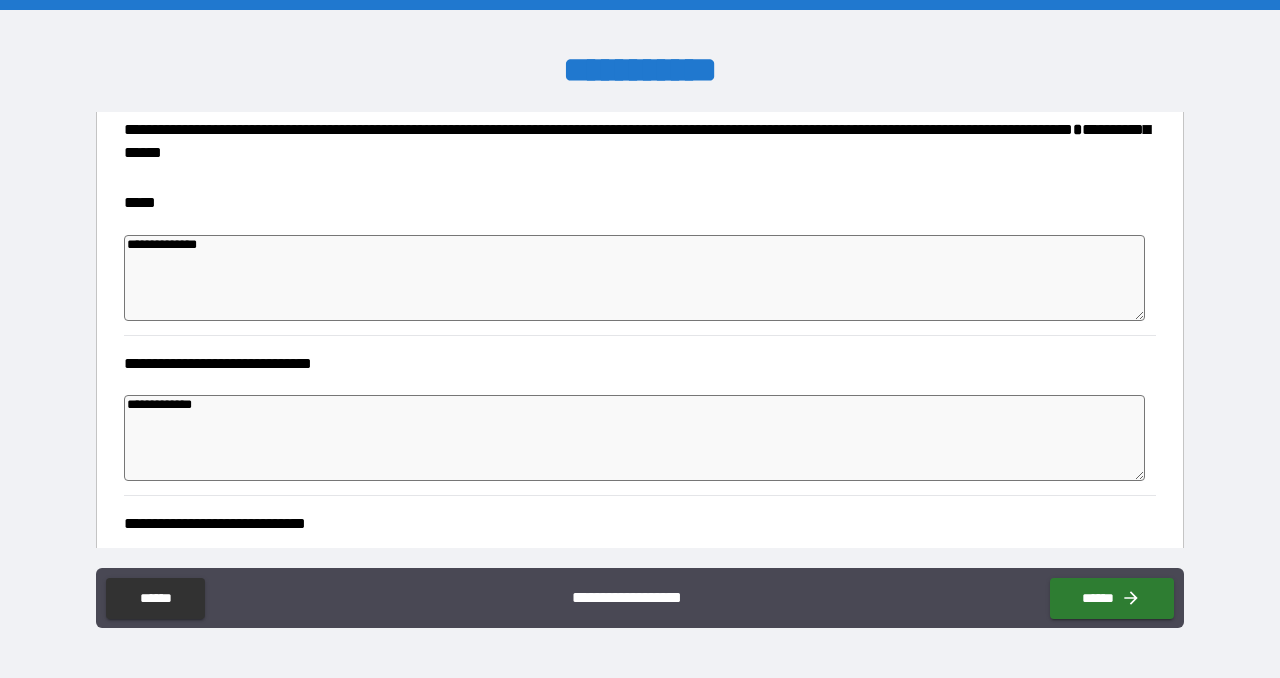 scroll, scrollTop: 654, scrollLeft: 0, axis: vertical 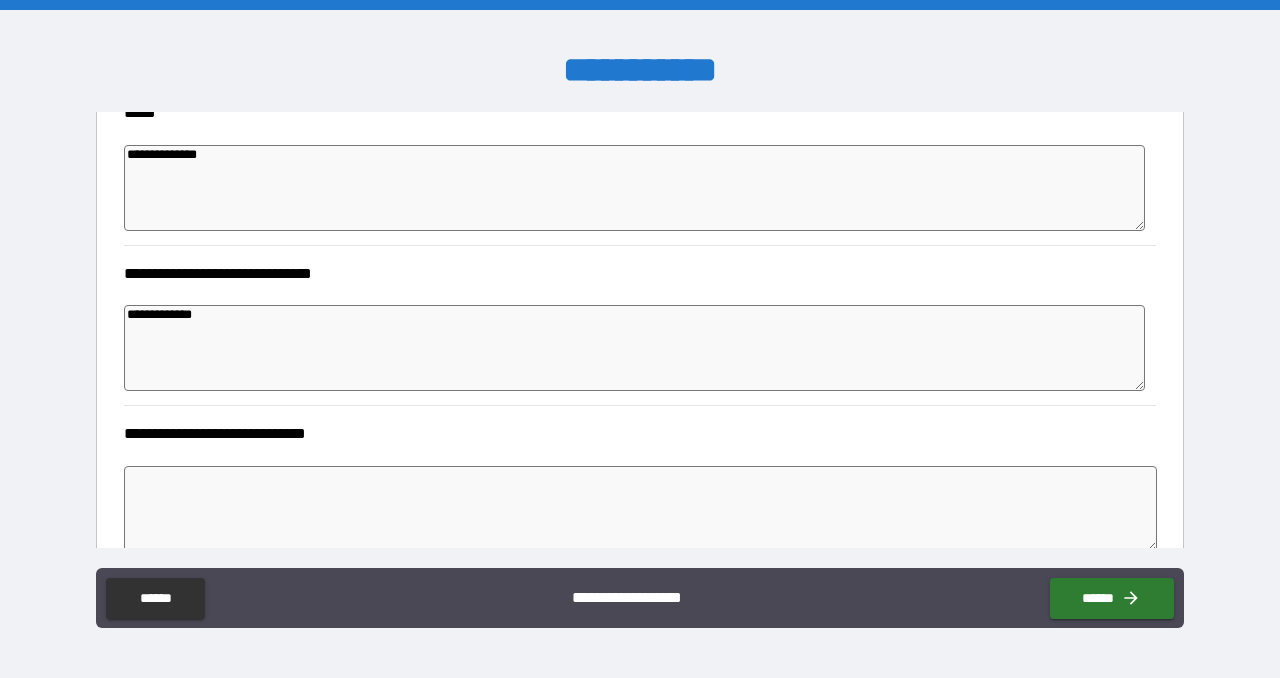 click at bounding box center [640, 509] 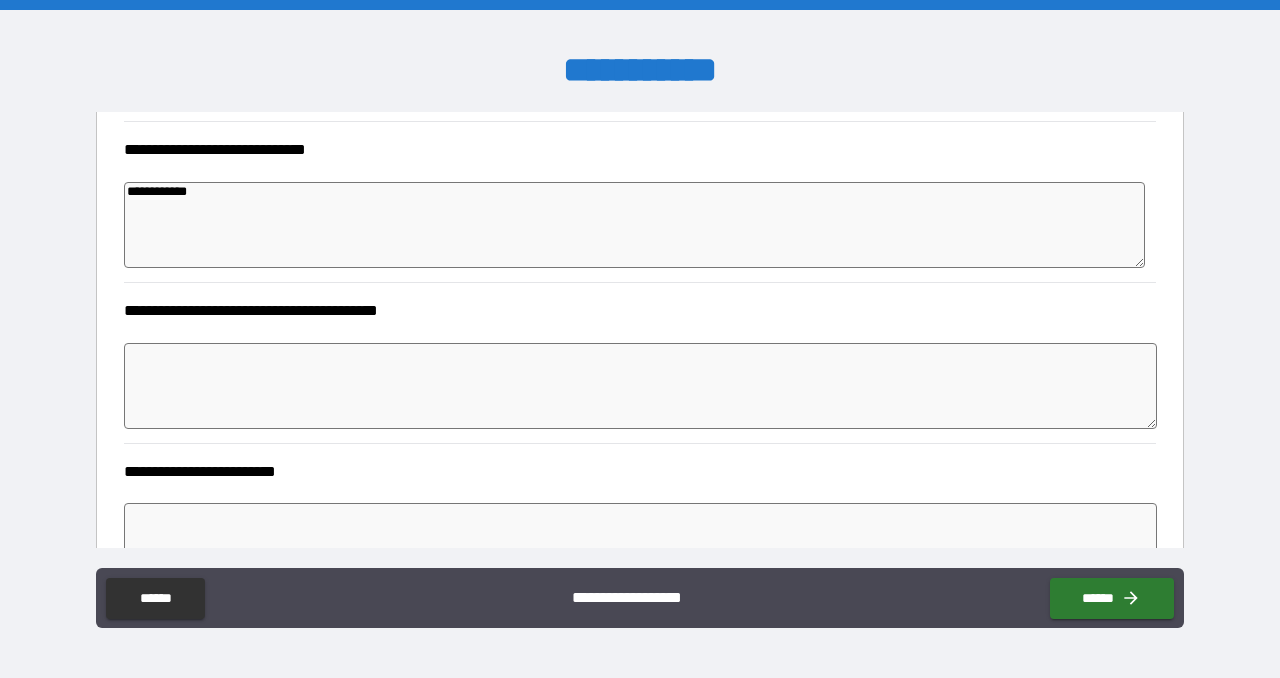scroll, scrollTop: 937, scrollLeft: 0, axis: vertical 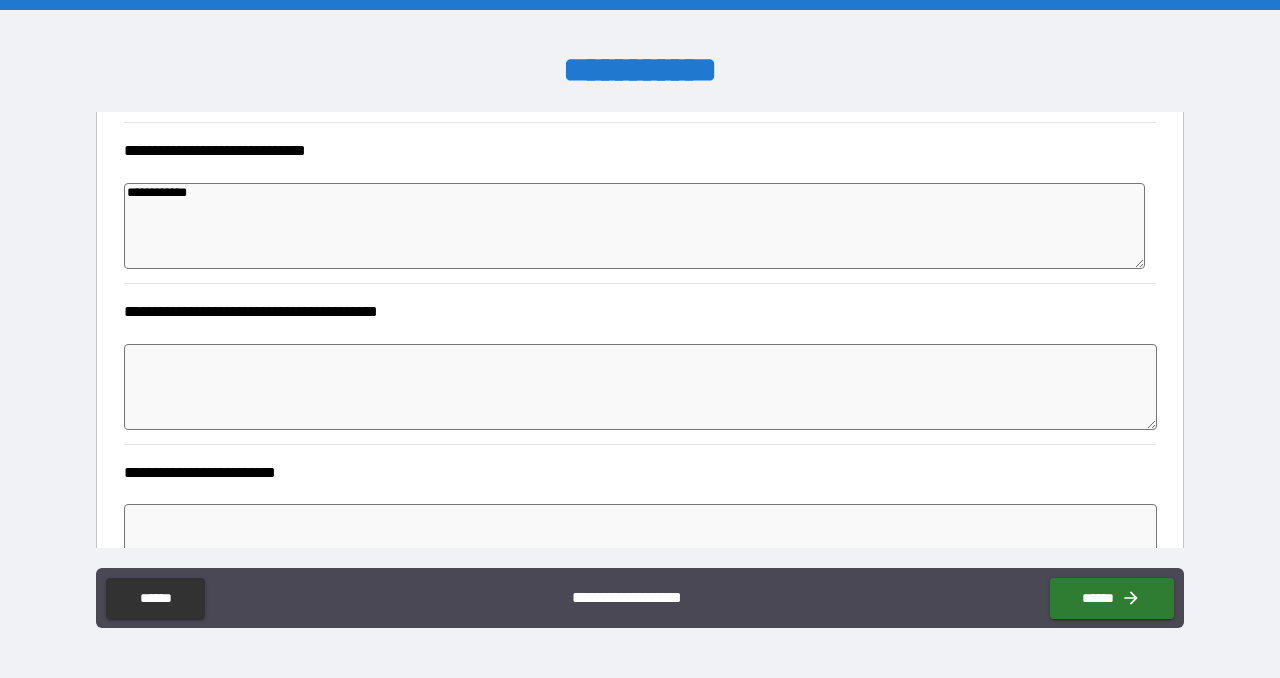 click at bounding box center (640, 387) 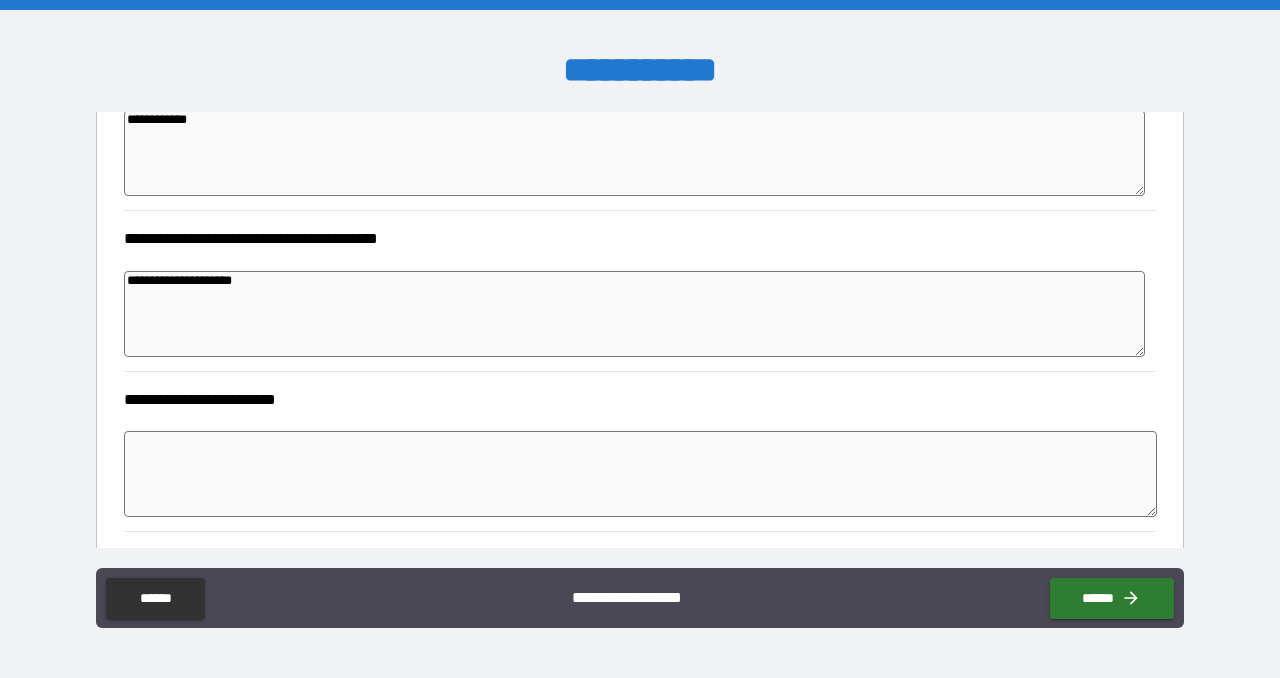 click at bounding box center (640, 474) 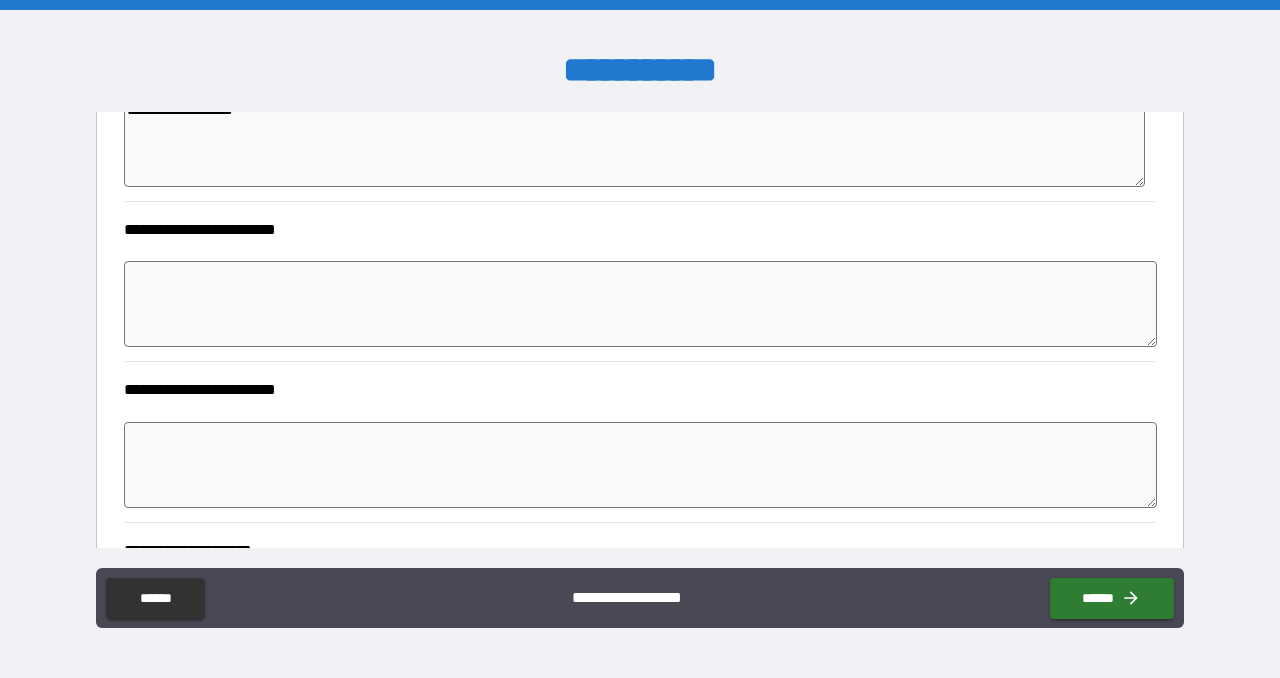 scroll, scrollTop: 1260, scrollLeft: 0, axis: vertical 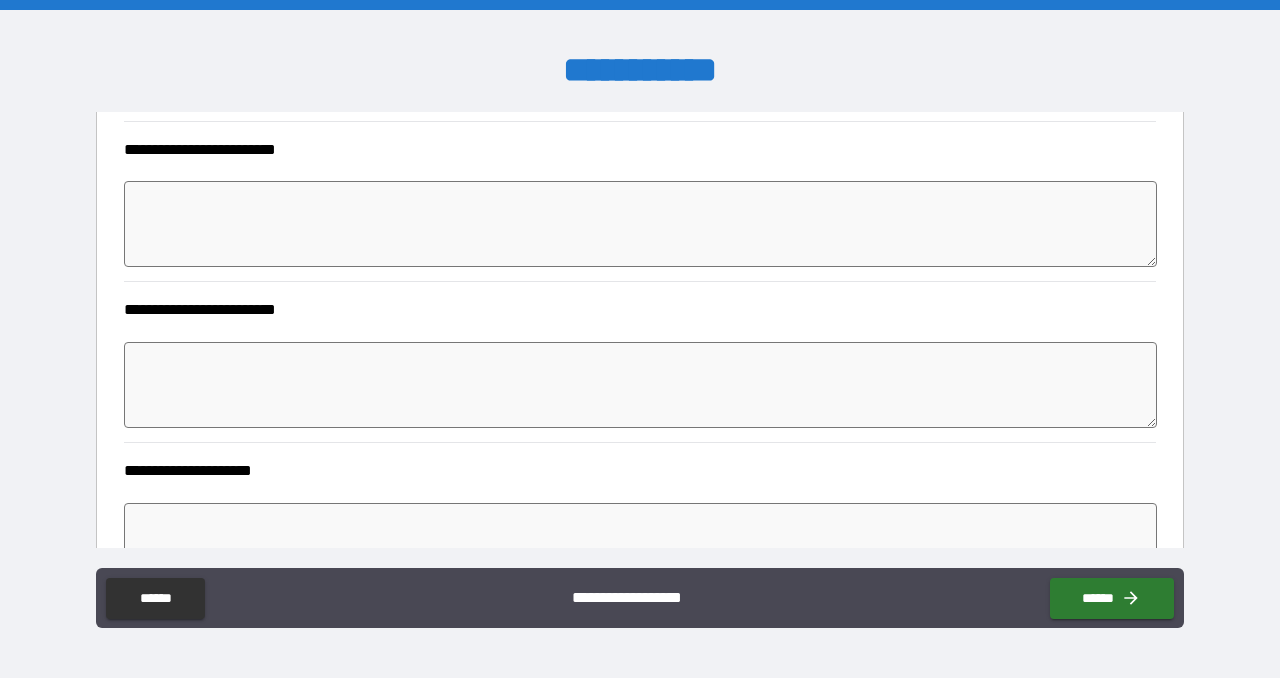 click on "**********" at bounding box center [634, 150] 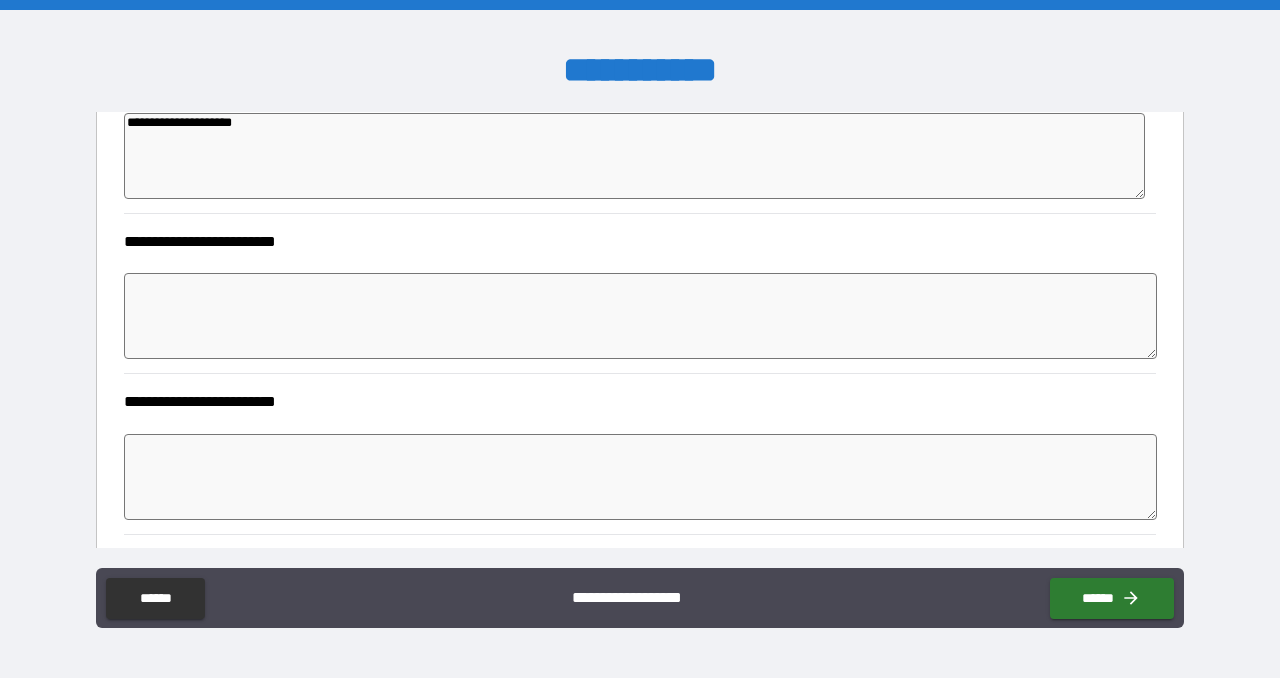 scroll, scrollTop: 1157, scrollLeft: 0, axis: vertical 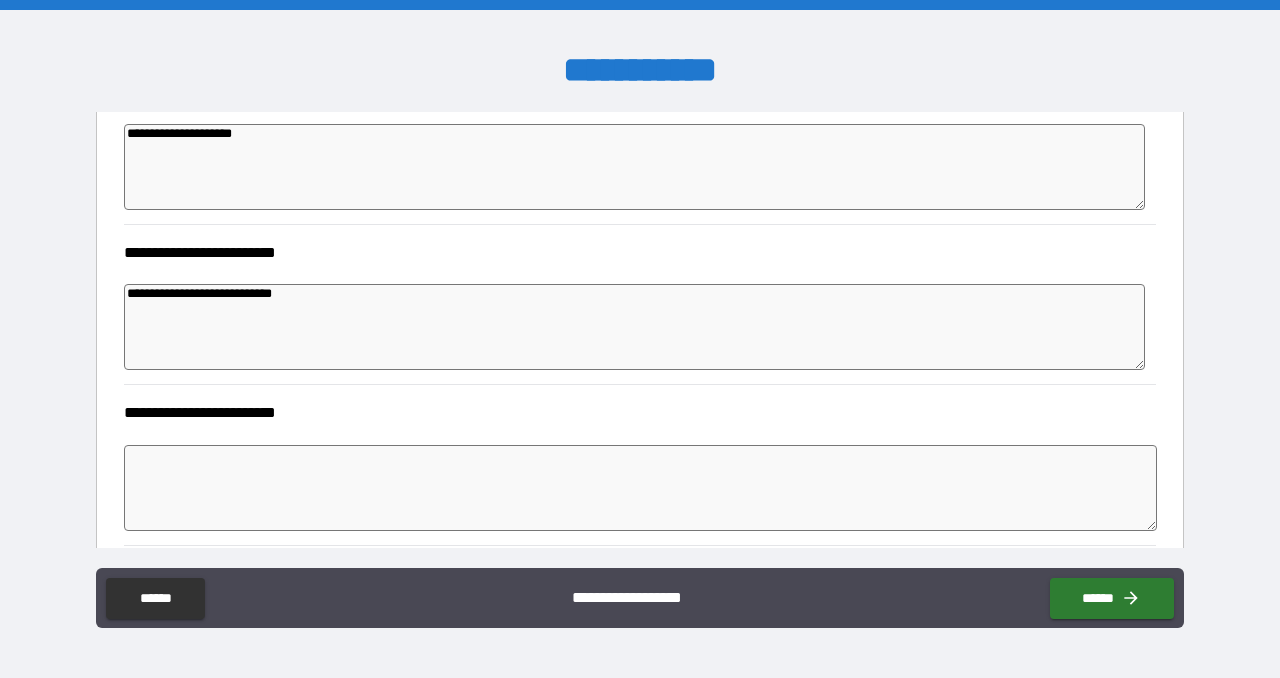 click on "**********" at bounding box center (640, 409) 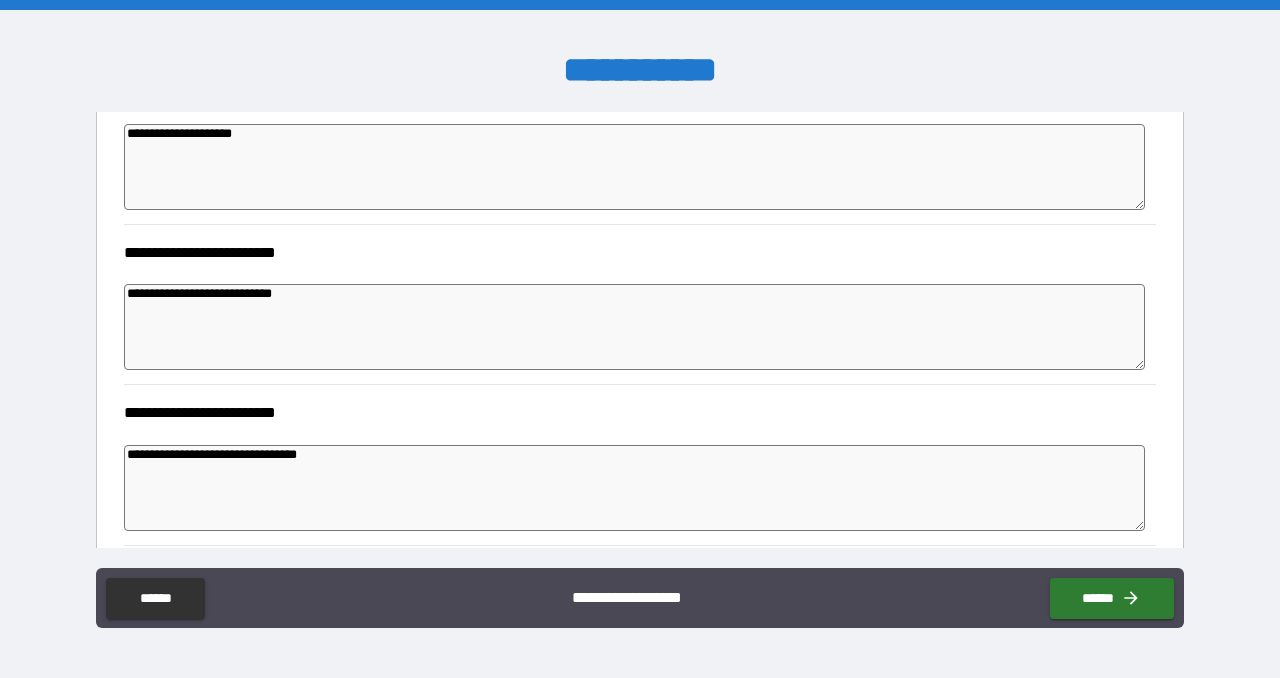 scroll, scrollTop: 1322, scrollLeft: 0, axis: vertical 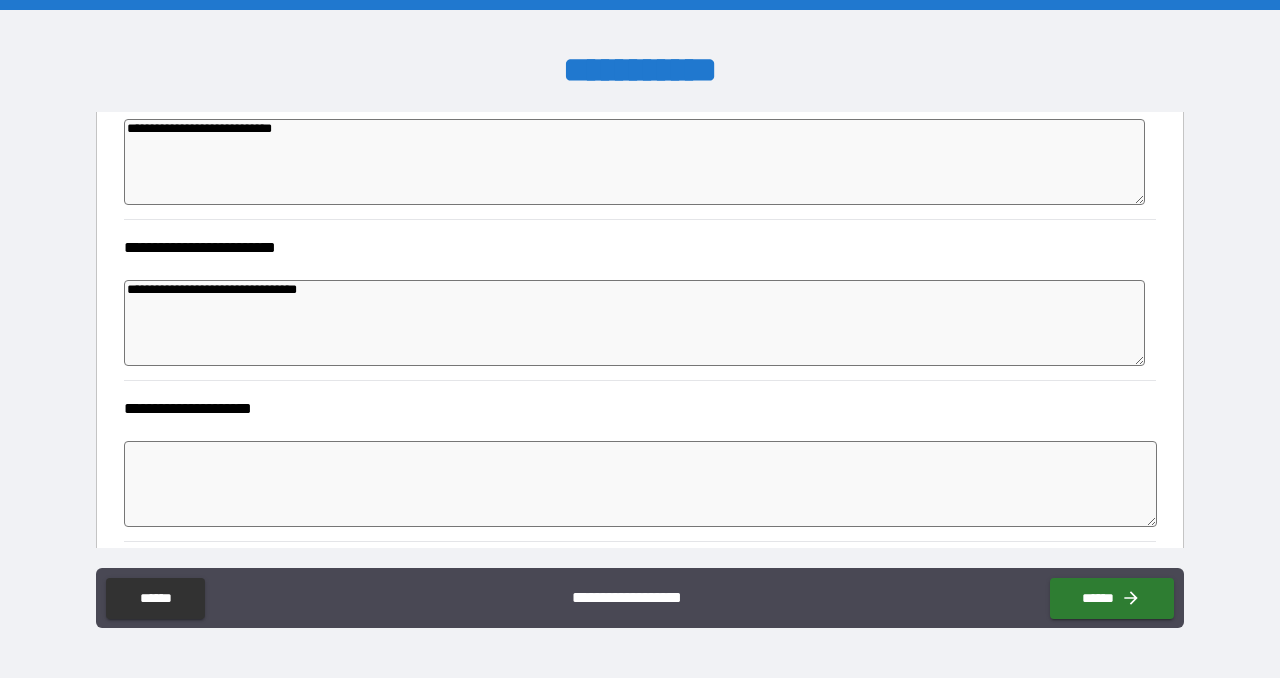 click at bounding box center (640, 484) 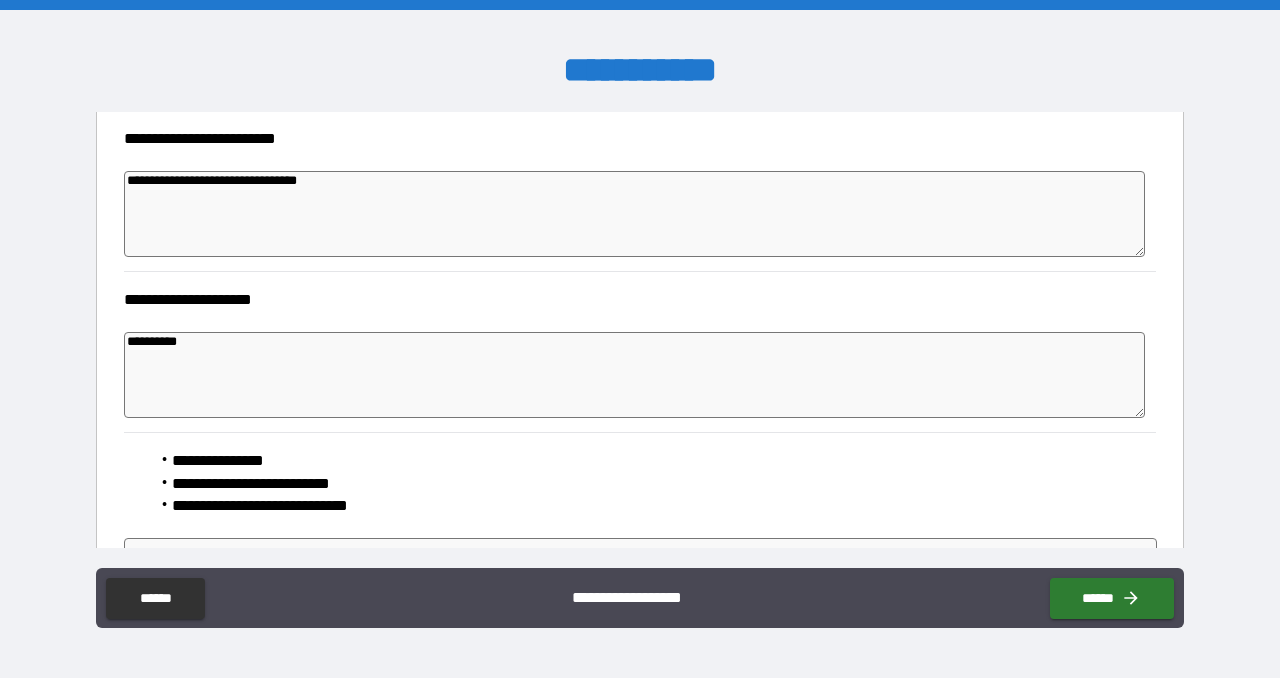 scroll, scrollTop: 1439, scrollLeft: 0, axis: vertical 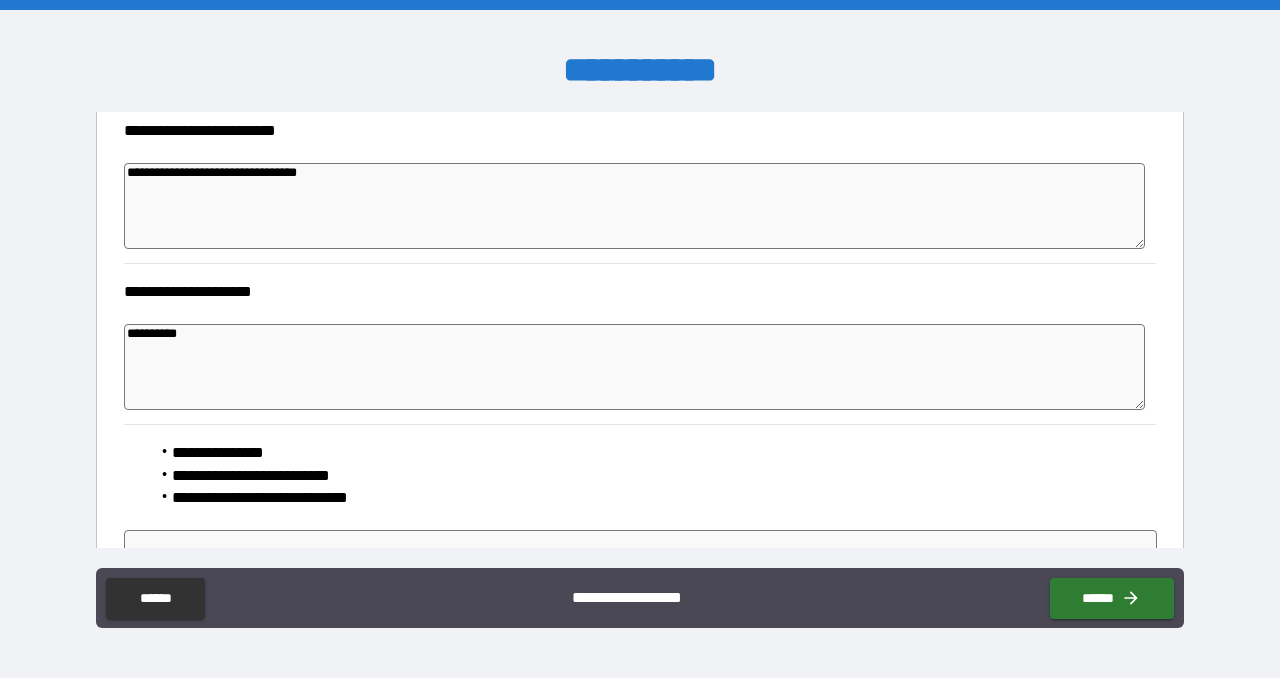 click on "**********" at bounding box center (640, 472) 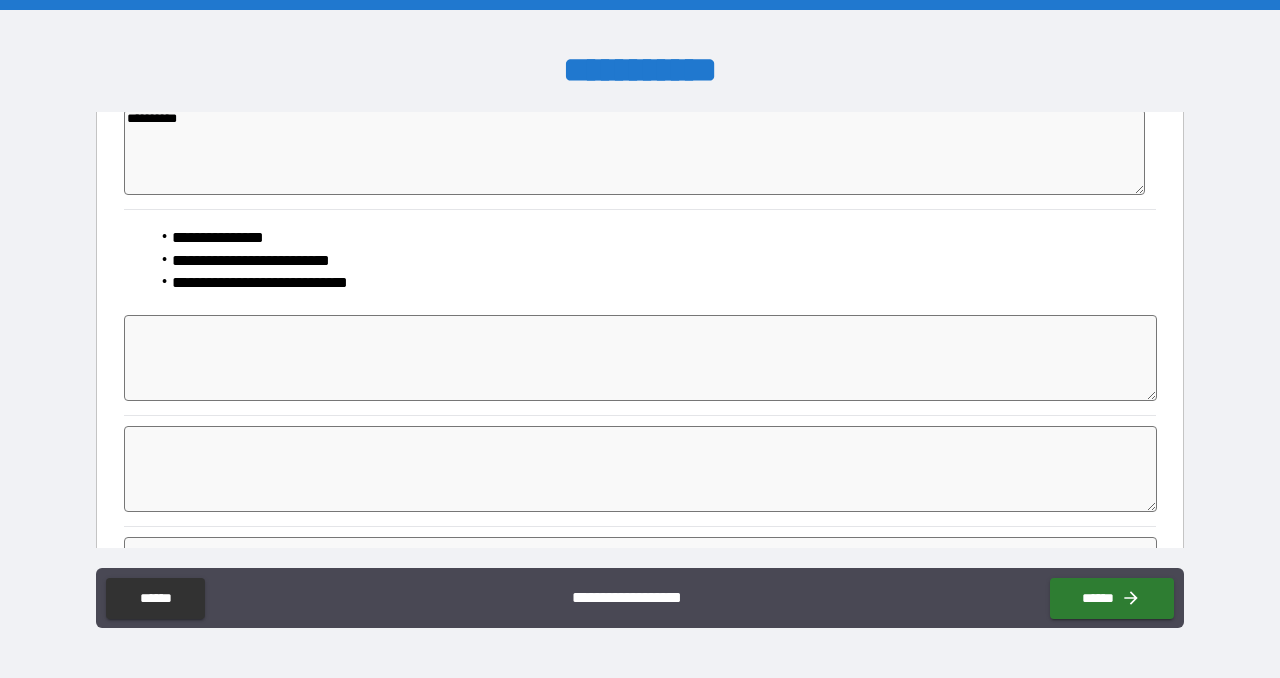 scroll, scrollTop: 1655, scrollLeft: 0, axis: vertical 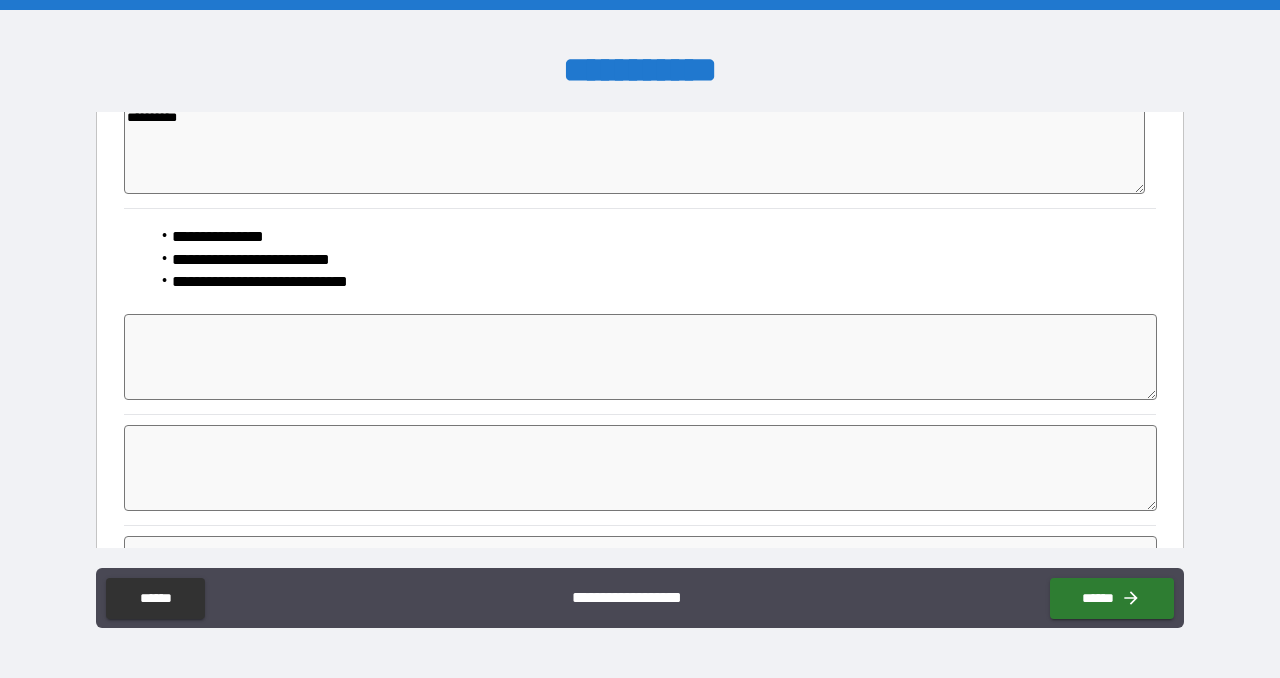 click at bounding box center [640, 357] 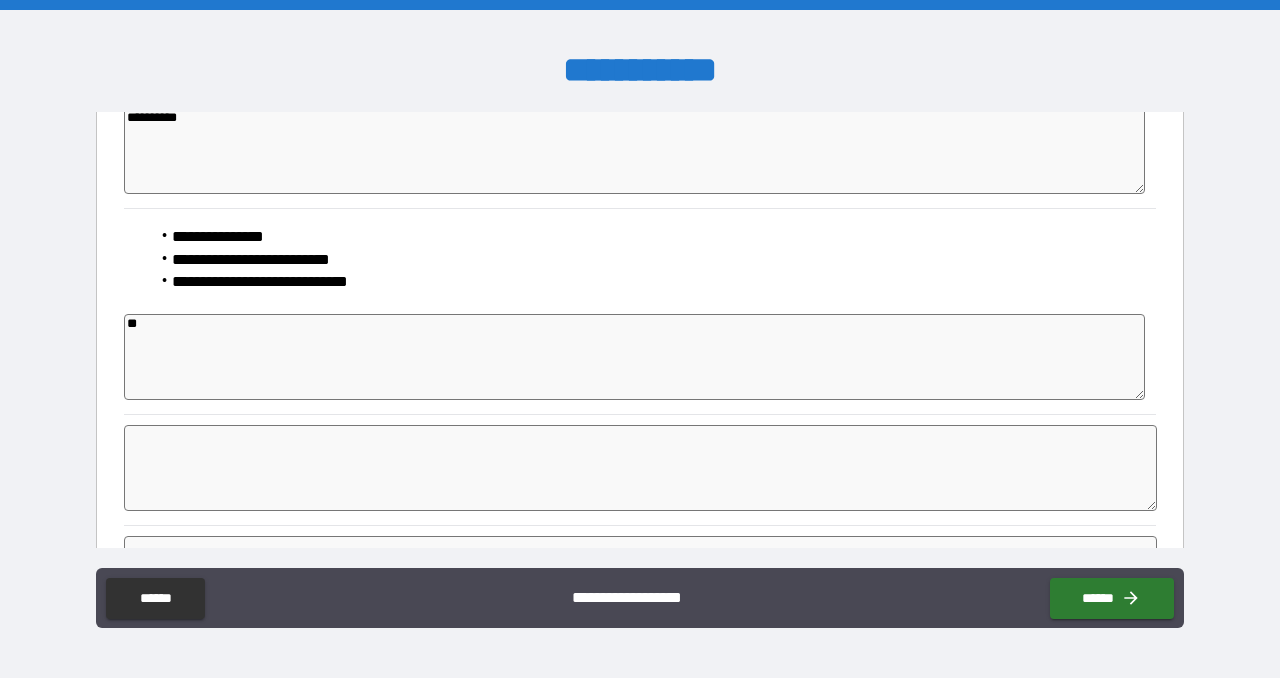 click on "*" at bounding box center [640, 469] 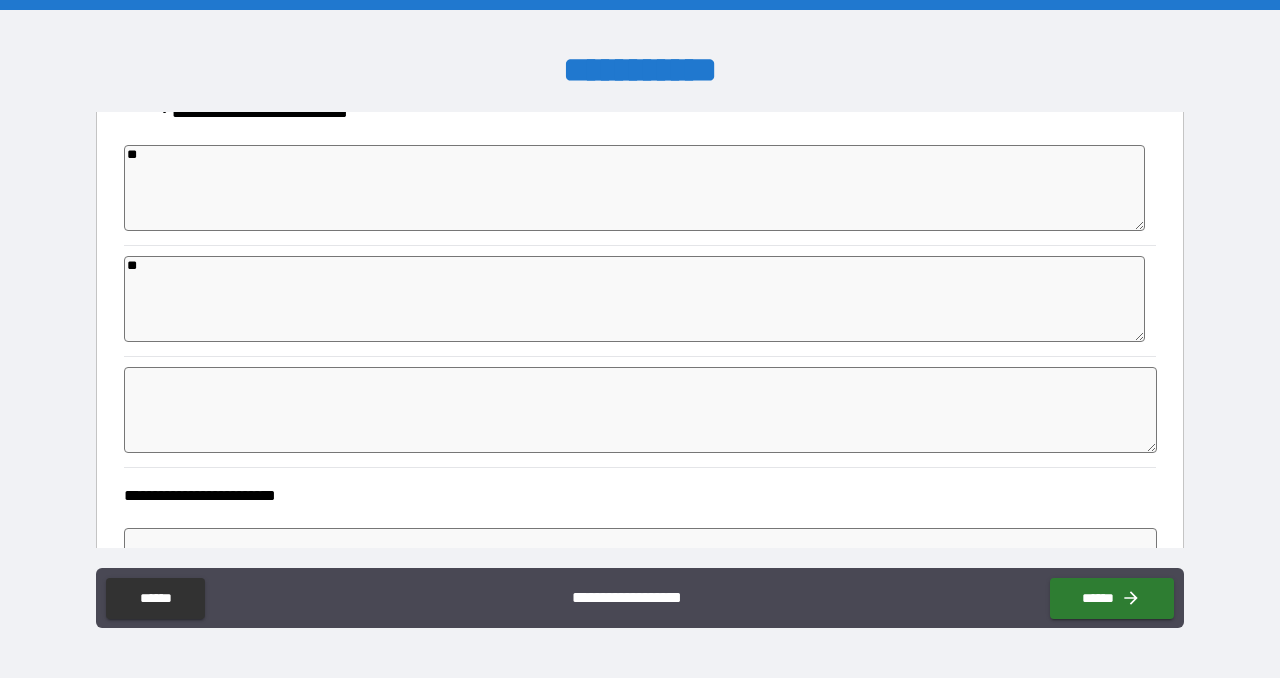scroll, scrollTop: 1841, scrollLeft: 0, axis: vertical 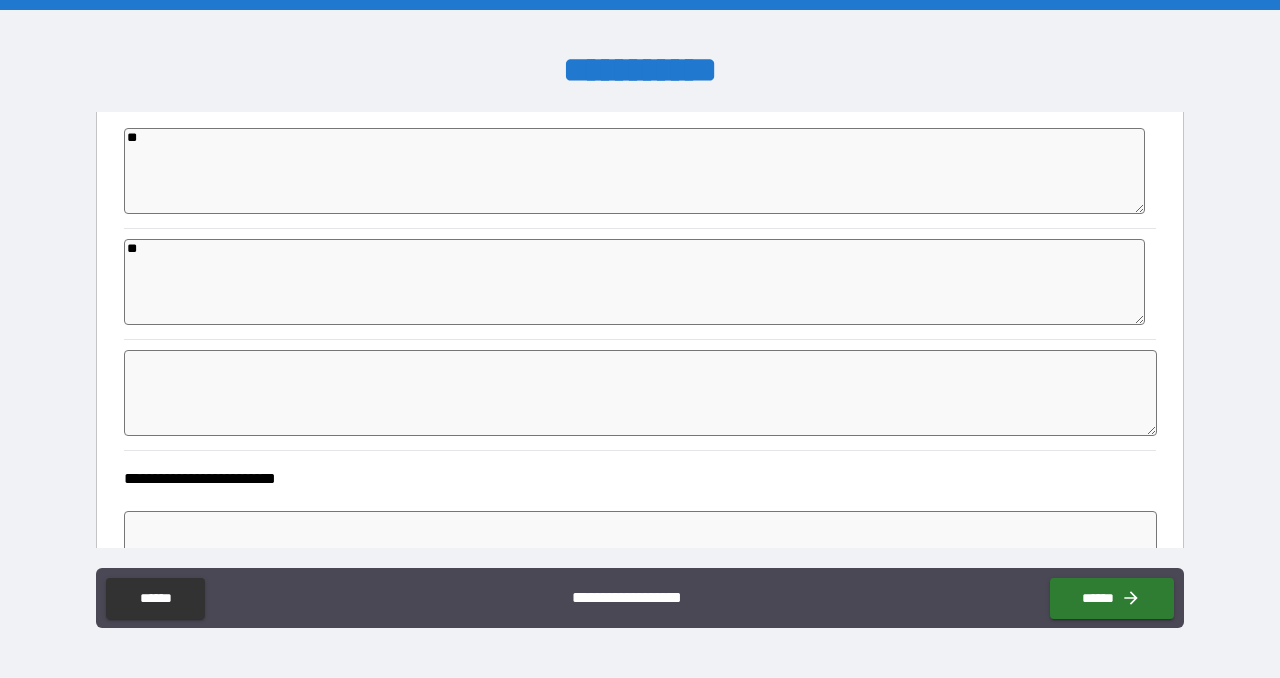 click at bounding box center [640, 393] 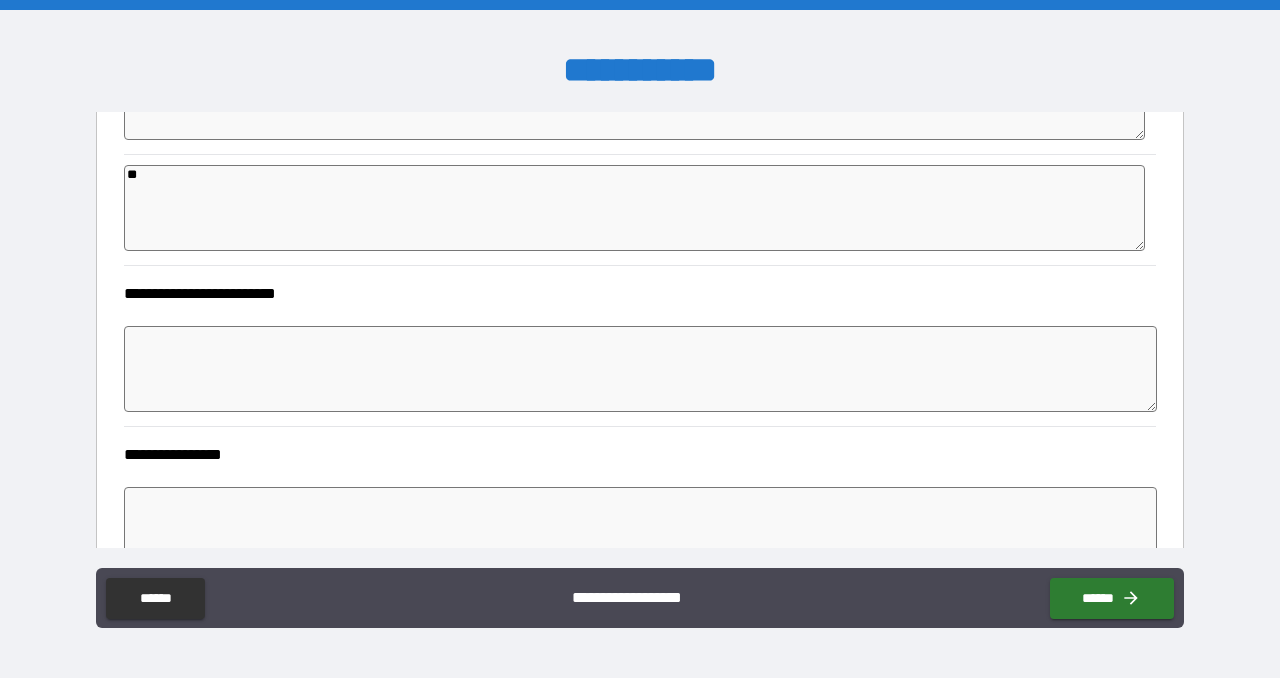 click at bounding box center (640, 369) 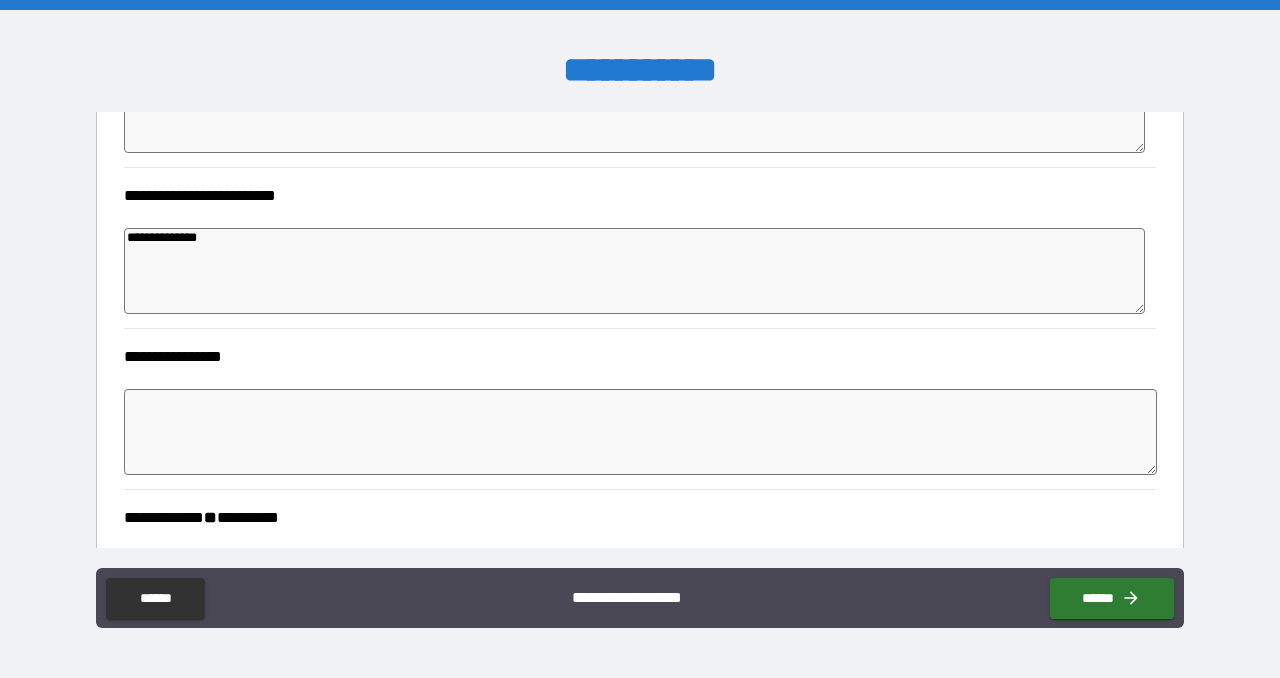 scroll, scrollTop: 2134, scrollLeft: 0, axis: vertical 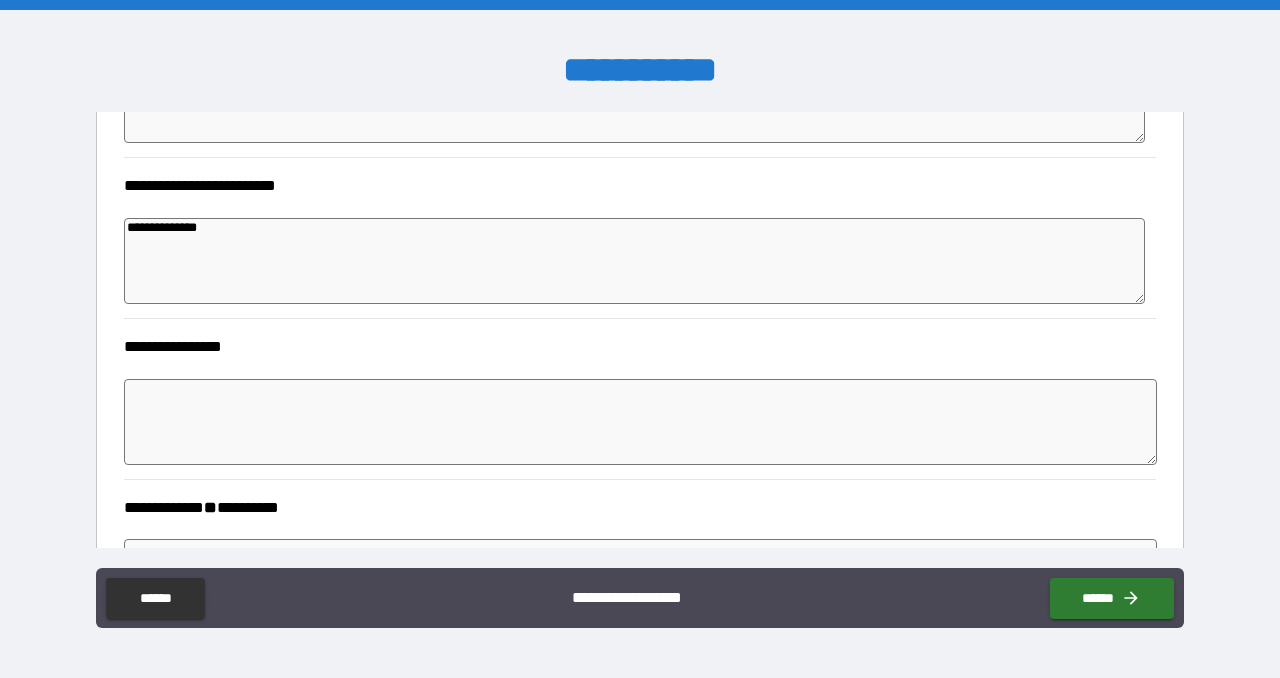 click at bounding box center (640, 422) 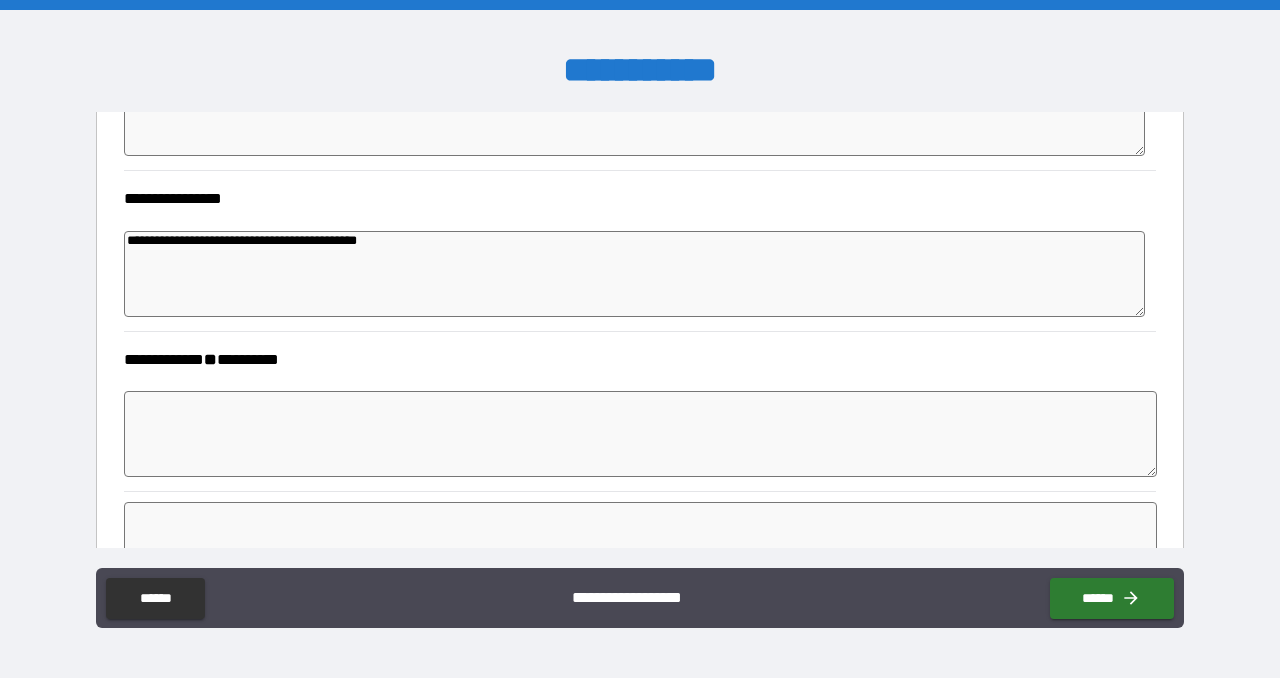 scroll, scrollTop: 2287, scrollLeft: 0, axis: vertical 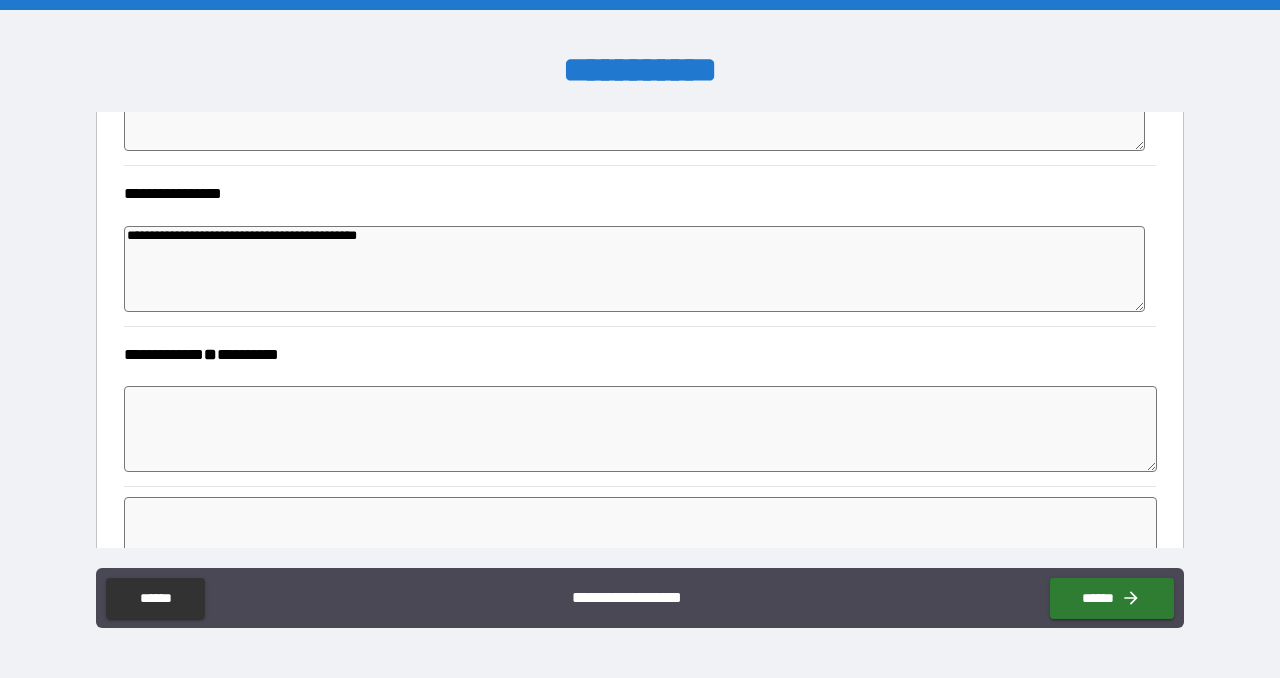 click at bounding box center (640, 429) 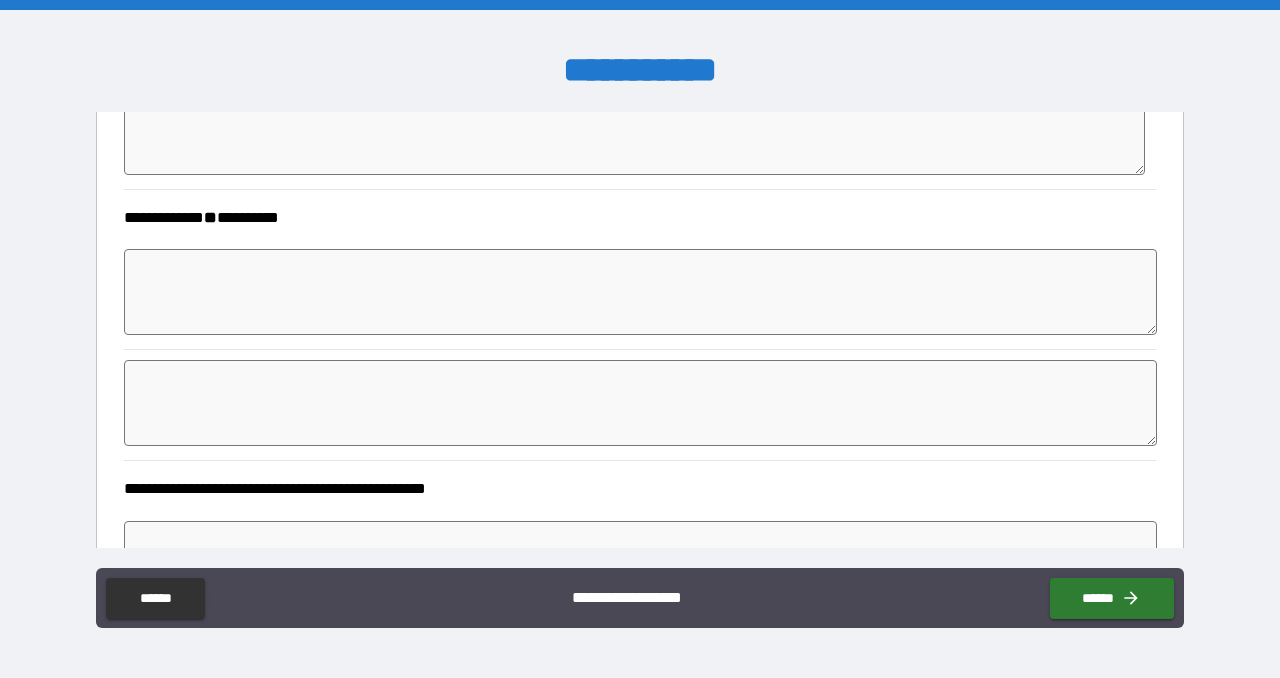 scroll, scrollTop: 2452, scrollLeft: 0, axis: vertical 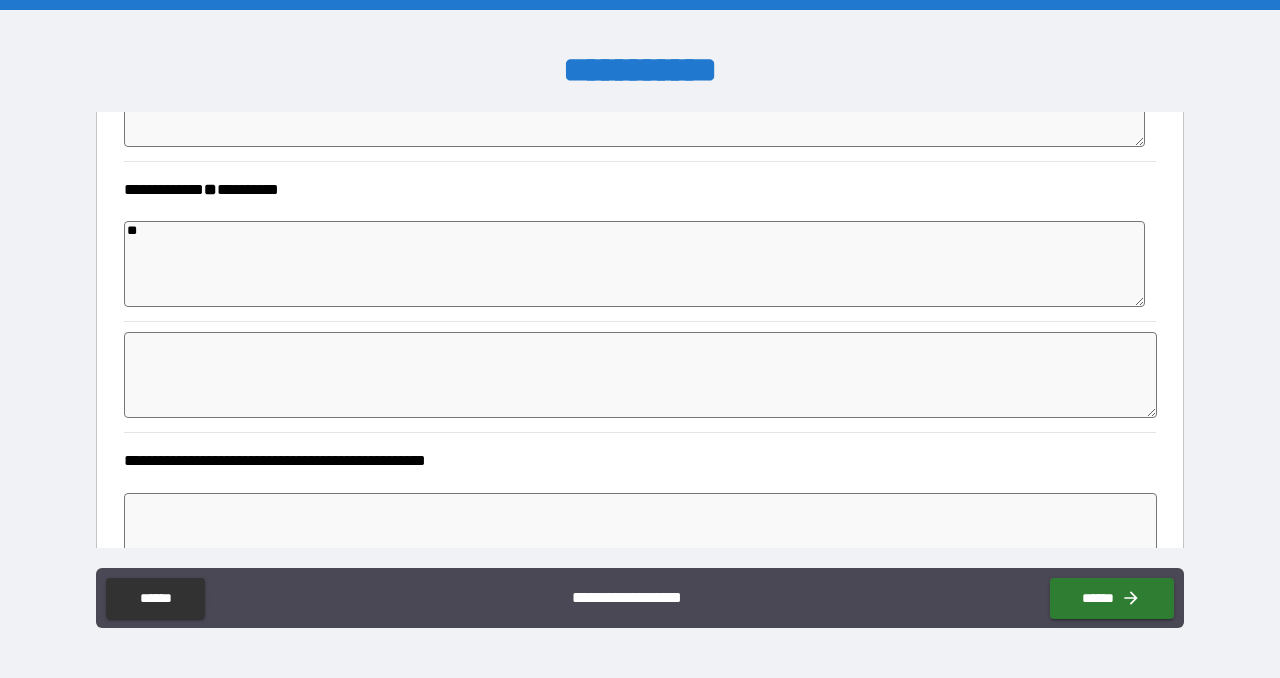 click at bounding box center [640, 375] 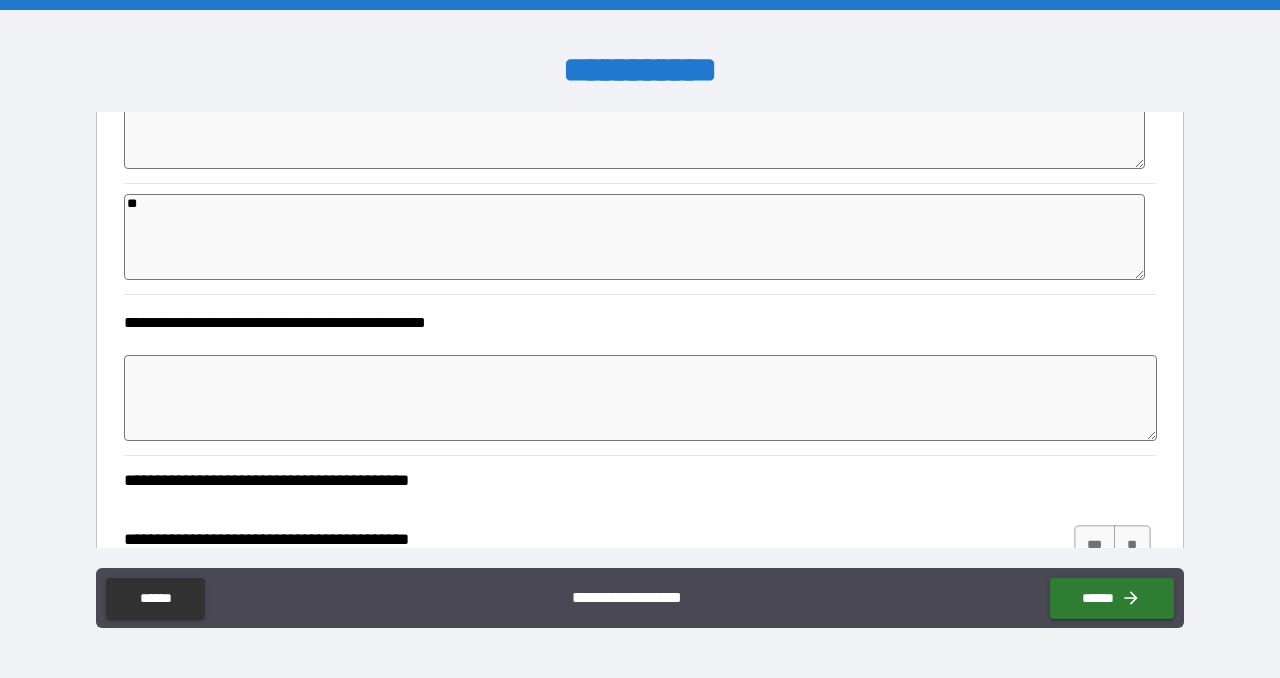 scroll, scrollTop: 2592, scrollLeft: 0, axis: vertical 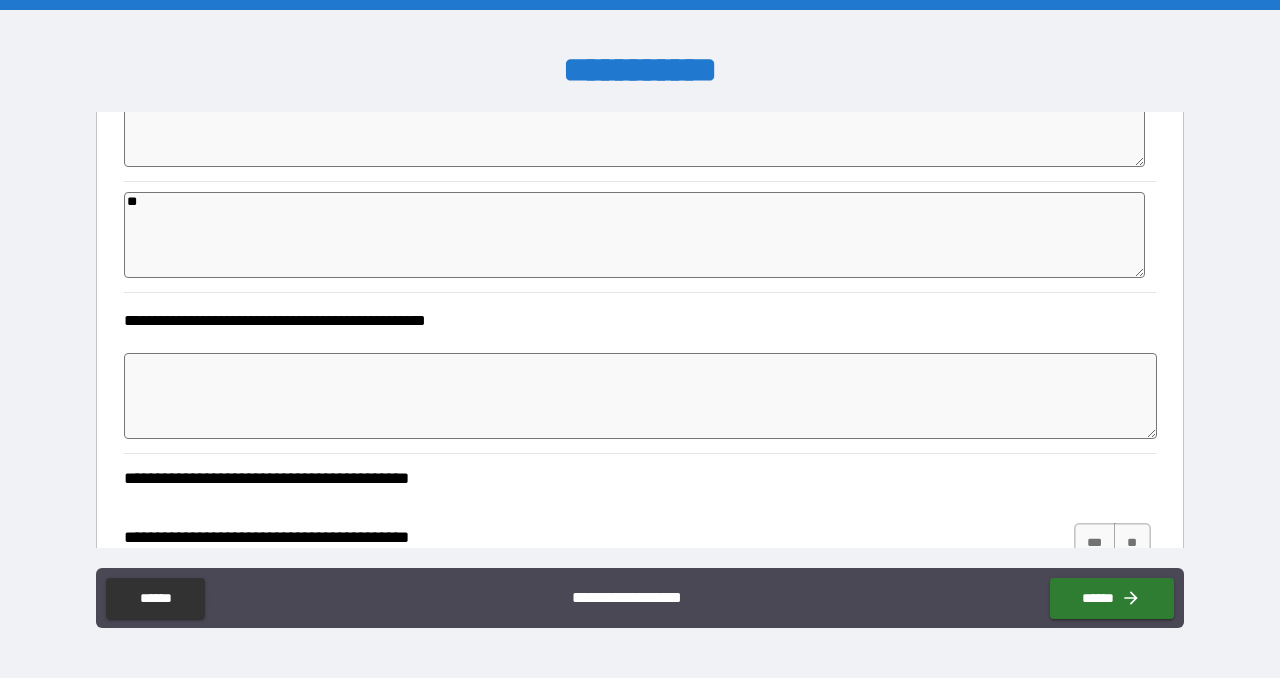 click at bounding box center [640, 396] 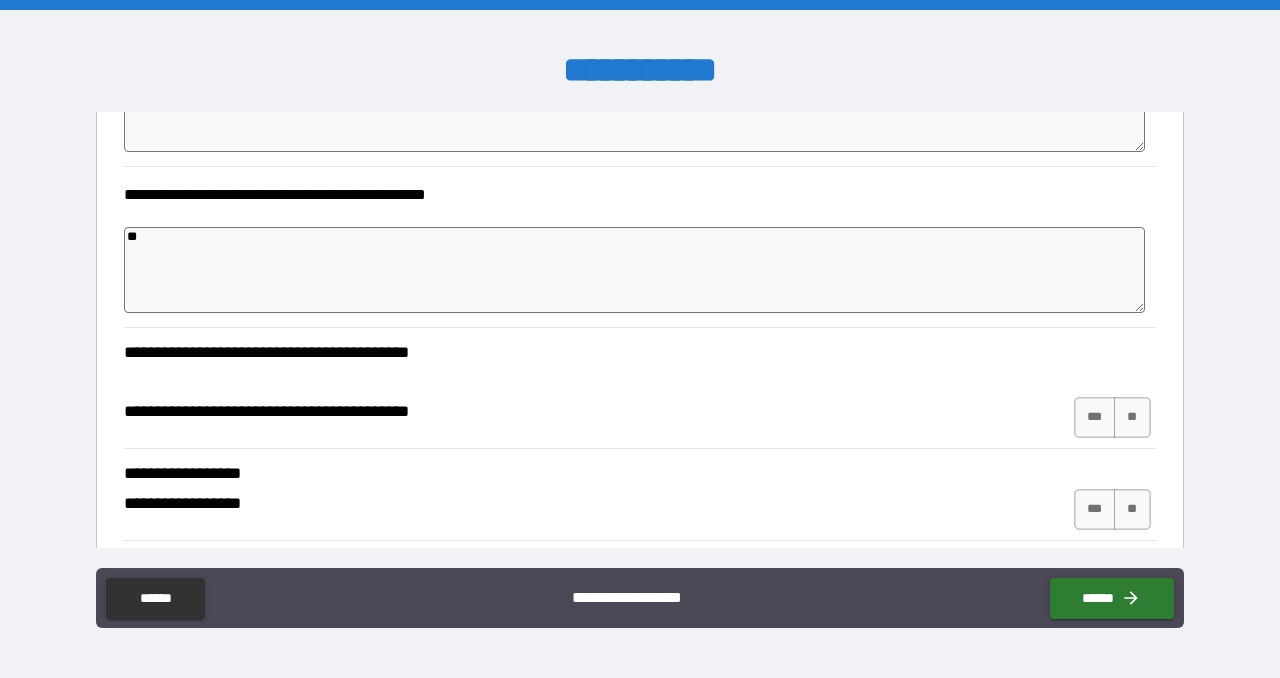 scroll, scrollTop: 2814, scrollLeft: 0, axis: vertical 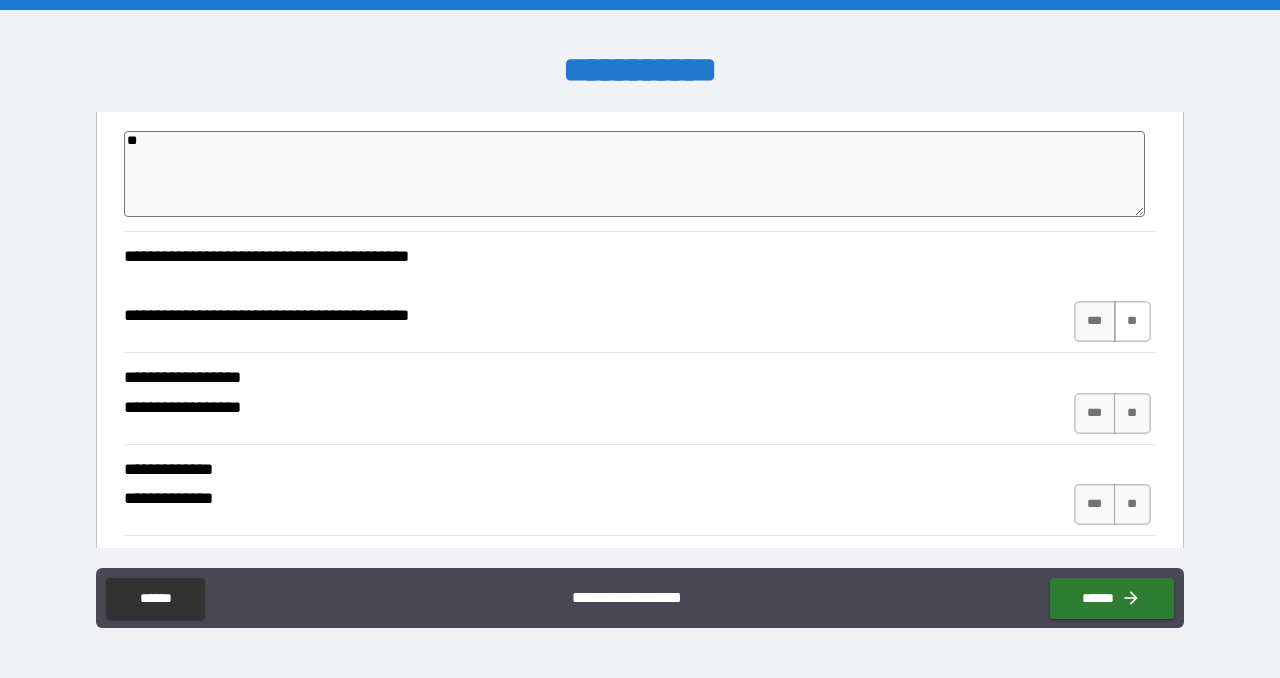 click on "**" at bounding box center [1132, 321] 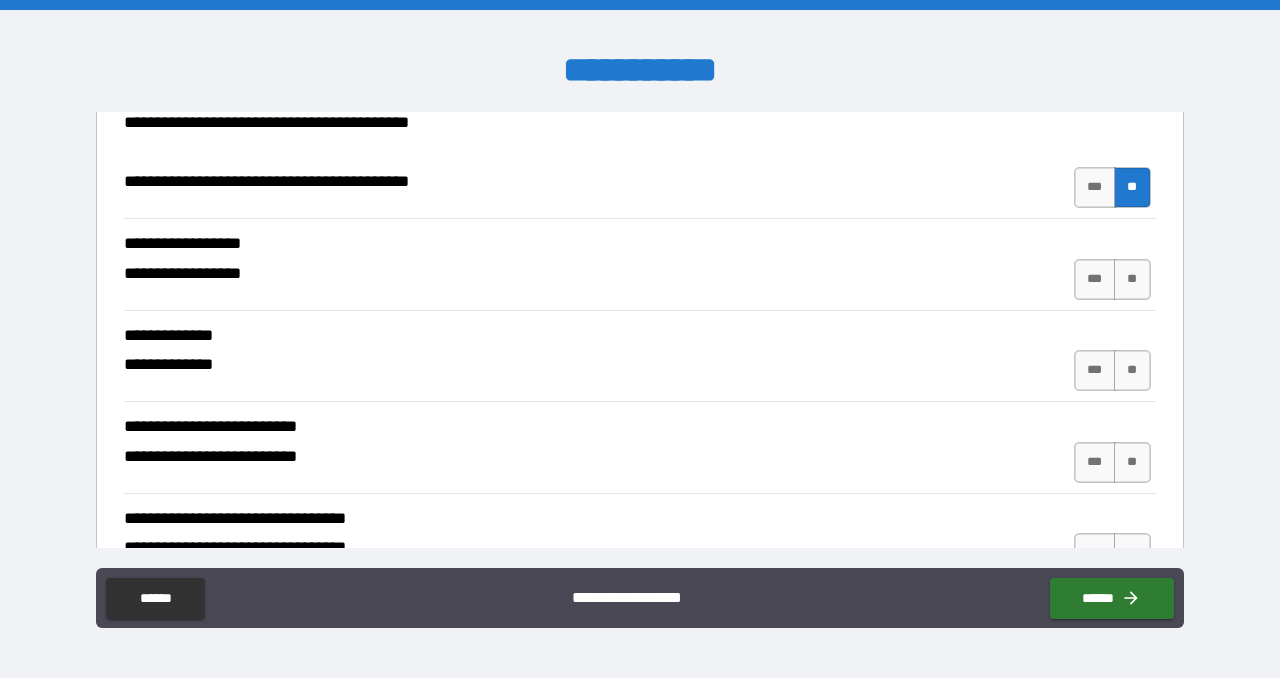 scroll, scrollTop: 2949, scrollLeft: 0, axis: vertical 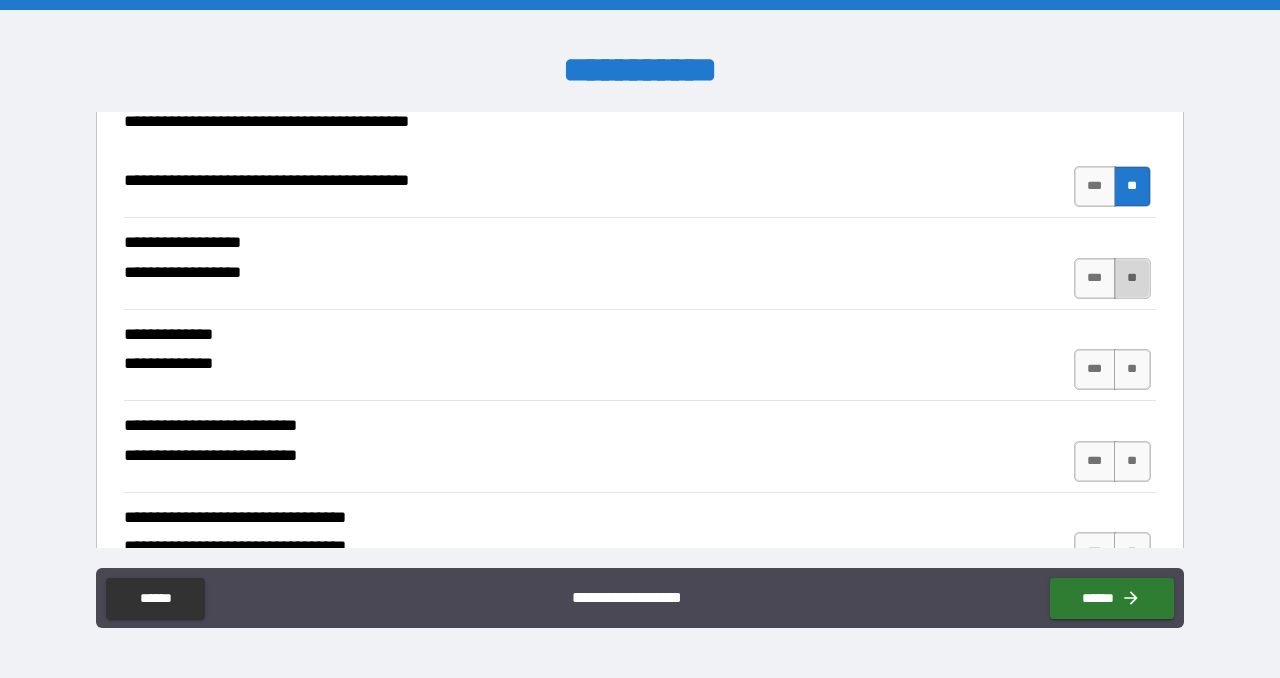 click on "**" at bounding box center [1132, 278] 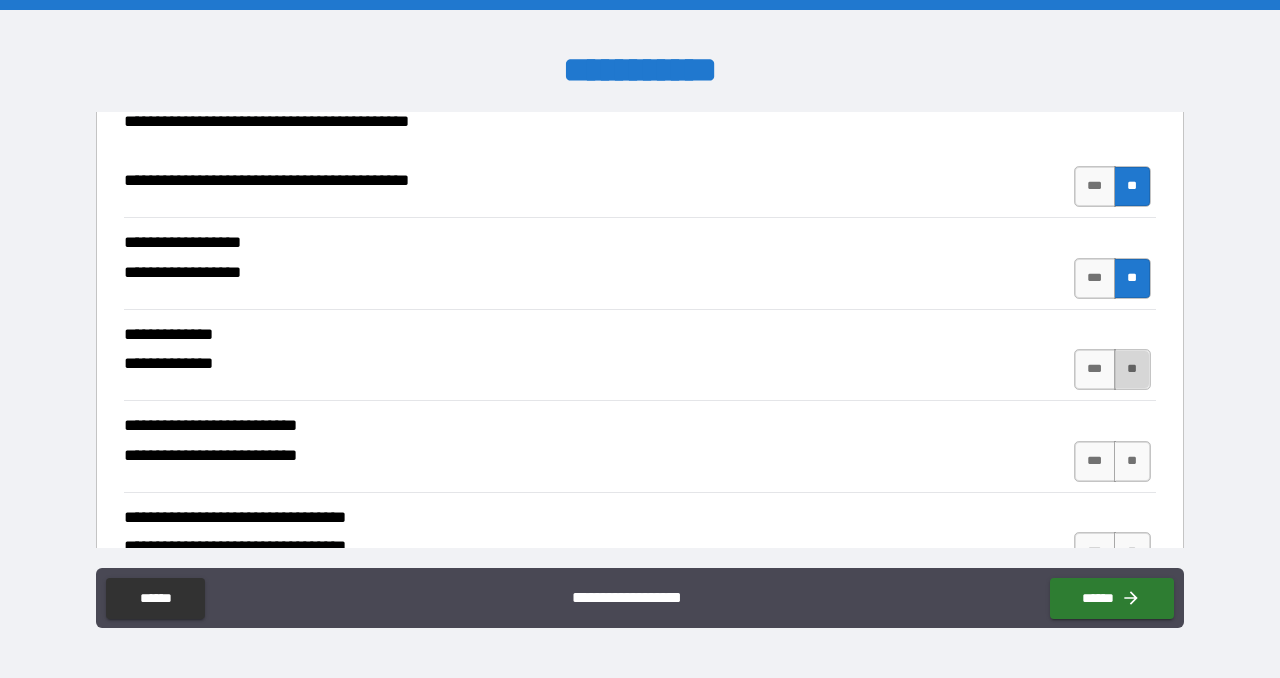 click on "**" at bounding box center (1132, 369) 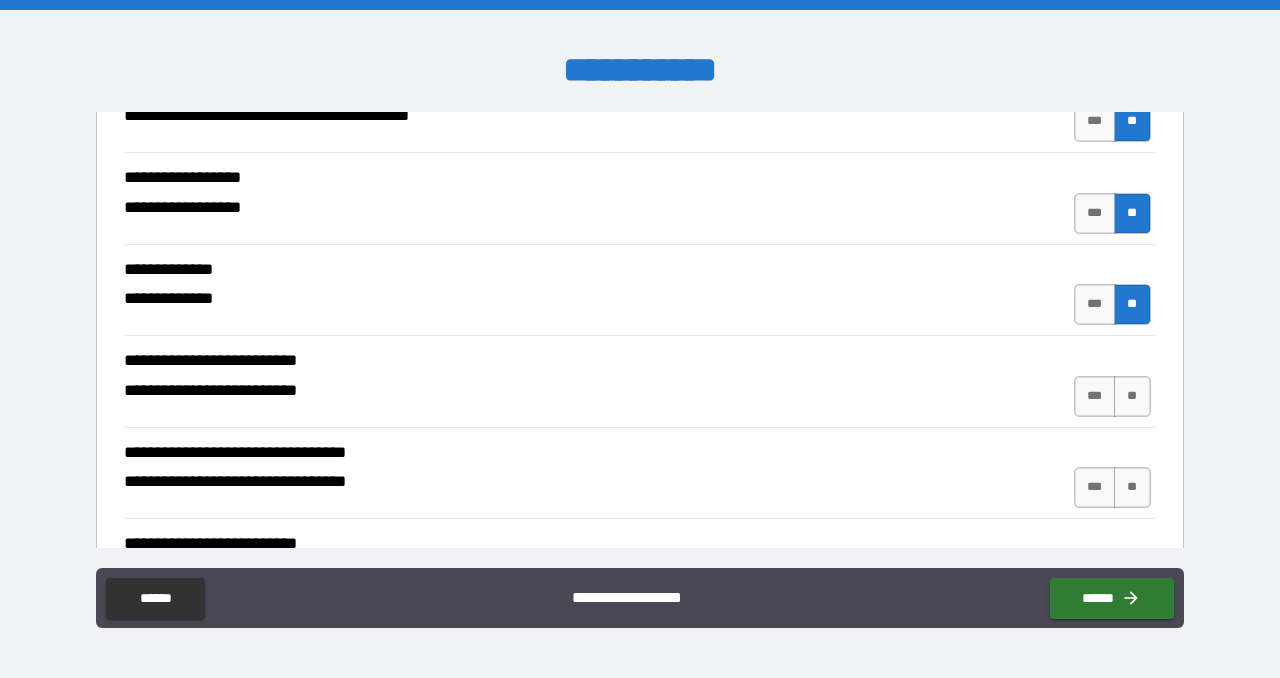 scroll, scrollTop: 3099, scrollLeft: 0, axis: vertical 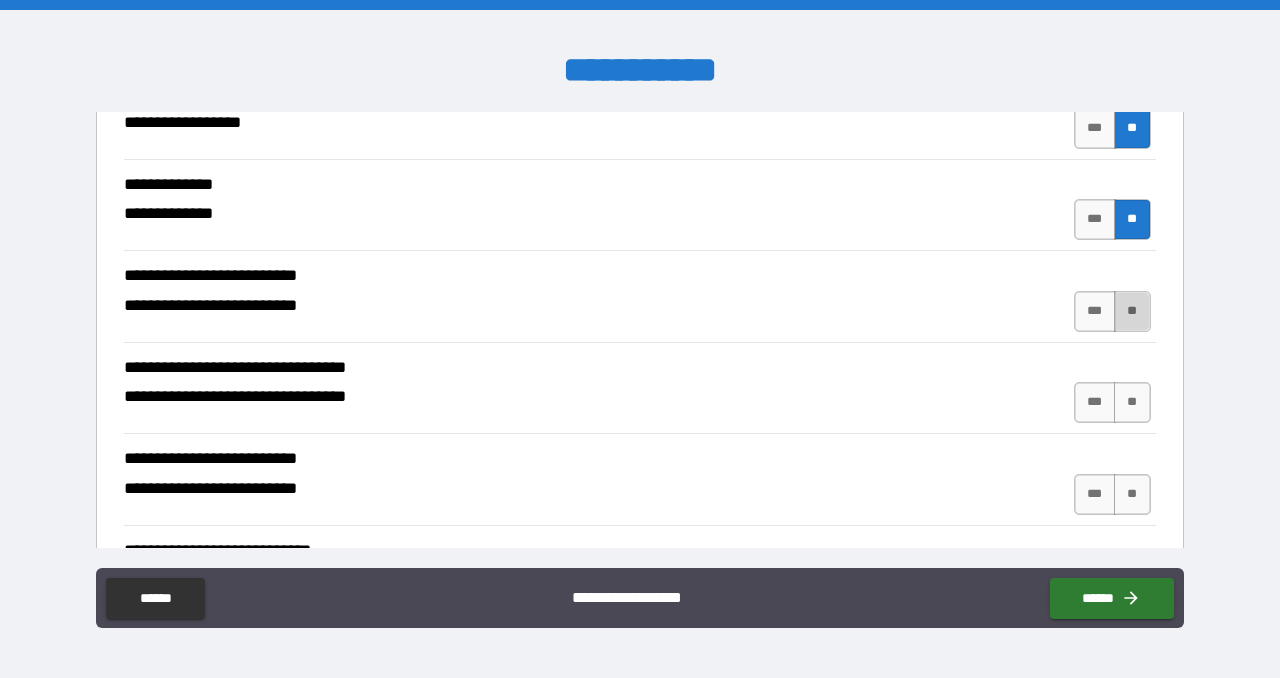 click on "**" at bounding box center [1132, 311] 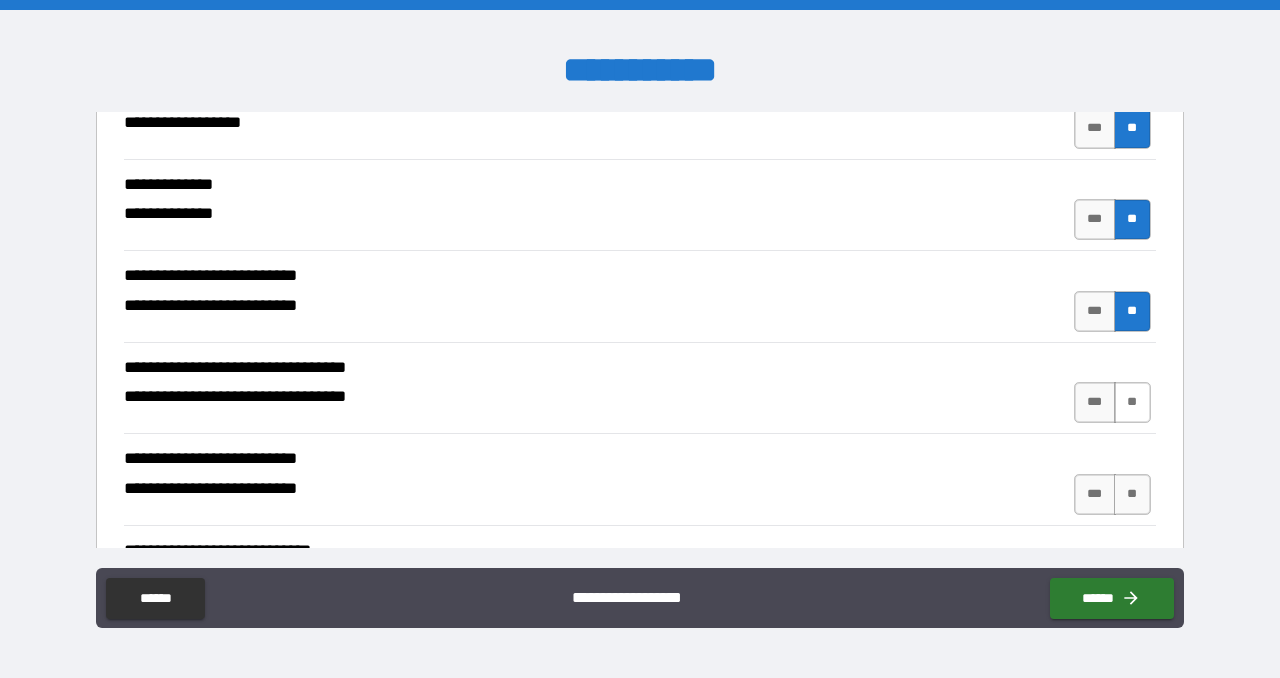 click on "**" at bounding box center (1132, 402) 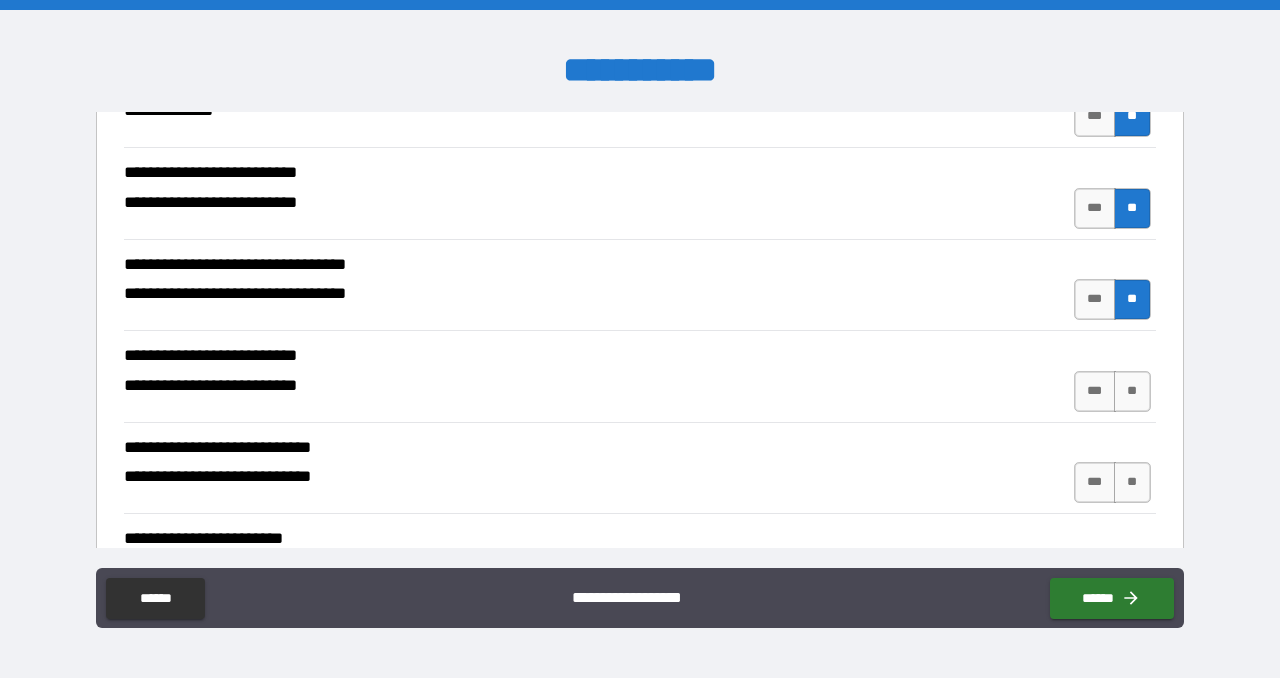 scroll, scrollTop: 3204, scrollLeft: 0, axis: vertical 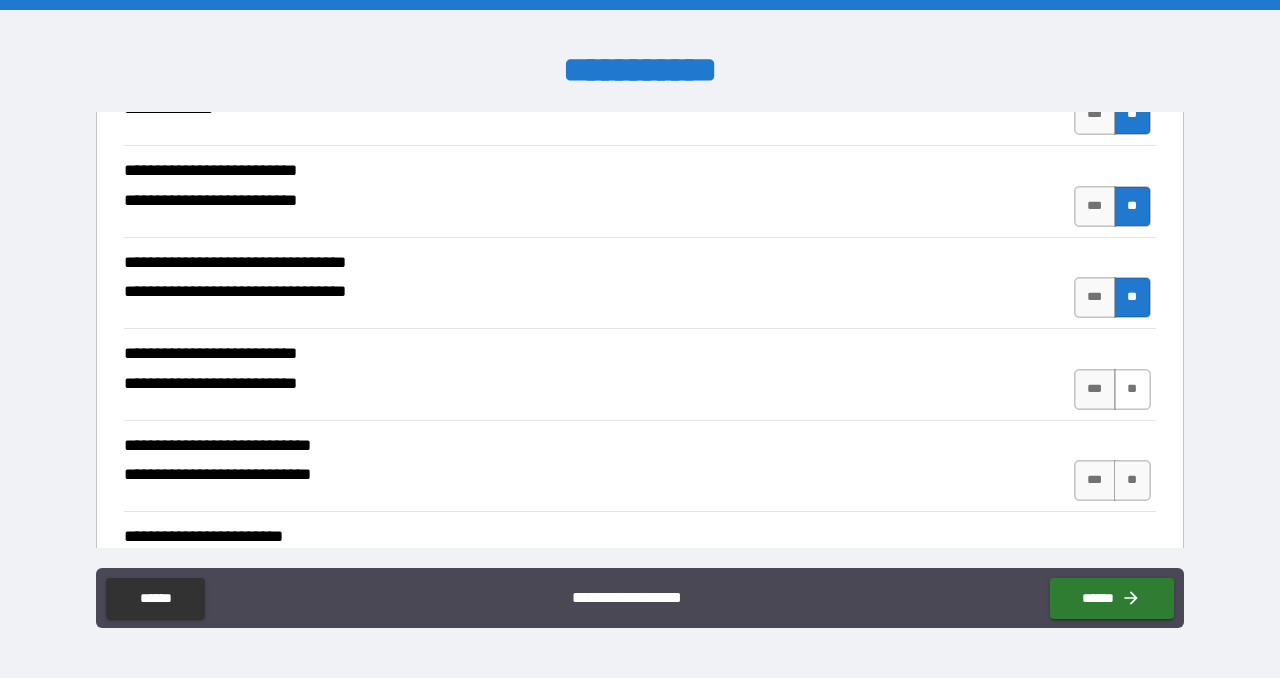 click on "**" at bounding box center [1132, 389] 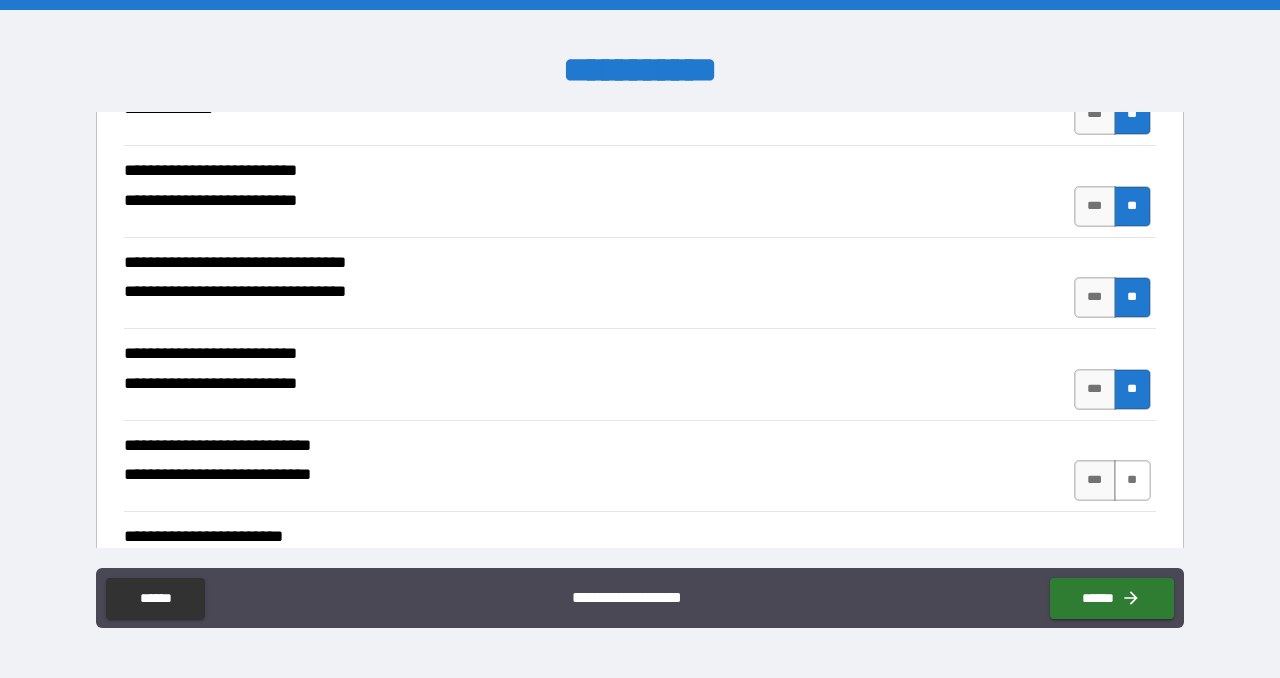click on "**" at bounding box center [1132, 480] 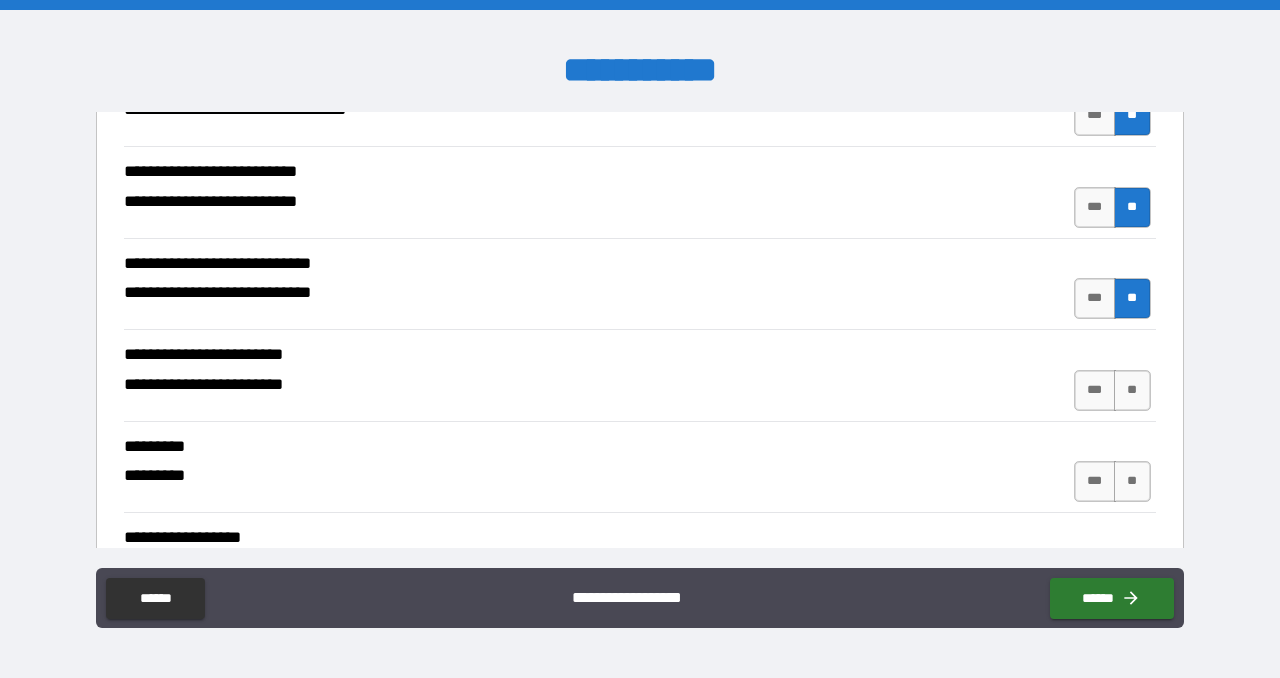 scroll, scrollTop: 3391, scrollLeft: 0, axis: vertical 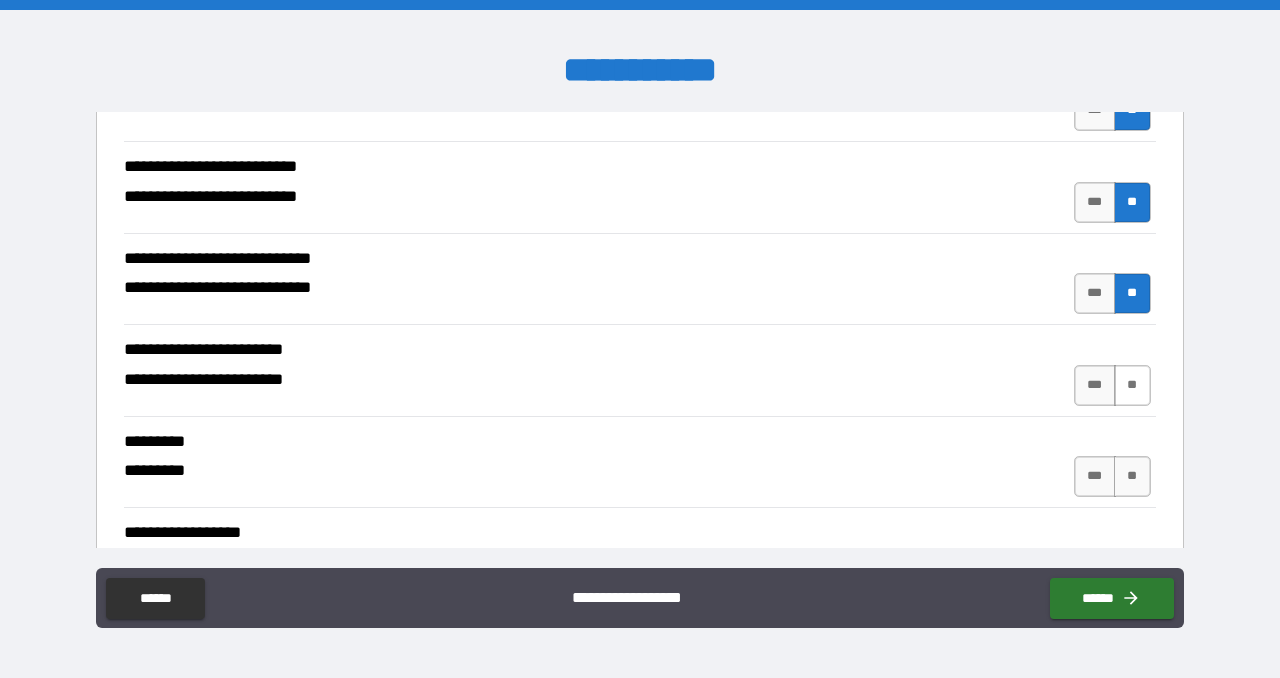 click on "**" at bounding box center [1132, 385] 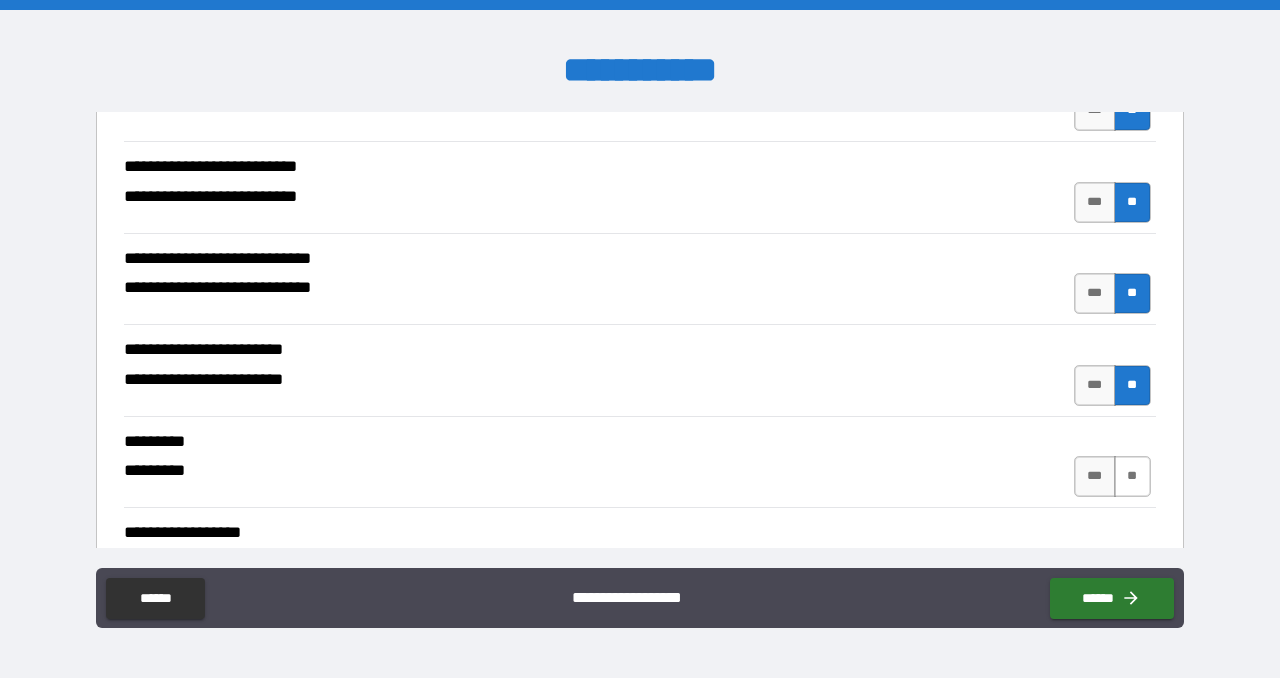 click on "**" at bounding box center (1132, 476) 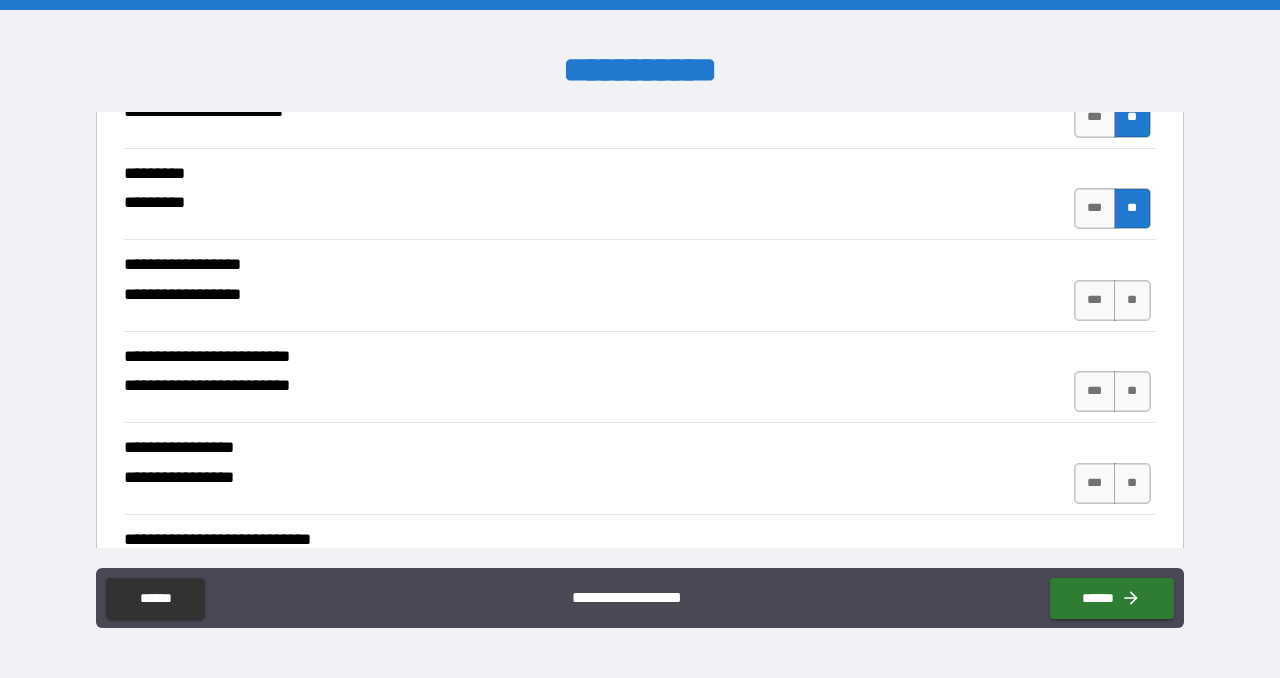 scroll, scrollTop: 3661, scrollLeft: 0, axis: vertical 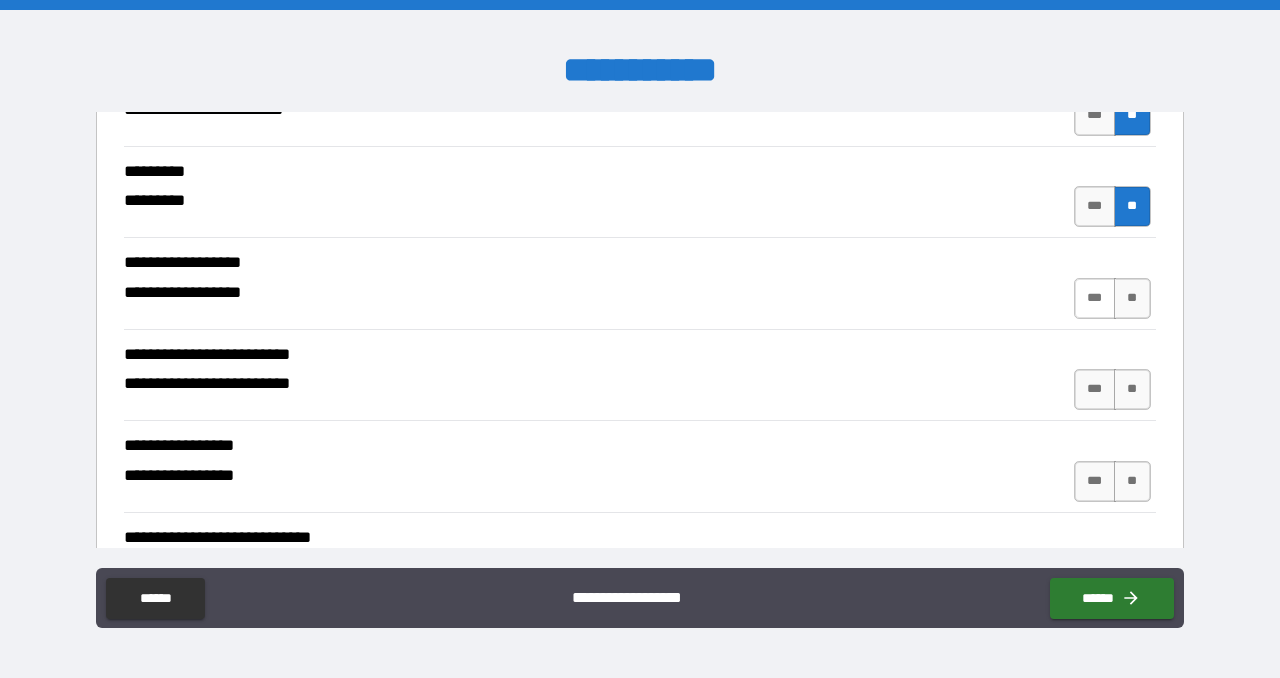 click on "***" at bounding box center [1095, 298] 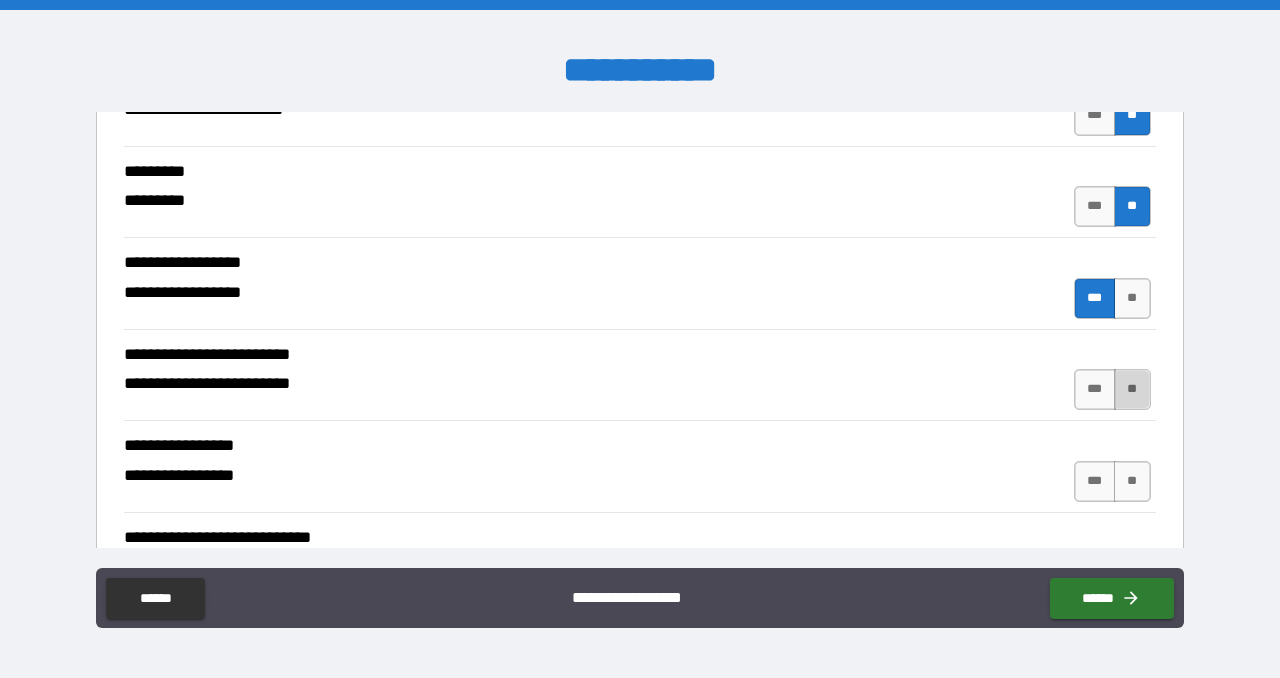 click on "**" at bounding box center [1132, 389] 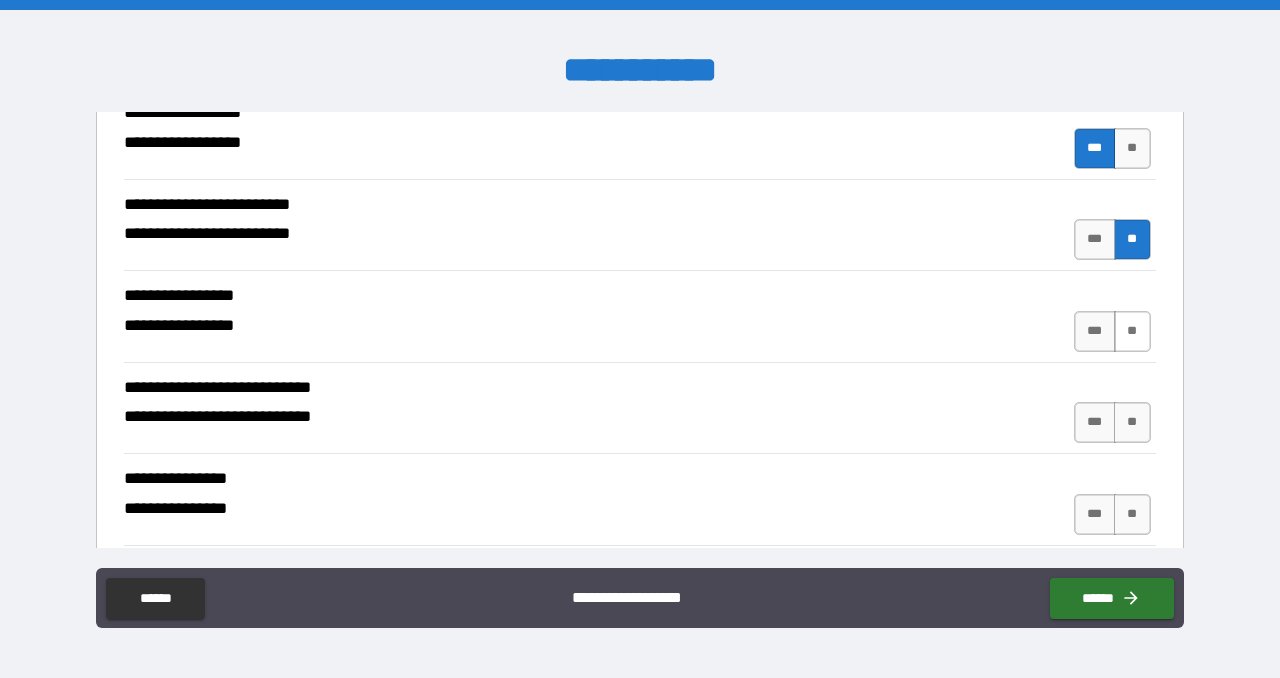 scroll, scrollTop: 3820, scrollLeft: 0, axis: vertical 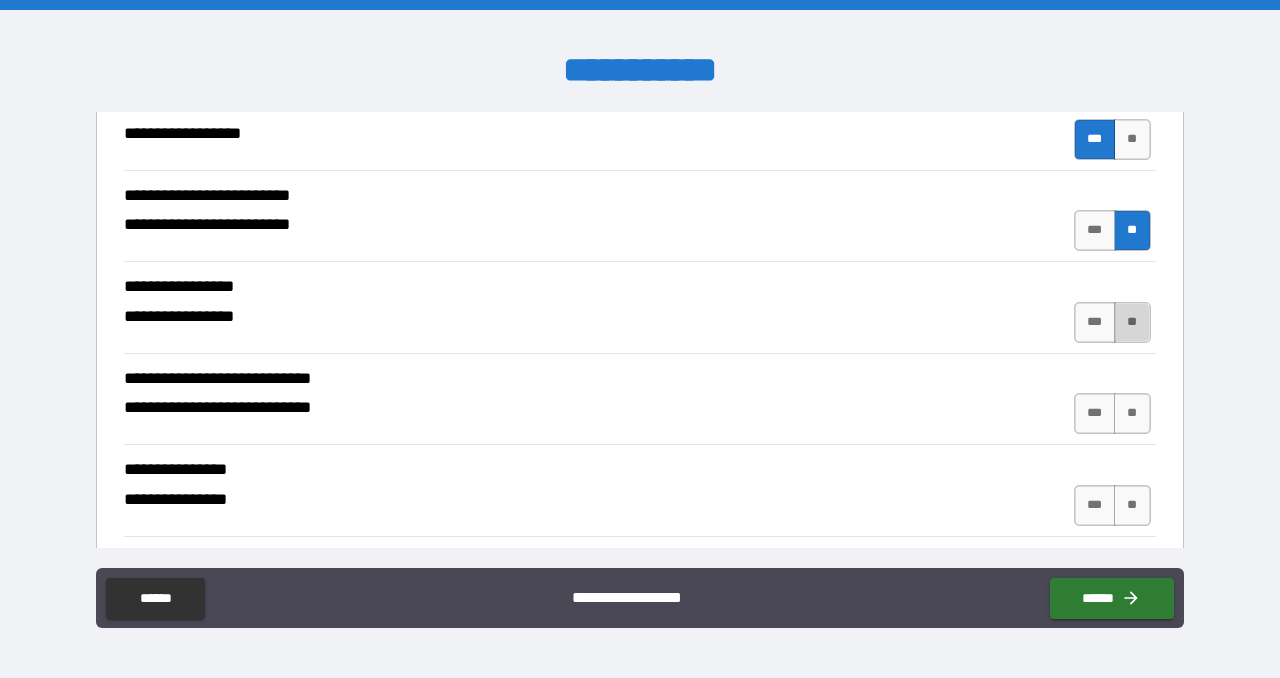 click on "**" at bounding box center [1132, 322] 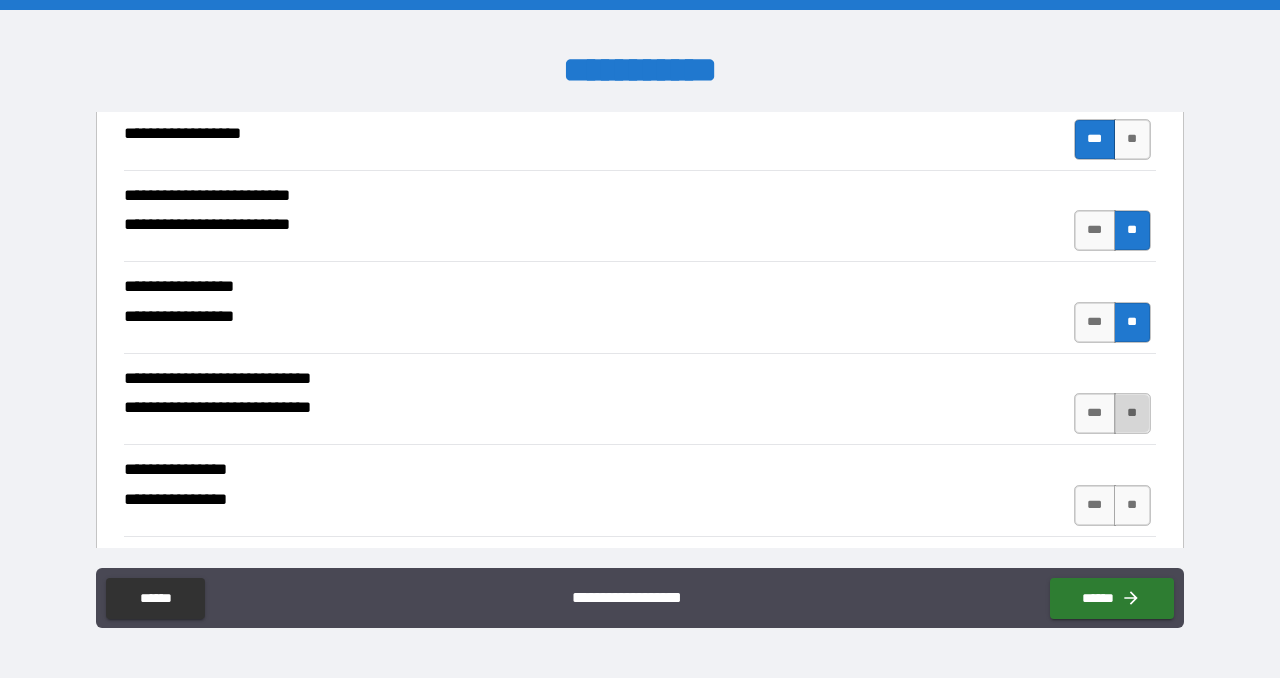 click on "**" at bounding box center [1132, 413] 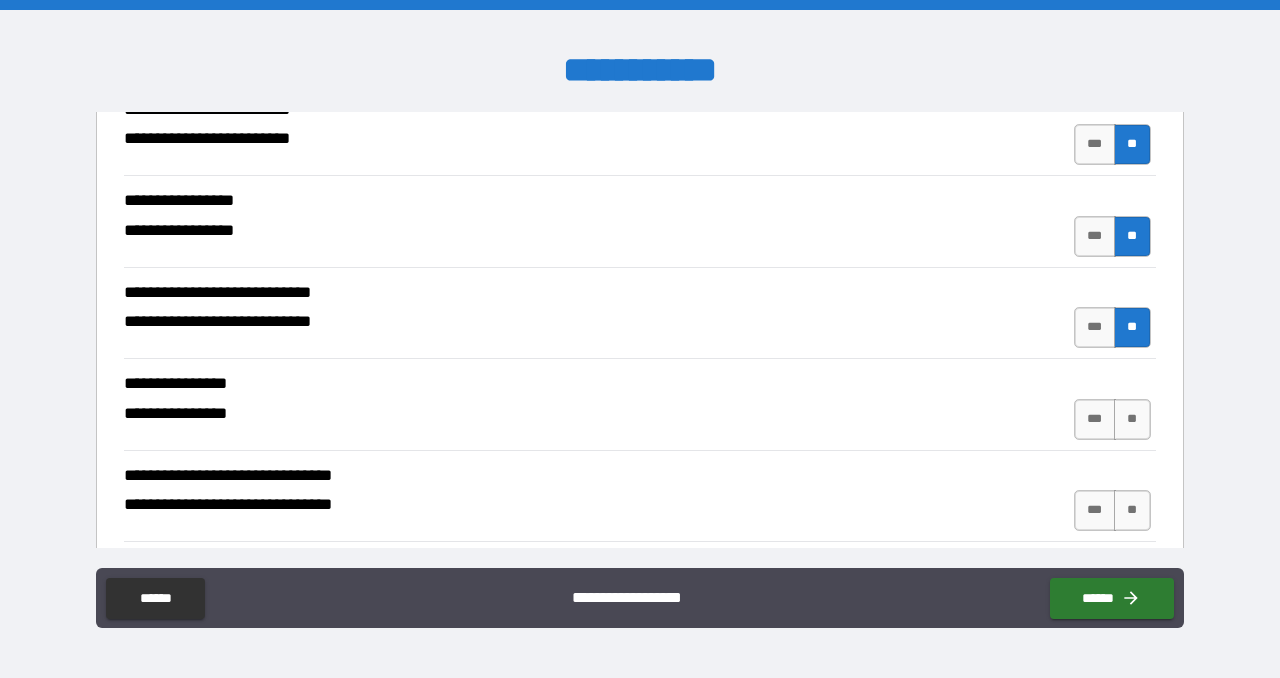 scroll, scrollTop: 3899, scrollLeft: 0, axis: vertical 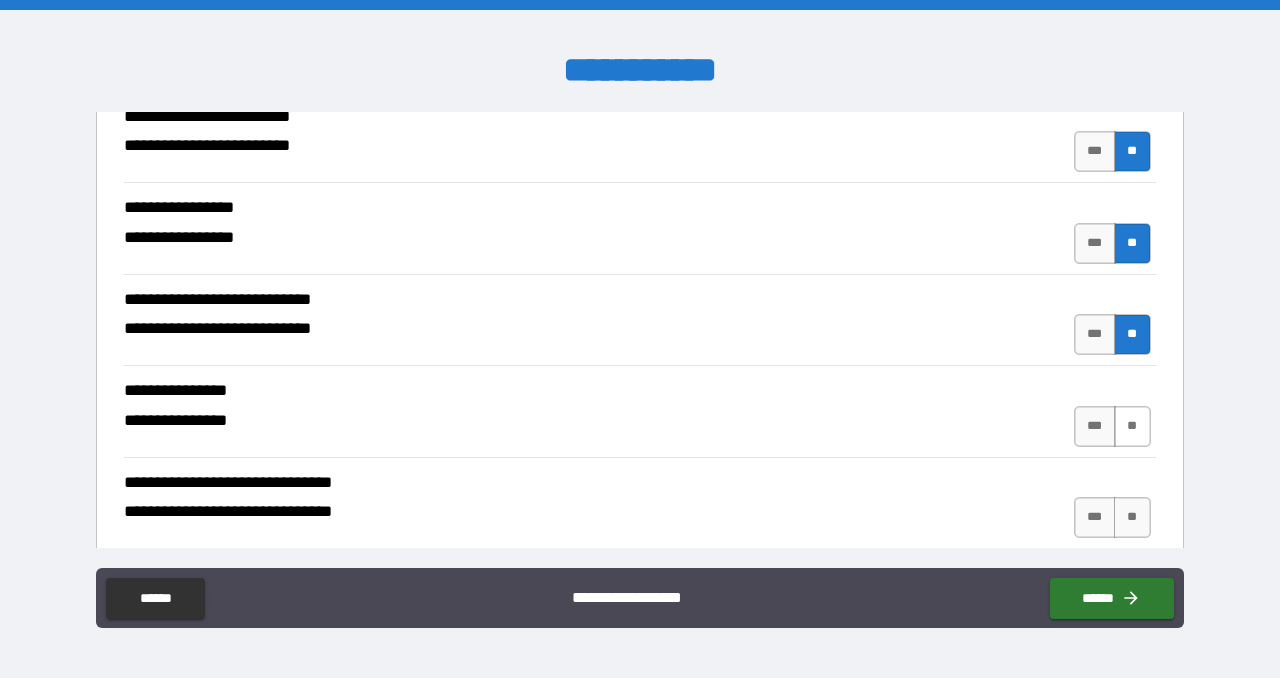 click on "**" at bounding box center [1132, 426] 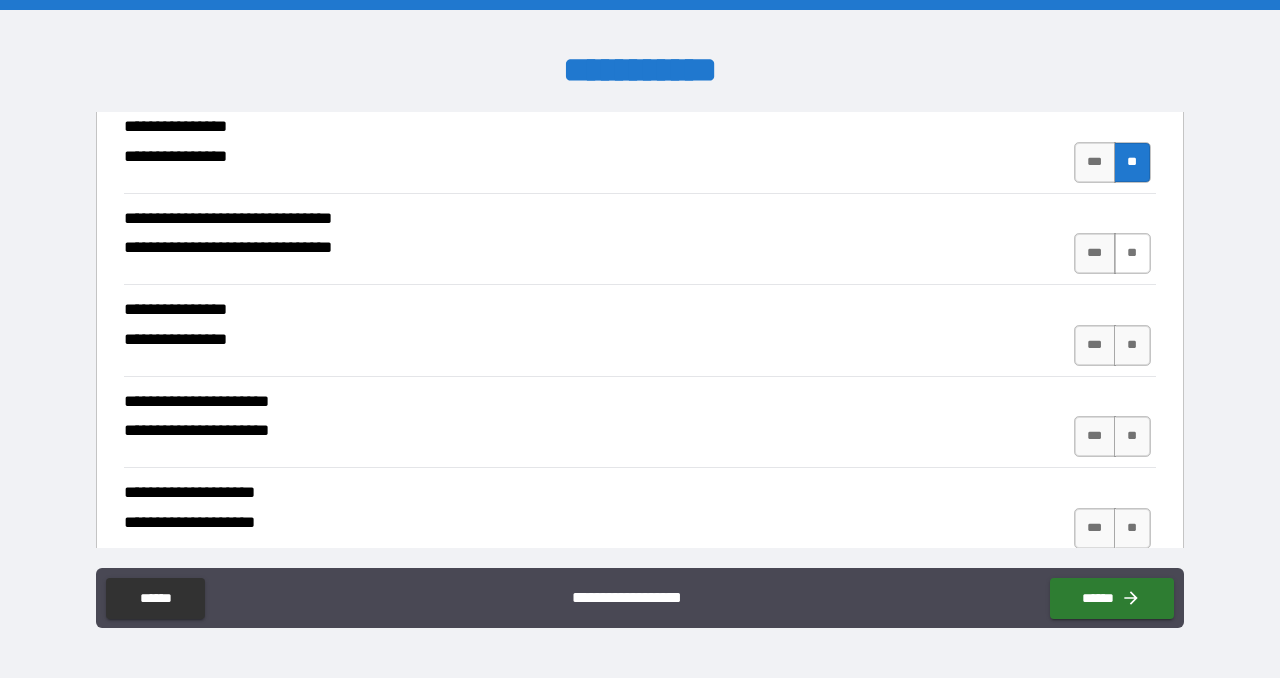 scroll, scrollTop: 4164, scrollLeft: 0, axis: vertical 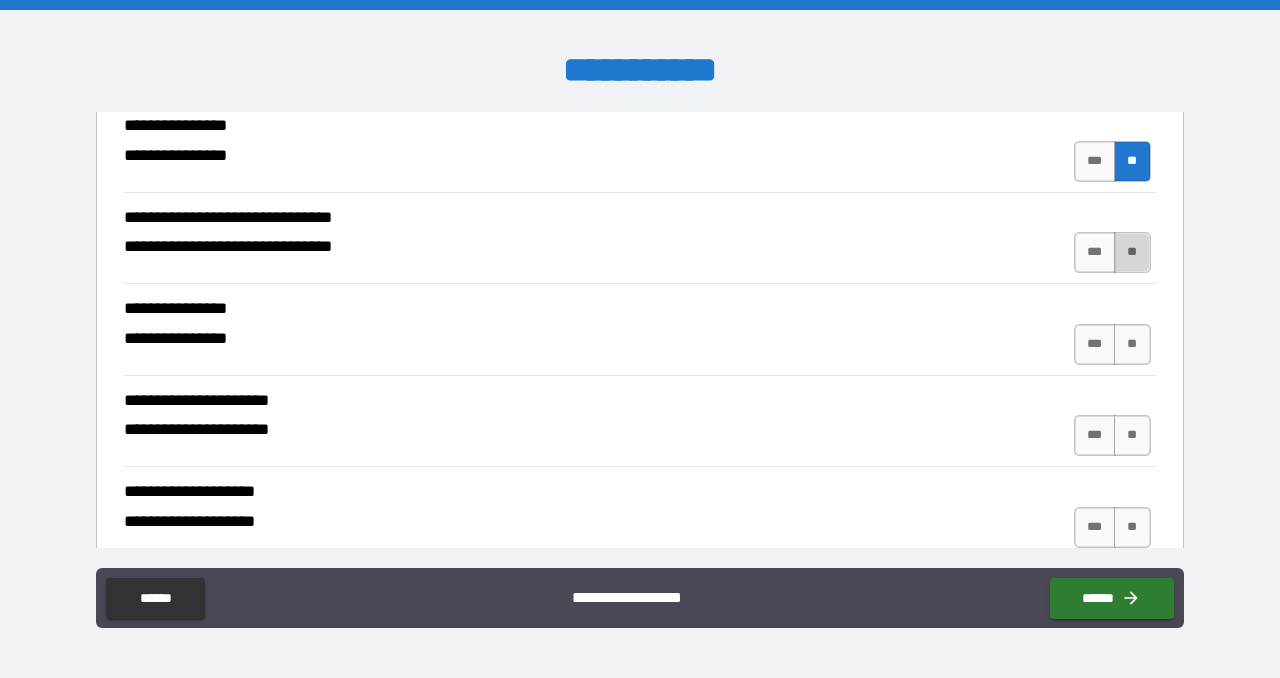 click on "**" at bounding box center [1132, 252] 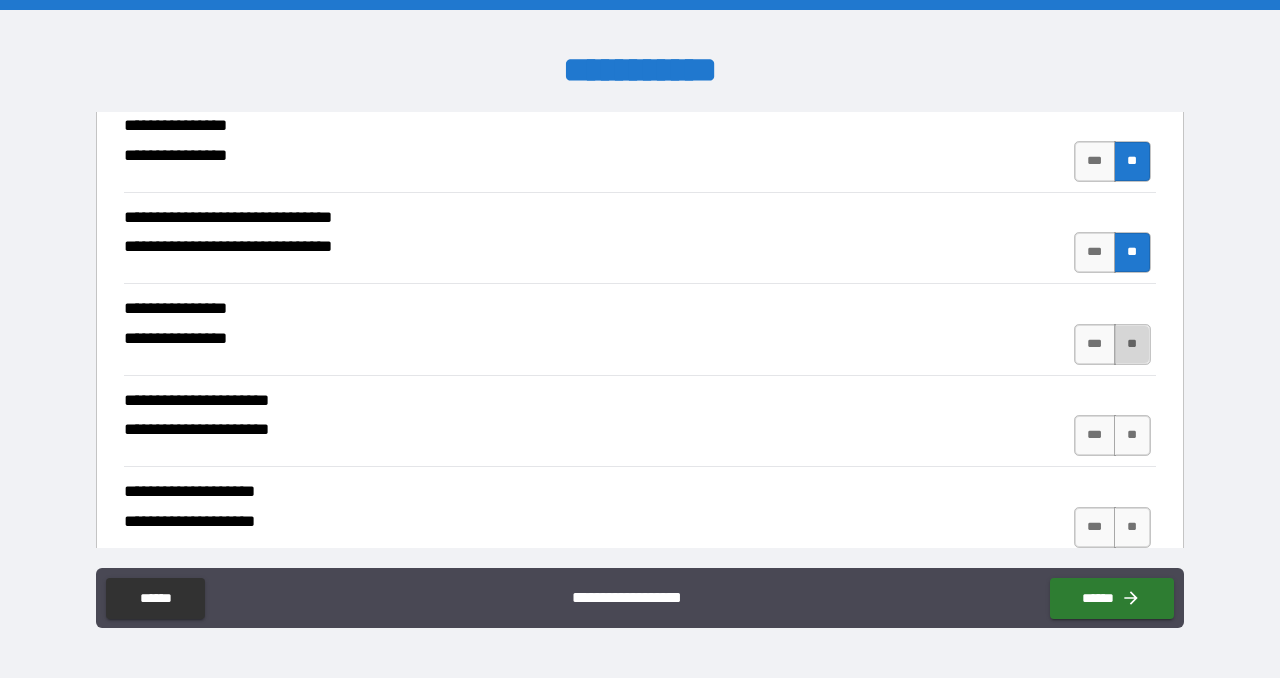 click on "**" at bounding box center (1132, 344) 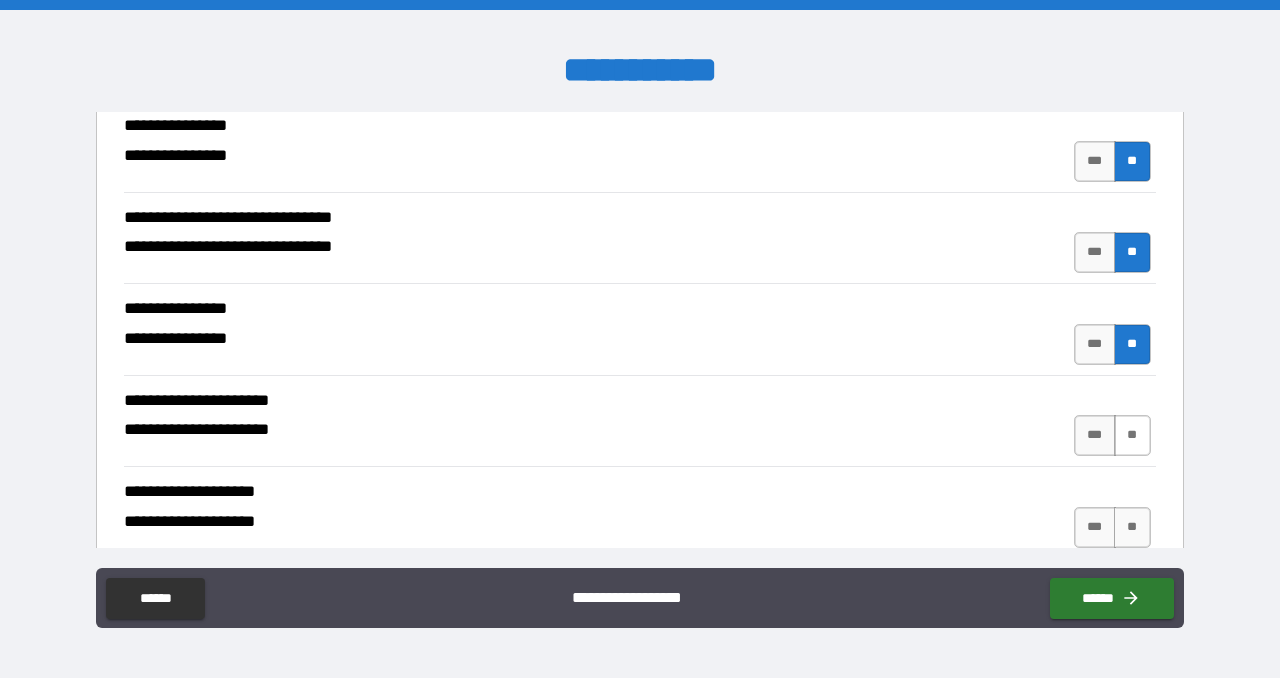 click on "**" at bounding box center (1132, 435) 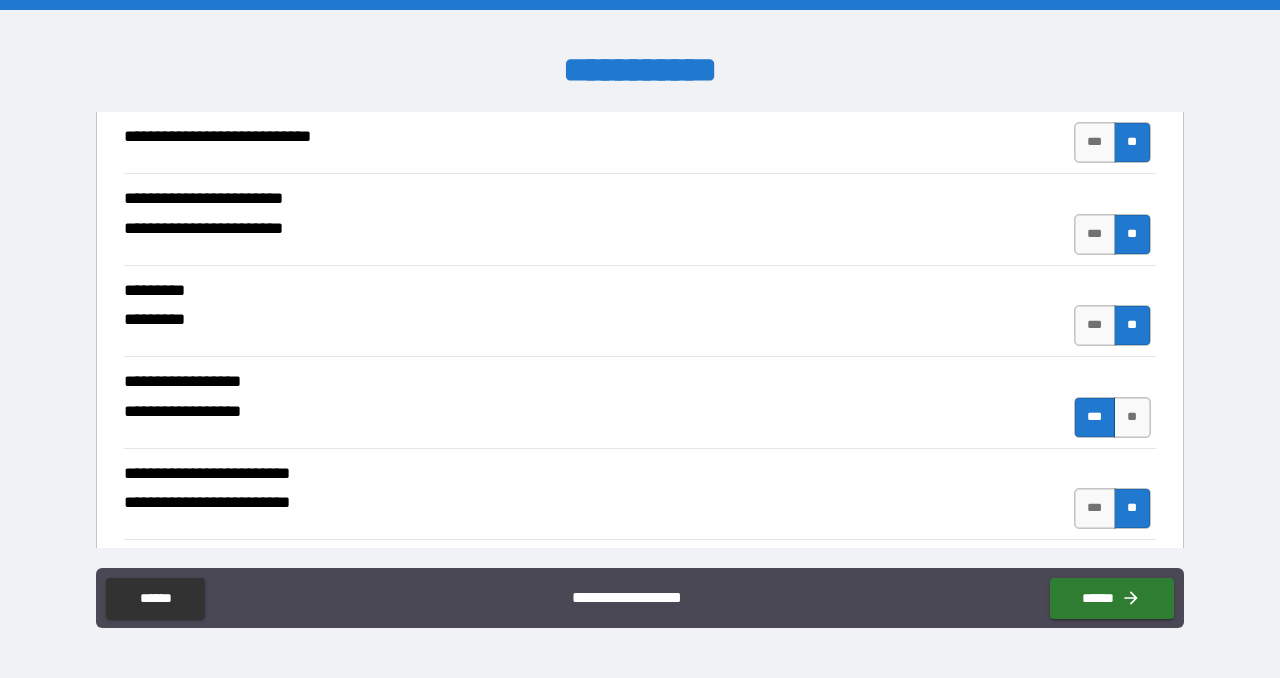 scroll, scrollTop: 3548, scrollLeft: 0, axis: vertical 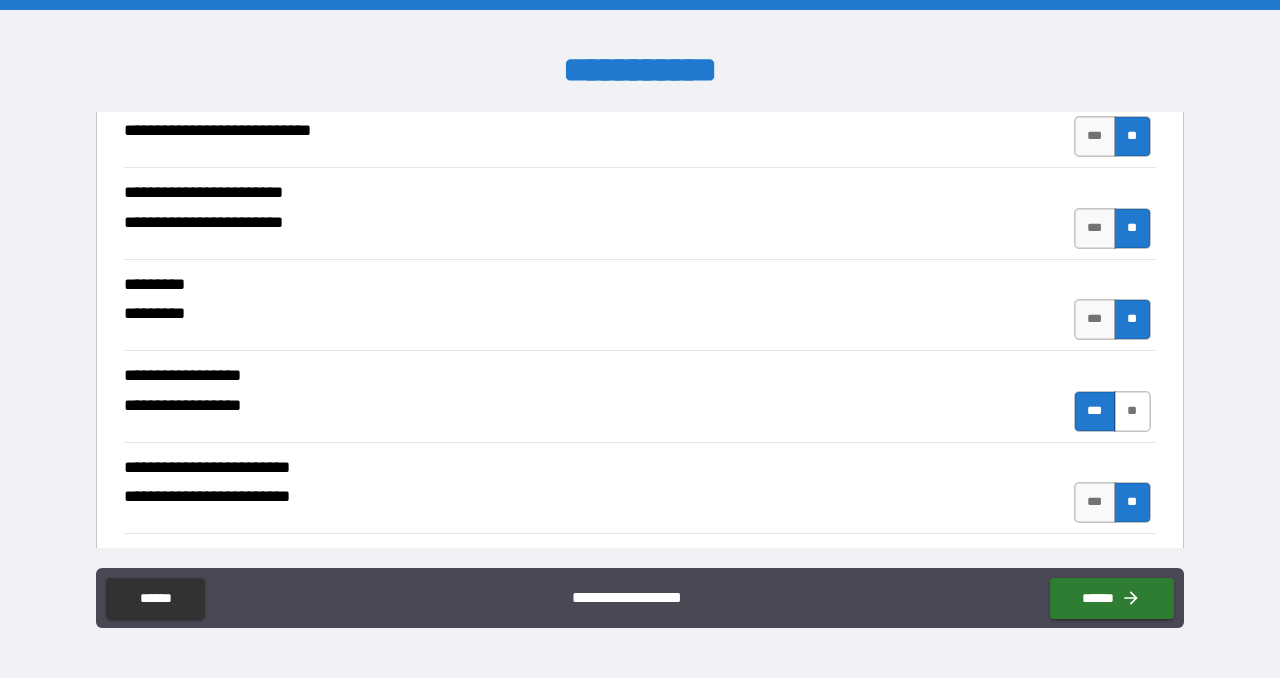 click on "**" at bounding box center [1132, 411] 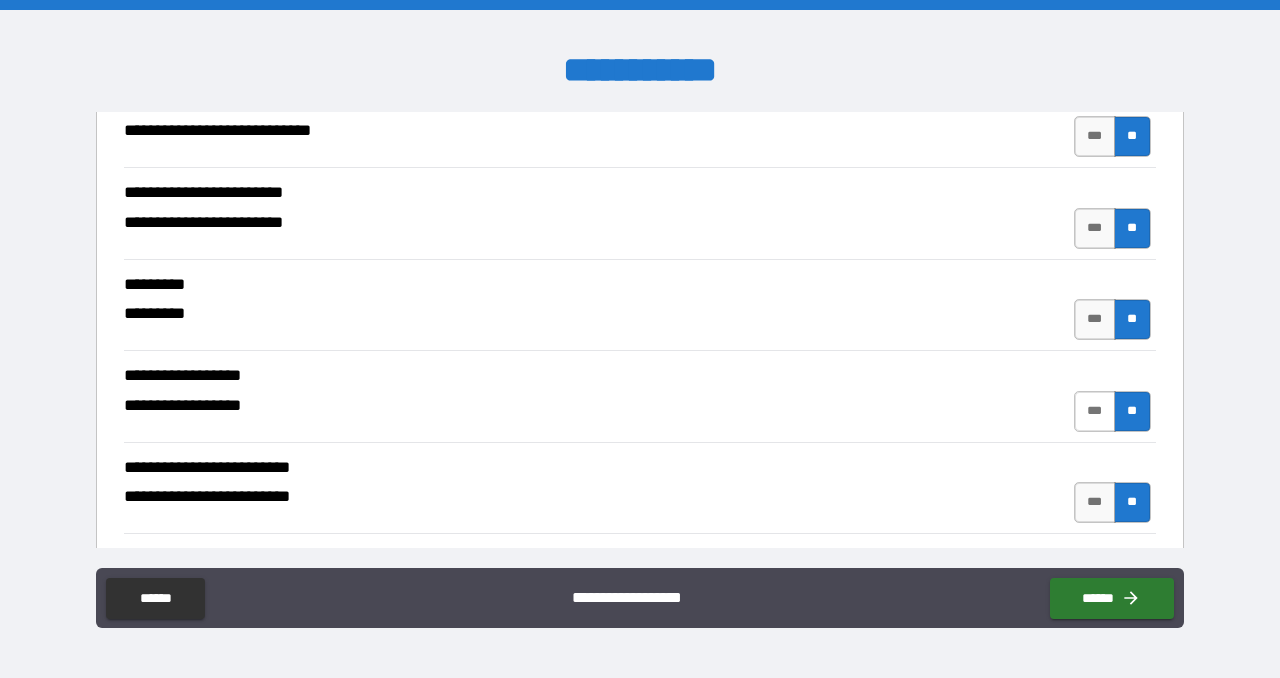 click on "***" at bounding box center (1095, 411) 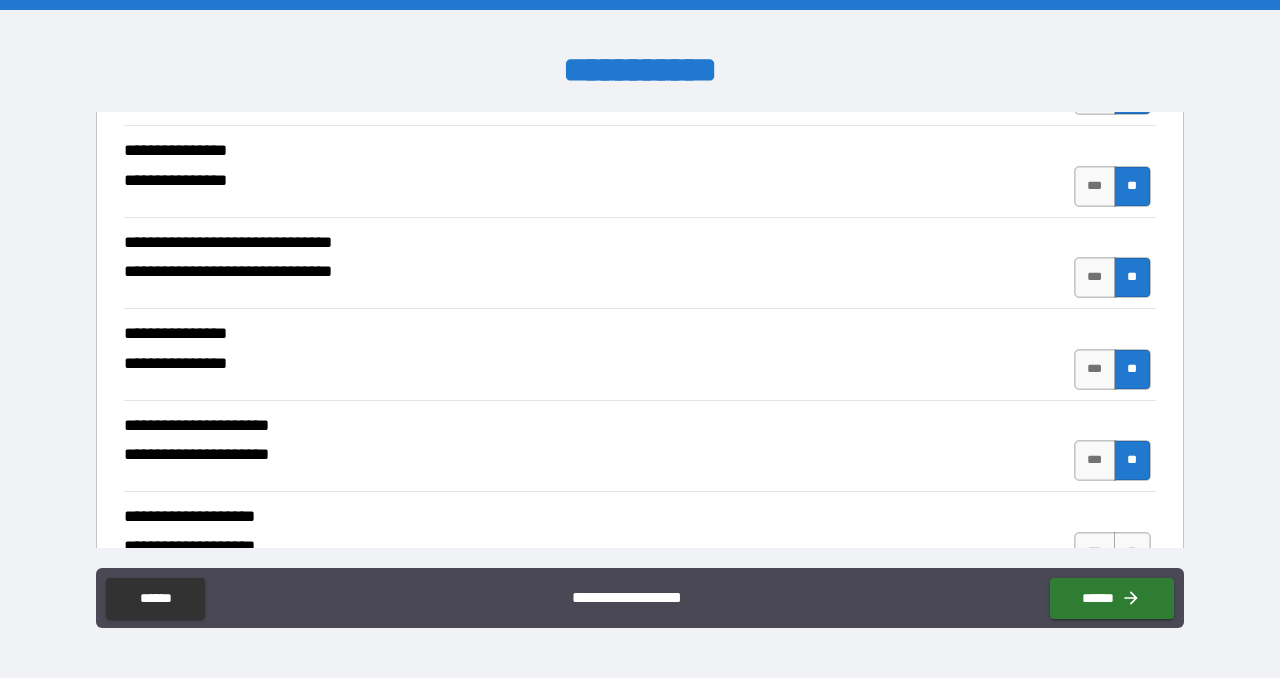 scroll, scrollTop: 4446, scrollLeft: 0, axis: vertical 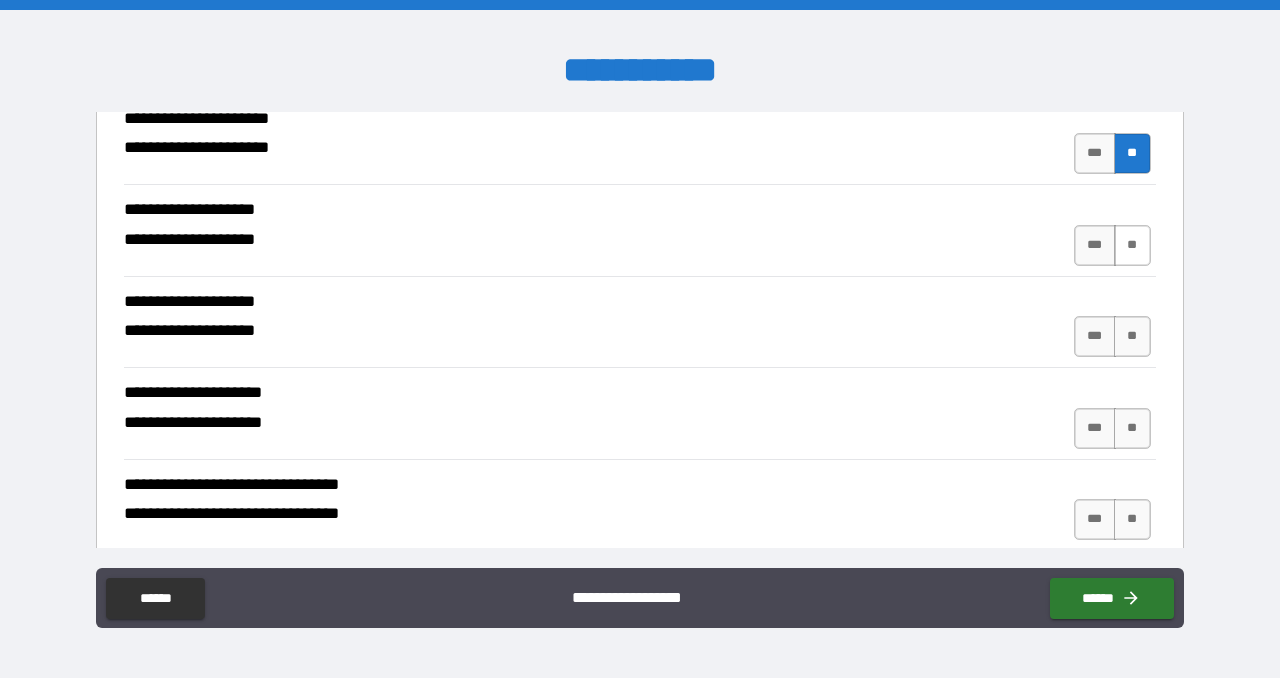 click on "**" at bounding box center [1132, 245] 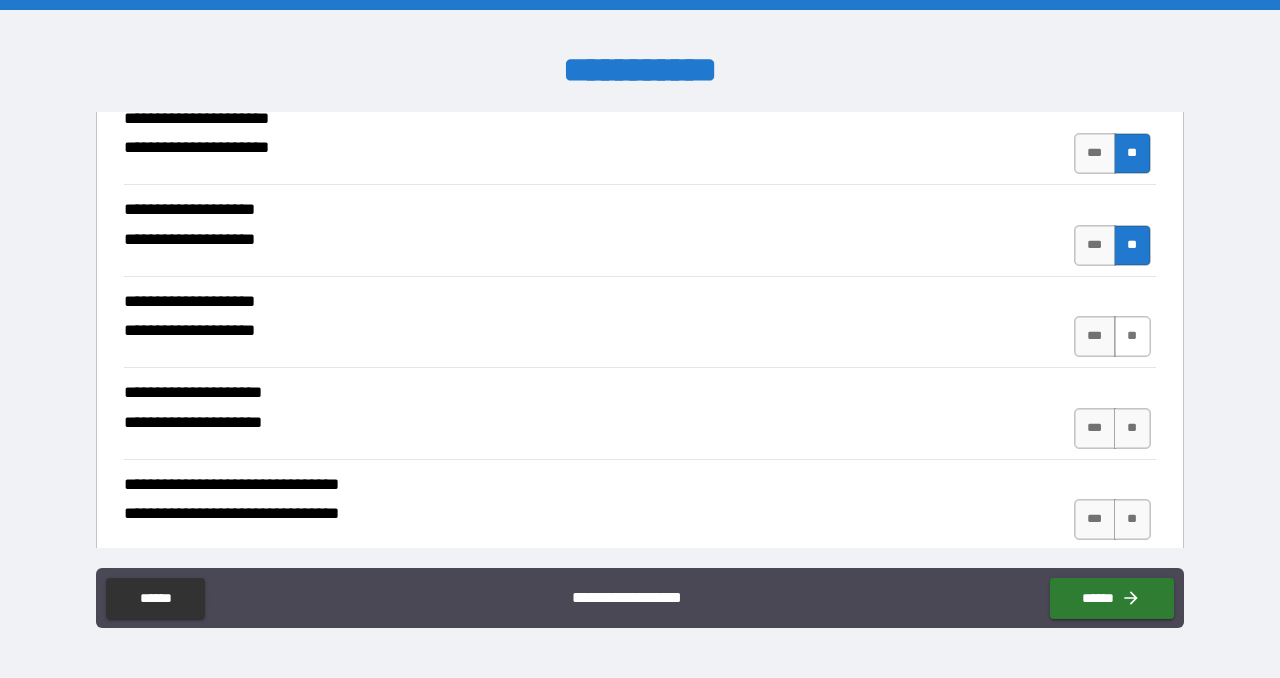 click on "**" at bounding box center (1132, 336) 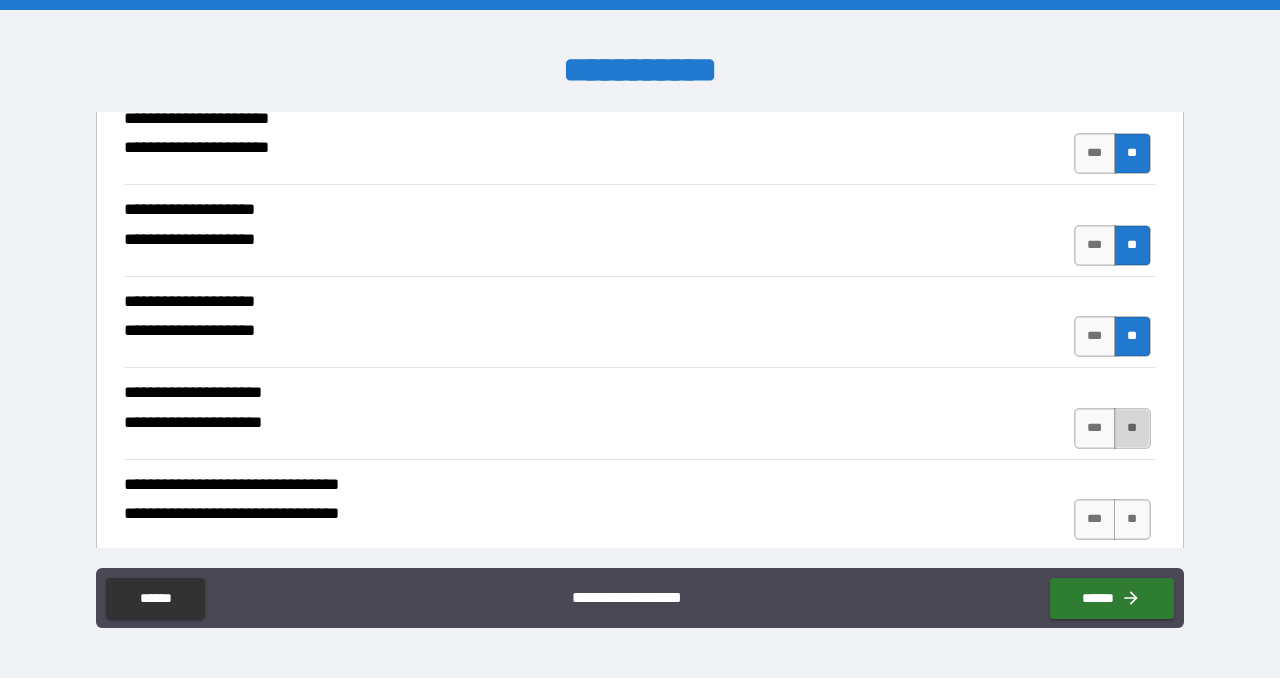 click on "**" at bounding box center [1132, 428] 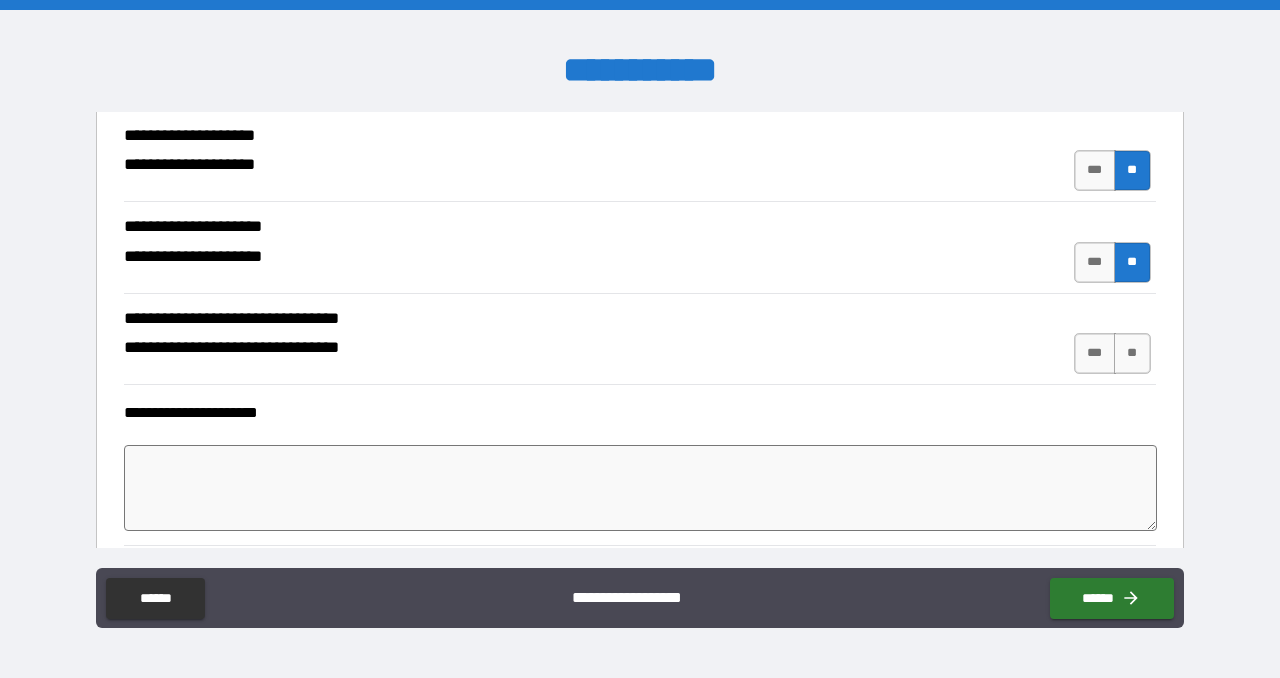 scroll, scrollTop: 4632, scrollLeft: 0, axis: vertical 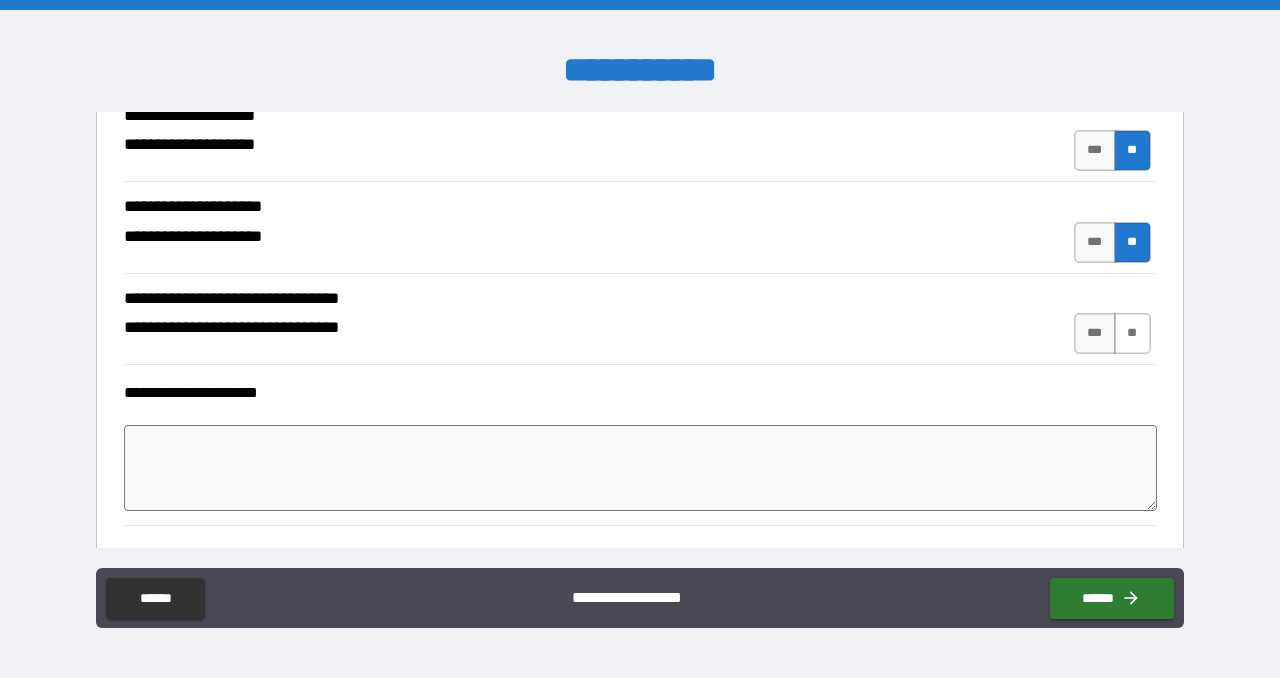 click on "**" at bounding box center (1132, 333) 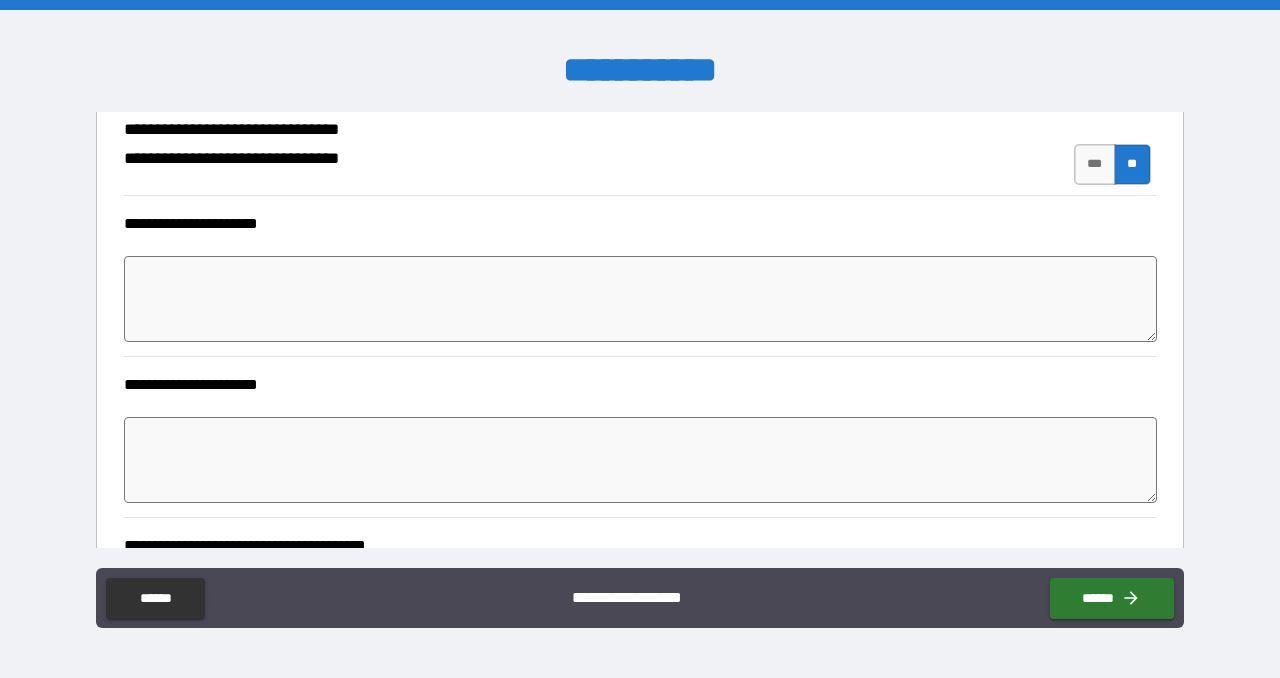 scroll, scrollTop: 4803, scrollLeft: 0, axis: vertical 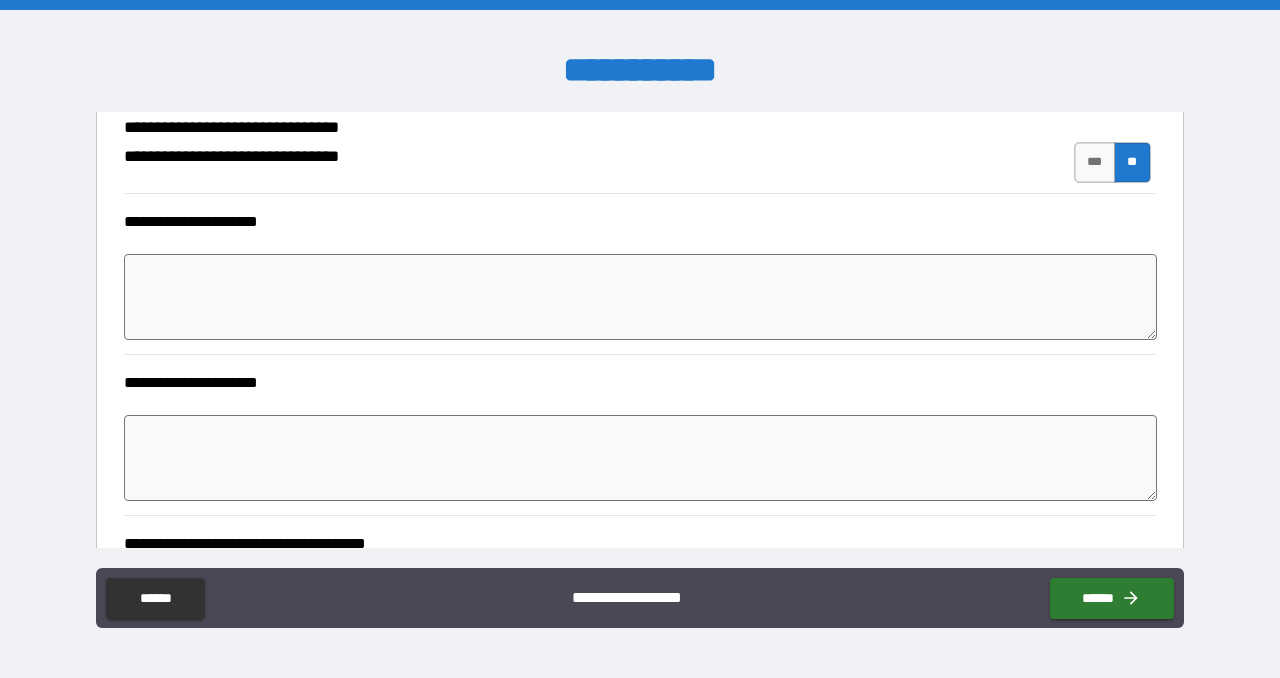 click at bounding box center (640, 297) 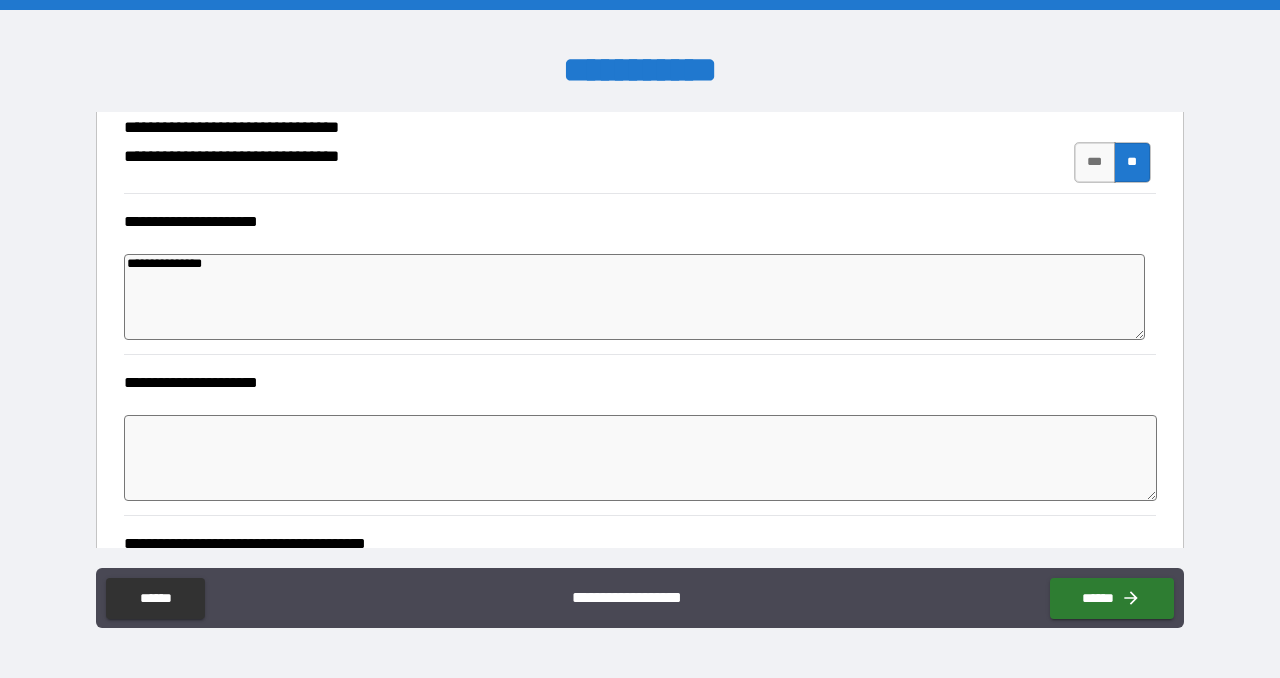 click on "*" at bounding box center (640, 460) 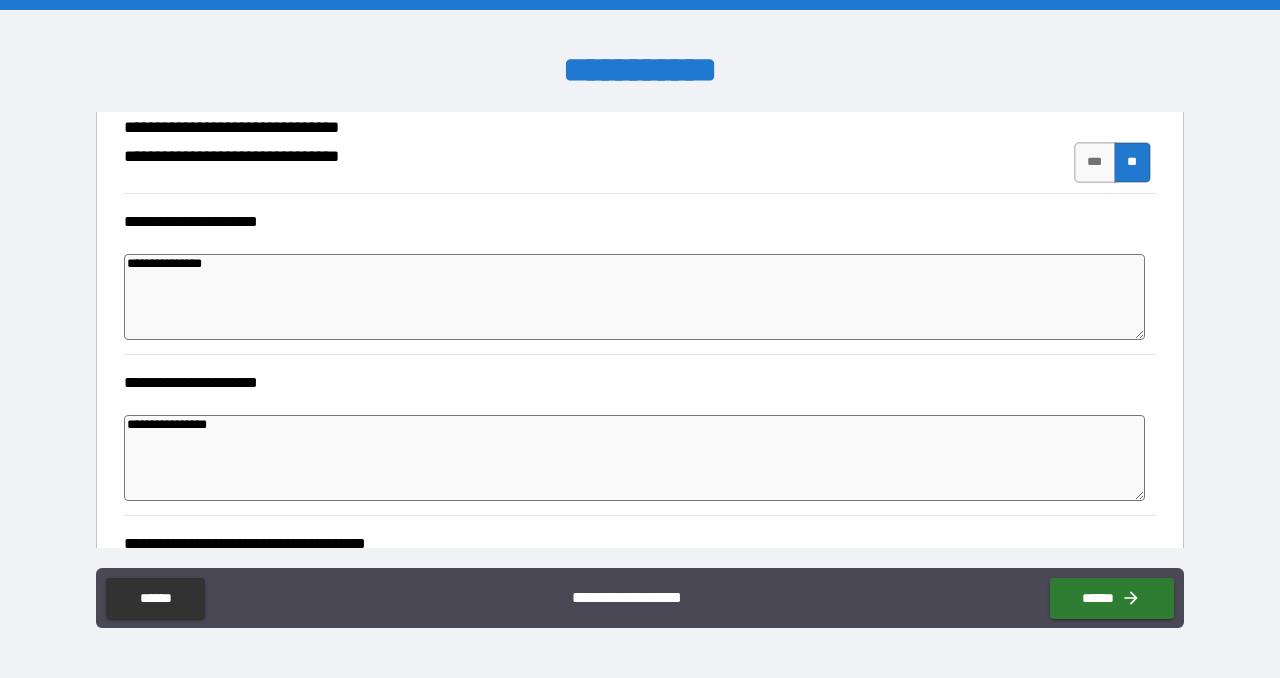 scroll, scrollTop: 5002, scrollLeft: 0, axis: vertical 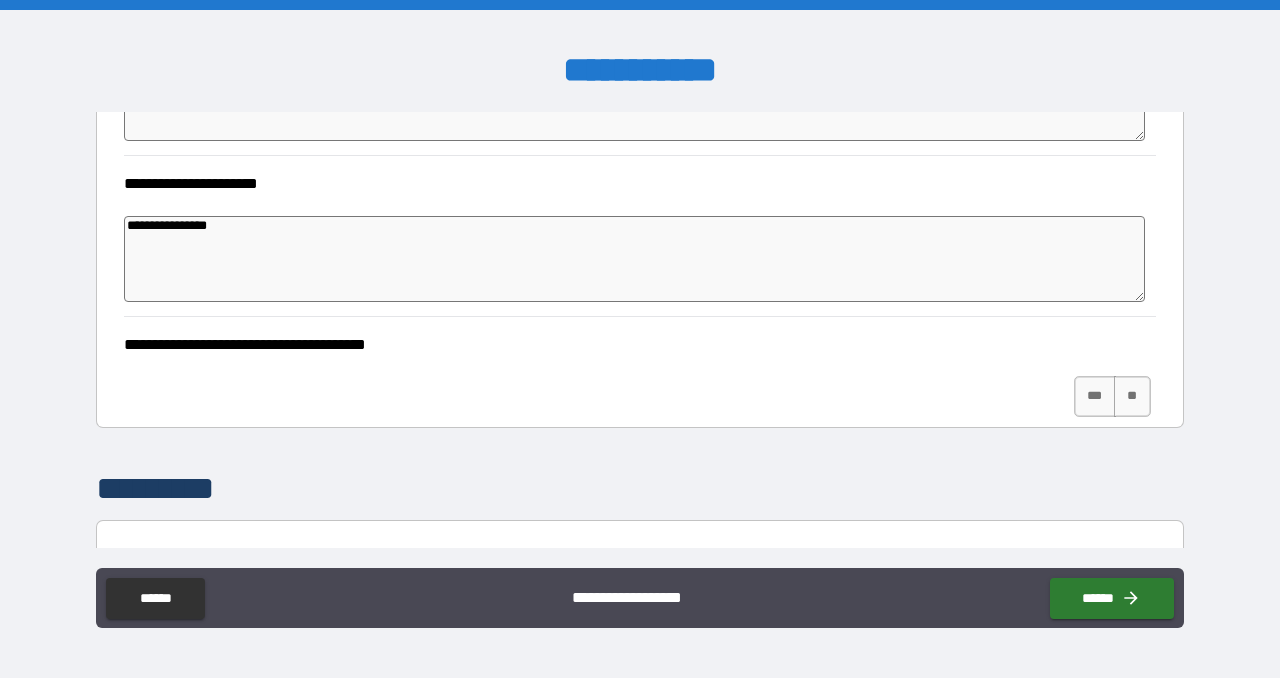 click on "**********" at bounding box center [640, 341] 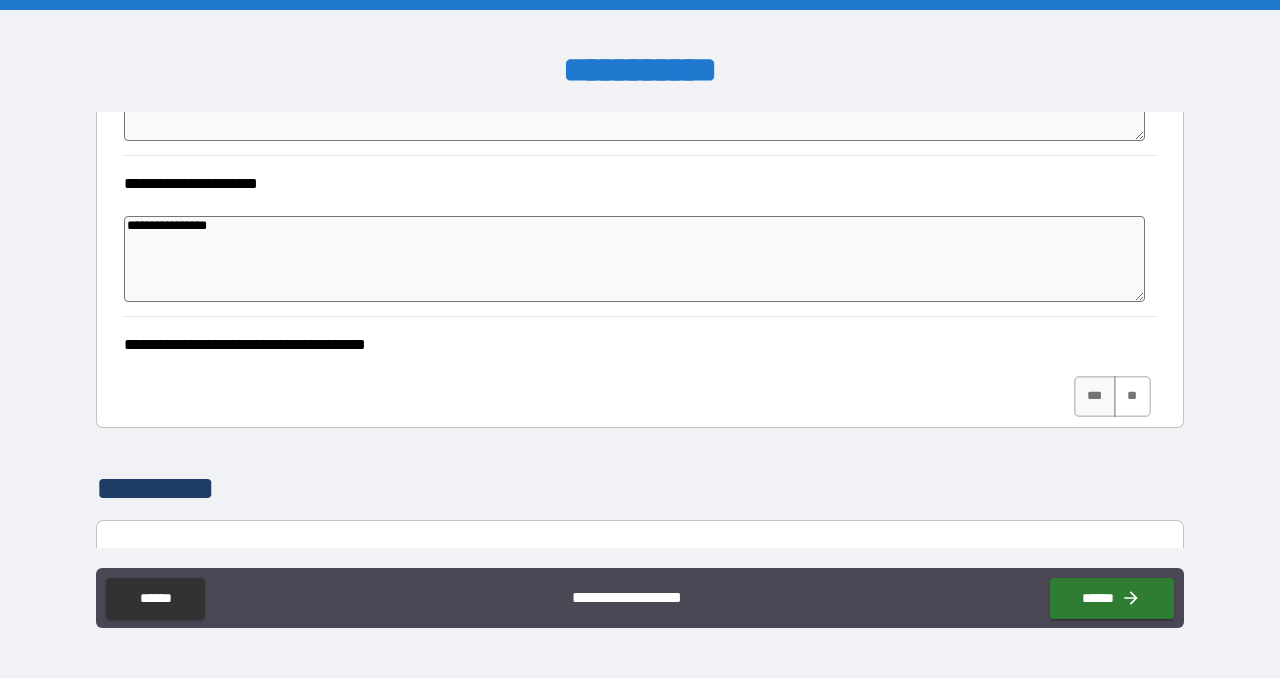 click on "**" at bounding box center [1132, 396] 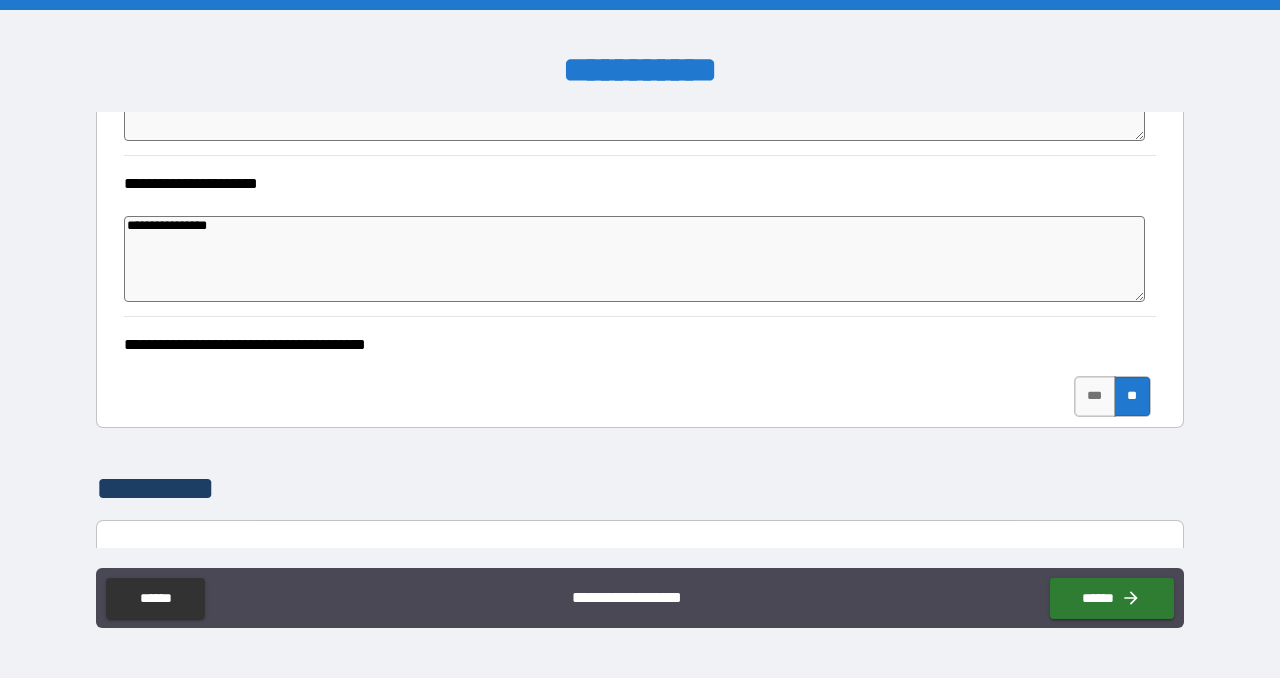 scroll, scrollTop: 5236, scrollLeft: 0, axis: vertical 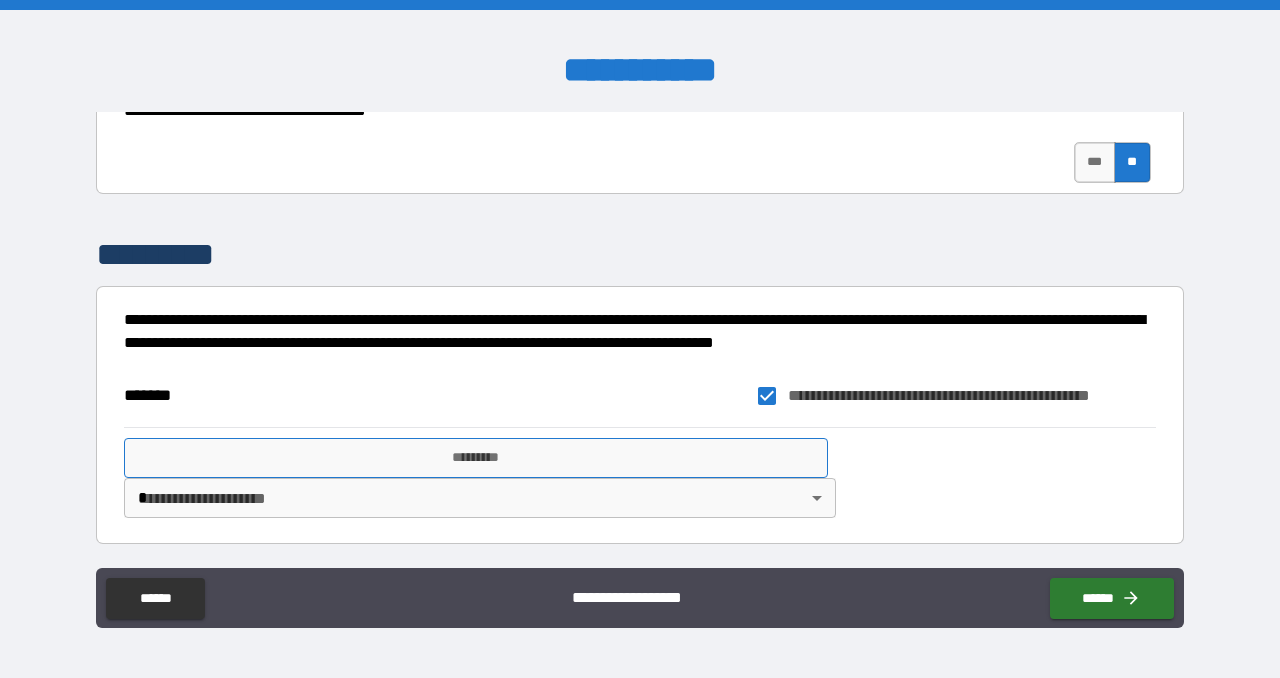 click on "*********" at bounding box center [476, 458] 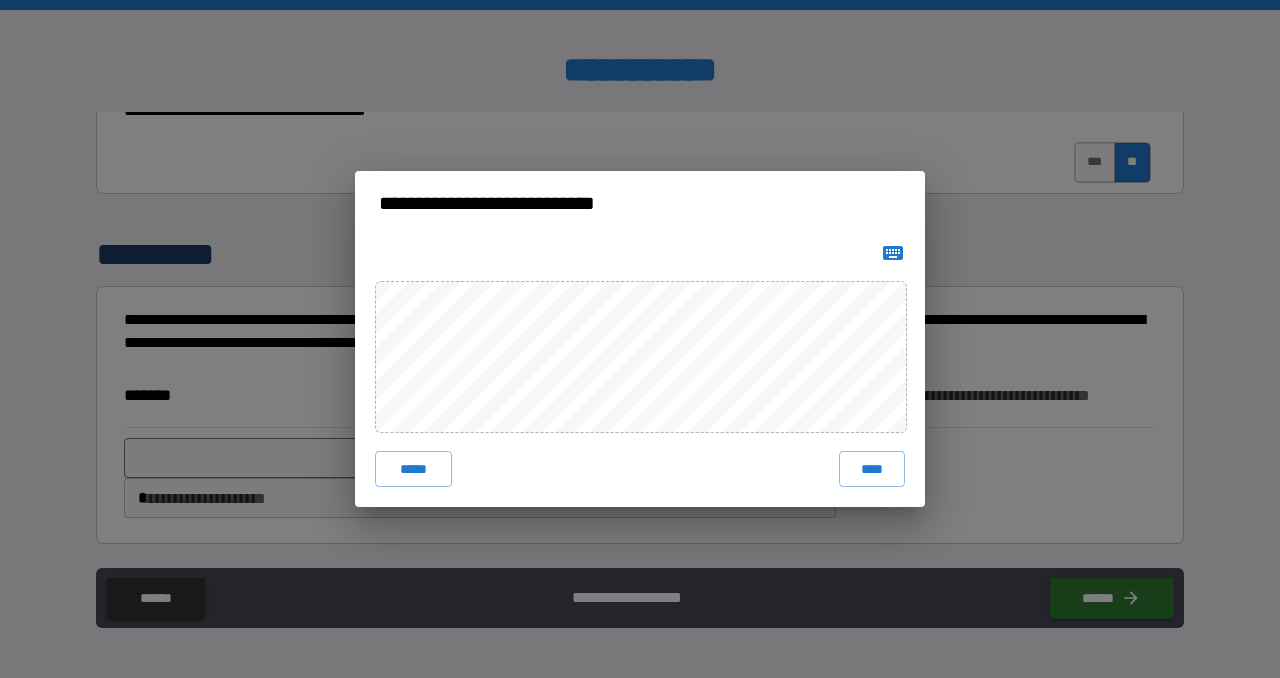 click 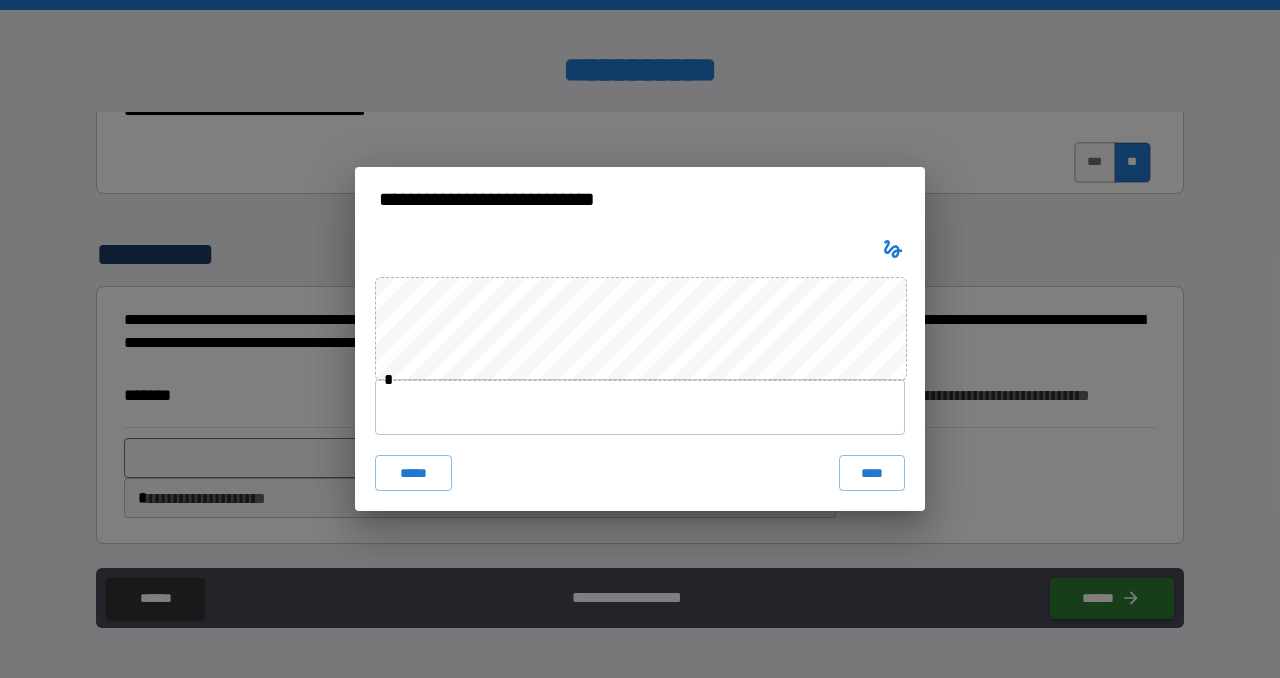 click at bounding box center (640, 407) 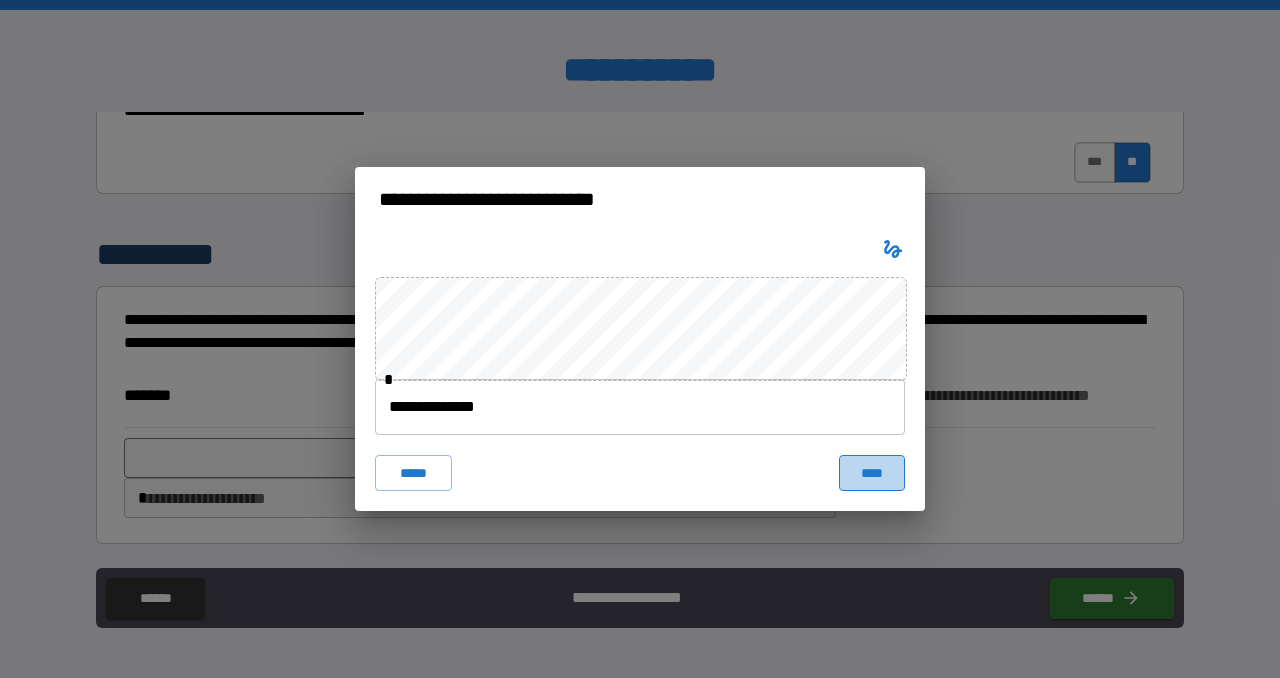 click on "****" at bounding box center (872, 473) 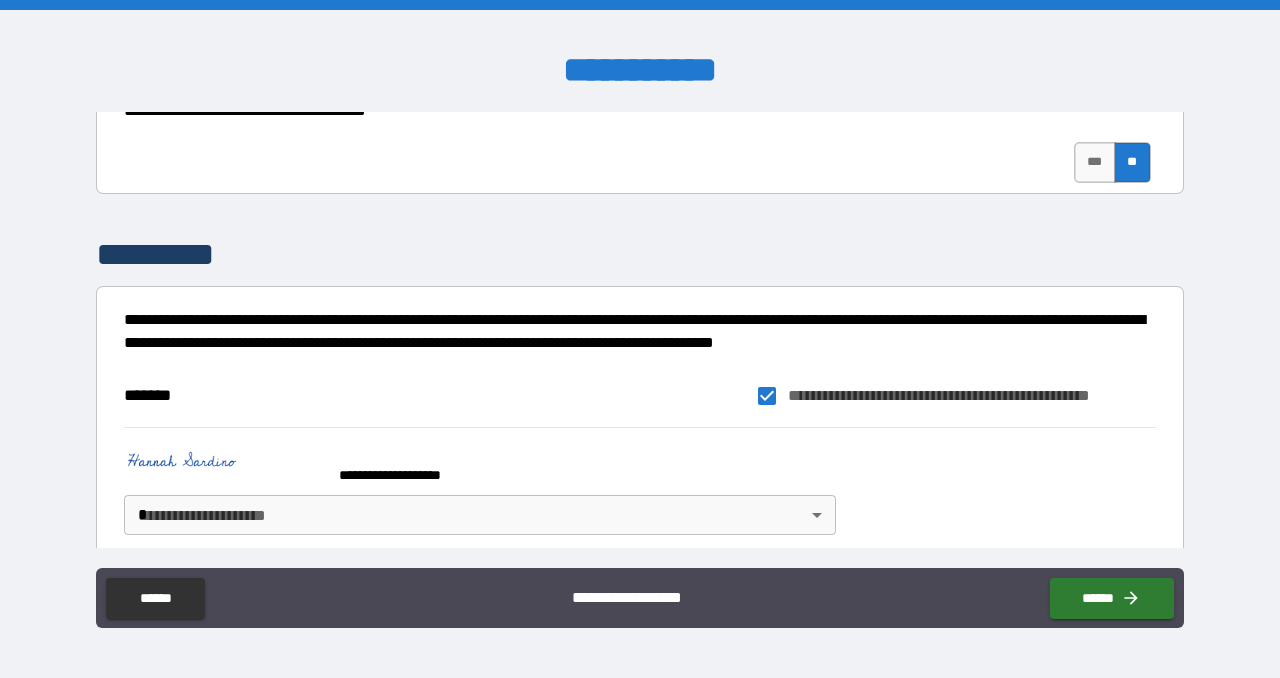 scroll, scrollTop: 5253, scrollLeft: 0, axis: vertical 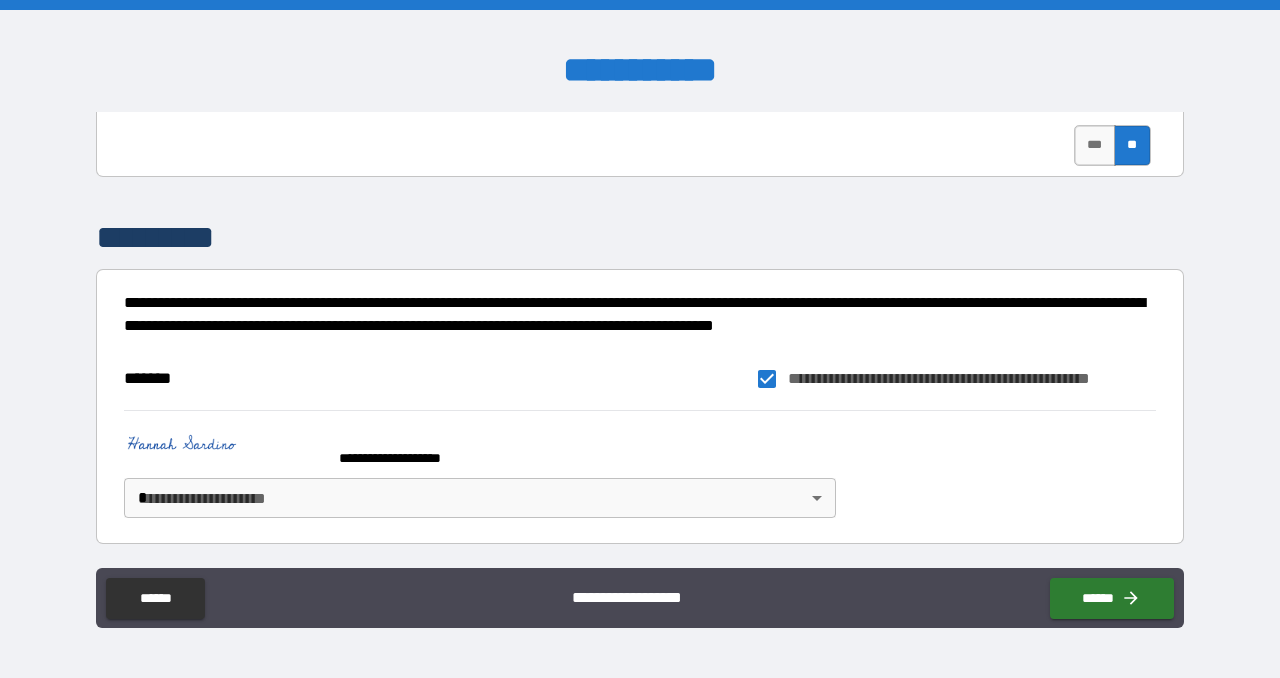 click on "**********" at bounding box center (640, 339) 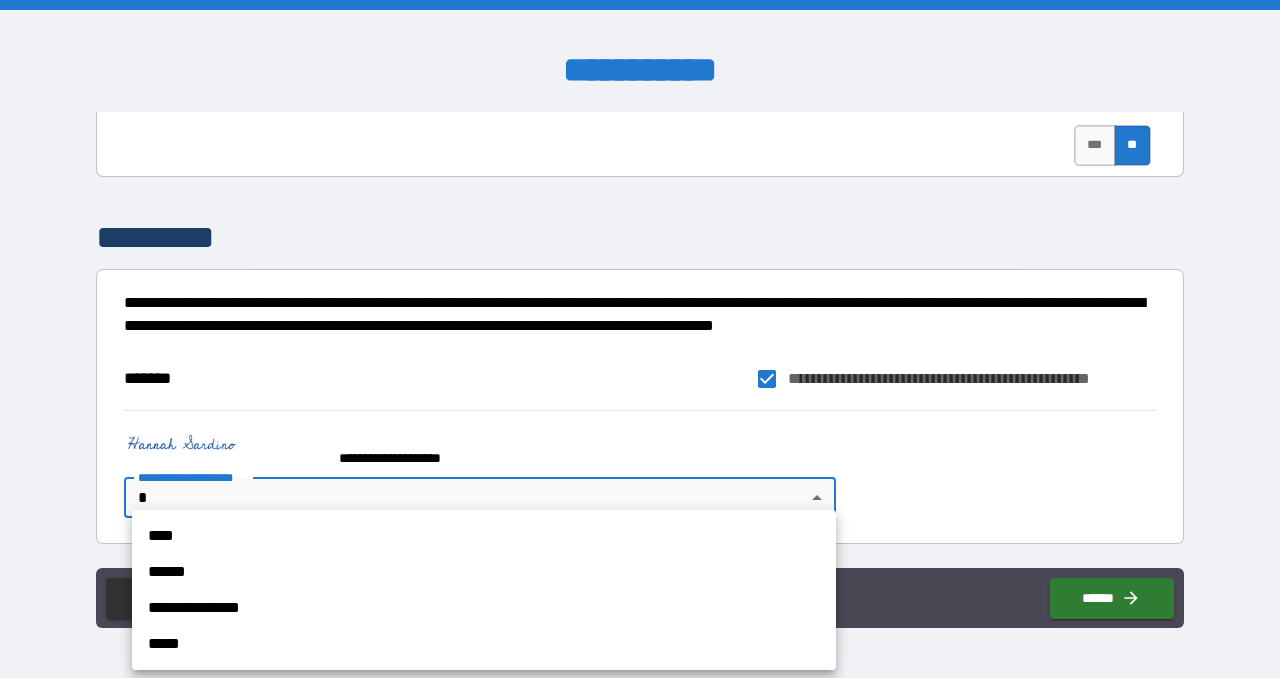 click on "****" at bounding box center (484, 536) 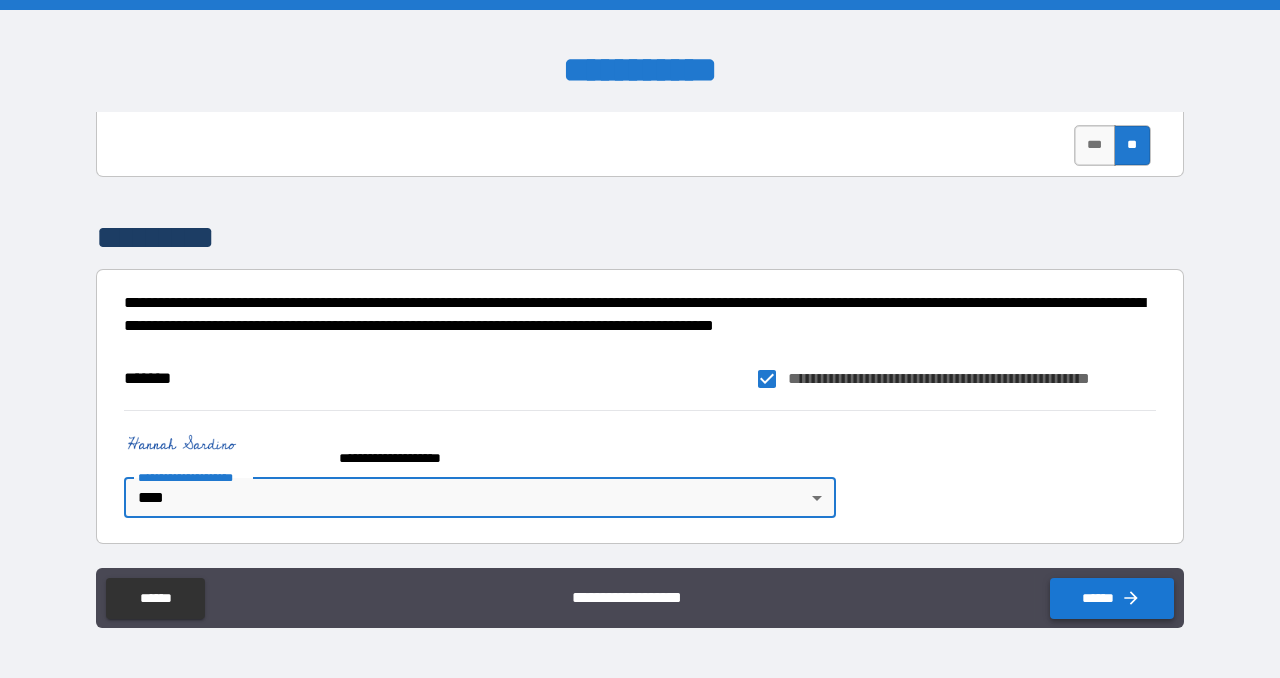 click on "******" at bounding box center (1112, 598) 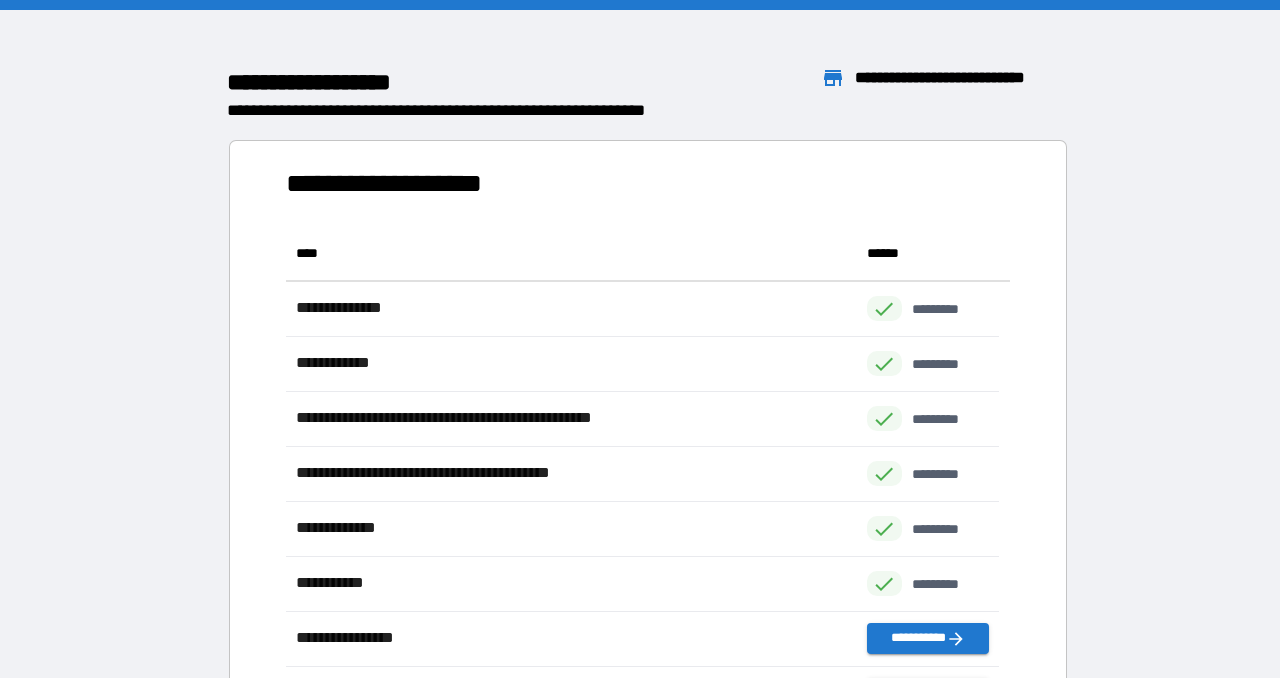 scroll, scrollTop: 16, scrollLeft: 15, axis: both 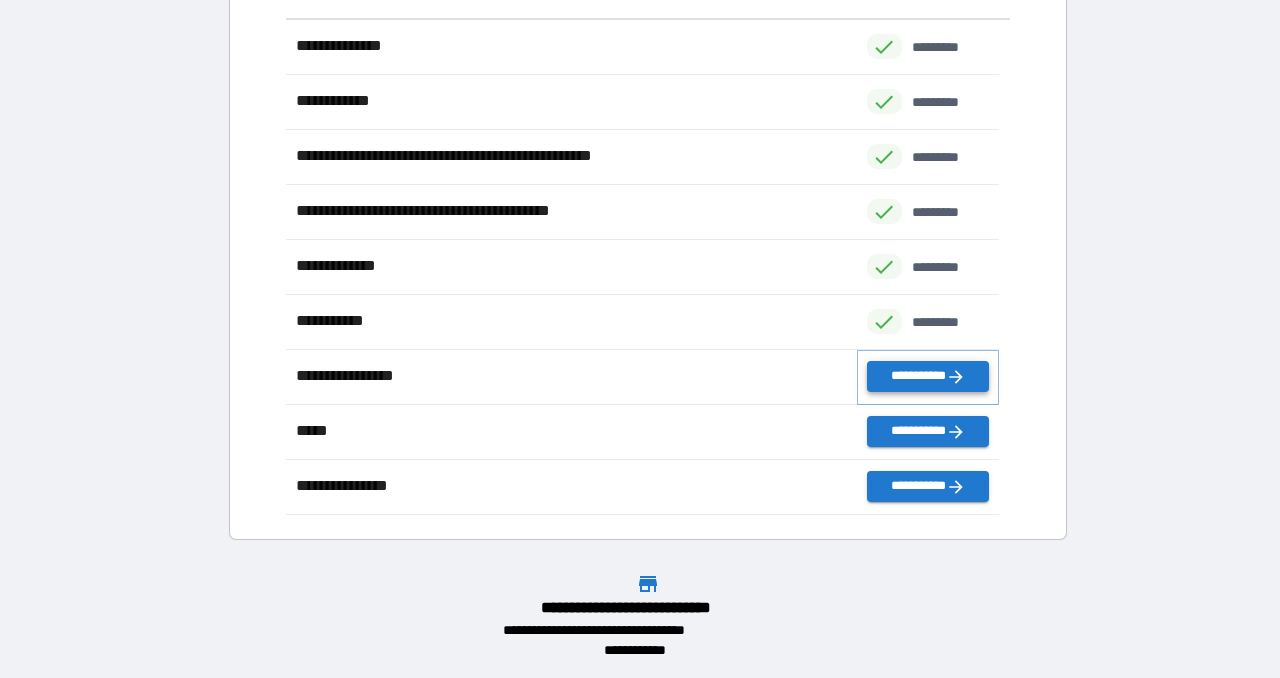 click 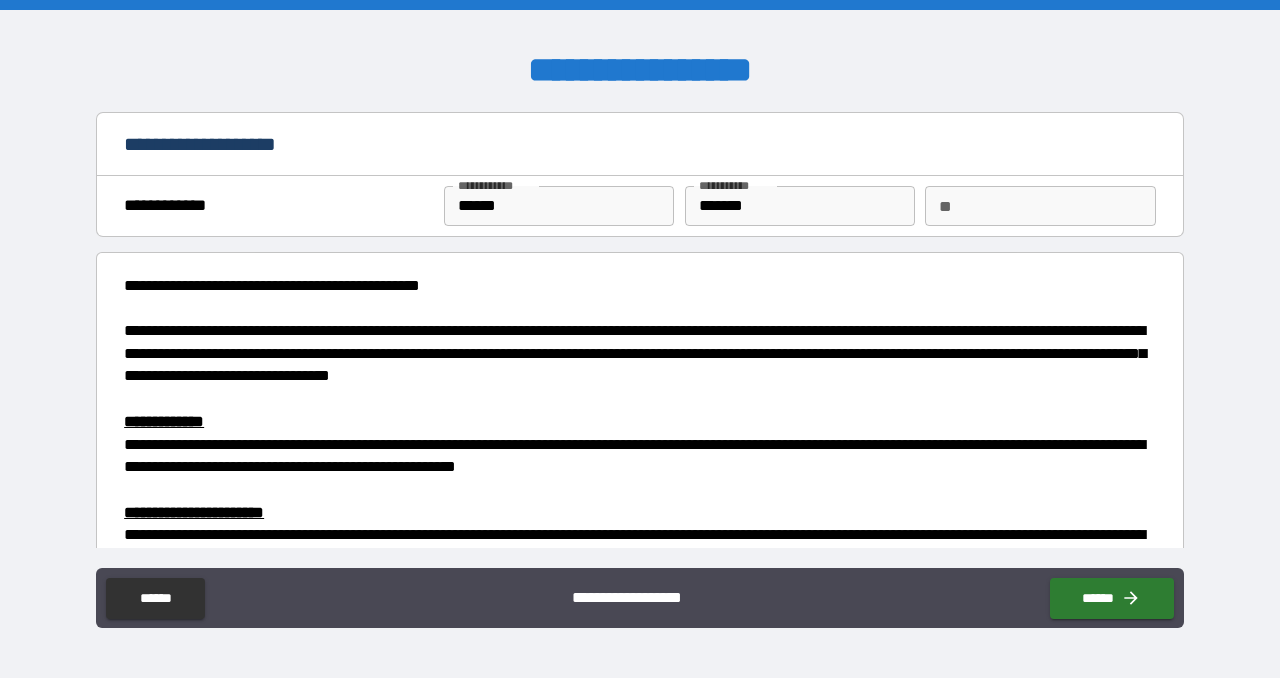 click on "**" at bounding box center [1040, 206] 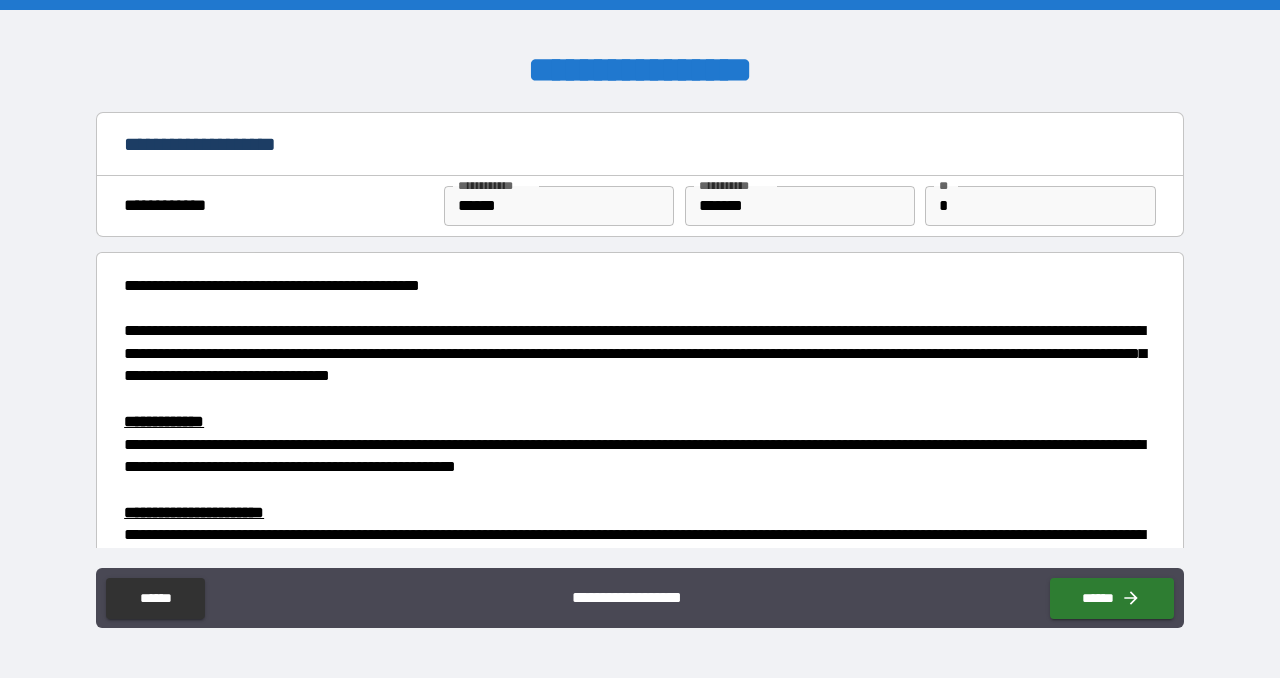 click at bounding box center [640, 399] 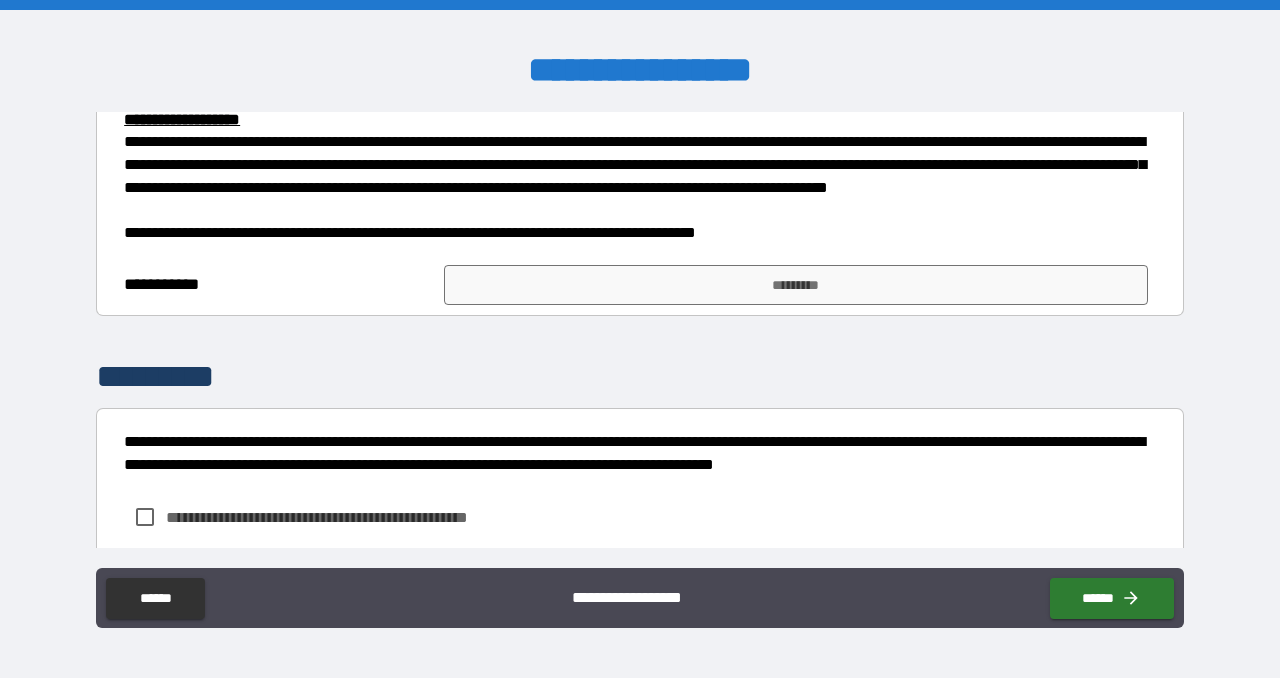 scroll, scrollTop: 1068, scrollLeft: 0, axis: vertical 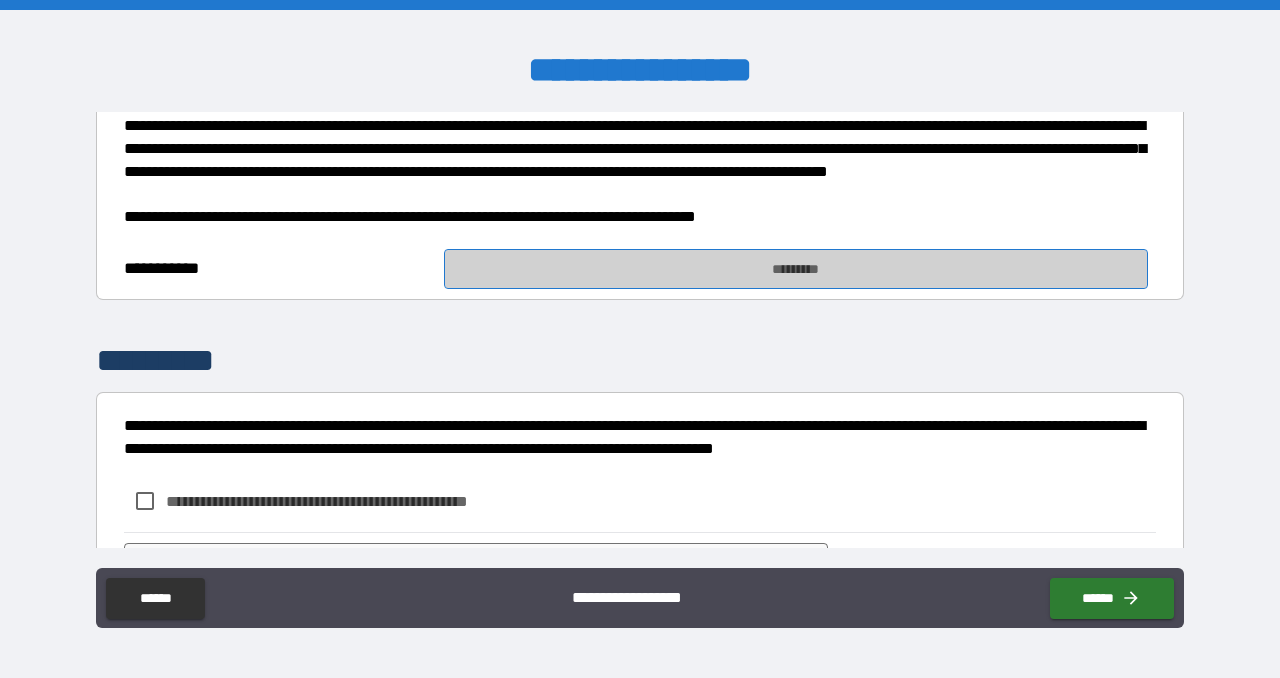click on "*********" at bounding box center (796, 269) 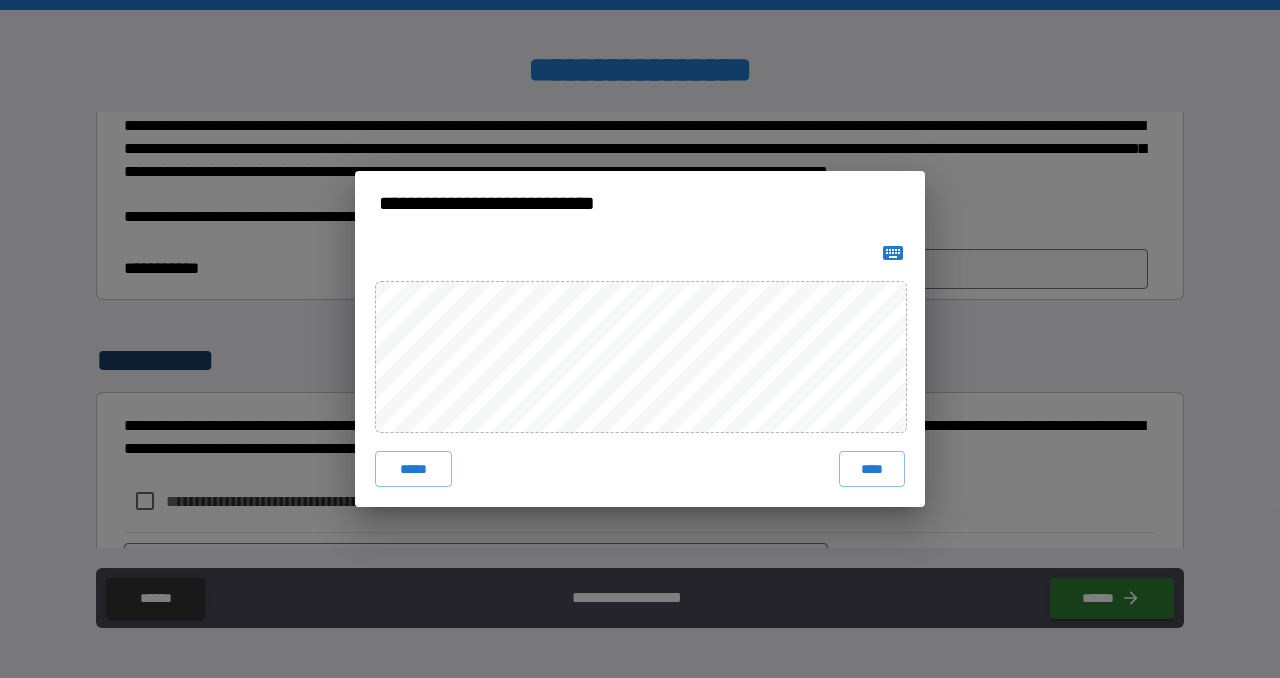 click at bounding box center (893, 253) 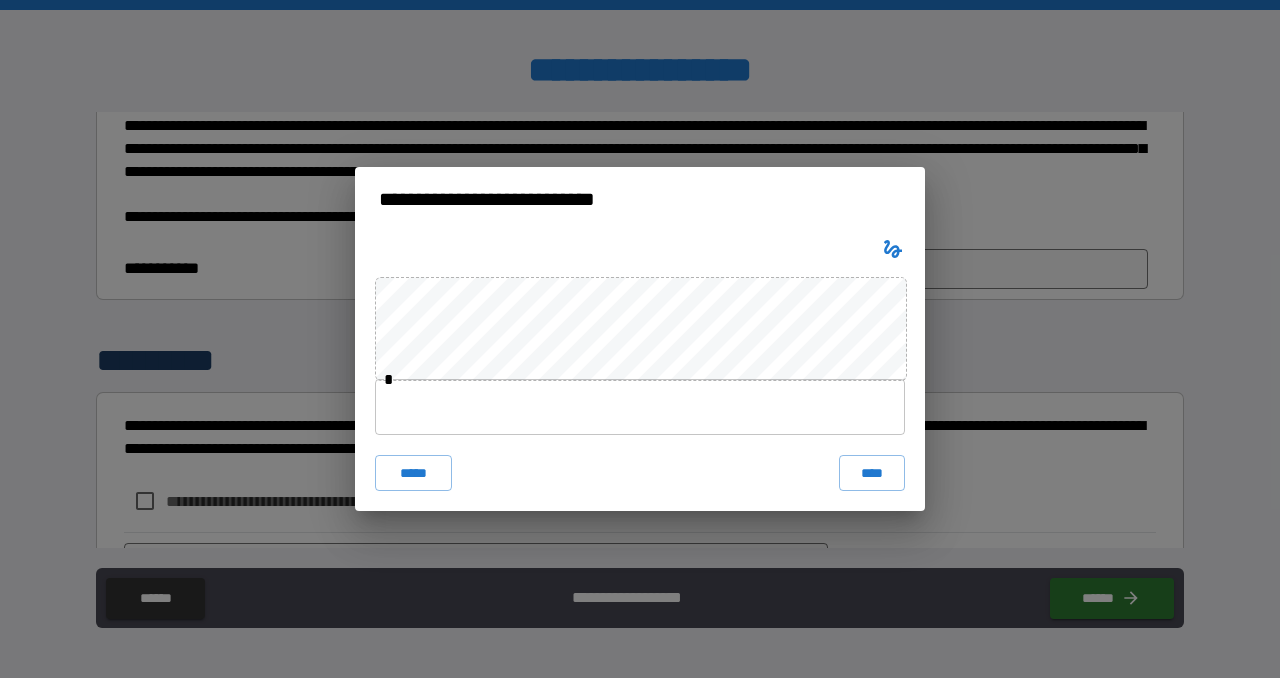 click at bounding box center (640, 407) 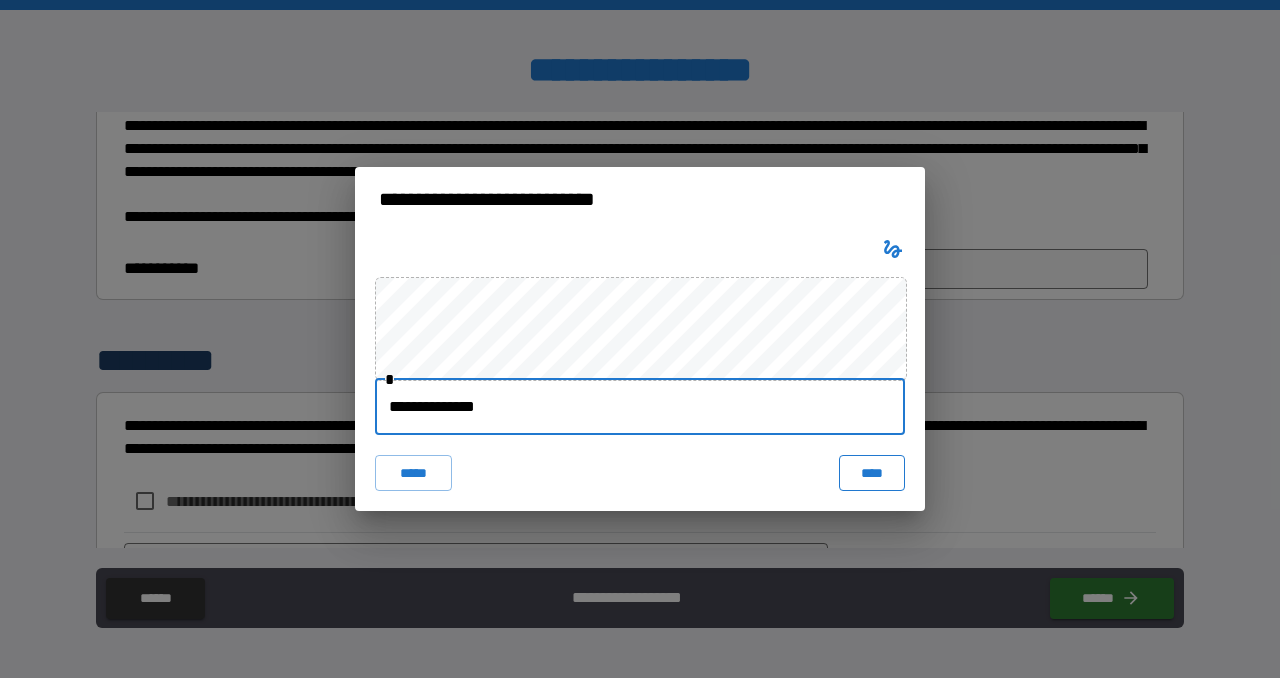 click on "****" at bounding box center (872, 473) 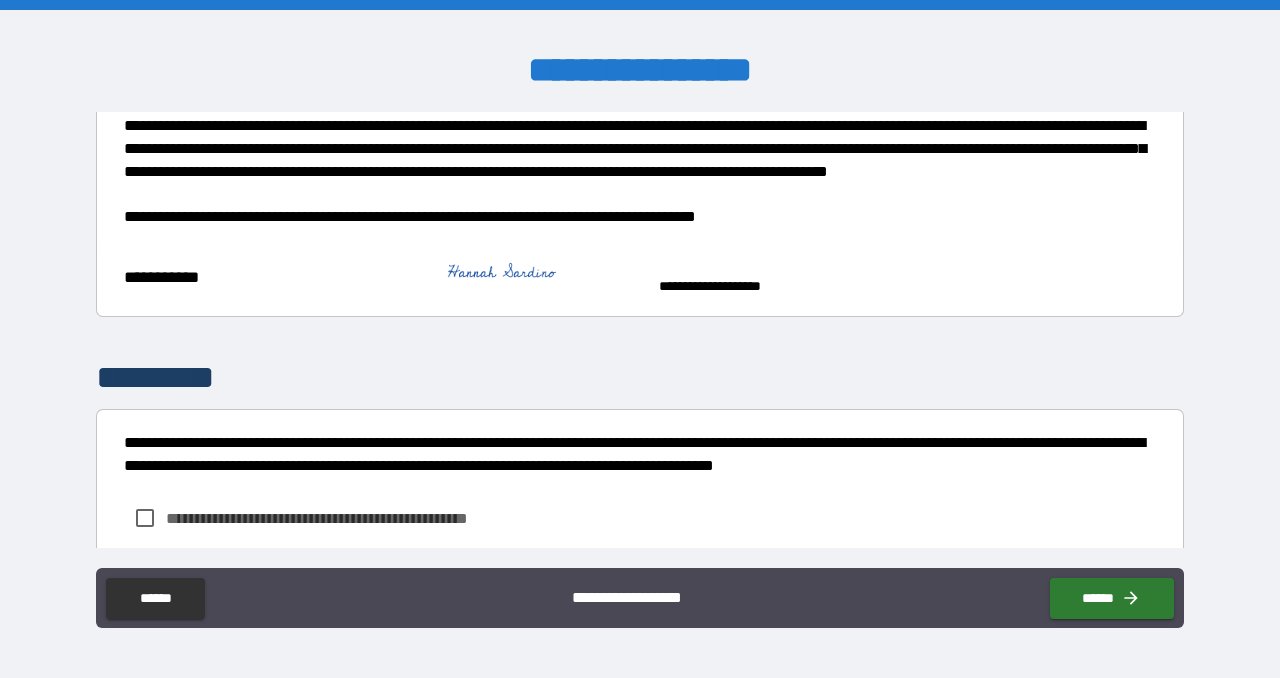 scroll, scrollTop: 1237, scrollLeft: 0, axis: vertical 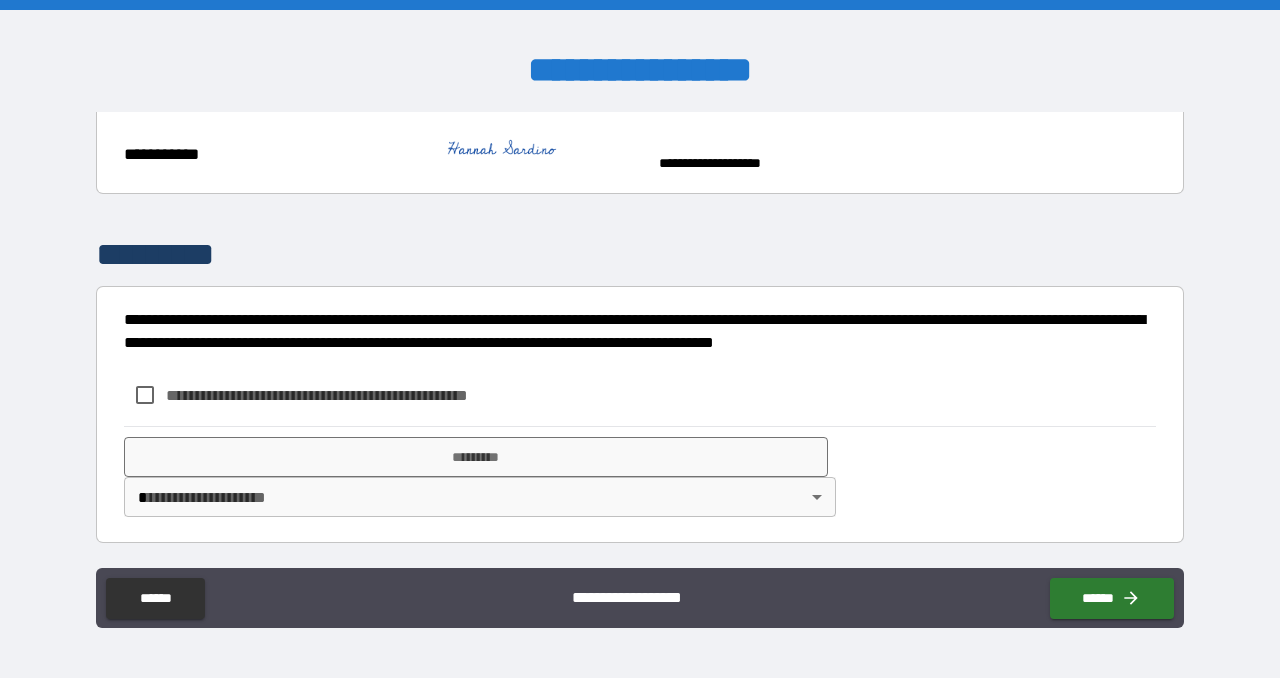 click on "**********" at bounding box center [329, 395] 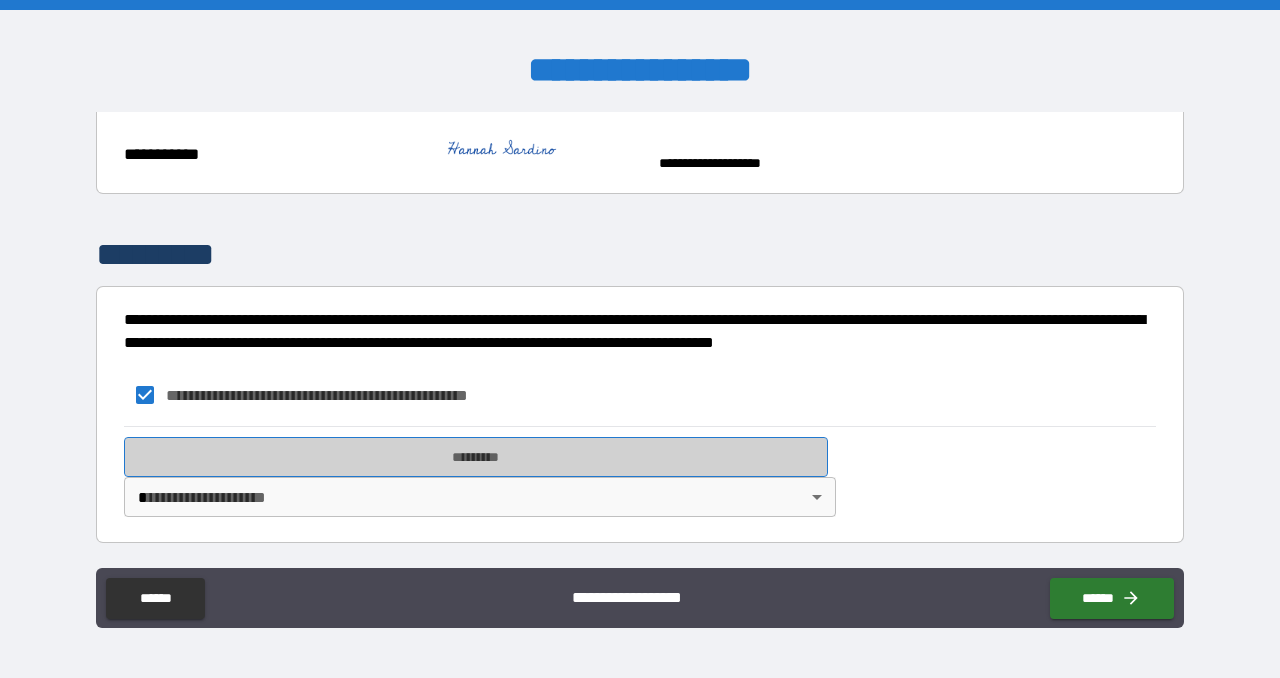 click on "*********" at bounding box center (476, 457) 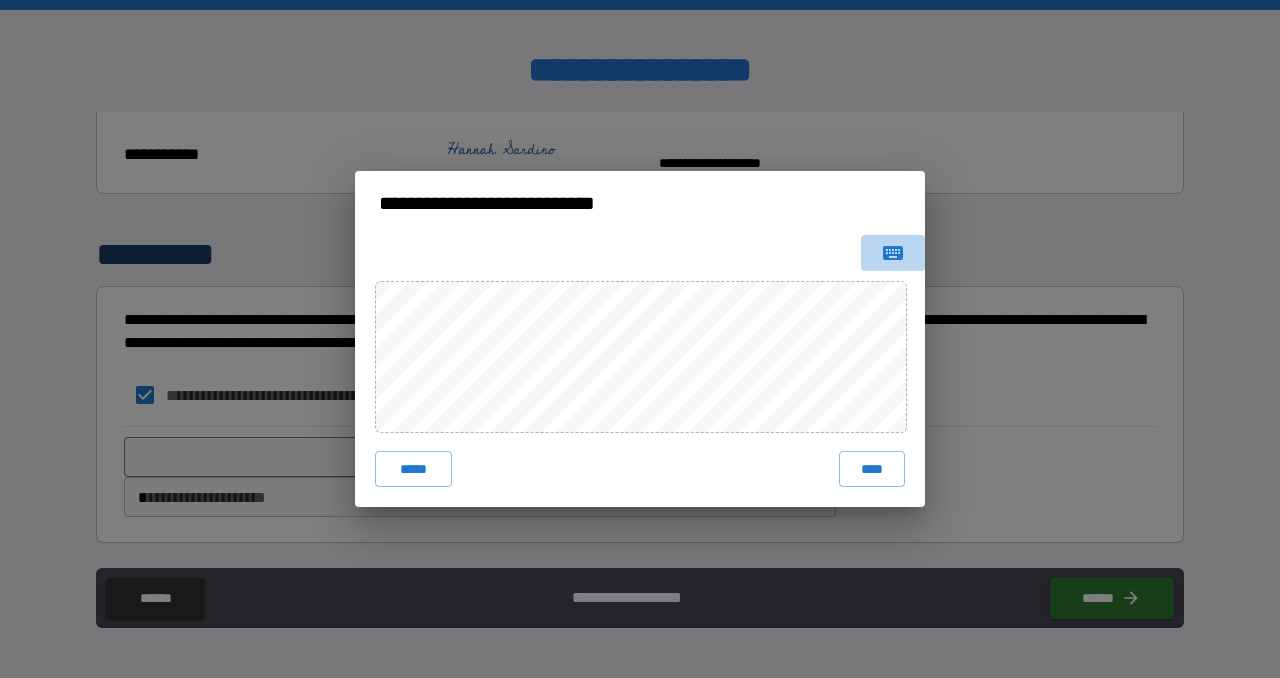 click 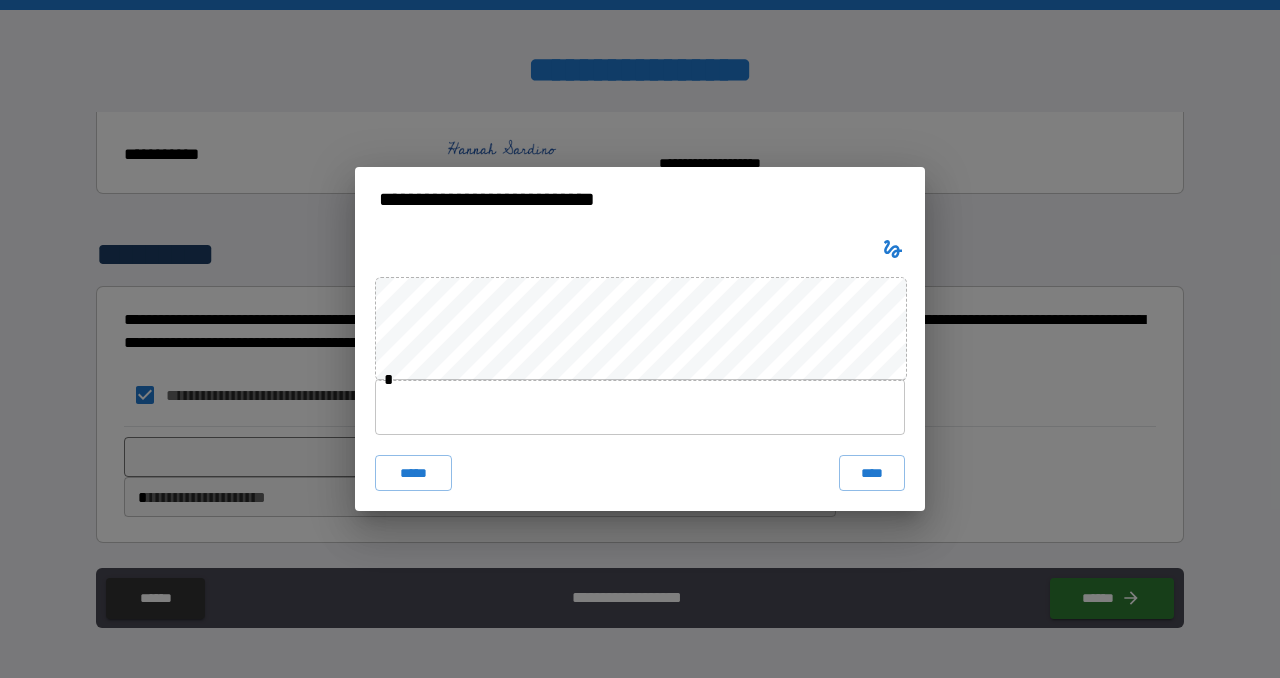 click at bounding box center (640, 407) 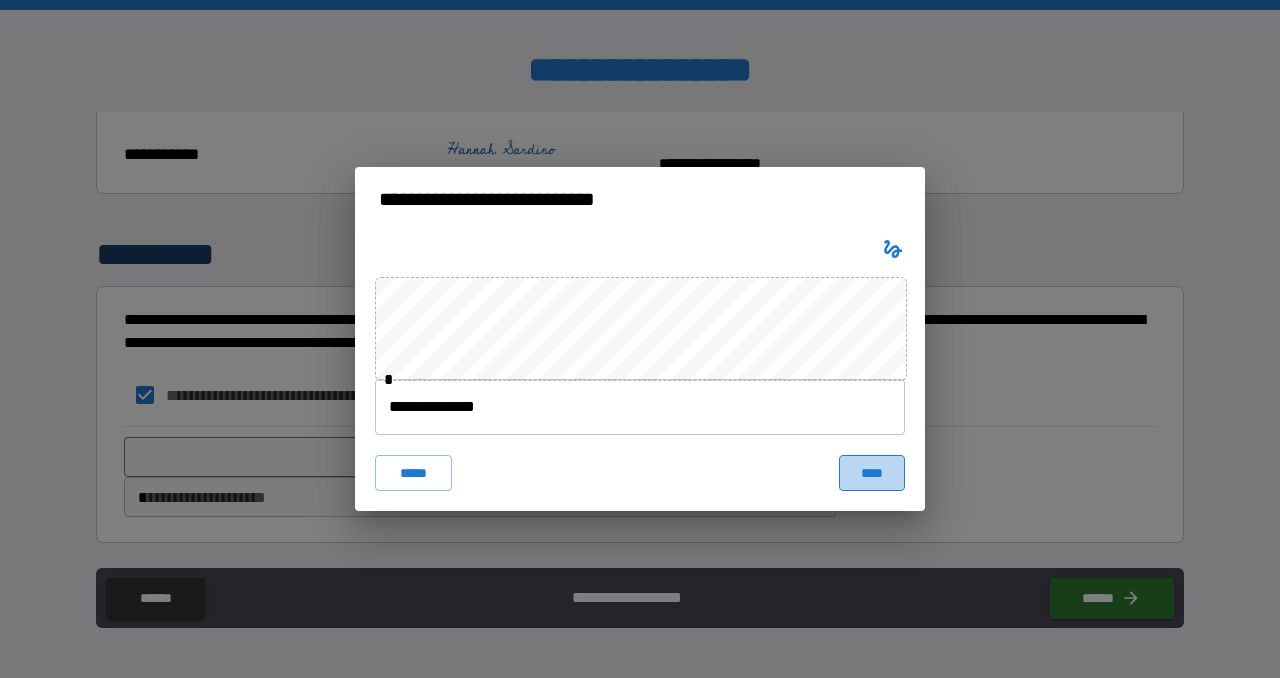 click on "****" at bounding box center (872, 473) 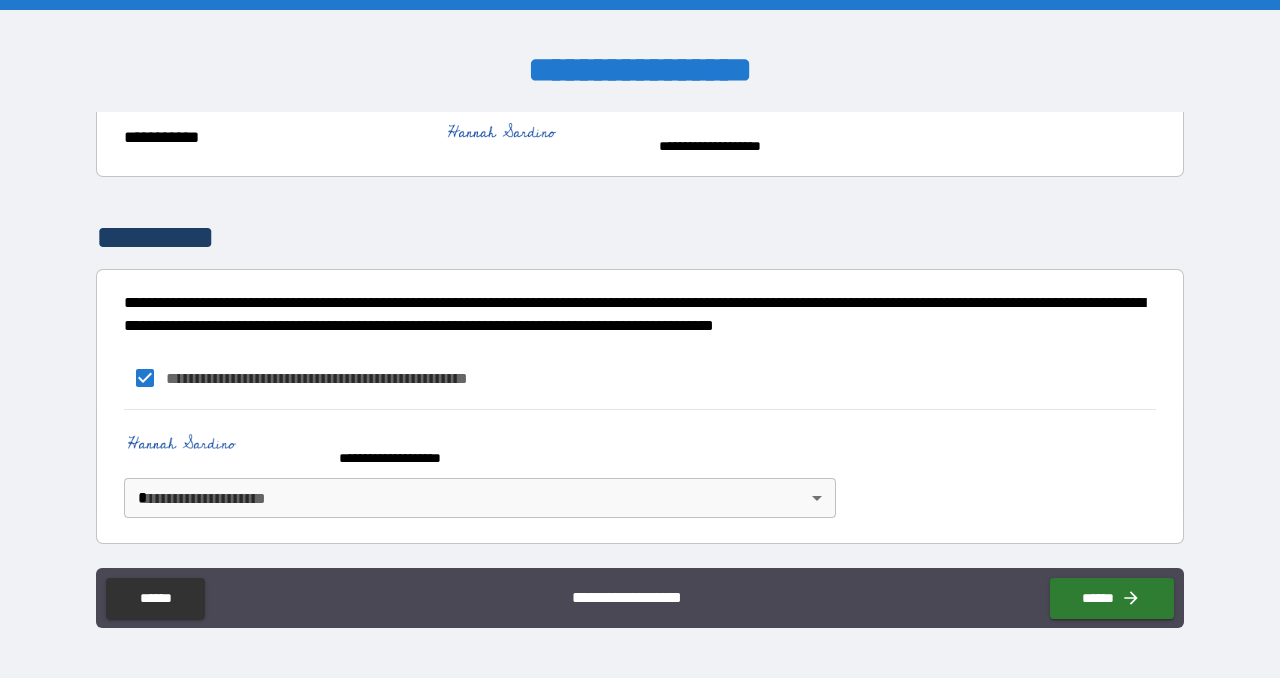 click on "**********" at bounding box center (640, 339) 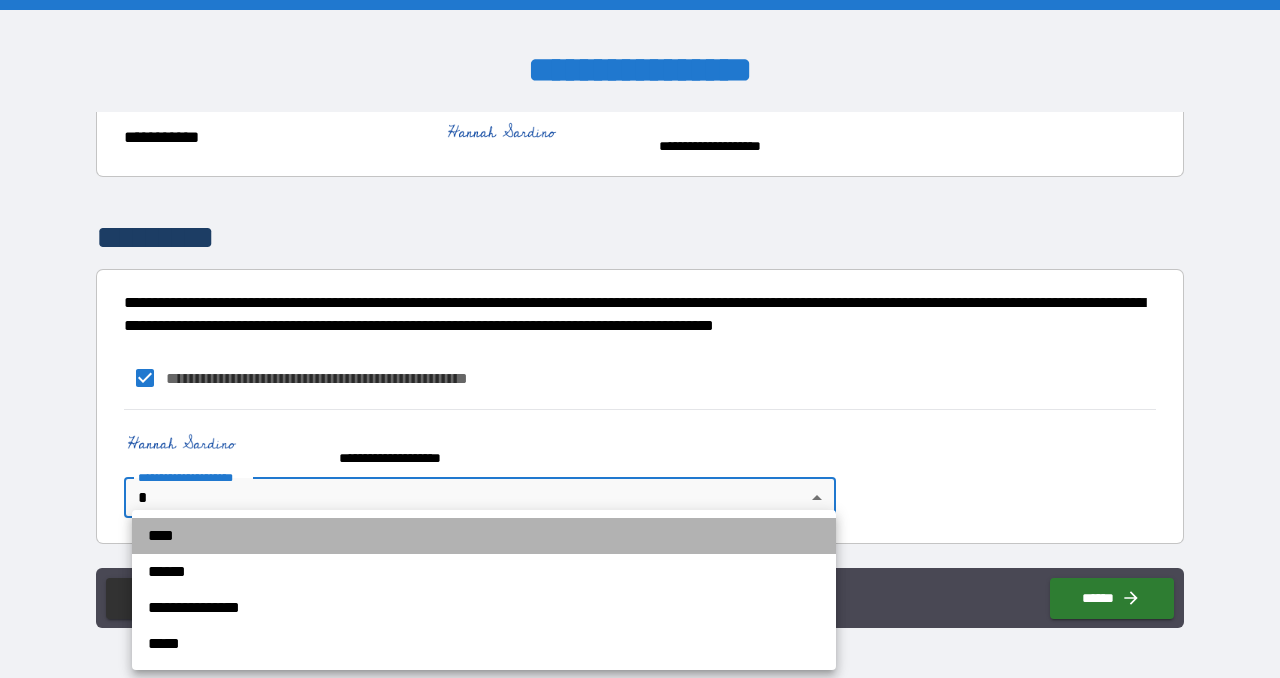 click on "****" at bounding box center [484, 536] 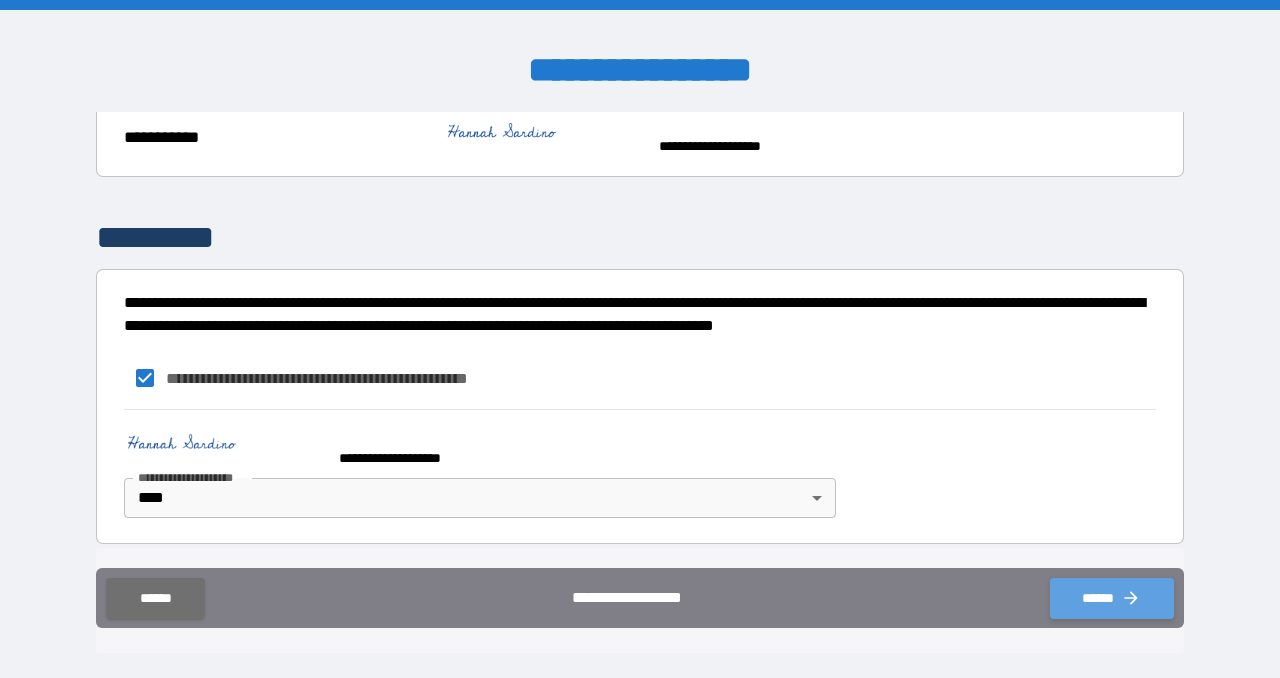 click on "******" at bounding box center (1112, 598) 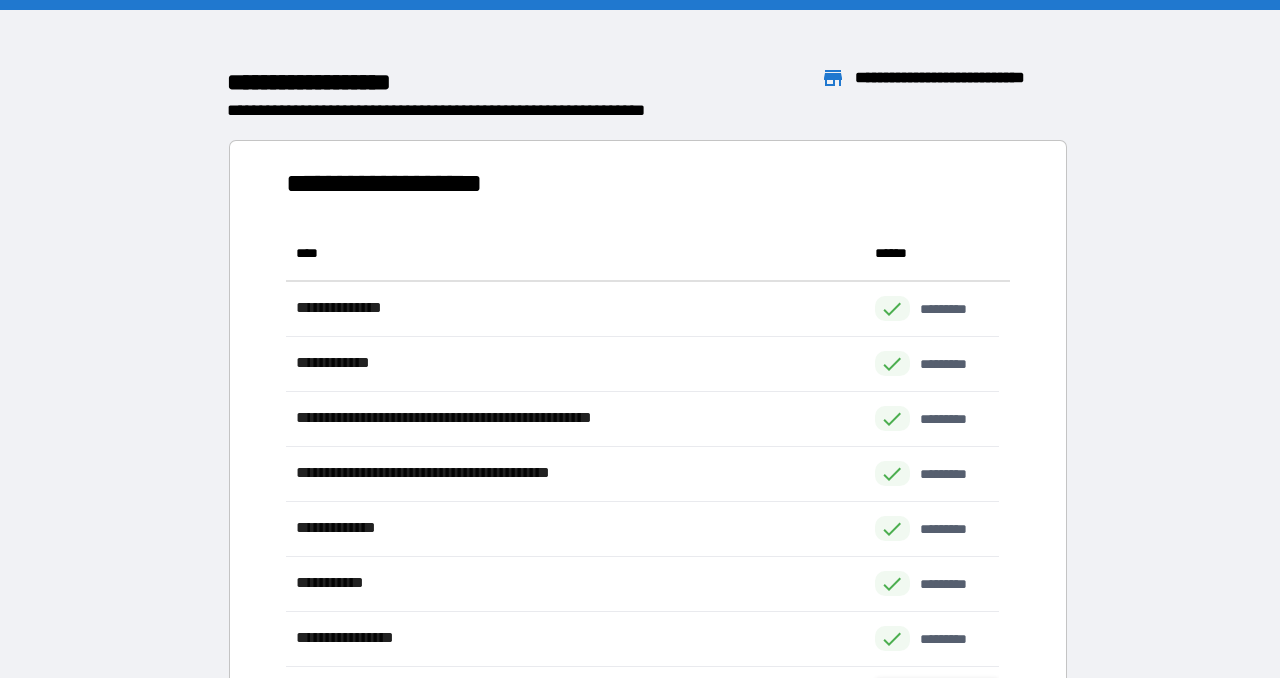 scroll, scrollTop: 16, scrollLeft: 15, axis: both 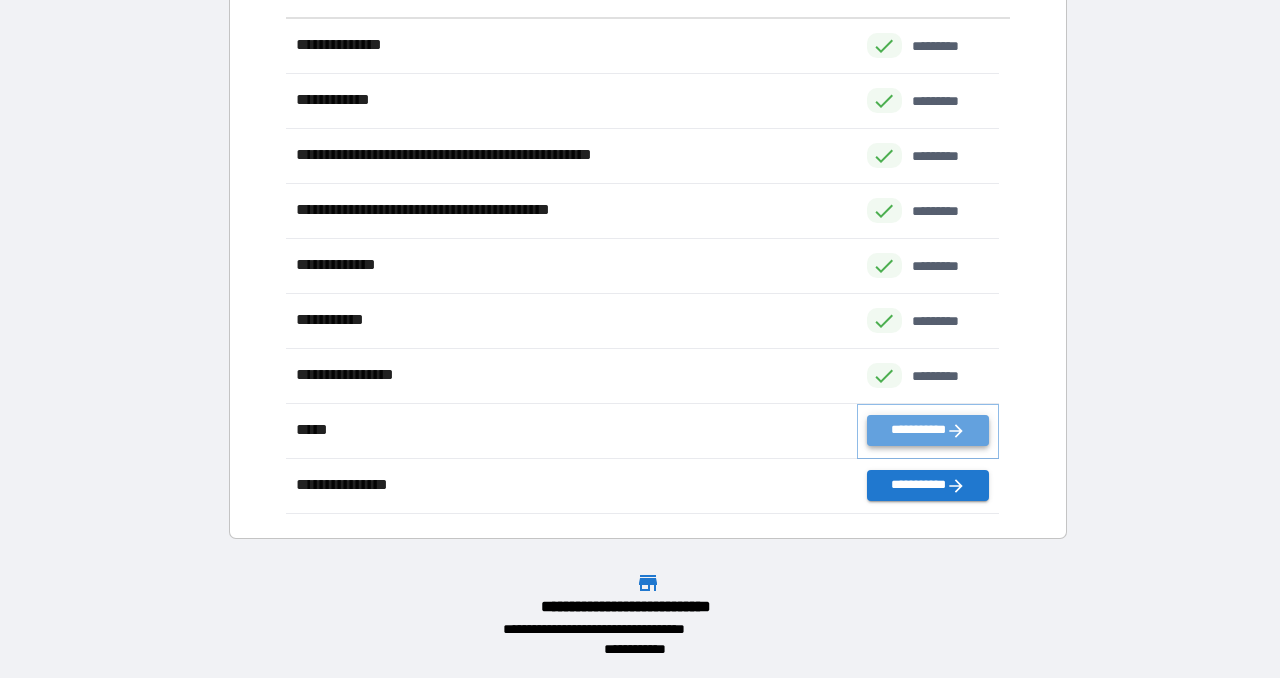 click 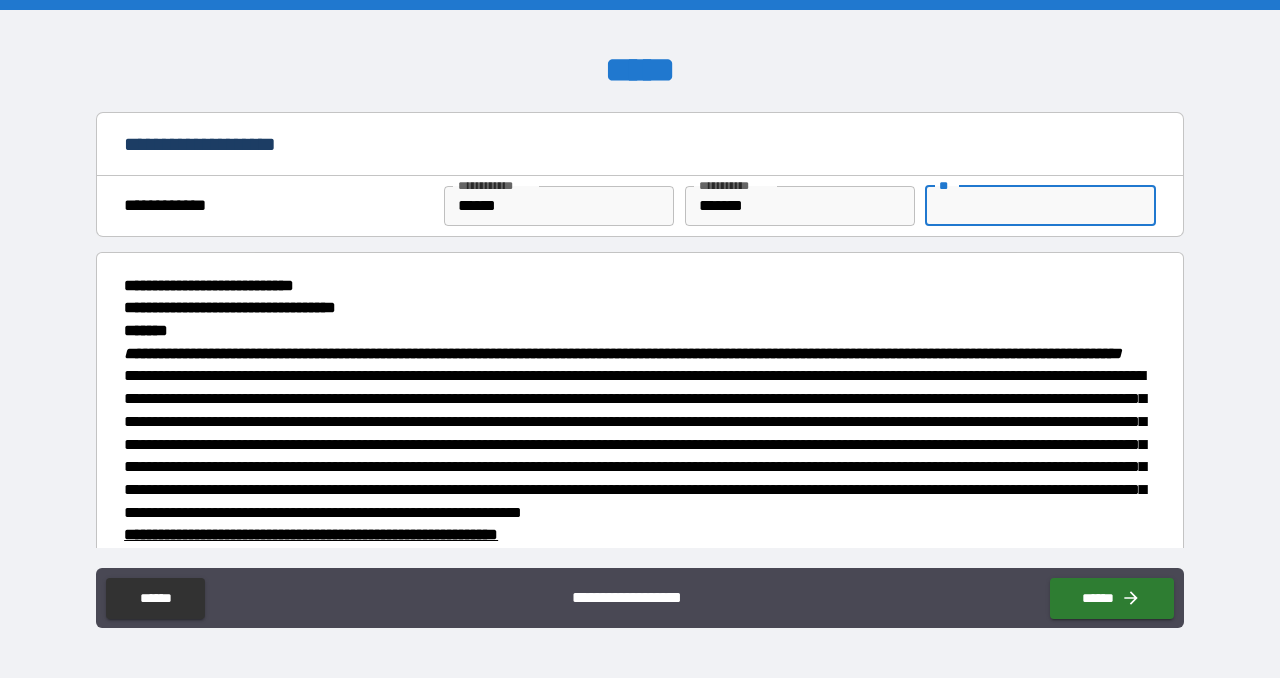 click on "**" at bounding box center [1040, 206] 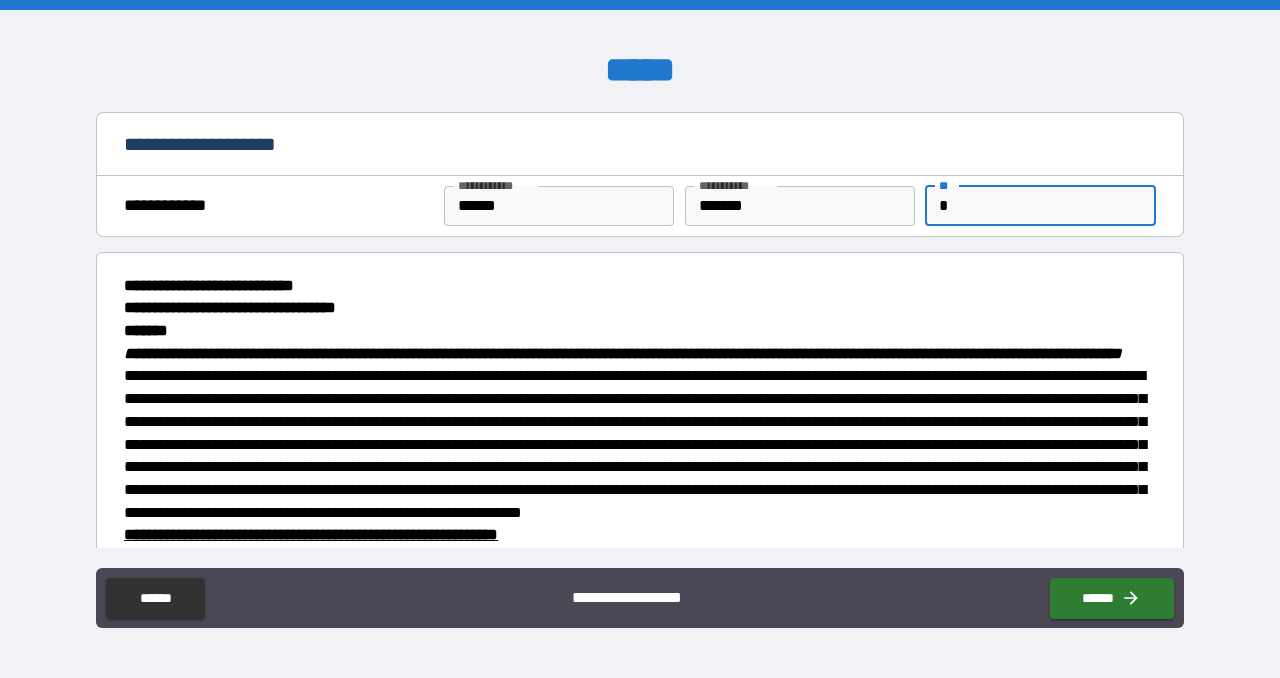 click on "**********" at bounding box center [640, 286] 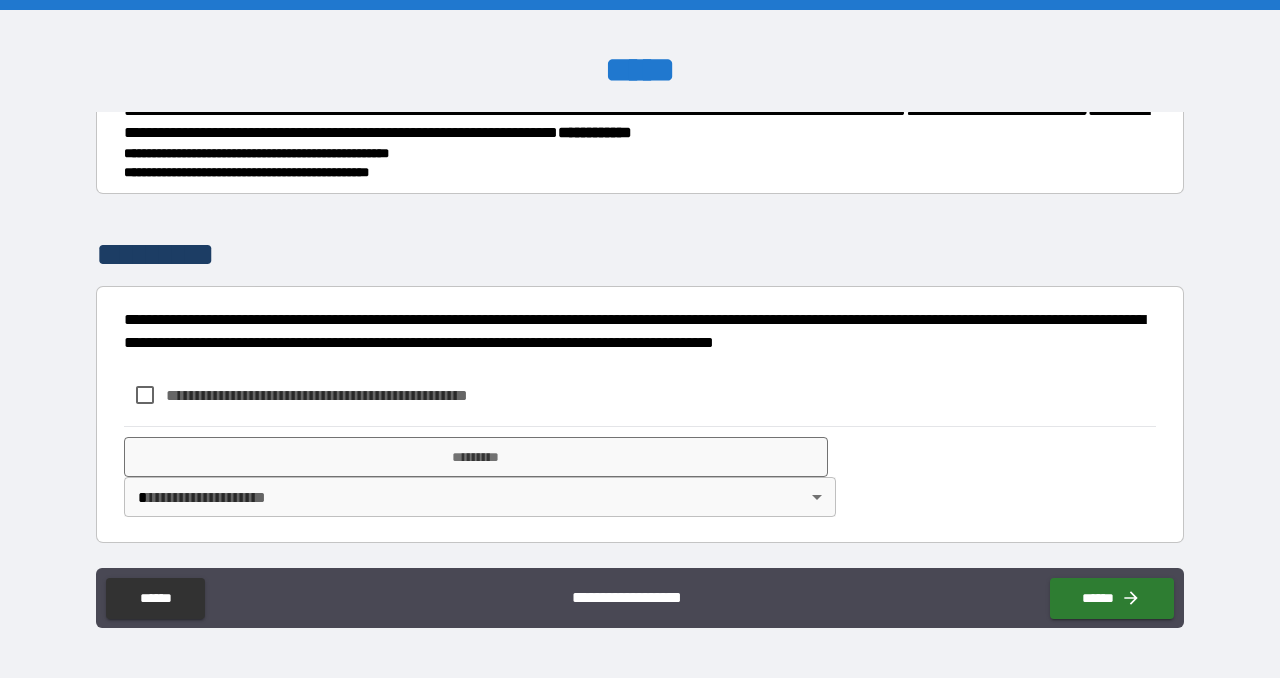 scroll, scrollTop: 1991, scrollLeft: 0, axis: vertical 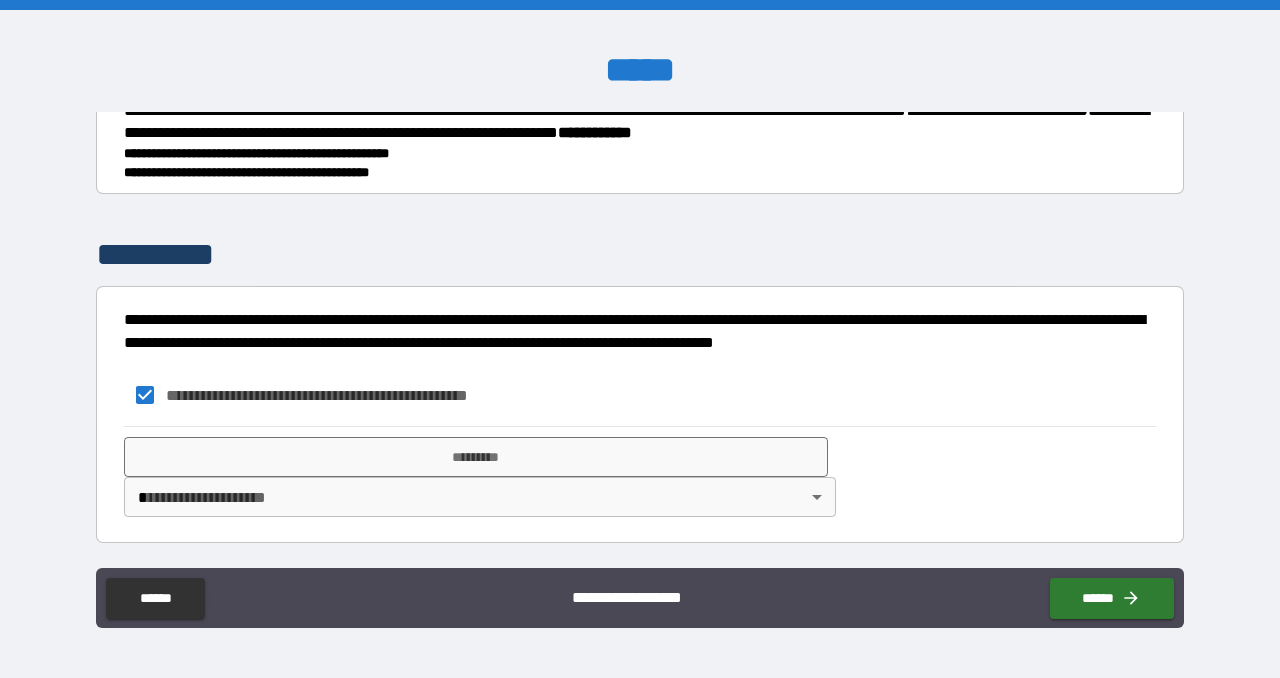 click on "**********" at bounding box center [640, 339] 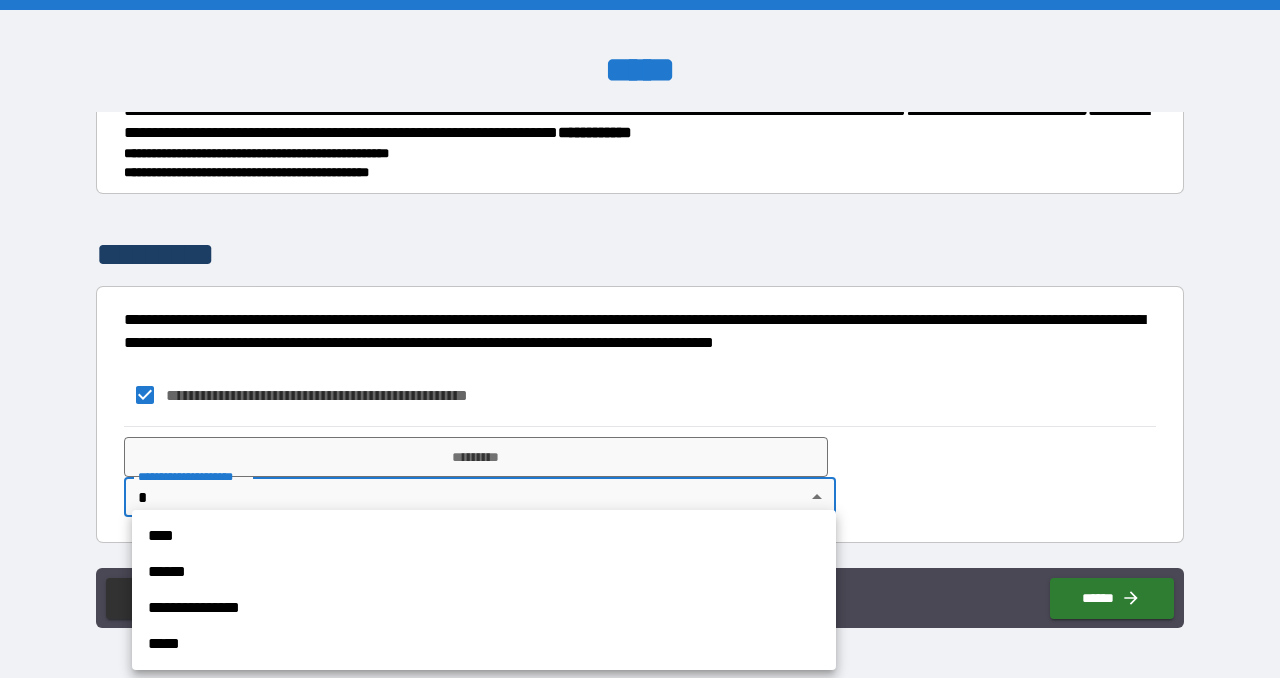 click on "****" at bounding box center [484, 536] 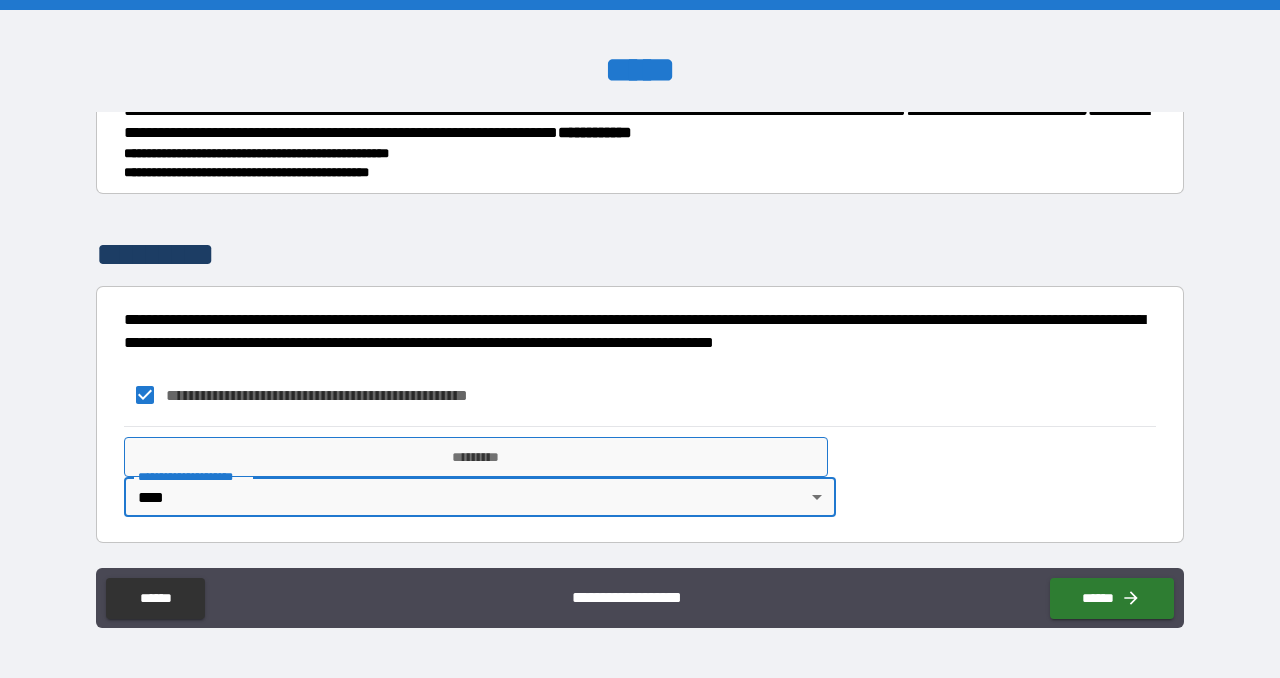 click on "*********" at bounding box center [476, 457] 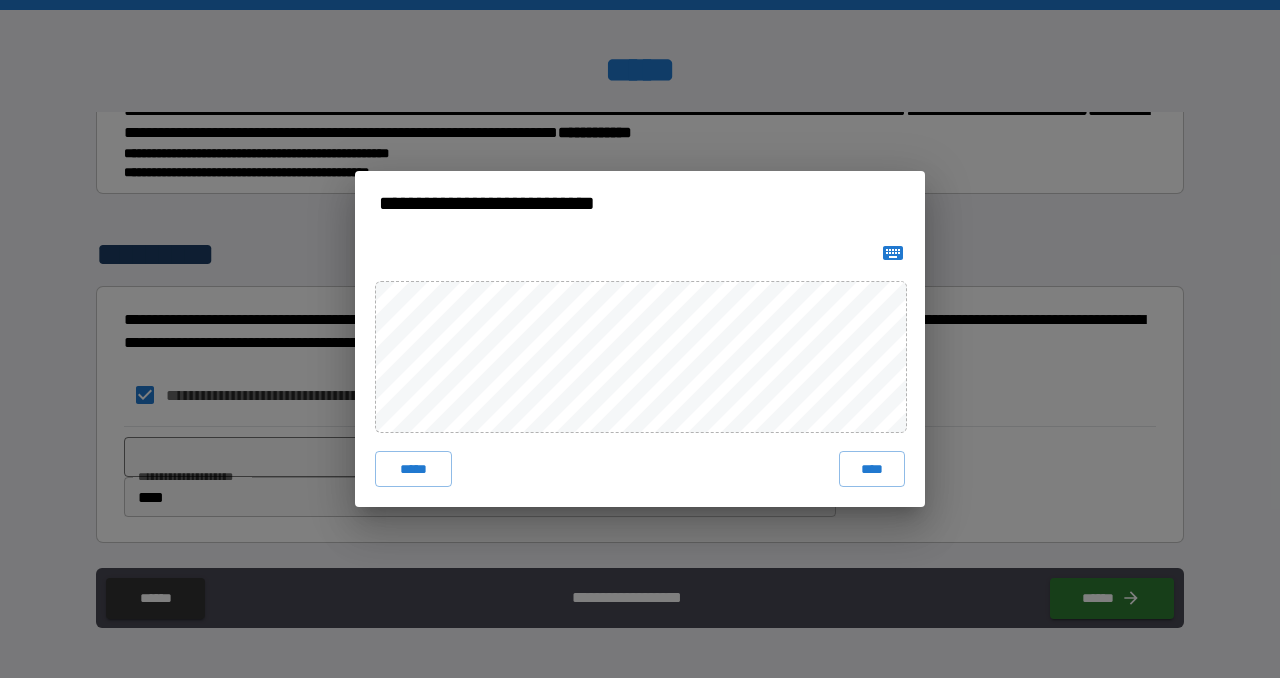 click 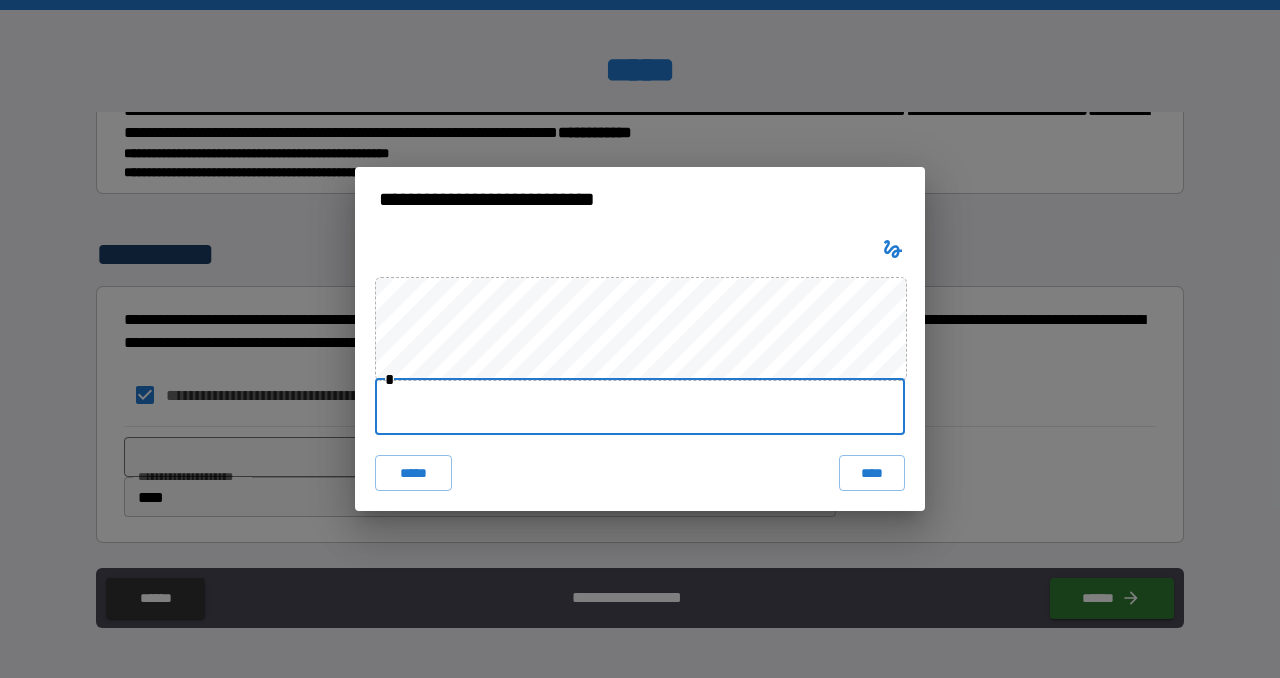 click at bounding box center [640, 407] 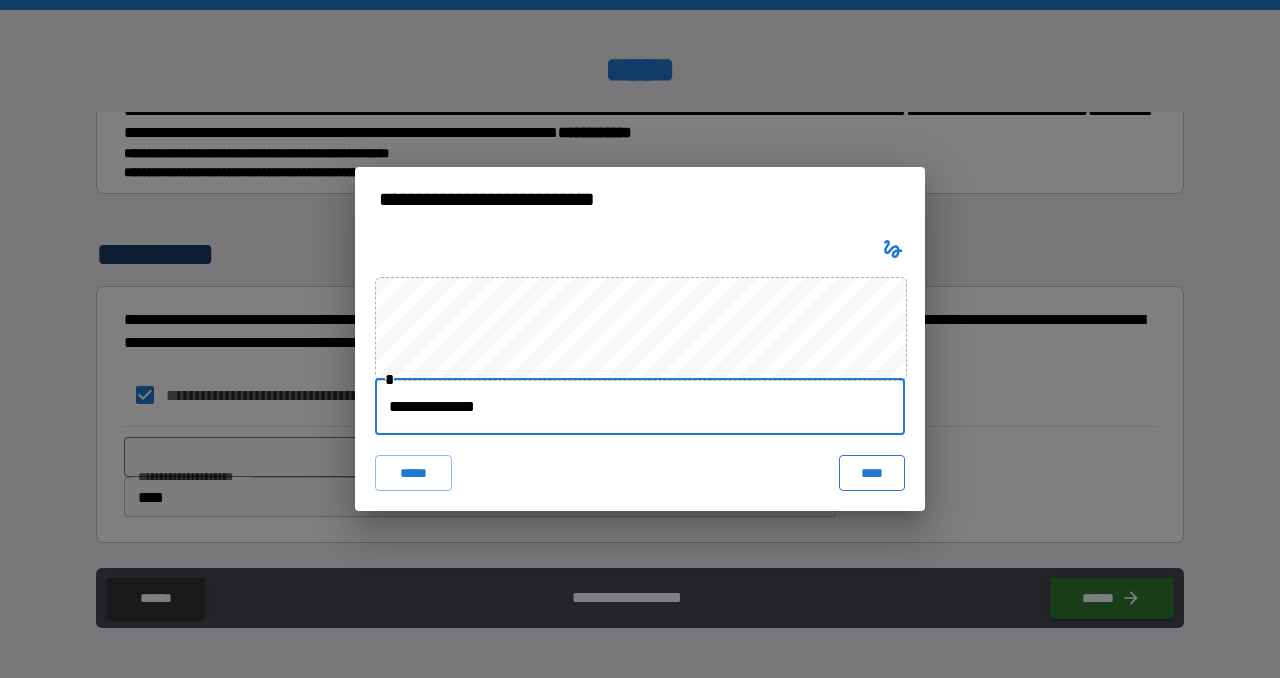 click on "****" at bounding box center (872, 473) 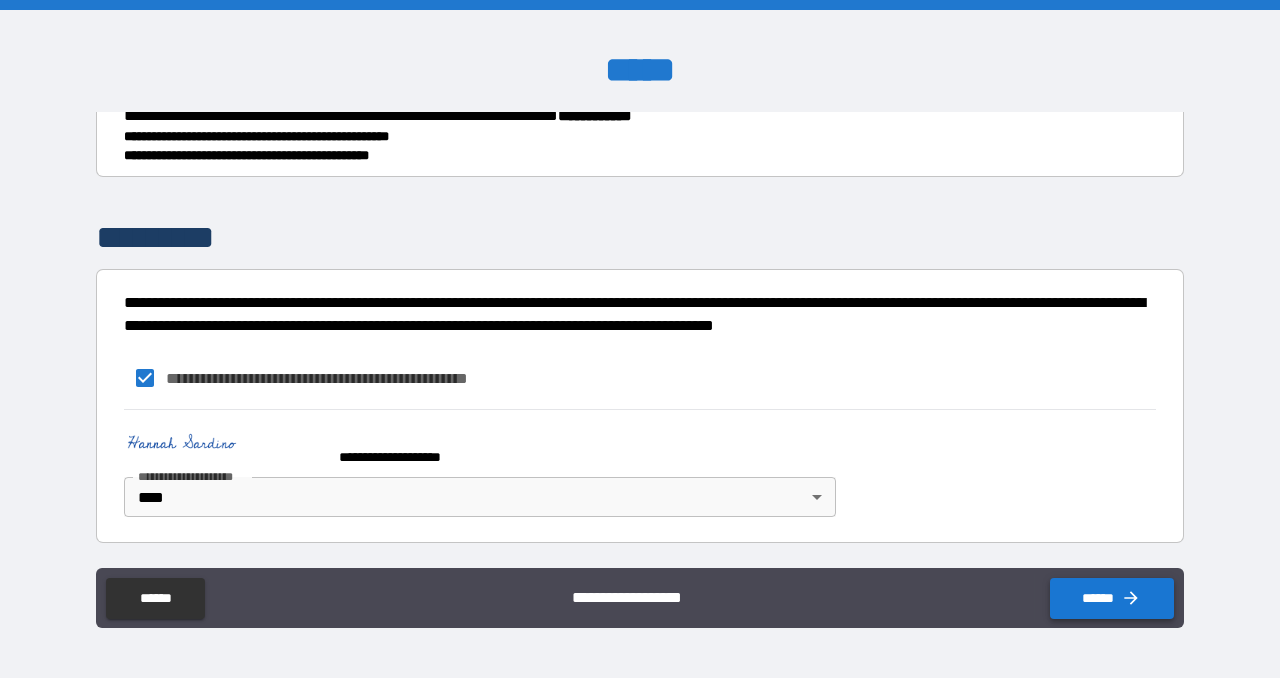 click on "******" at bounding box center (1112, 598) 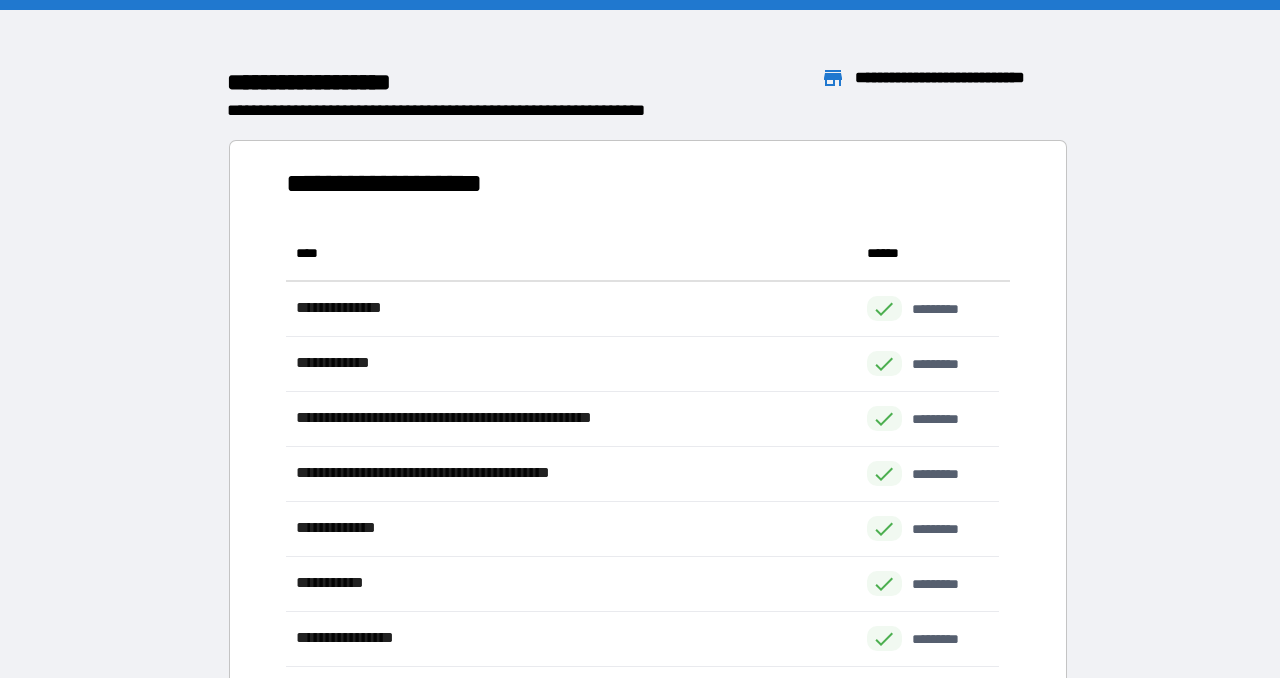 scroll, scrollTop: 16, scrollLeft: 15, axis: both 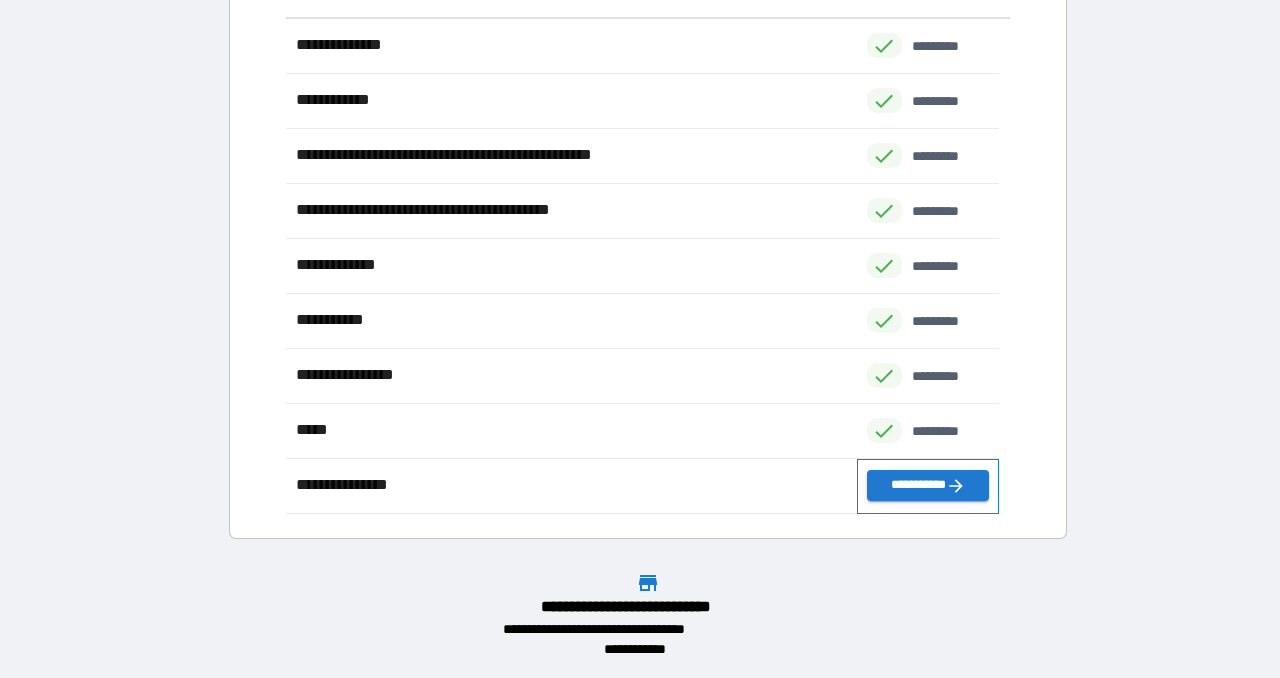 click on "**********" at bounding box center [928, 486] 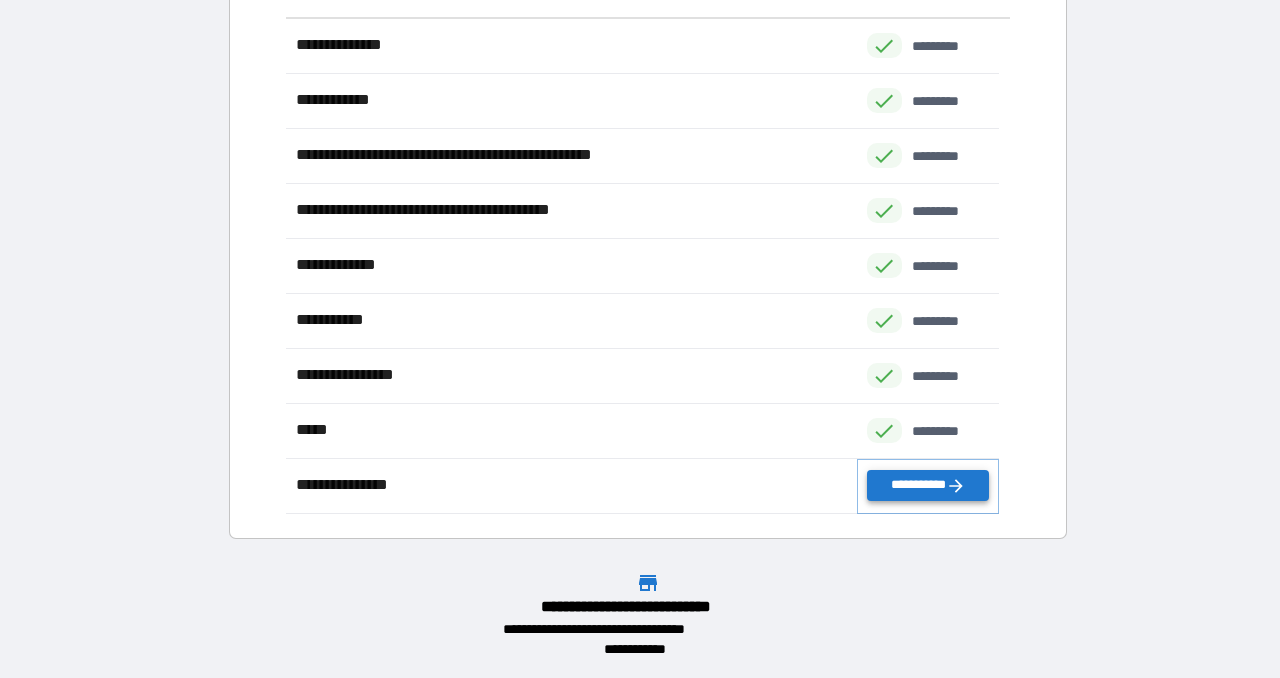 click on "**********" at bounding box center (928, 485) 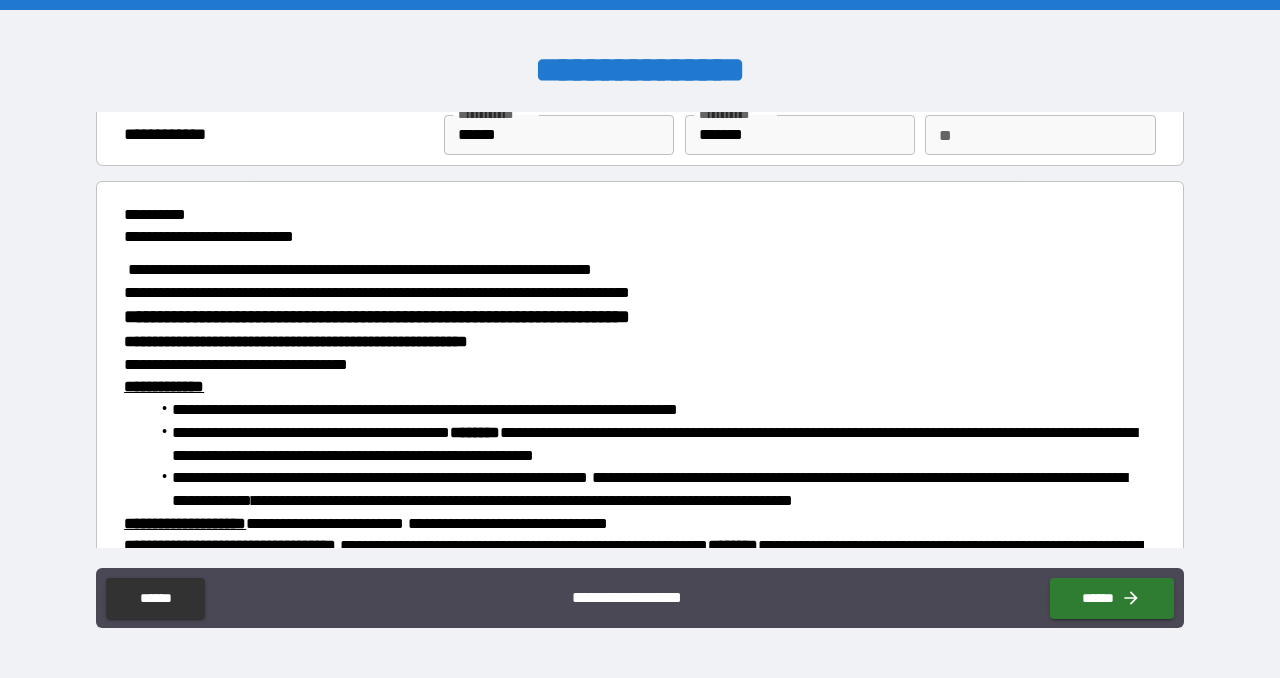 scroll, scrollTop: 94, scrollLeft: 0, axis: vertical 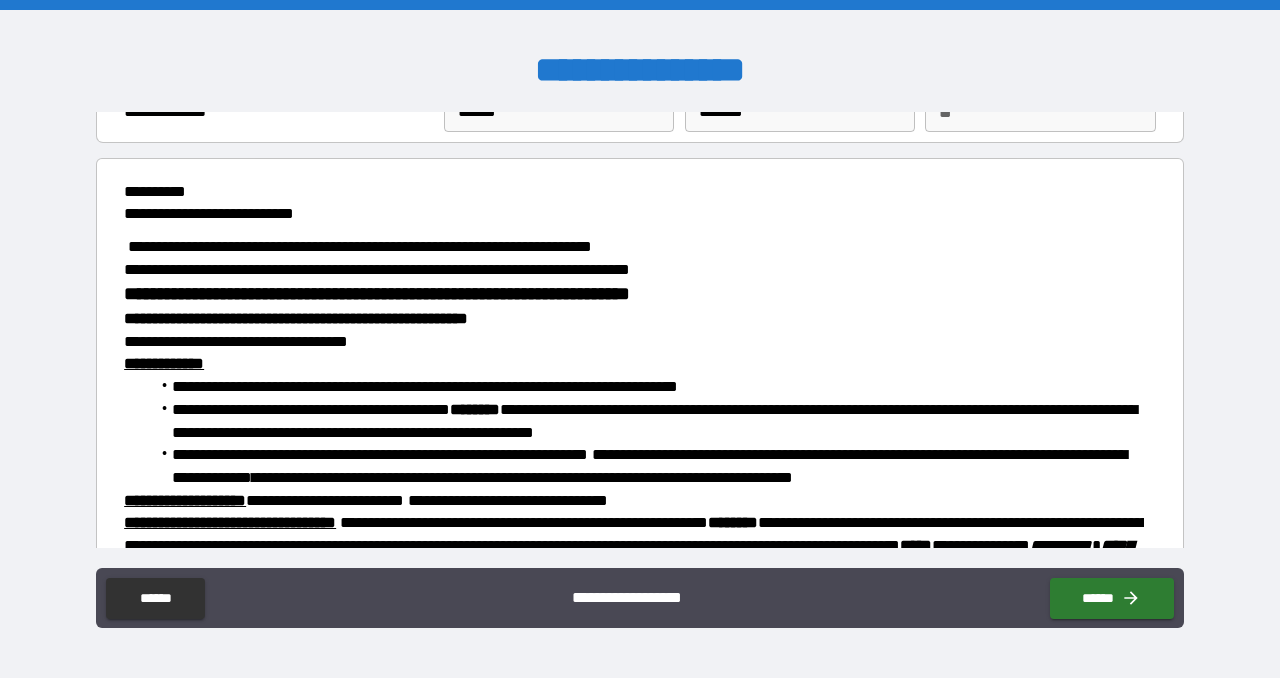 click on "**" at bounding box center (1040, 112) 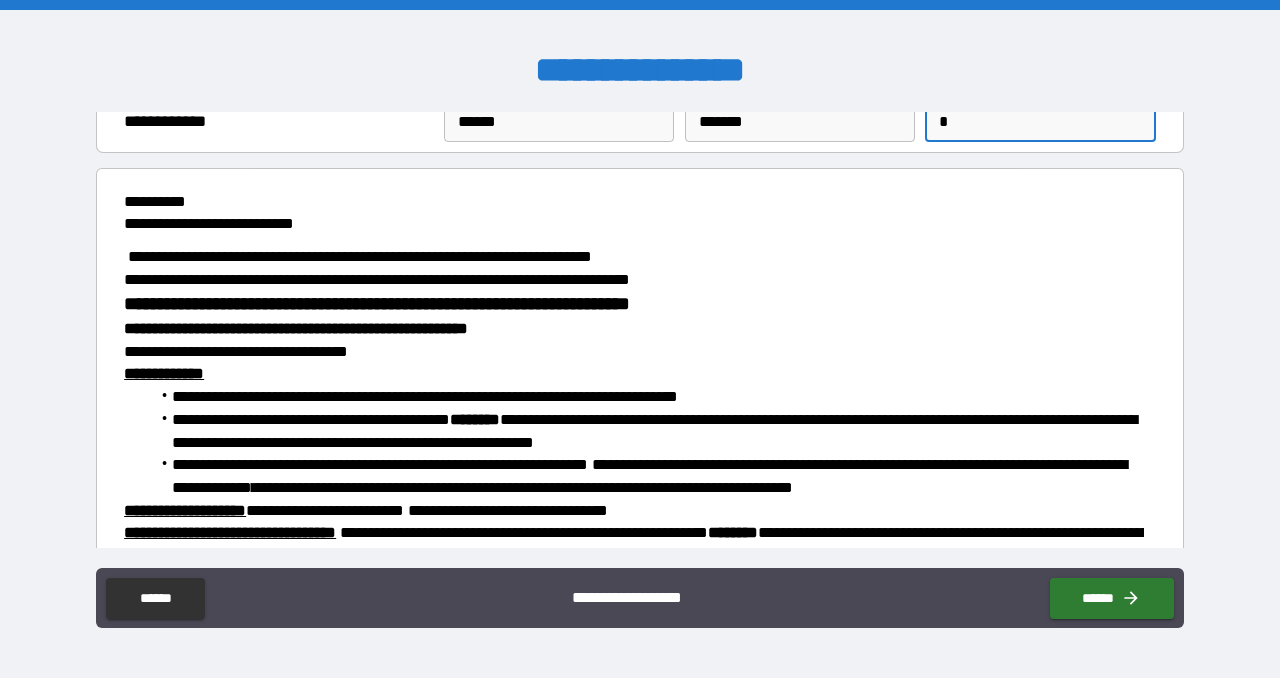 click on "**********" at bounding box center (634, 329) 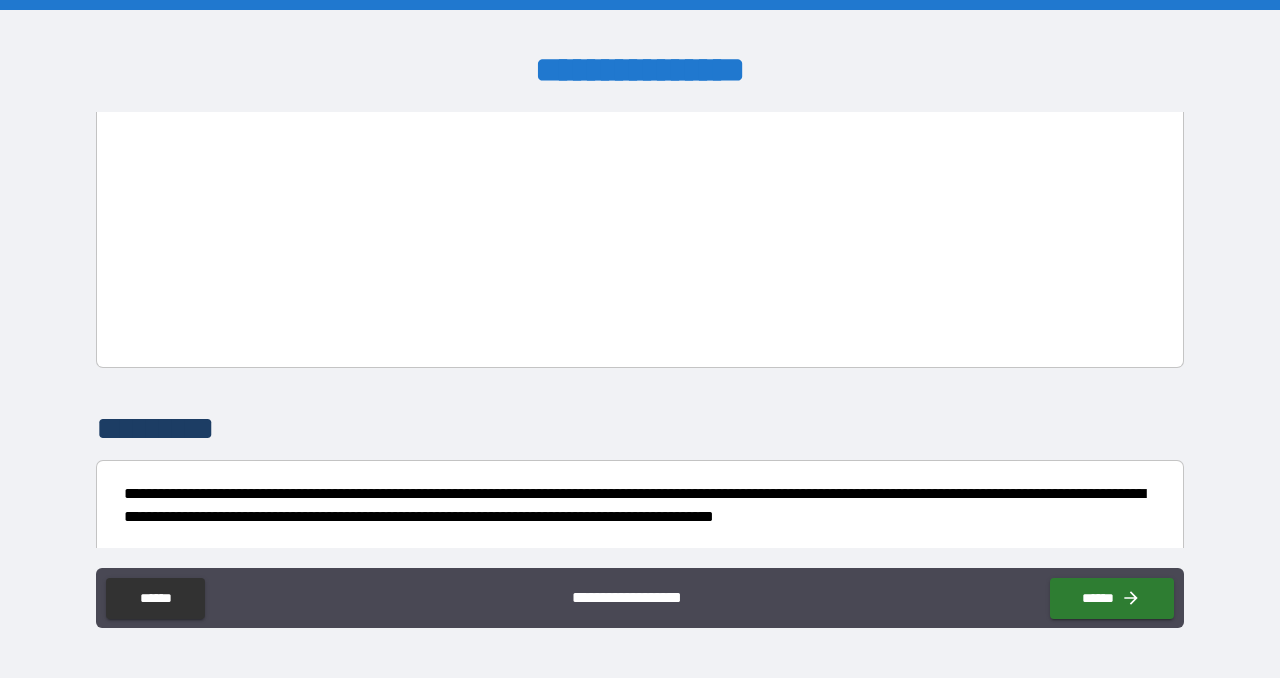scroll, scrollTop: 2106, scrollLeft: 0, axis: vertical 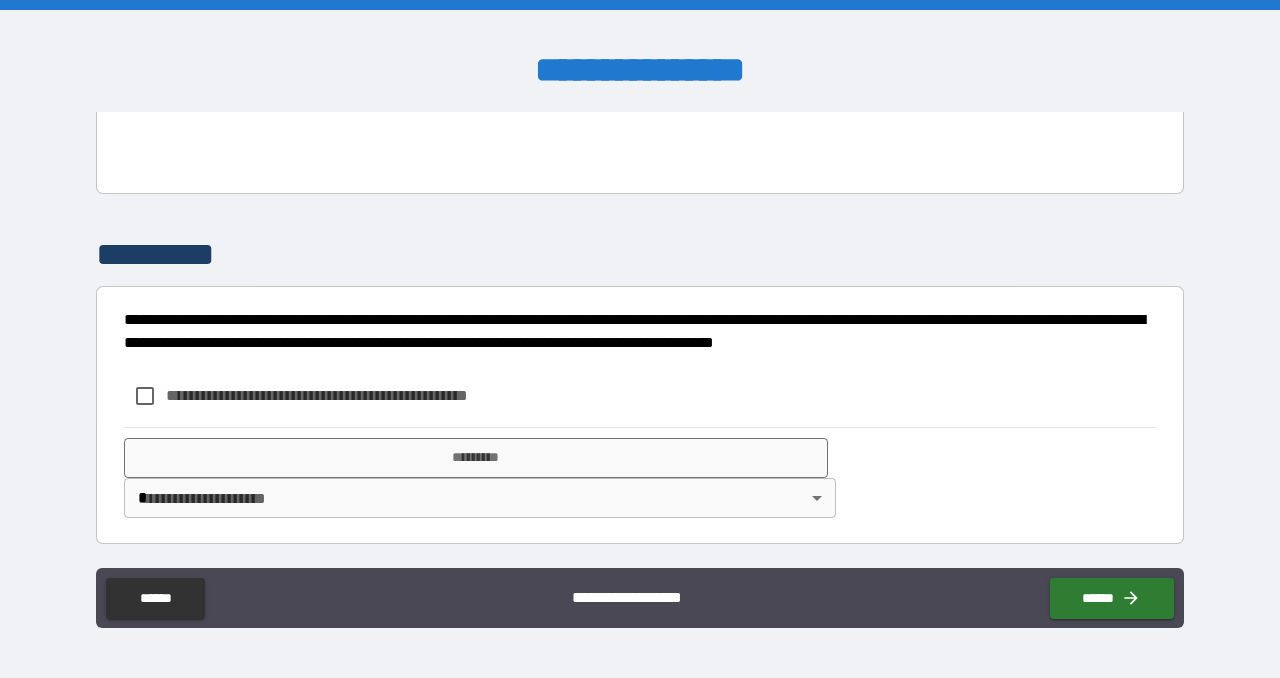 click on "**********" at bounding box center [329, 396] 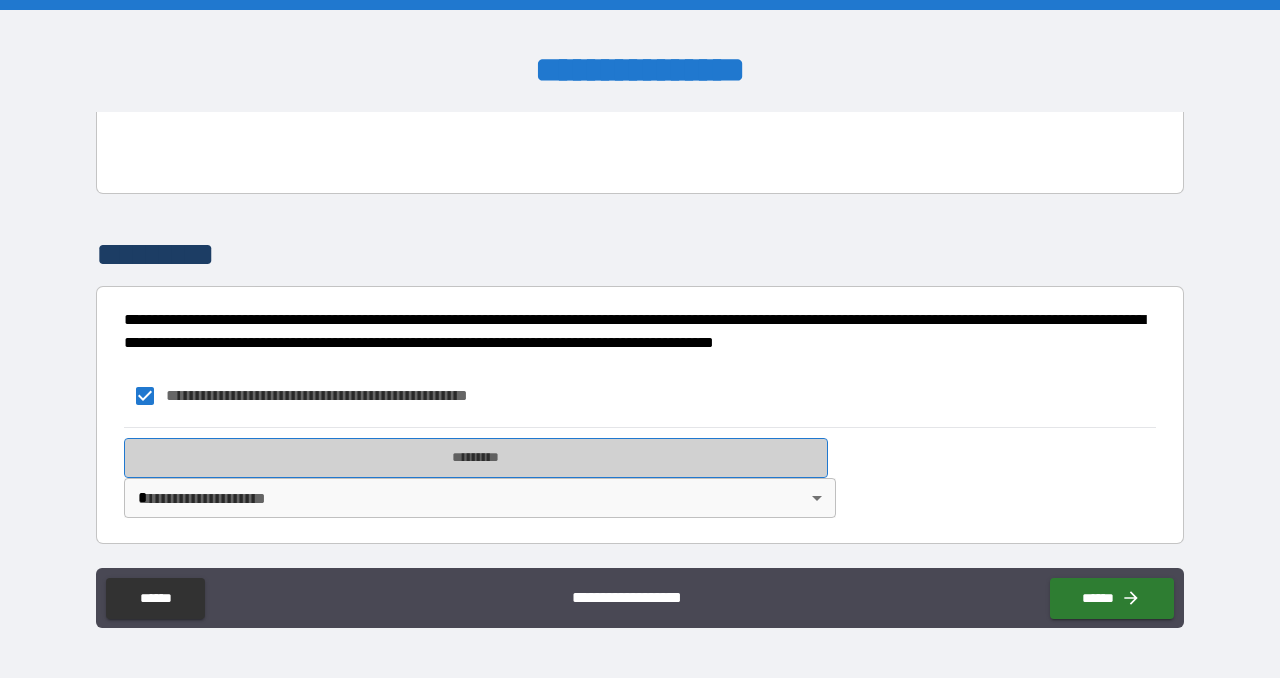 click on "*********" at bounding box center [476, 458] 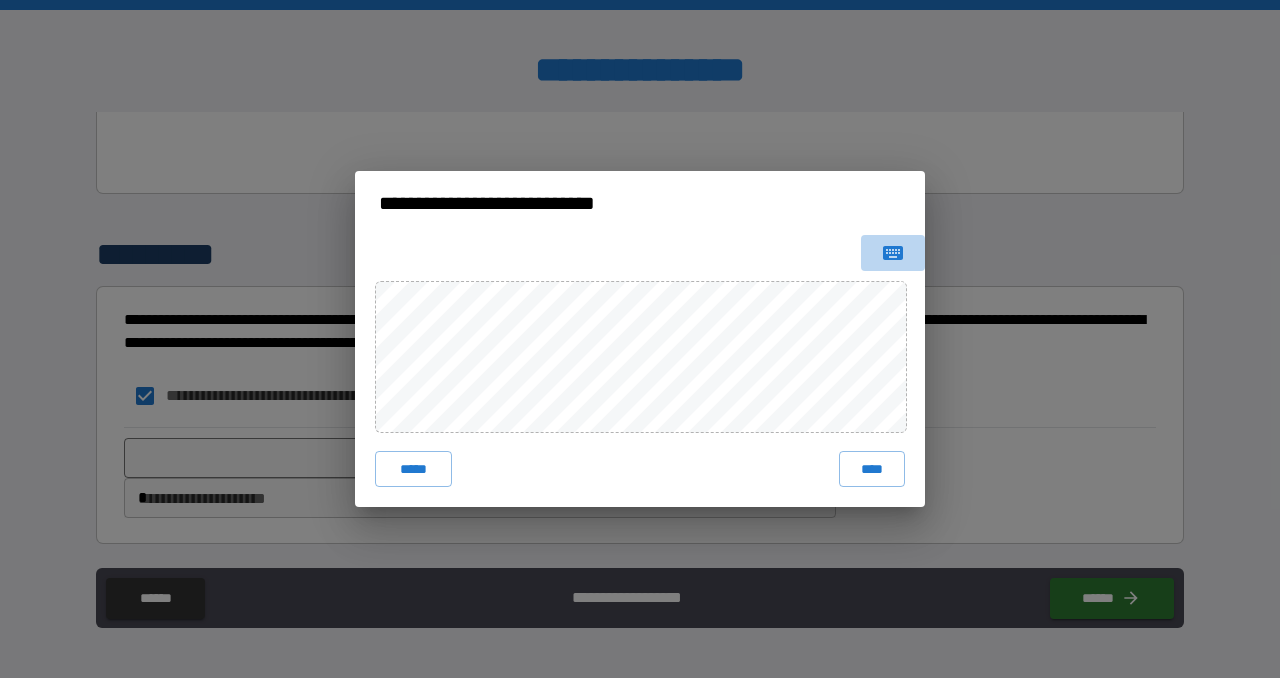 click at bounding box center (893, 253) 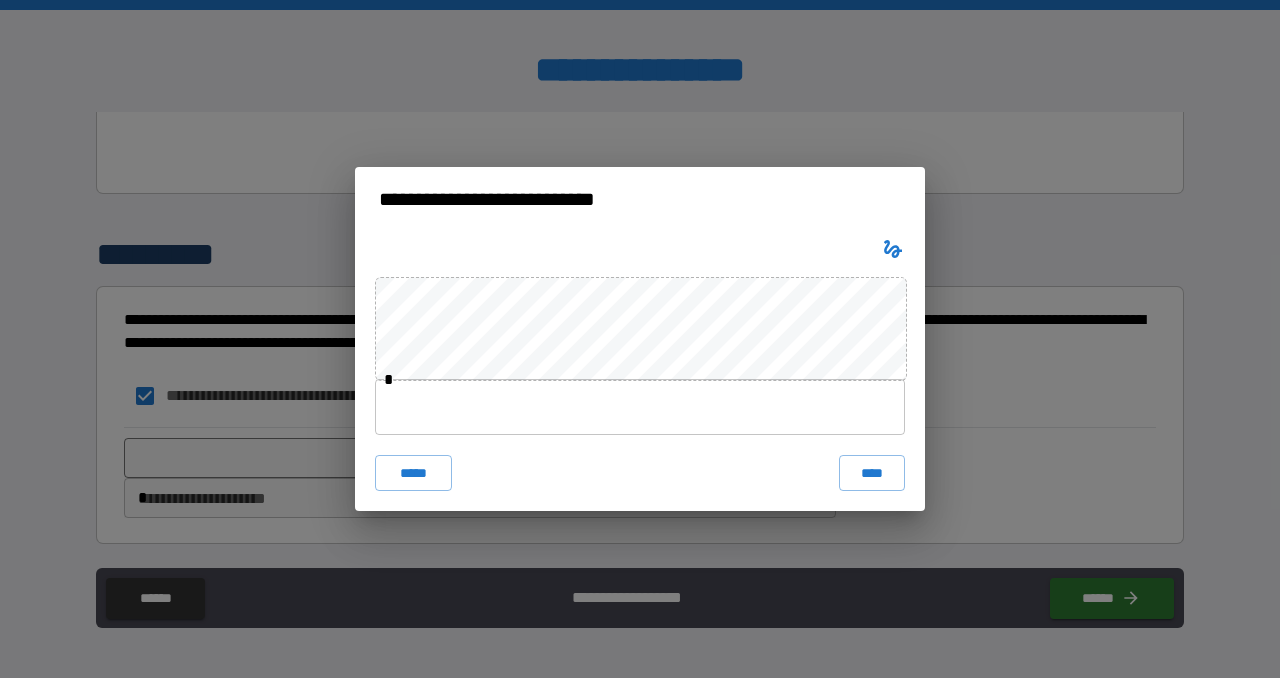 click at bounding box center (640, 407) 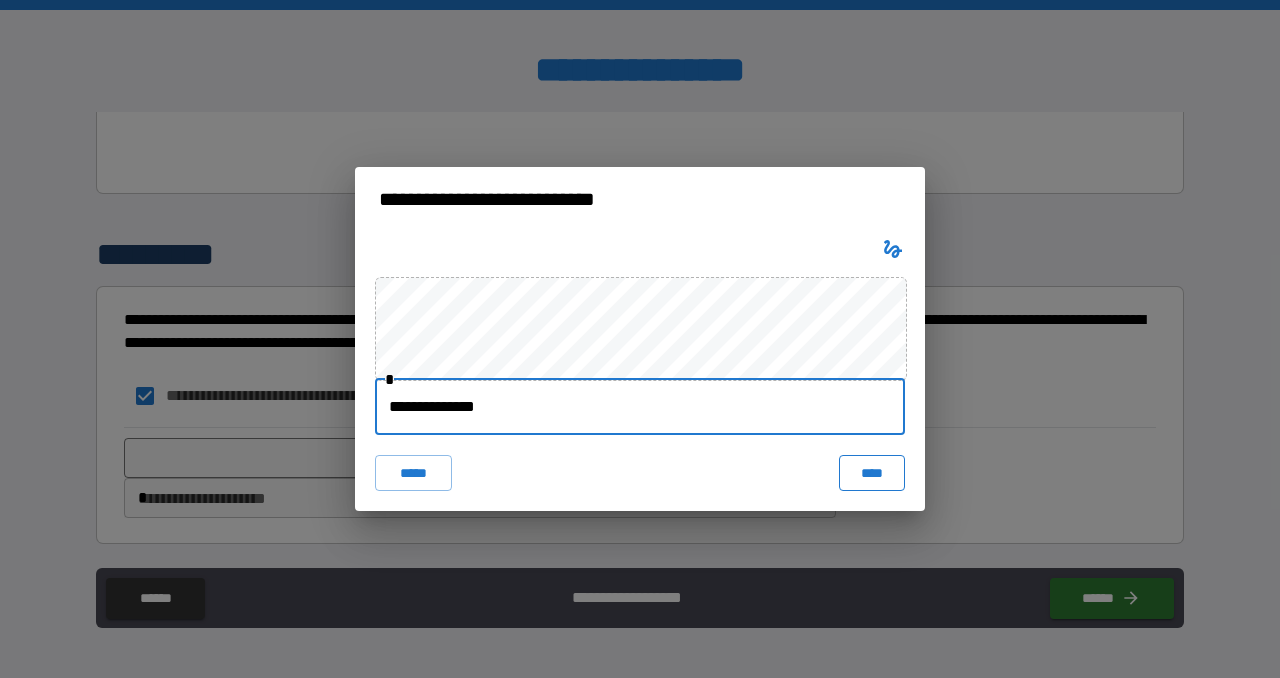 click on "****" at bounding box center (872, 473) 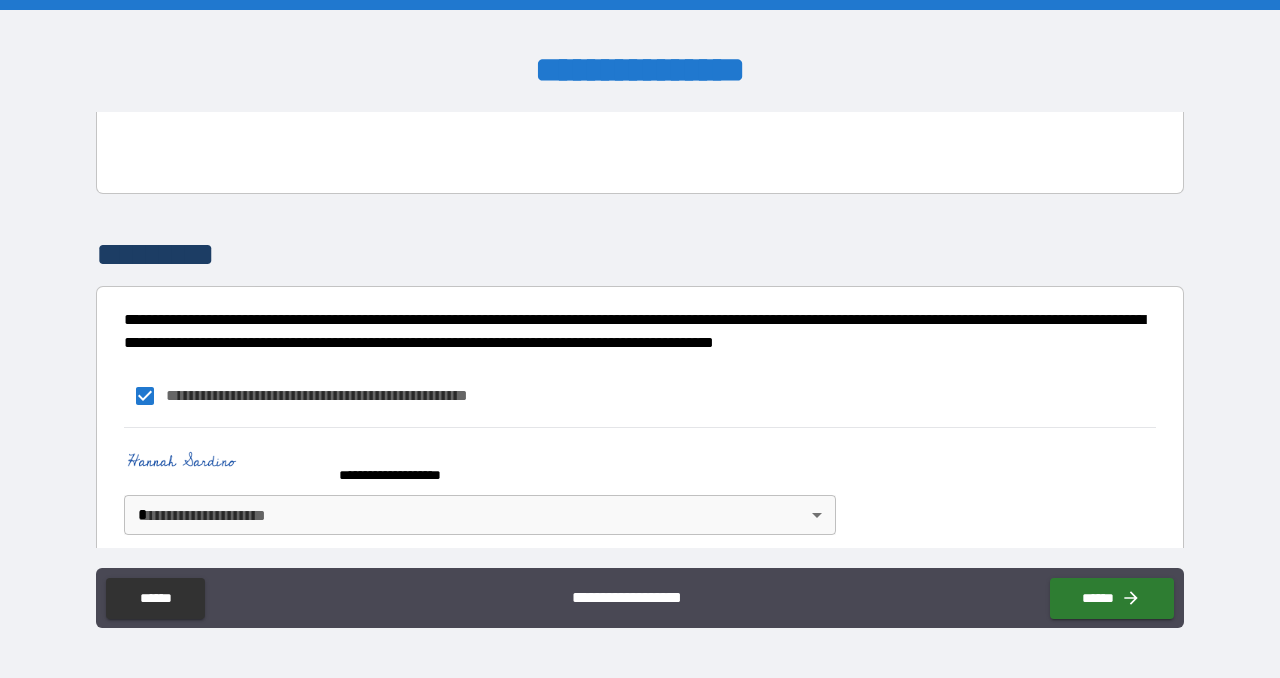 click on "**********" at bounding box center (640, 339) 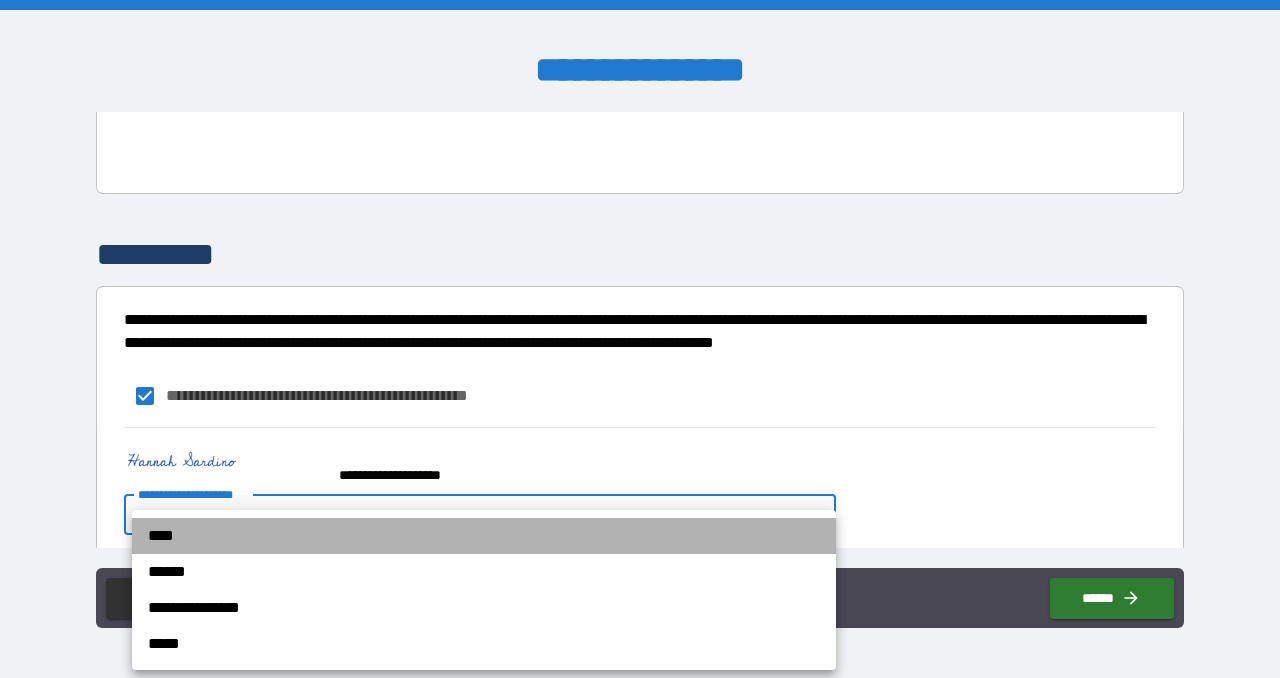 click on "****" at bounding box center [484, 536] 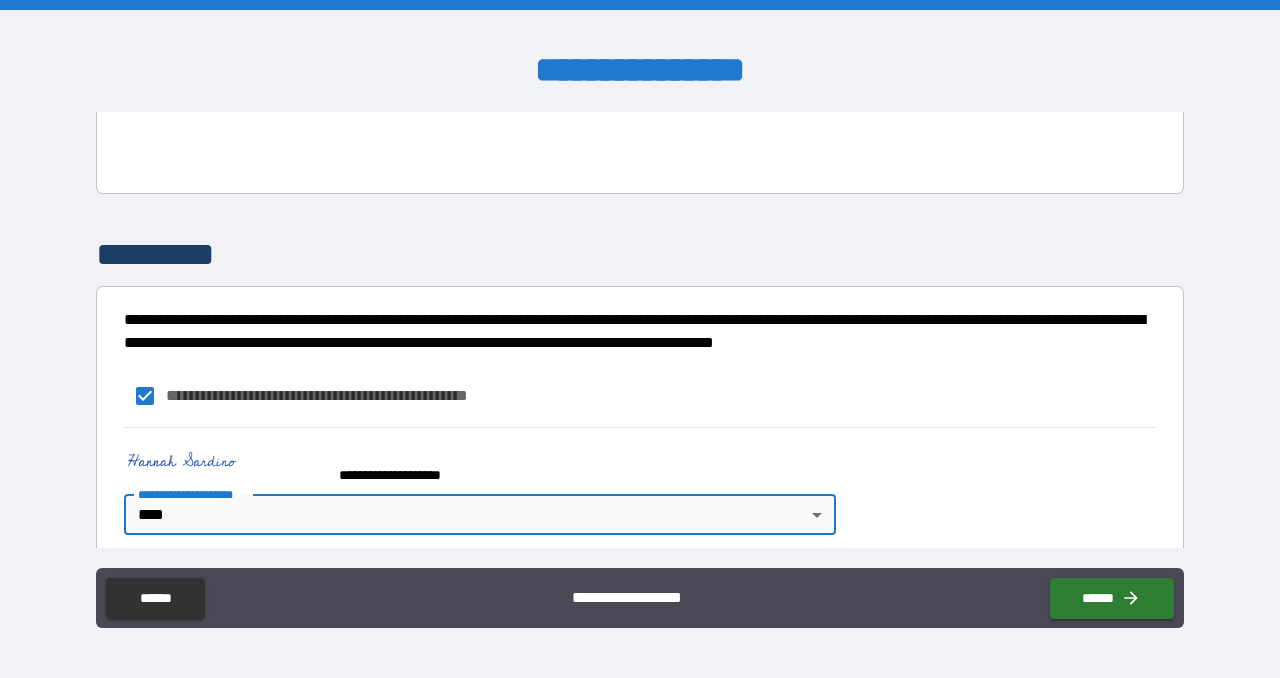 scroll, scrollTop: 2124, scrollLeft: 0, axis: vertical 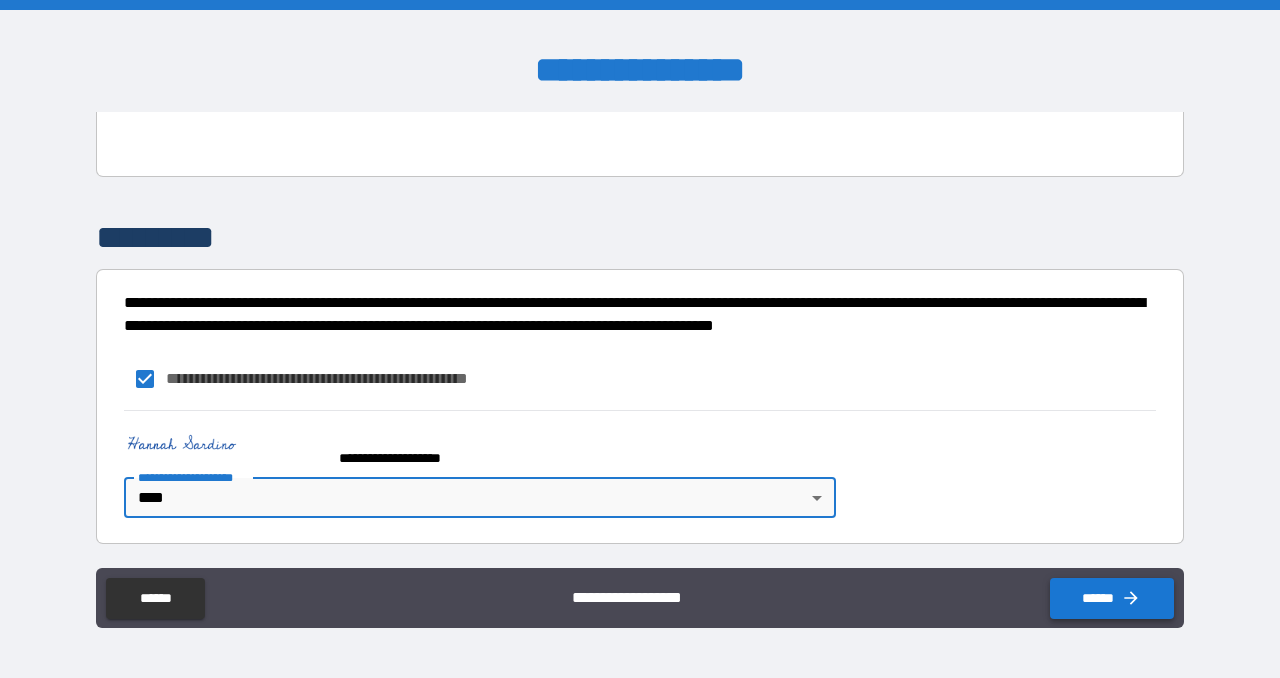 click on "******" at bounding box center (1112, 598) 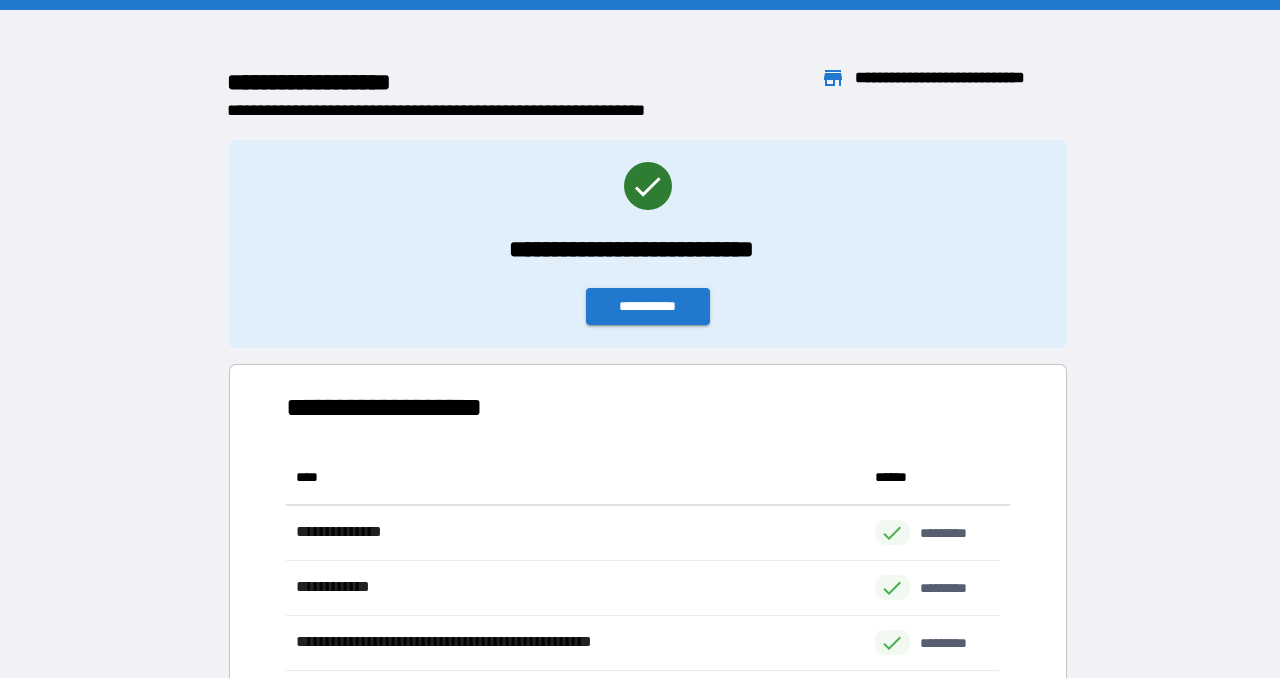 scroll, scrollTop: 536, scrollLeft: 698, axis: both 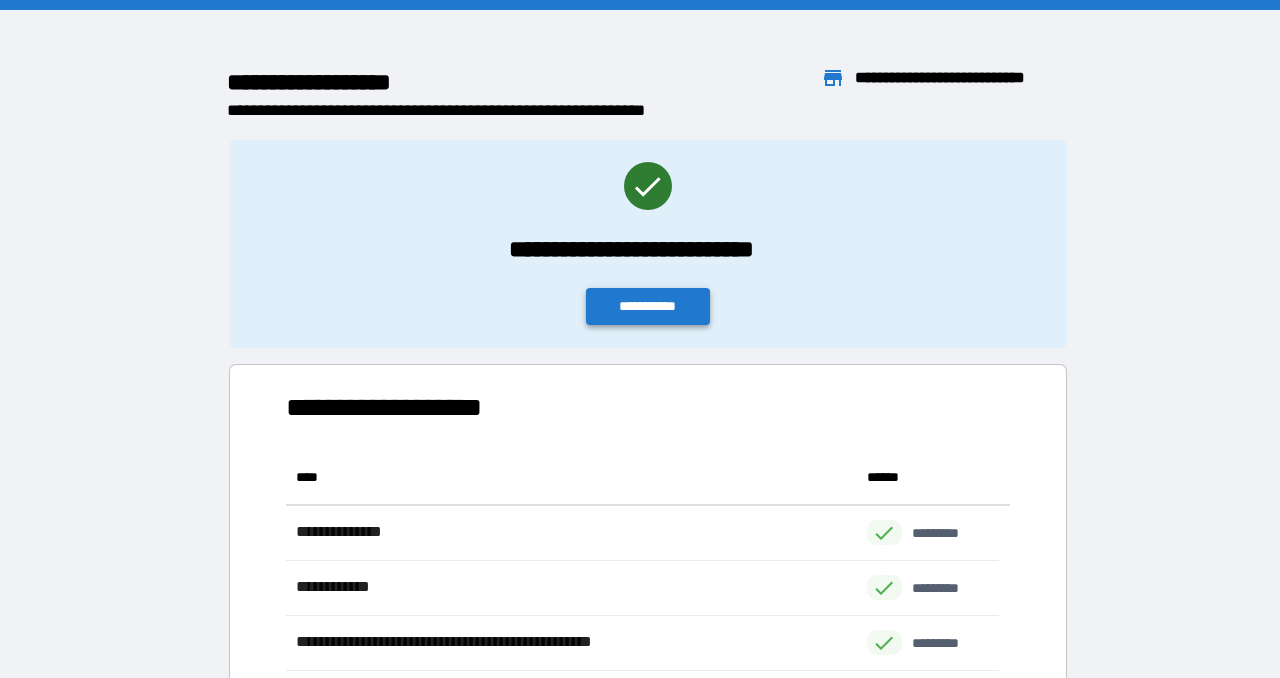 click on "**********" at bounding box center [648, 306] 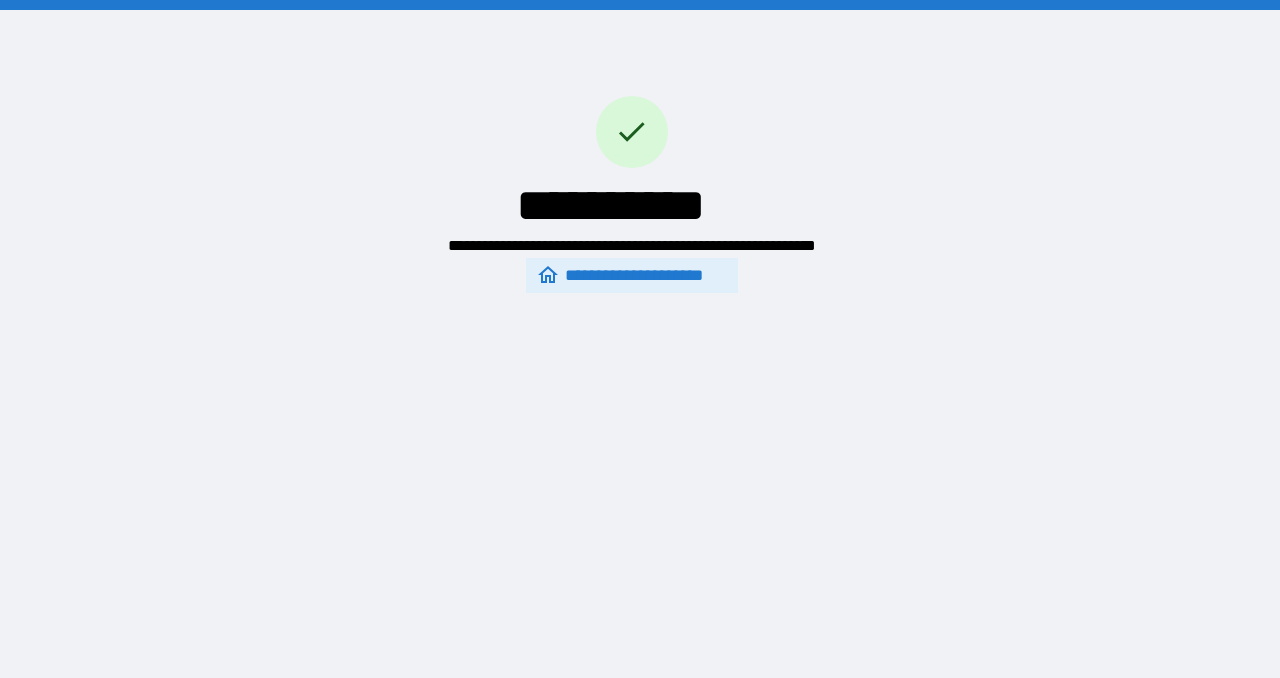 click on "**********" at bounding box center [631, 246] 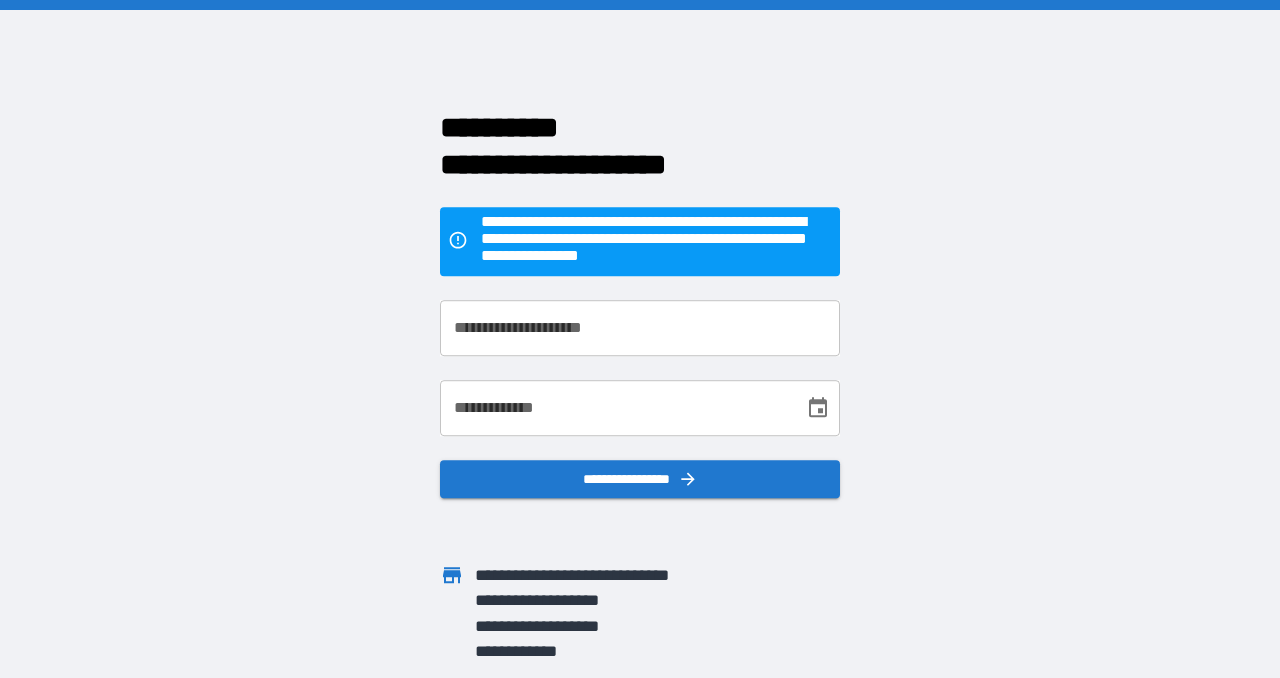 click on "**********" at bounding box center (640, 328) 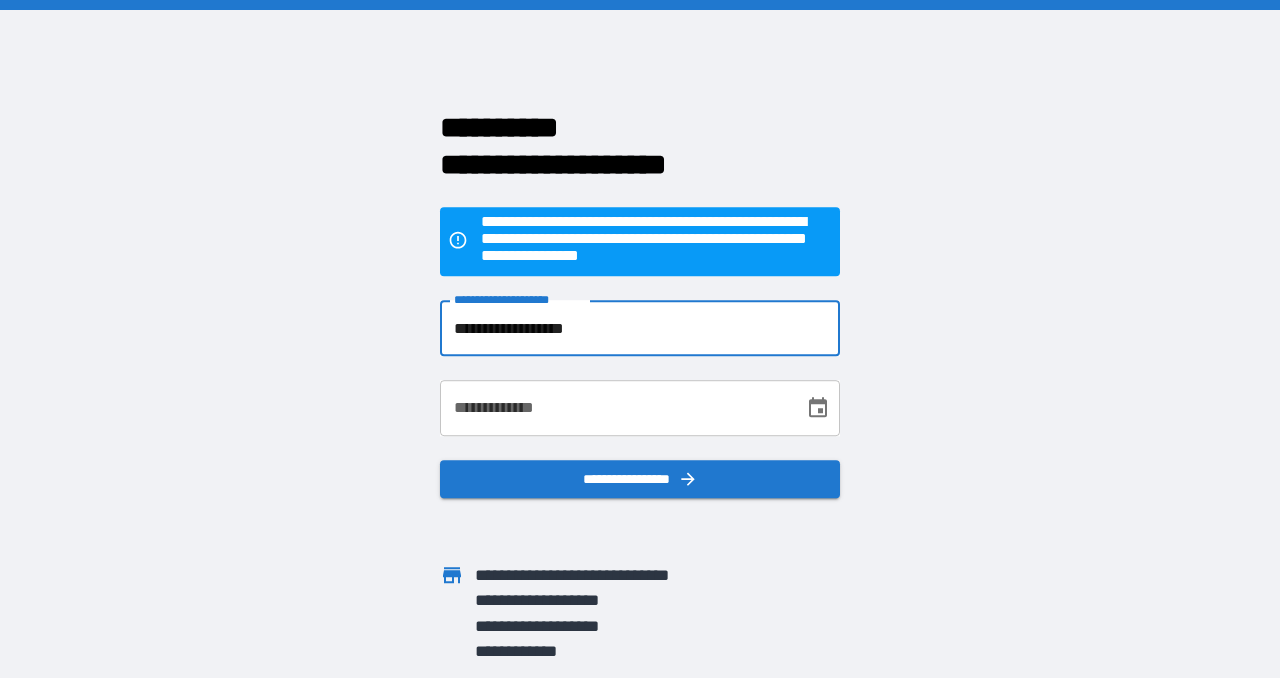 click on "**********" at bounding box center [615, 408] 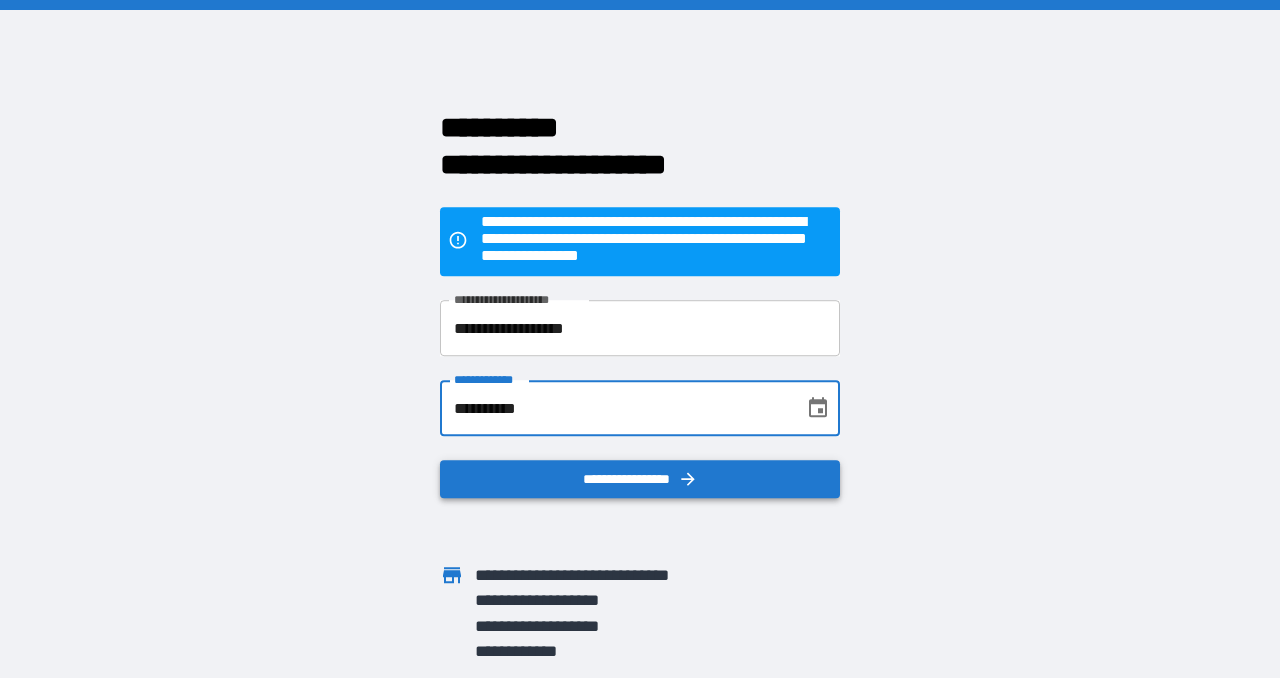 click on "**********" at bounding box center [640, 479] 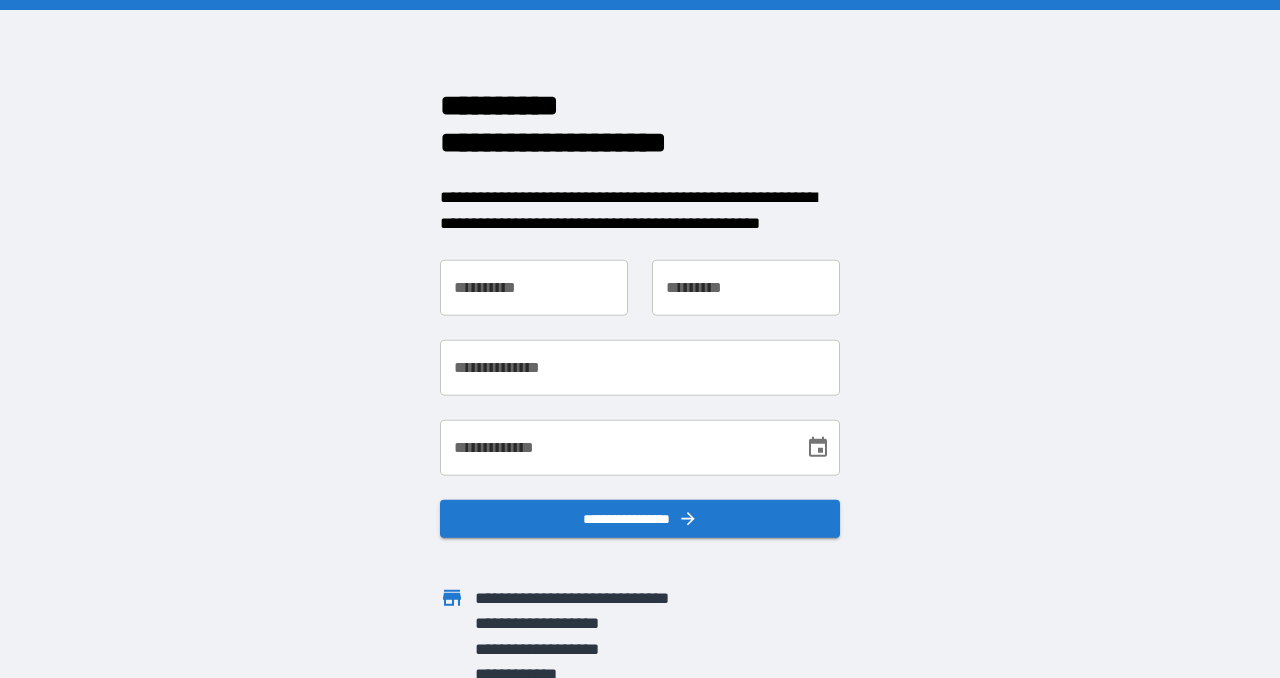 scroll, scrollTop: 0, scrollLeft: 0, axis: both 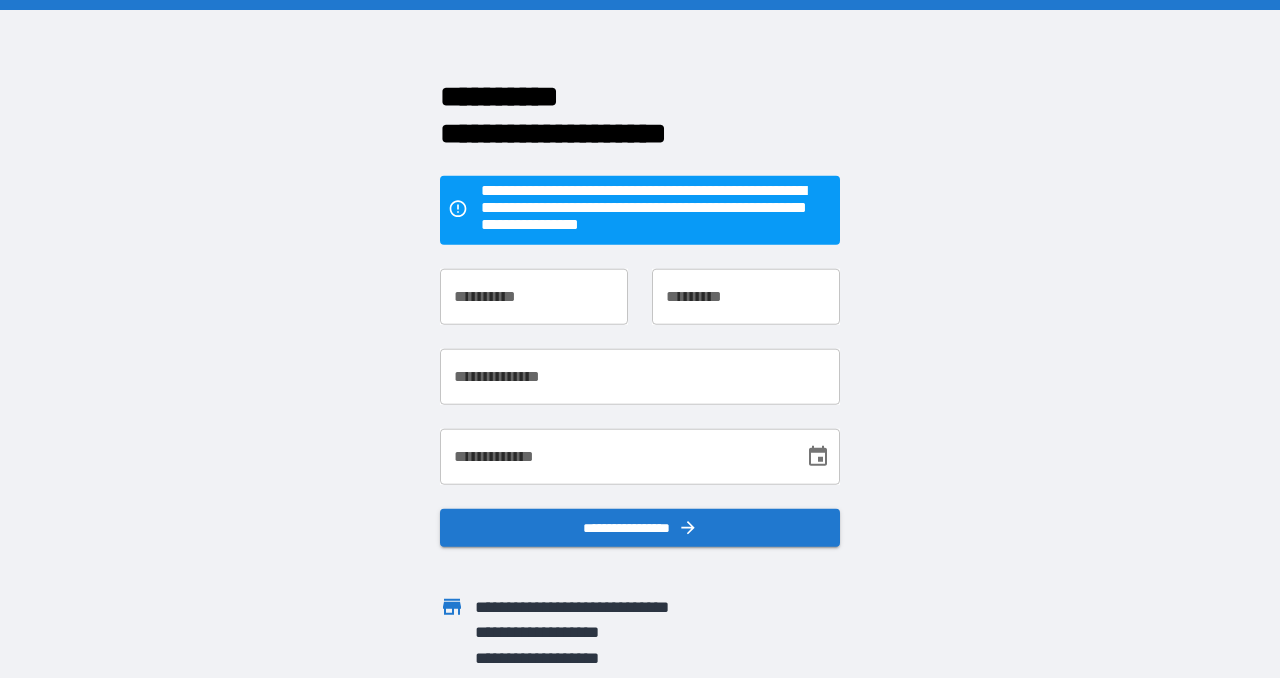 click on "**********" at bounding box center (534, 297) 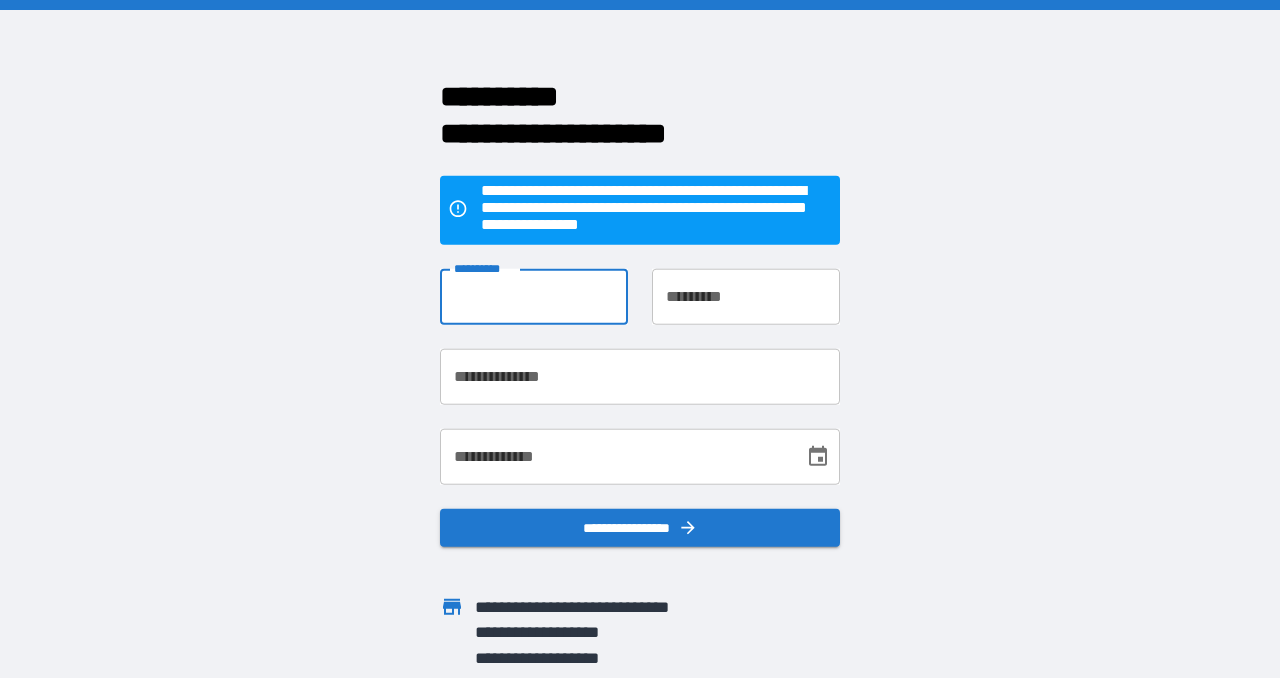 type on "******" 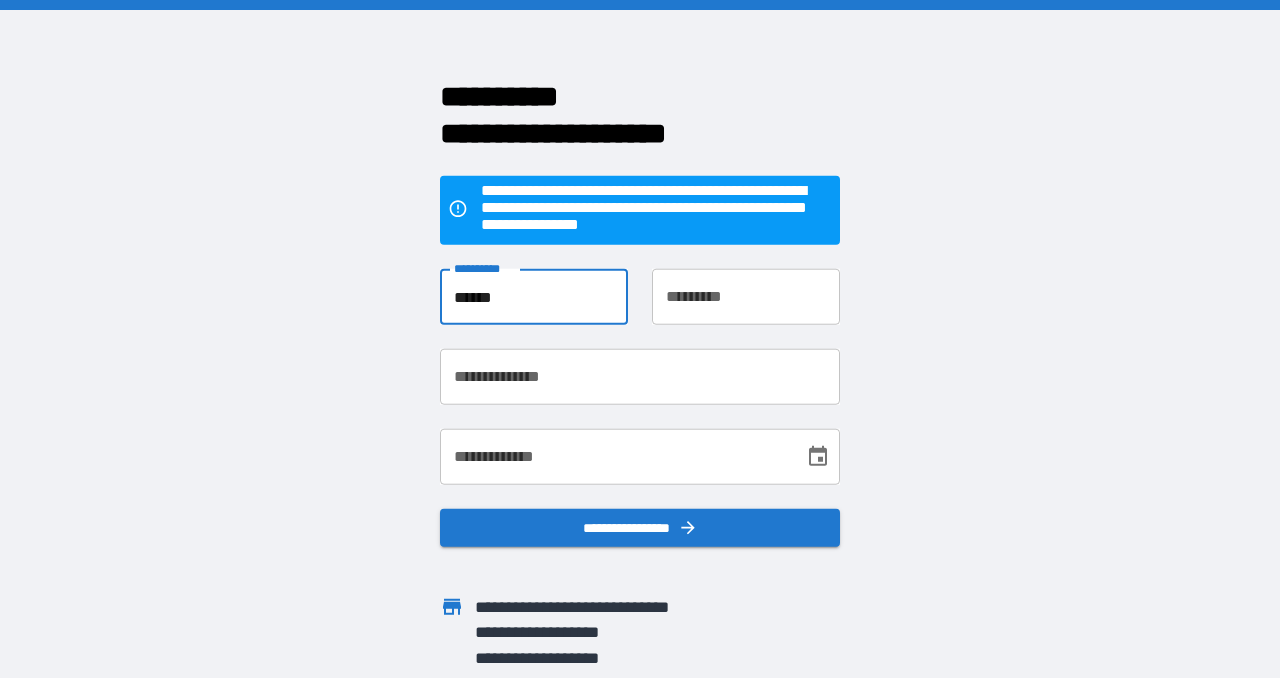 type on "*******" 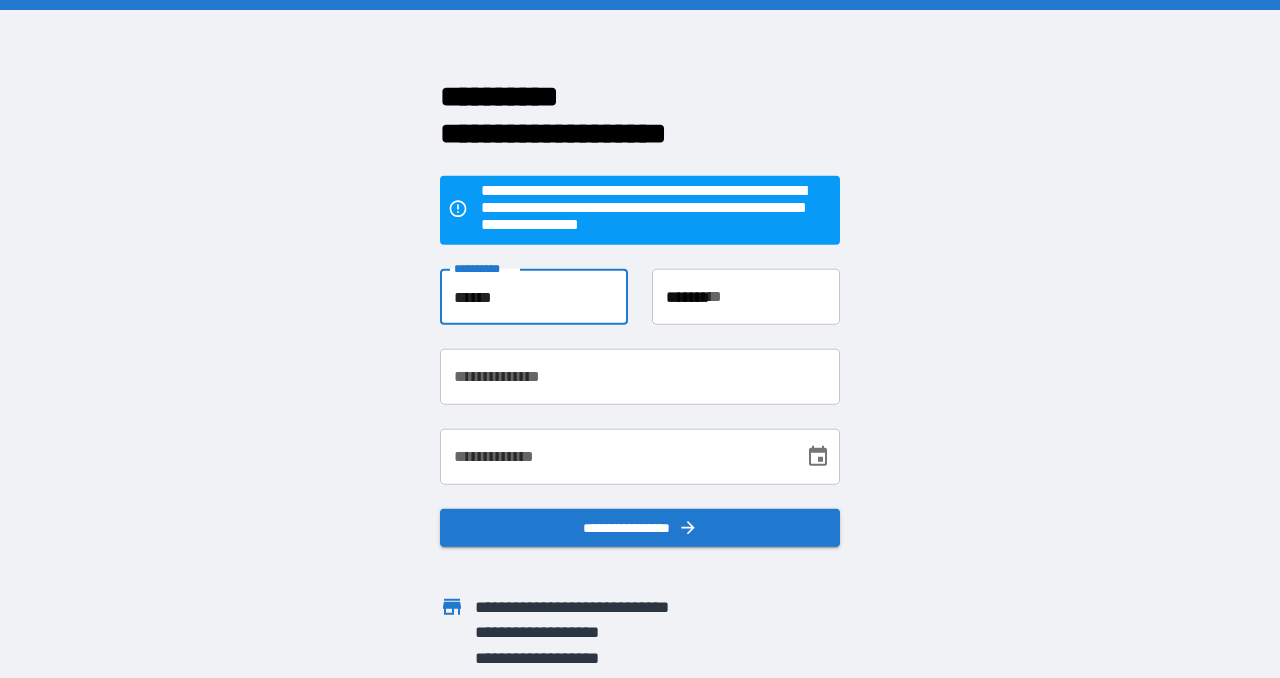 type on "**********" 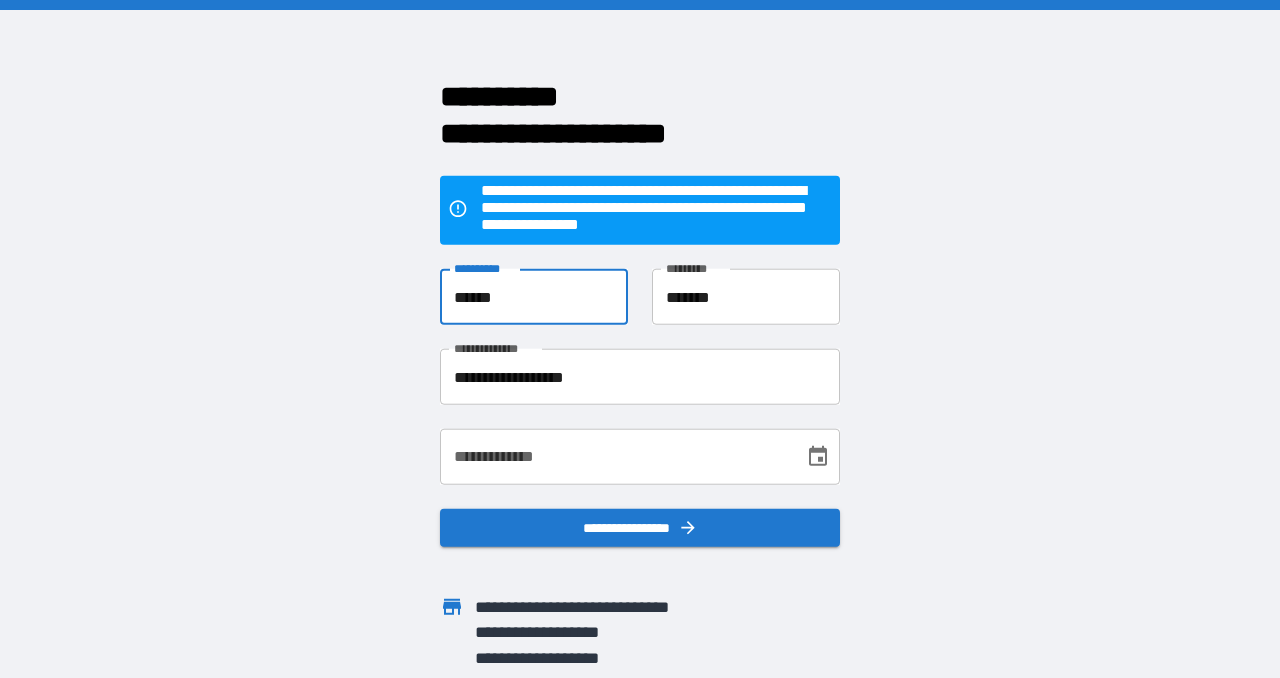 click on "**********" at bounding box center [615, 457] 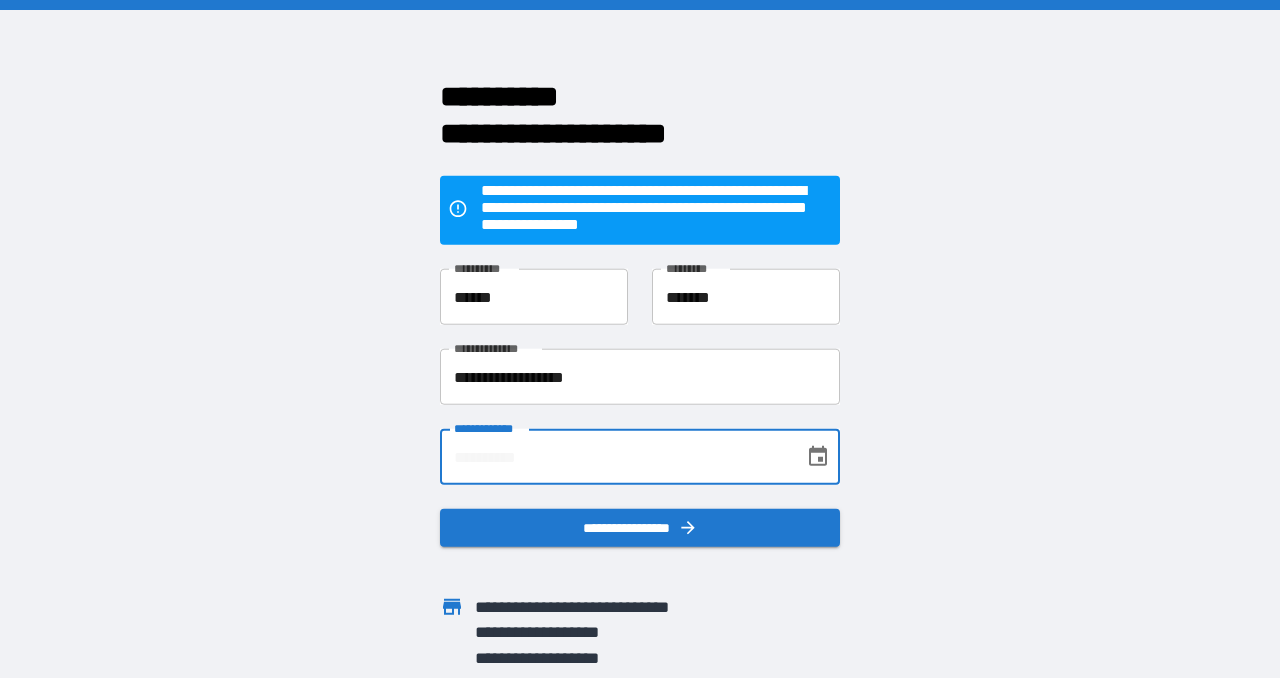 type on "**********" 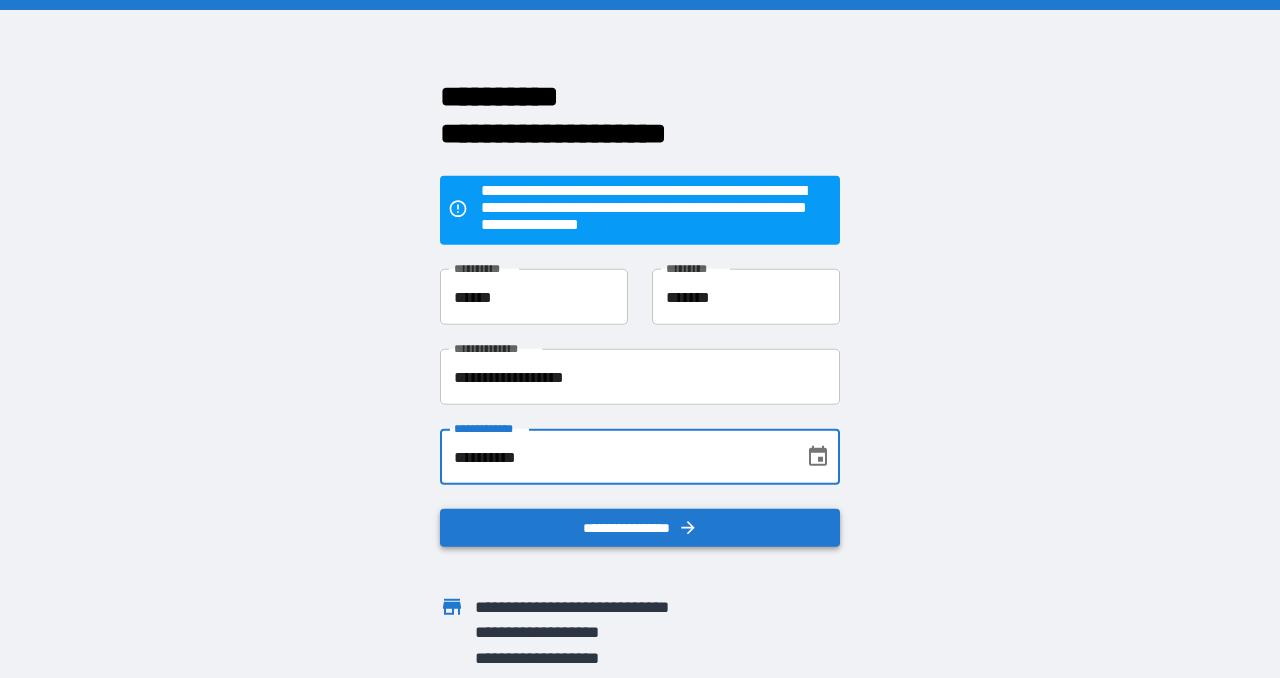 click on "**********" at bounding box center [640, 528] 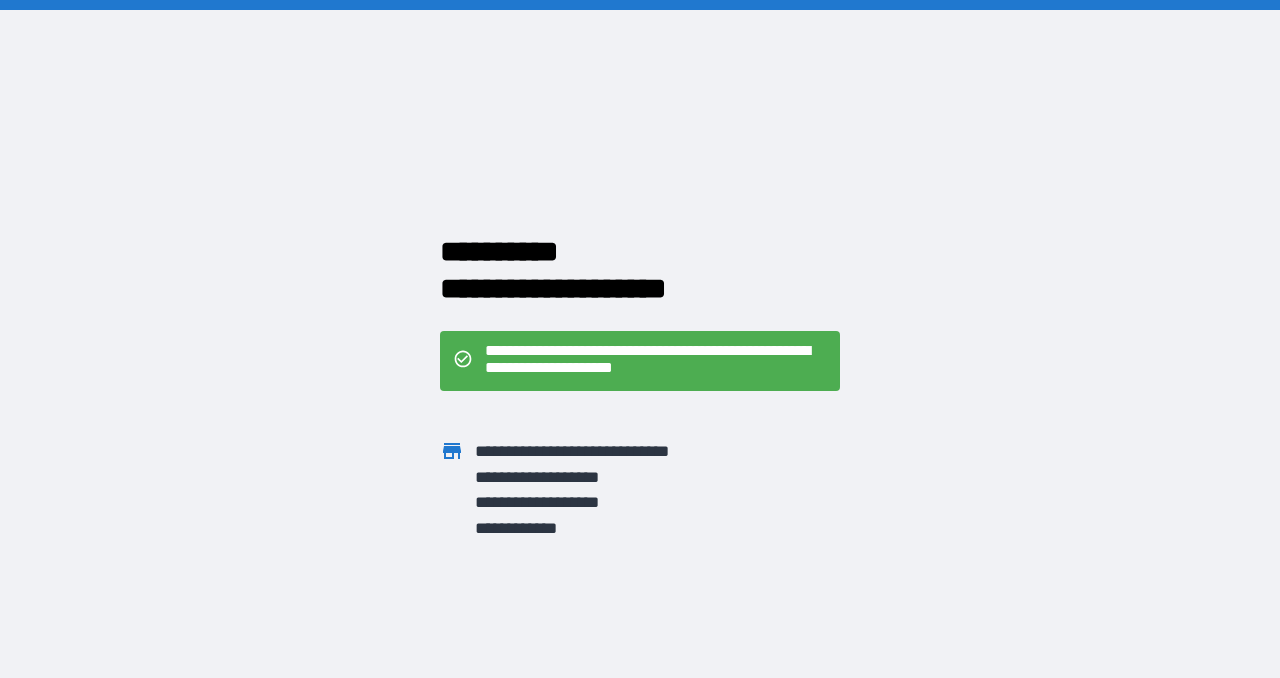 click on "**********" at bounding box center (656, 361) 